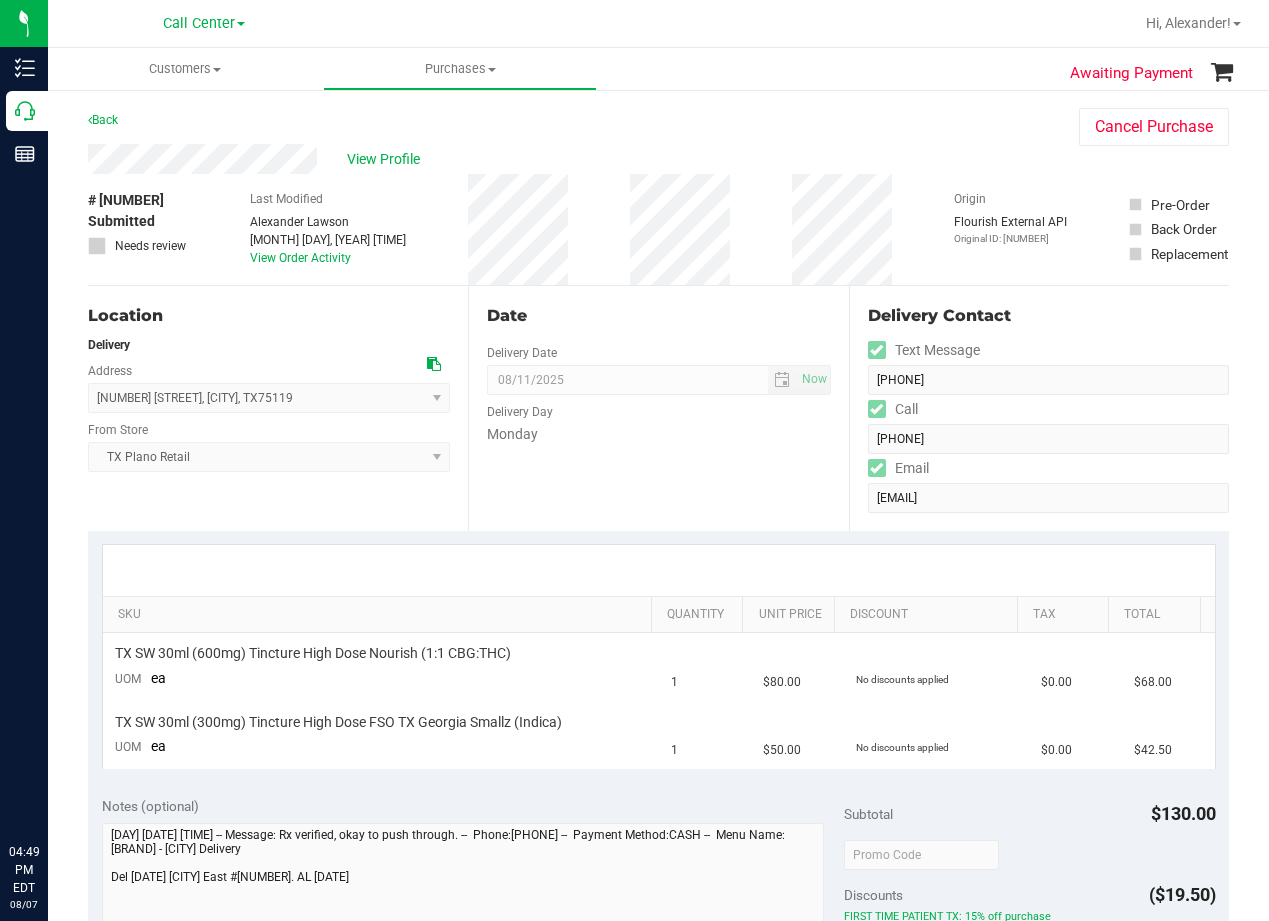 scroll, scrollTop: 0, scrollLeft: 0, axis: both 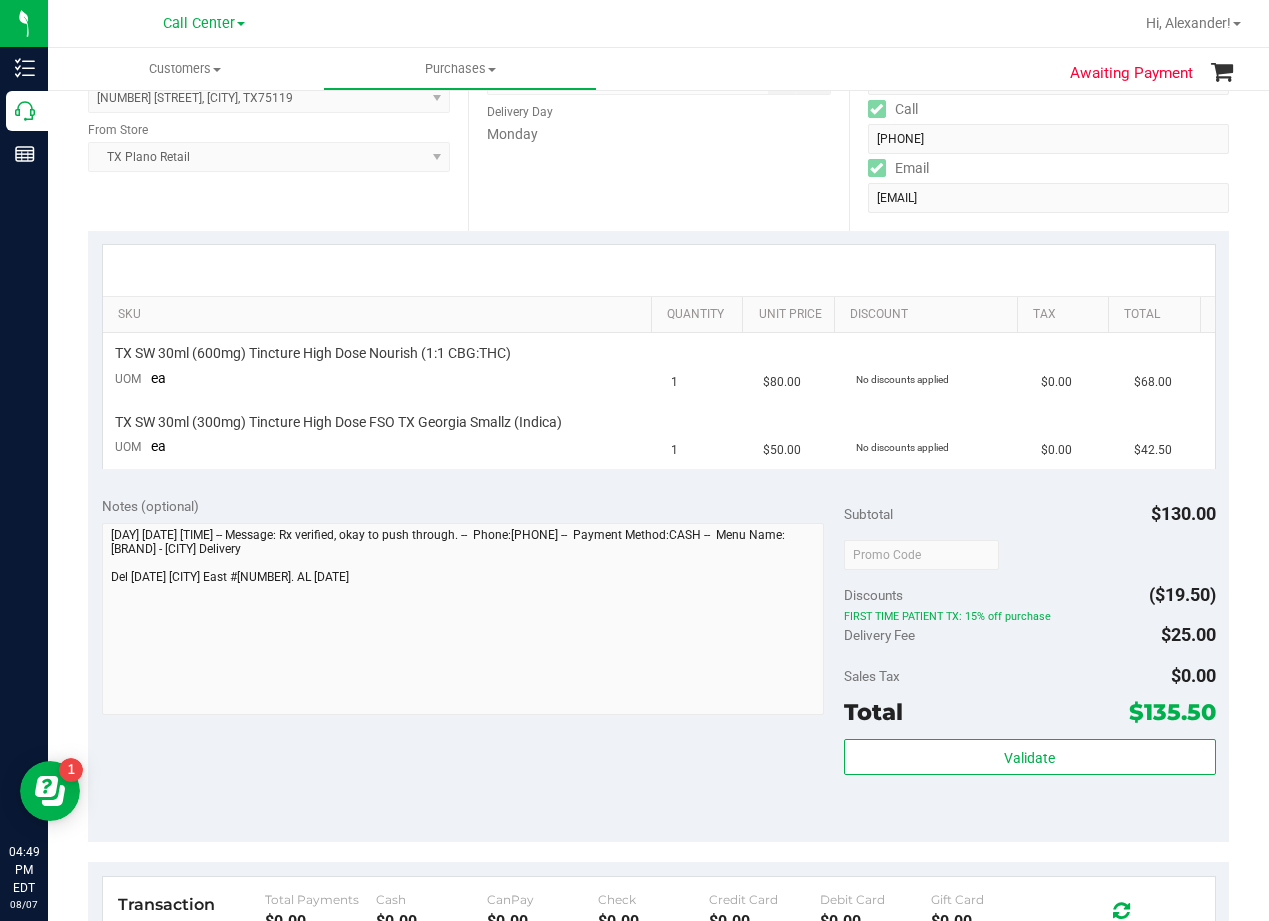click on "Date
Delivery Date
08/11/2025
Now
08/11/2025 08:00 AM
Now
Delivery Day
Monday" at bounding box center [658, 108] 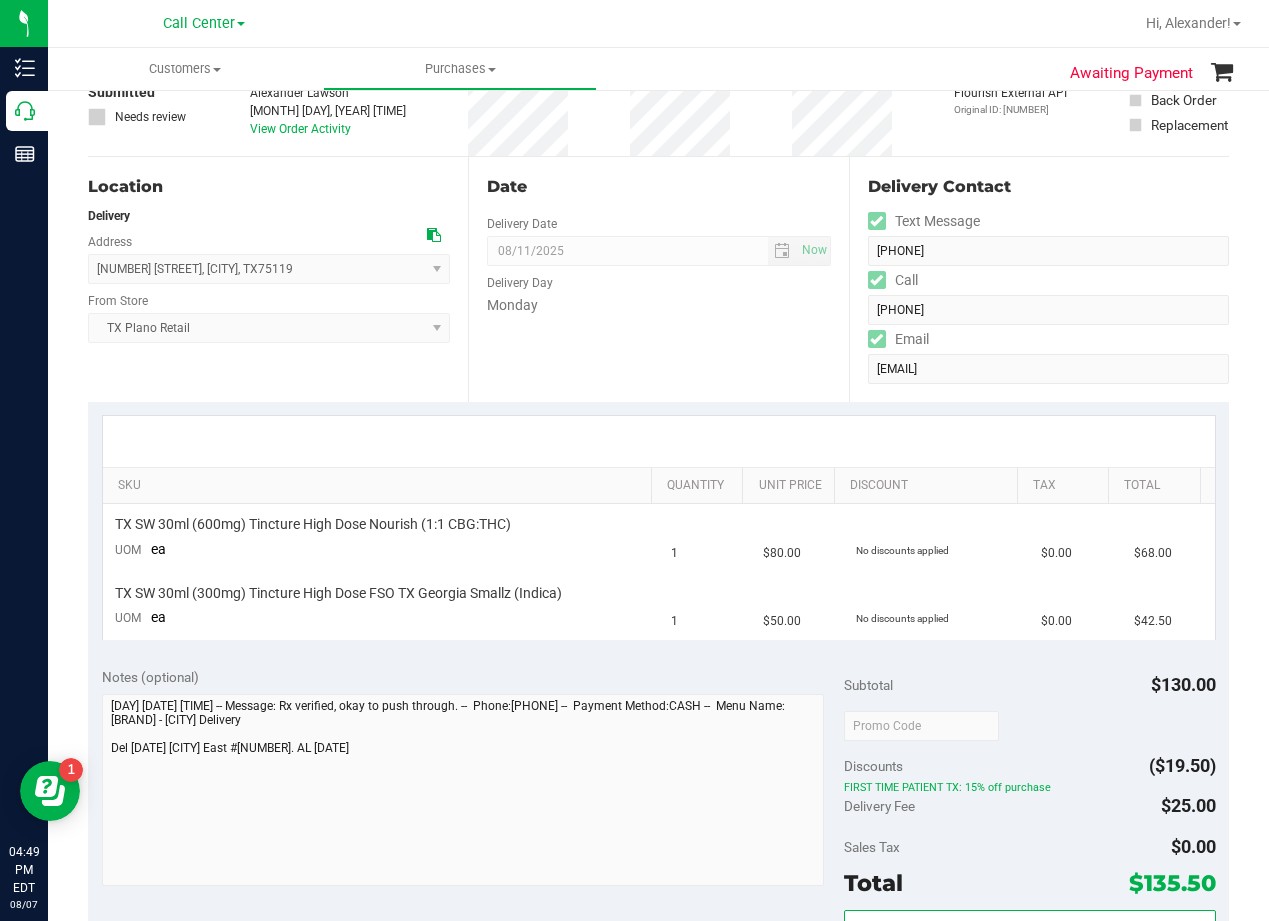 scroll, scrollTop: 0, scrollLeft: 0, axis: both 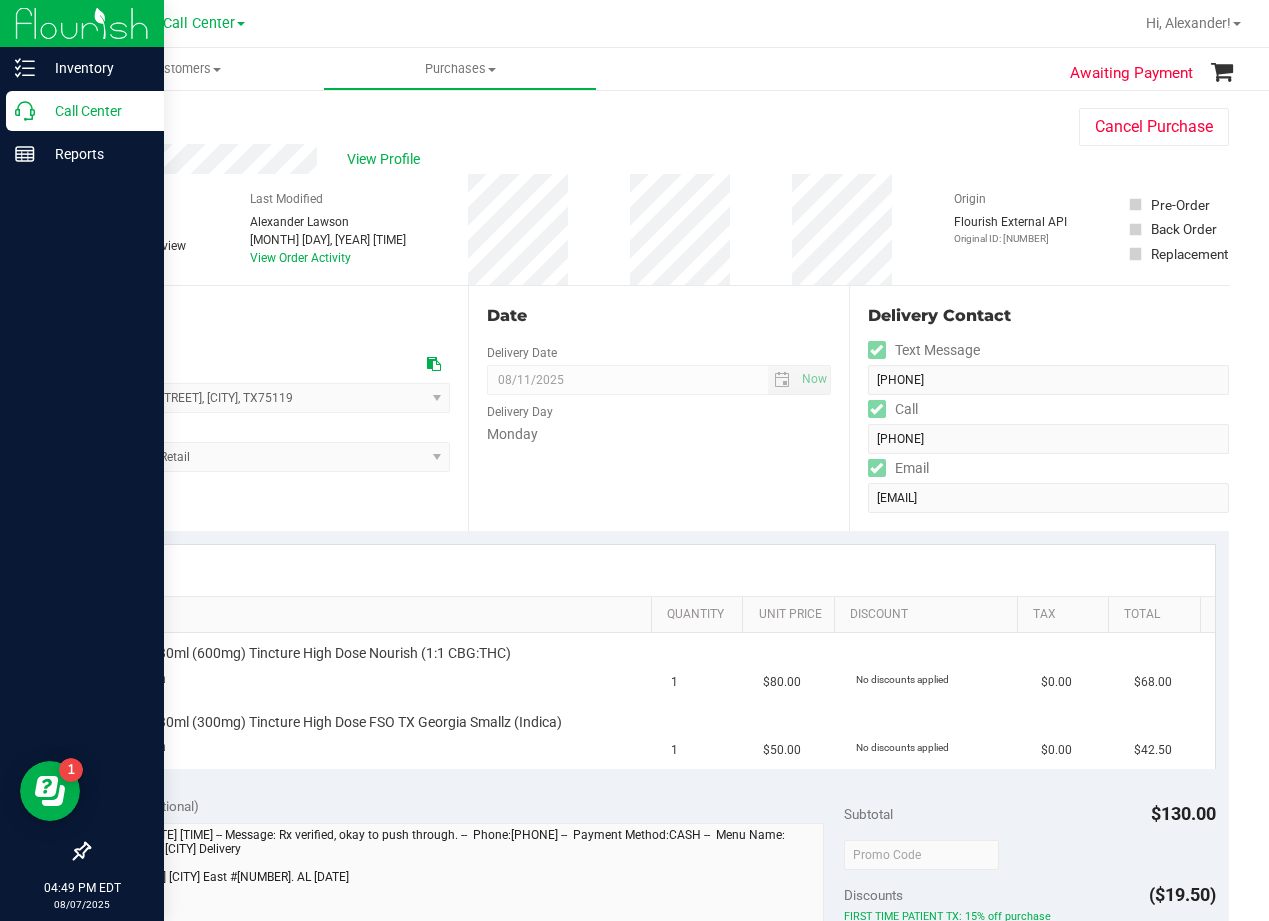 click on "Call Center" at bounding box center [95, 111] 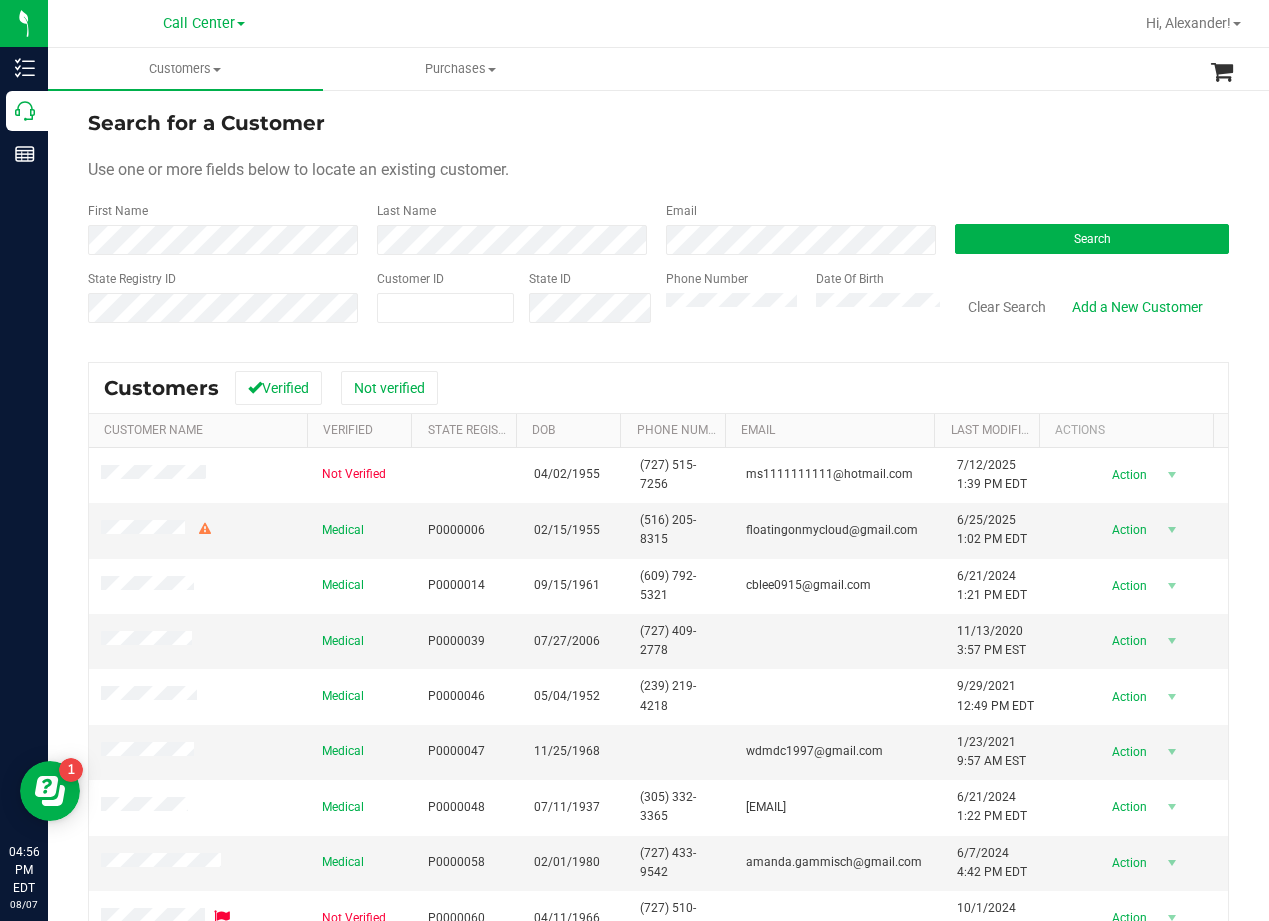 click on "Search for a Customer" at bounding box center (658, 123) 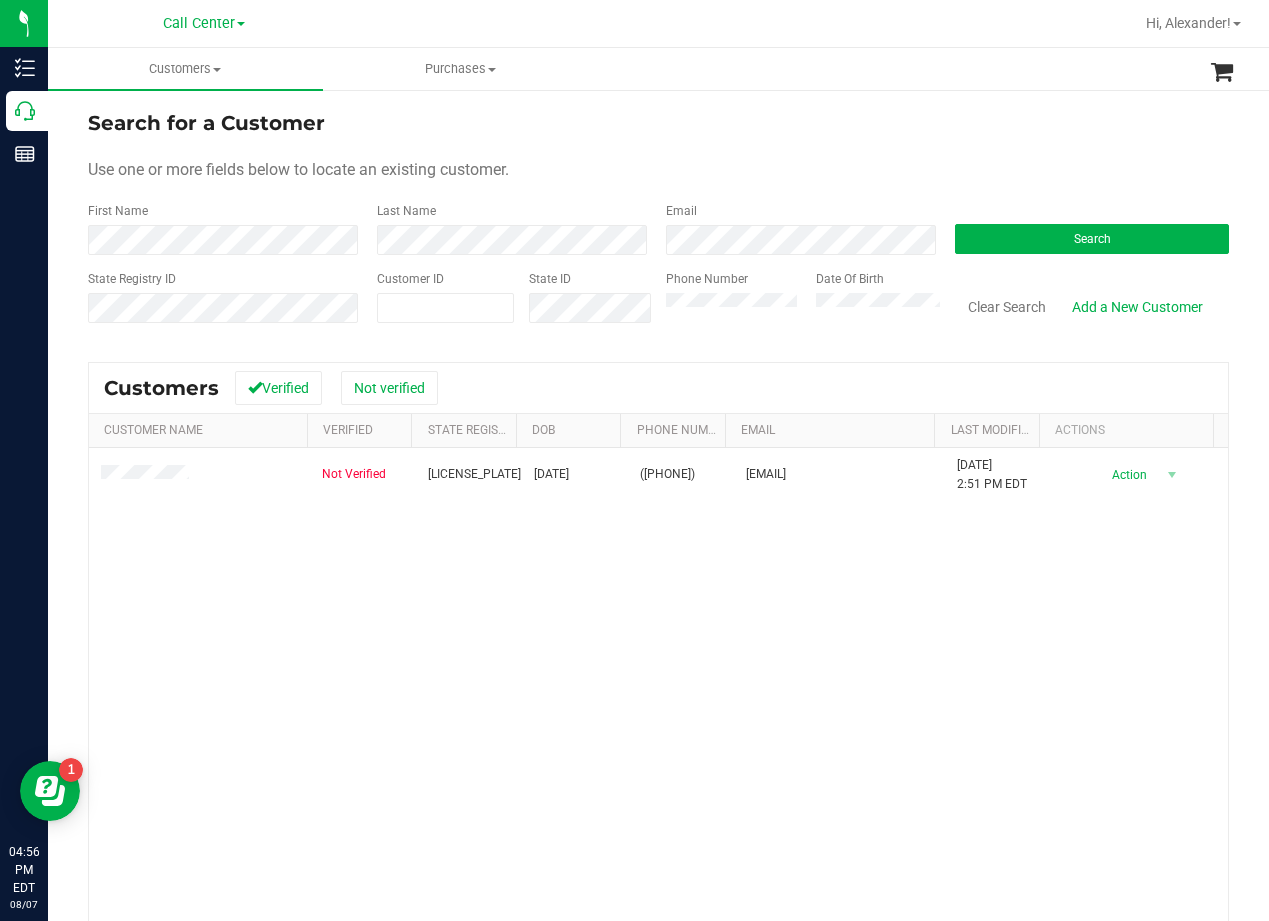 drag, startPoint x: 747, startPoint y: 145, endPoint x: 670, endPoint y: 288, distance: 162.41306 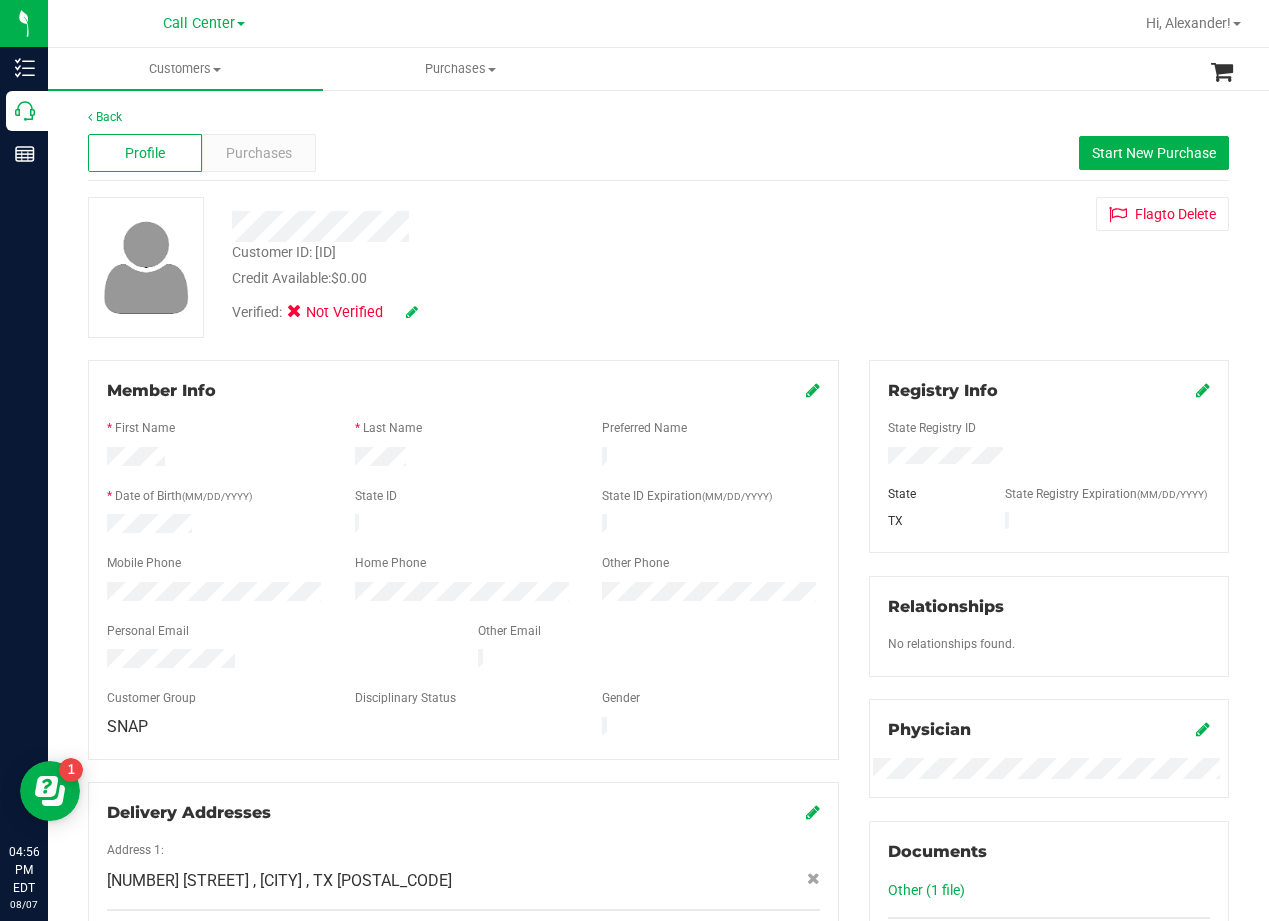 drag, startPoint x: 796, startPoint y: 283, endPoint x: 759, endPoint y: 284, distance: 37.01351 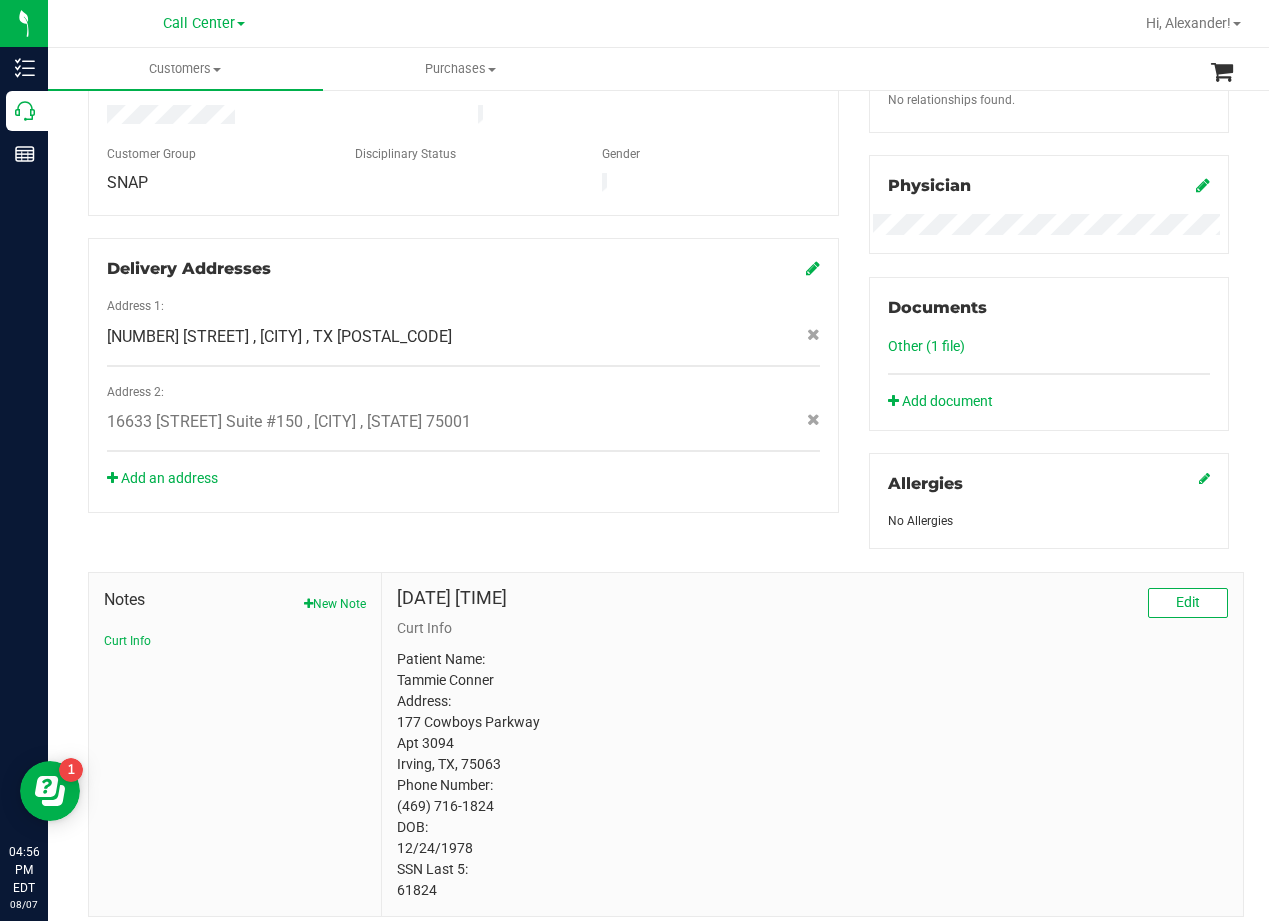 scroll, scrollTop: 621, scrollLeft: 0, axis: vertical 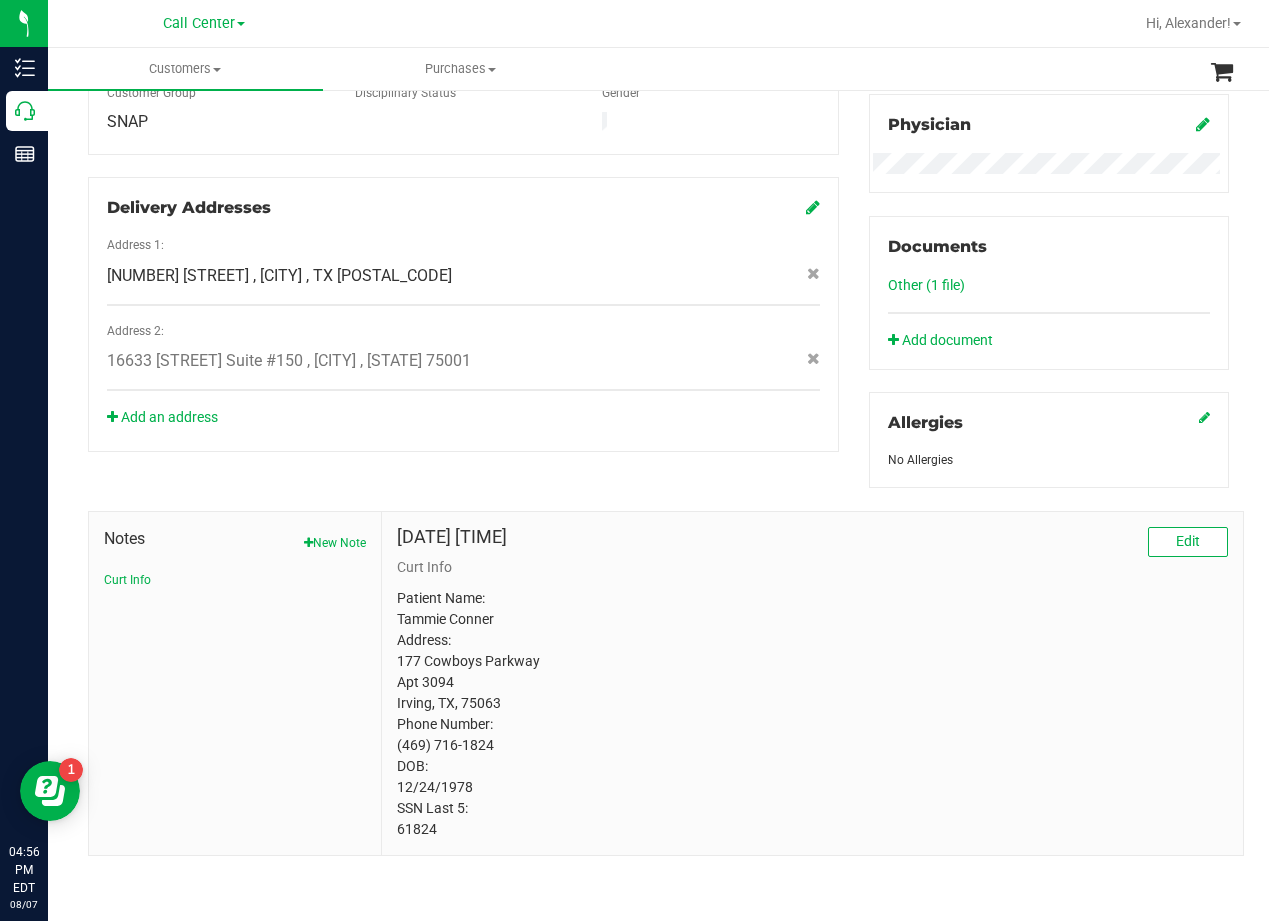 click on "Patient Name:
Tammie Conner
Address:
177 Cowboys Parkway
Apt 3094
Irving, TX, 75063
Phone Number:
(469) 716-1824
DOB:
12/24/1978
SSN Last 5:
61824" at bounding box center [812, 714] 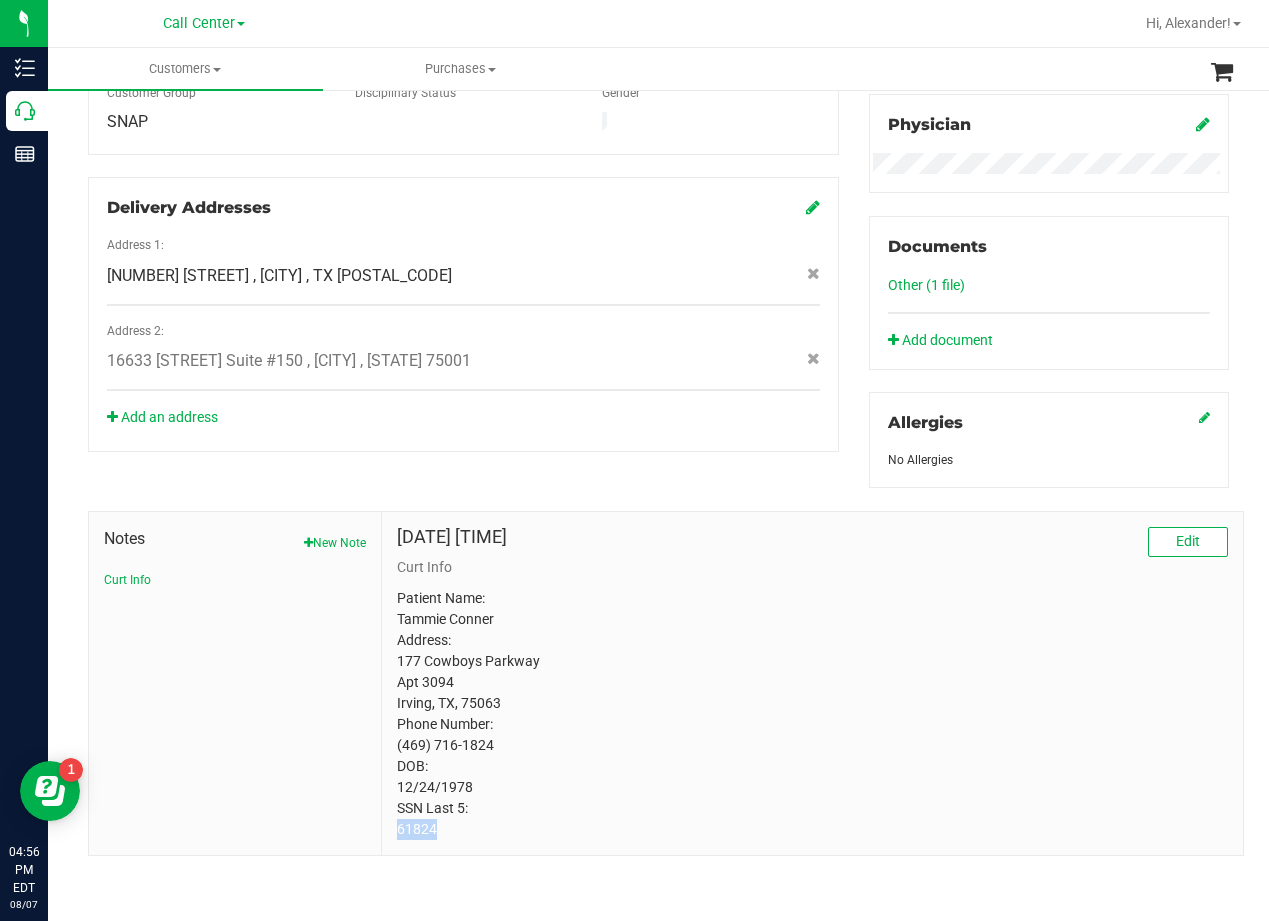 click on "Patient Name:
Tammie Conner
Address:
177 Cowboys Parkway
Apt 3094
Irving, TX, 75063
Phone Number:
(469) 716-1824
DOB:
12/24/1978
SSN Last 5:
61824" at bounding box center [812, 714] 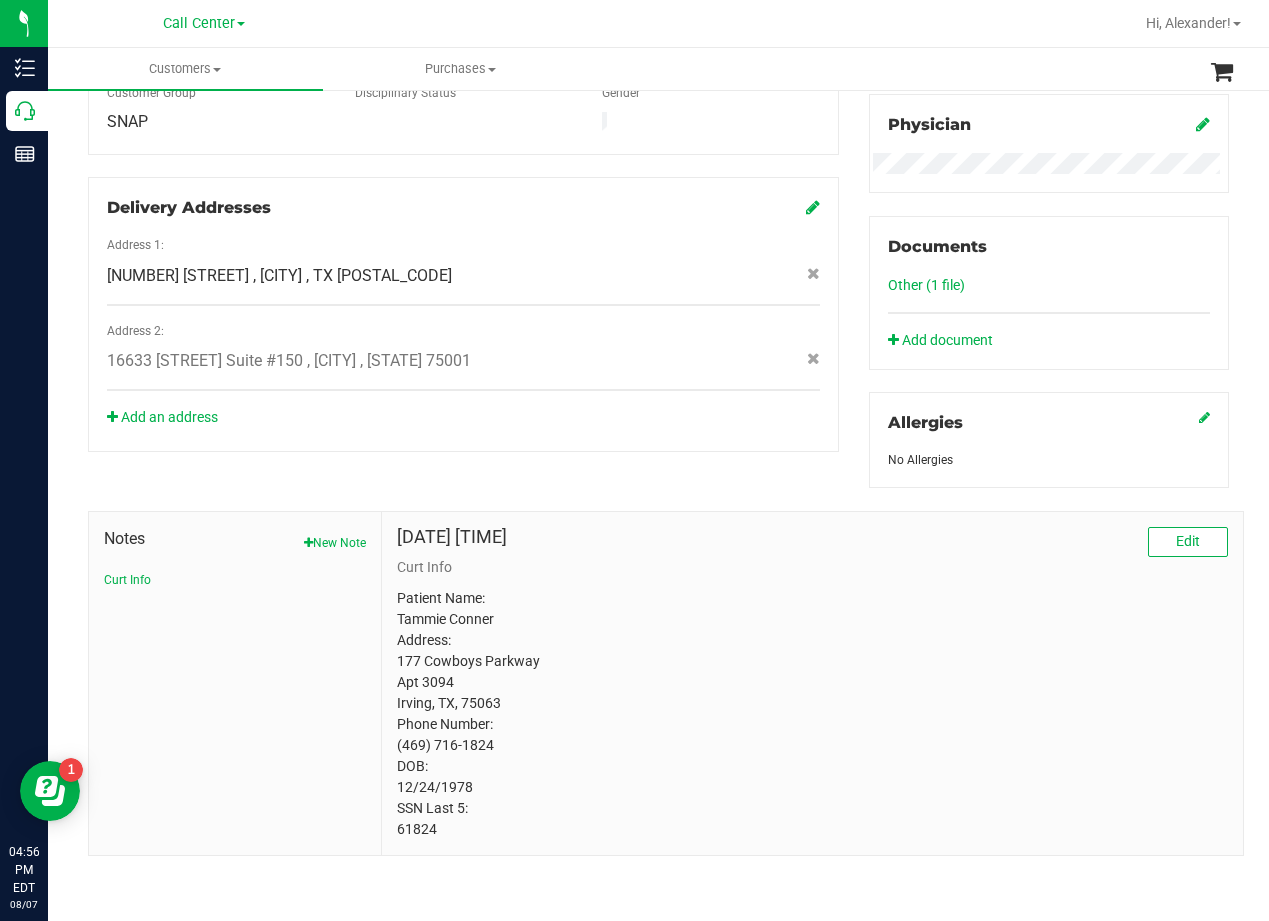 scroll, scrollTop: 0, scrollLeft: 0, axis: both 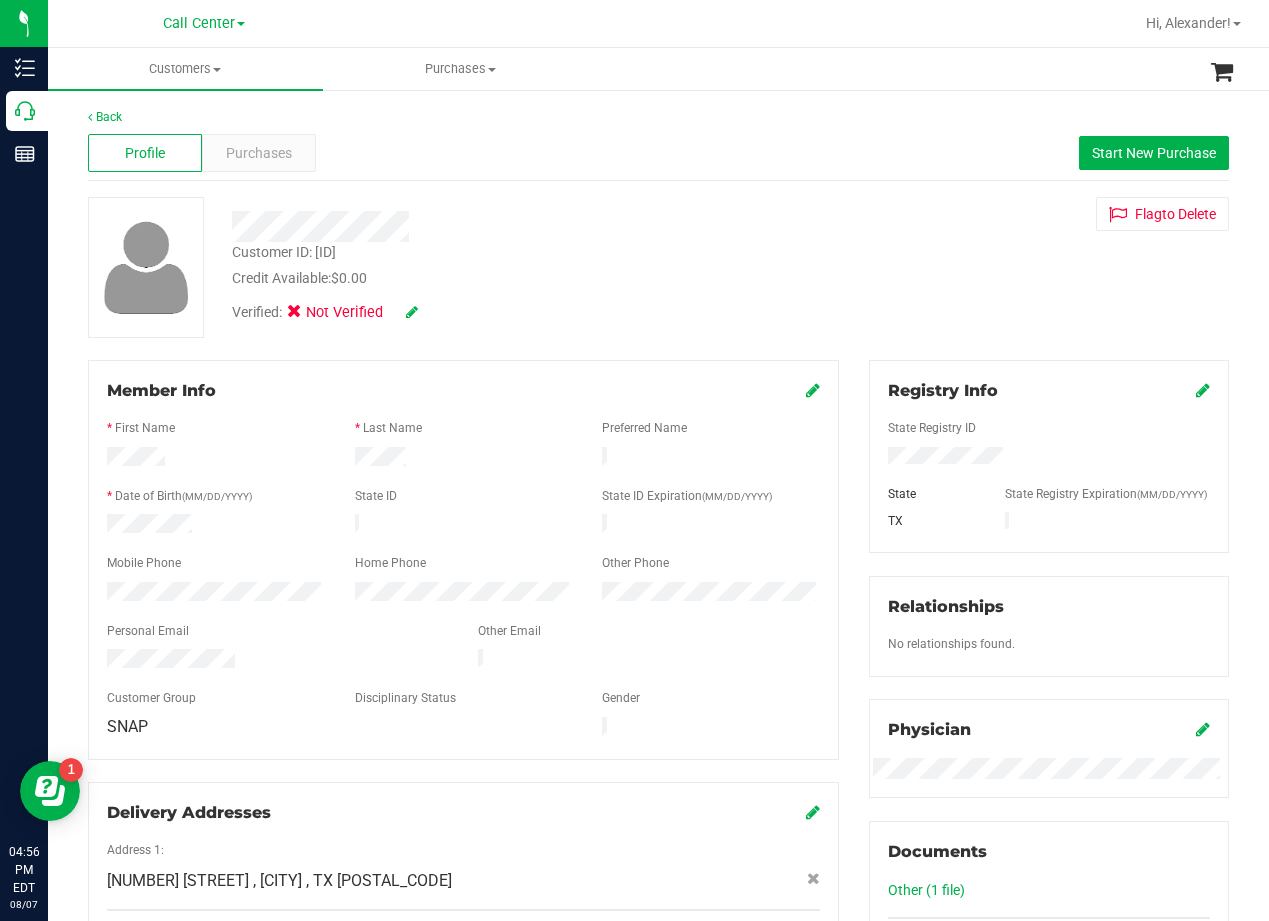 click on "Verified:
Not Verified" at bounding box center [510, 311] 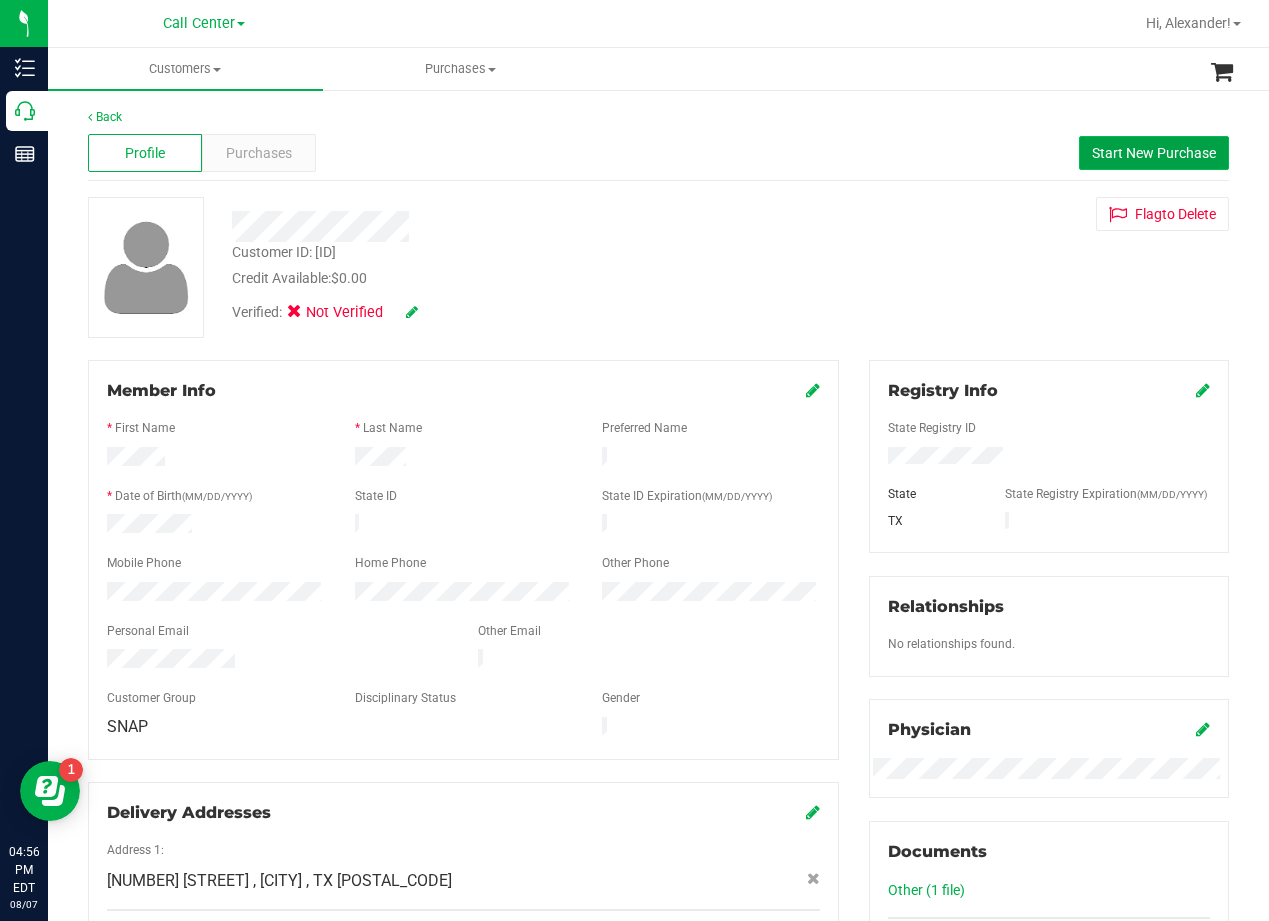 click on "Start New Purchase" at bounding box center (1154, 153) 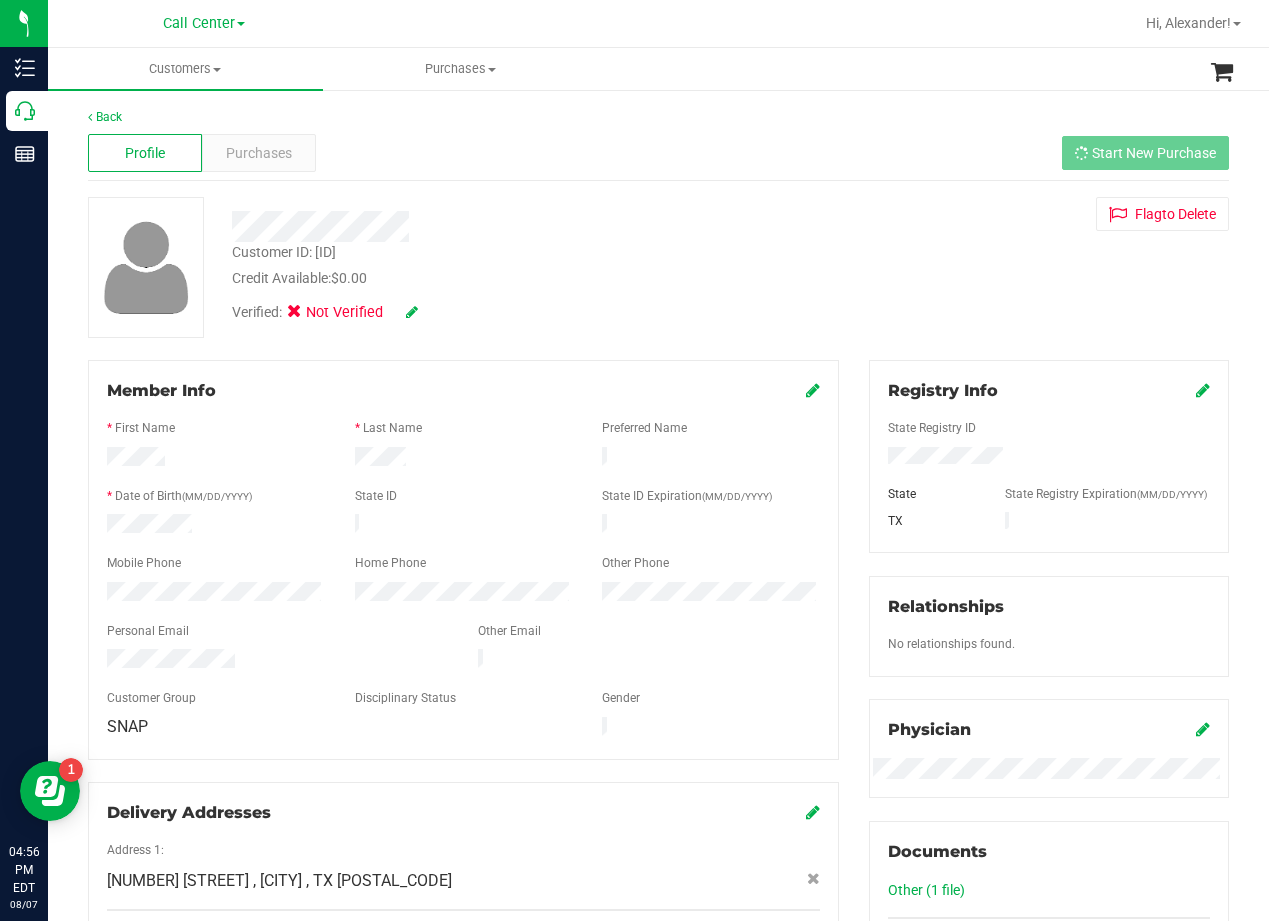 click at bounding box center [510, 226] 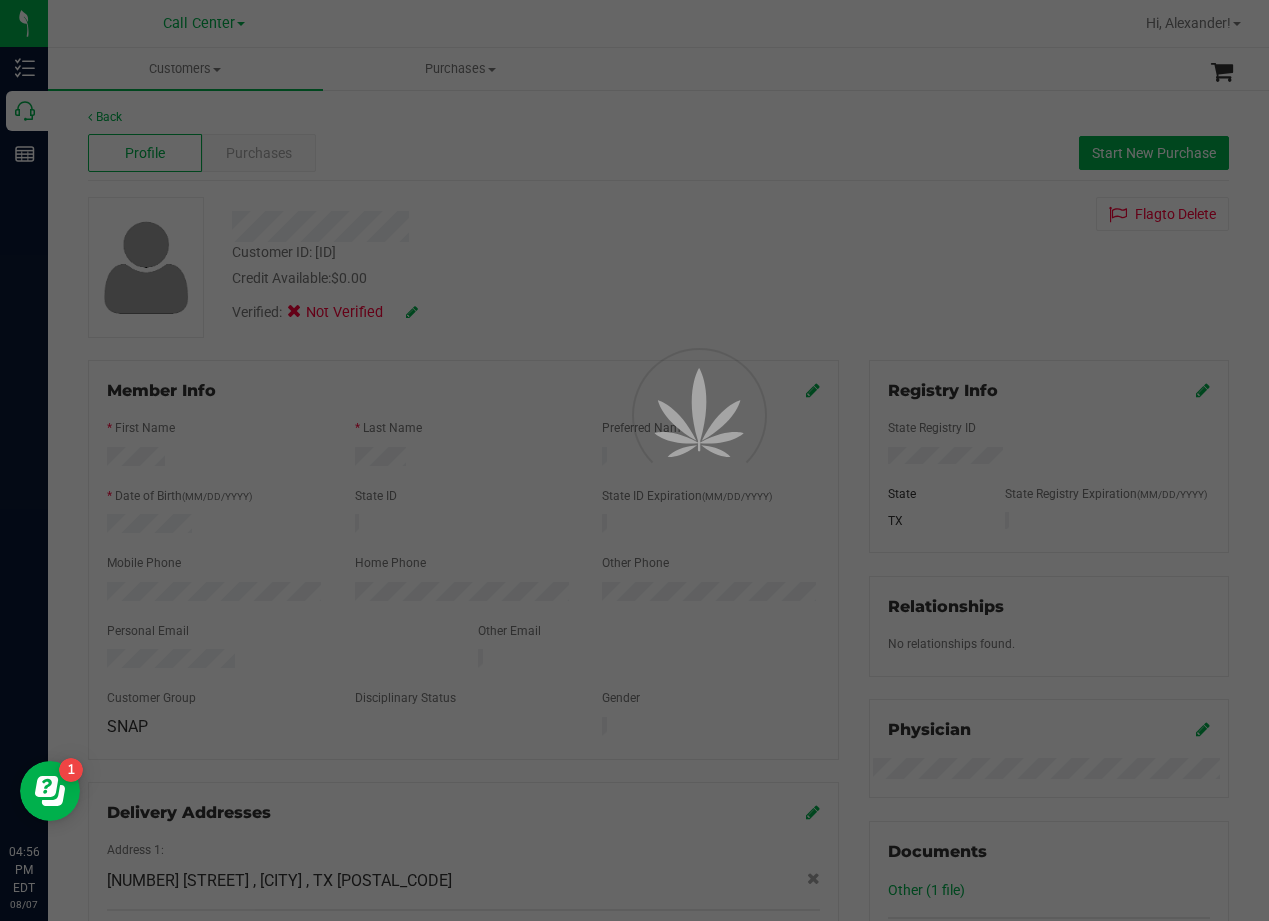 scroll, scrollTop: 600, scrollLeft: 0, axis: vertical 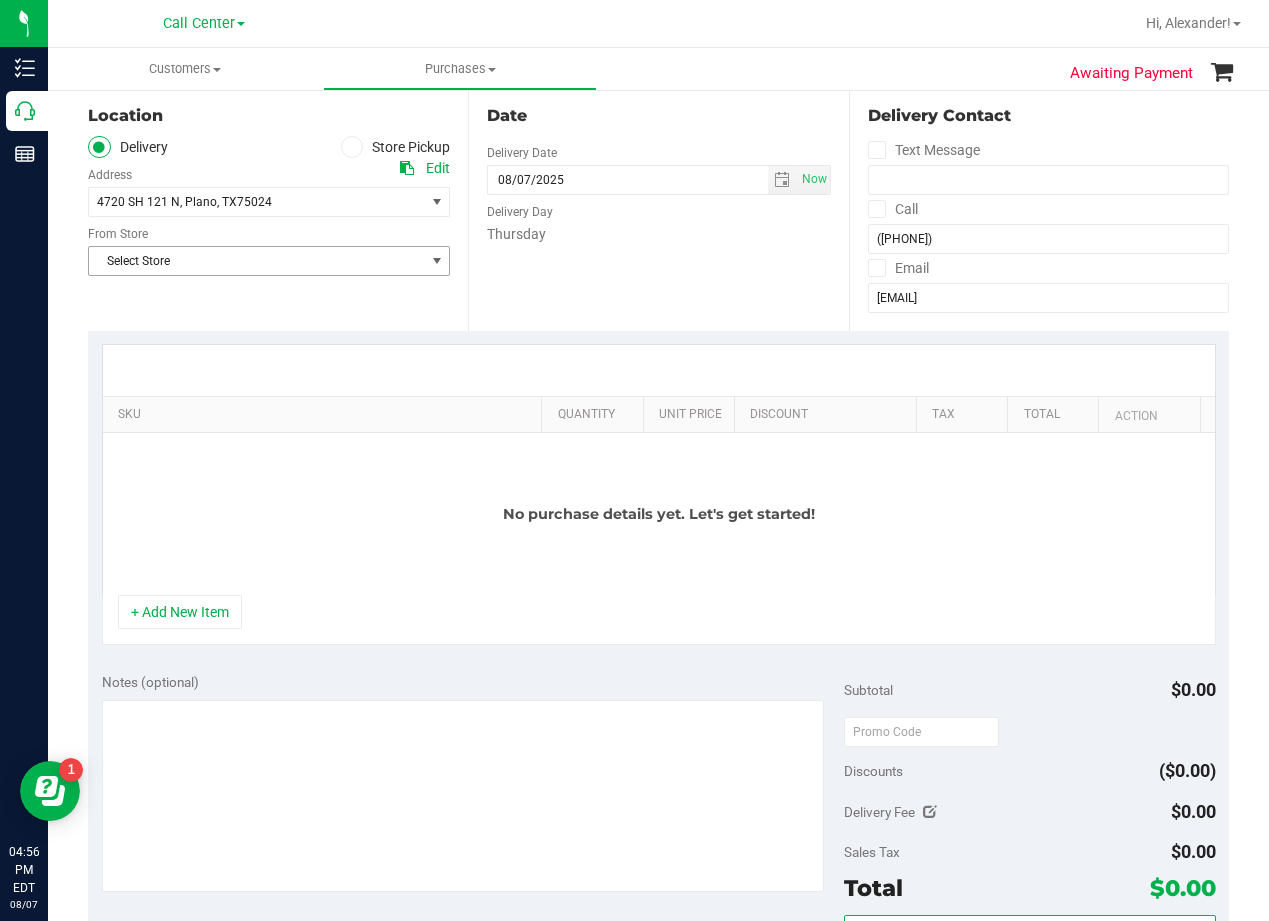 click on "Select Store" at bounding box center [256, 261] 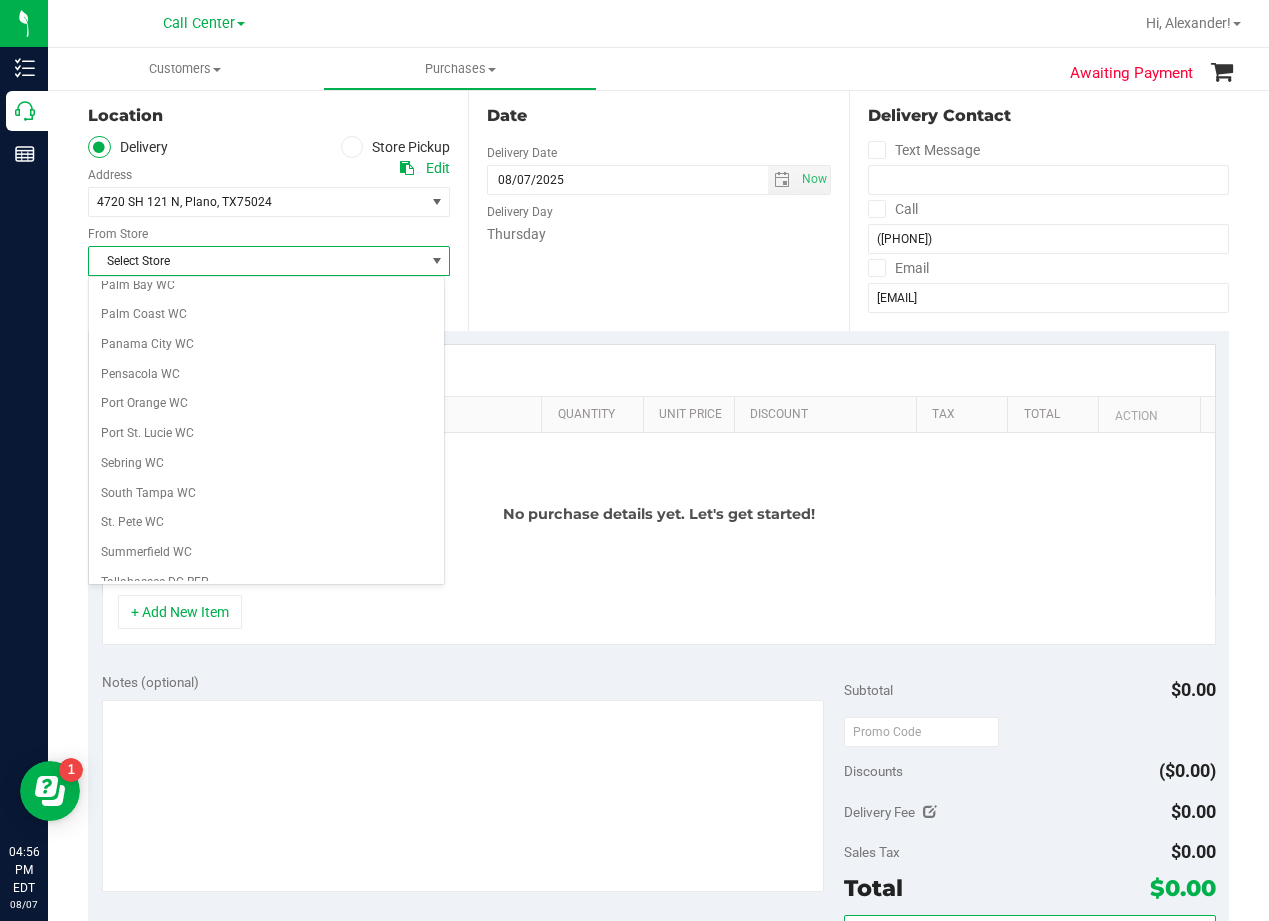 scroll, scrollTop: 1453, scrollLeft: 0, axis: vertical 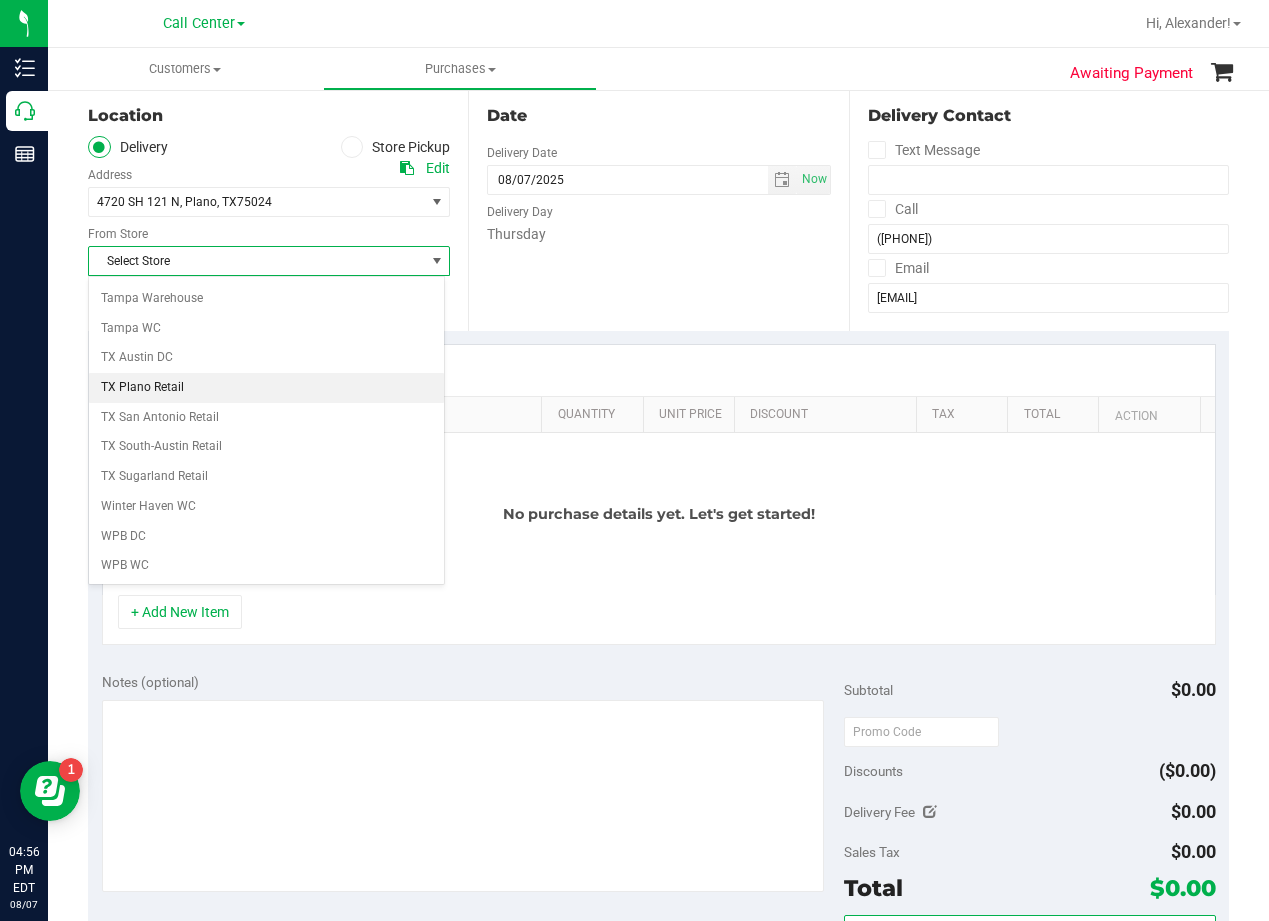 click on "TX Plano Retail" at bounding box center [266, 388] 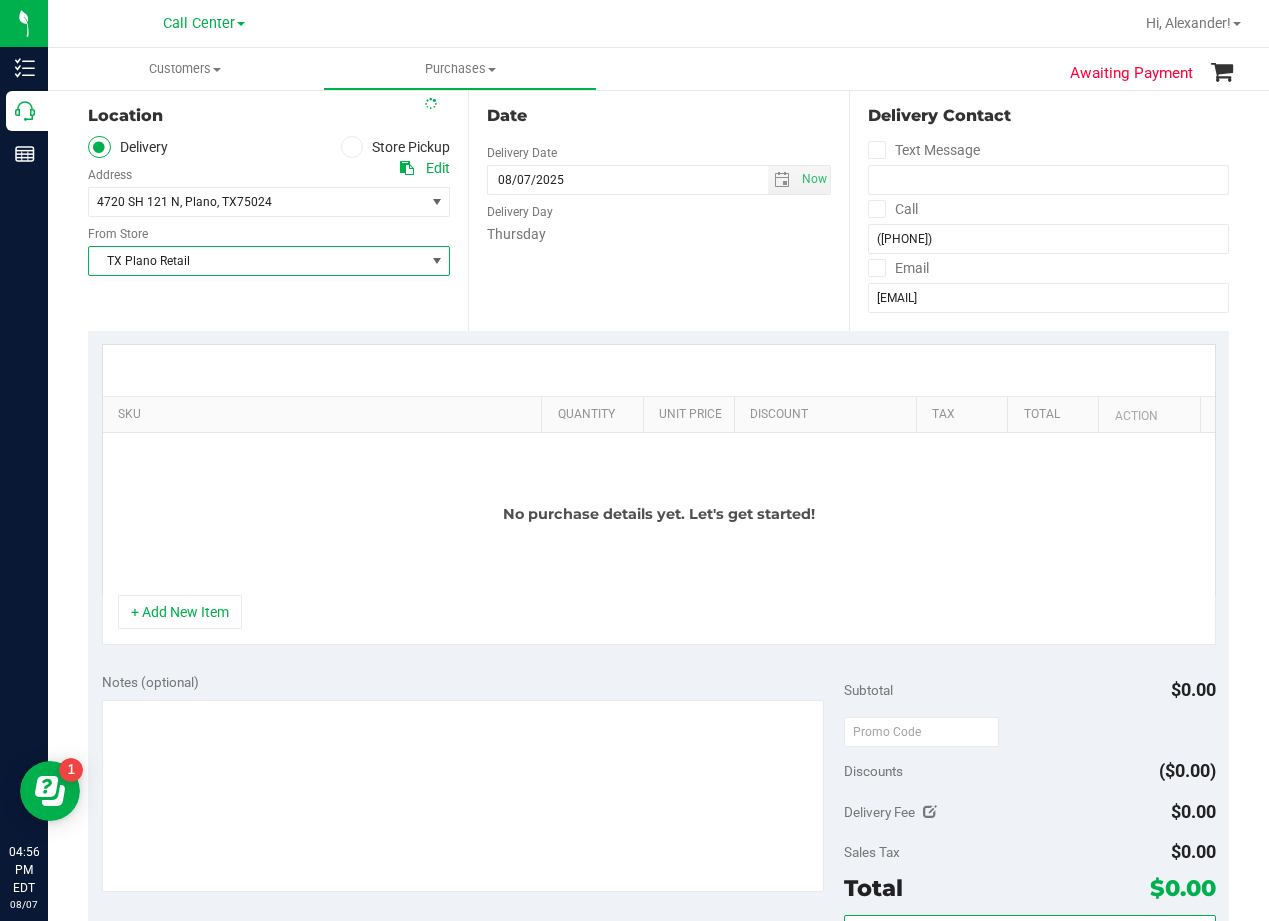 drag, startPoint x: 668, startPoint y: 230, endPoint x: 698, endPoint y: 222, distance: 31.04835 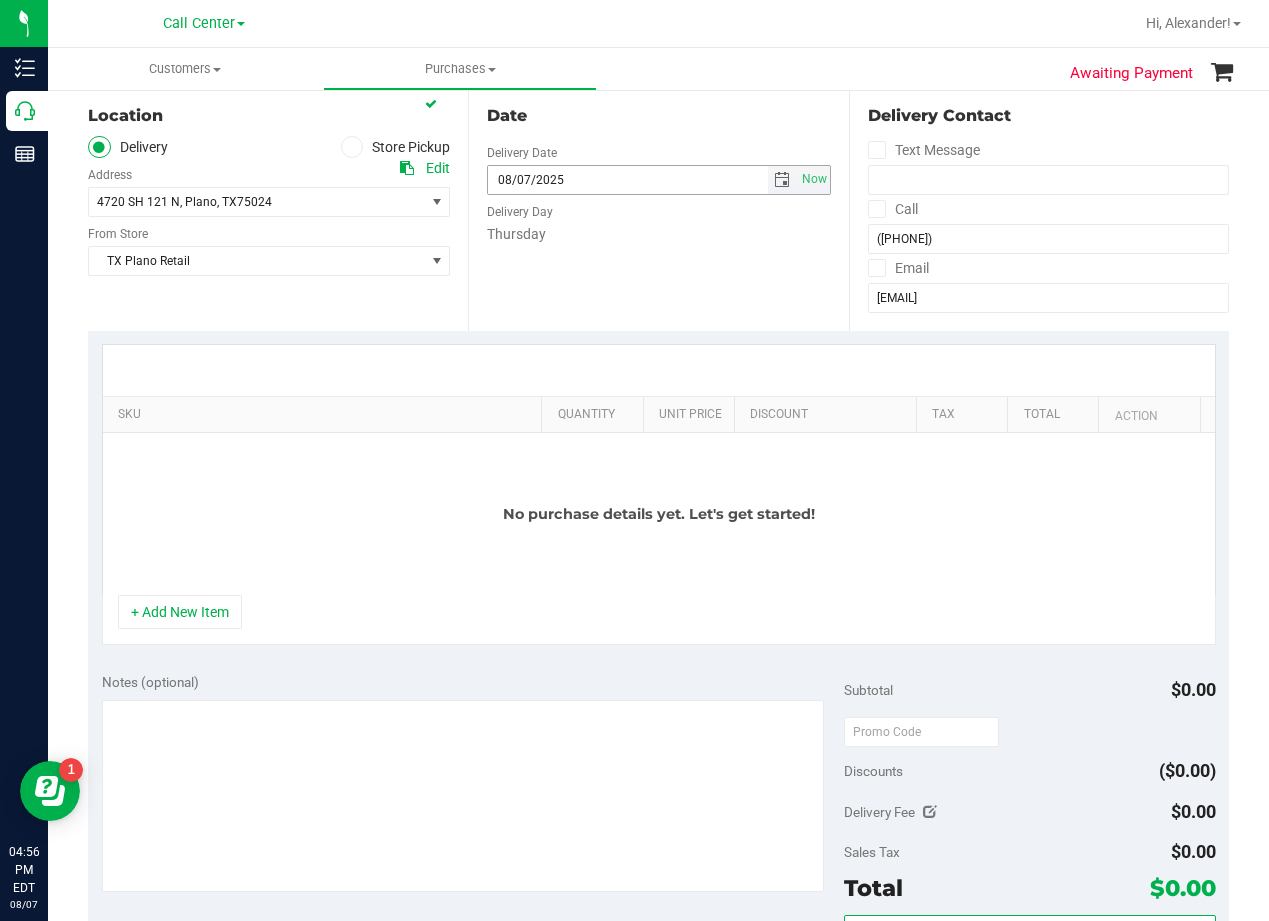 click at bounding box center [782, 180] 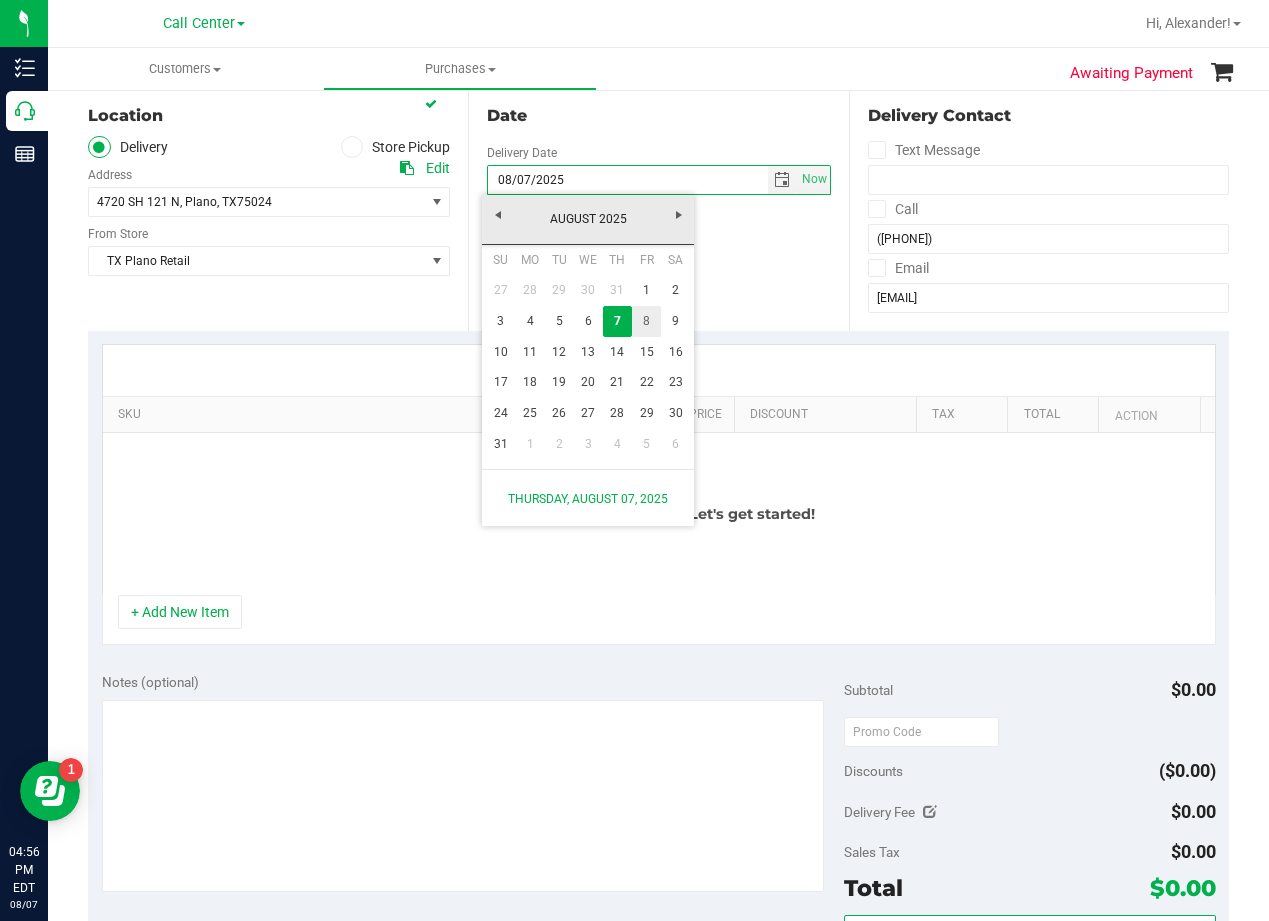 click on "8" at bounding box center (646, 321) 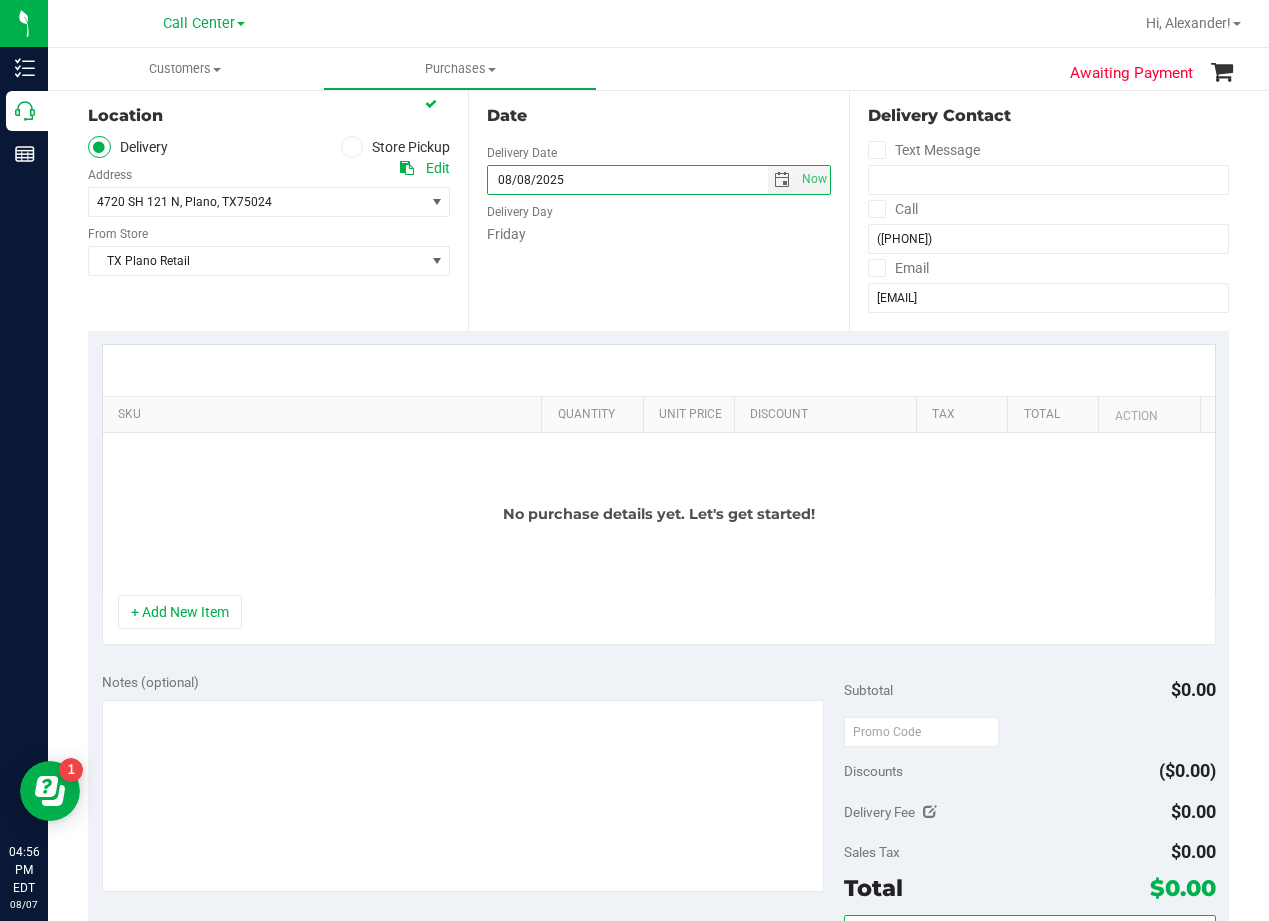 click on "Date
Delivery Date
08/08/2025
Now
08/08/2025 04:56 PM
Now
Delivery Day
Friday" at bounding box center [658, 208] 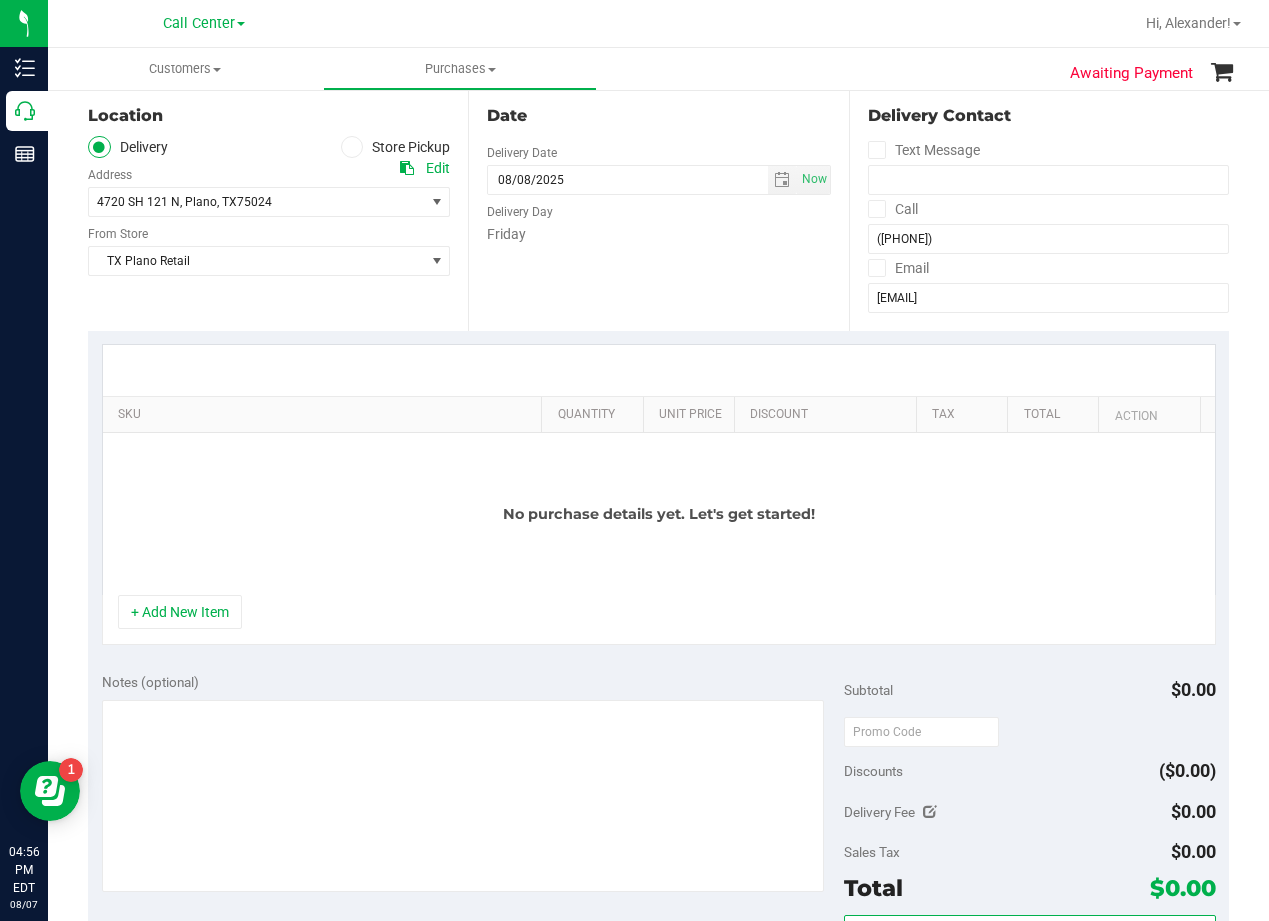 scroll, scrollTop: 300, scrollLeft: 0, axis: vertical 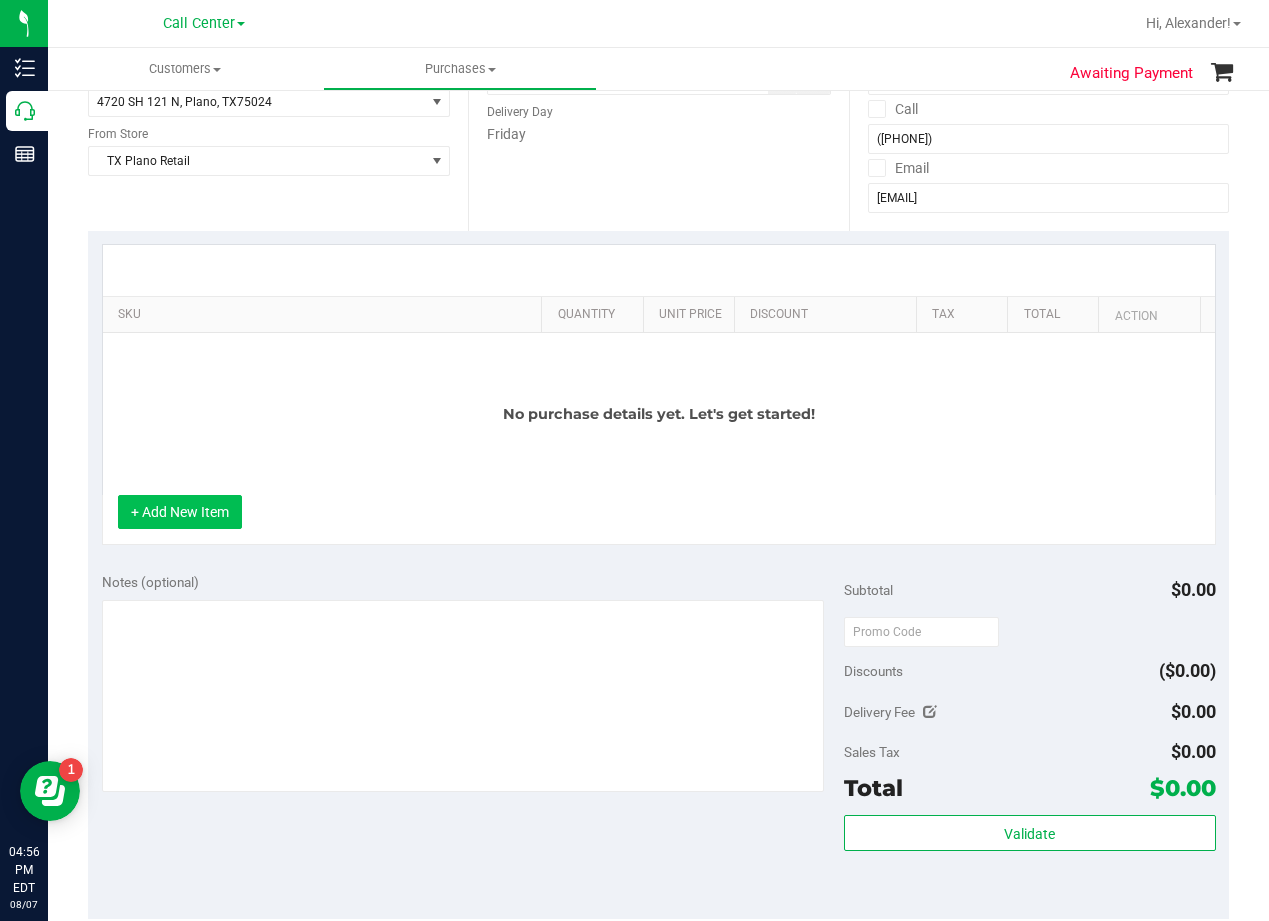click on "+ Add New Item" at bounding box center [180, 512] 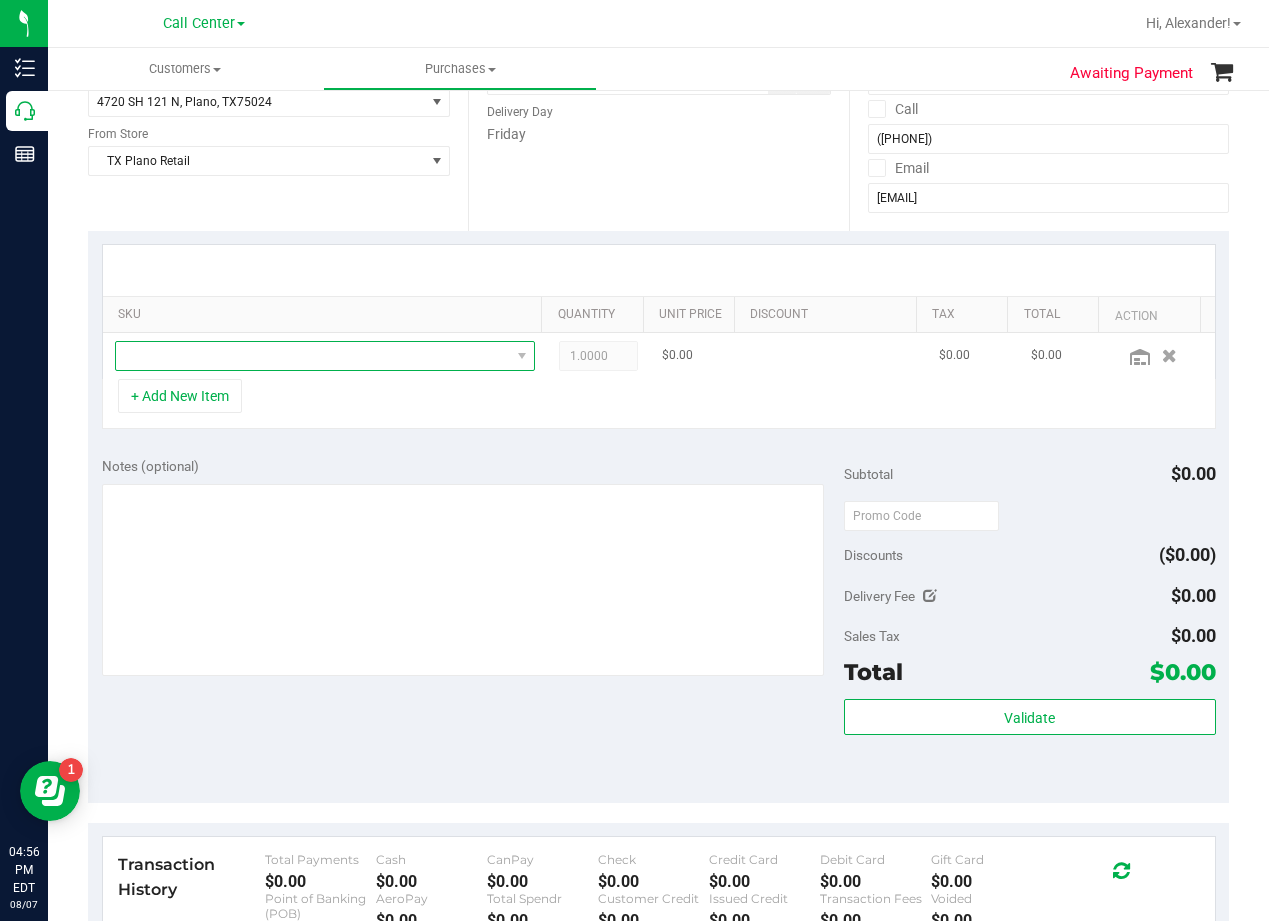 click at bounding box center [313, 356] 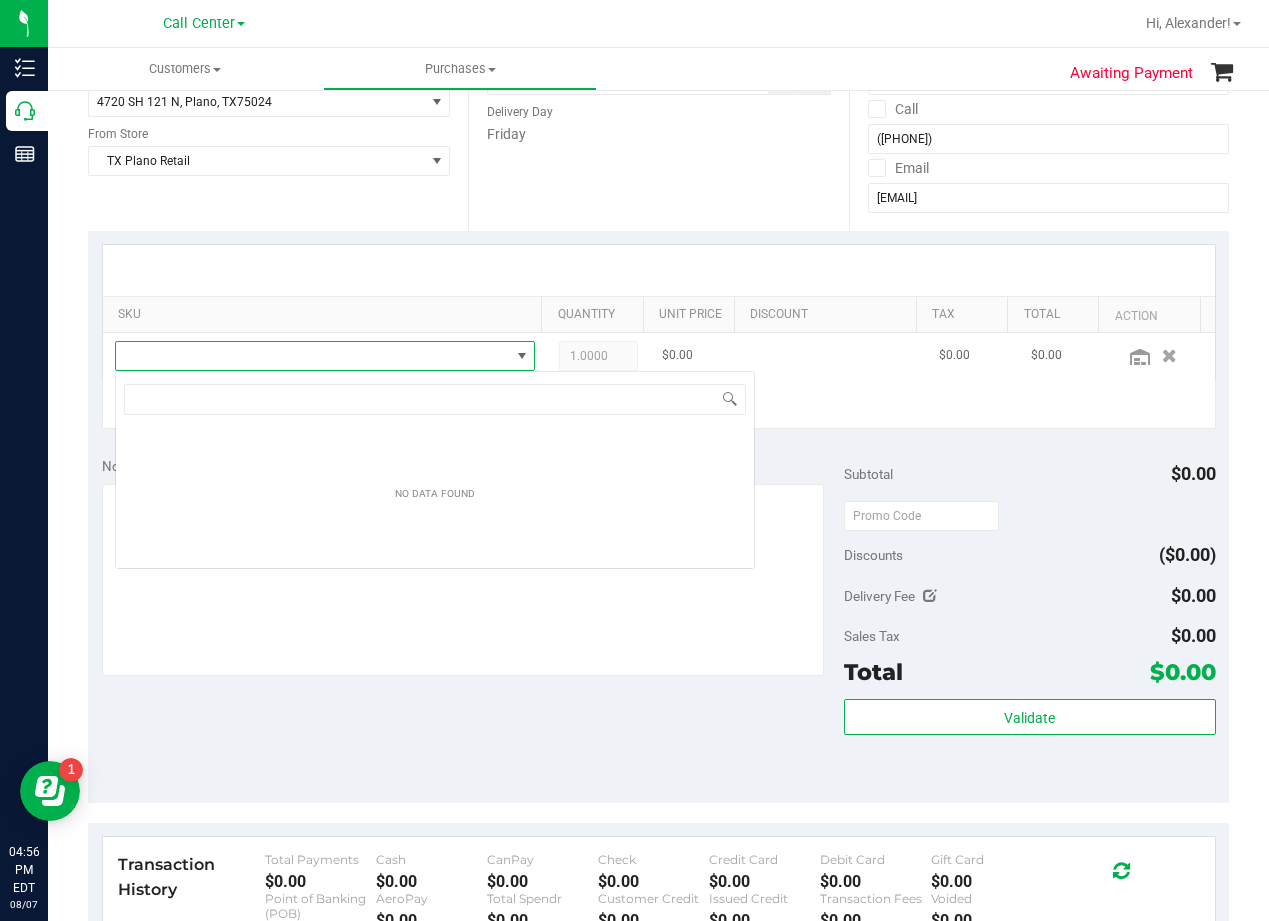scroll, scrollTop: 99970, scrollLeft: 99592, axis: both 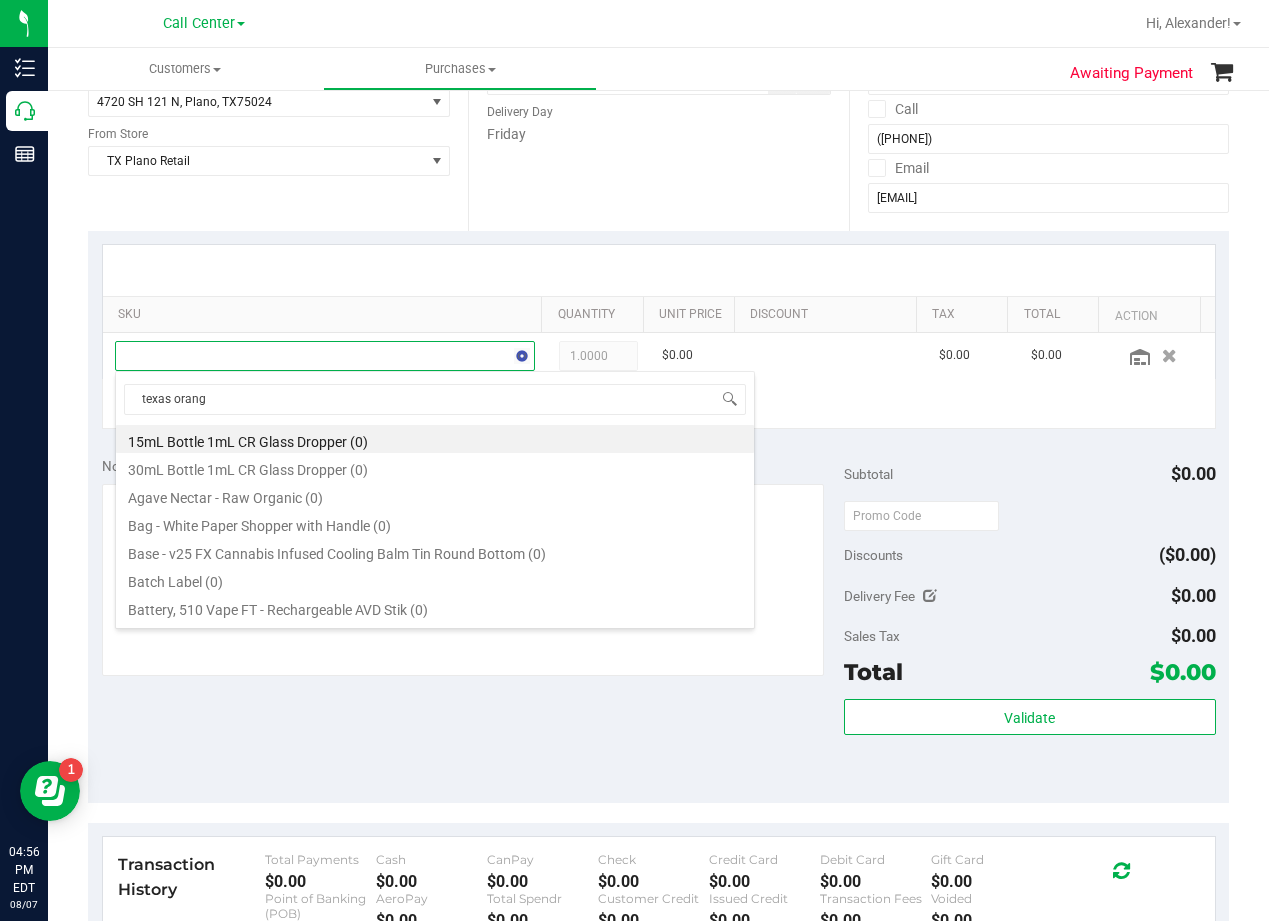 type on "texas orange" 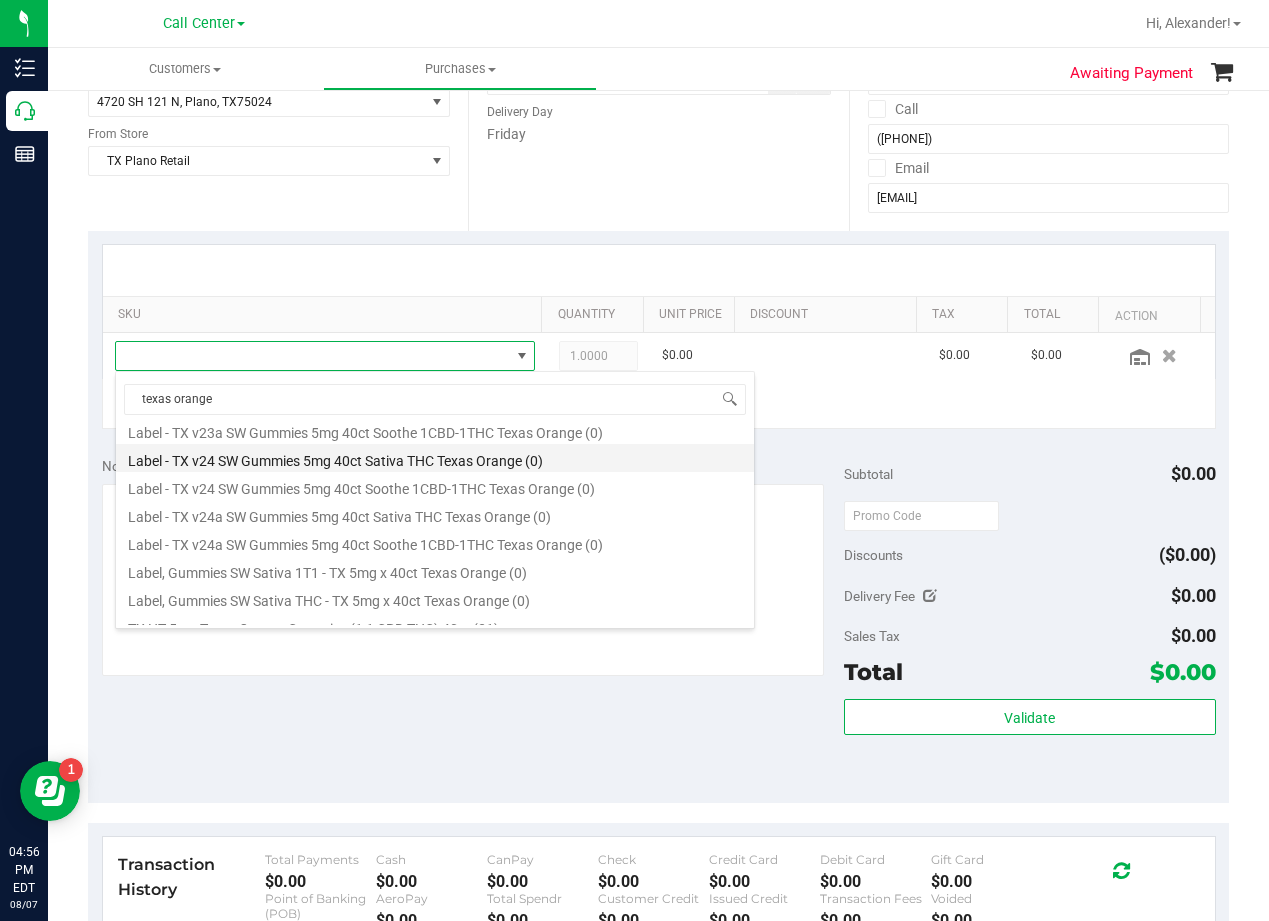 scroll, scrollTop: 332, scrollLeft: 0, axis: vertical 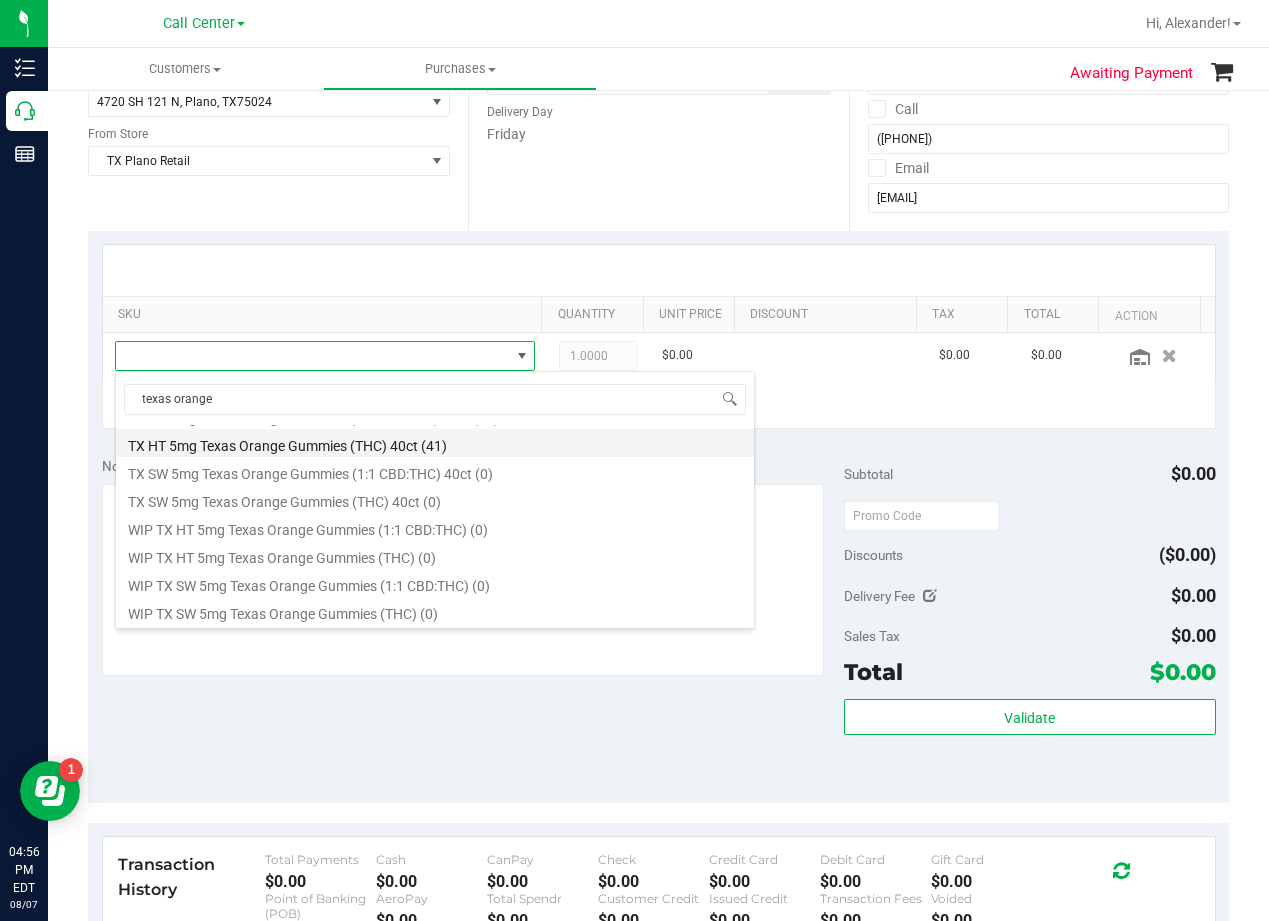 click on "TX HT 5mg Texas Orange Gummies (THC) 40ct (41)" at bounding box center [435, 443] 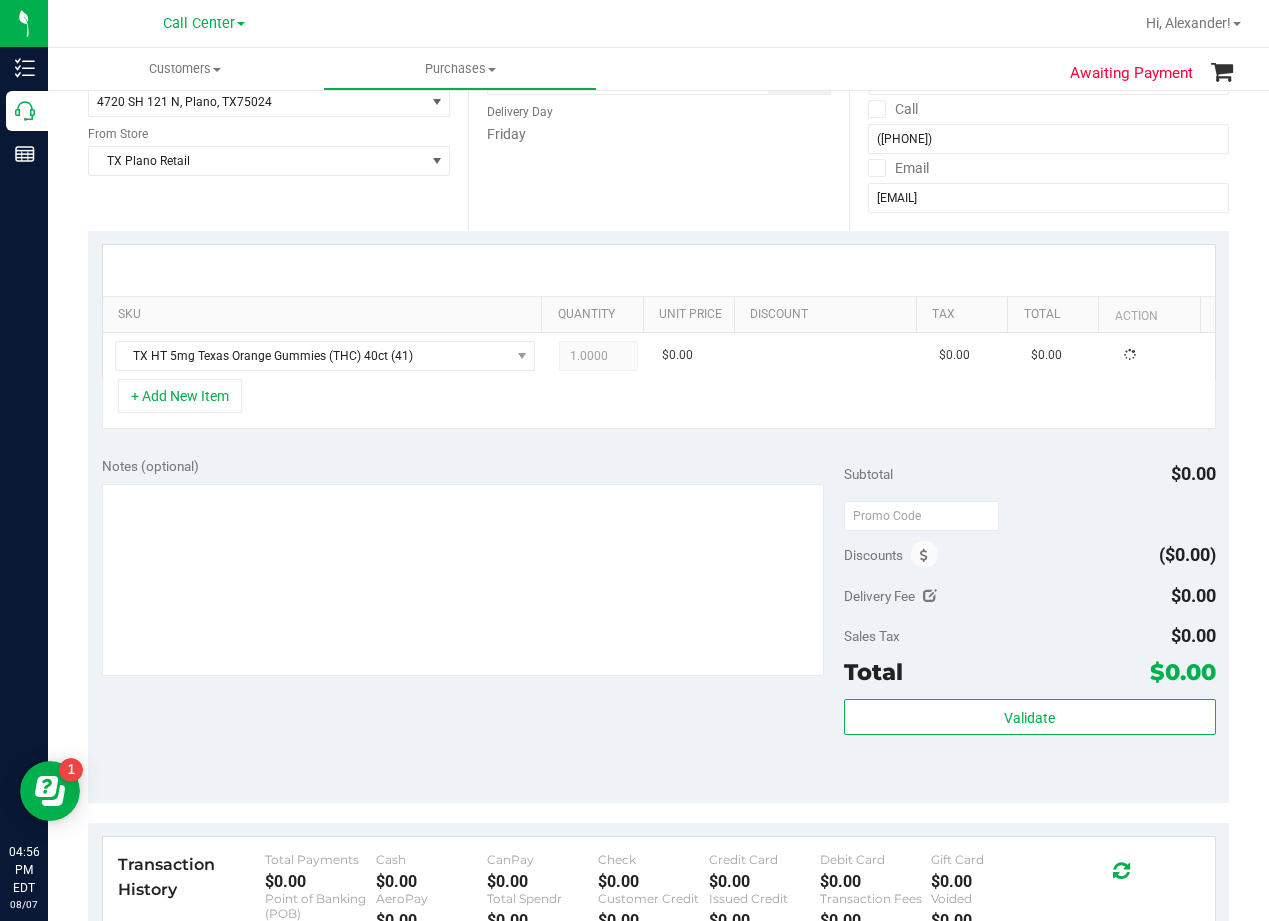 click on "+ Add New Item" at bounding box center [659, 404] 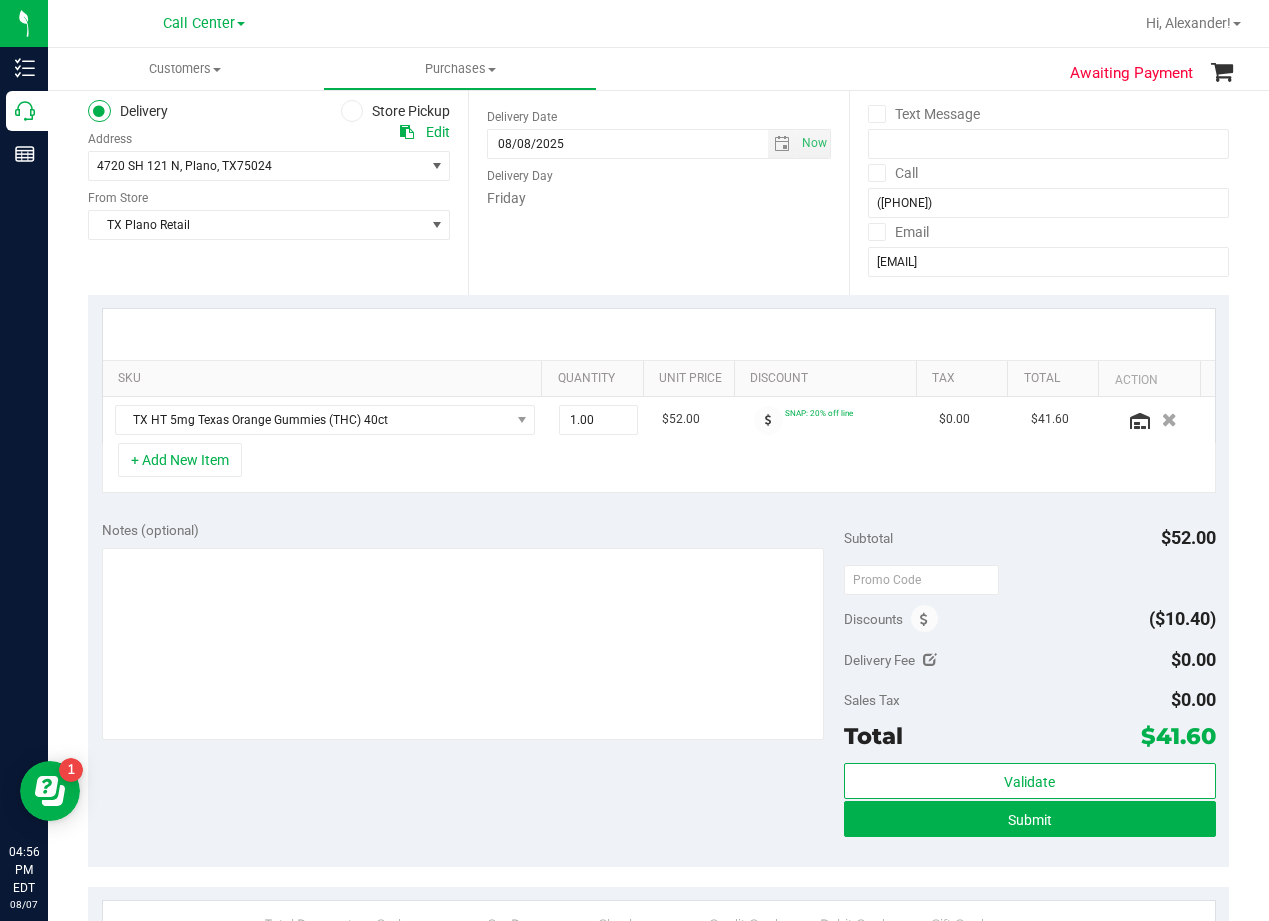 scroll, scrollTop: 200, scrollLeft: 0, axis: vertical 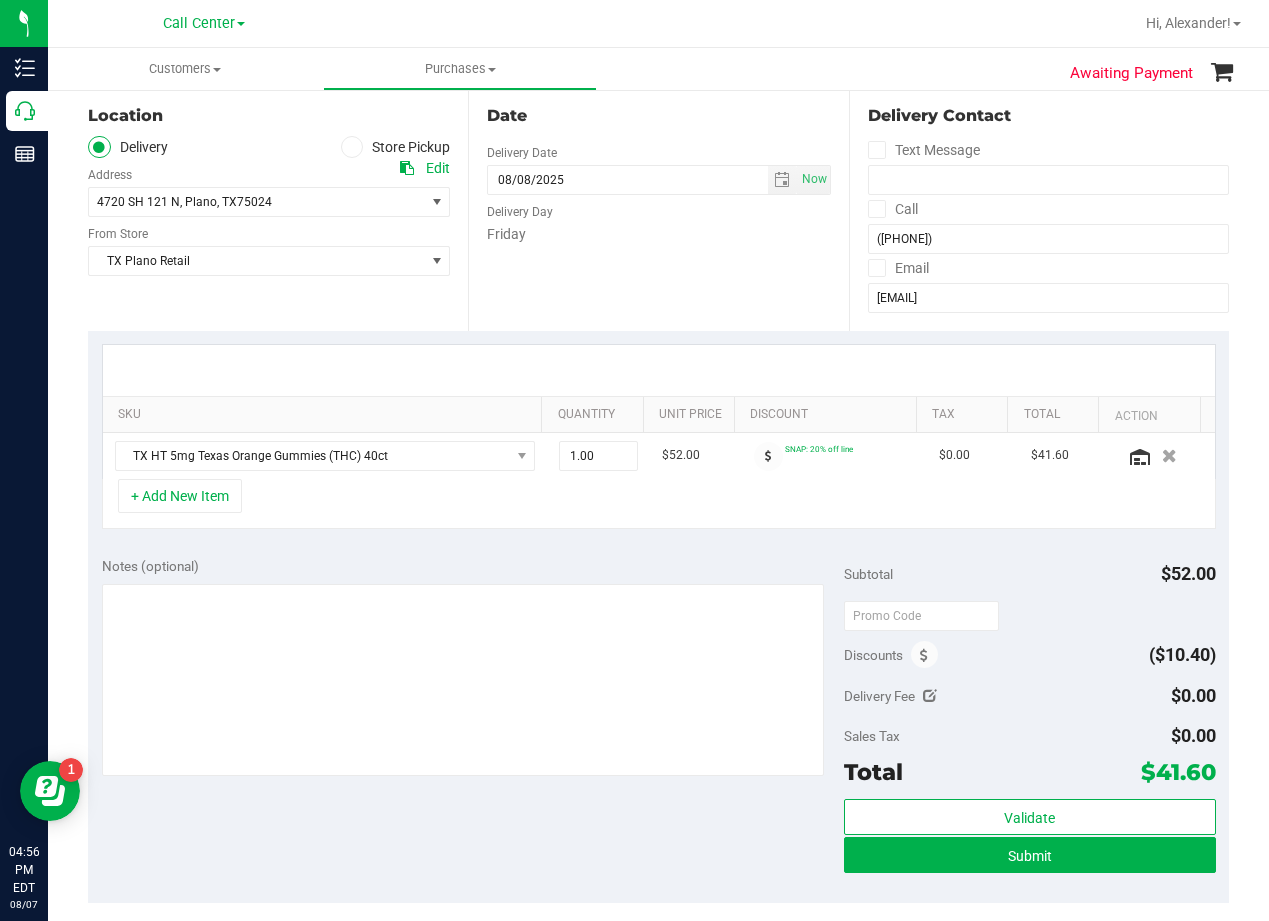 click at bounding box center [659, 370] 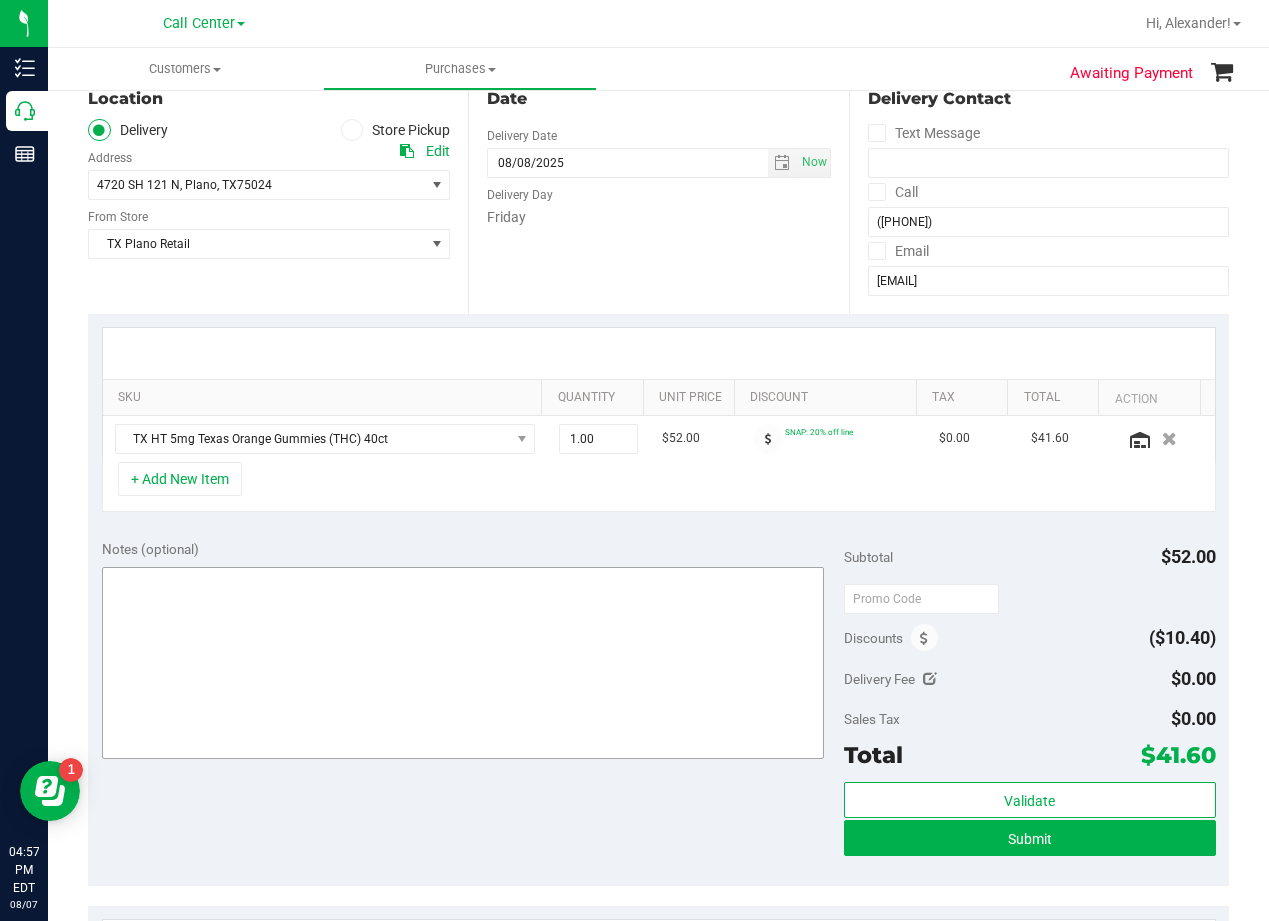 scroll, scrollTop: 300, scrollLeft: 0, axis: vertical 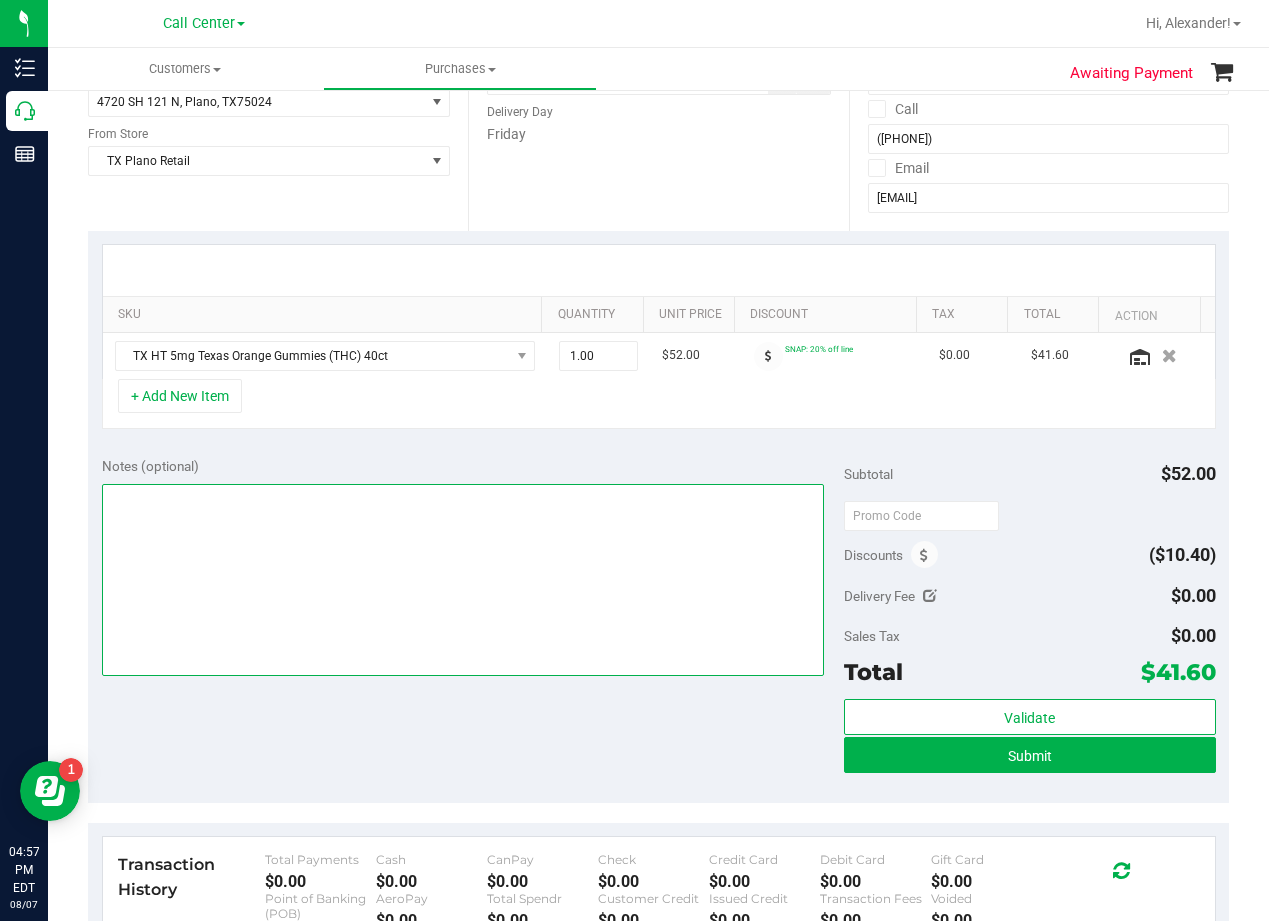 click at bounding box center (463, 580) 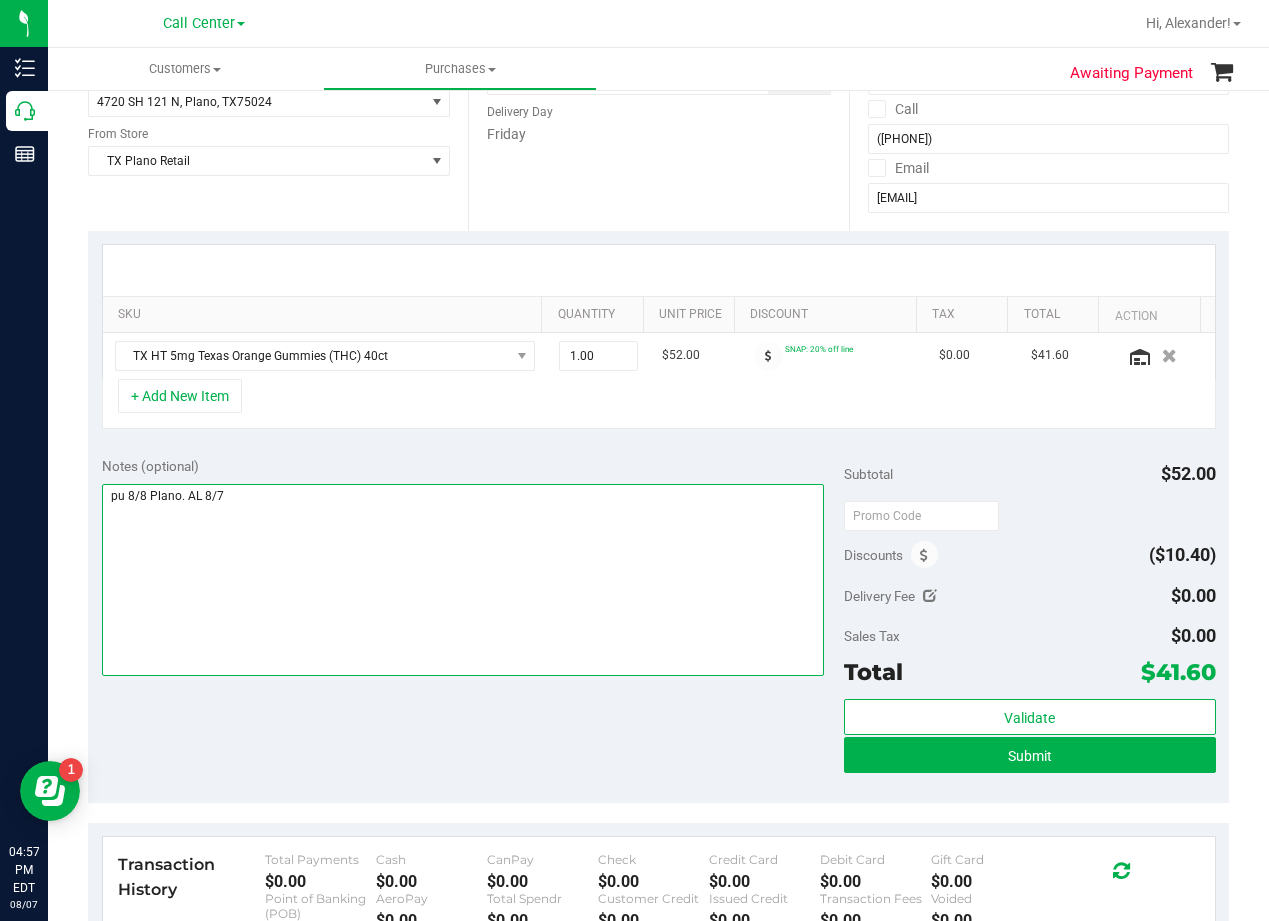 type on "pu 8/8 Plano. AL 8/7" 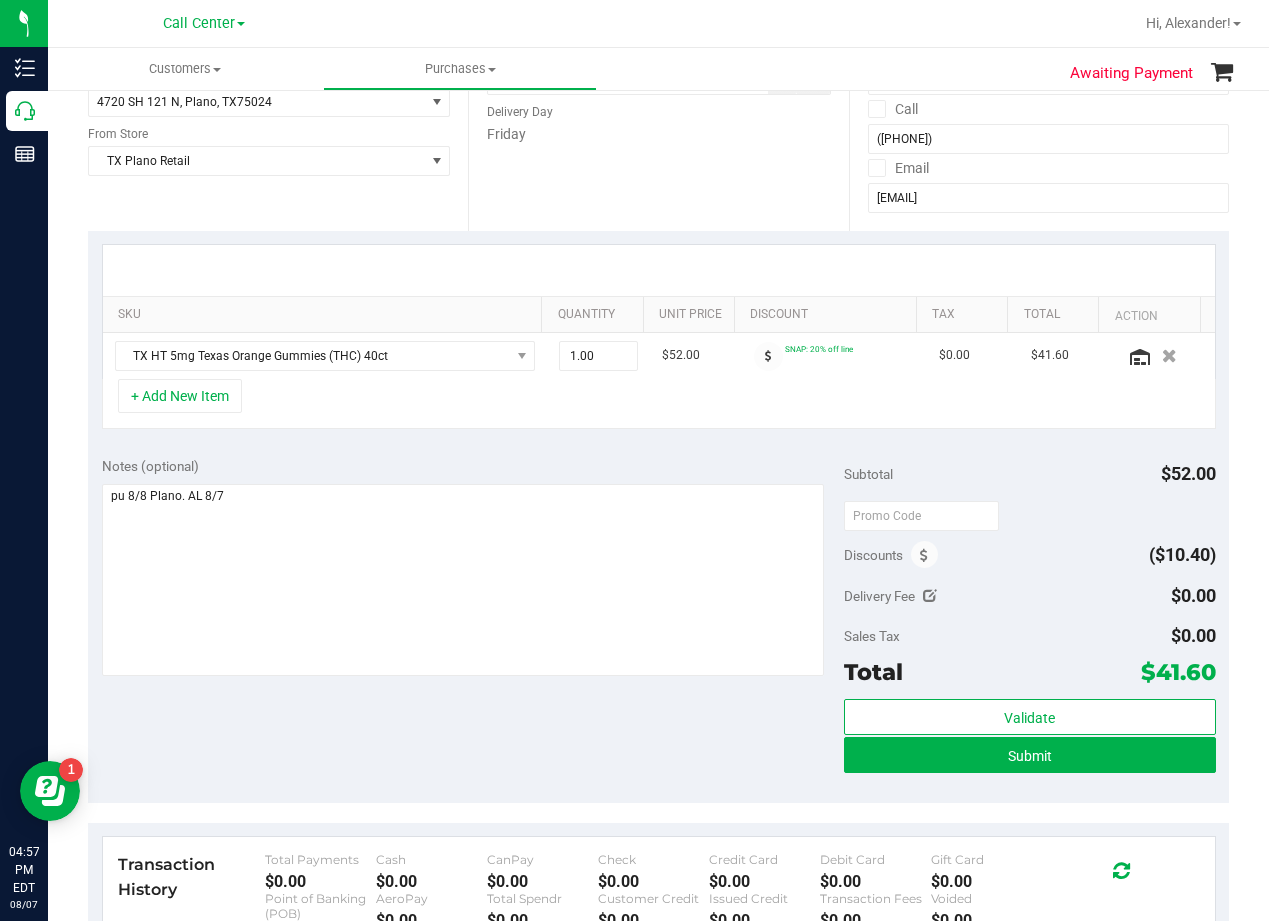 click on "Notes (optional)
Subtotal
$52.00
Discounts
($10.40)
Delivery Fee
$0.00
Sales Tax
$0.00
Total" at bounding box center (658, 623) 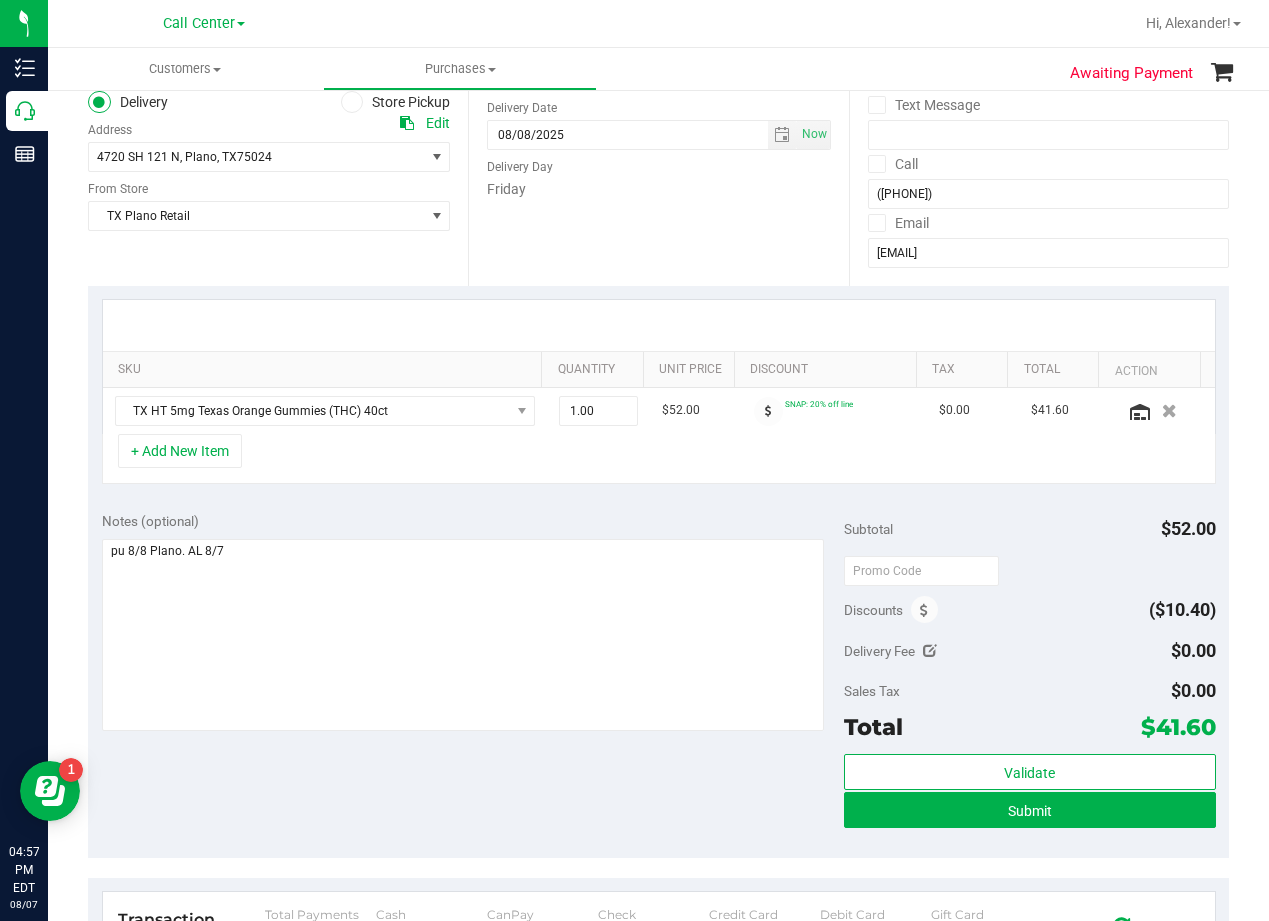scroll, scrollTop: 200, scrollLeft: 0, axis: vertical 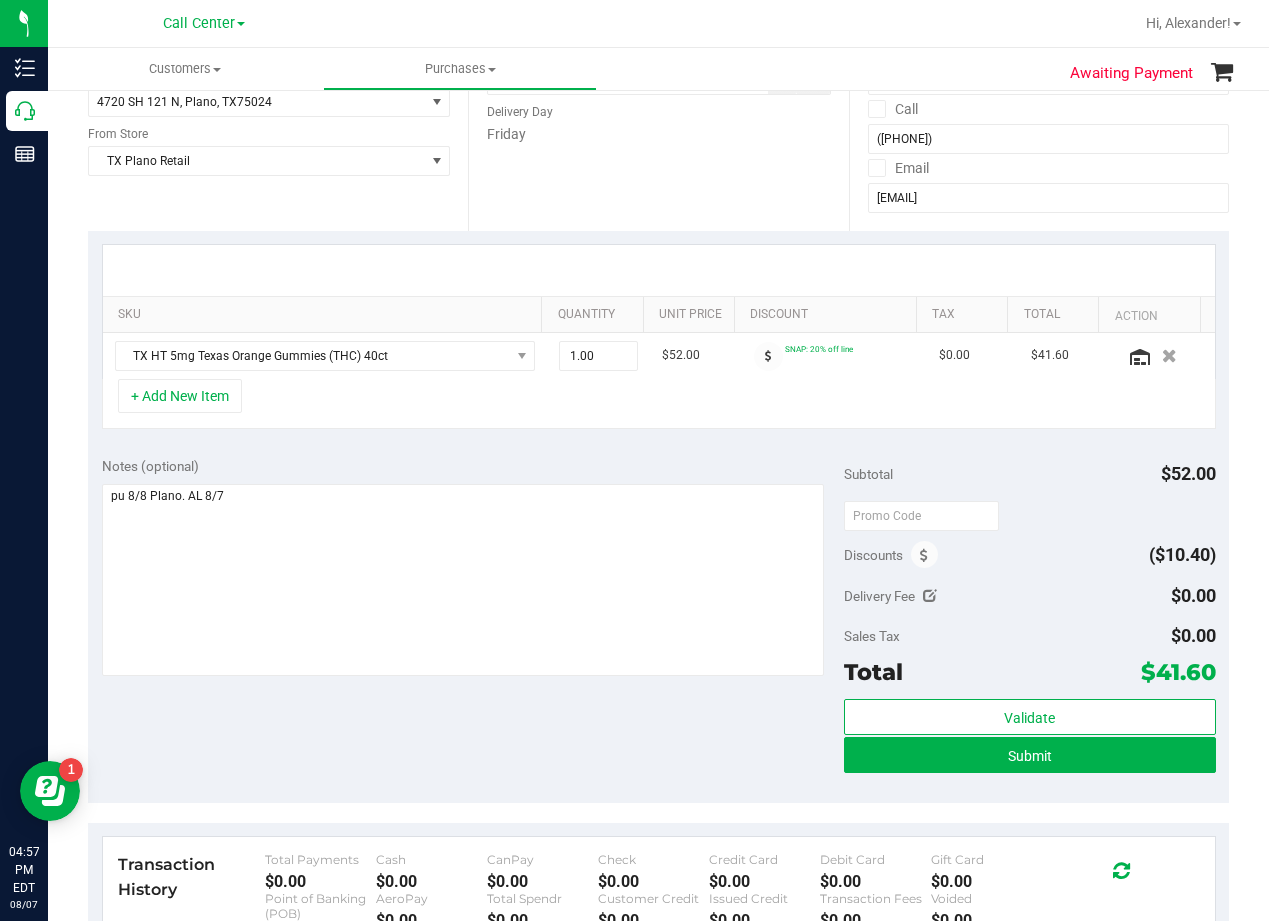 click on "SKU Quantity Unit Price Discount Tax Total Action
TX HT 5mg Texas Orange Gummies (THC) 40ct
1.00 1
$52.00
SNAP:
20%
off
line
$0.00
$41.60
+ Add New Item" at bounding box center [658, 337] 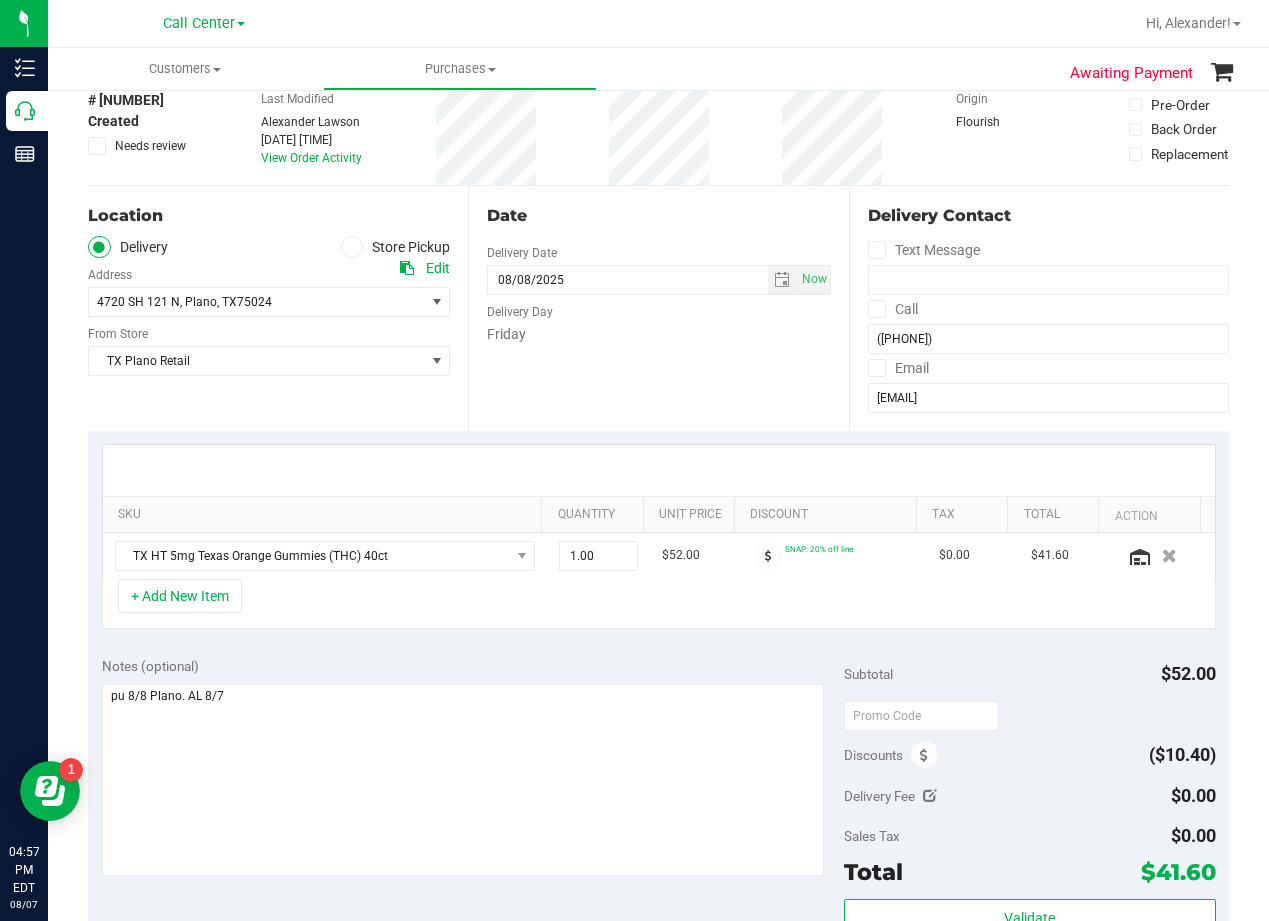 scroll, scrollTop: 0, scrollLeft: 0, axis: both 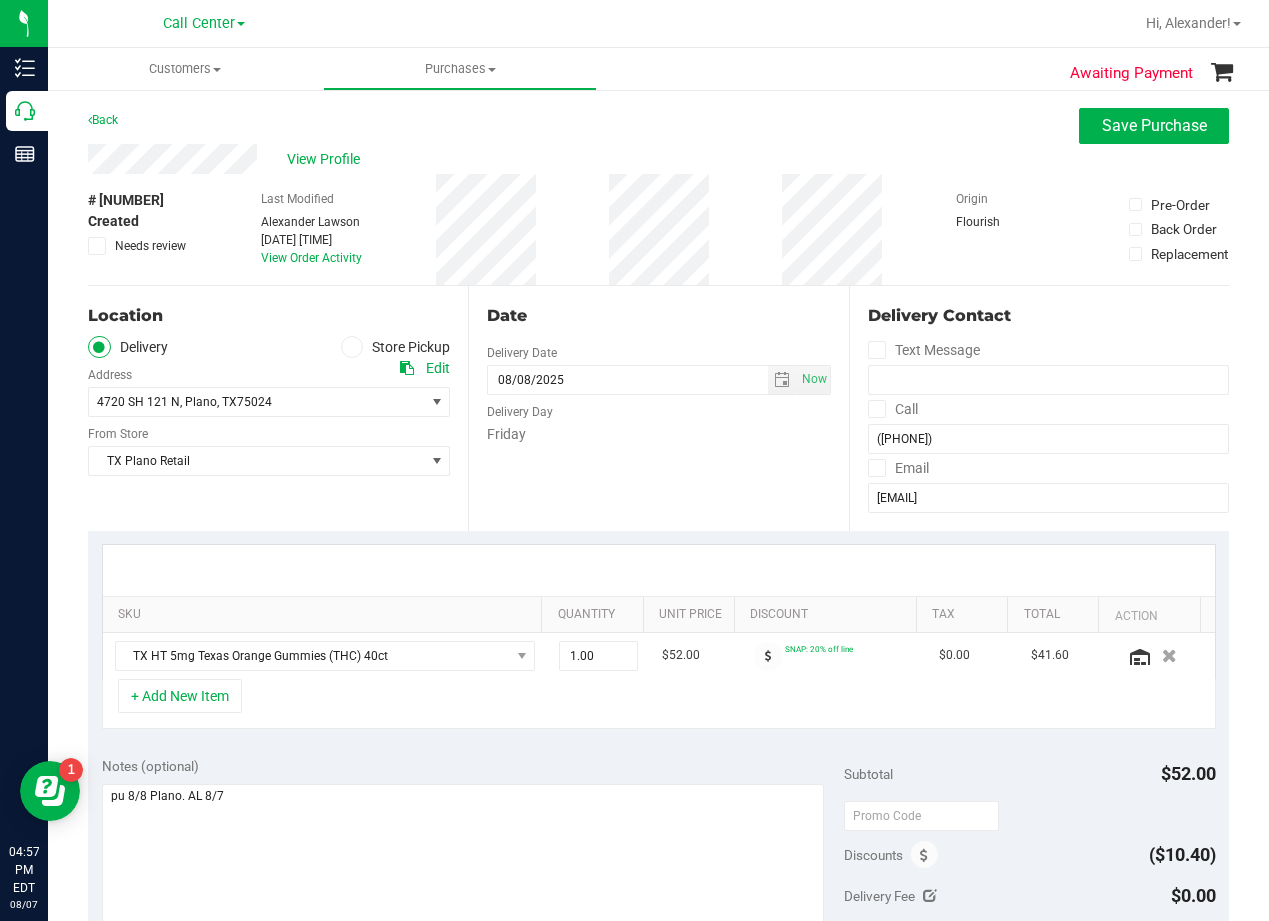 click on "Date" at bounding box center (658, 316) 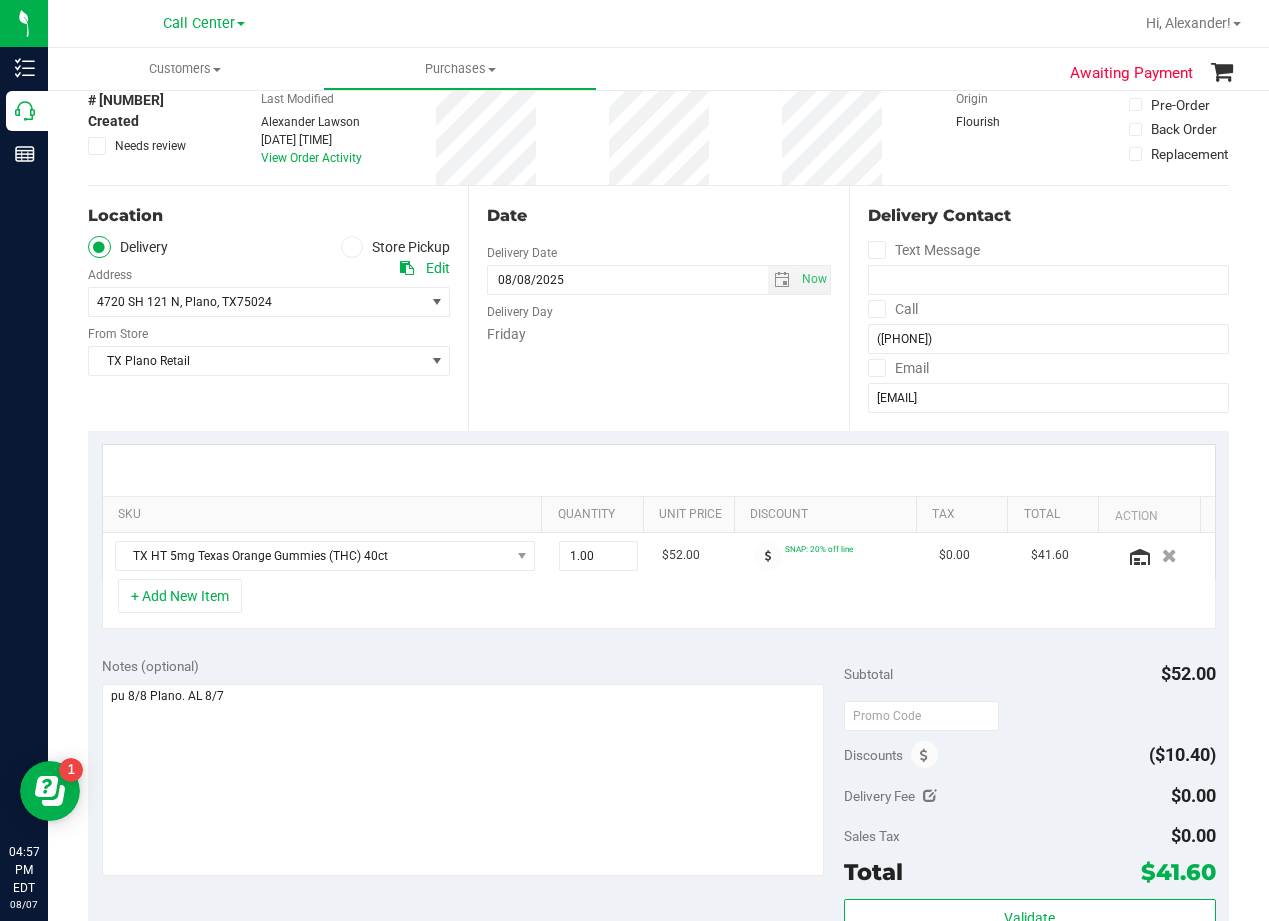 click on "Delivery Day" at bounding box center [658, 309] 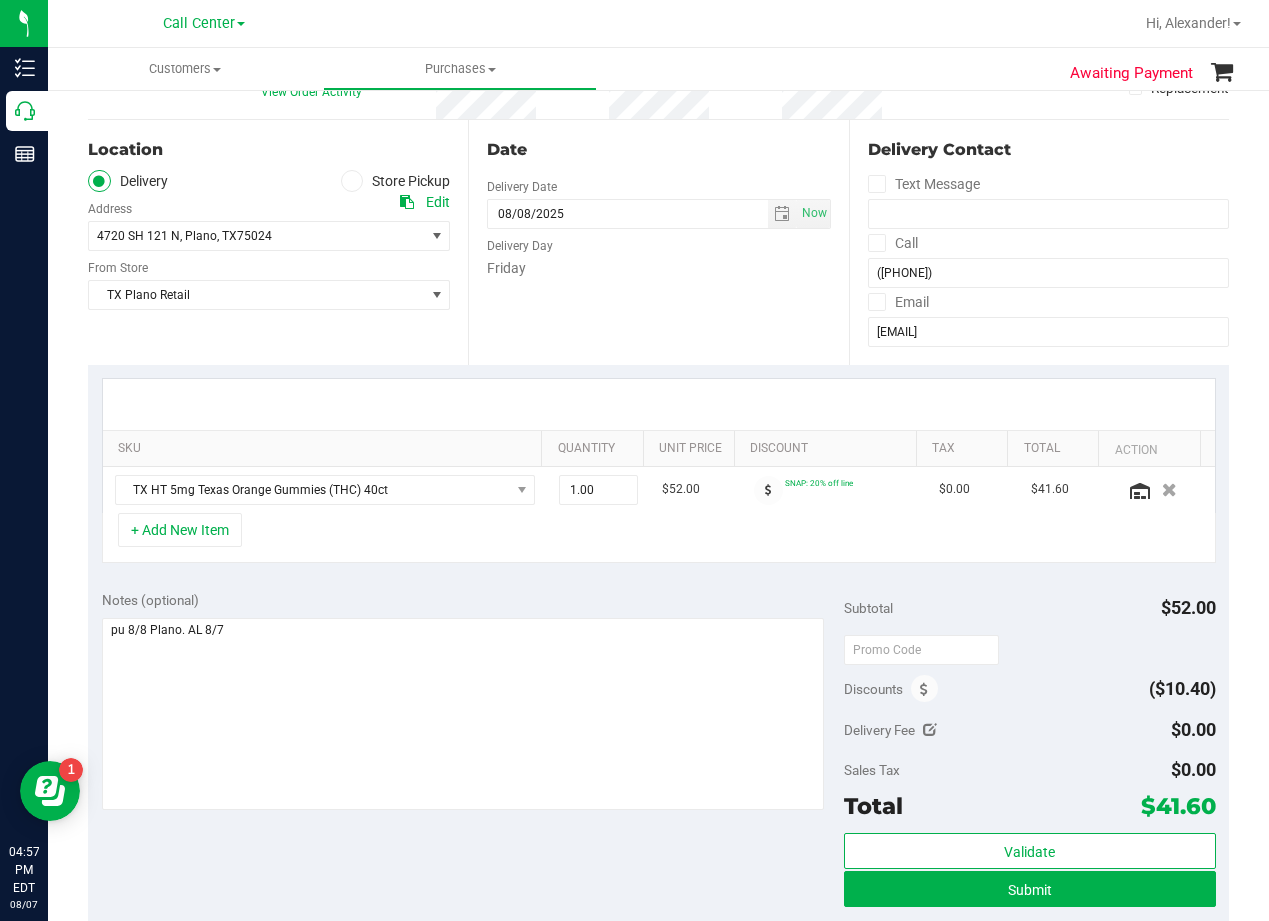 scroll, scrollTop: 200, scrollLeft: 0, axis: vertical 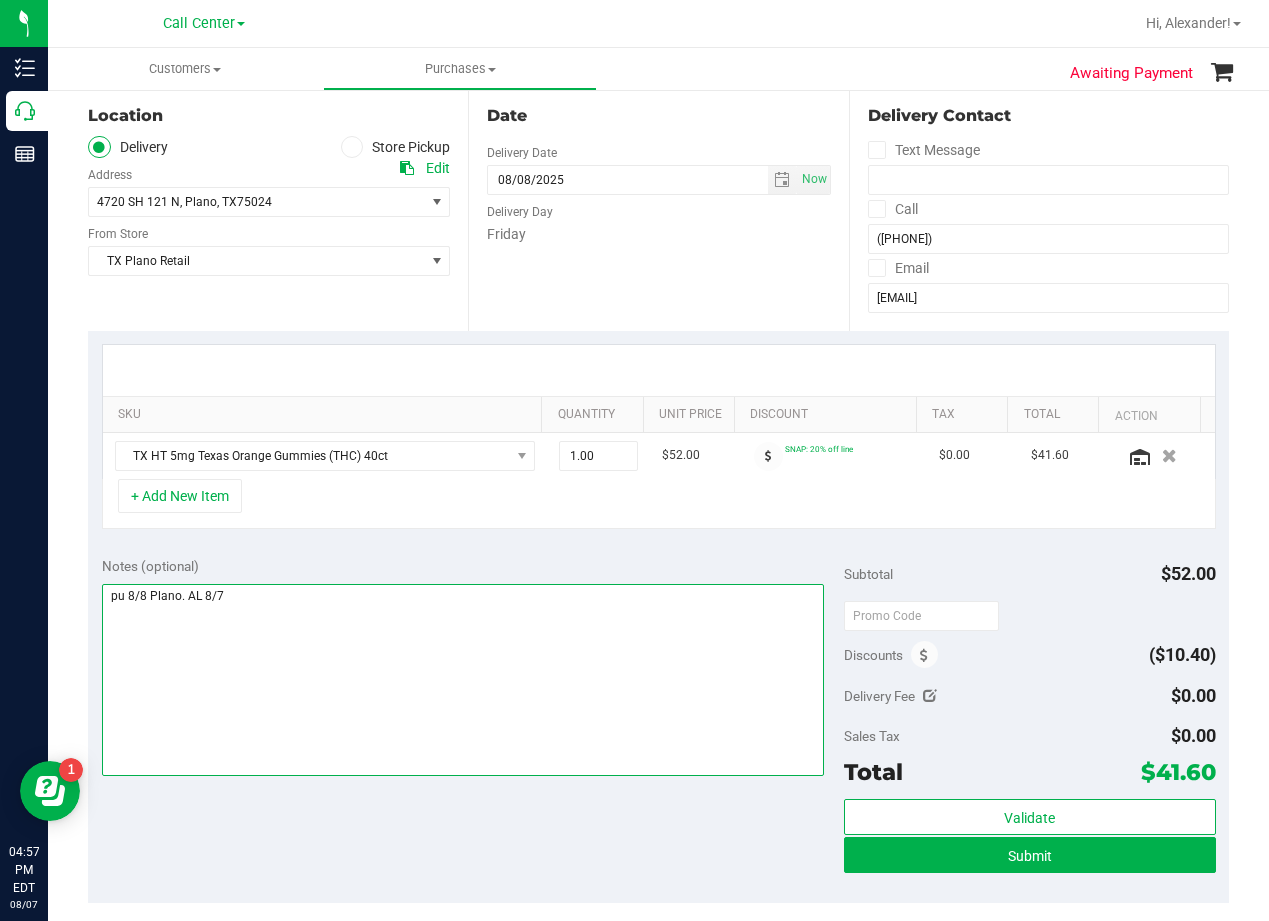 click at bounding box center [463, 680] 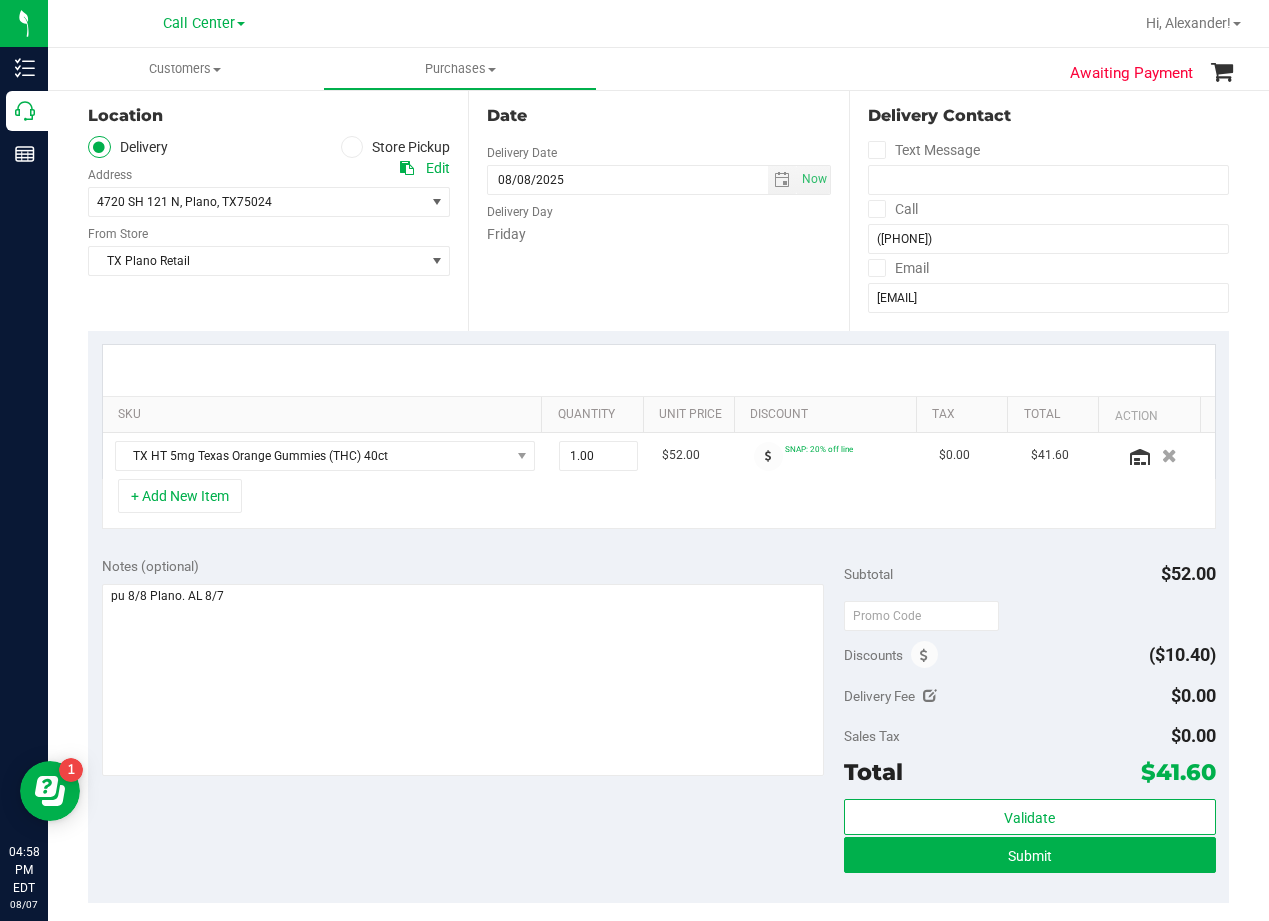 click on "Validate
Submit" at bounding box center (1029, 844) 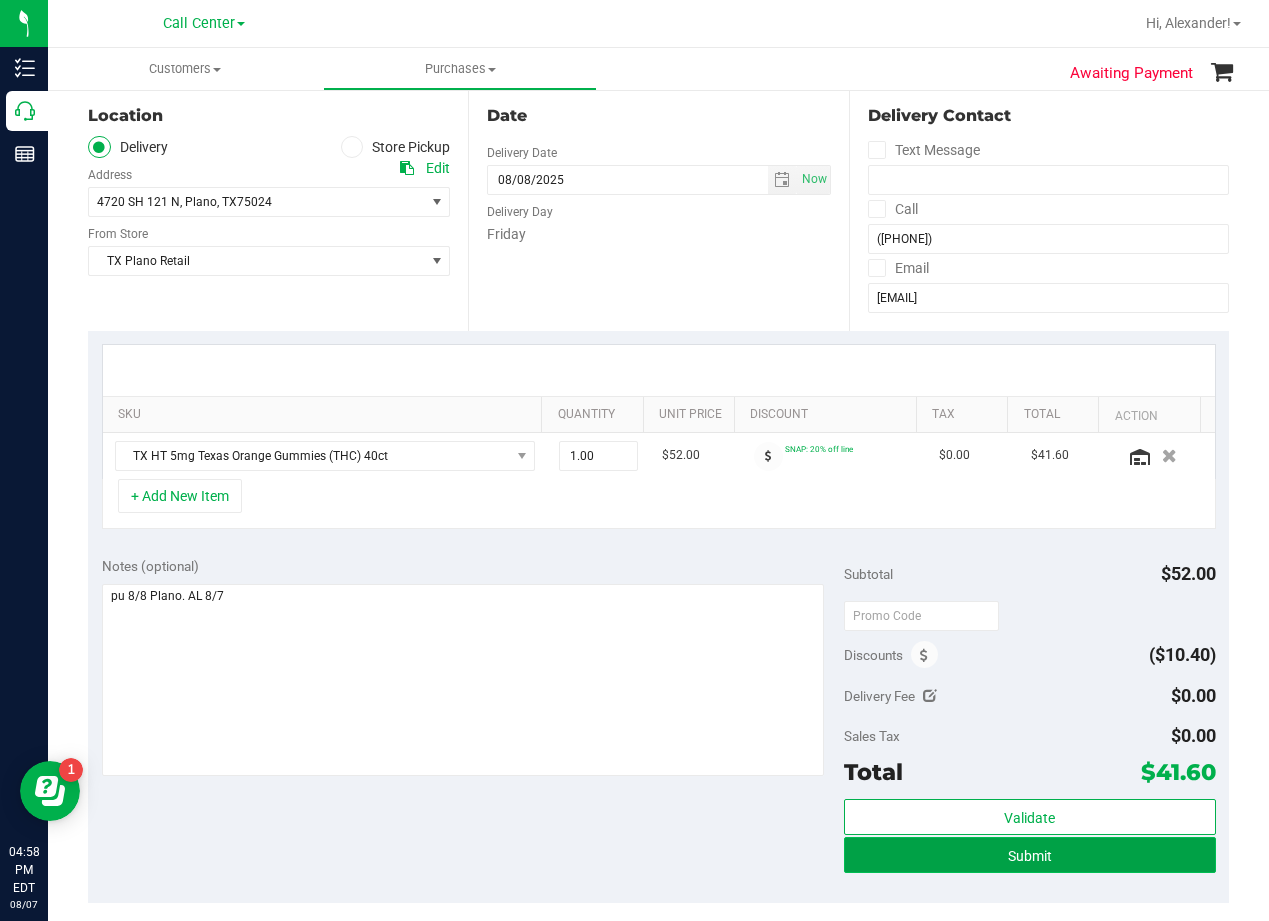 click on "Submit" at bounding box center [1029, 855] 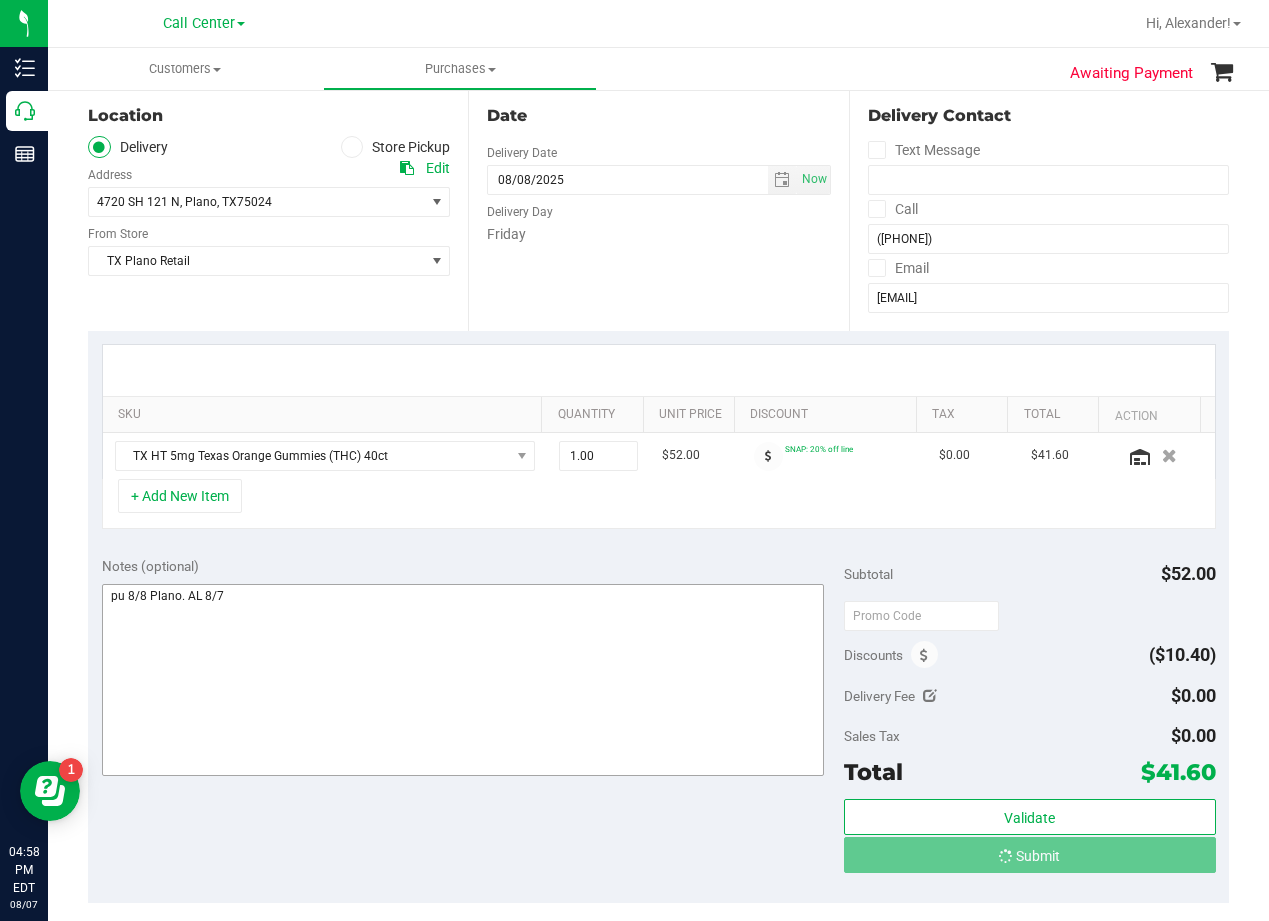 scroll, scrollTop: 100, scrollLeft: 0, axis: vertical 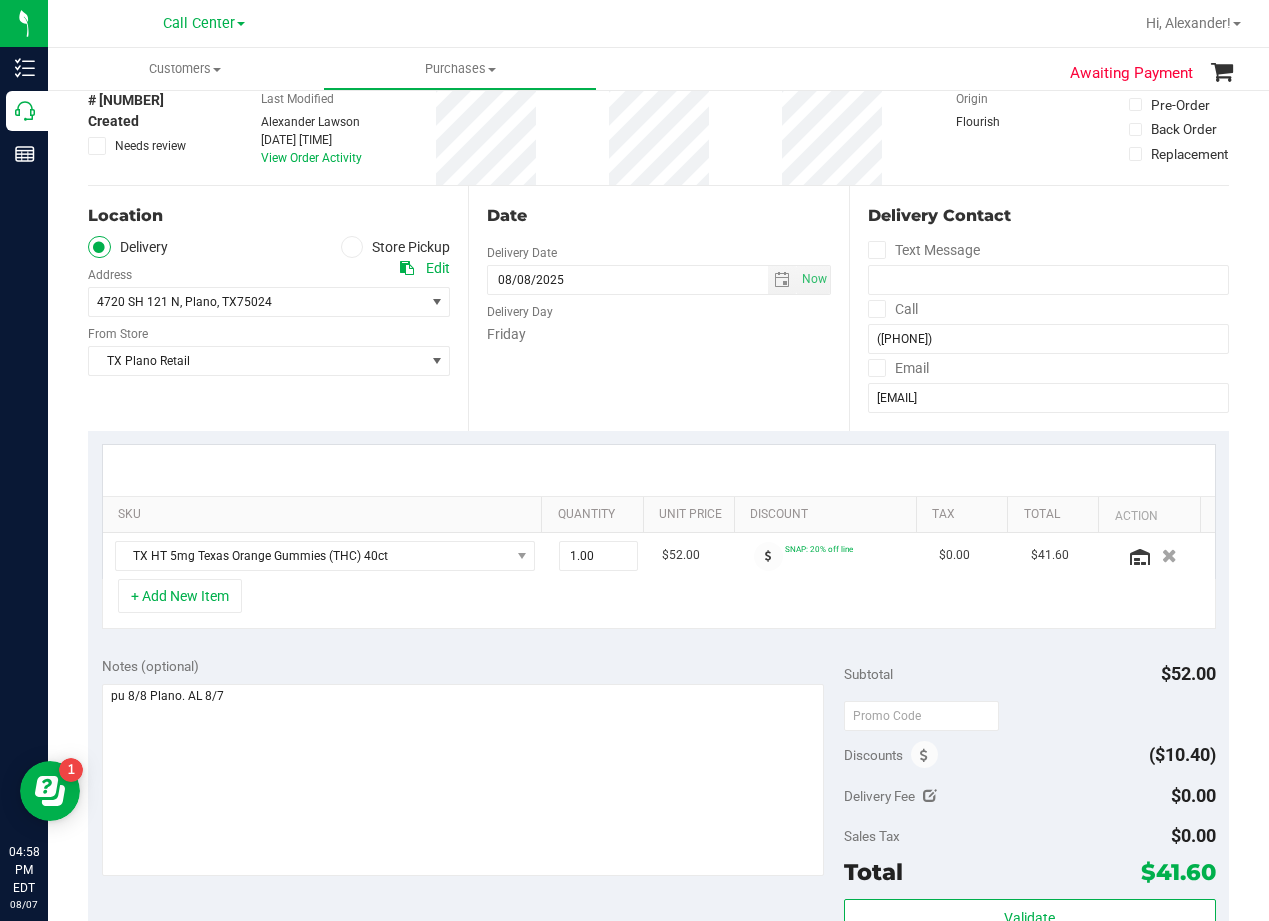 click on "Date
Delivery Date
08/08/2025
Now
08/08/2025 08:00 AM
Now
Delivery Day
Friday" at bounding box center [658, 308] 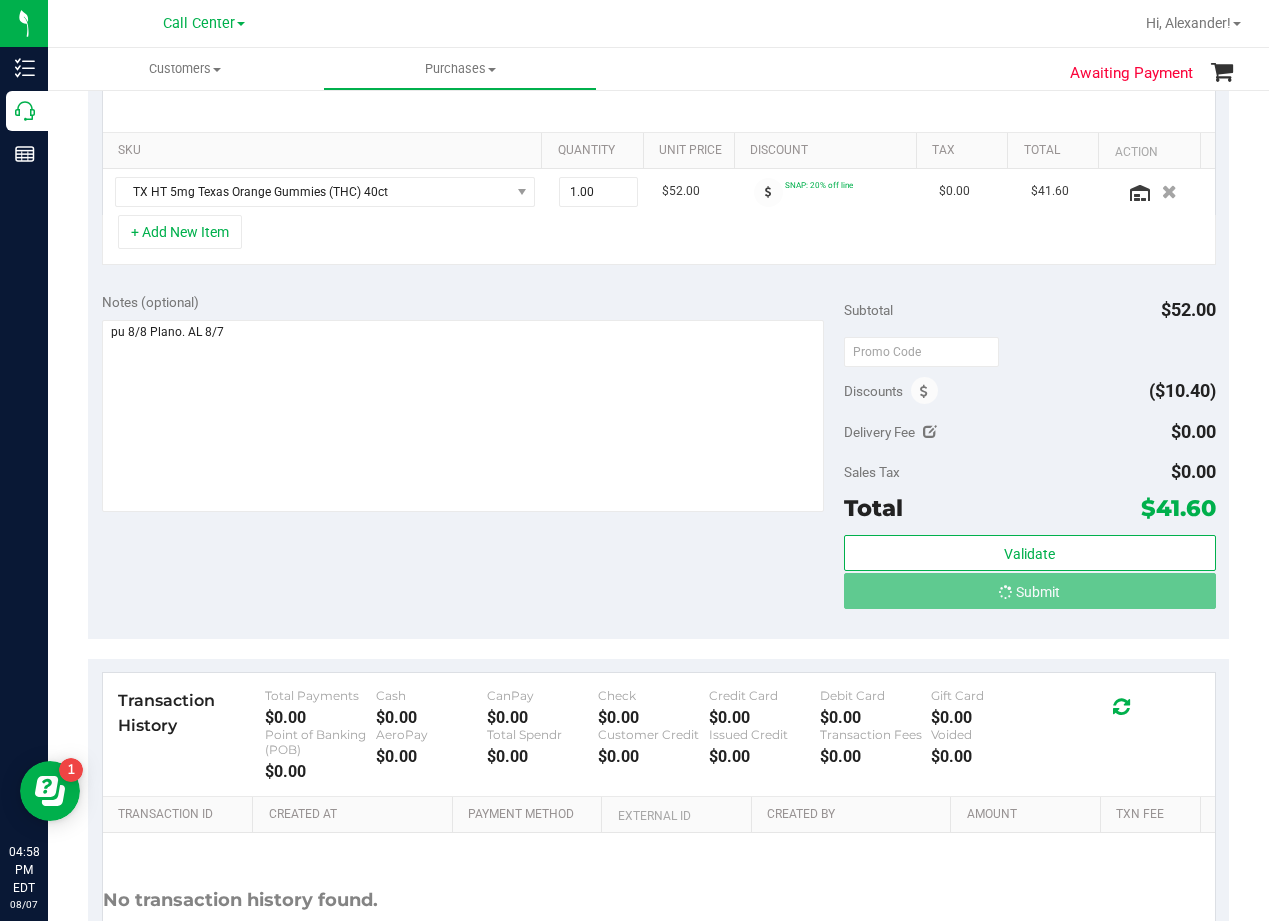 scroll, scrollTop: 500, scrollLeft: 0, axis: vertical 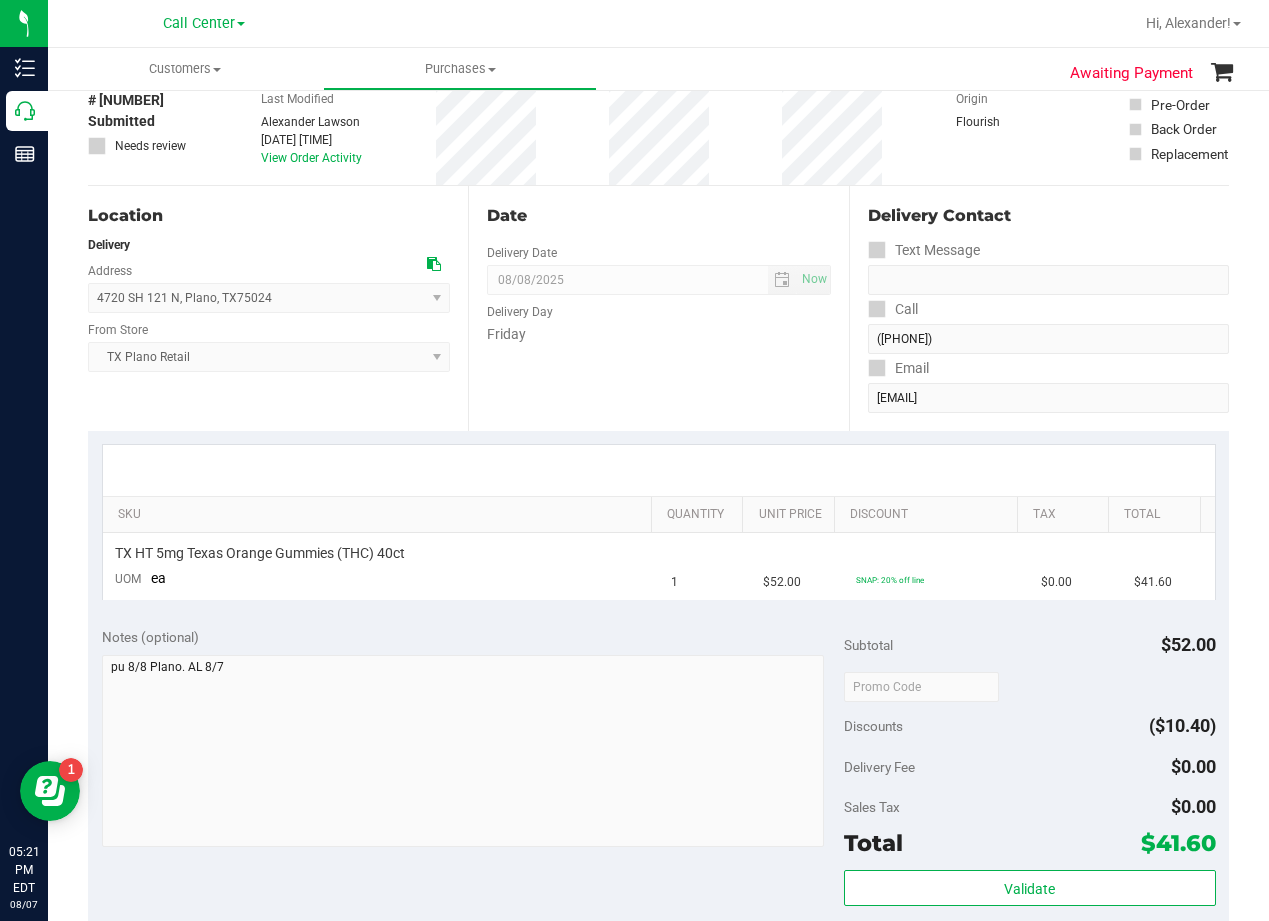 drag, startPoint x: 766, startPoint y: 387, endPoint x: 720, endPoint y: 398, distance: 47.296936 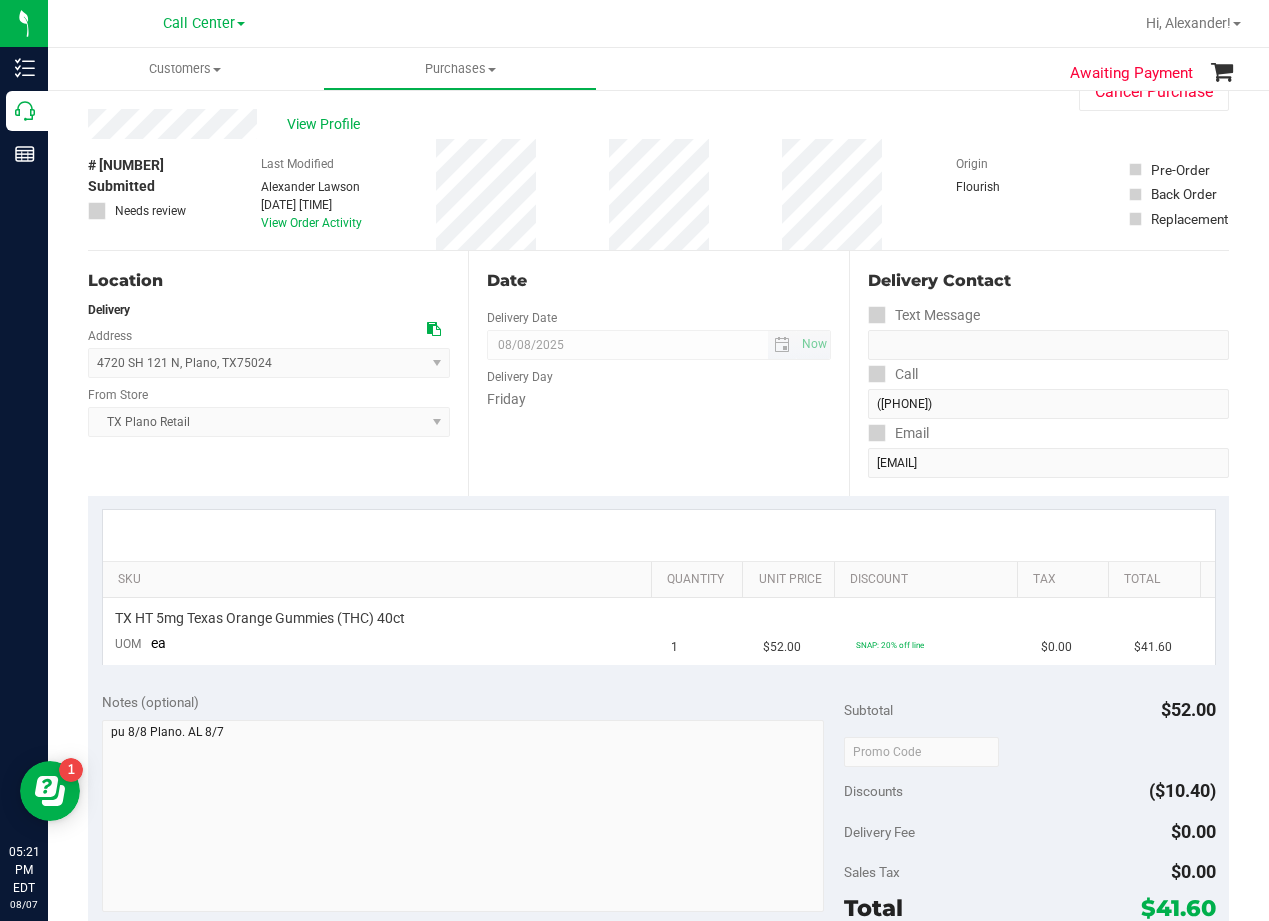 scroll, scrollTop: 0, scrollLeft: 0, axis: both 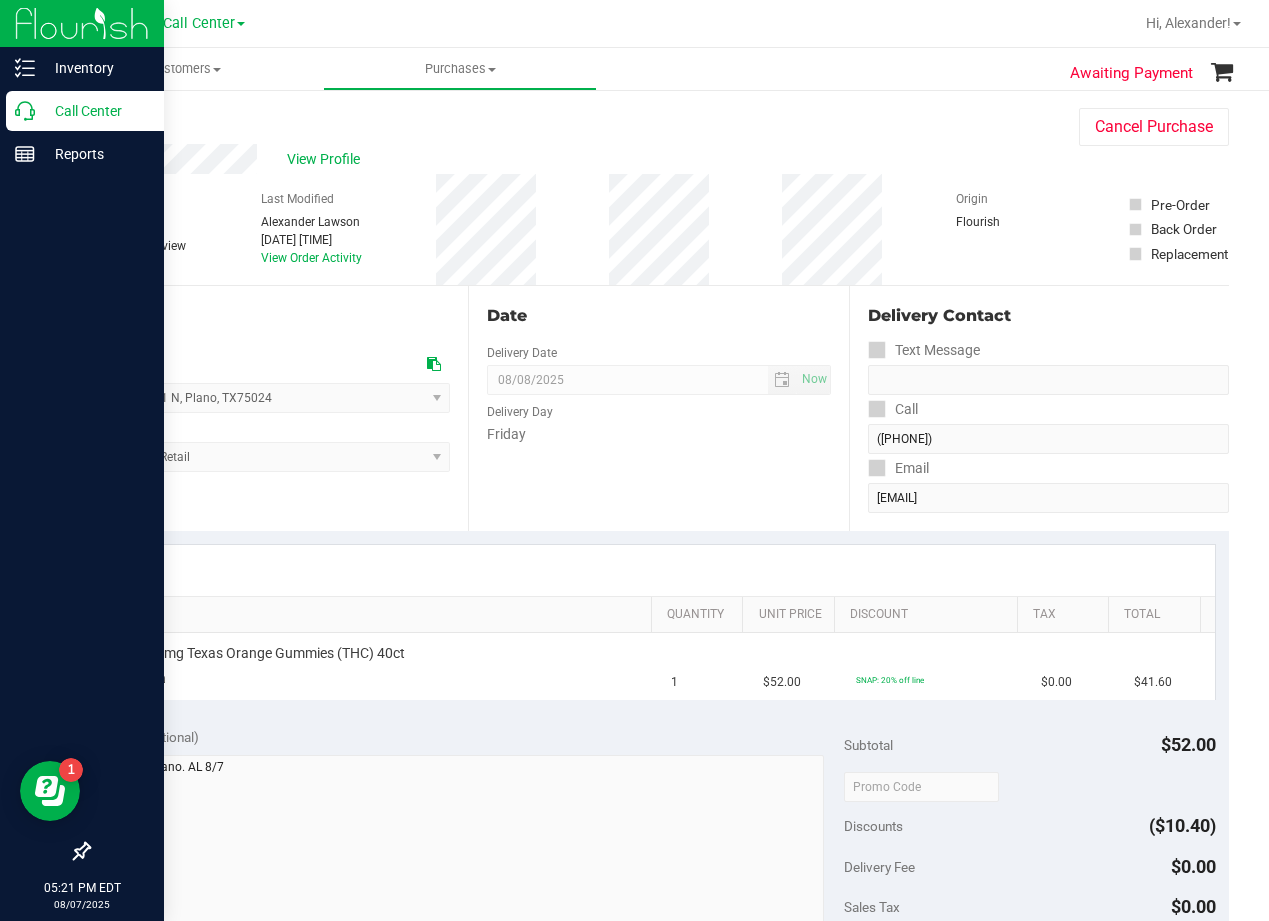 click on "Call Center" at bounding box center (95, 111) 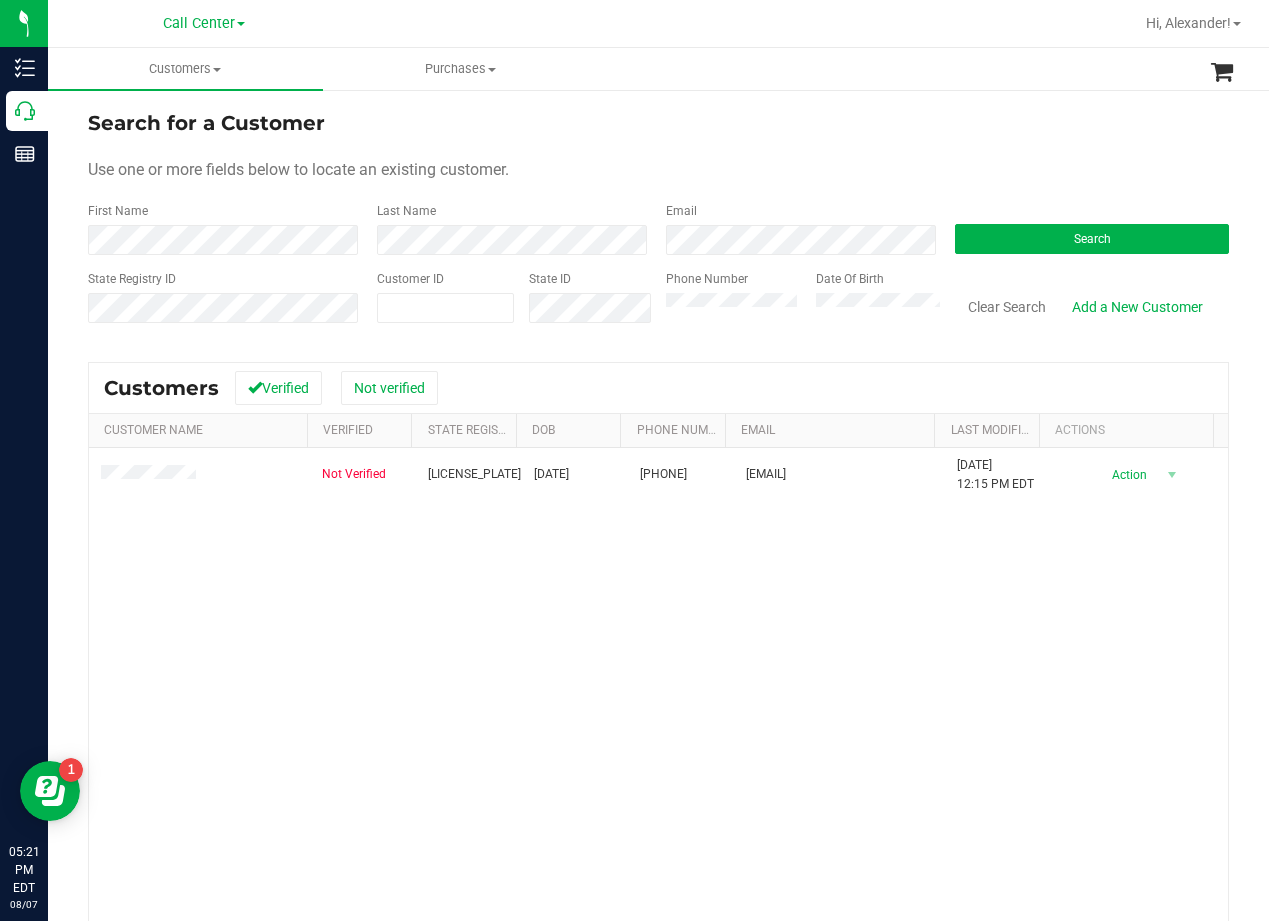 click on "Search for a Customer" at bounding box center [658, 123] 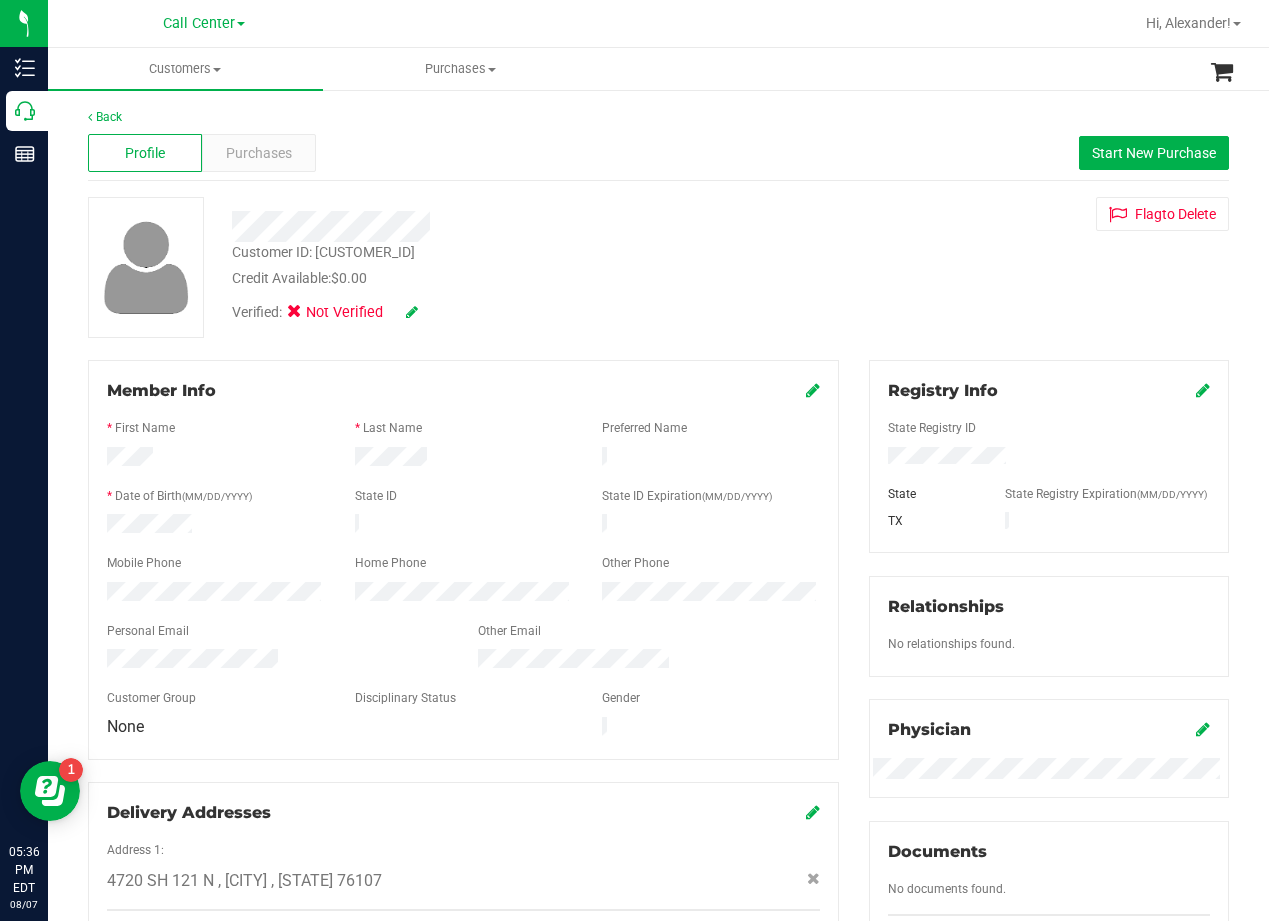 click at bounding box center [510, 219] 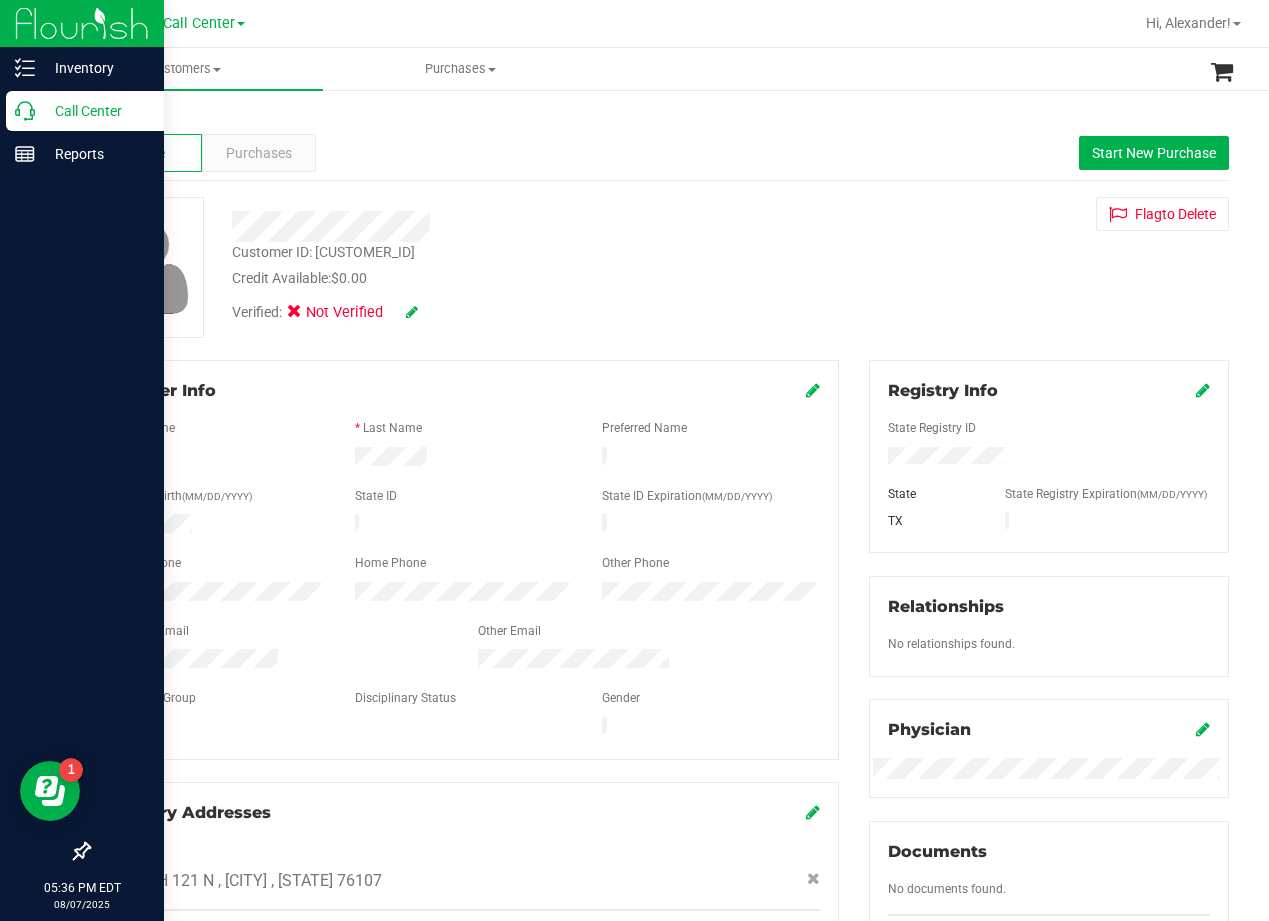 click 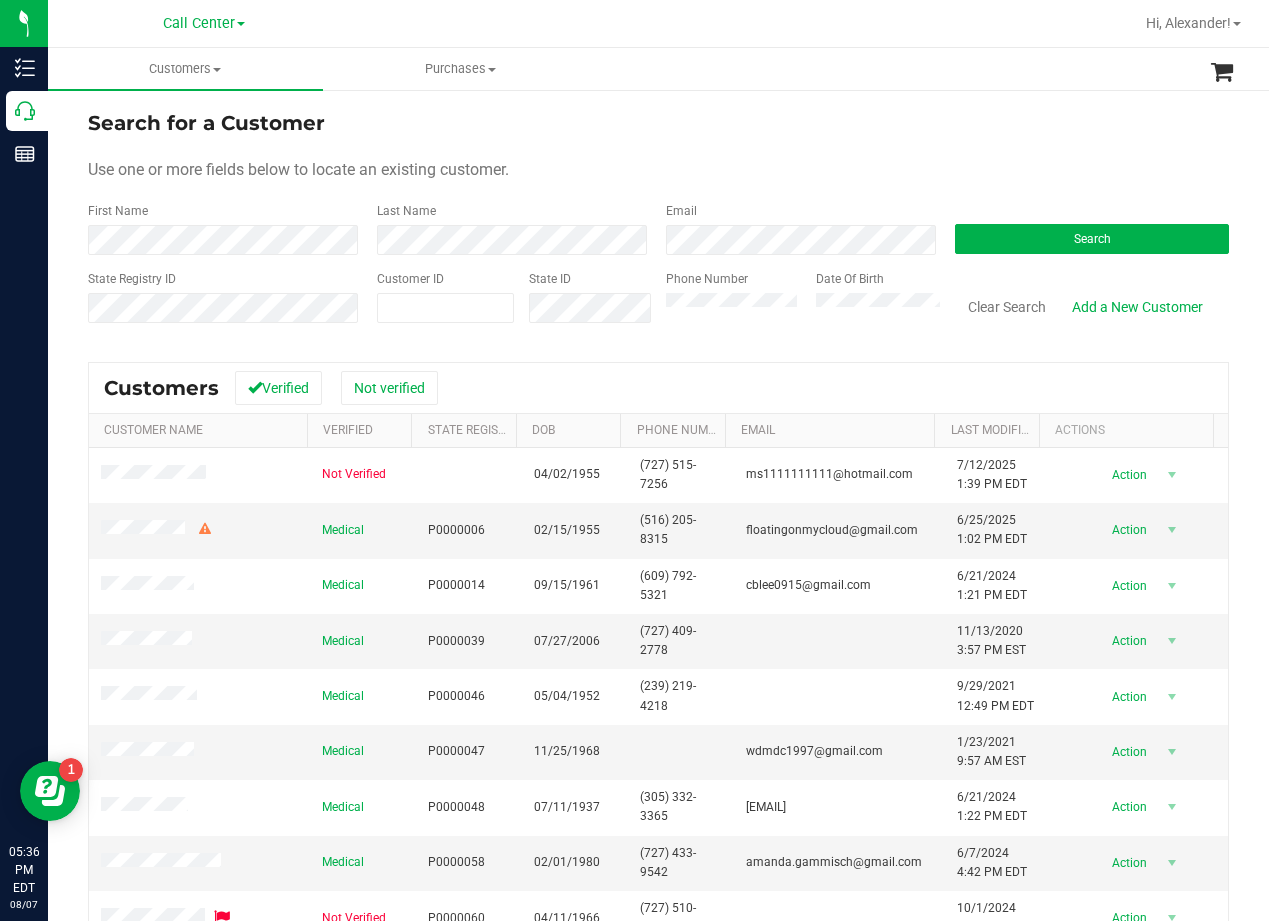 click on "Search for a Customer
Use one or more fields below to locate an existing customer.
First Name
Last Name
Email
Search
State Registry ID
Customer ID
State ID
Phone Number" at bounding box center (658, 592) 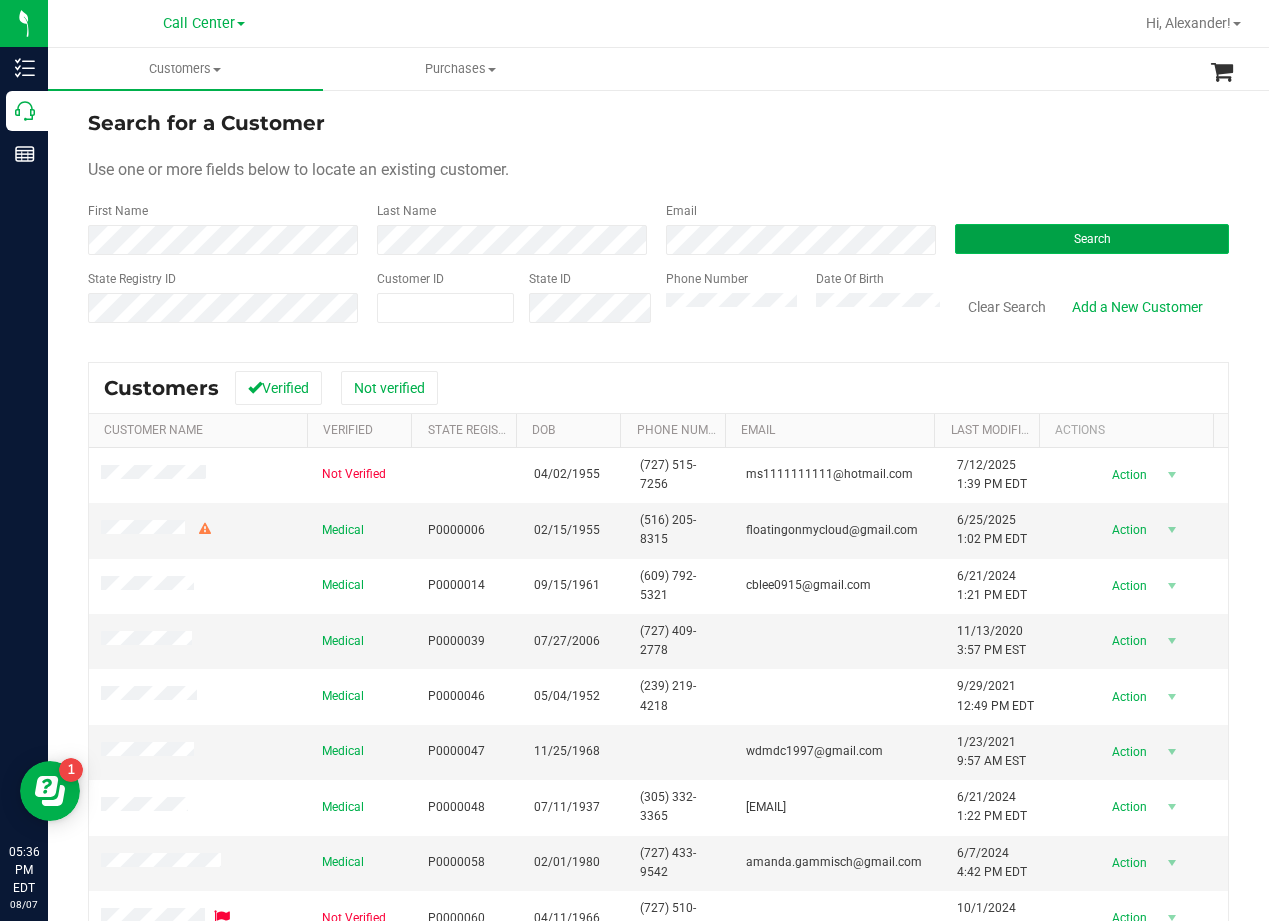 click on "Search" at bounding box center [1092, 239] 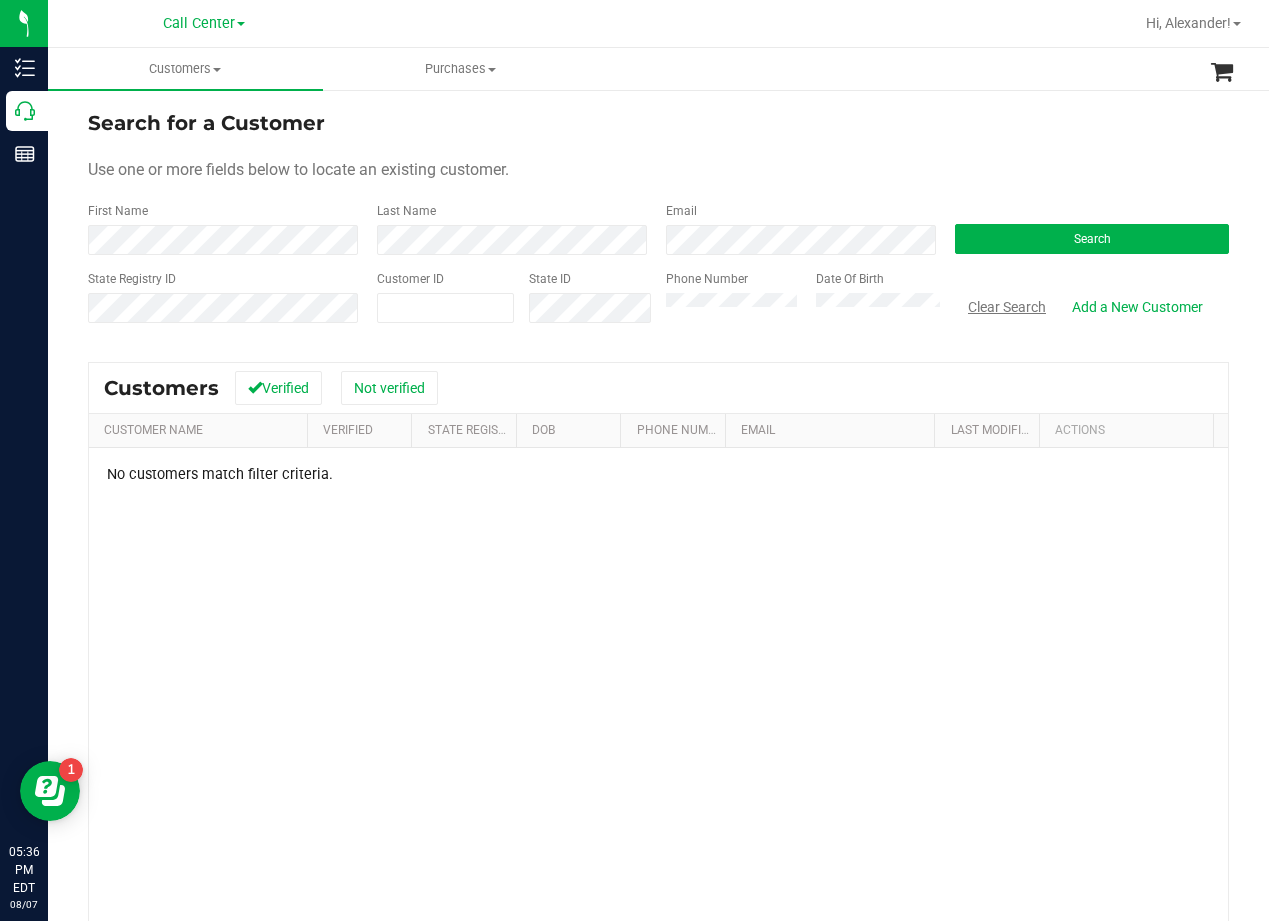click on "Clear Search" at bounding box center (1007, 307) 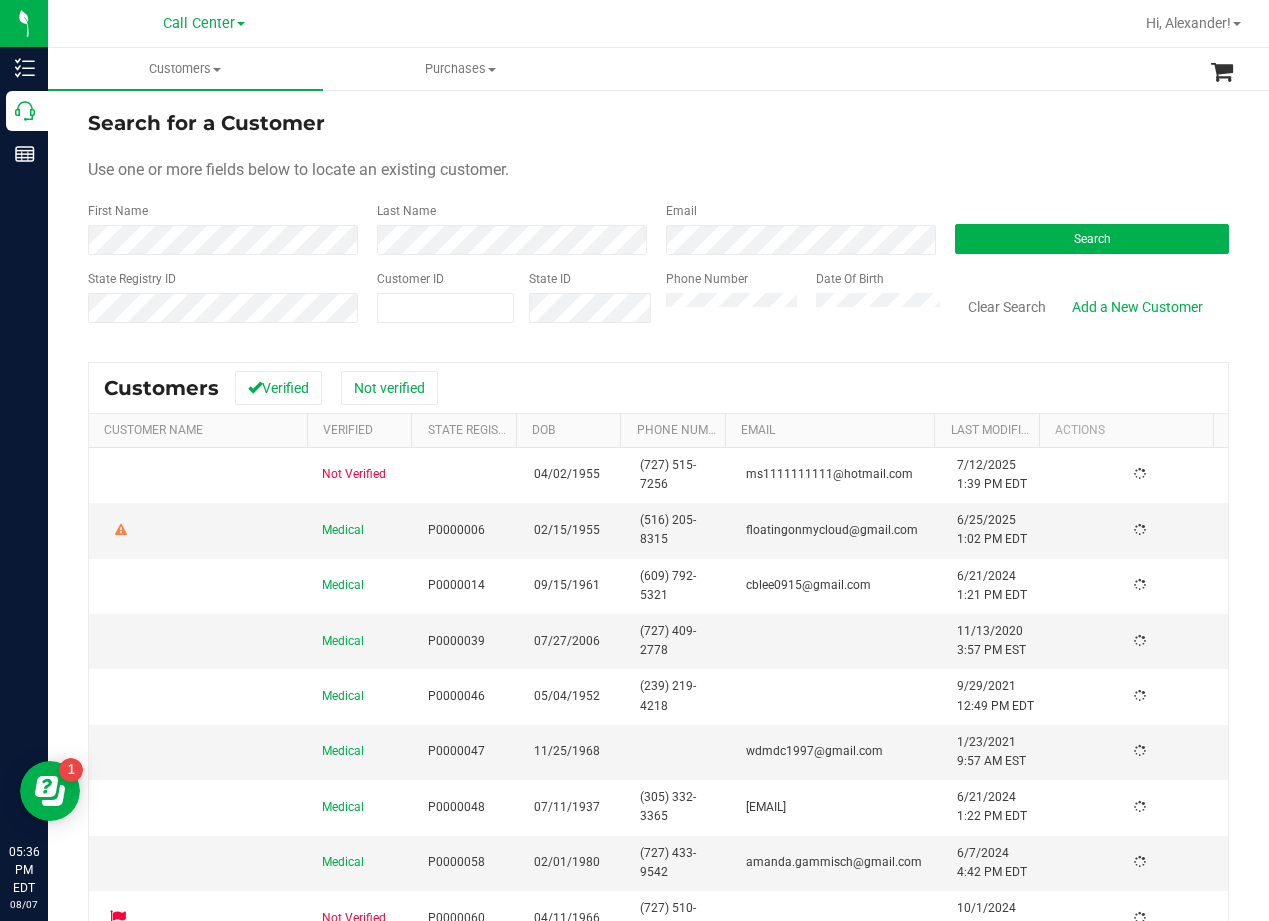 click on "Use one or more fields below to locate an existing customer." at bounding box center [658, 170] 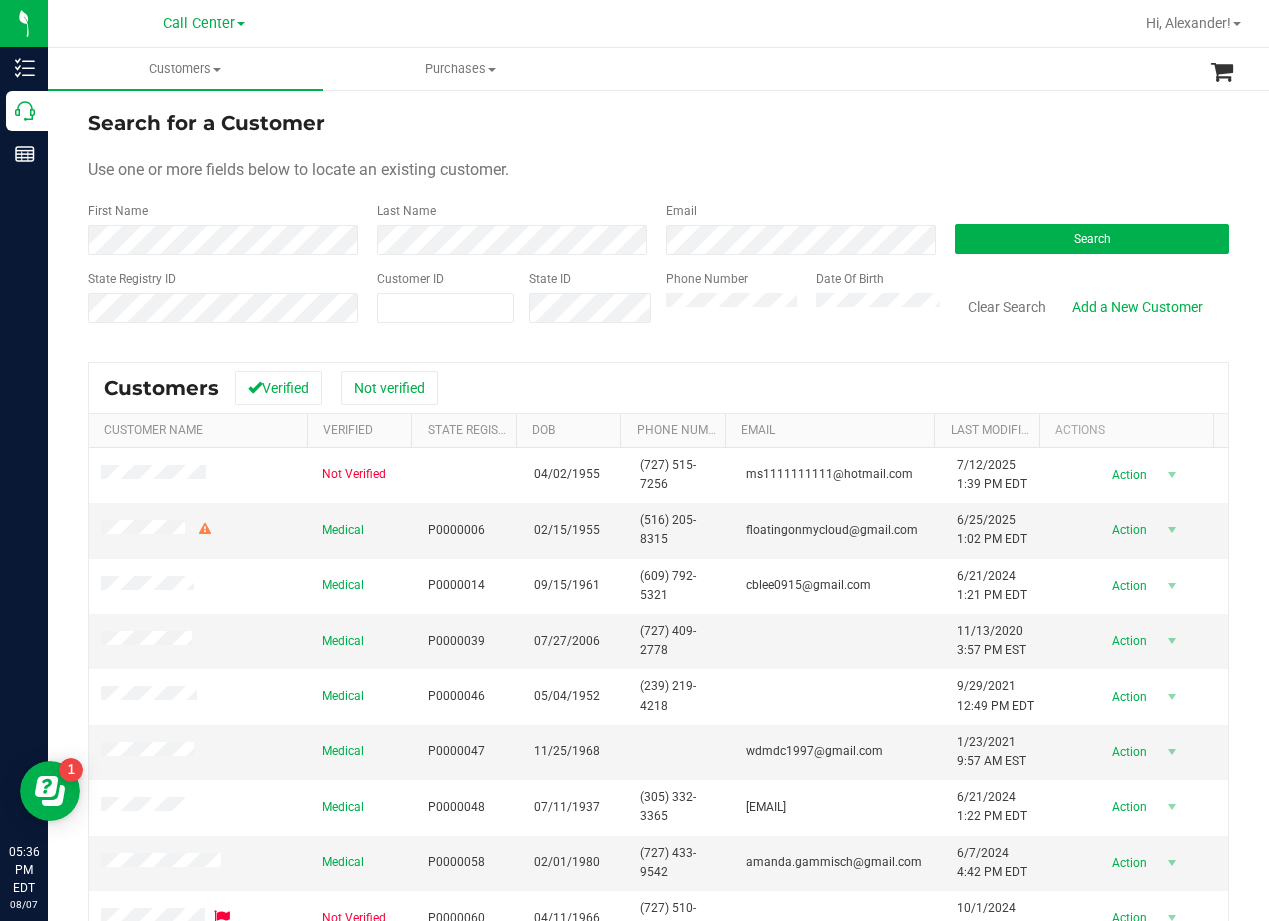 click on "Search for a Customer
Use one or more fields below to locate an existing customer.
First Name
Last Name
Email
Search
State Registry ID
Customer ID
State ID
Phone Number" at bounding box center (658, 592) 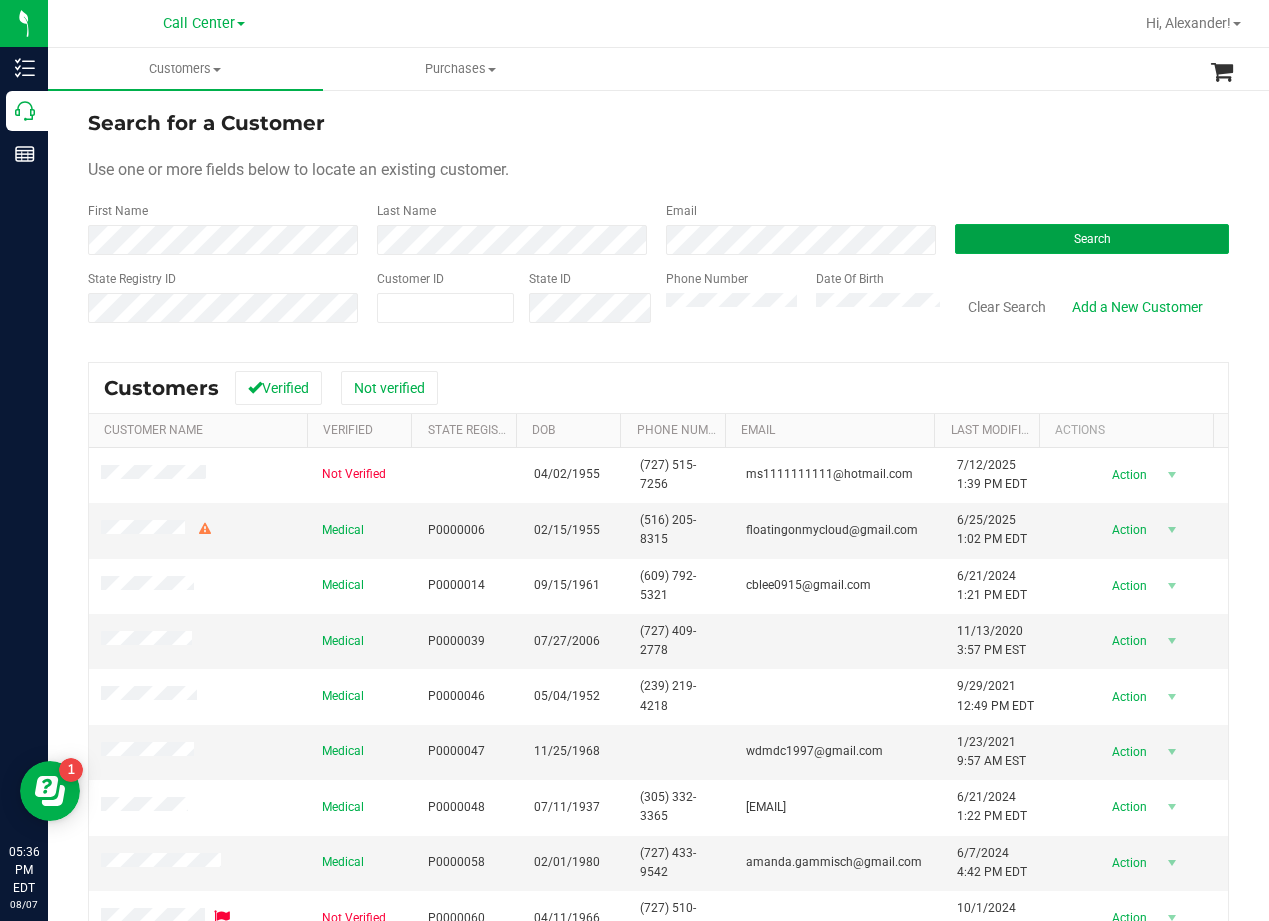 type 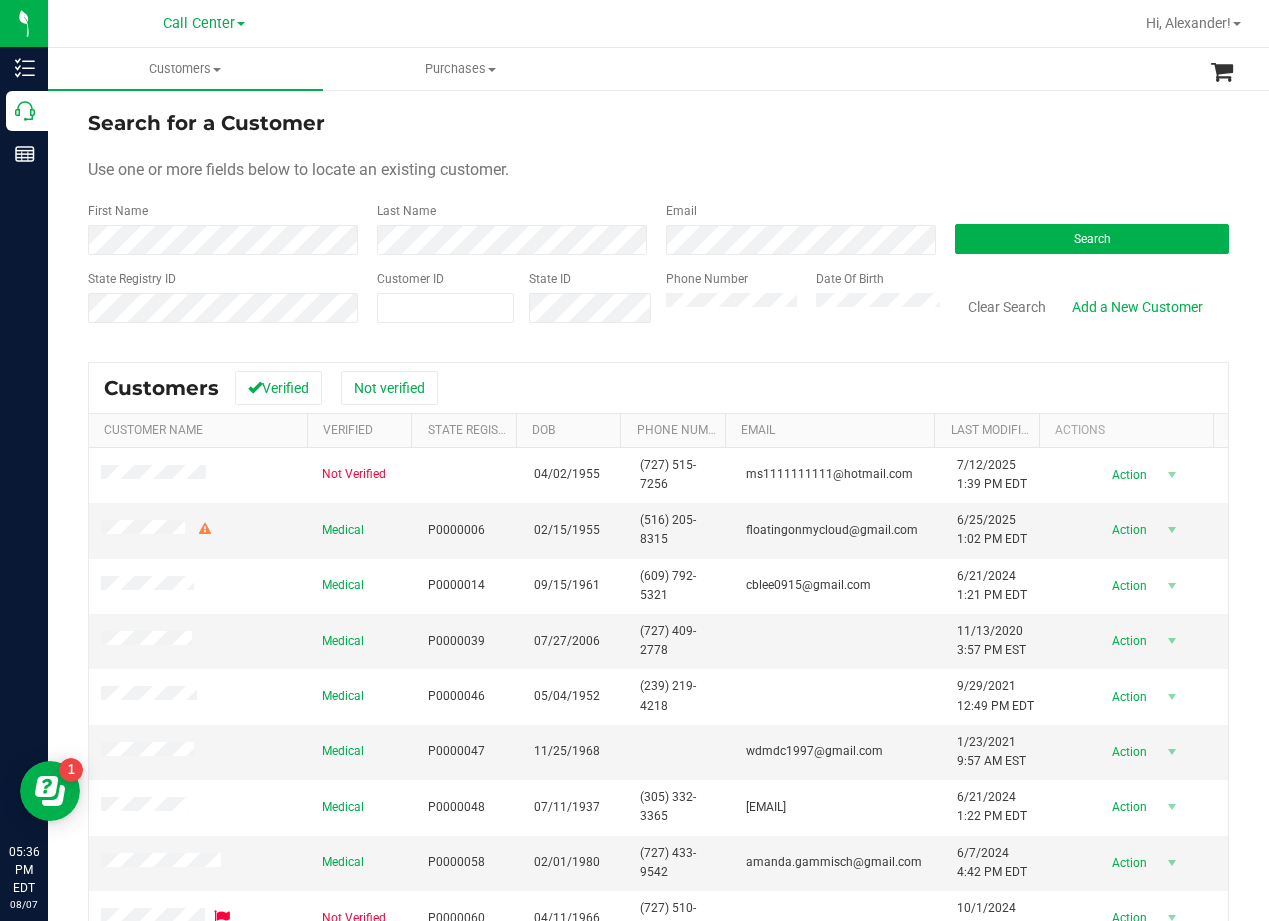 click on "Use one or more fields below to locate an existing customer." at bounding box center (658, 170) 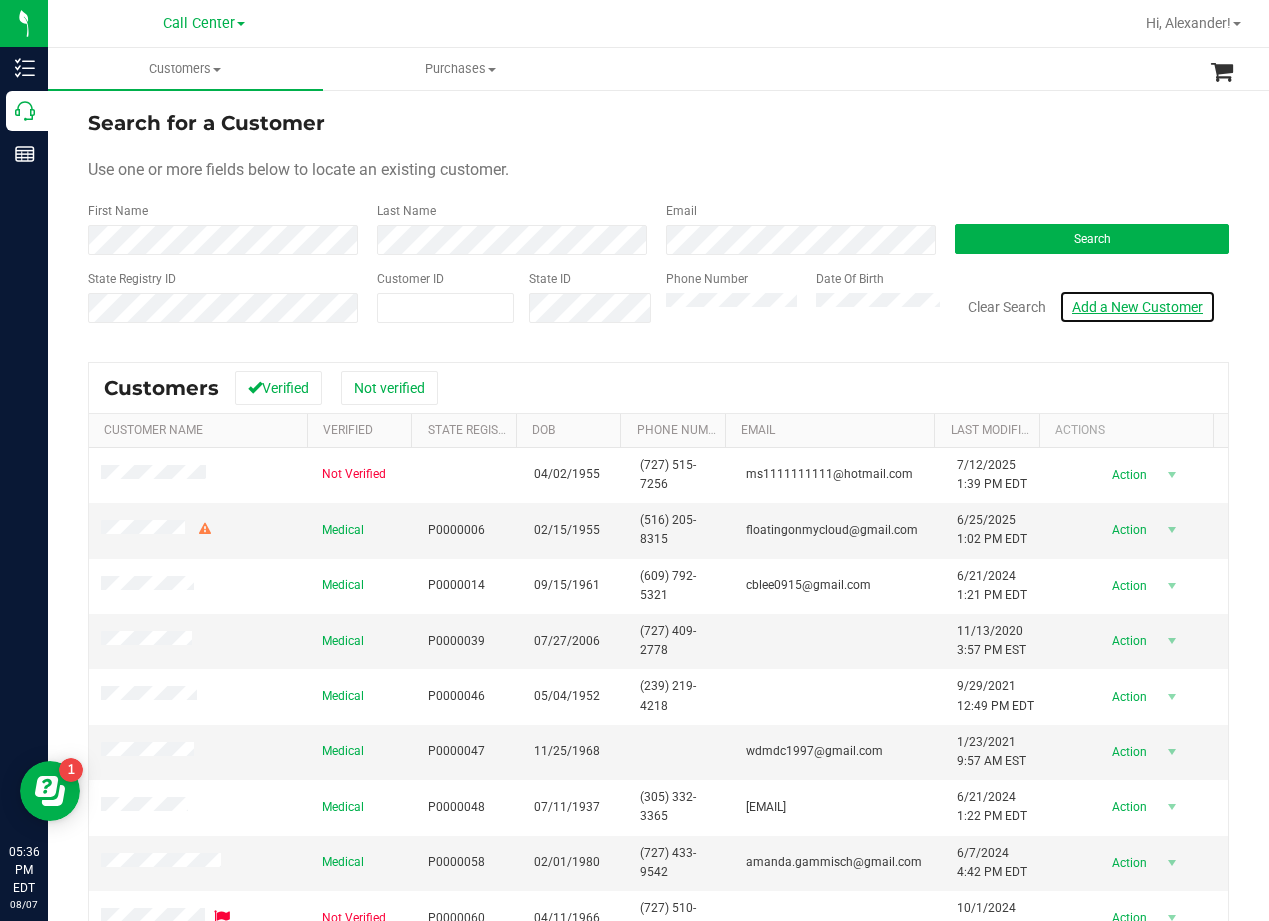 click on "Add a New Customer" at bounding box center [1137, 307] 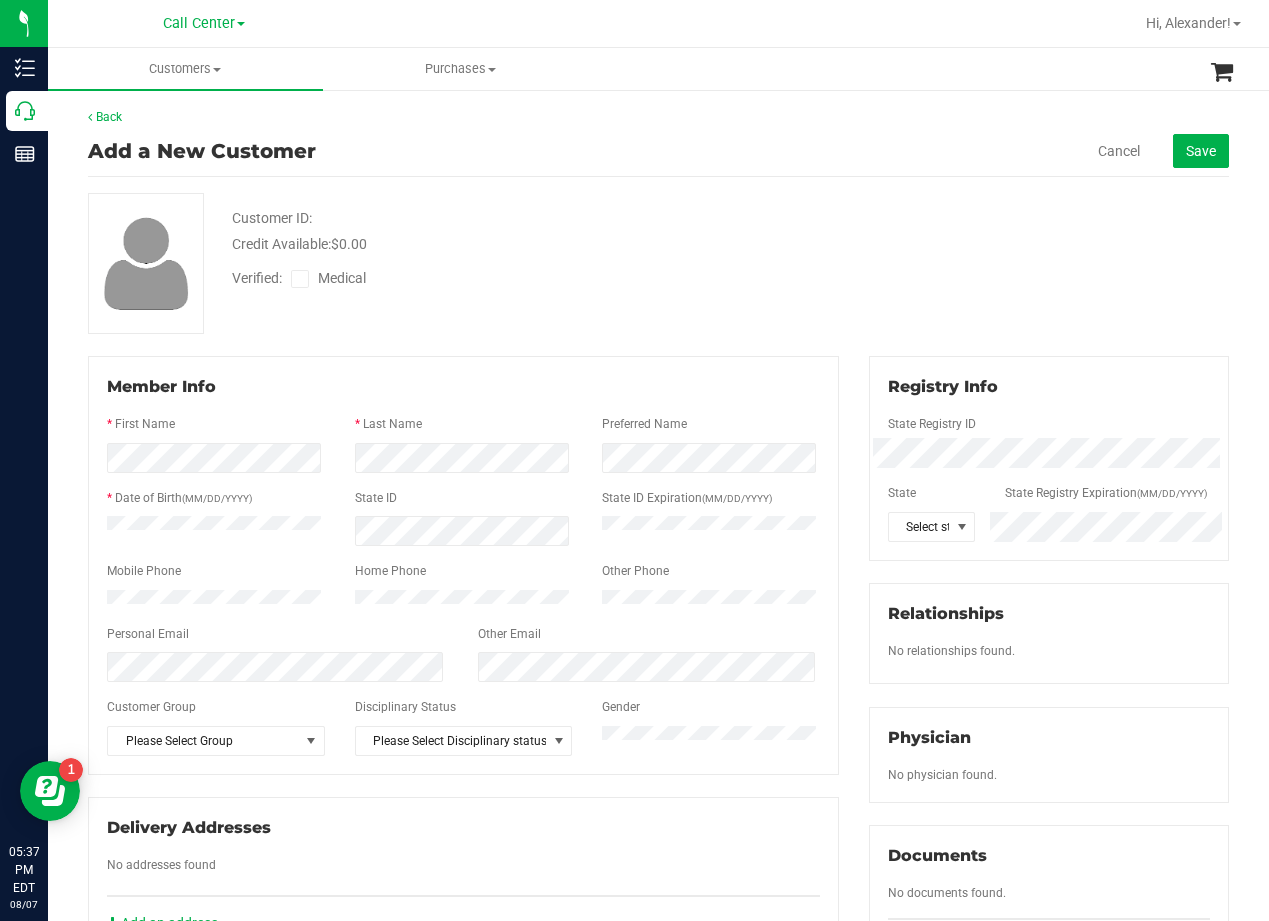 click on "Customer ID:
Credit Available:
$0.00
Verified:
Medical" at bounding box center [658, 263] 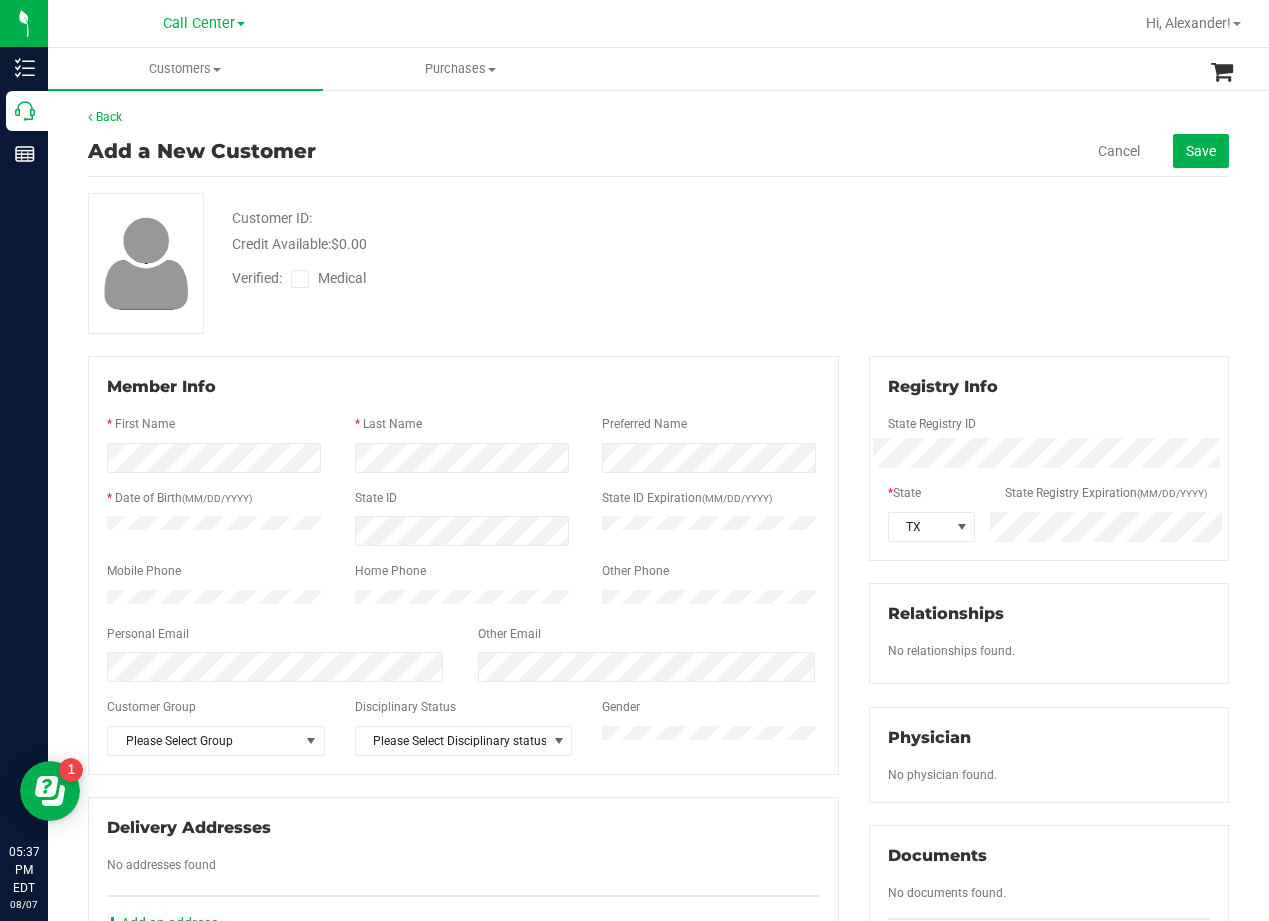 click on "Verified:" at bounding box center (261, 278) 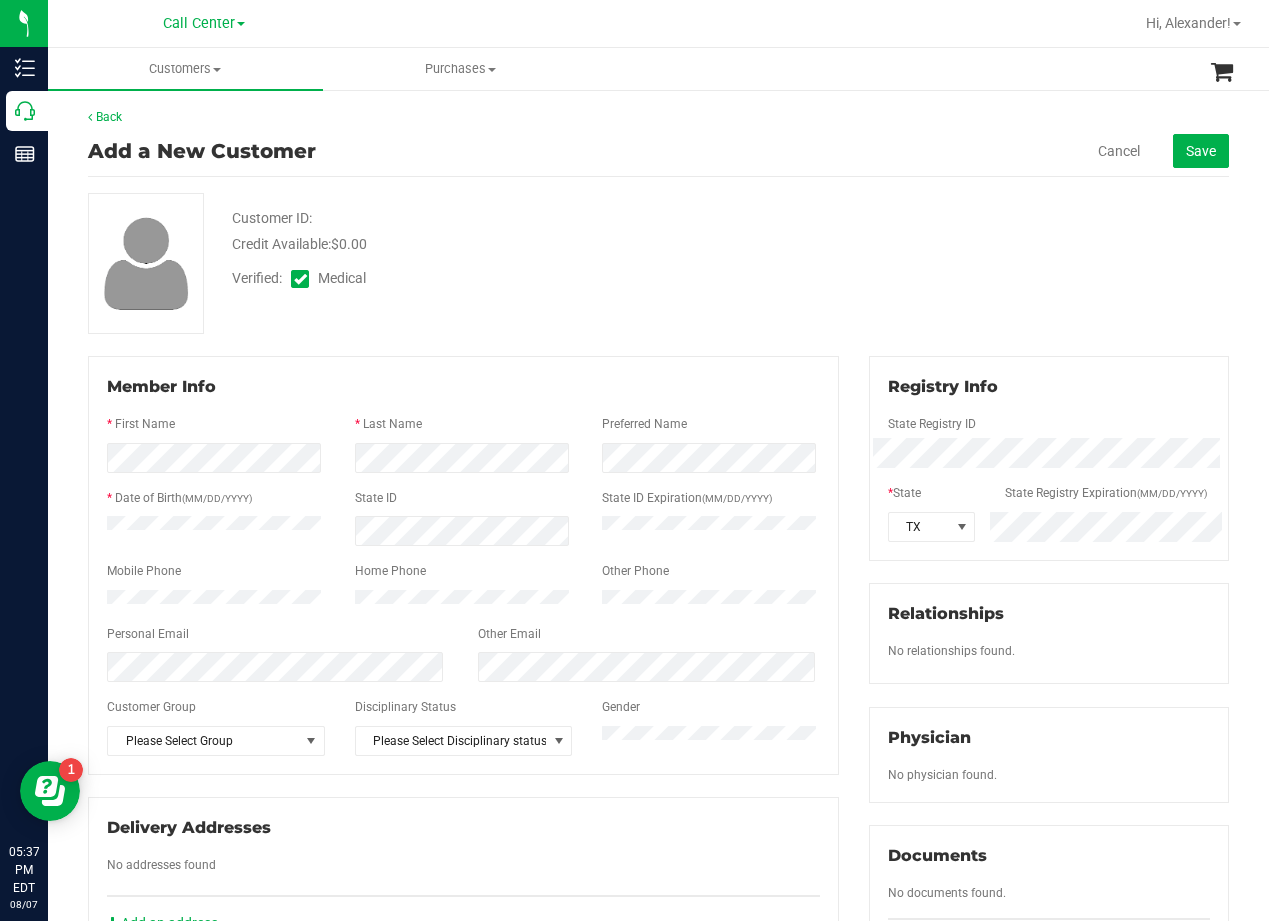 click on "Customer ID:
Credit Available:
$0.00
Verified:
Medical" at bounding box center [658, 263] 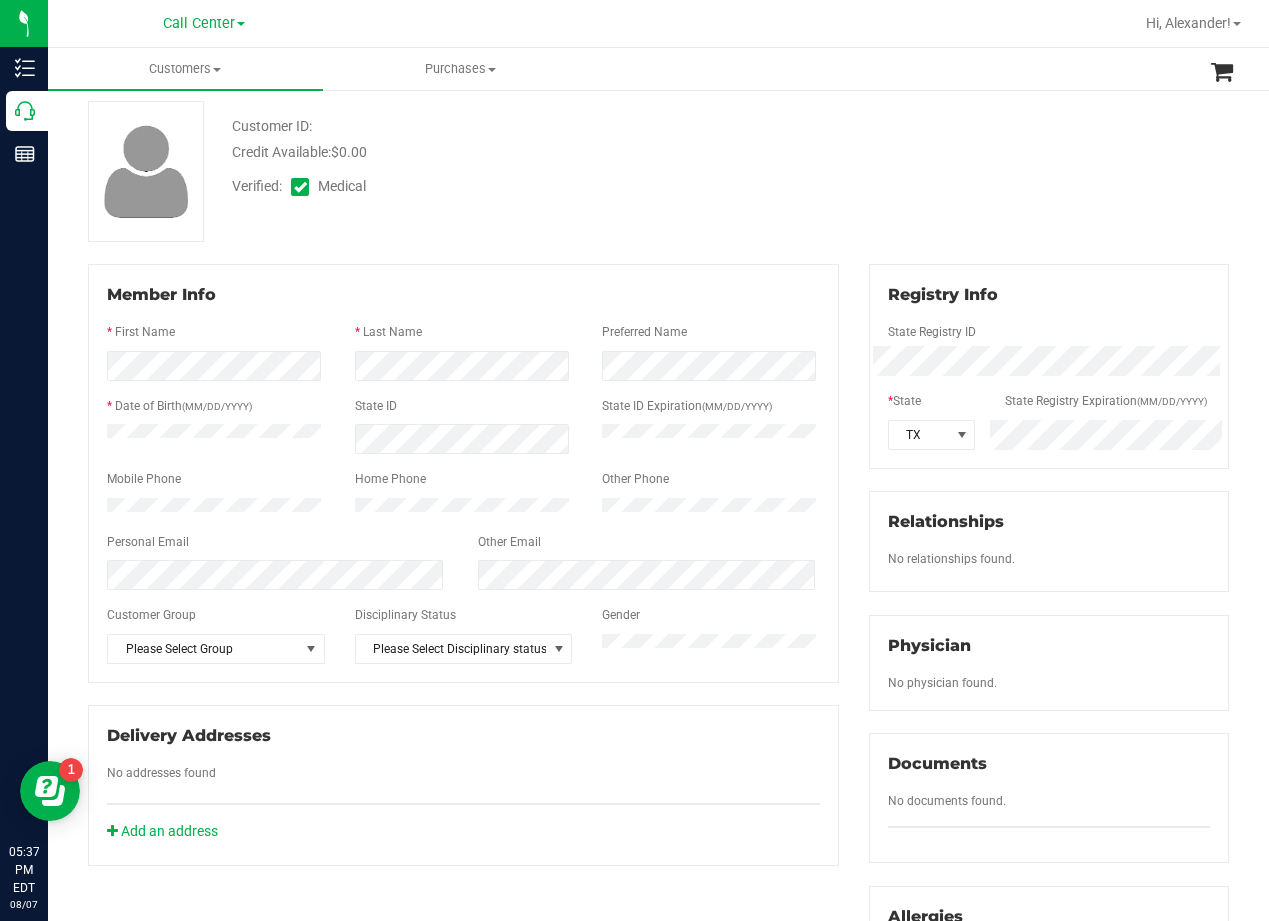 scroll, scrollTop: 0, scrollLeft: 0, axis: both 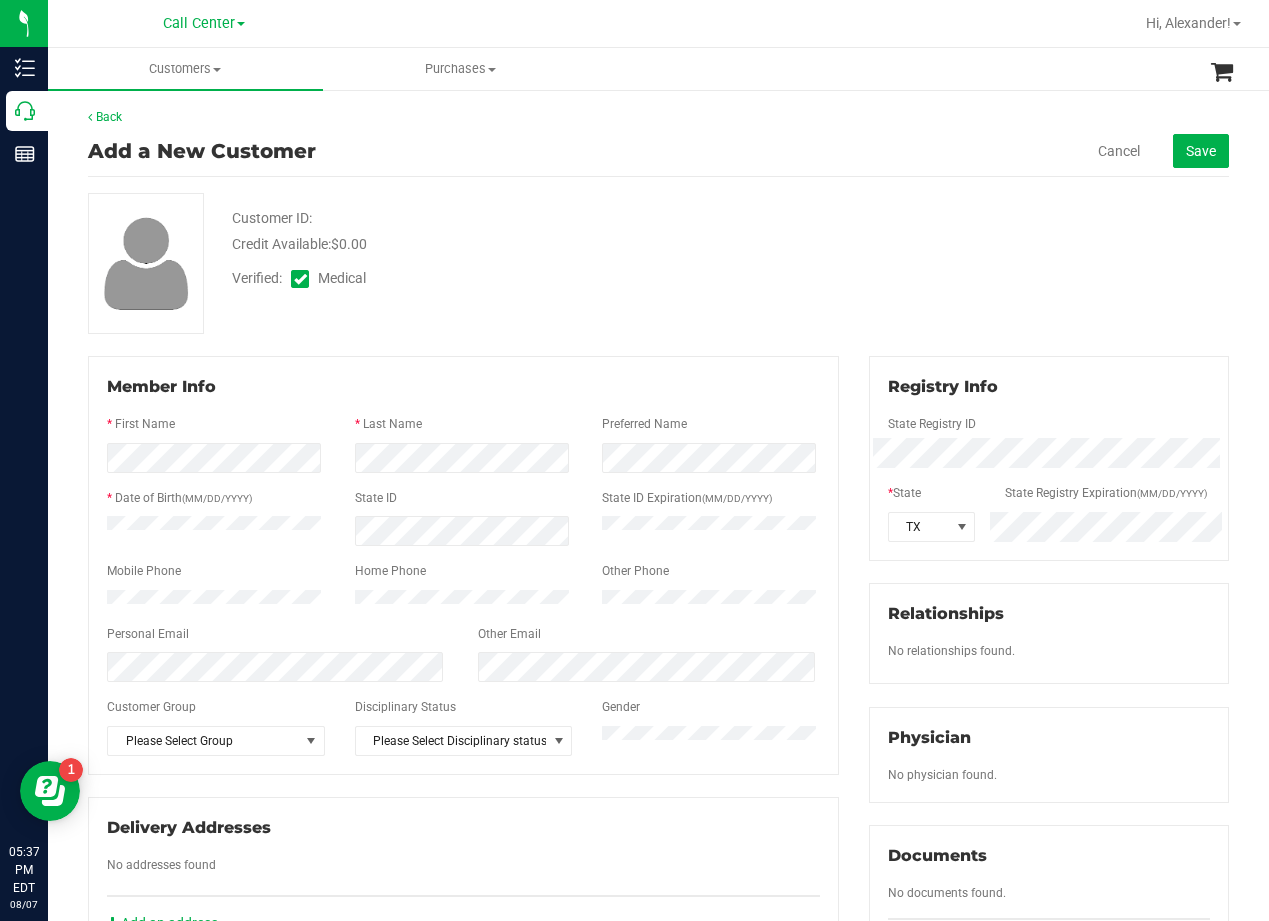 click on "Add a New Customer
Cancel
Save" at bounding box center (658, 151) 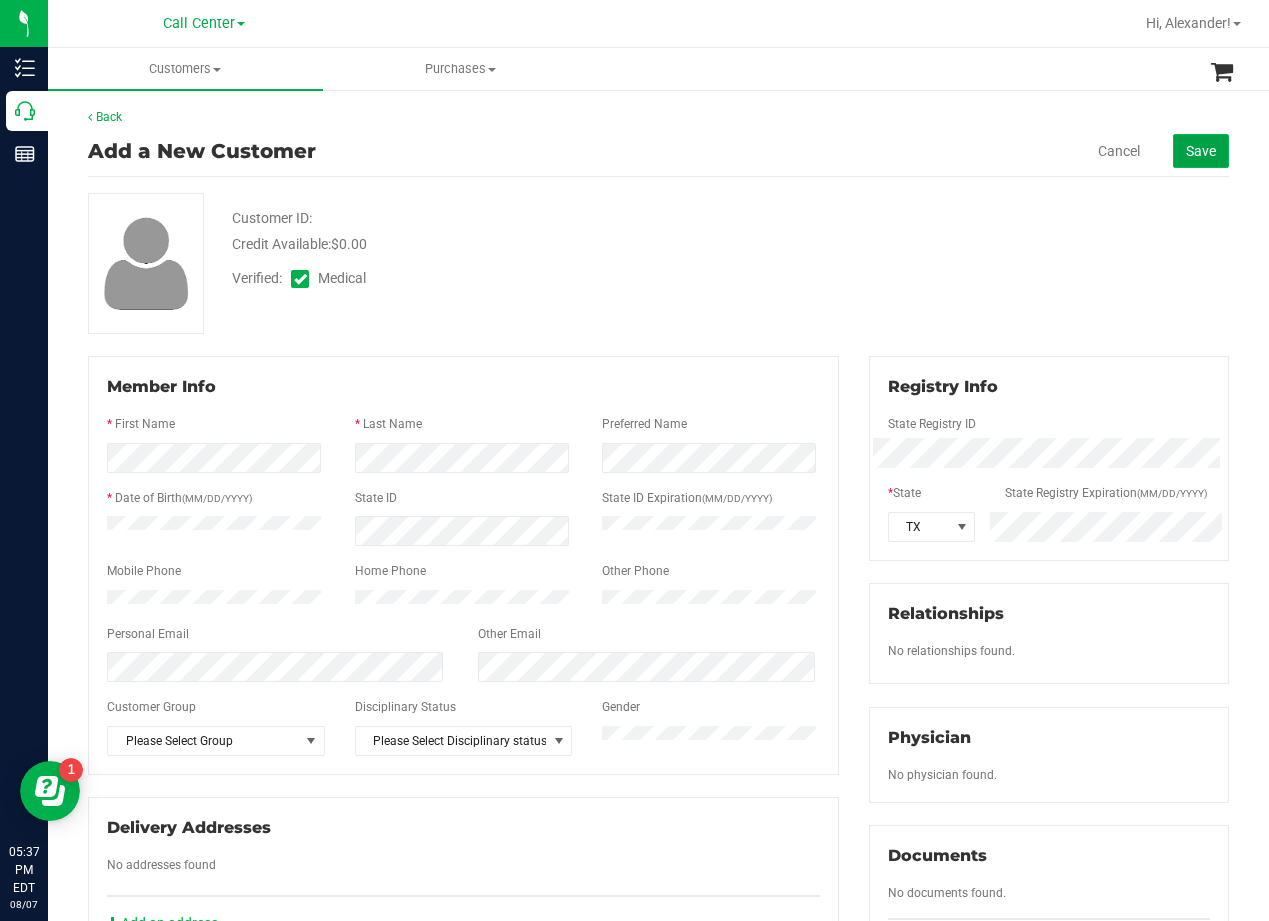 click on "Save" 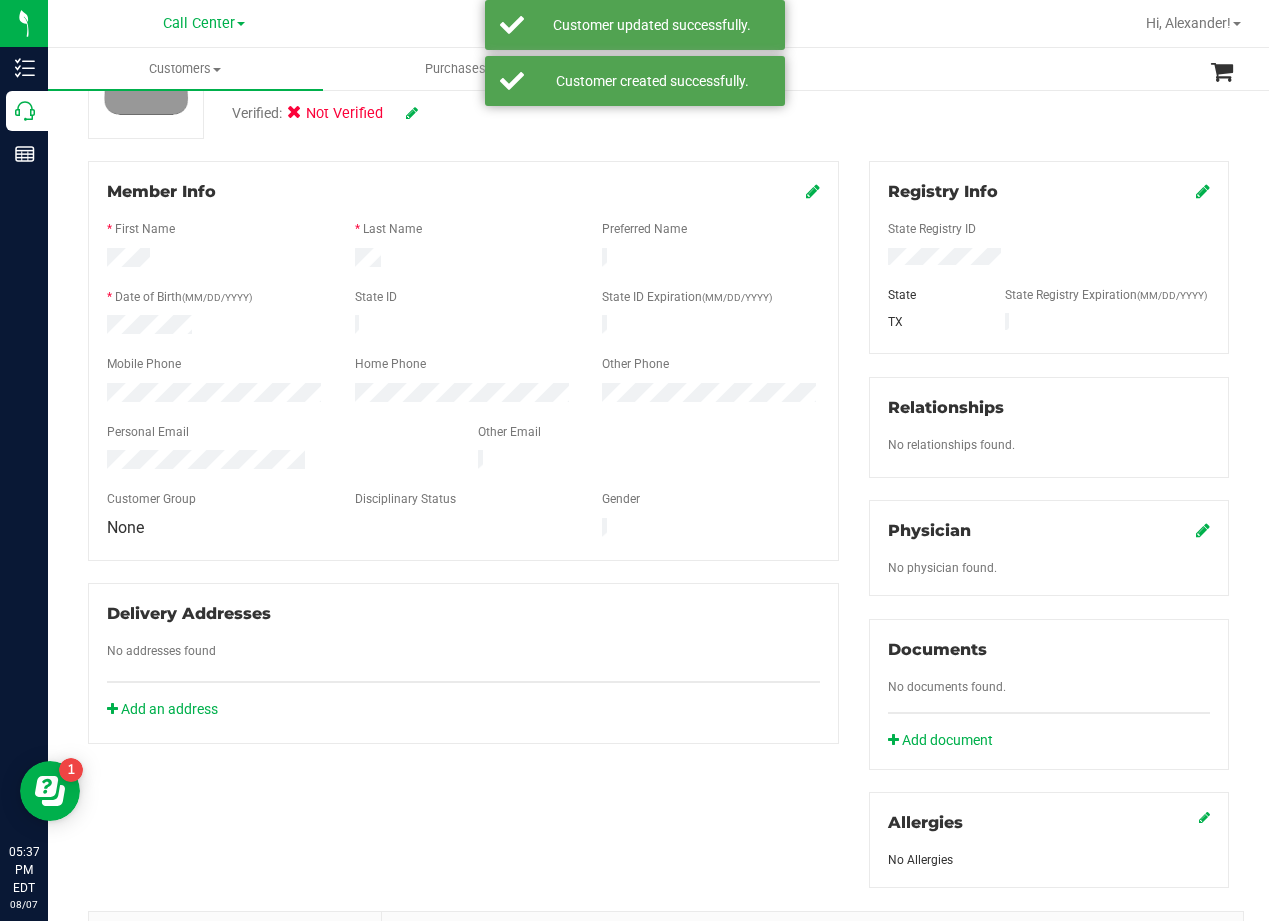 scroll, scrollTop: 200, scrollLeft: 0, axis: vertical 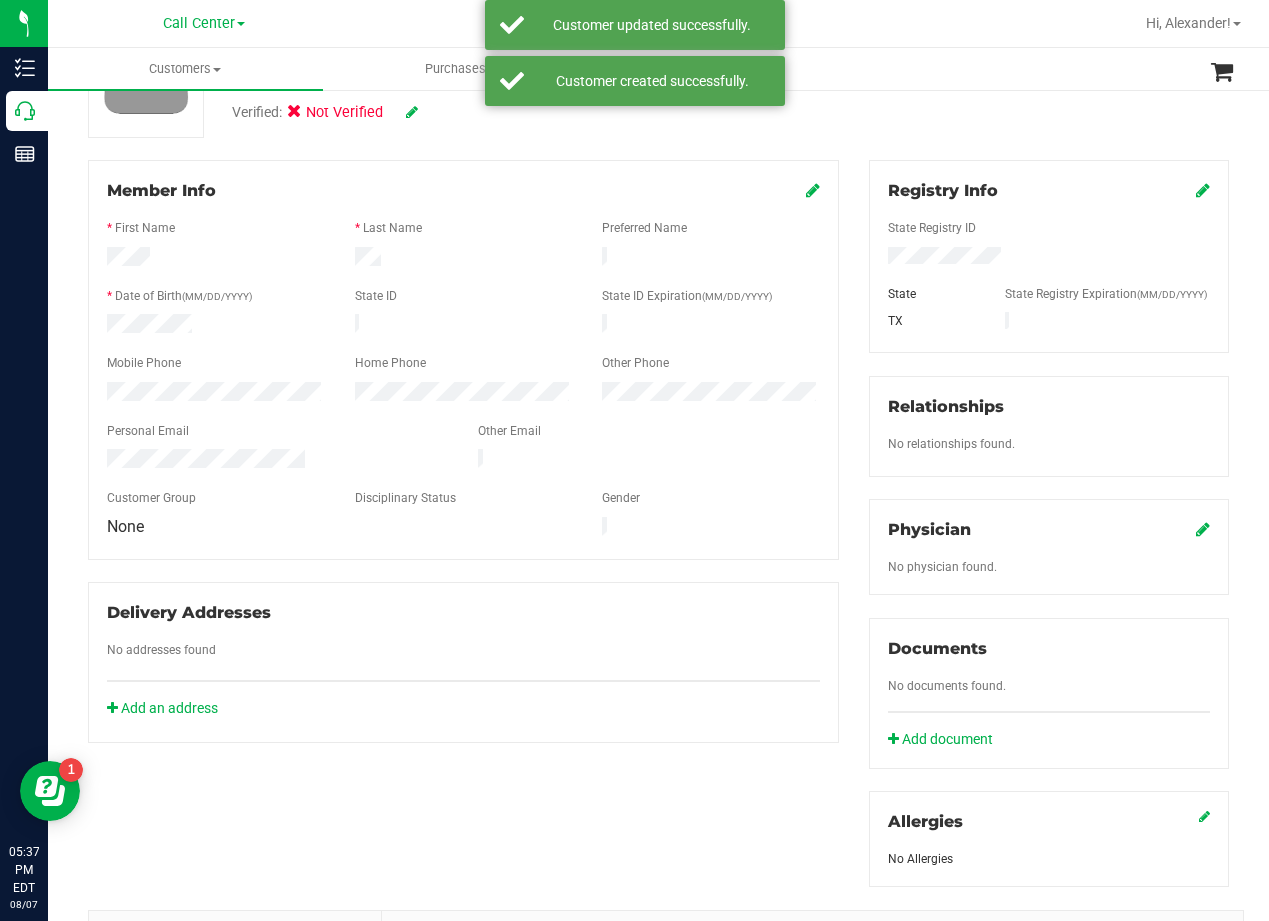 click on "Physician
No physician found." 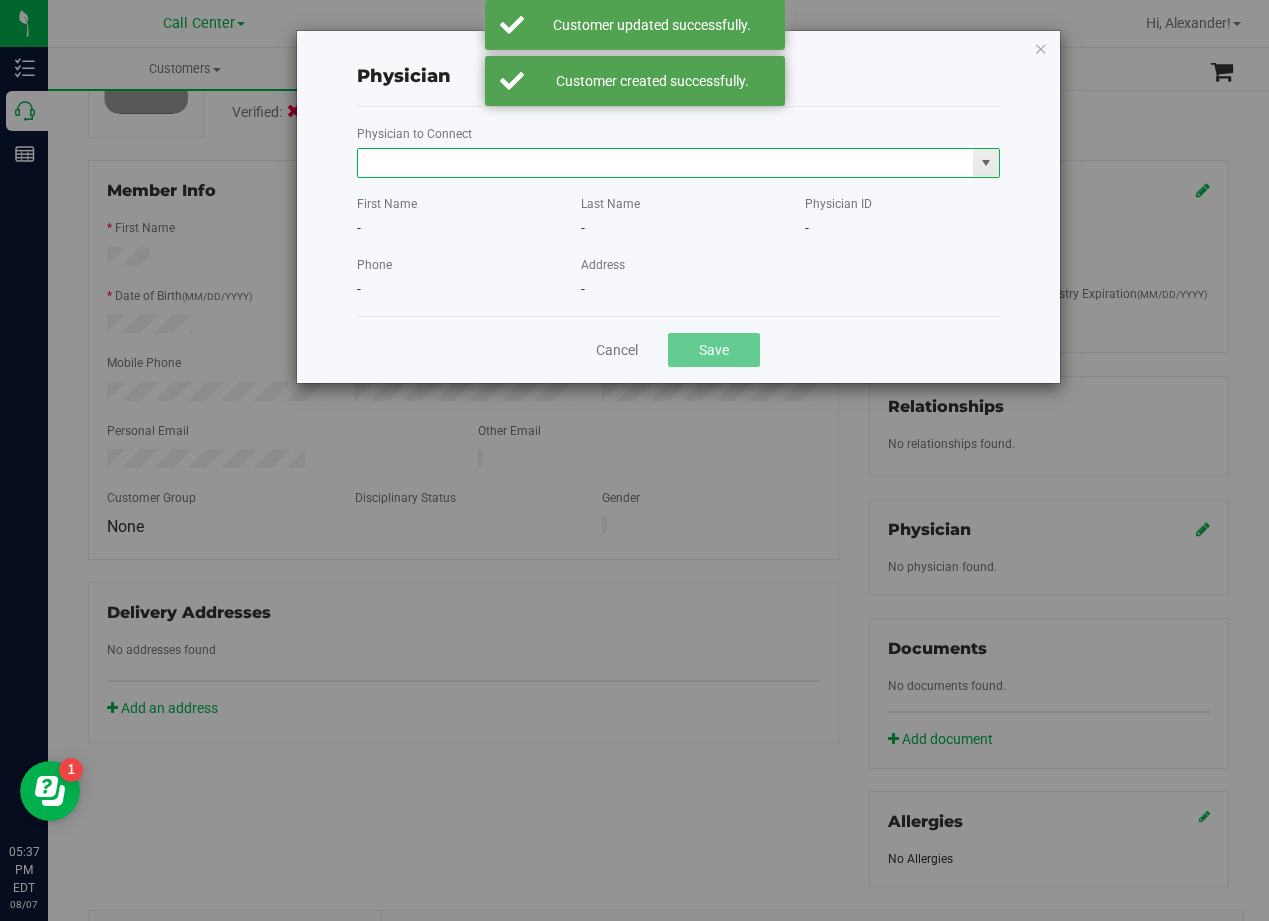 click at bounding box center [666, 163] 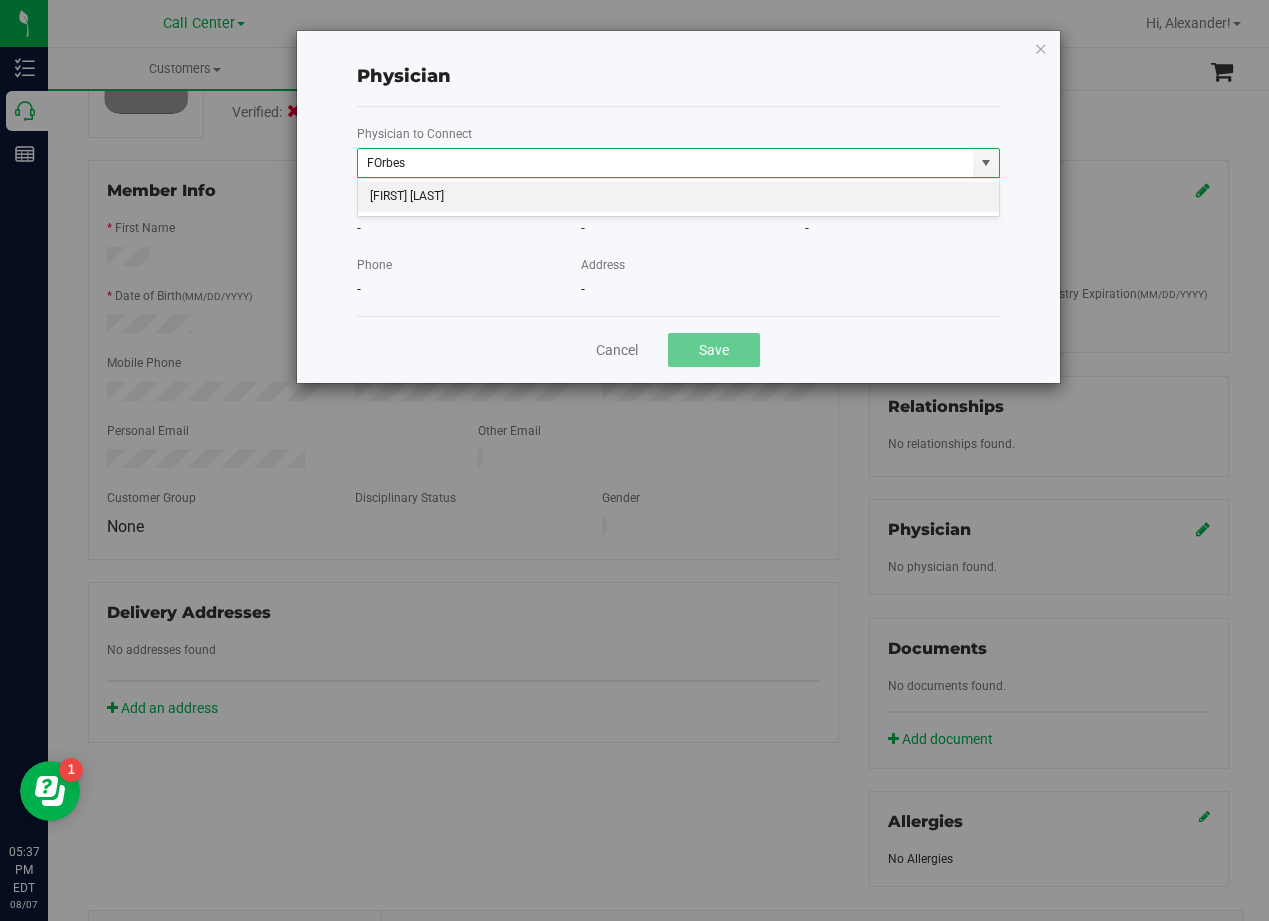 click on "Tiffanni Forbes" at bounding box center [678, 197] 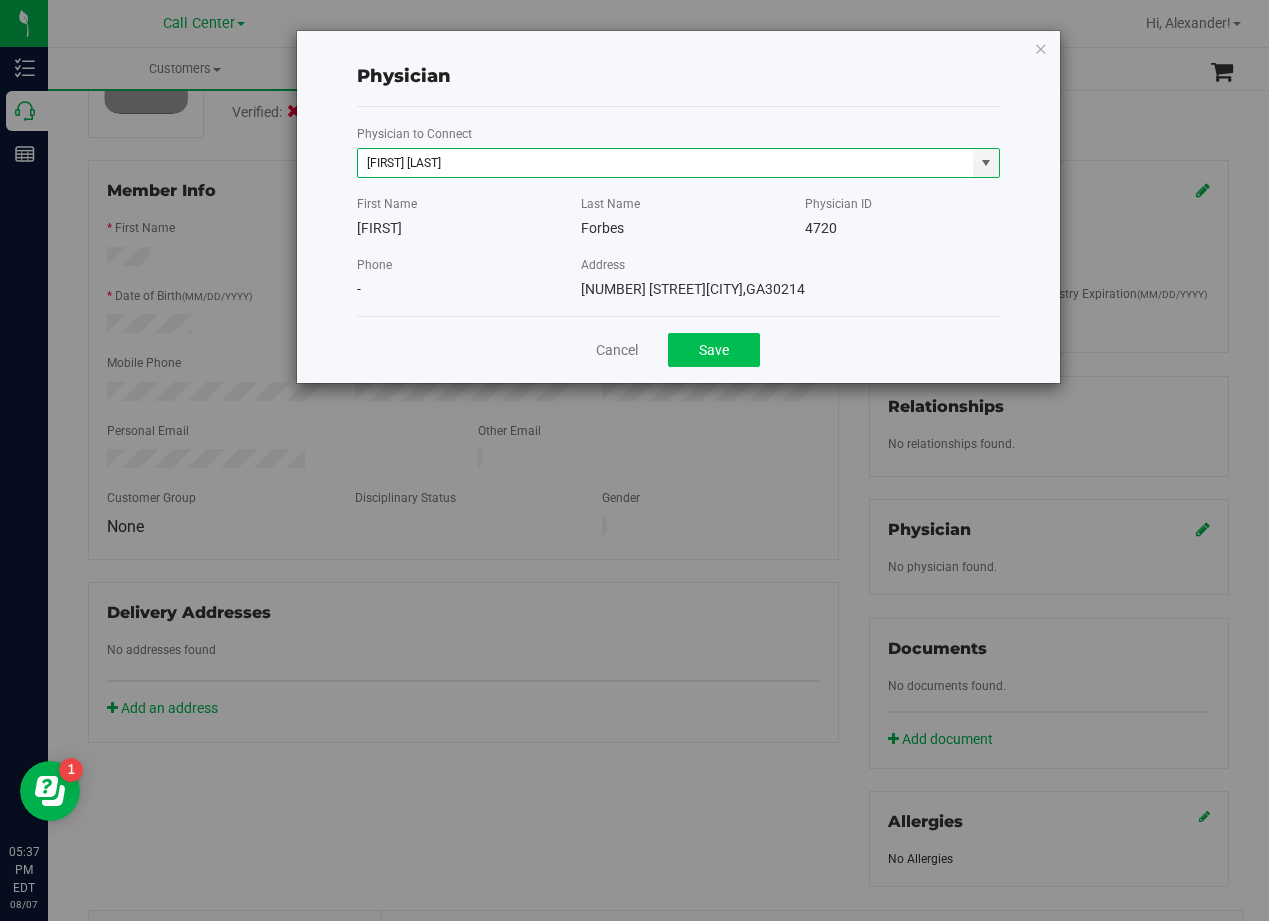 type on "Tiffanni Forbes" 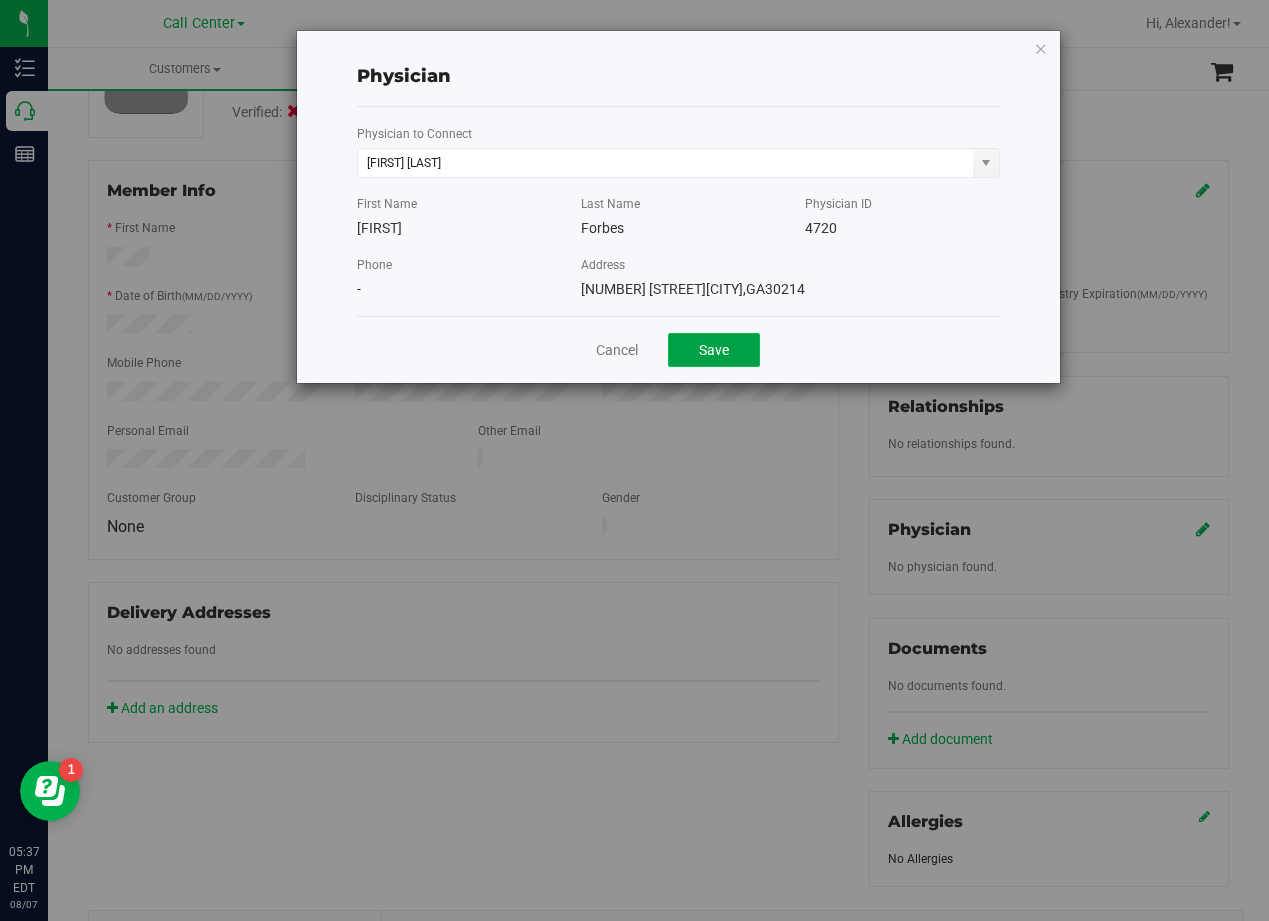 click on "Save" at bounding box center [714, 350] 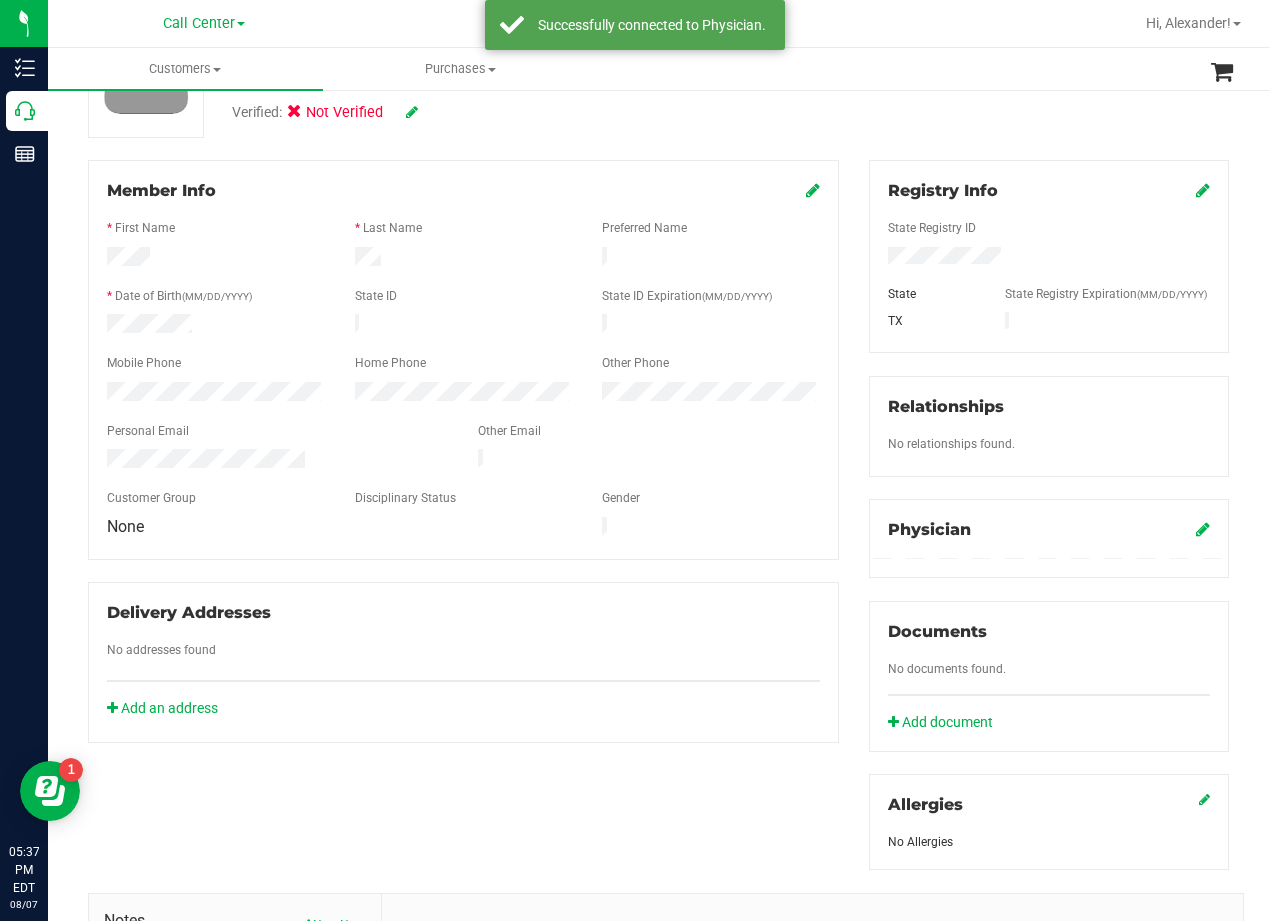 drag, startPoint x: 771, startPoint y: 441, endPoint x: 764, endPoint y: 467, distance: 26.925823 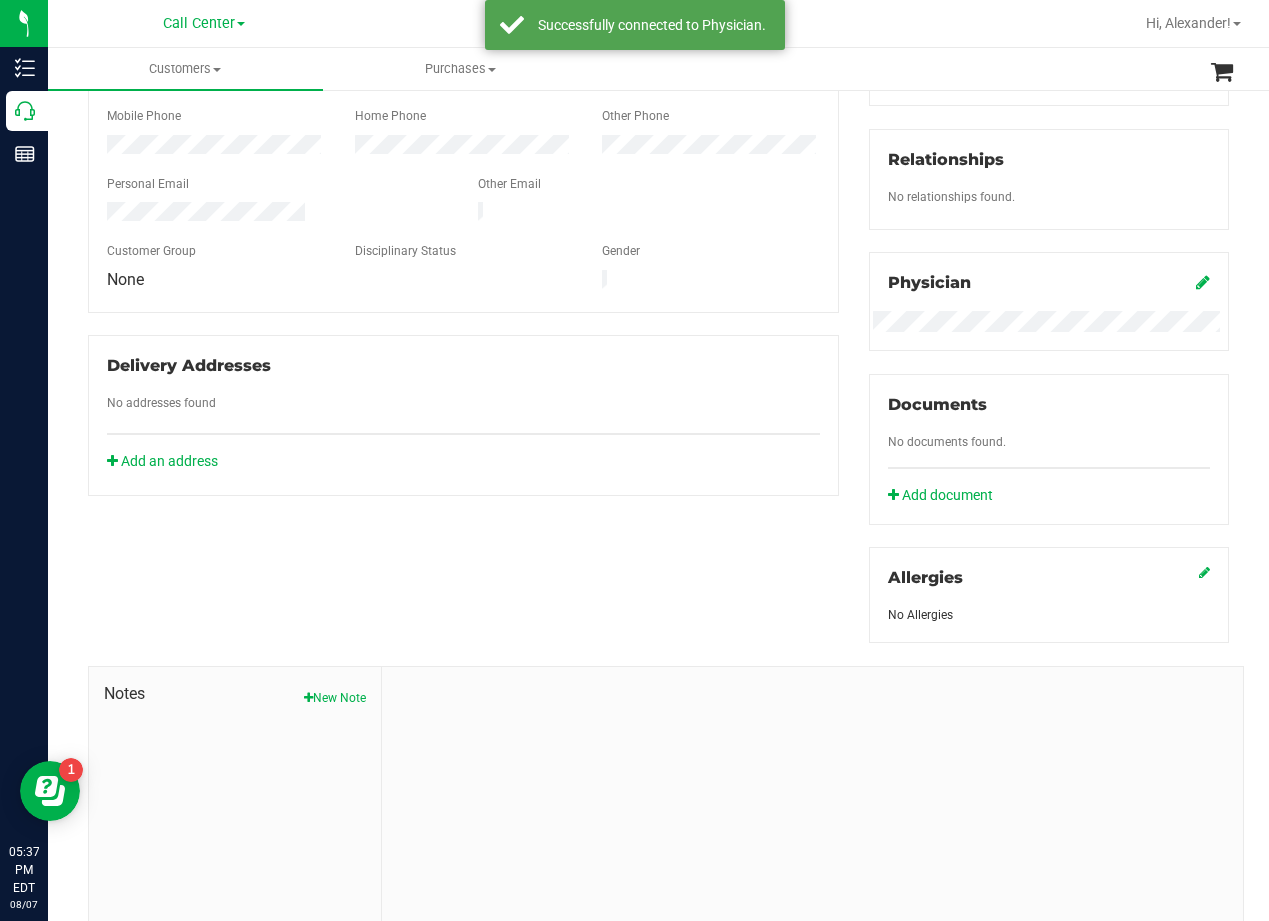 scroll, scrollTop: 543, scrollLeft: 0, axis: vertical 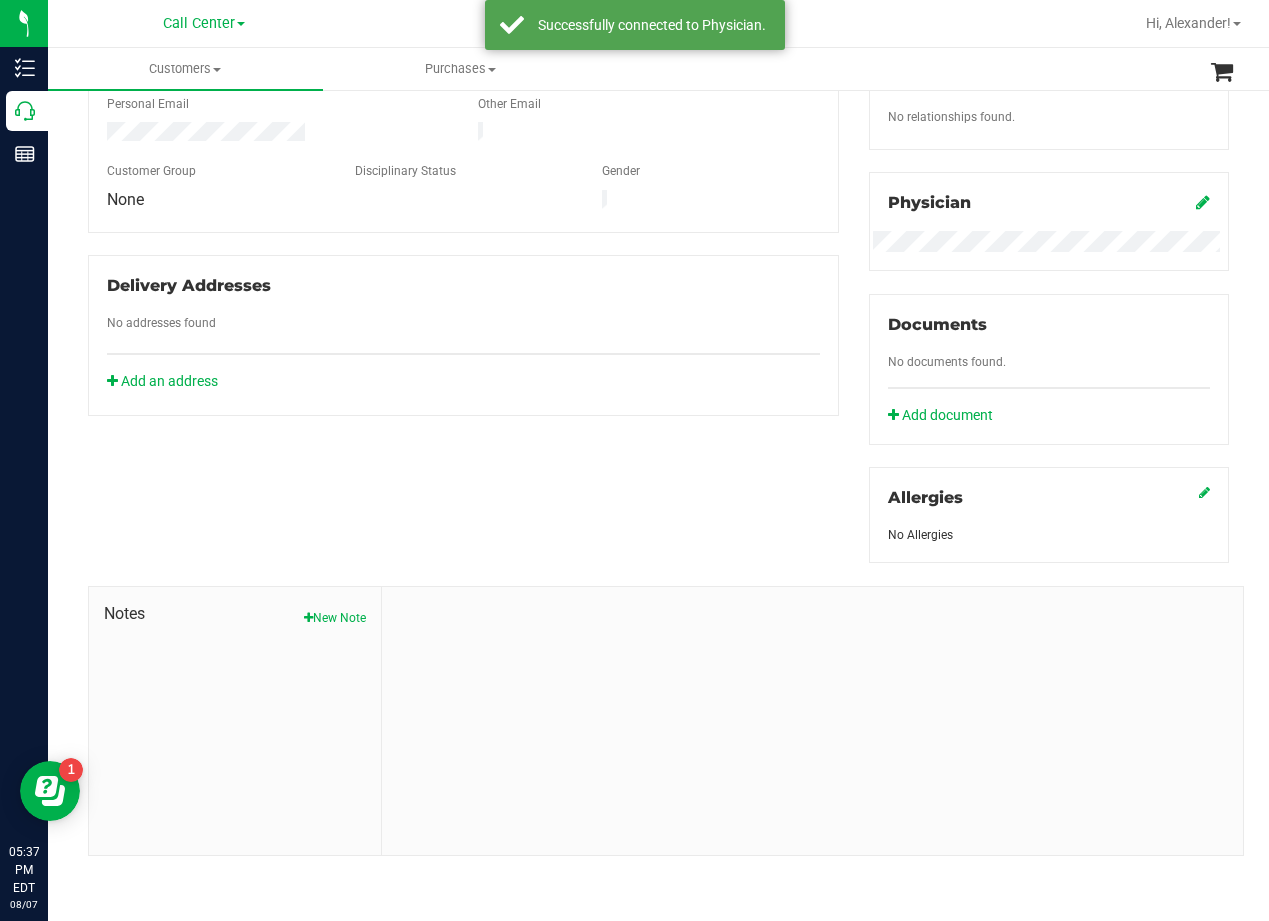 click on "New Note" at bounding box center (335, 618) 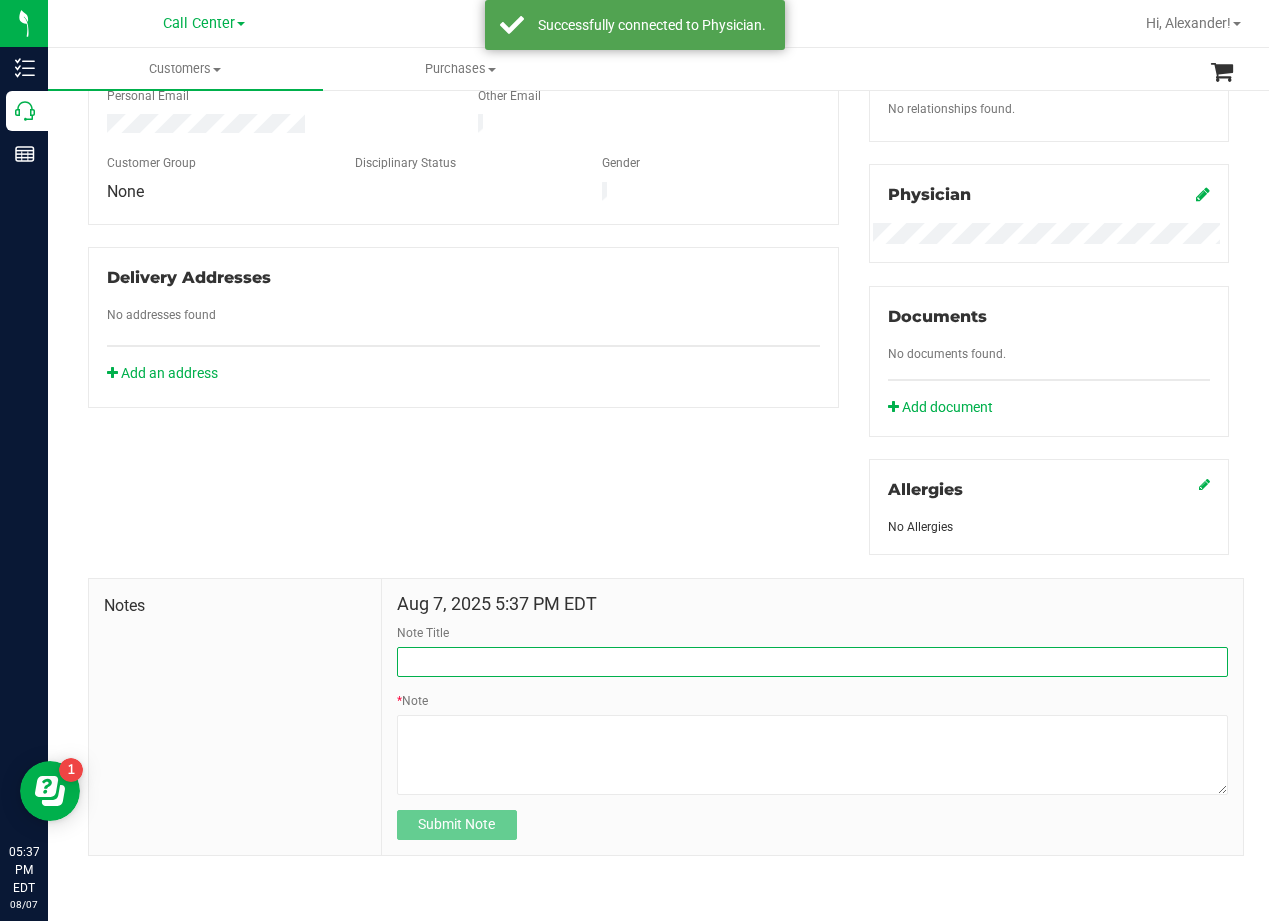 drag, startPoint x: 567, startPoint y: 669, endPoint x: 579, endPoint y: 683, distance: 18.439089 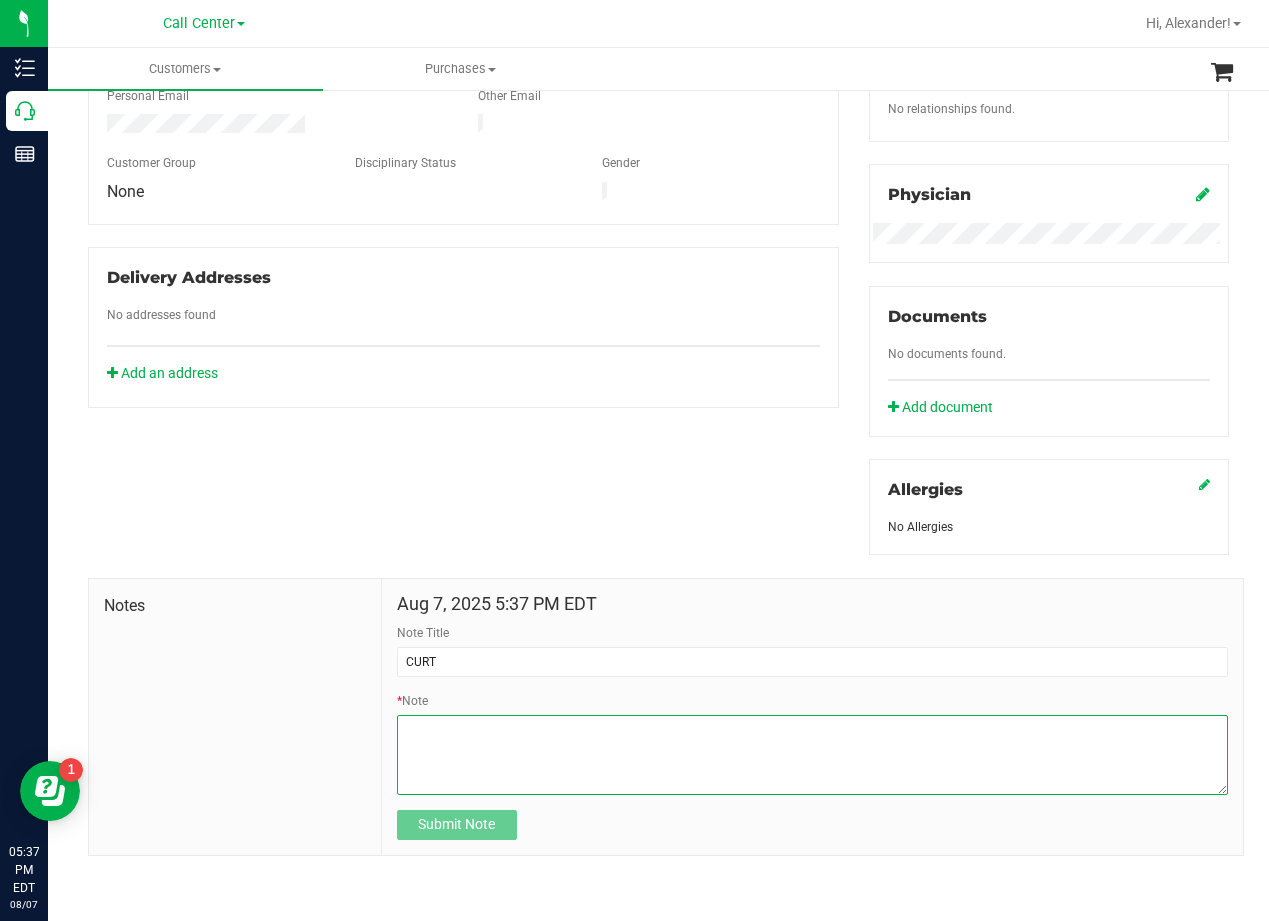 click on "*
Note" at bounding box center [812, 755] 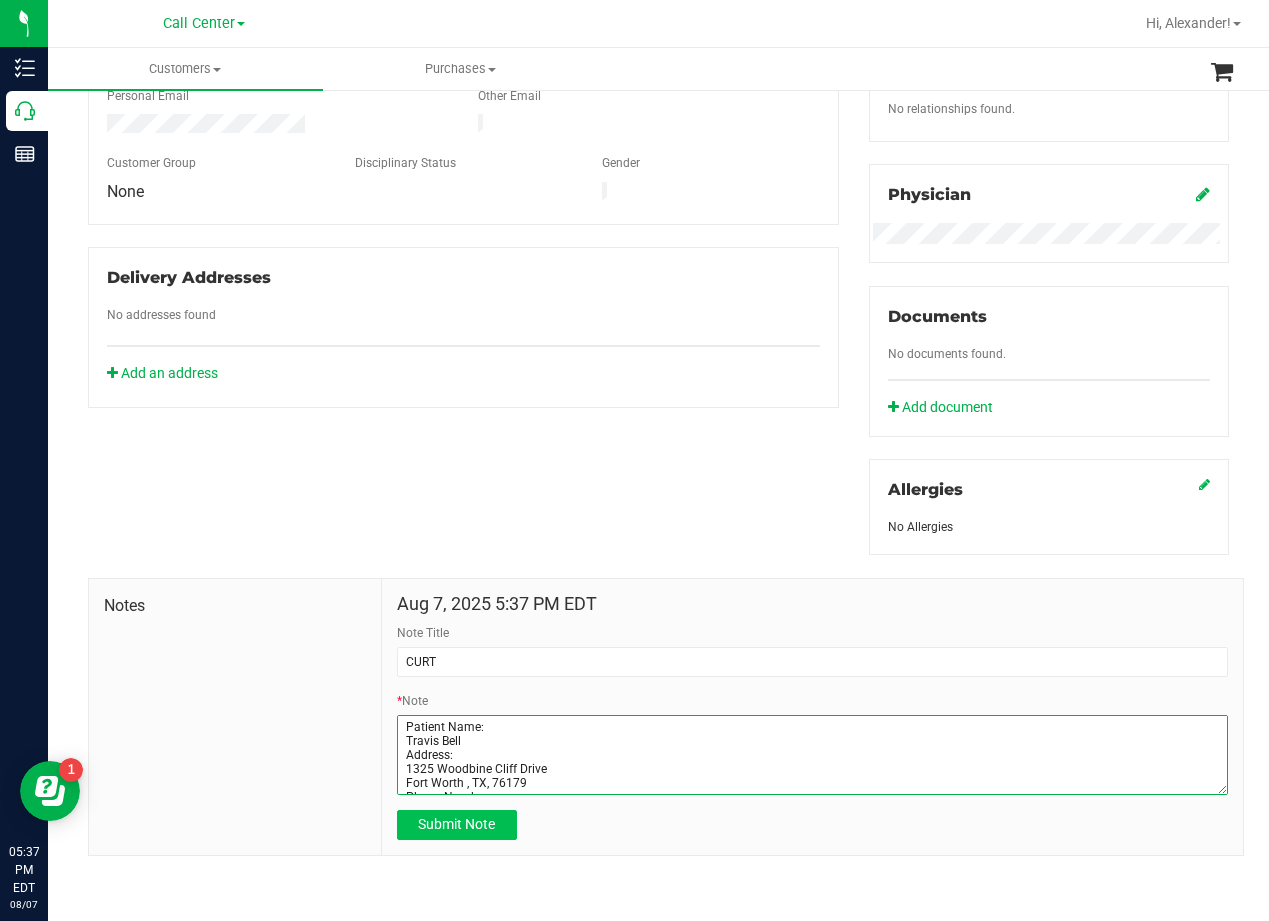 scroll, scrollTop: 80, scrollLeft: 0, axis: vertical 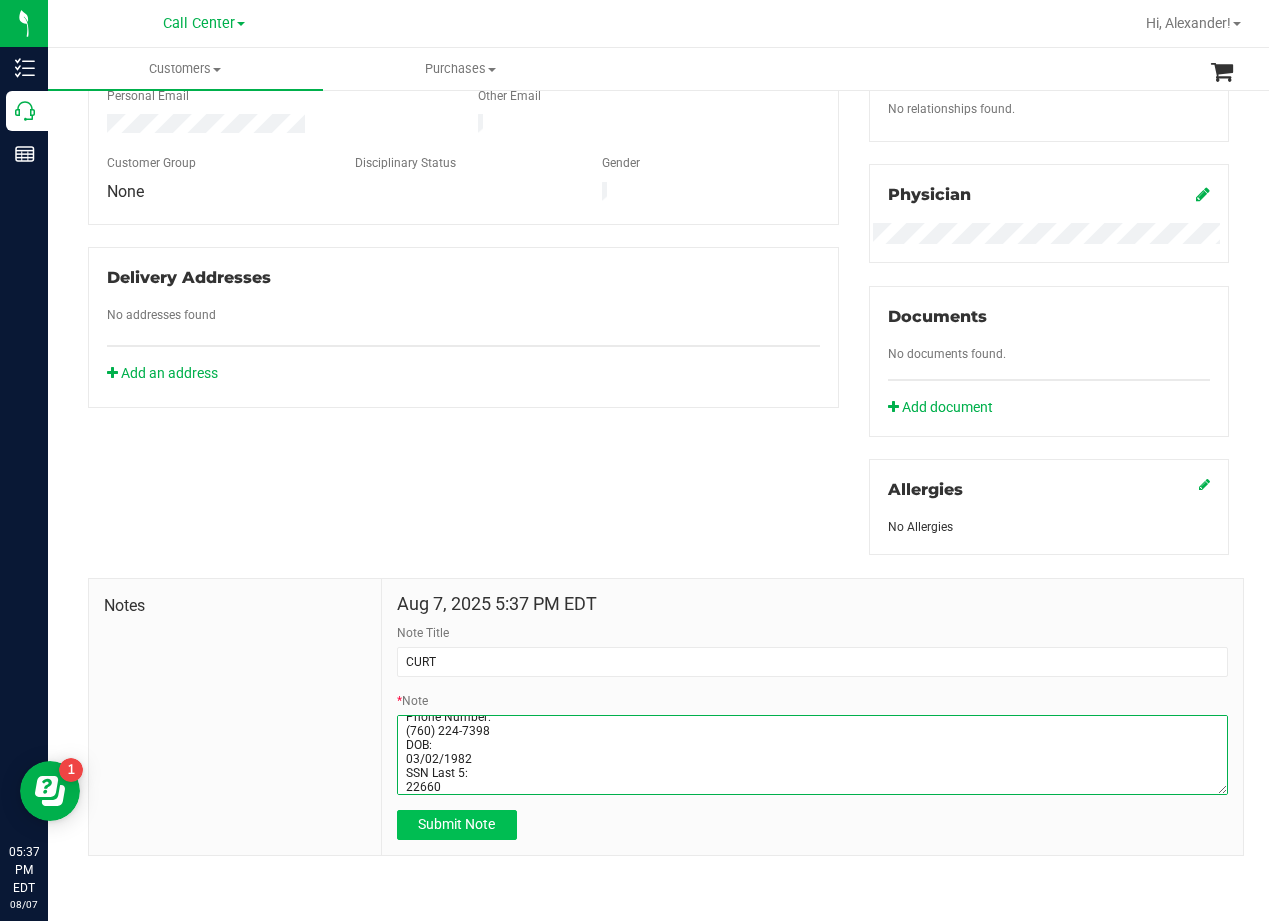 type on "Patient Name:
Travis Bell
Address:
1325 Woodbine Cliff Drive
Fort Worth , TX, 76179
Phone Number:
(760) 224-7398
DOB:
03/02/1982
SSN Last 5:
22660" 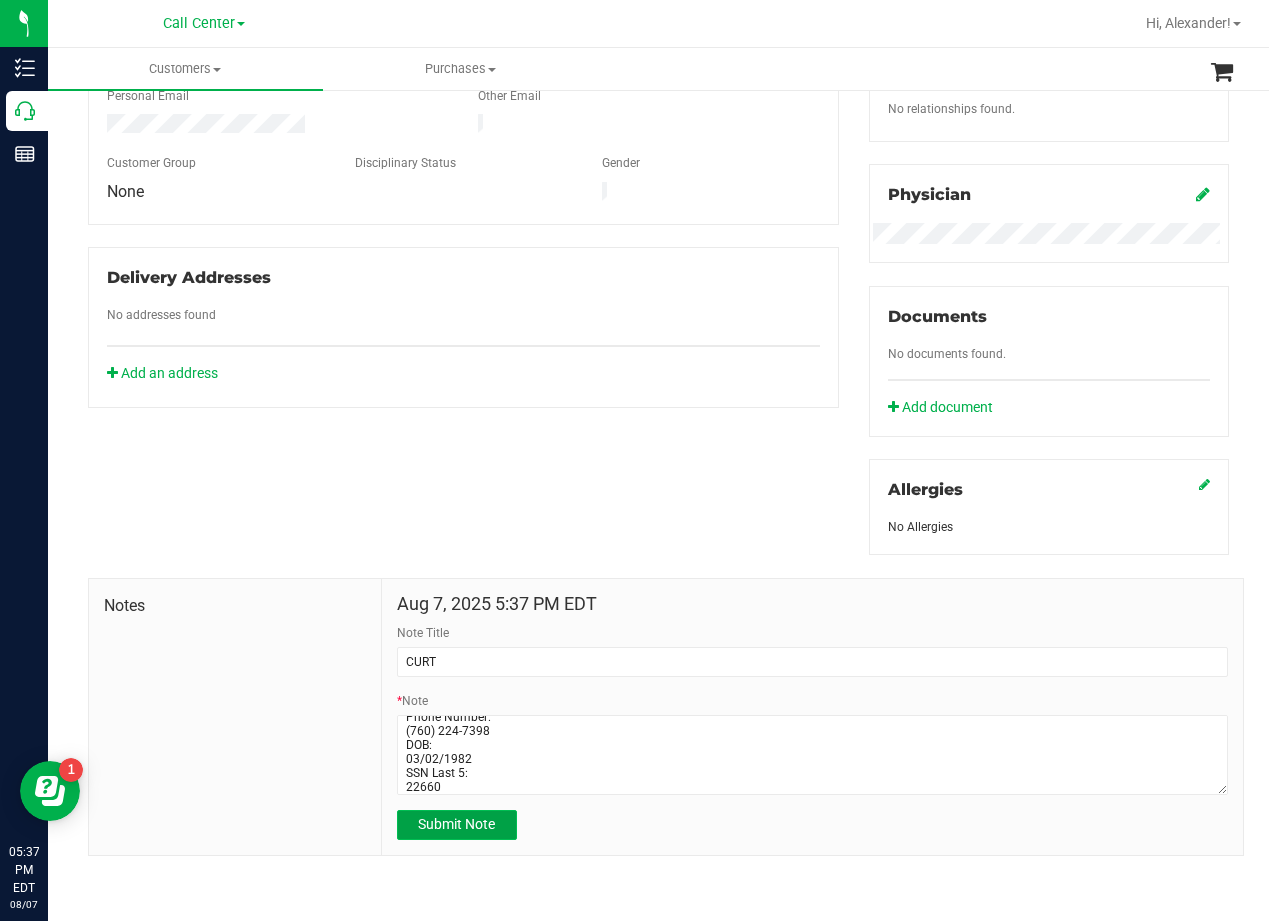 click on "Submit Note" at bounding box center [456, 824] 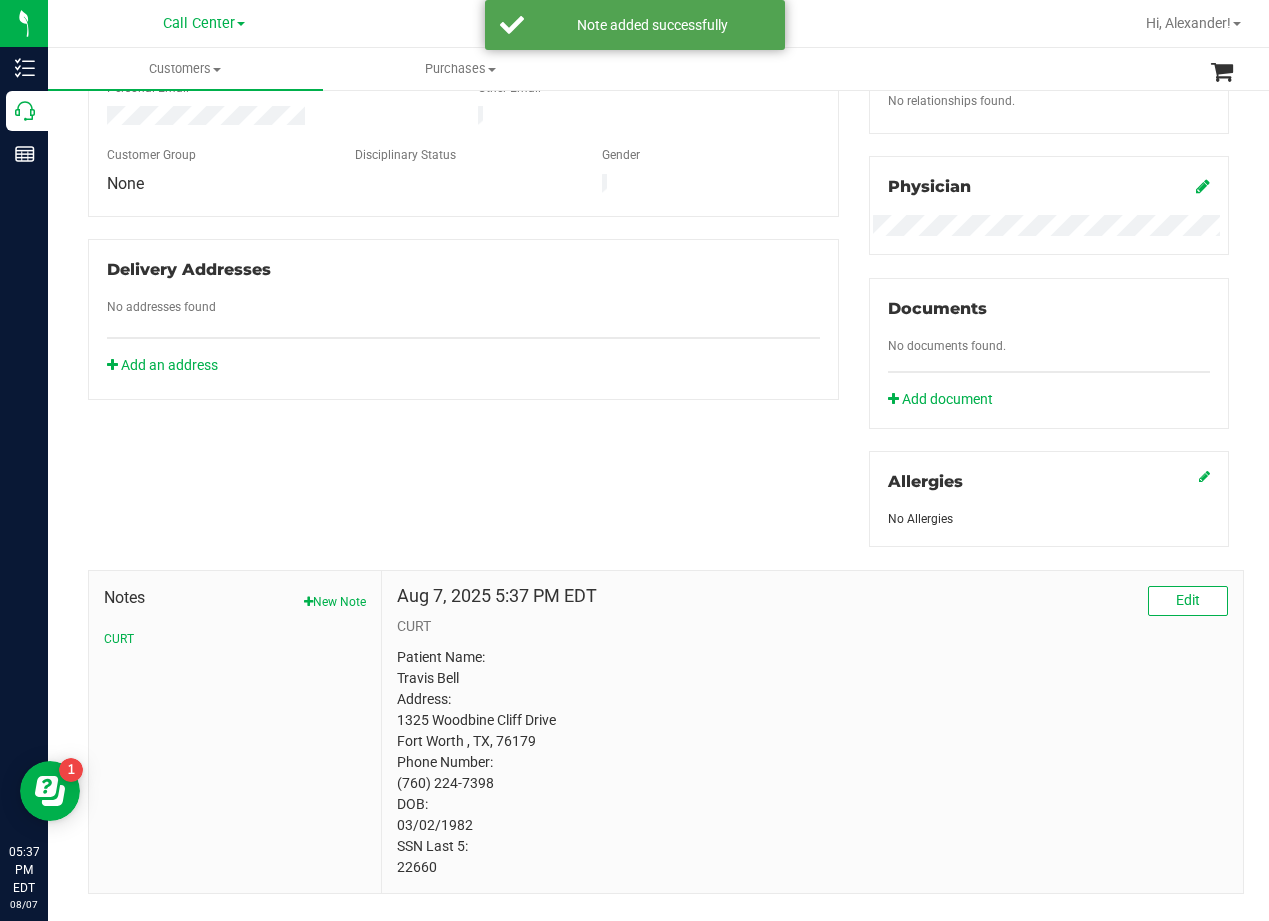 drag, startPoint x: 639, startPoint y: 465, endPoint x: 663, endPoint y: 444, distance: 31.890438 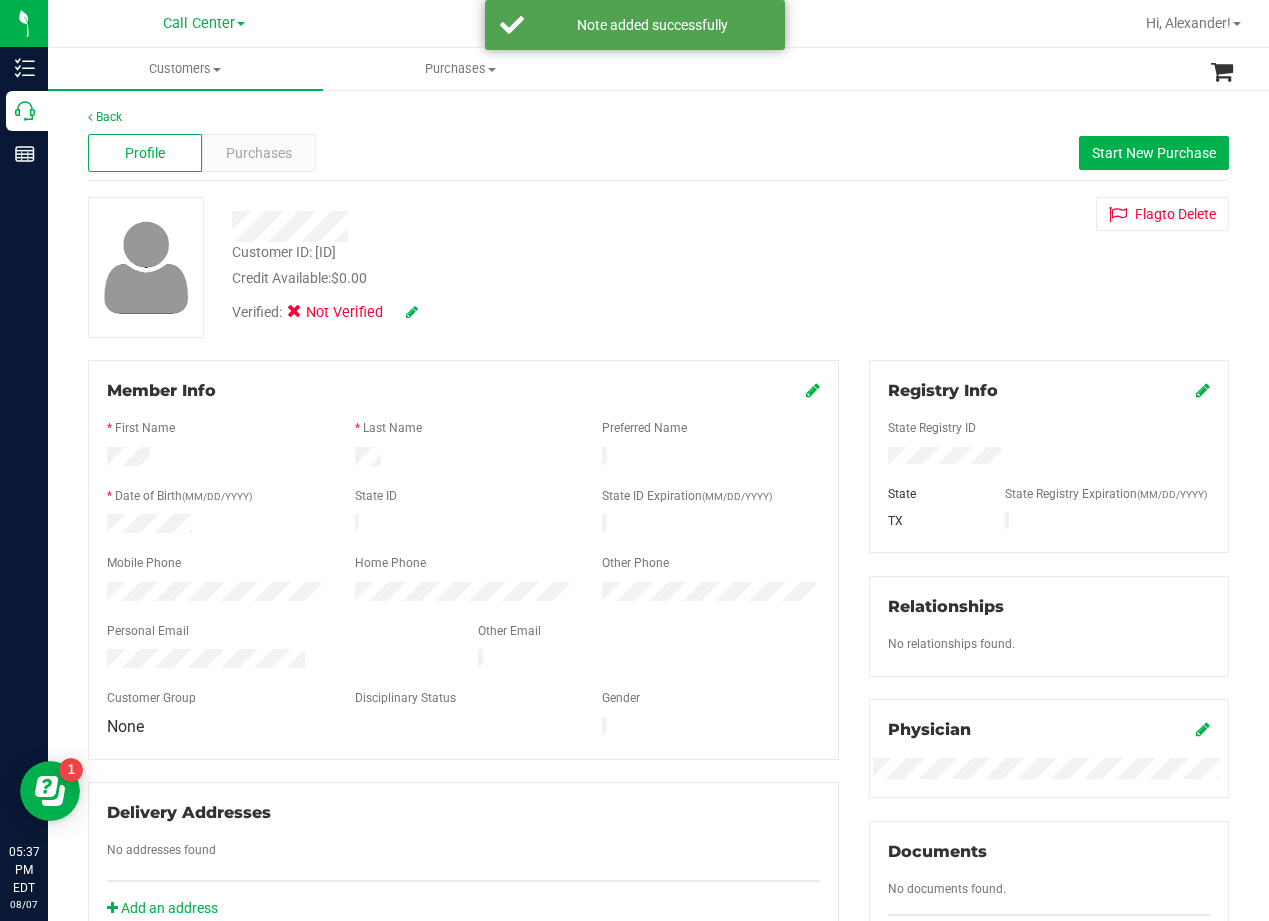 click on "Verified:
Not Verified" at bounding box center [510, 311] 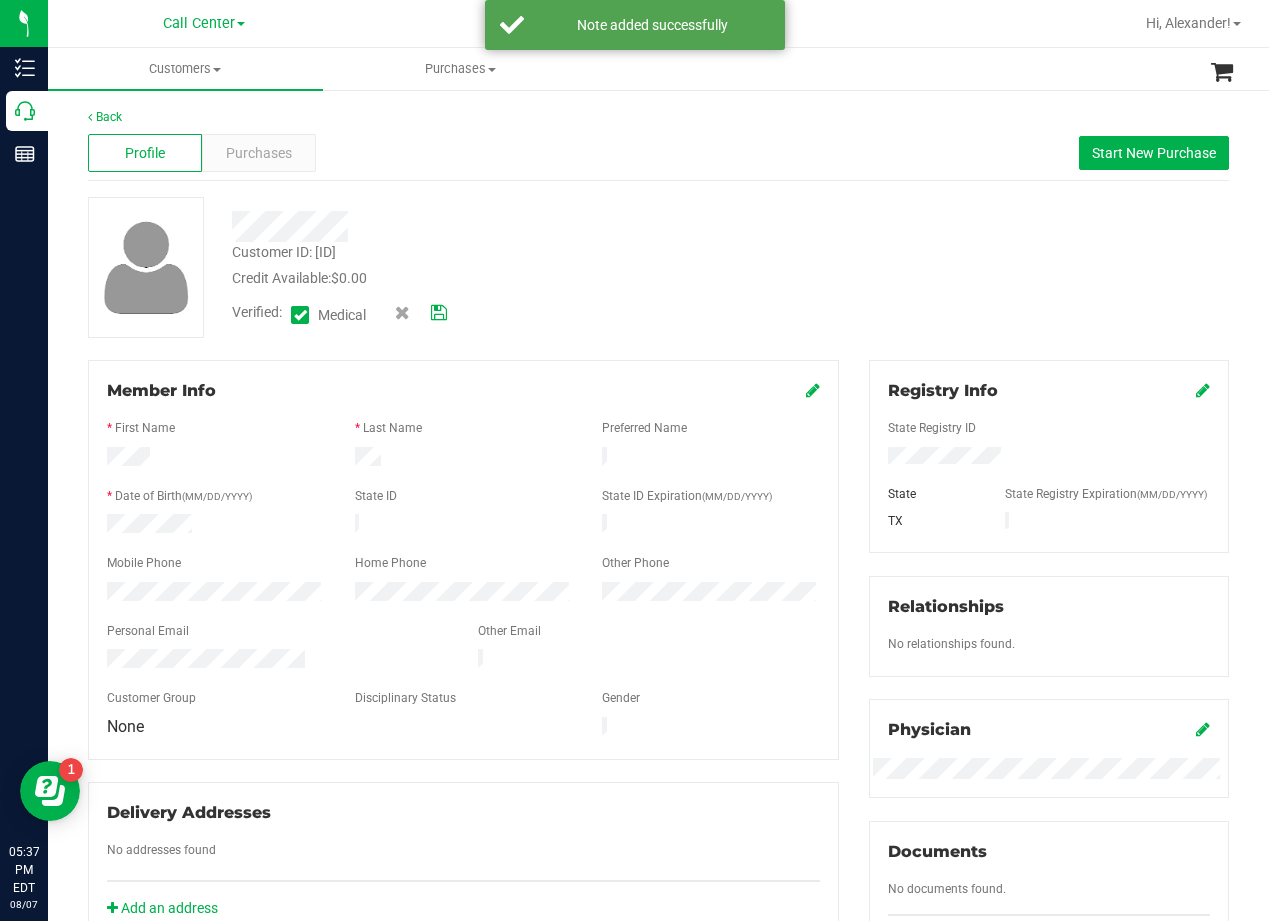 click at bounding box center (439, 313) 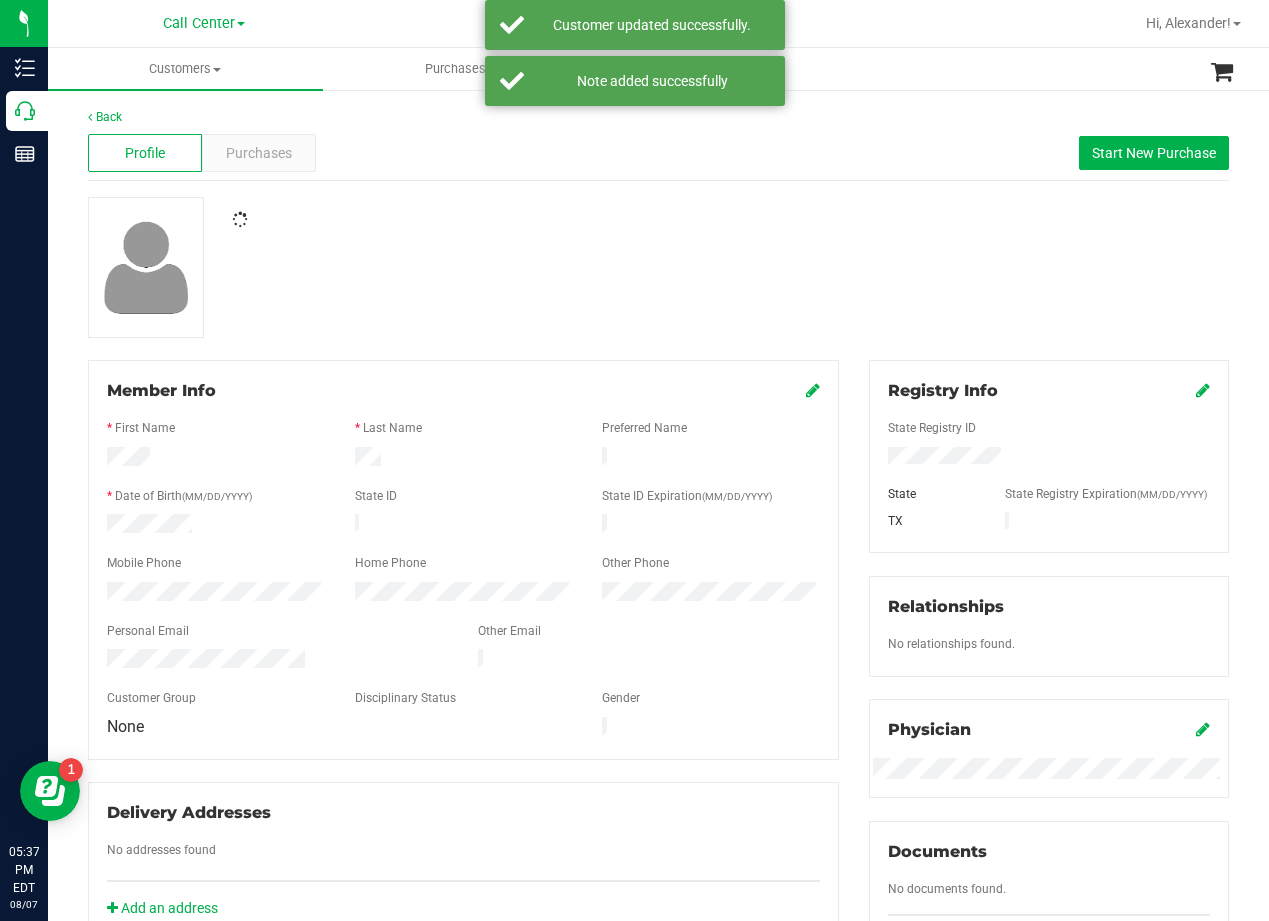 click at bounding box center (658, 267) 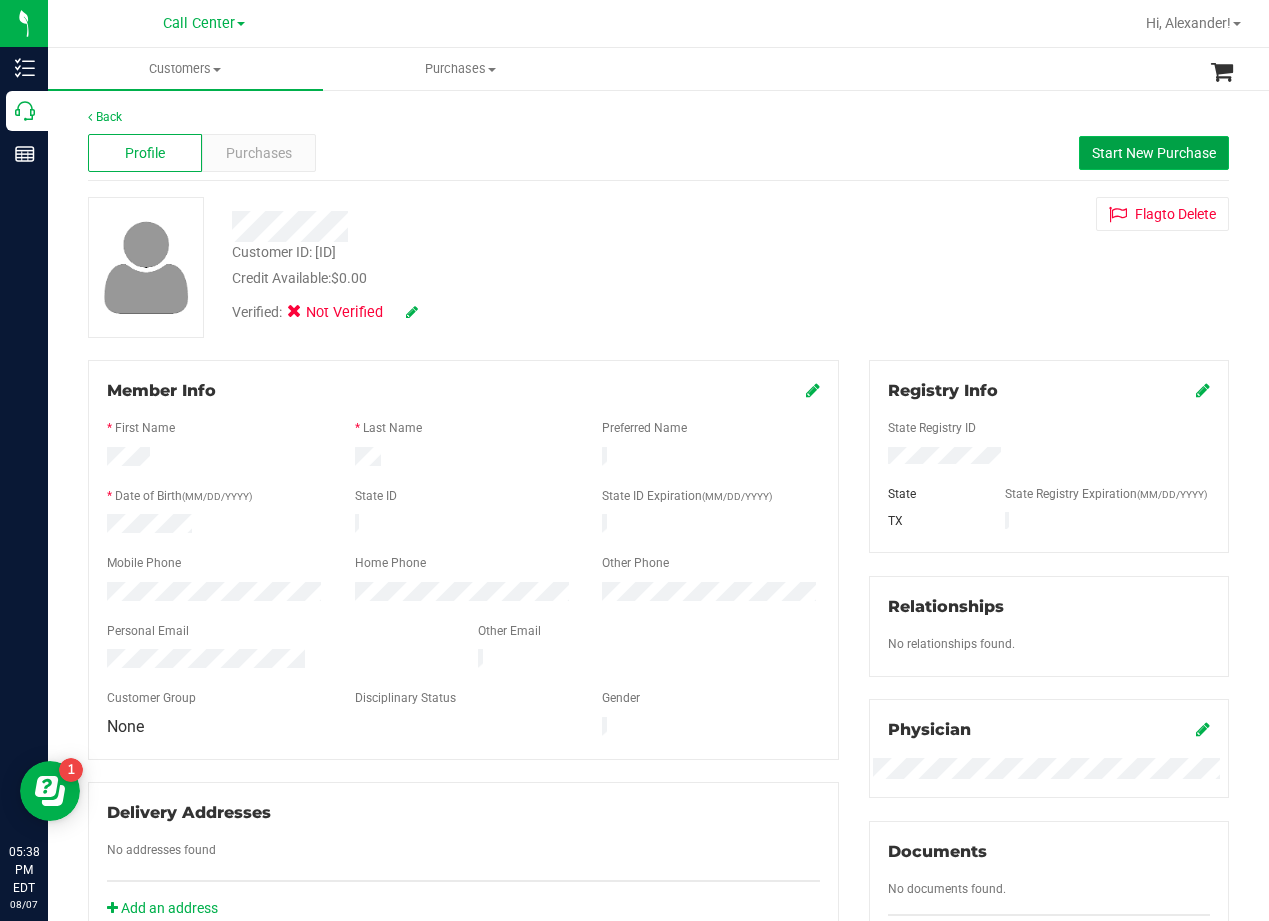 click on "Start New Purchase" at bounding box center (1154, 153) 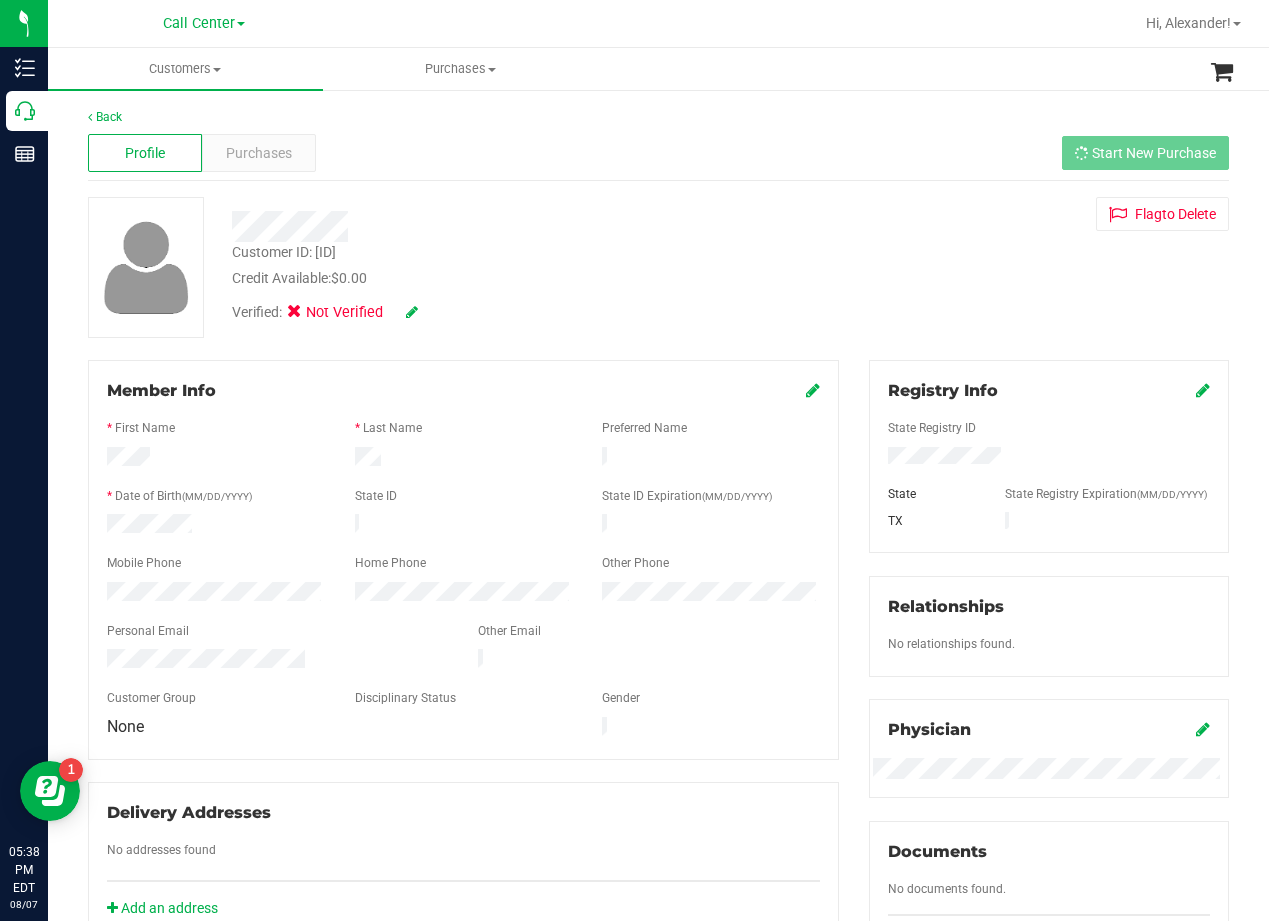 click on "Customers
All customers
Add a new customer
All physicians
Purchases
All purchases" at bounding box center (658, 484) 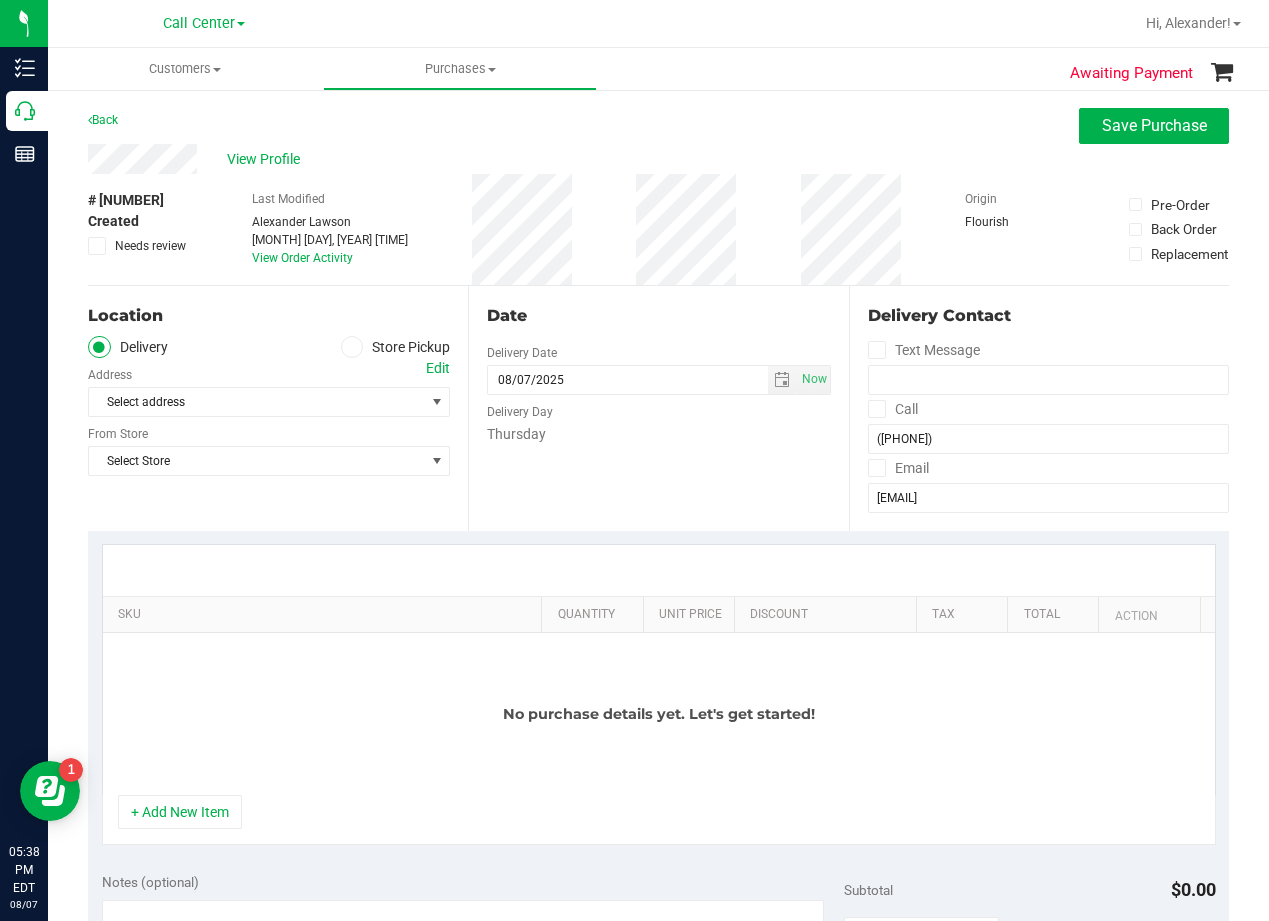 drag, startPoint x: 638, startPoint y: 311, endPoint x: 604, endPoint y: 335, distance: 41.617306 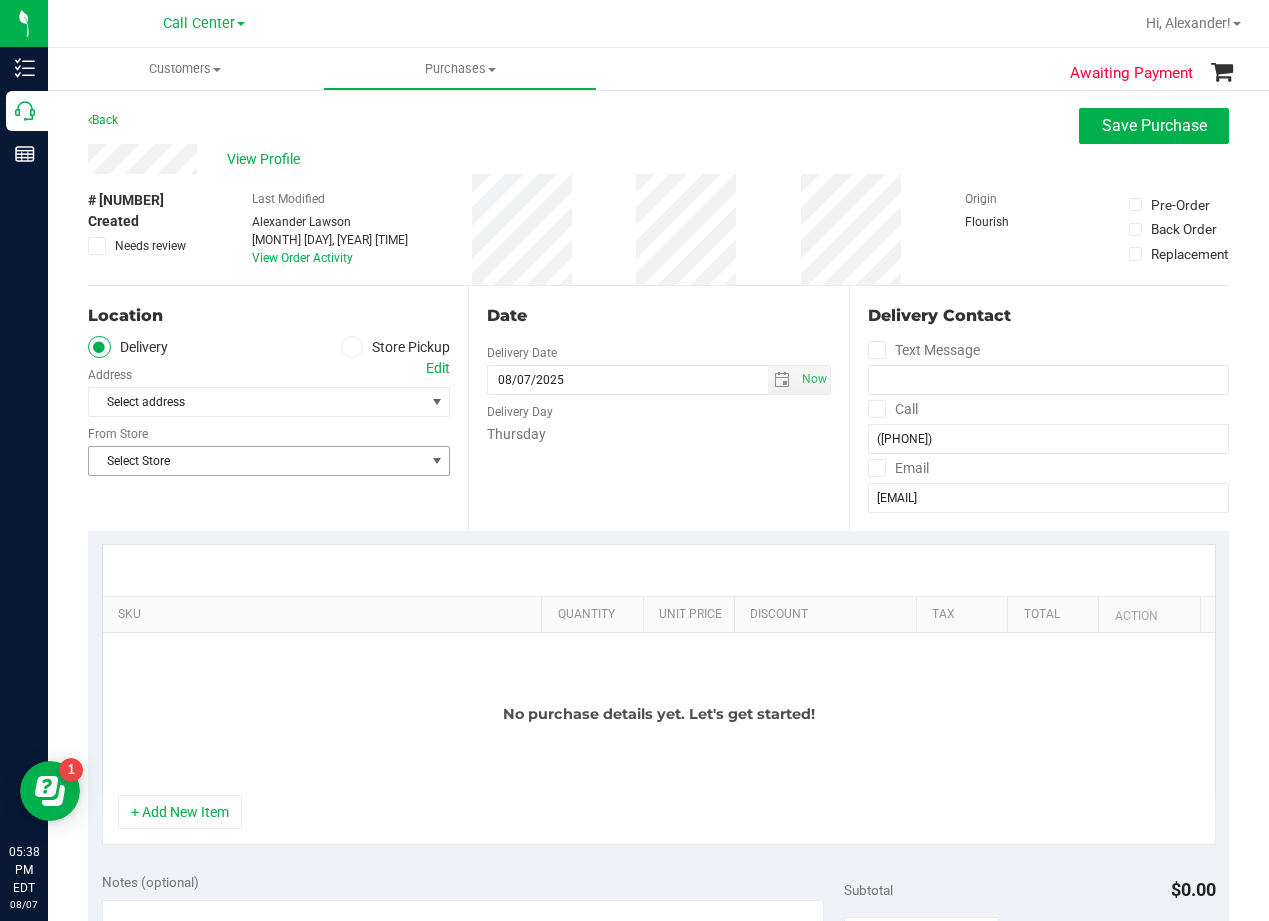 click at bounding box center (437, 461) 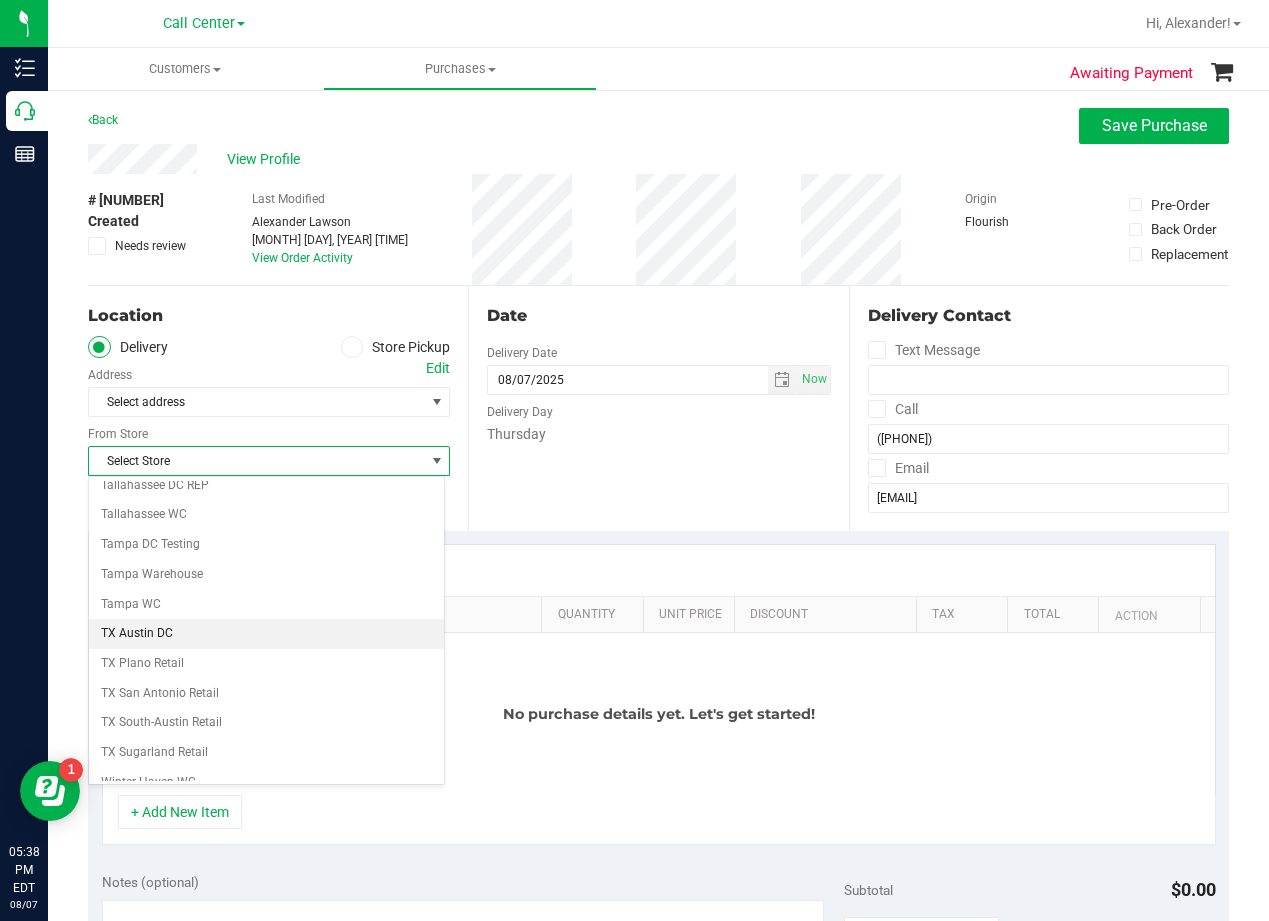 scroll, scrollTop: 1453, scrollLeft: 0, axis: vertical 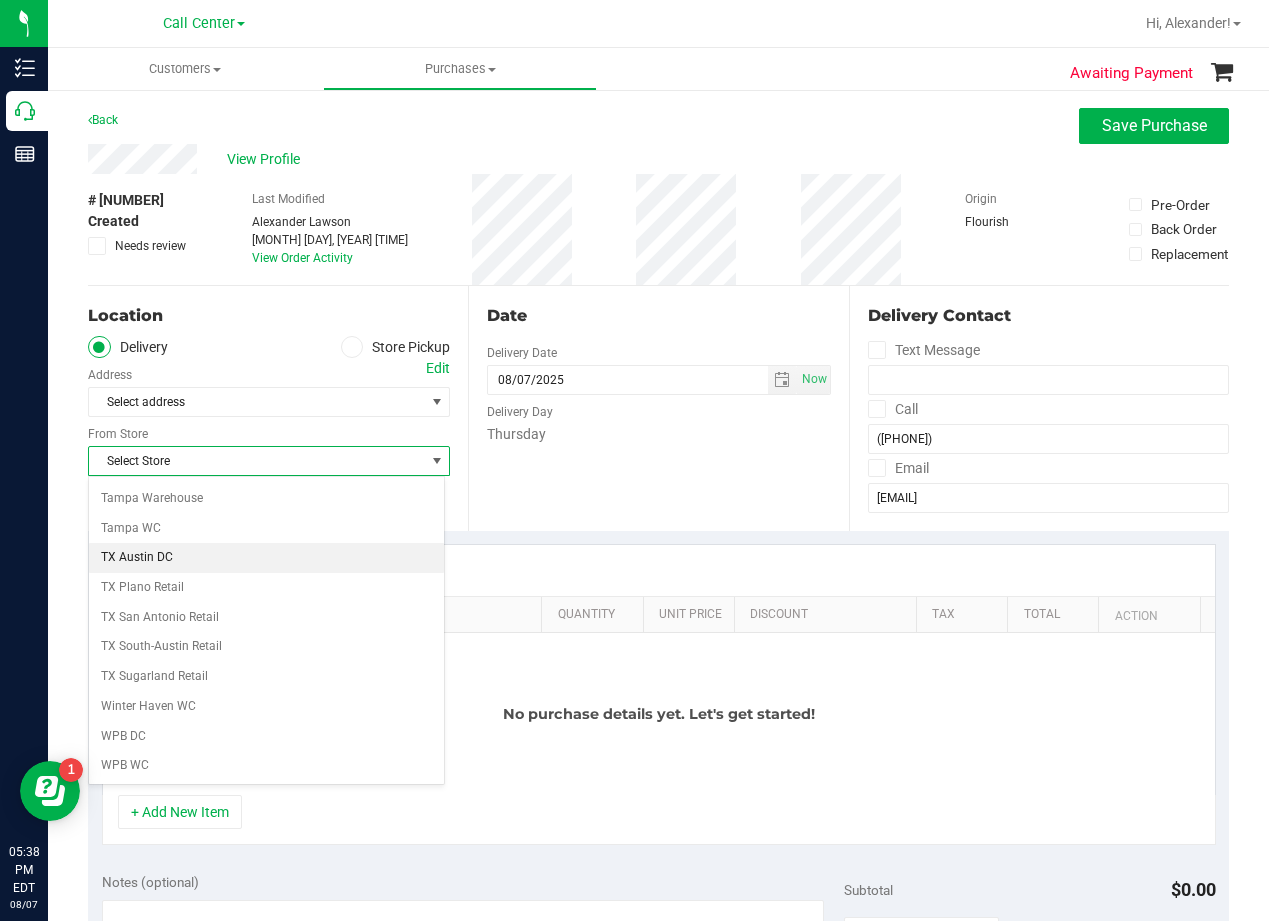 click on "TX Austin DC" at bounding box center [266, 558] 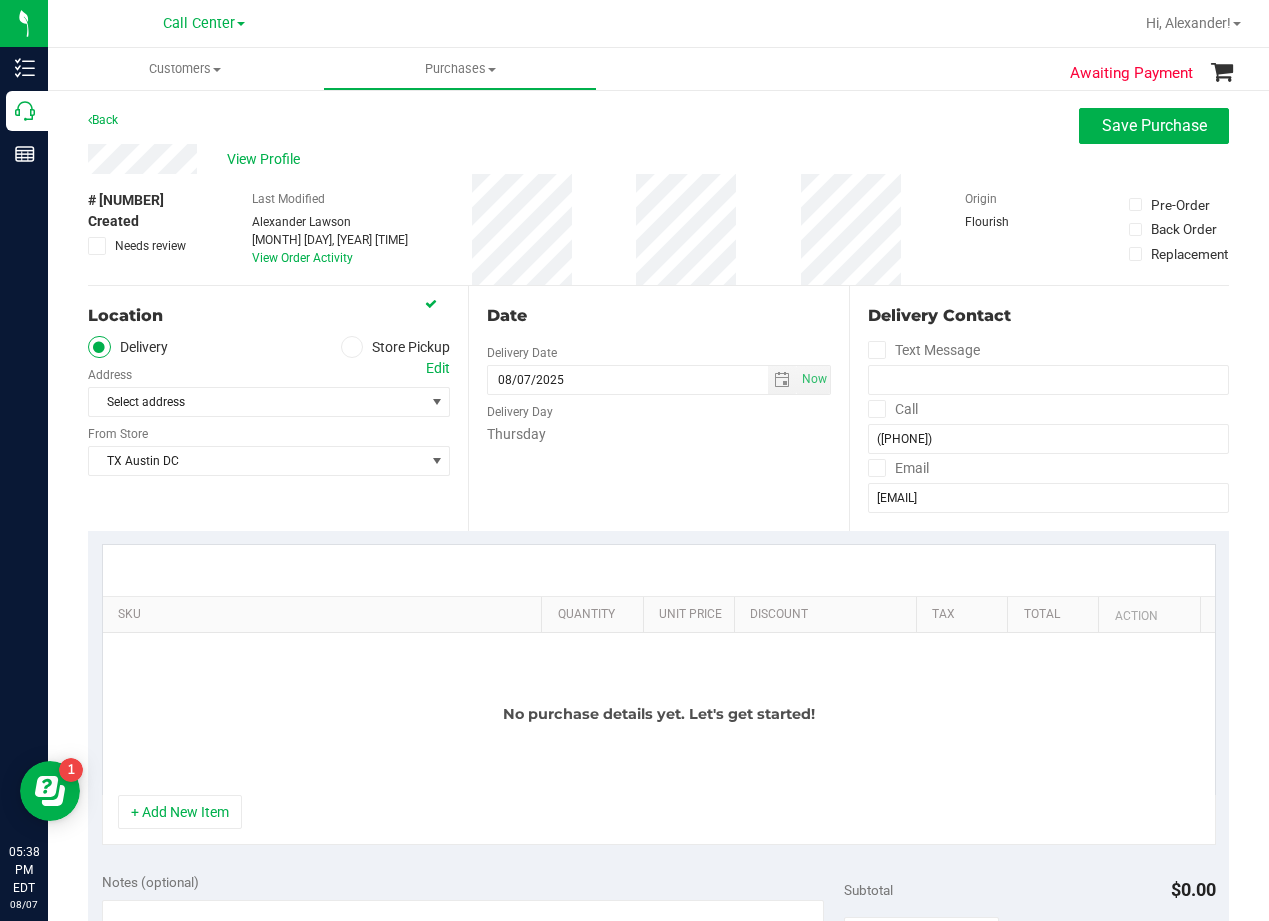 click on "Date
Delivery Date
08/07/2025
Now
08/07/2025 05:38 PM
Now
Delivery Day
Thursday" at bounding box center (658, 408) 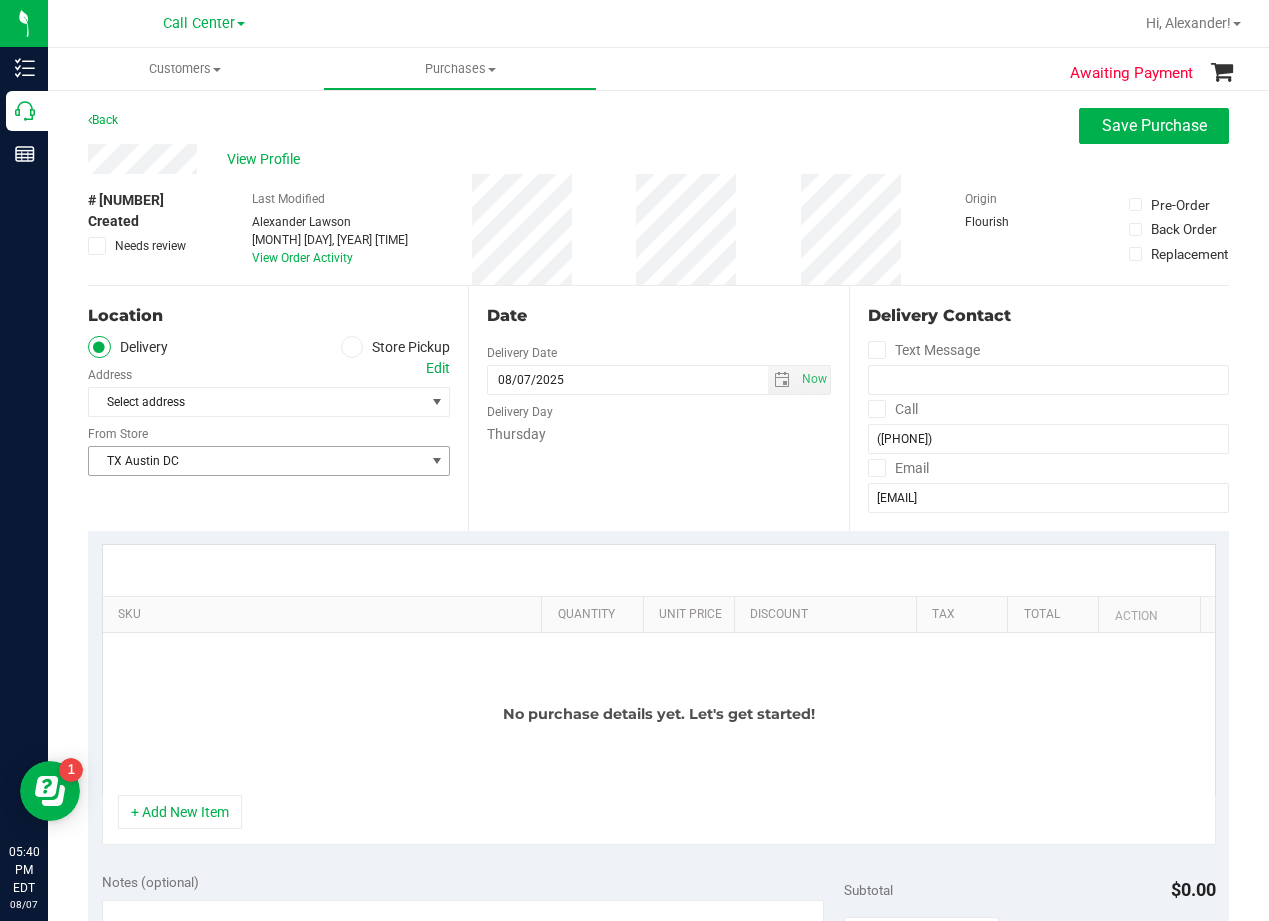 click on "TX Austin DC" at bounding box center (256, 461) 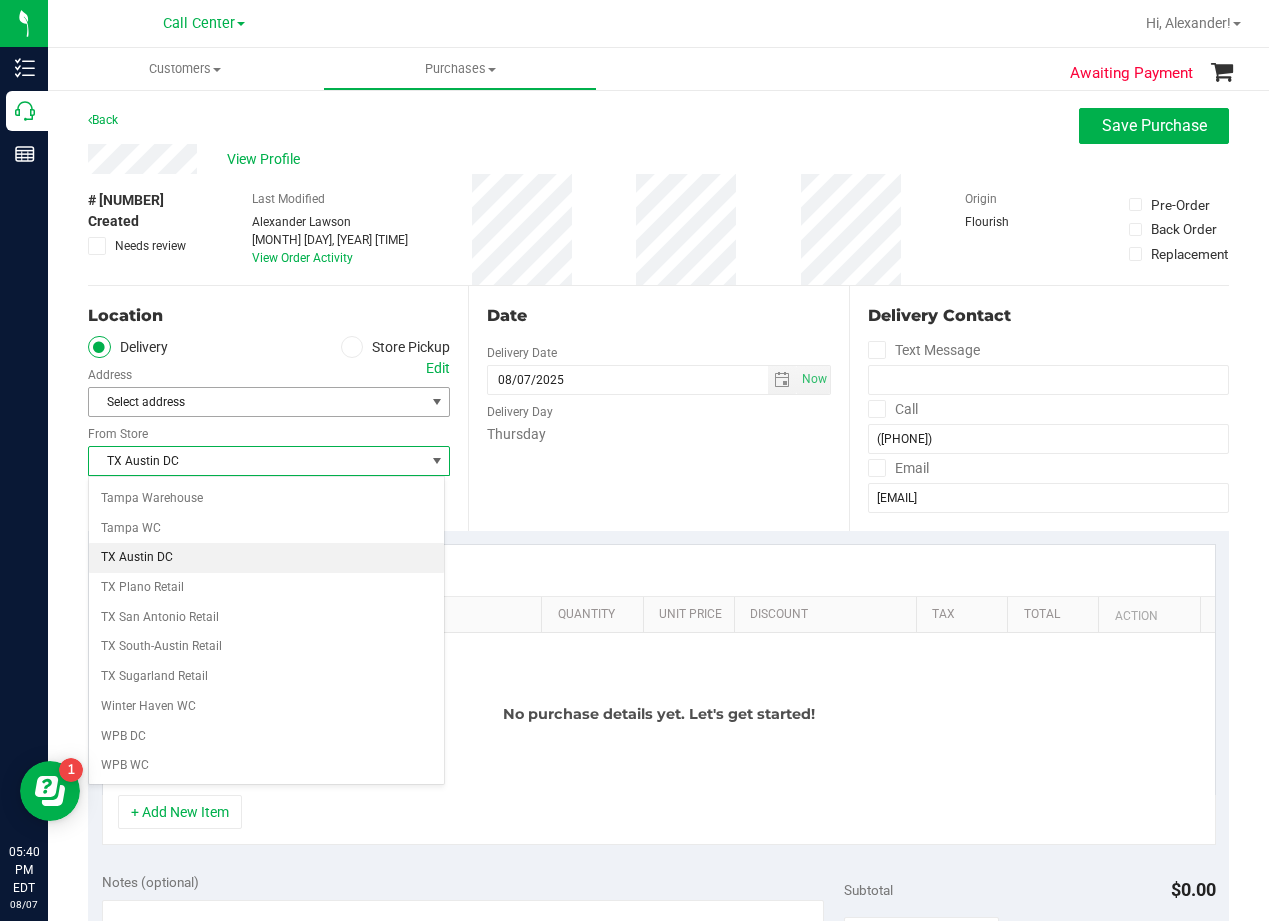 click on "Select address" at bounding box center (248, 402) 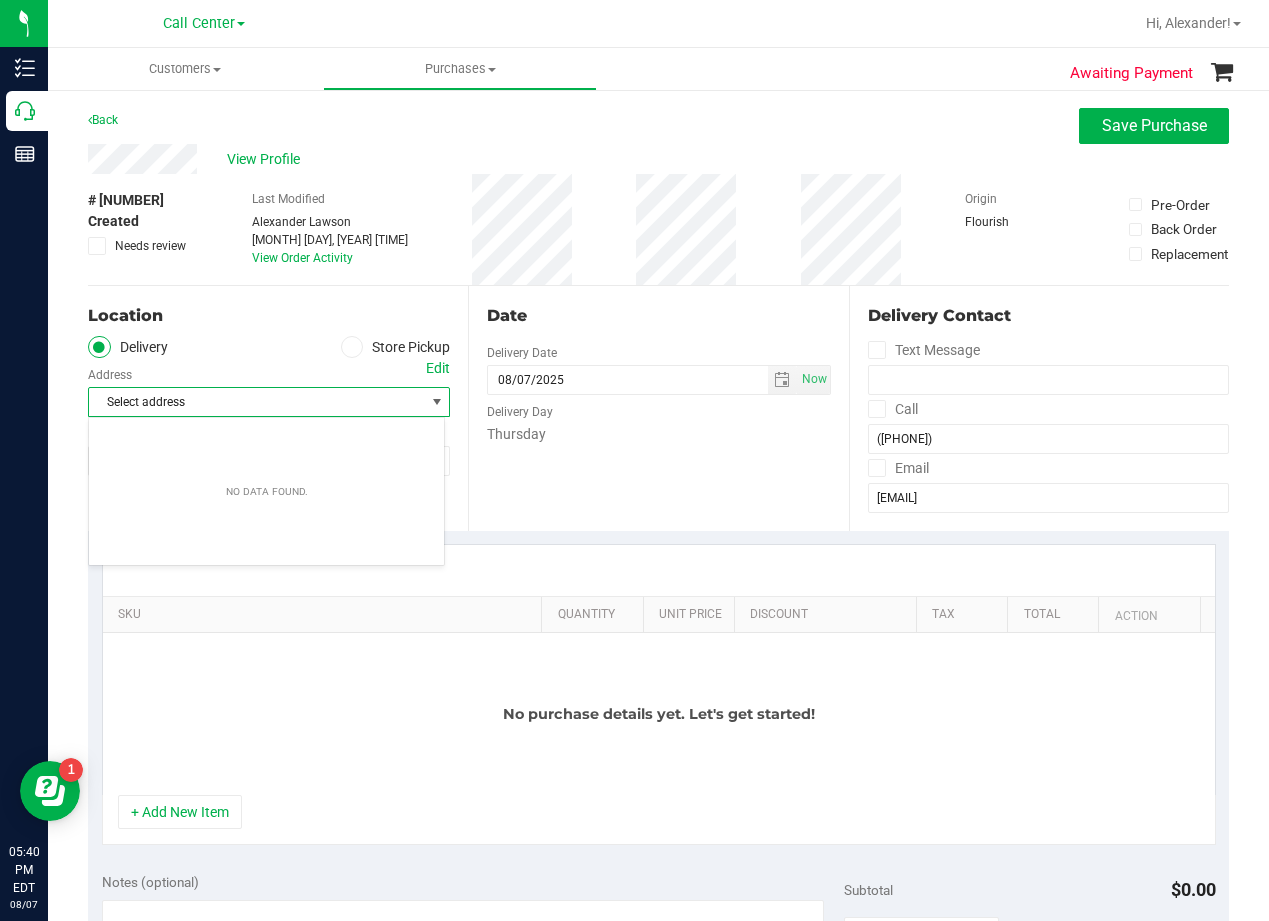 drag, startPoint x: 339, startPoint y: 406, endPoint x: 356, endPoint y: 401, distance: 17.720045 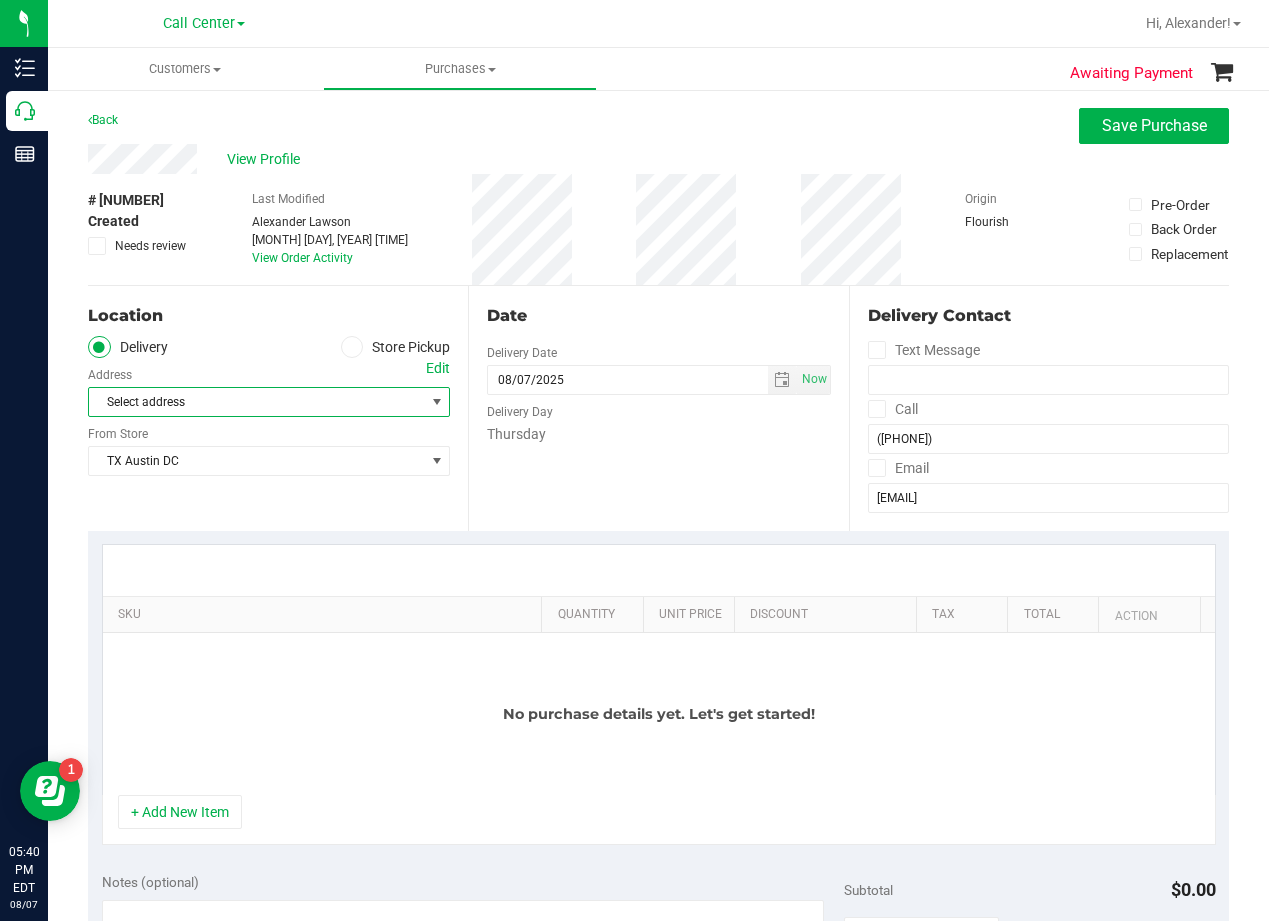 click on "Edit" at bounding box center (438, 368) 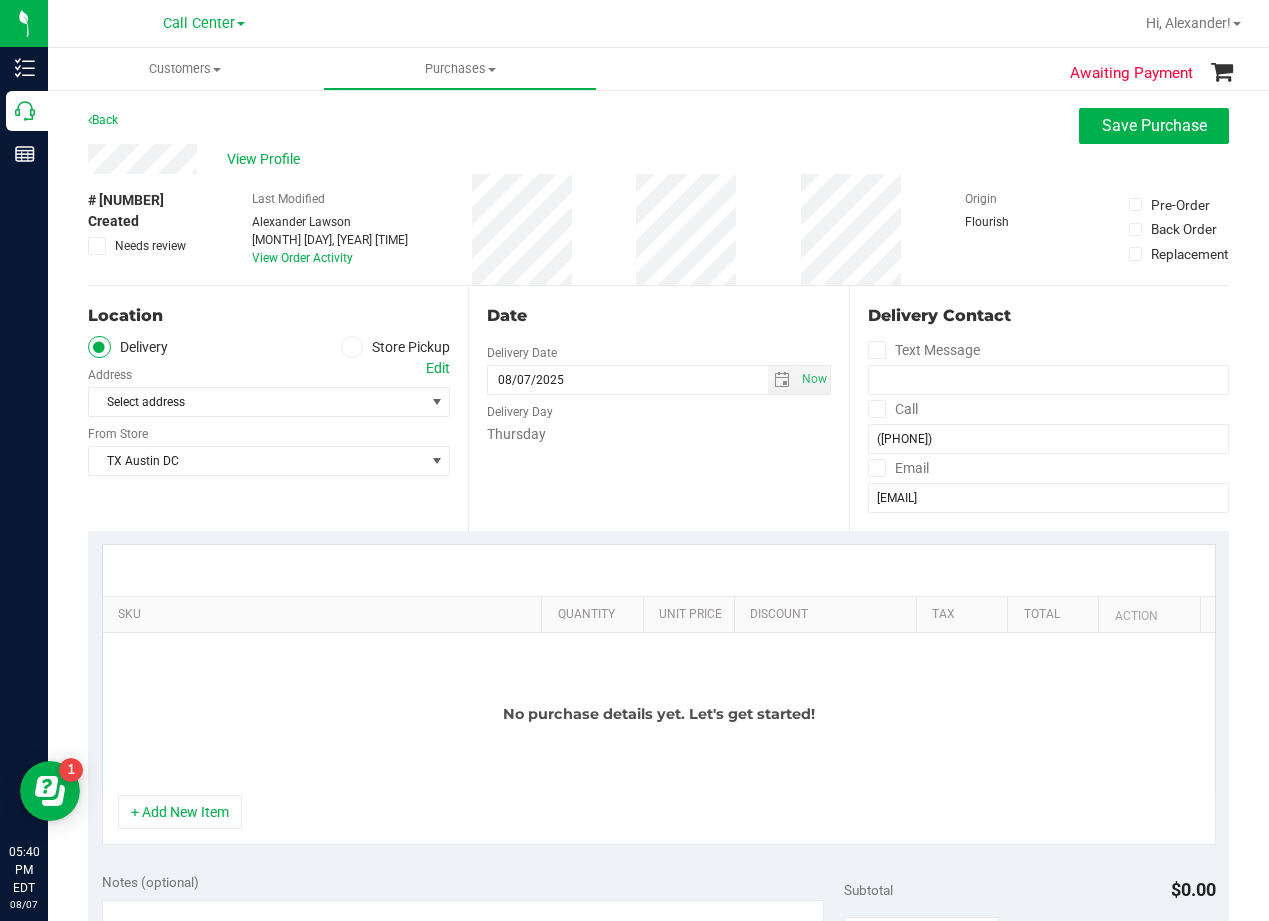 click on "Date
Delivery Date
08/07/2025
Now
08/07/2025 05:38 PM
Now
Delivery Day
Thursday" at bounding box center (658, 408) 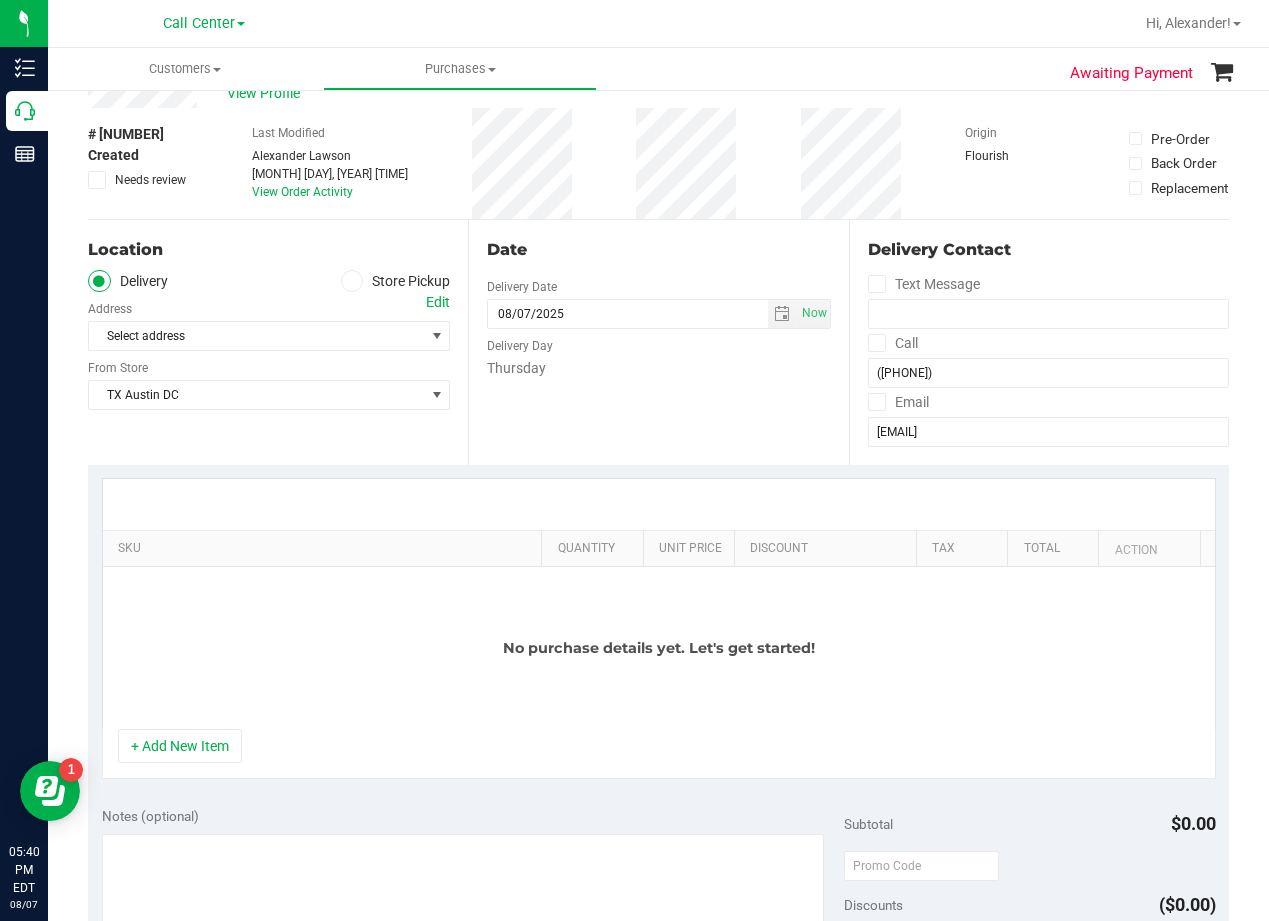 scroll, scrollTop: 100, scrollLeft: 0, axis: vertical 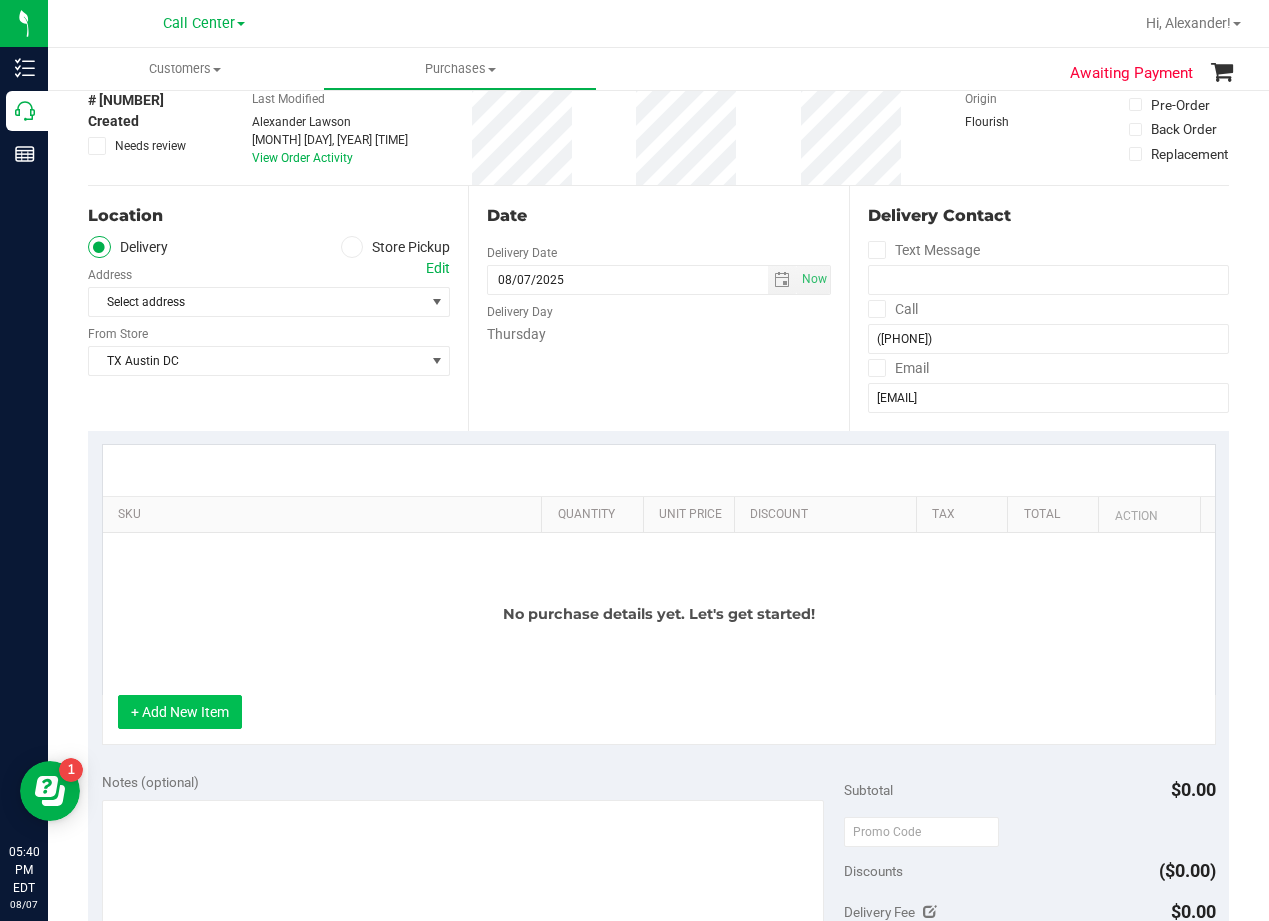 click on "+ Add New Item" at bounding box center [180, 712] 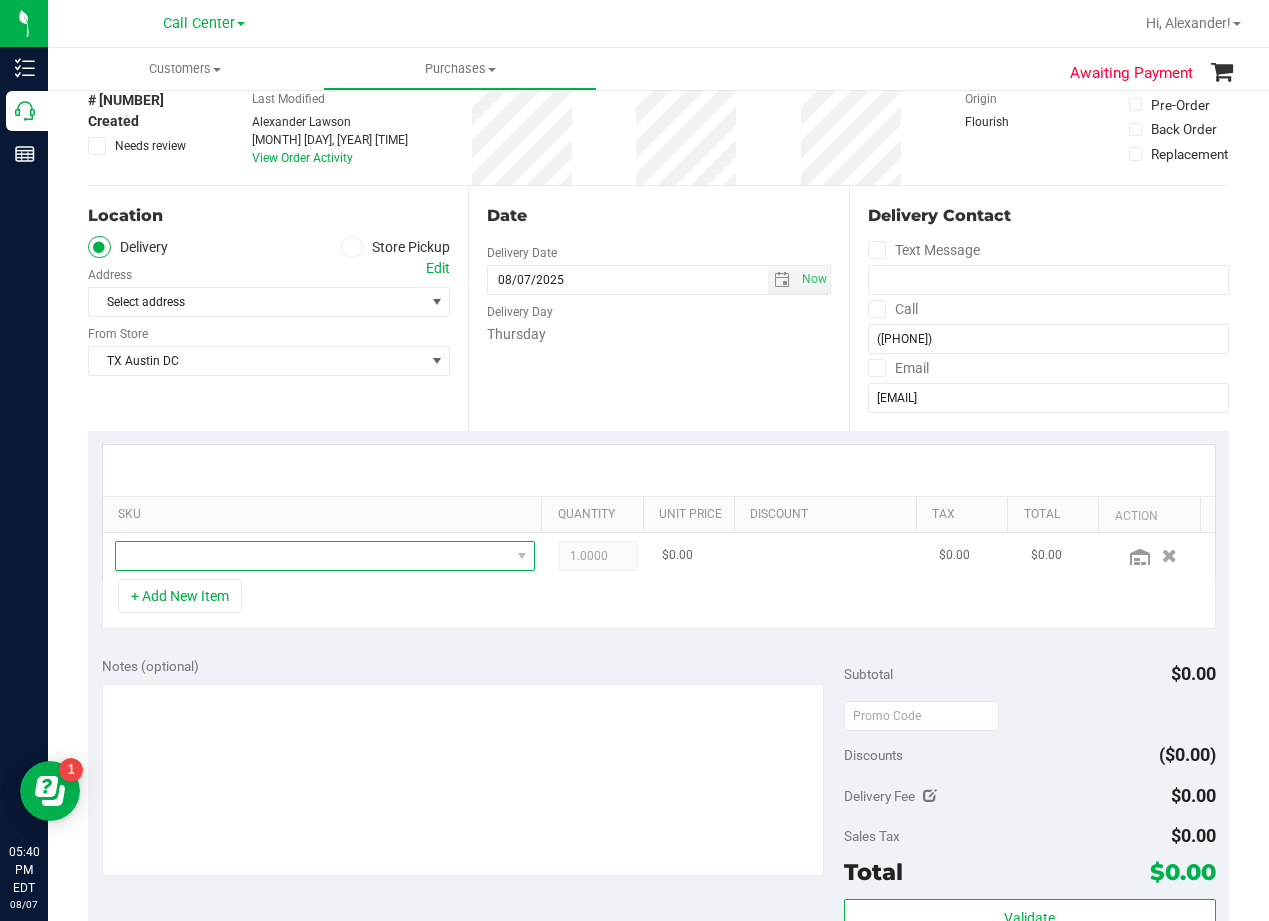 click at bounding box center [313, 556] 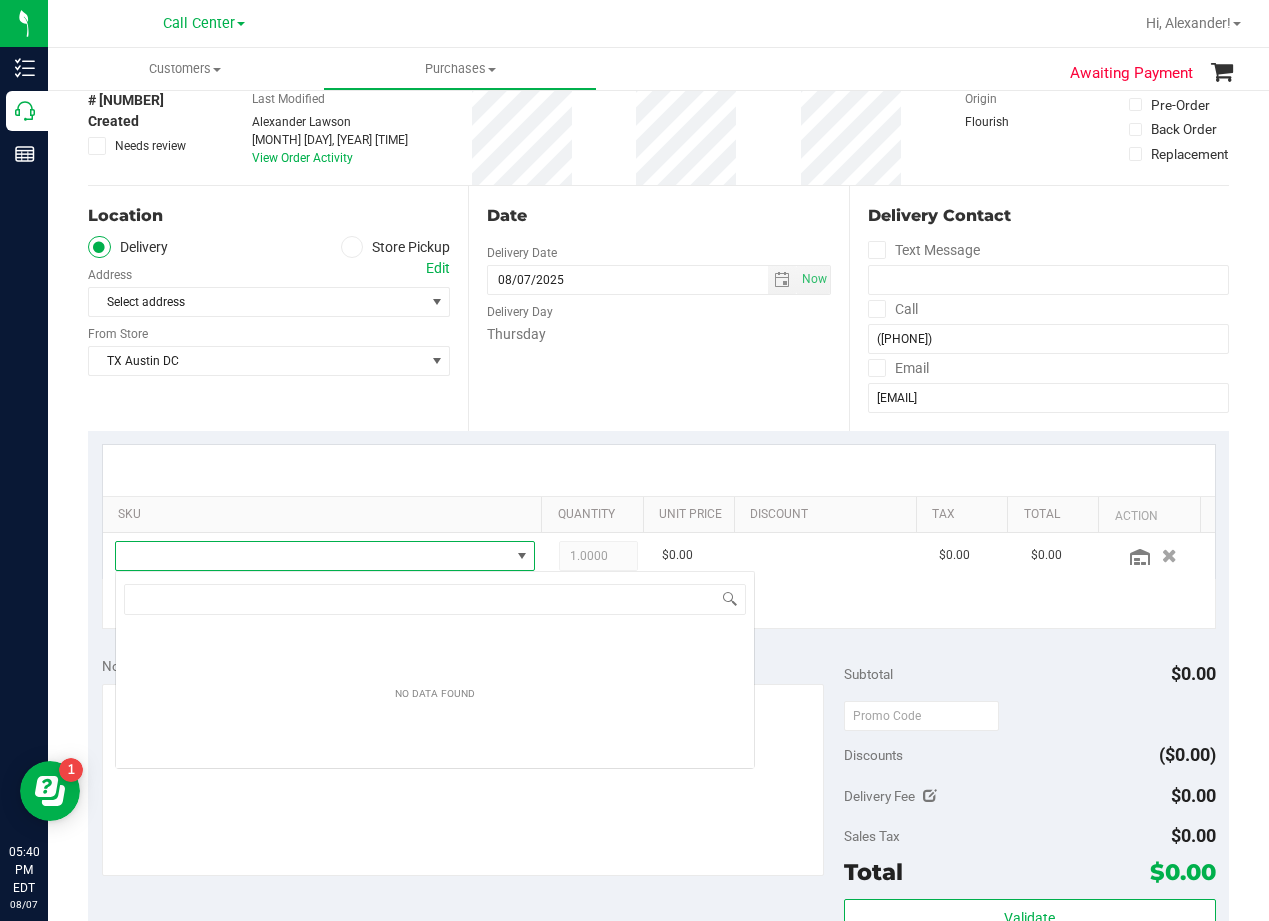 scroll, scrollTop: 99970, scrollLeft: 99592, axis: both 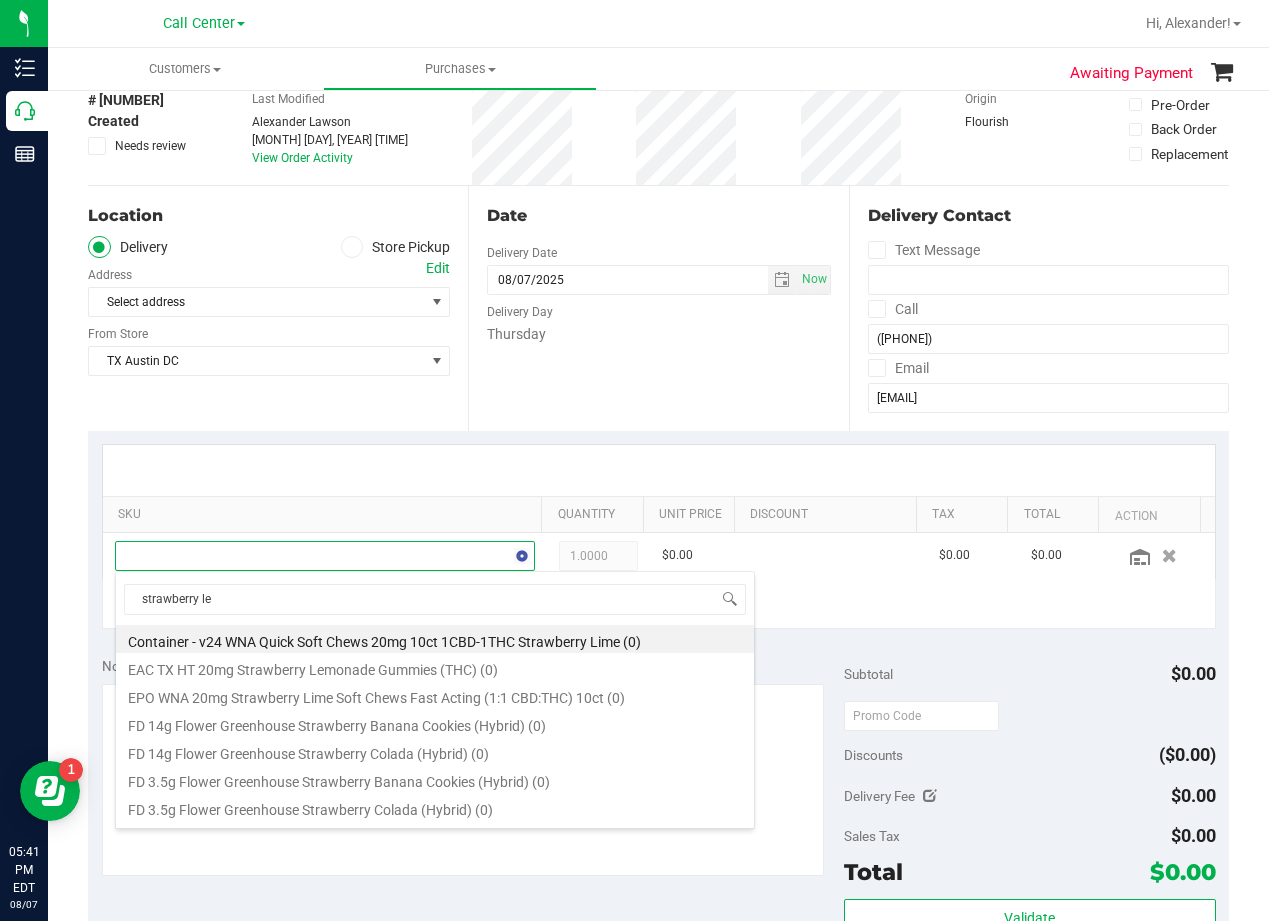 type on "strawberry lem" 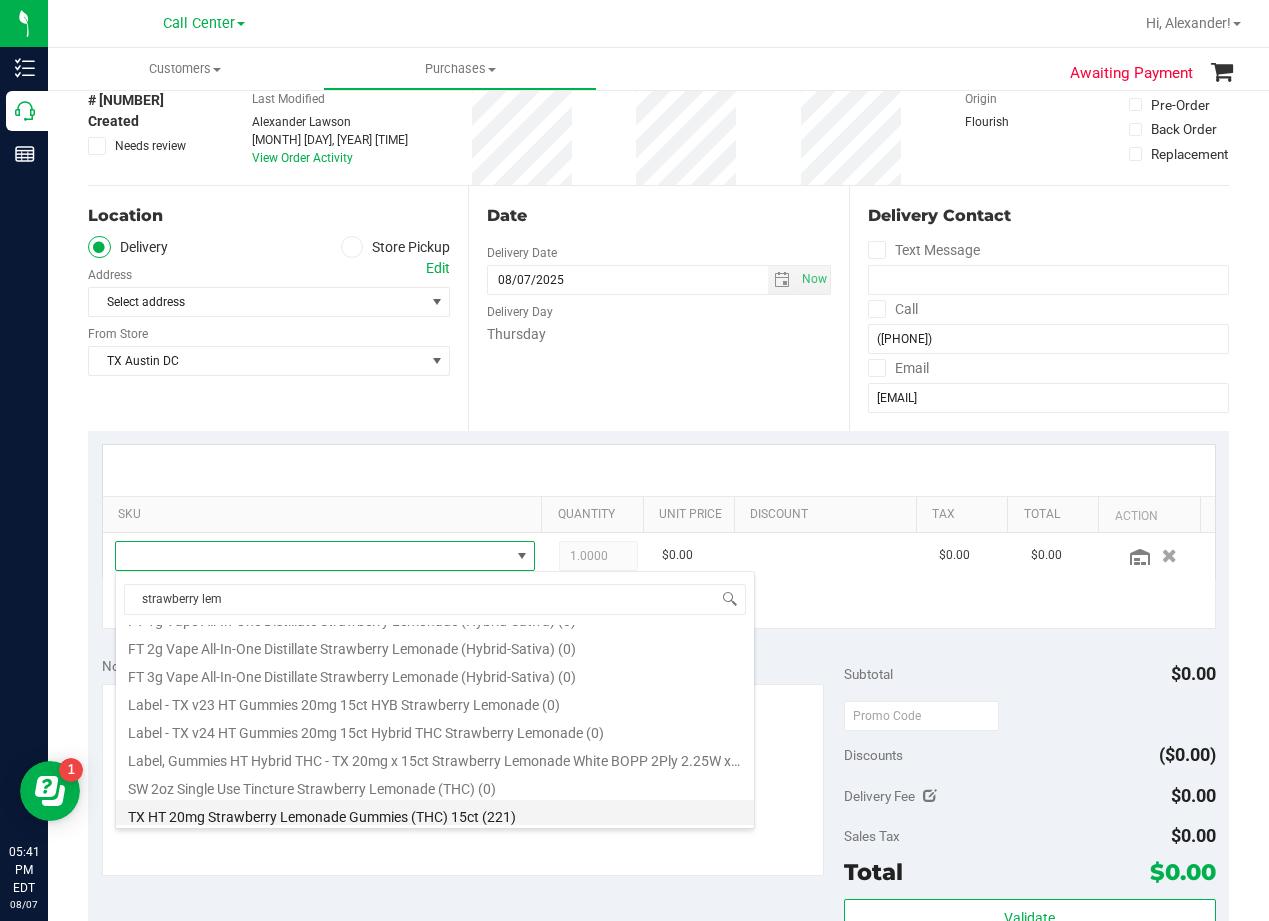 scroll, scrollTop: 164, scrollLeft: 0, axis: vertical 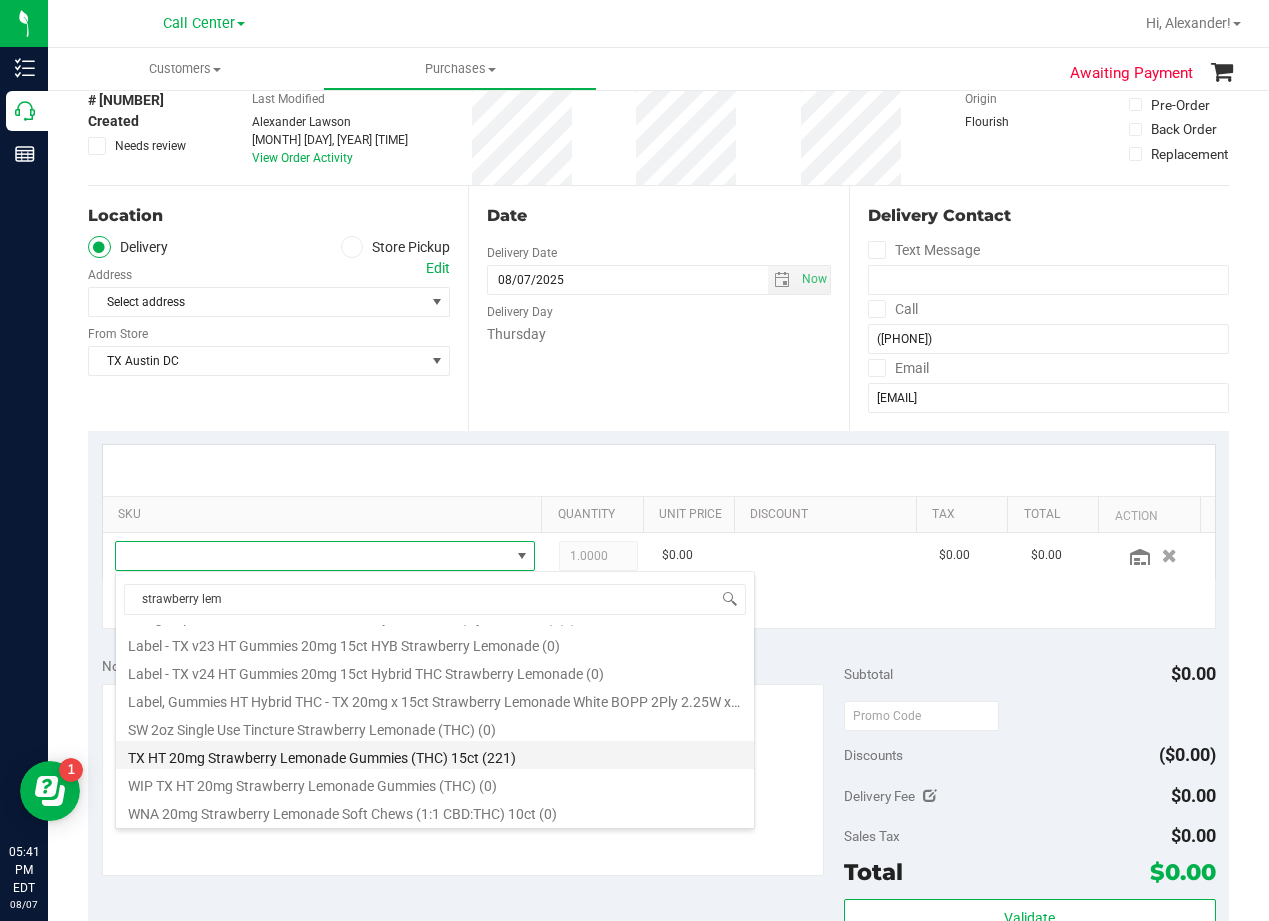 click on "TX HT 20mg Strawberry Lemonade Gummies (THC) 15ct (221)" at bounding box center [435, 755] 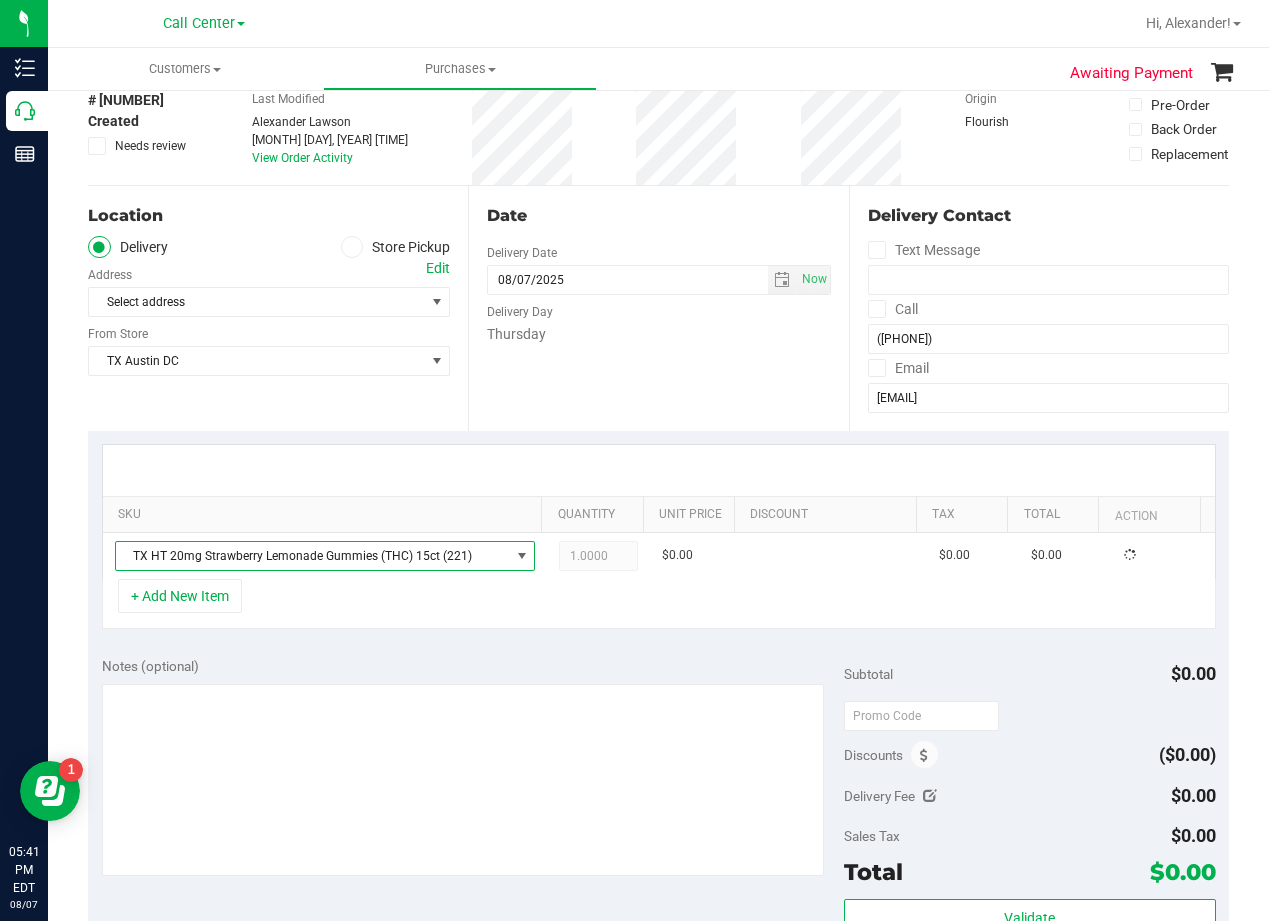 click on "Notes (optional)" at bounding box center [473, 666] 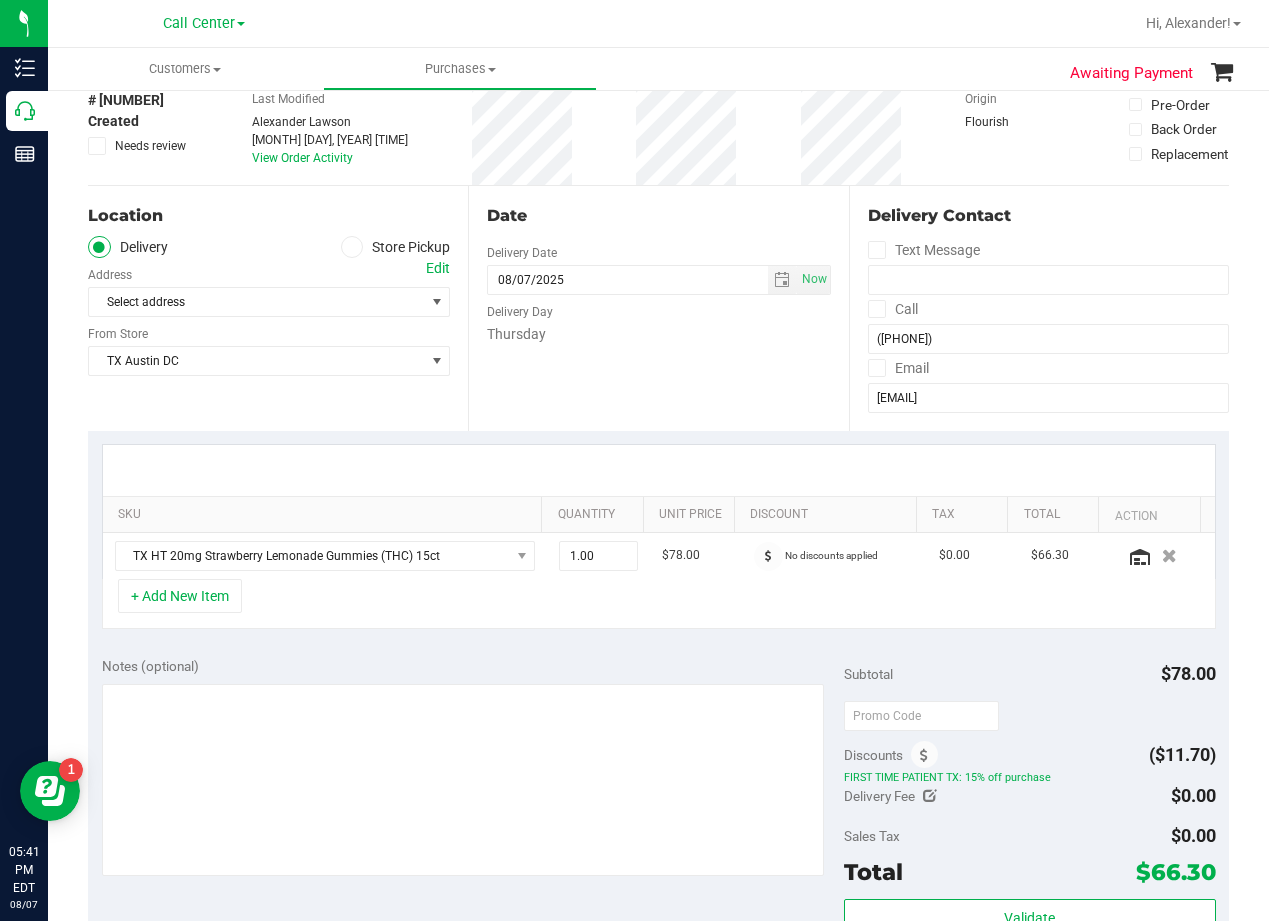 click at bounding box center [659, 470] 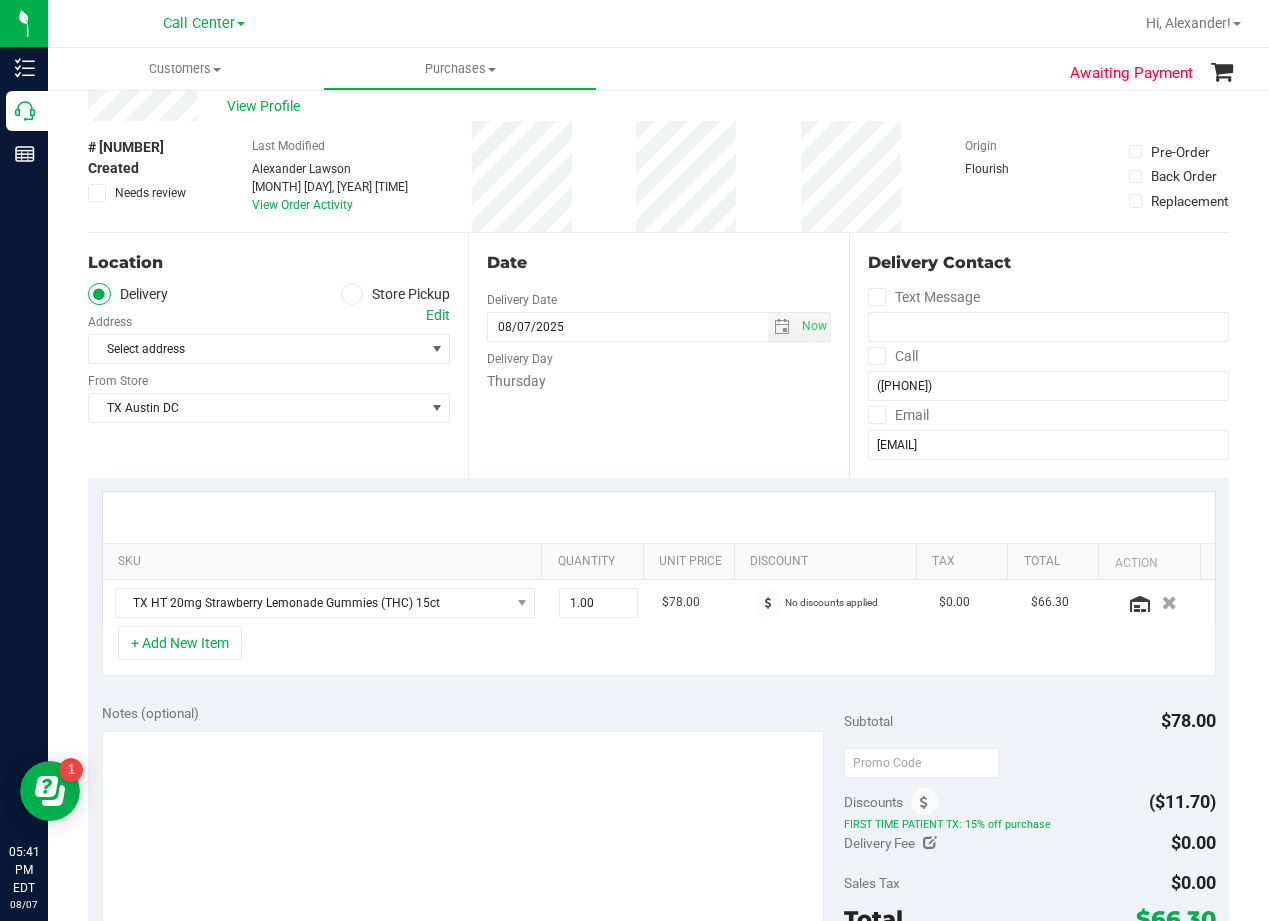 scroll, scrollTop: 100, scrollLeft: 0, axis: vertical 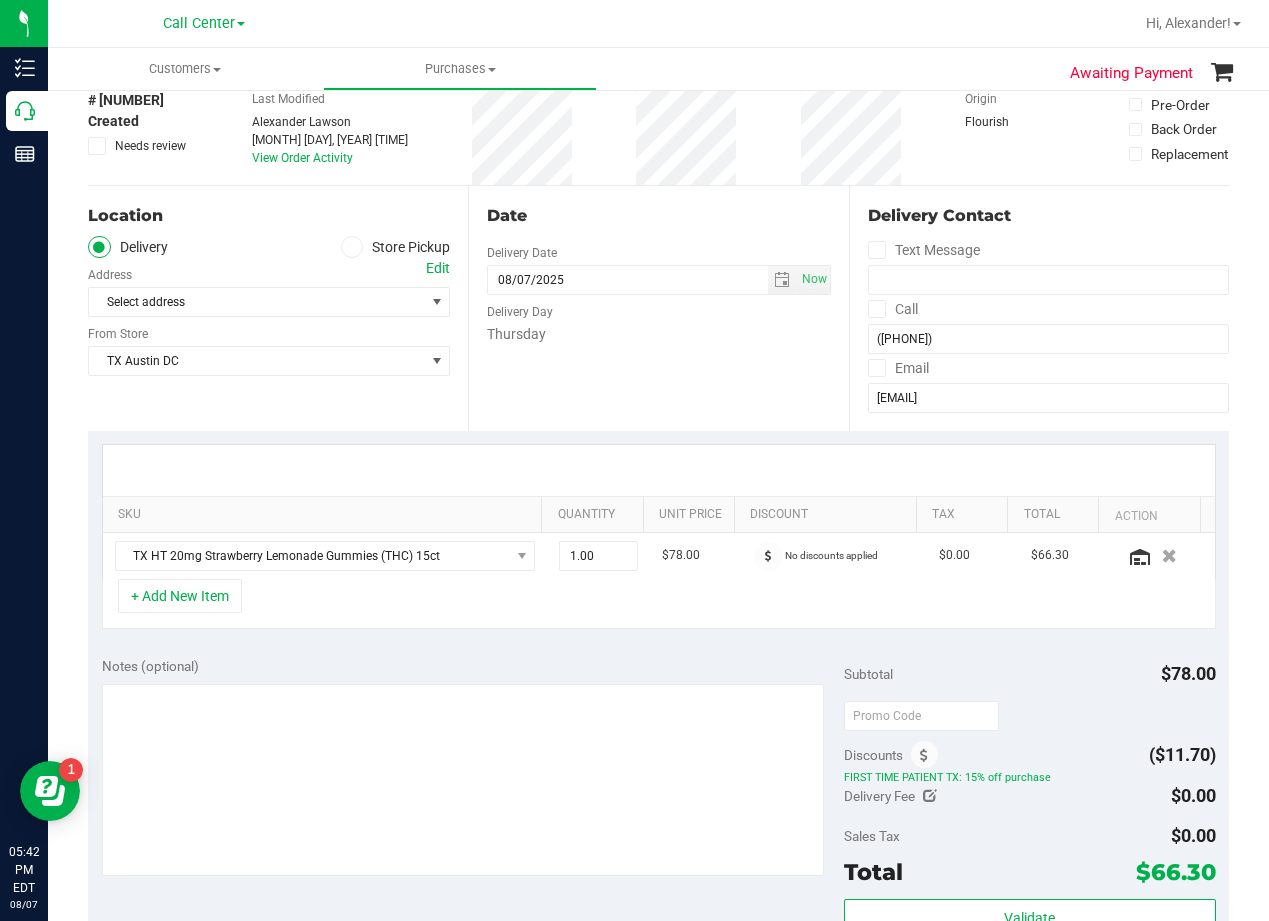 click at bounding box center [659, 470] 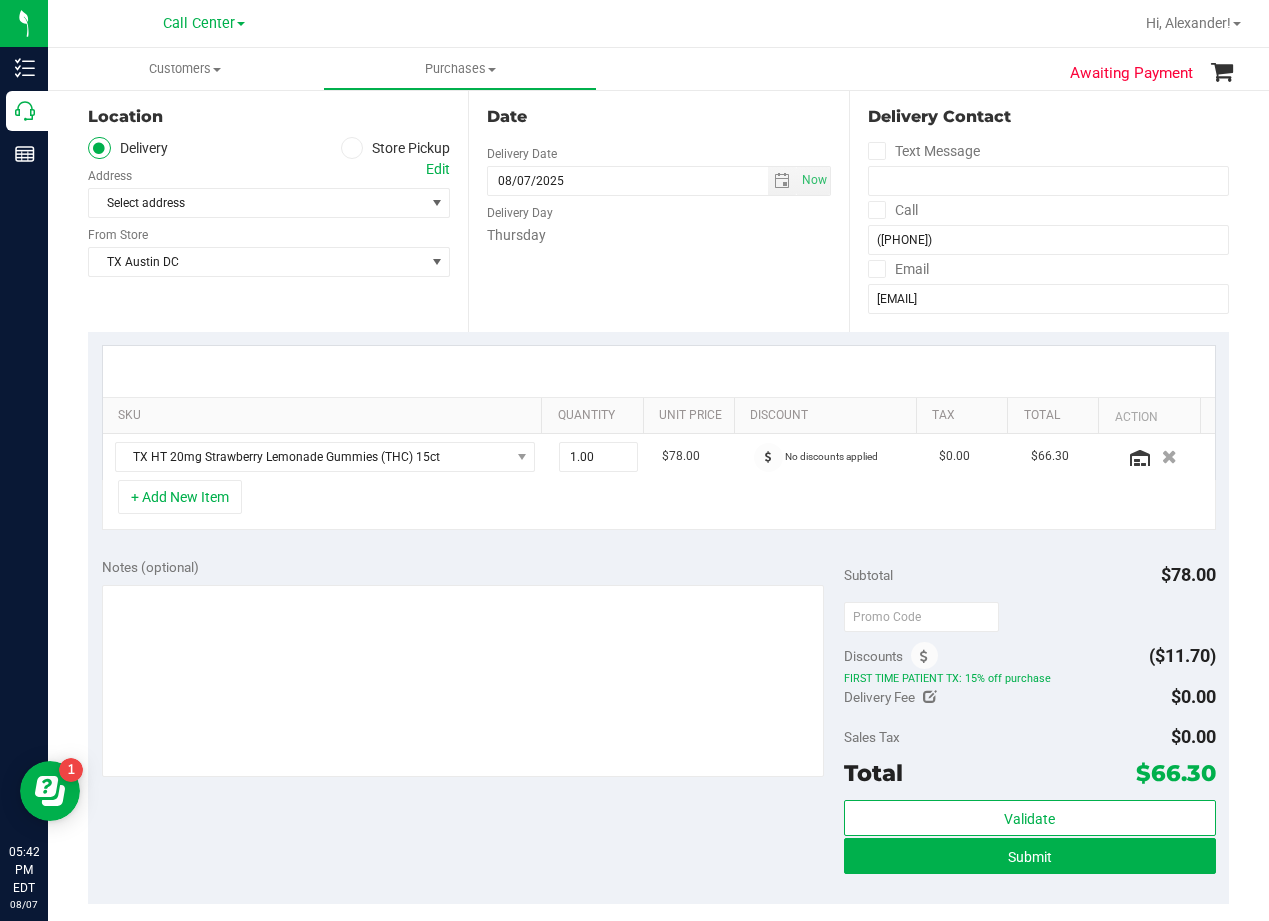 scroll, scrollTop: 200, scrollLeft: 0, axis: vertical 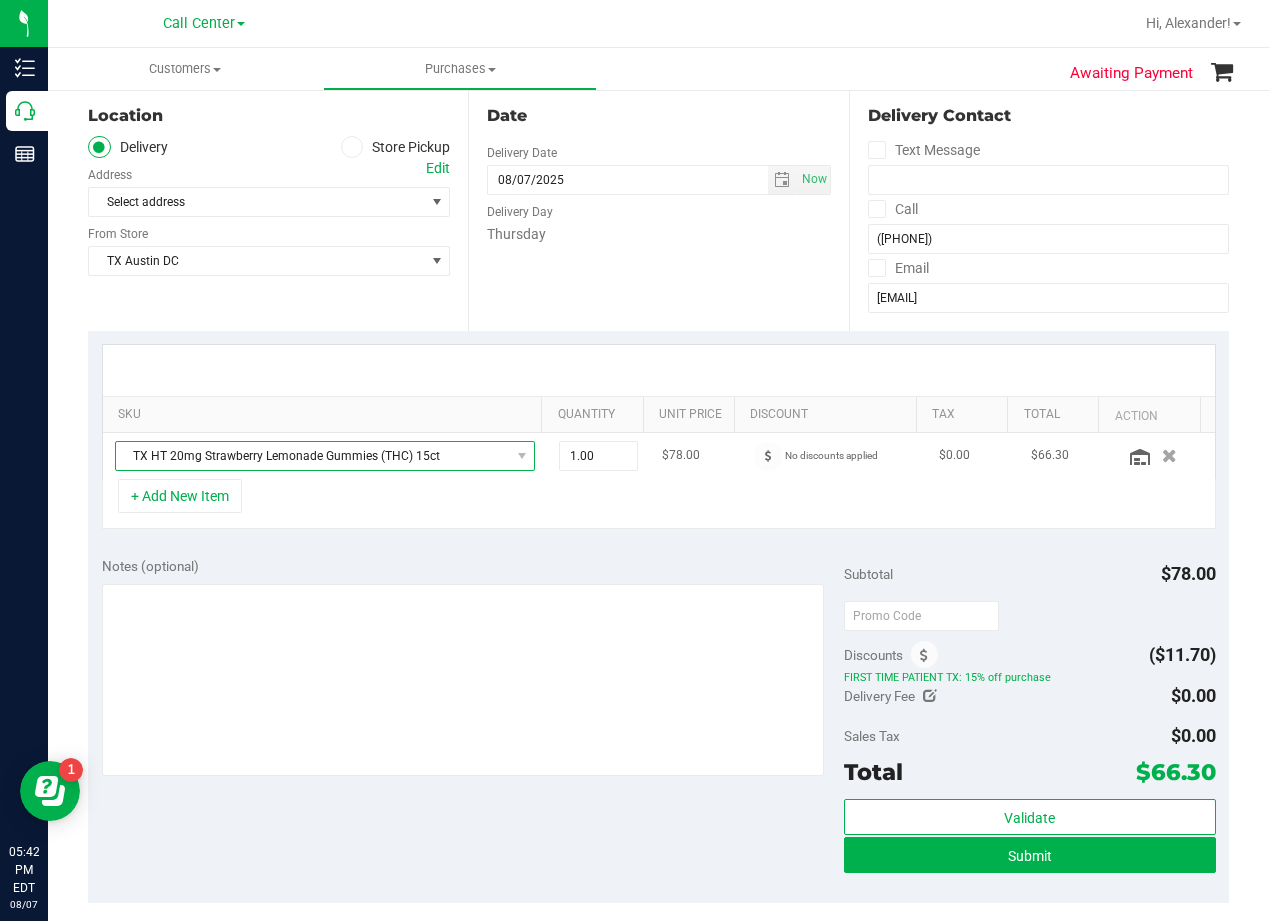 click on "TX HT 20mg Strawberry Lemonade Gummies (THC) 15ct" at bounding box center (313, 456) 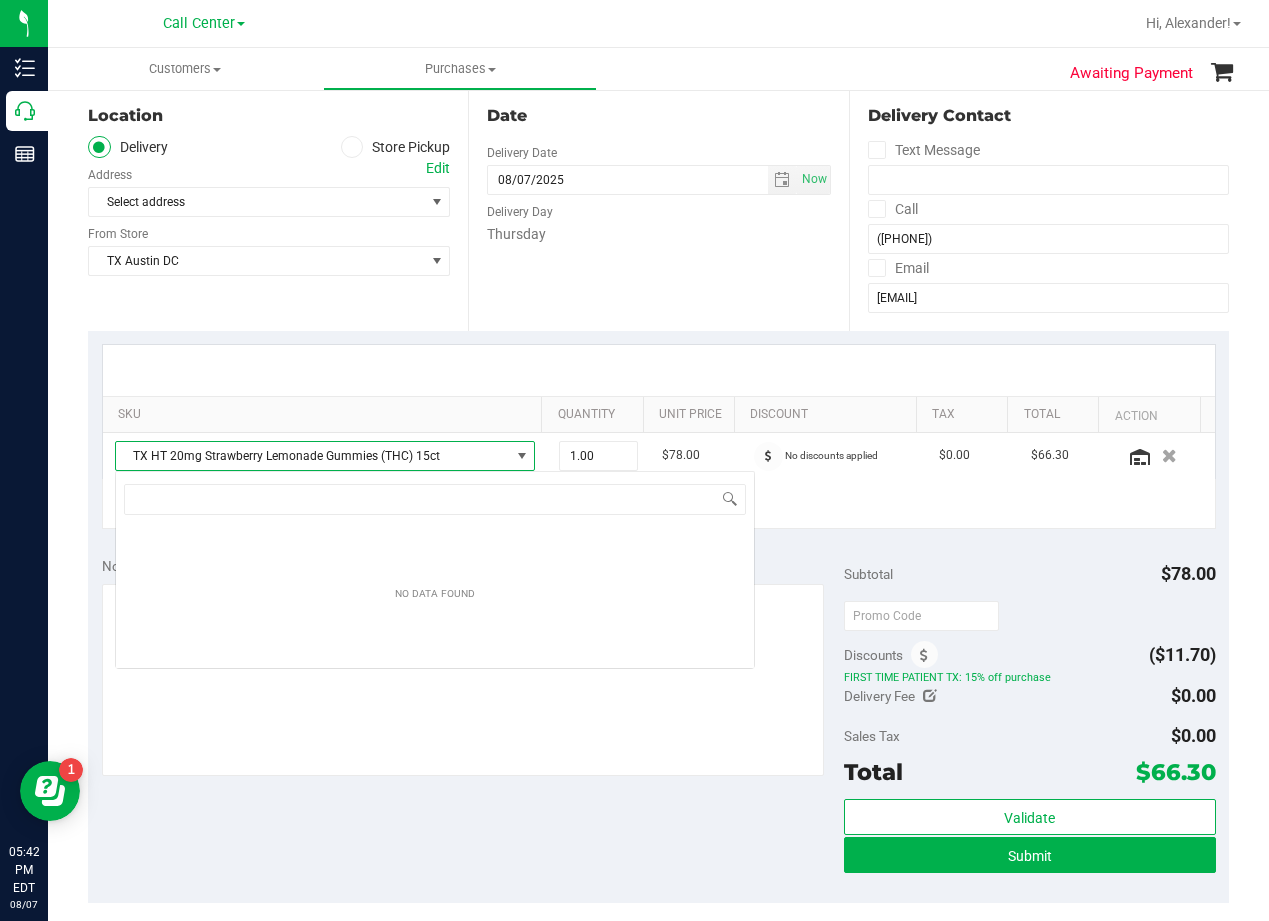 scroll, scrollTop: 99970, scrollLeft: 99592, axis: both 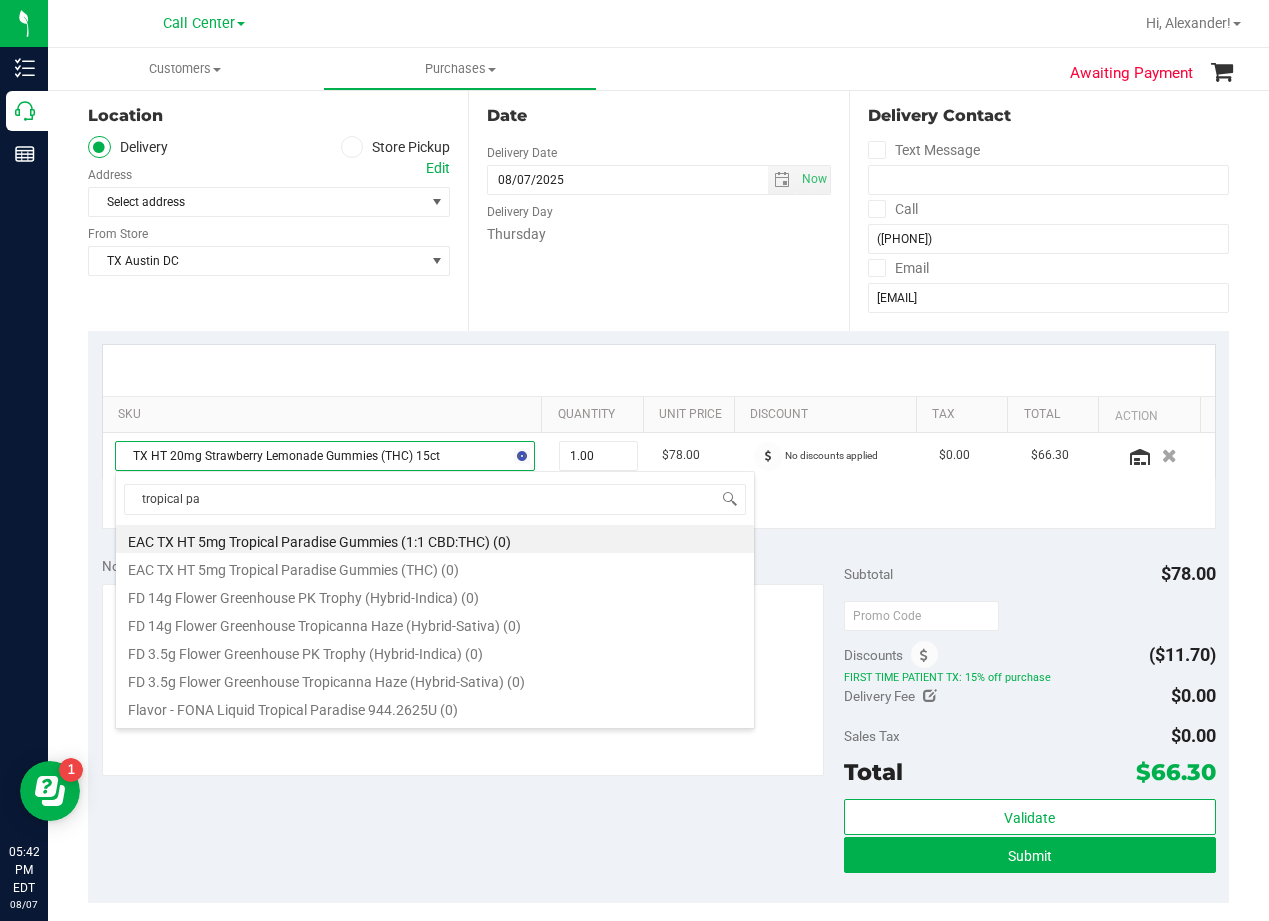 type on "tropical par" 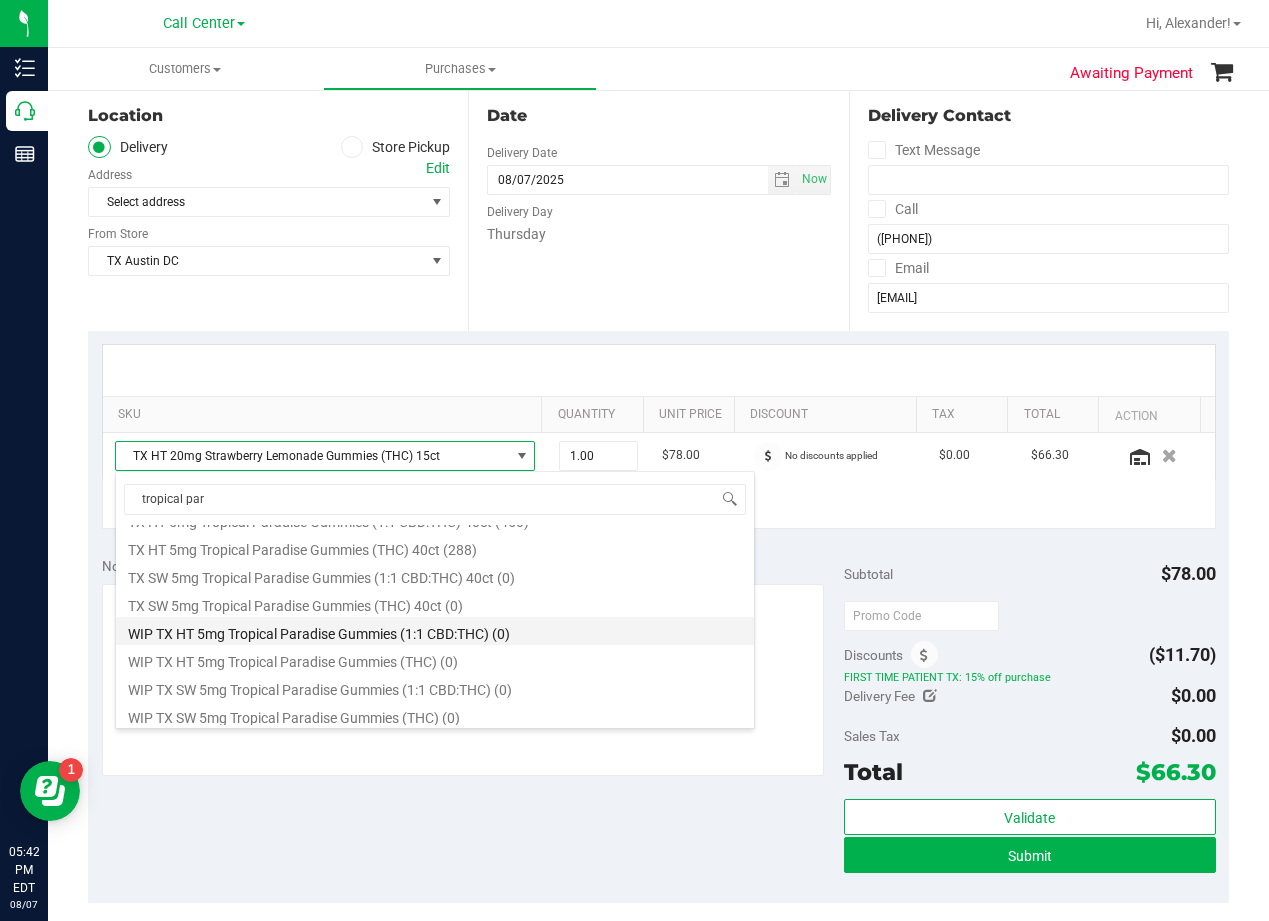 scroll, scrollTop: 360, scrollLeft: 0, axis: vertical 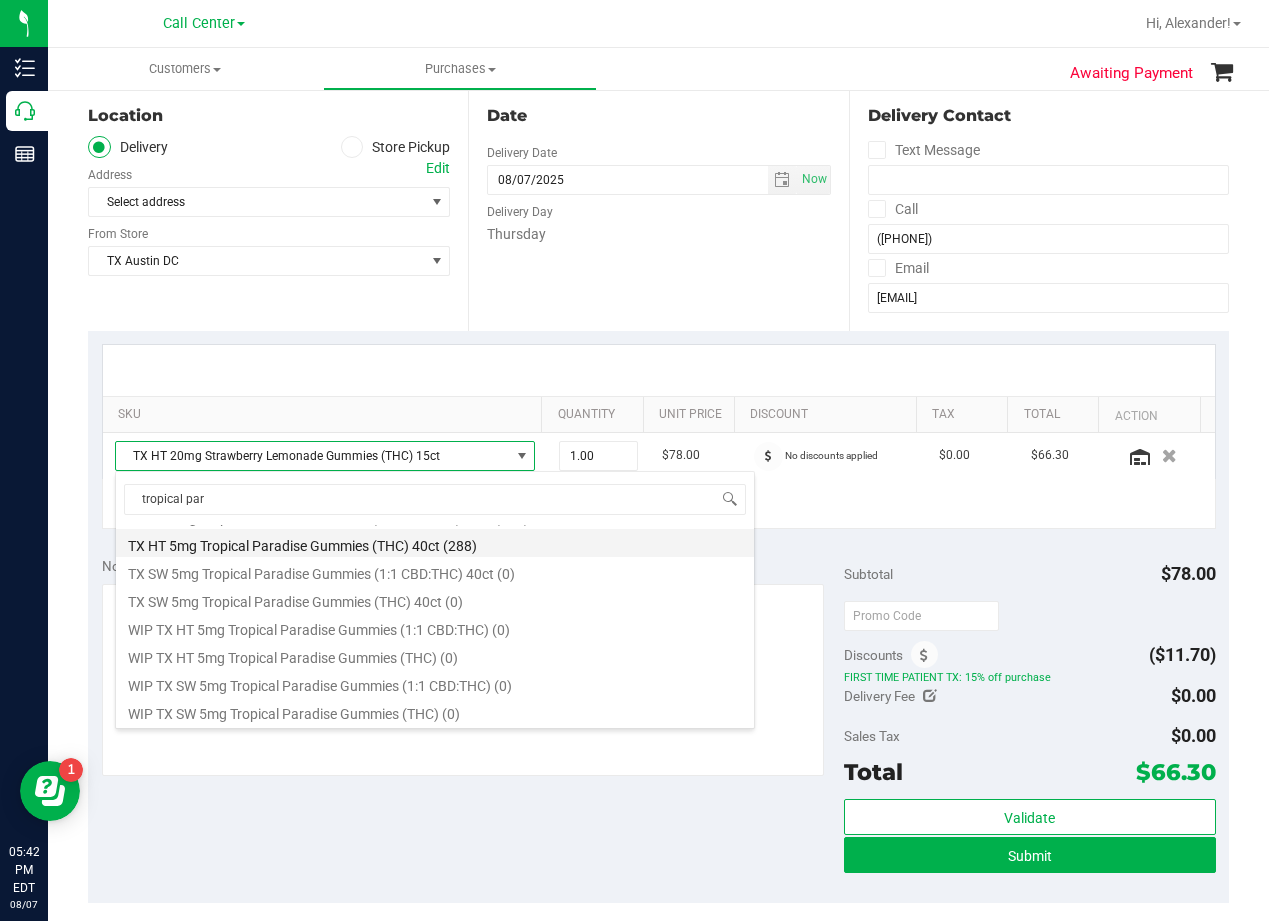 click on "TX HT 5mg Tropical Paradise Gummies (THC) 40ct (288)" at bounding box center (435, 543) 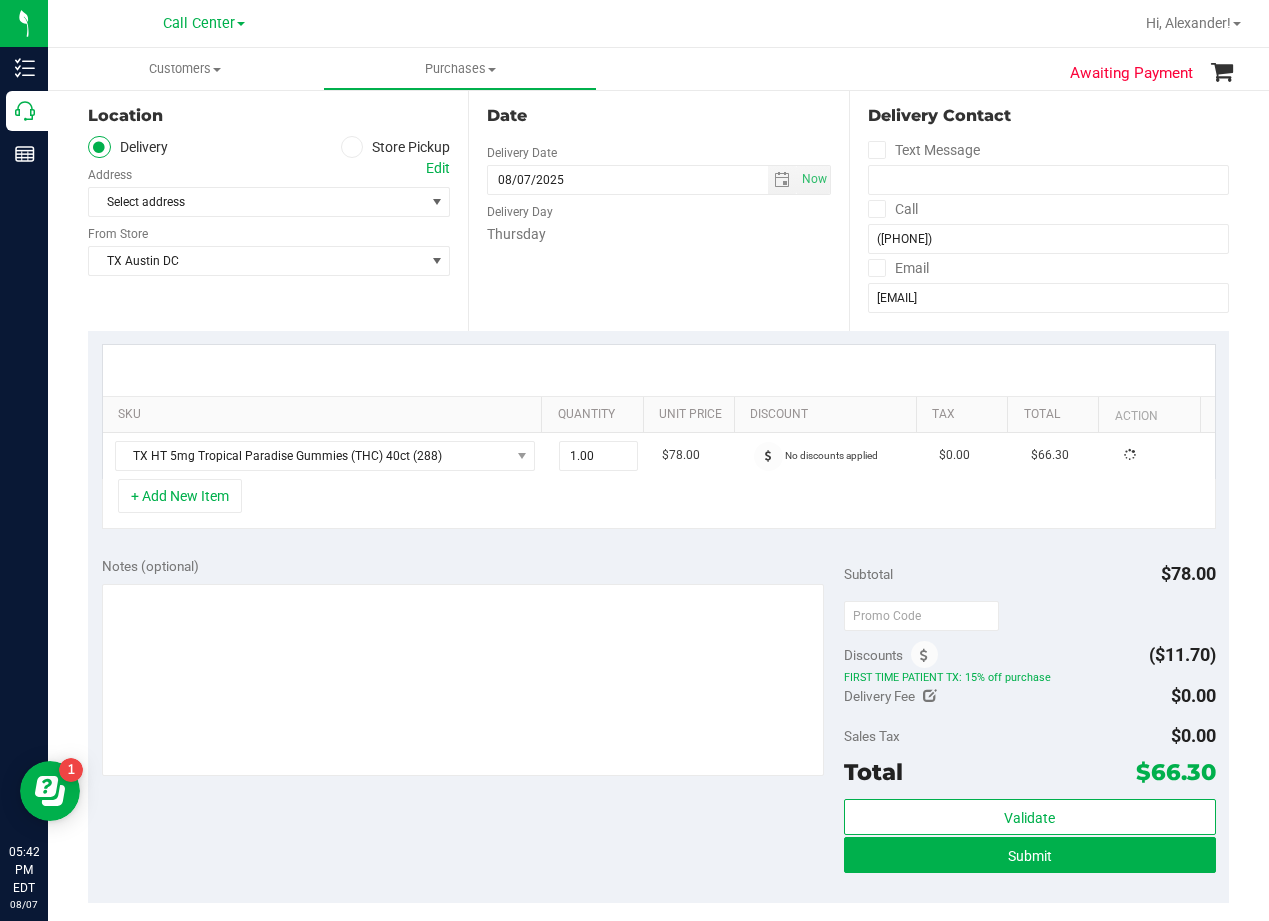click on "SKU Quantity Unit Price Discount Tax Total Action
TX HT 5mg Tropical Paradise Gummies (THC) 40ct (288)
1.00 1
$78.00
No discounts applied
$0.00
$66.30
+ Add New Item" at bounding box center (658, 437) 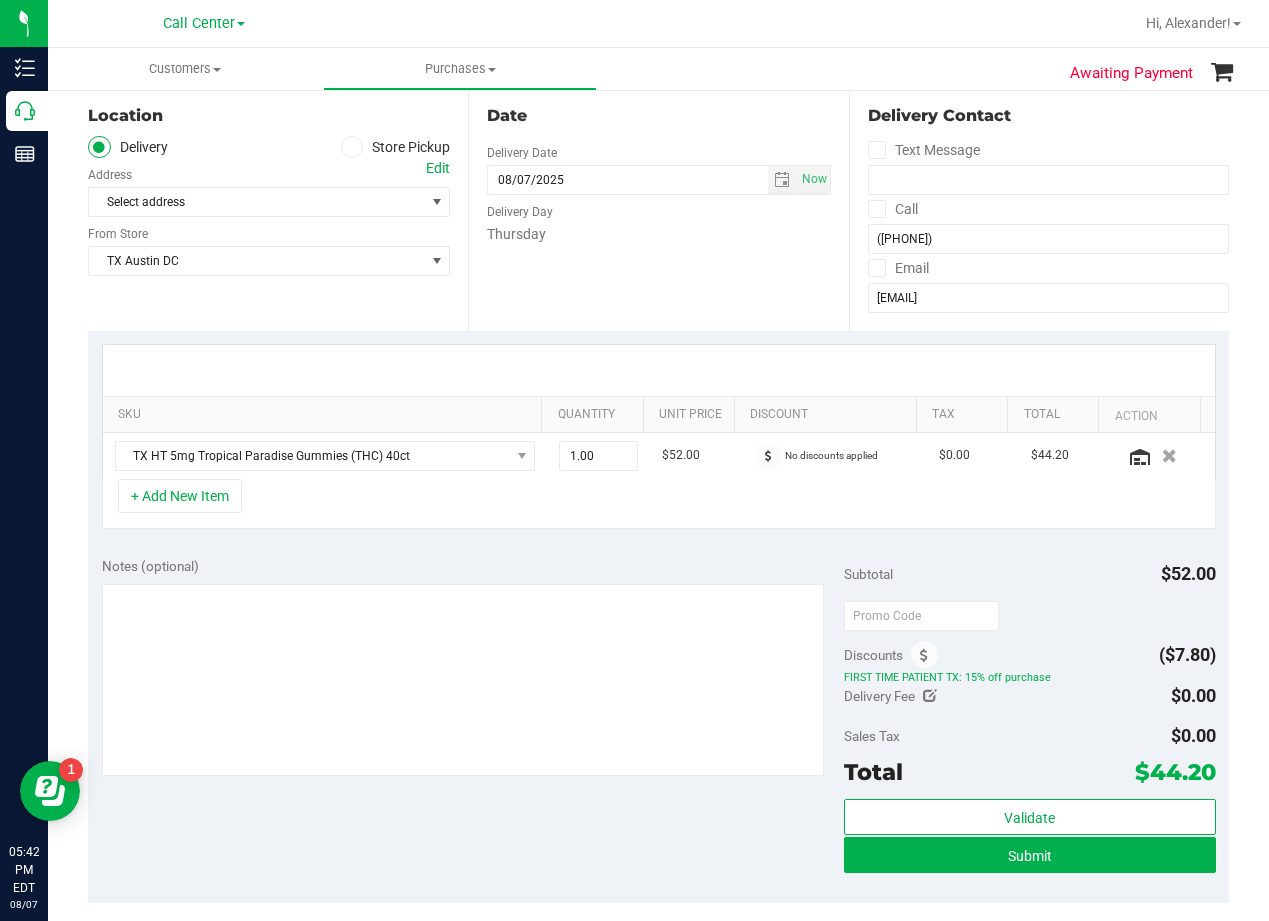 click at bounding box center (659, 370) 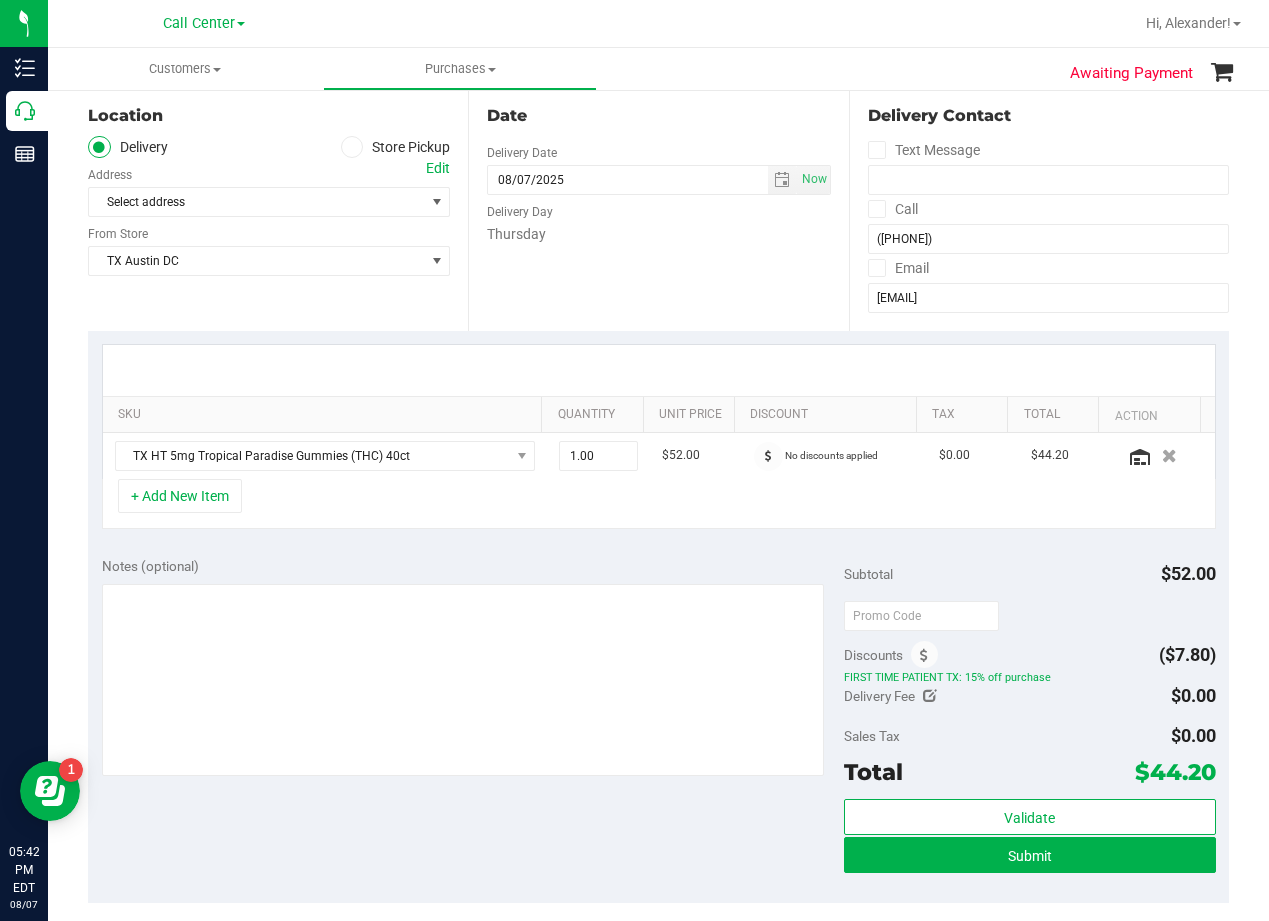 click at bounding box center (659, 370) 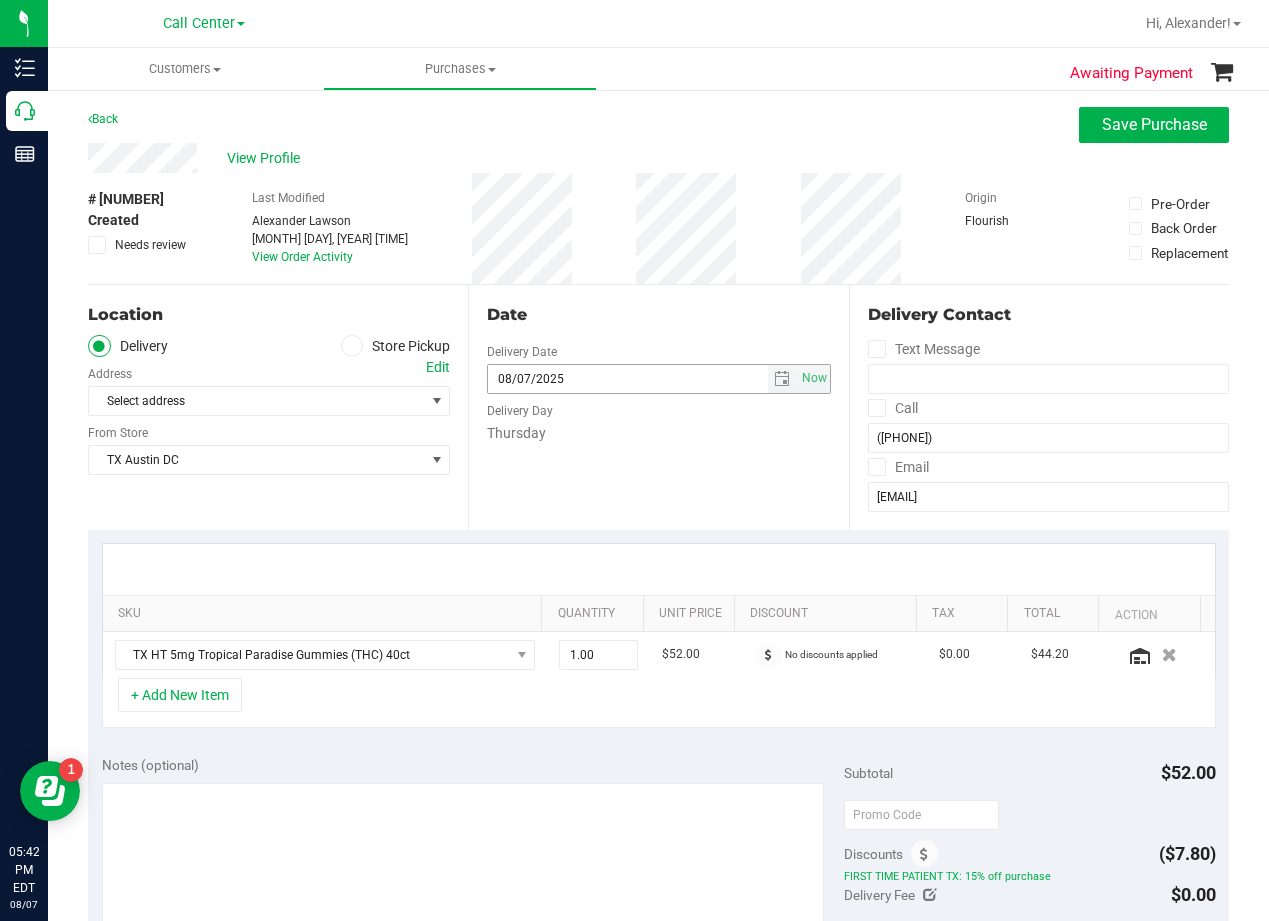 scroll, scrollTop: 0, scrollLeft: 0, axis: both 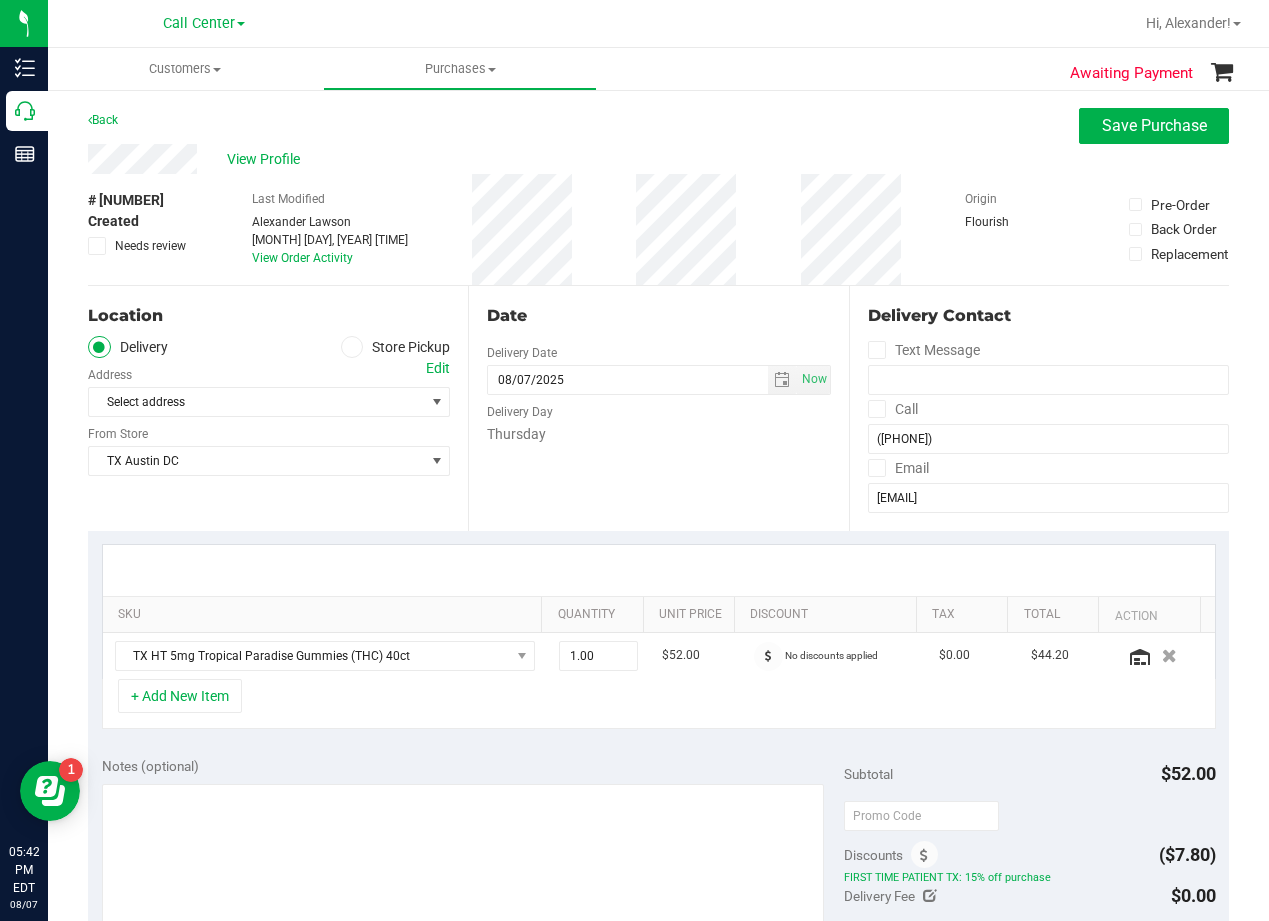 drag, startPoint x: 646, startPoint y: 299, endPoint x: 628, endPoint y: 304, distance: 18.681541 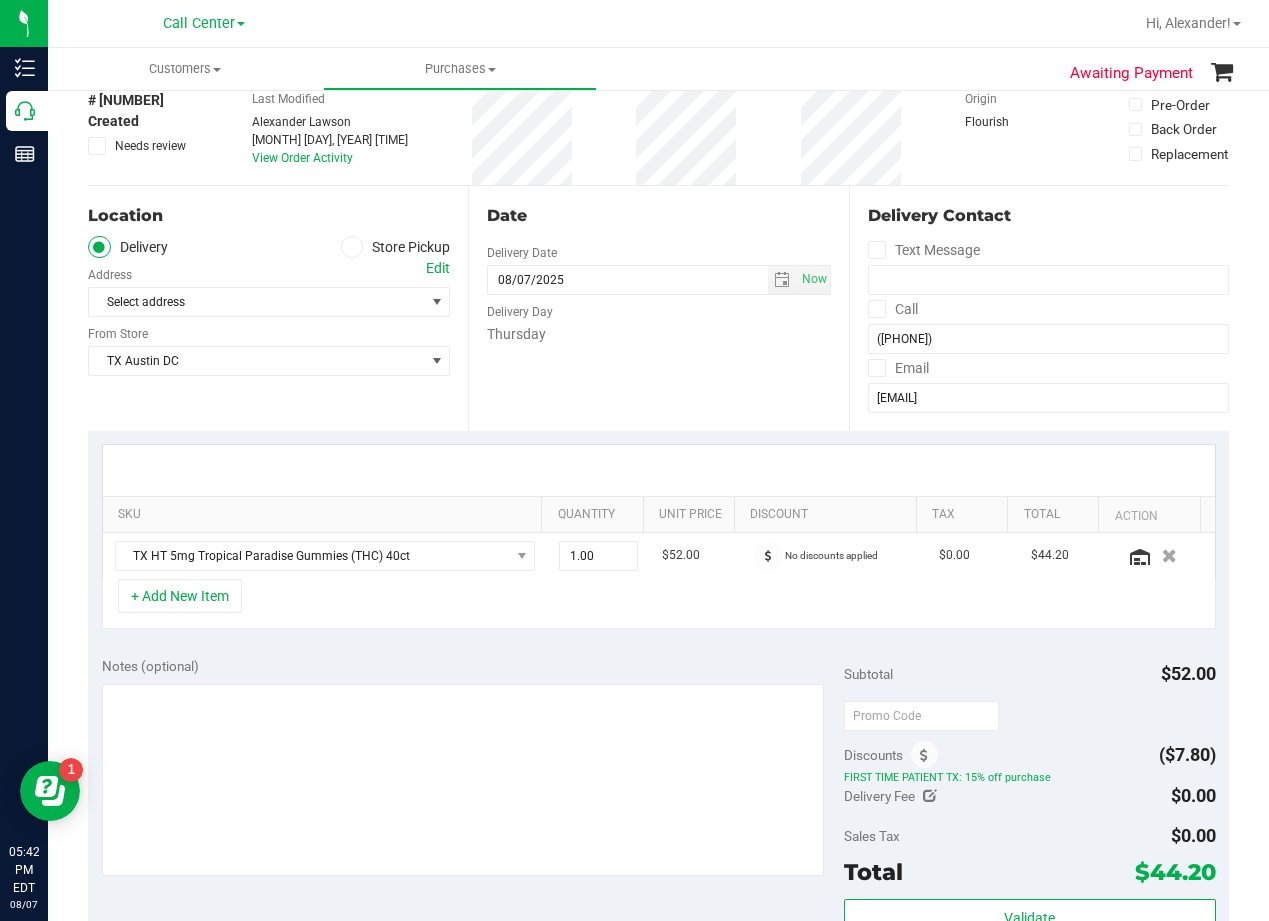 click on "Date
Delivery Date
08/07/2025
Now
08/07/2025 08:00 AM
Now
Delivery Day
Thursday" at bounding box center [658, 308] 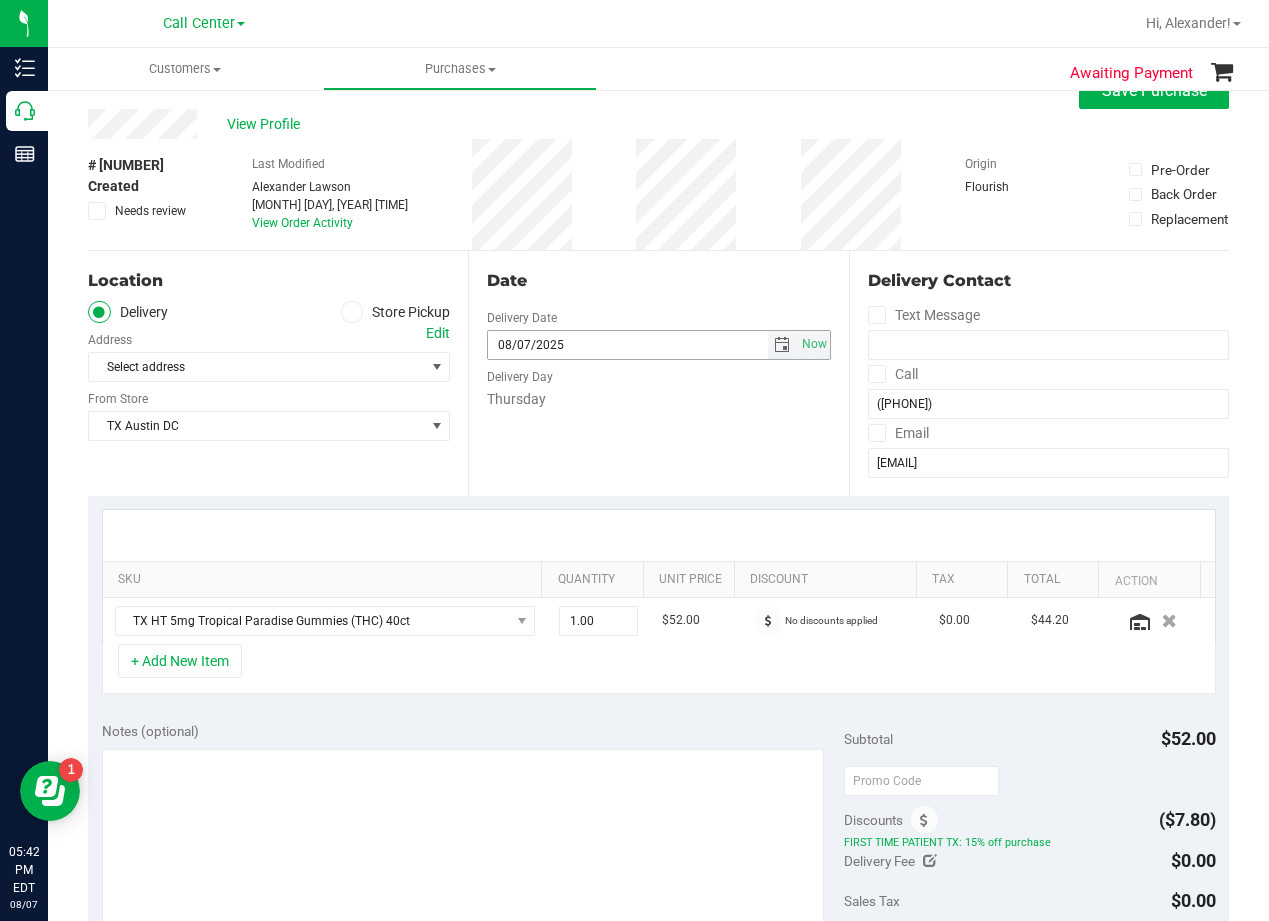 scroll, scrollTop: 0, scrollLeft: 0, axis: both 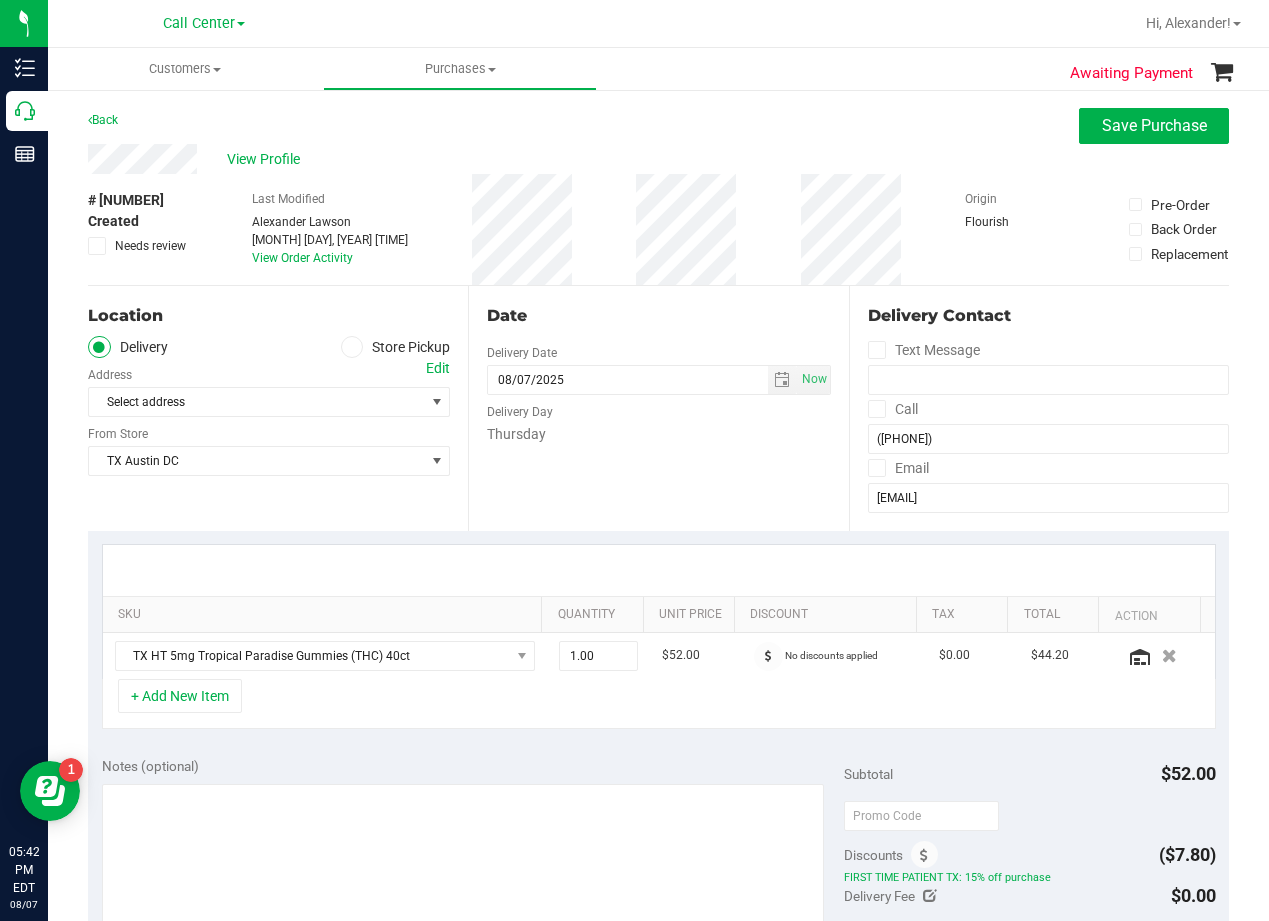 click on "Date
Delivery Date
08/07/2025
Now
08/07/2025 08:00 AM
Now
Delivery Day
Thursday" at bounding box center (658, 408) 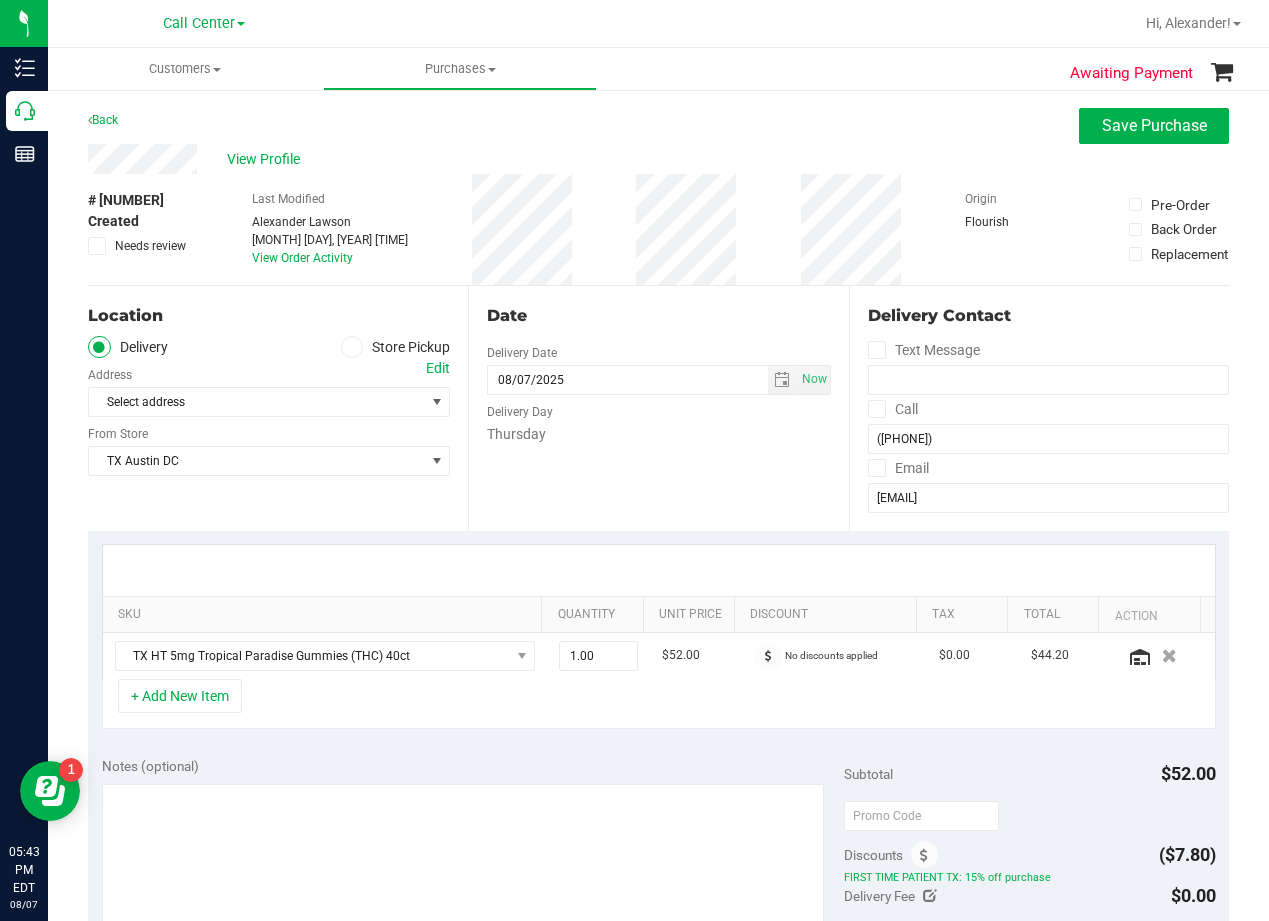 click on "Date" at bounding box center [658, 316] 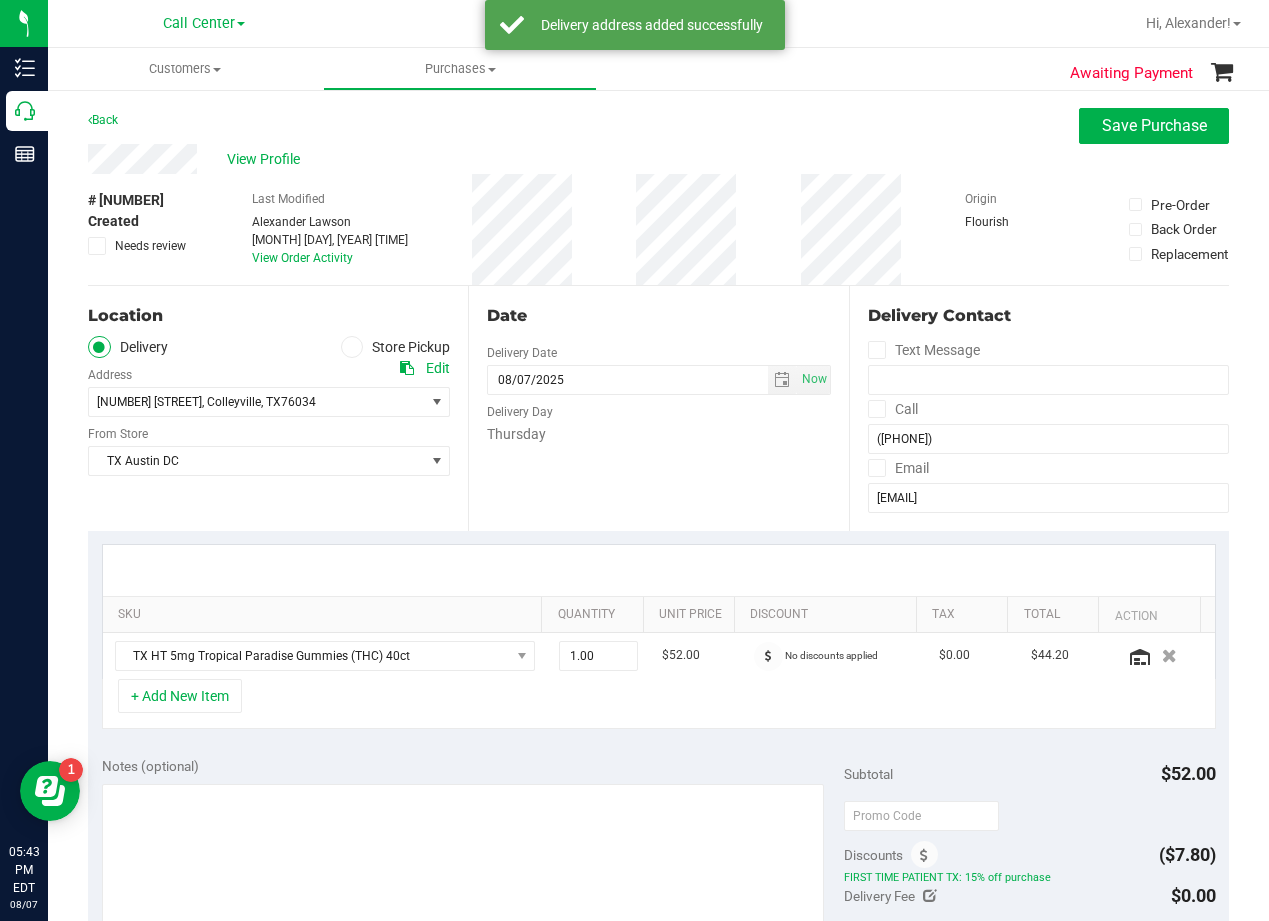 click on "Date
Delivery Date
08/07/2025
Now
08/07/2025 08:00 AM
Now
Delivery Day
Thursday" at bounding box center (658, 408) 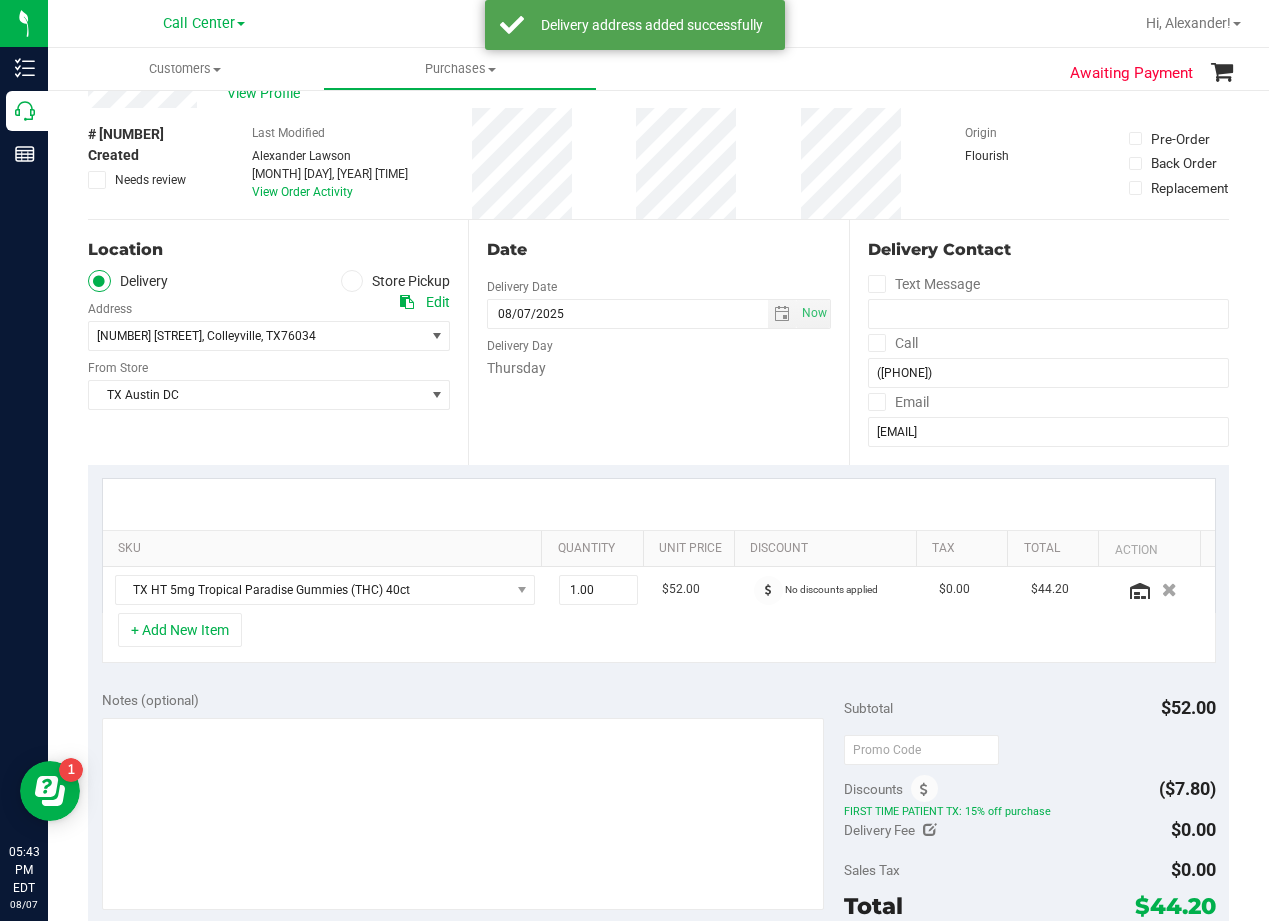 scroll, scrollTop: 100, scrollLeft: 0, axis: vertical 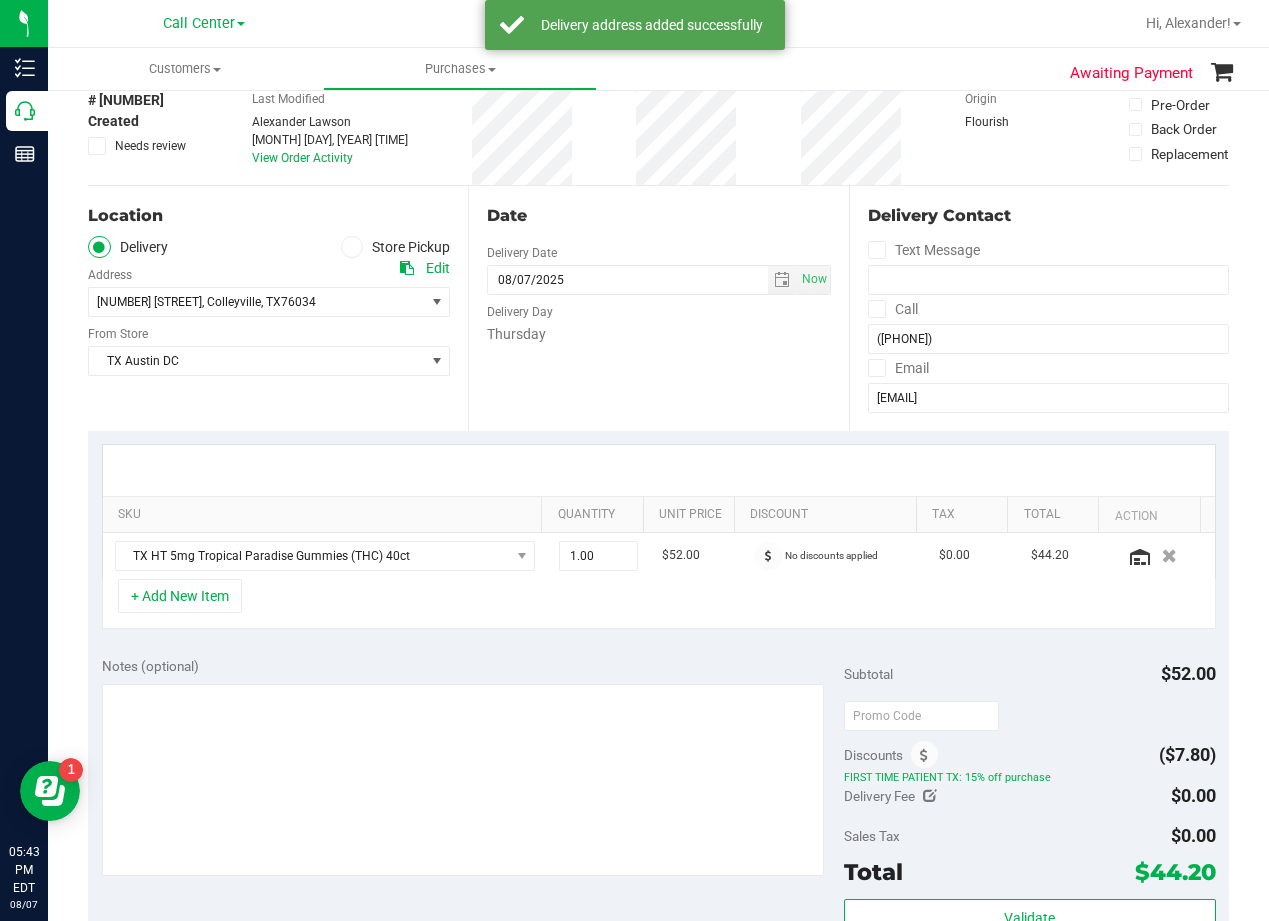click on "Thursday" at bounding box center (658, 334) 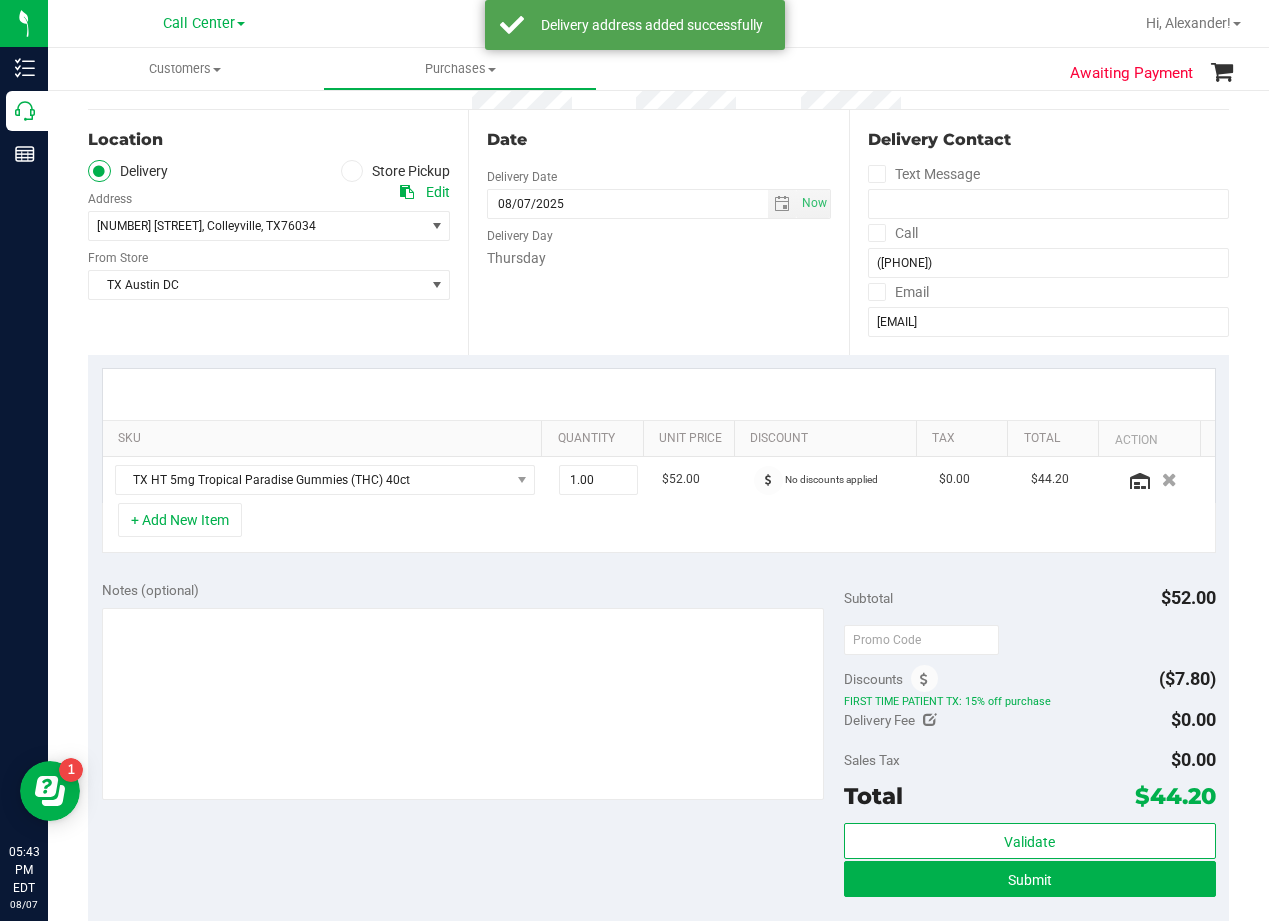 scroll, scrollTop: 300, scrollLeft: 0, axis: vertical 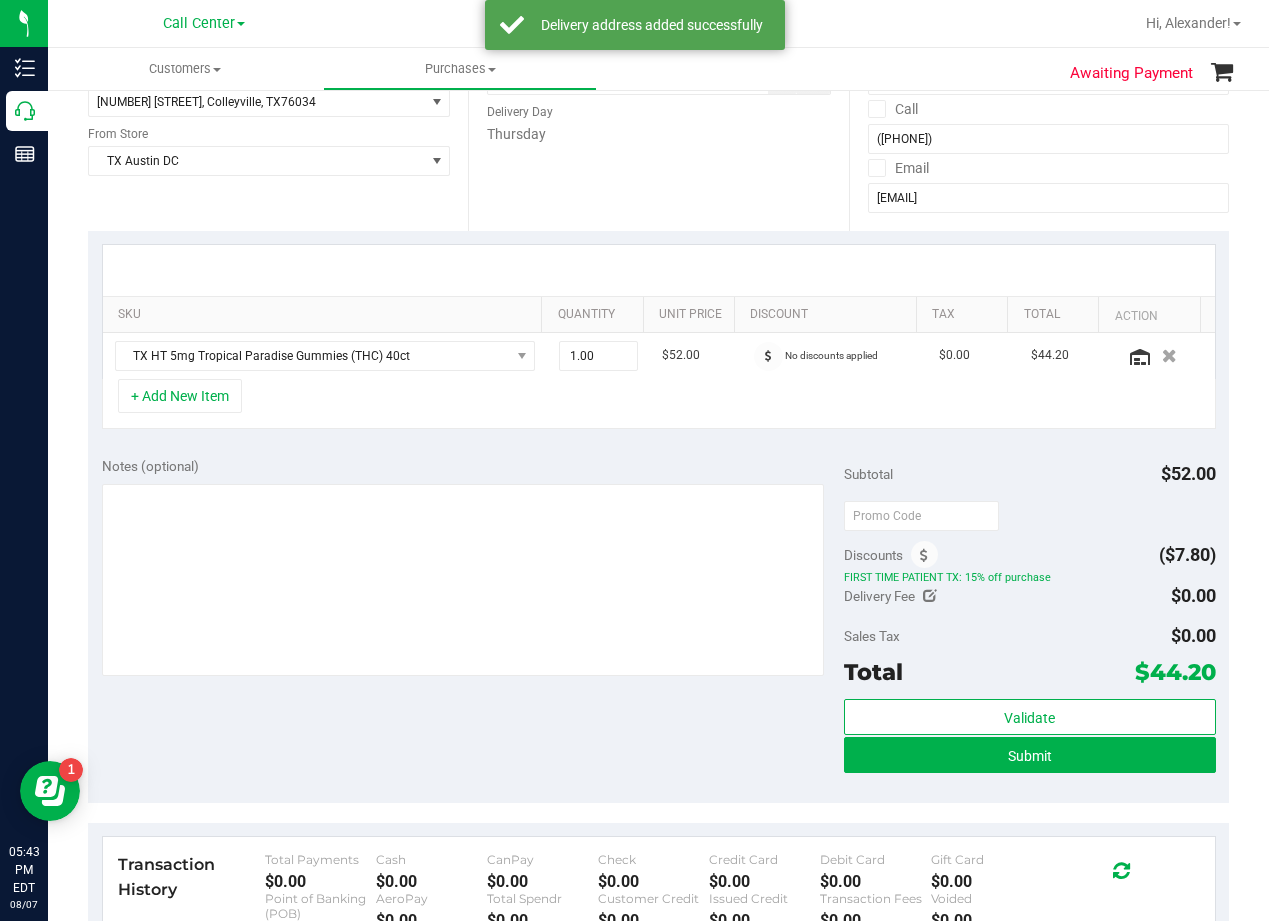 click on "+ Add New Item" at bounding box center [659, 404] 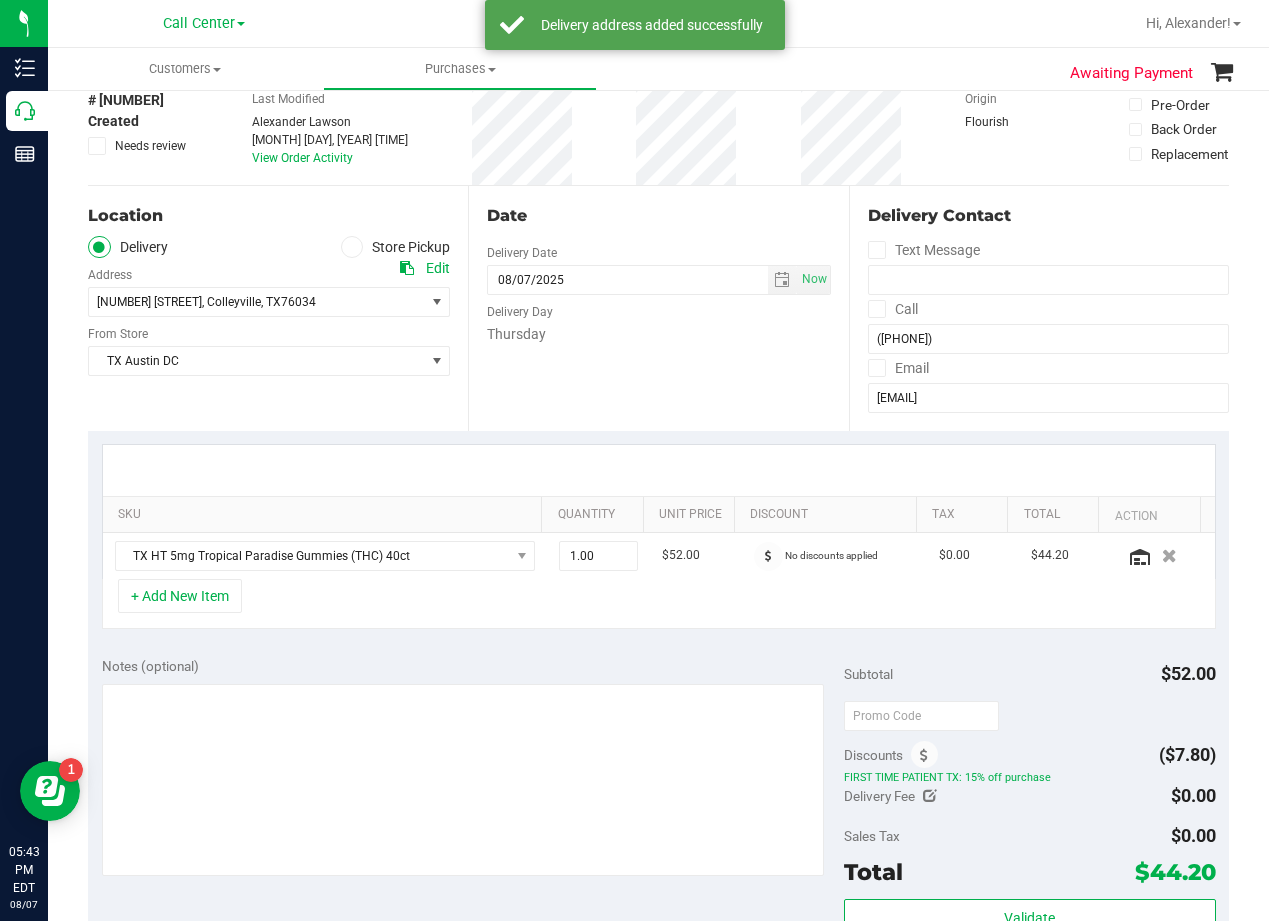 click on "Date
Delivery Date
08/07/2025
Now
08/07/2025 08:00 AM
Now
Delivery Day
Thursday" at bounding box center (658, 308) 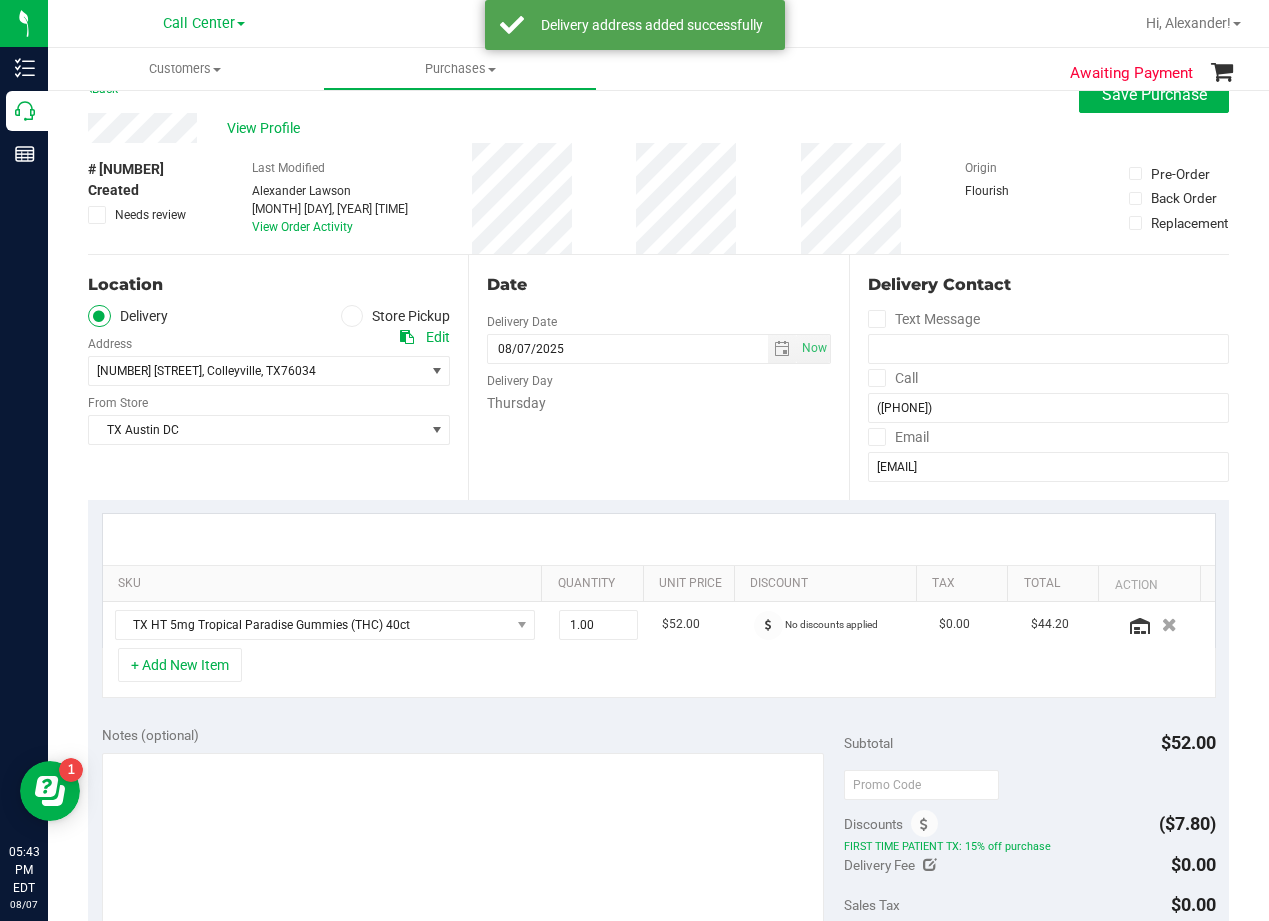 scroll, scrollTop: 0, scrollLeft: 0, axis: both 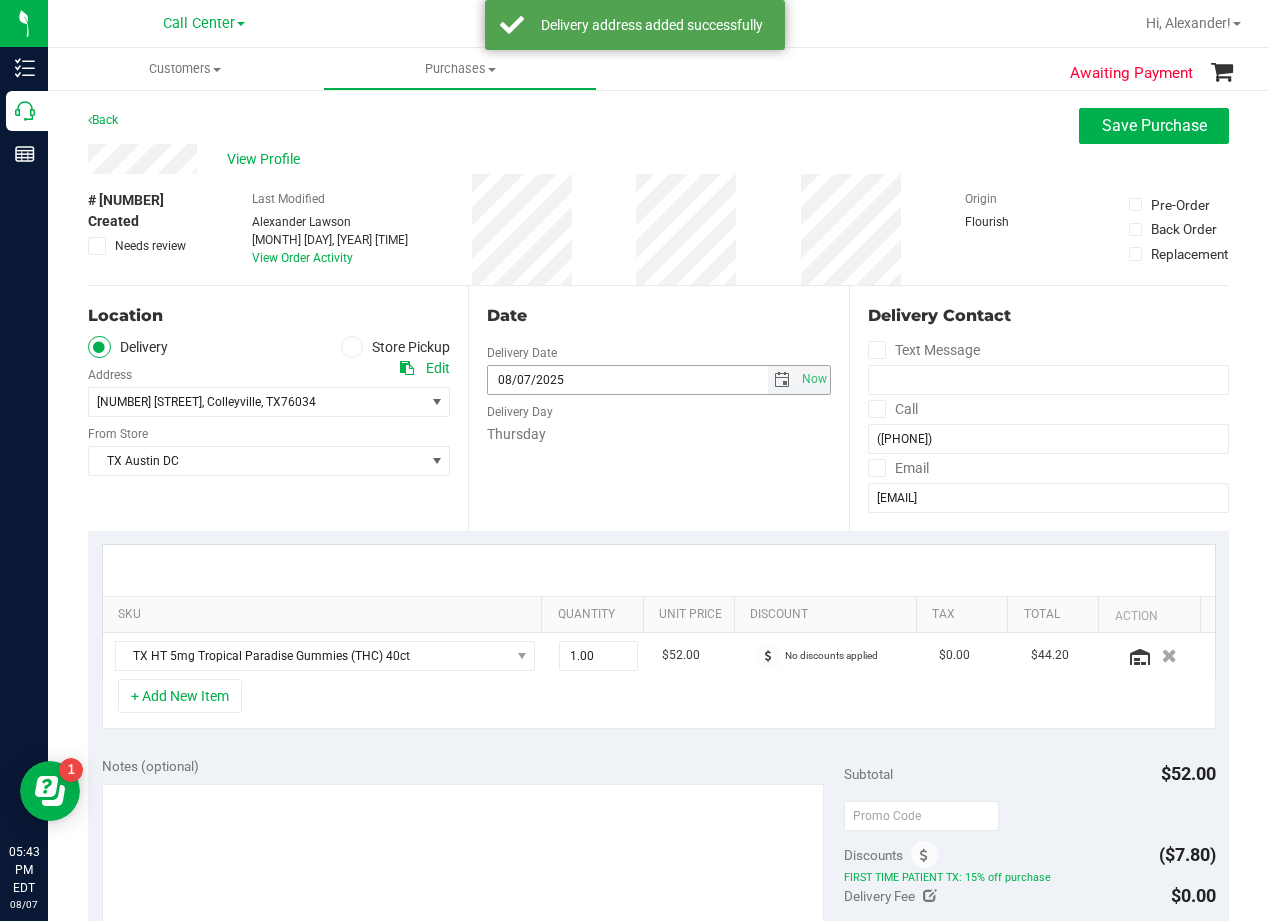 click at bounding box center (782, 380) 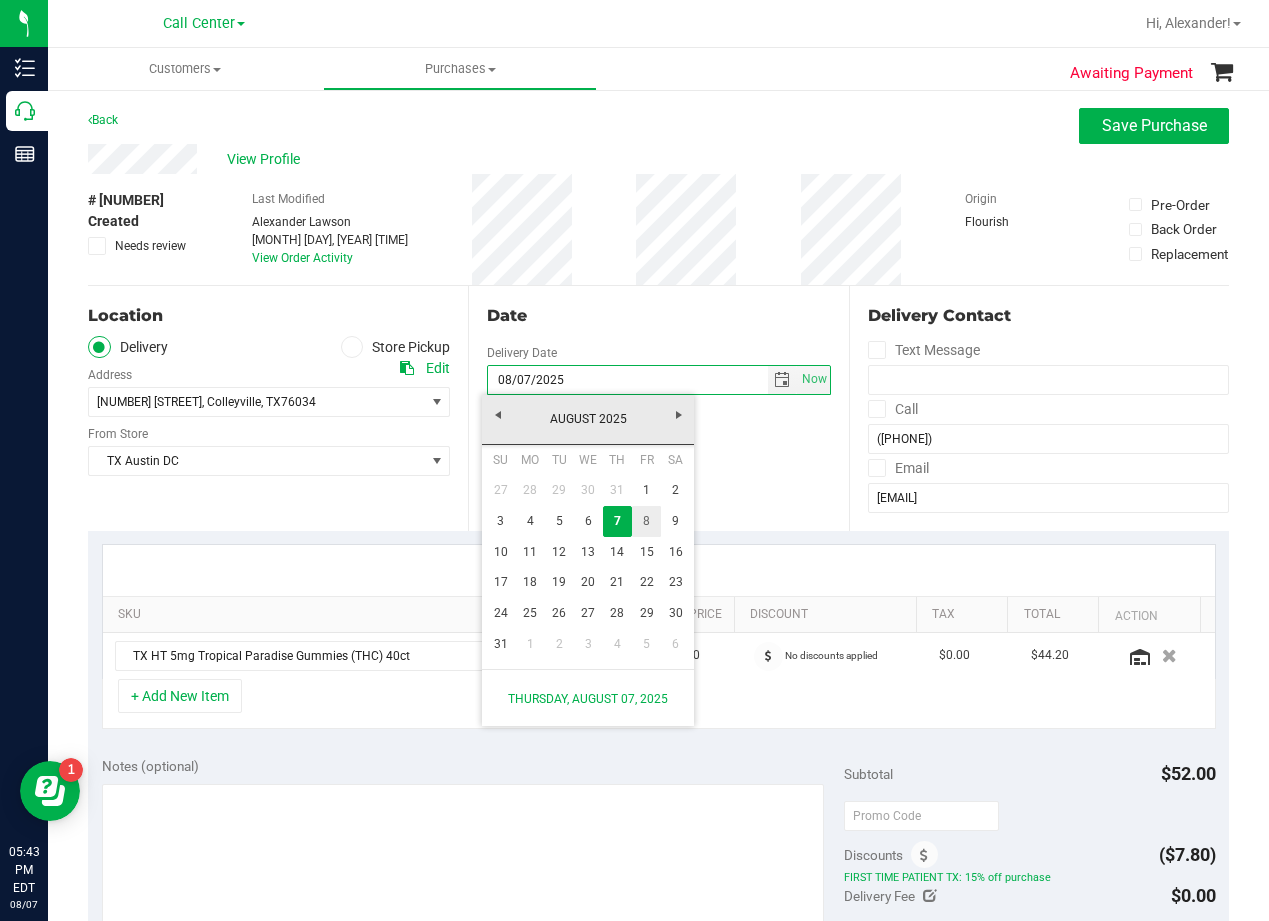 click on "8" at bounding box center (646, 521) 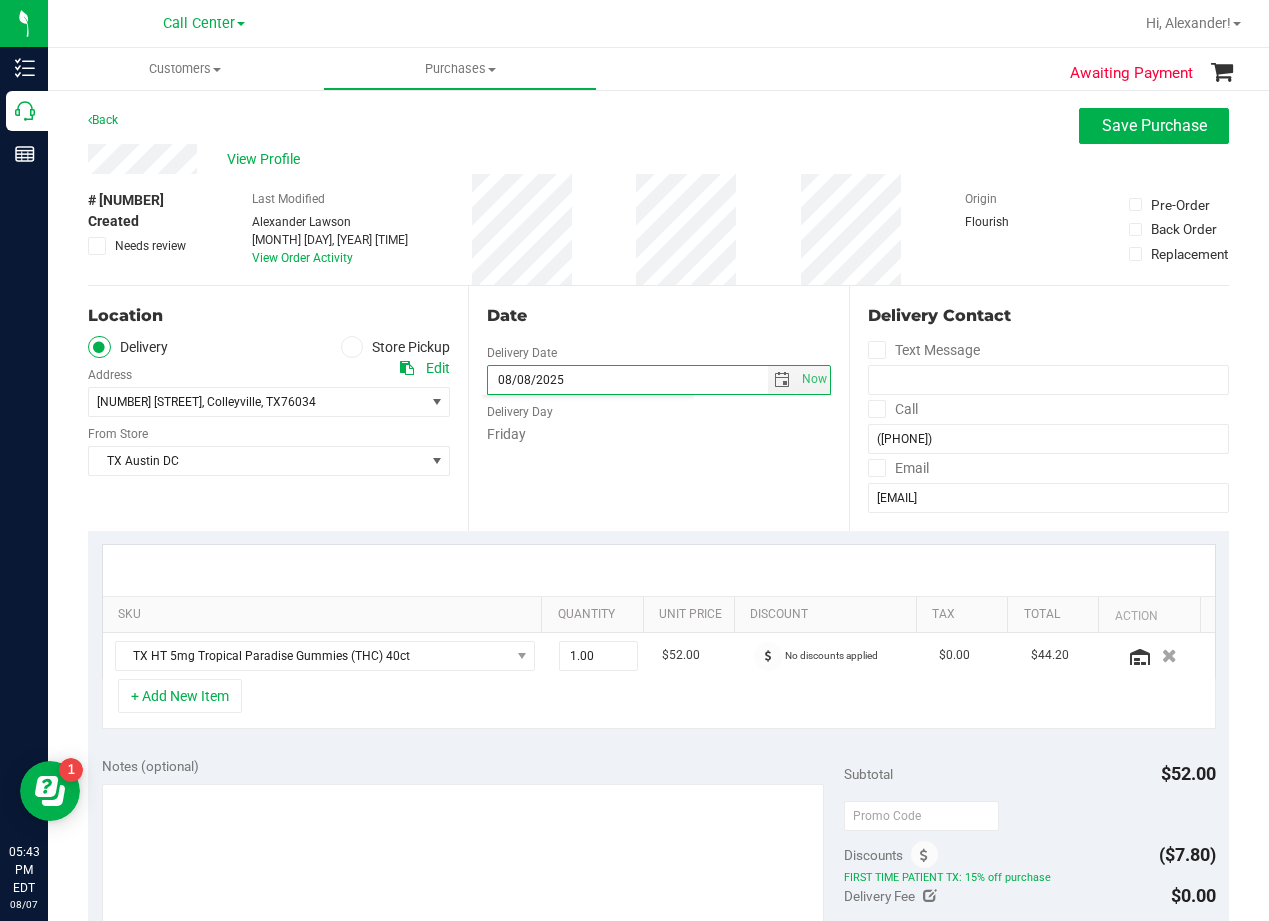 click on "Date
Delivery Date
08/08/2025
Now
08/08/2025 08:00 AM
Now
Delivery Day
Friday" at bounding box center [658, 408] 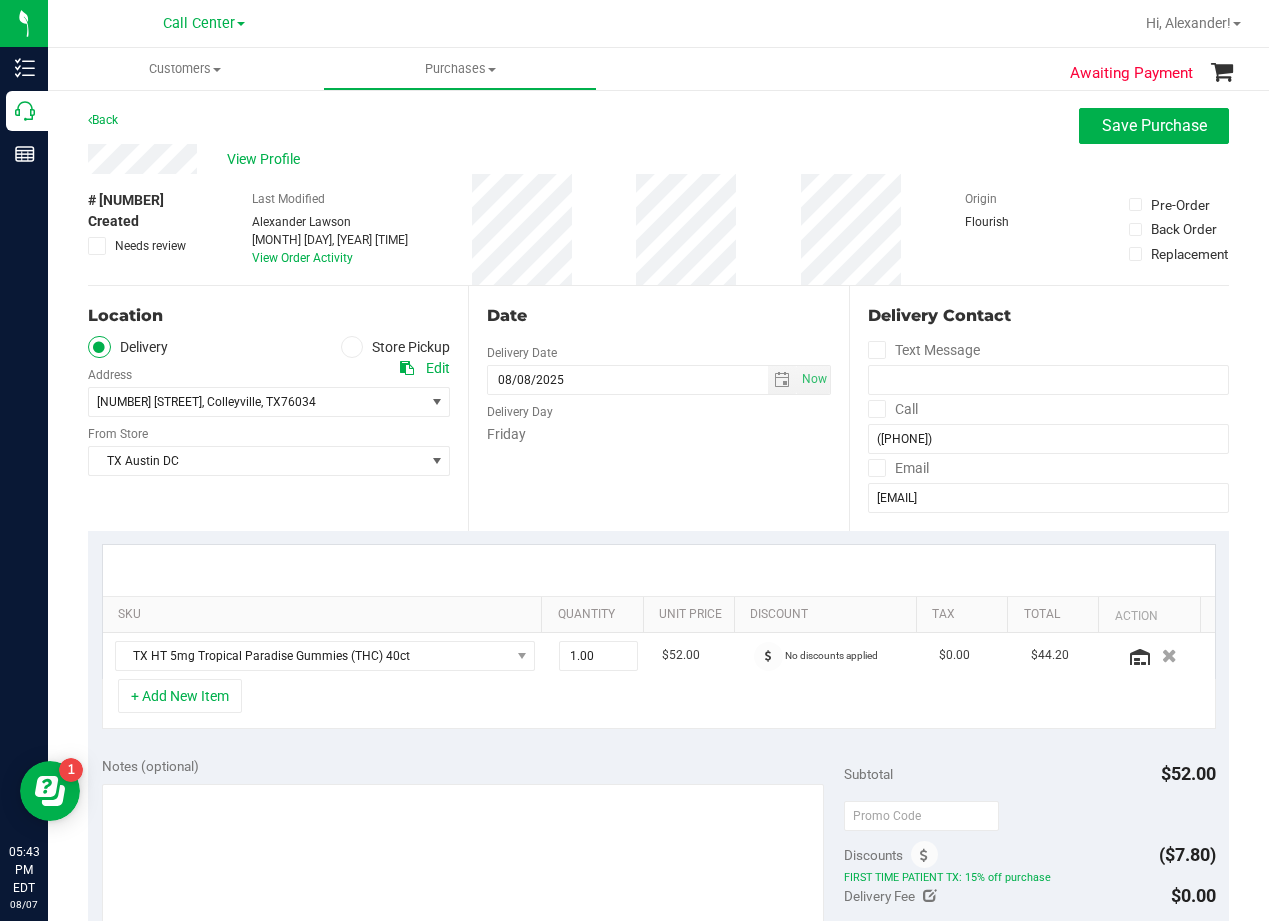 click on "Date" at bounding box center [658, 316] 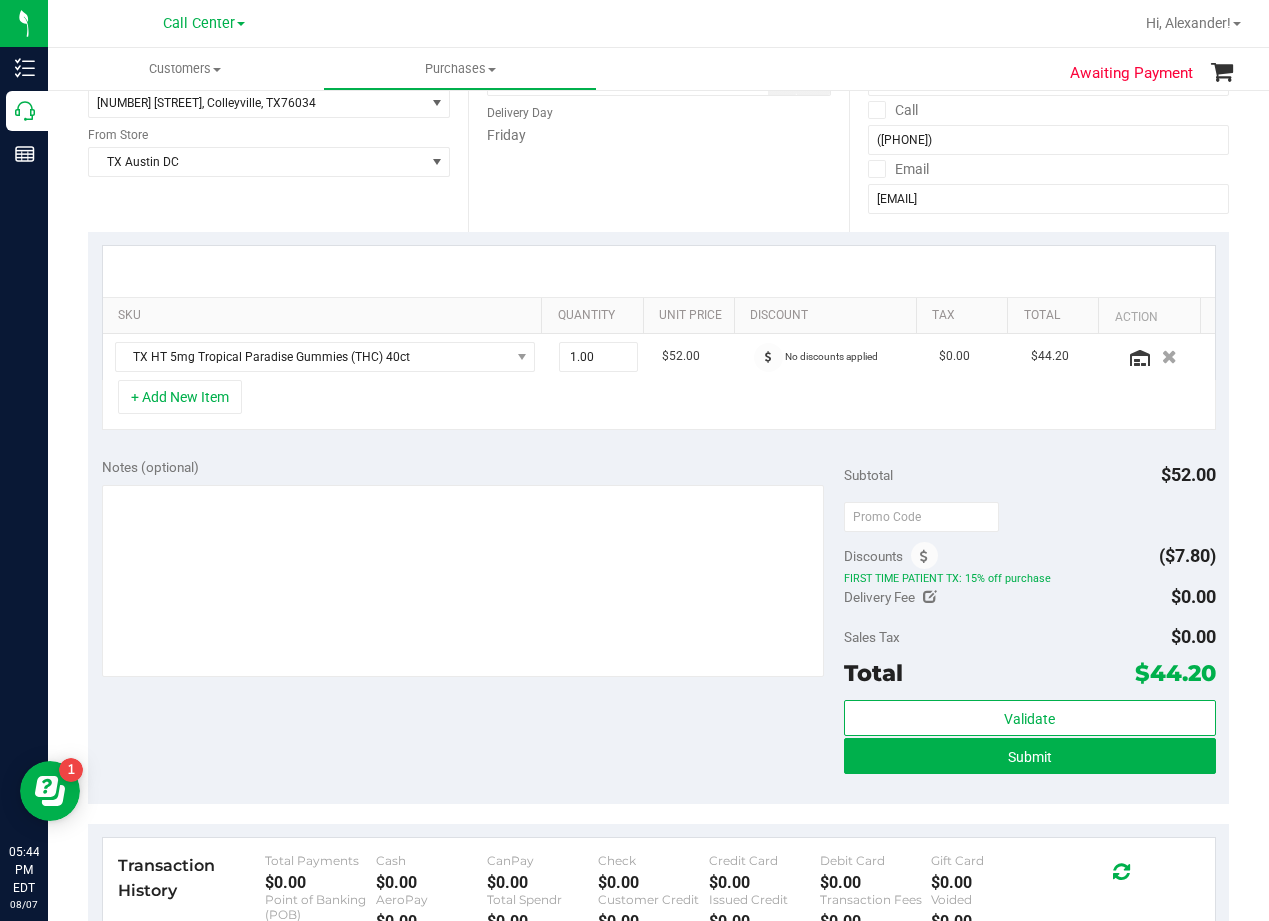scroll, scrollTop: 300, scrollLeft: 0, axis: vertical 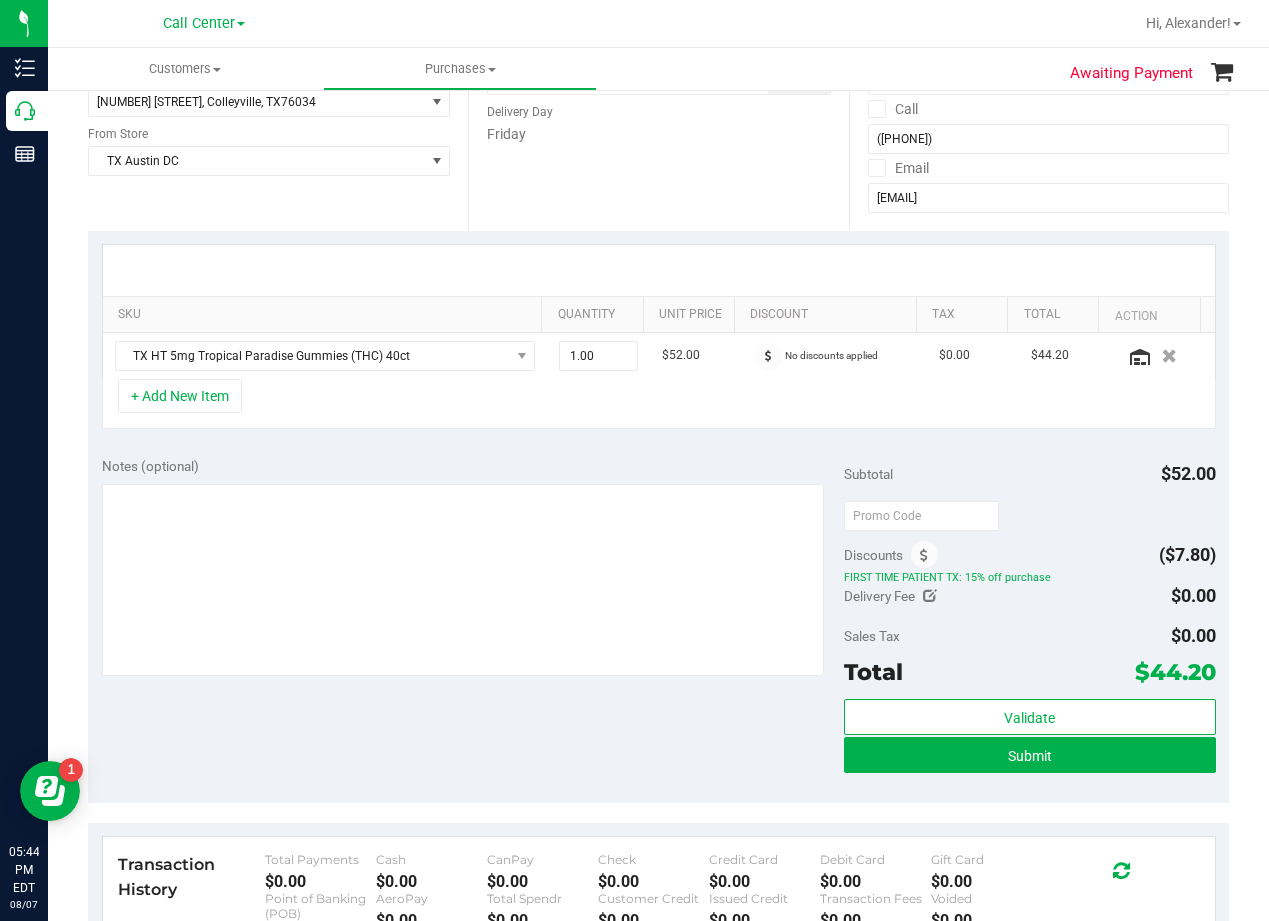 click at bounding box center (659, 270) 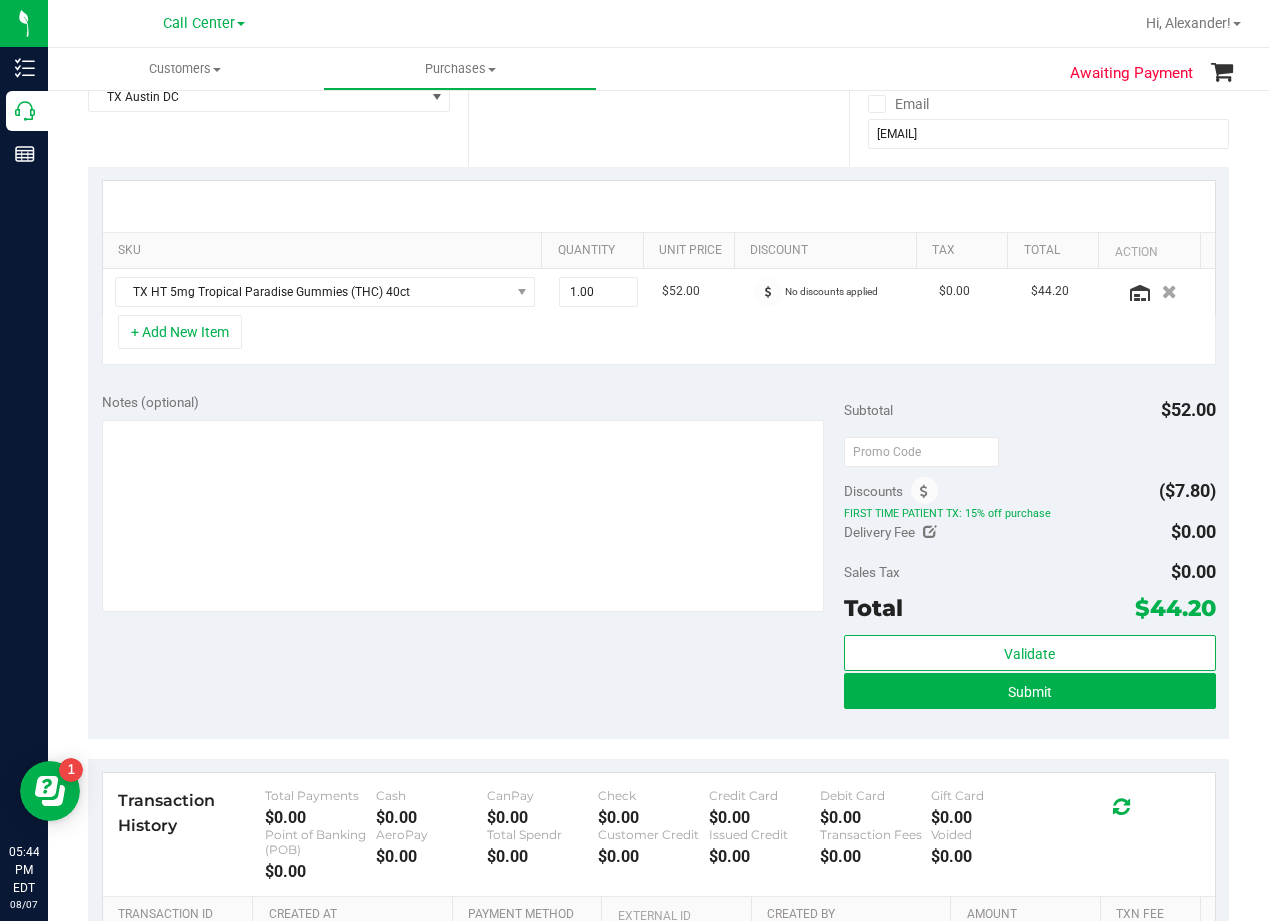 scroll, scrollTop: 400, scrollLeft: 0, axis: vertical 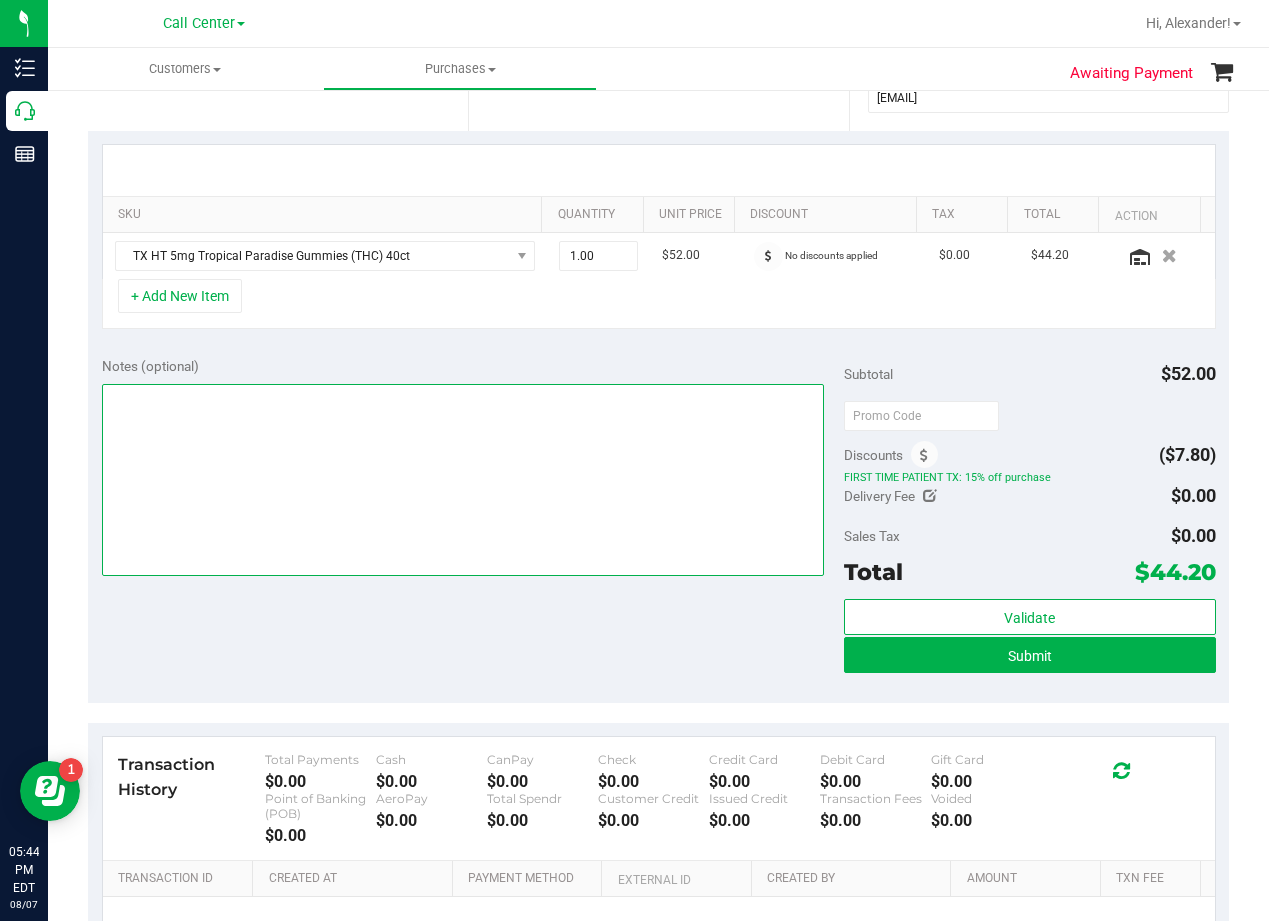 click at bounding box center (463, 480) 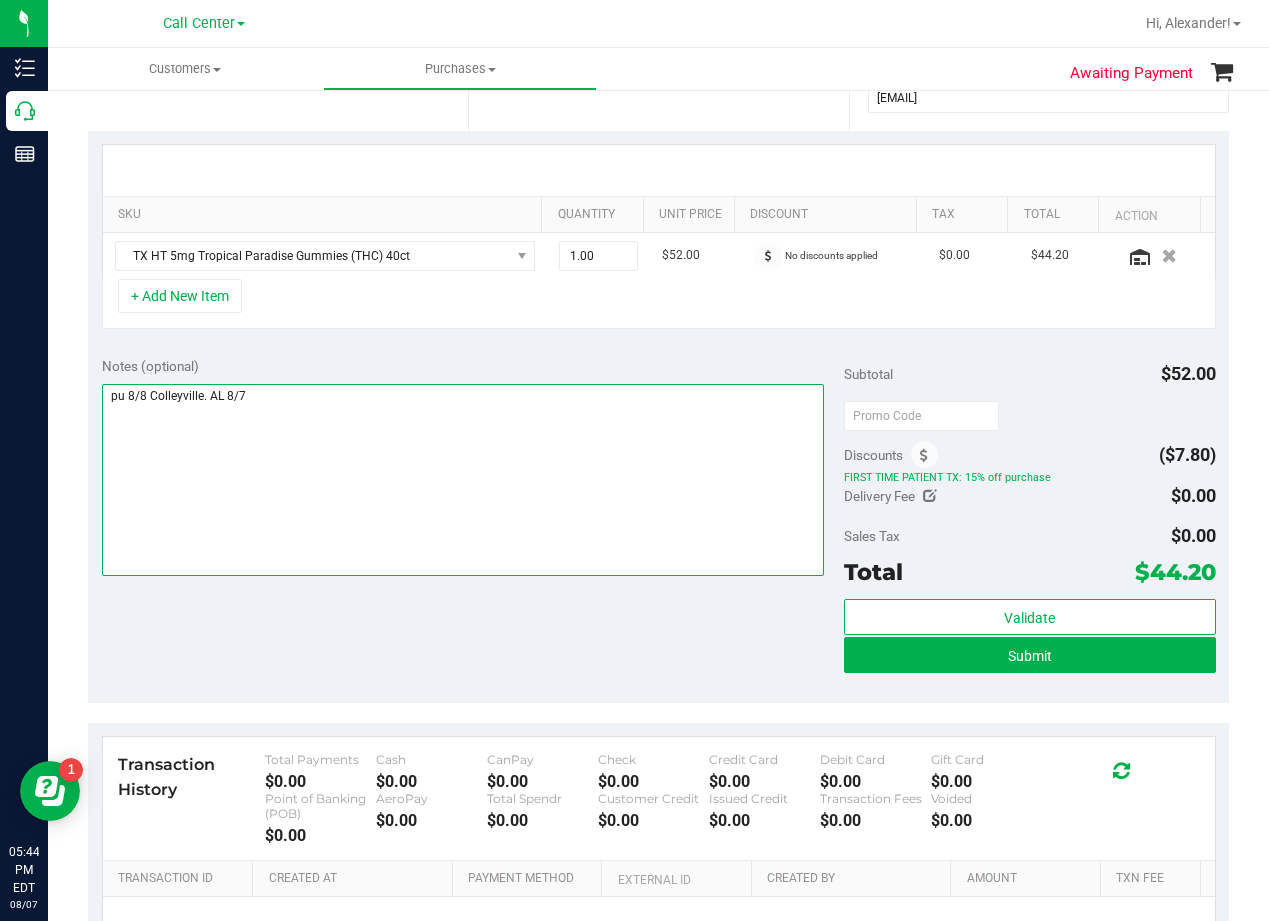 type on "pu 8/8 Colleyville. AL 8/7" 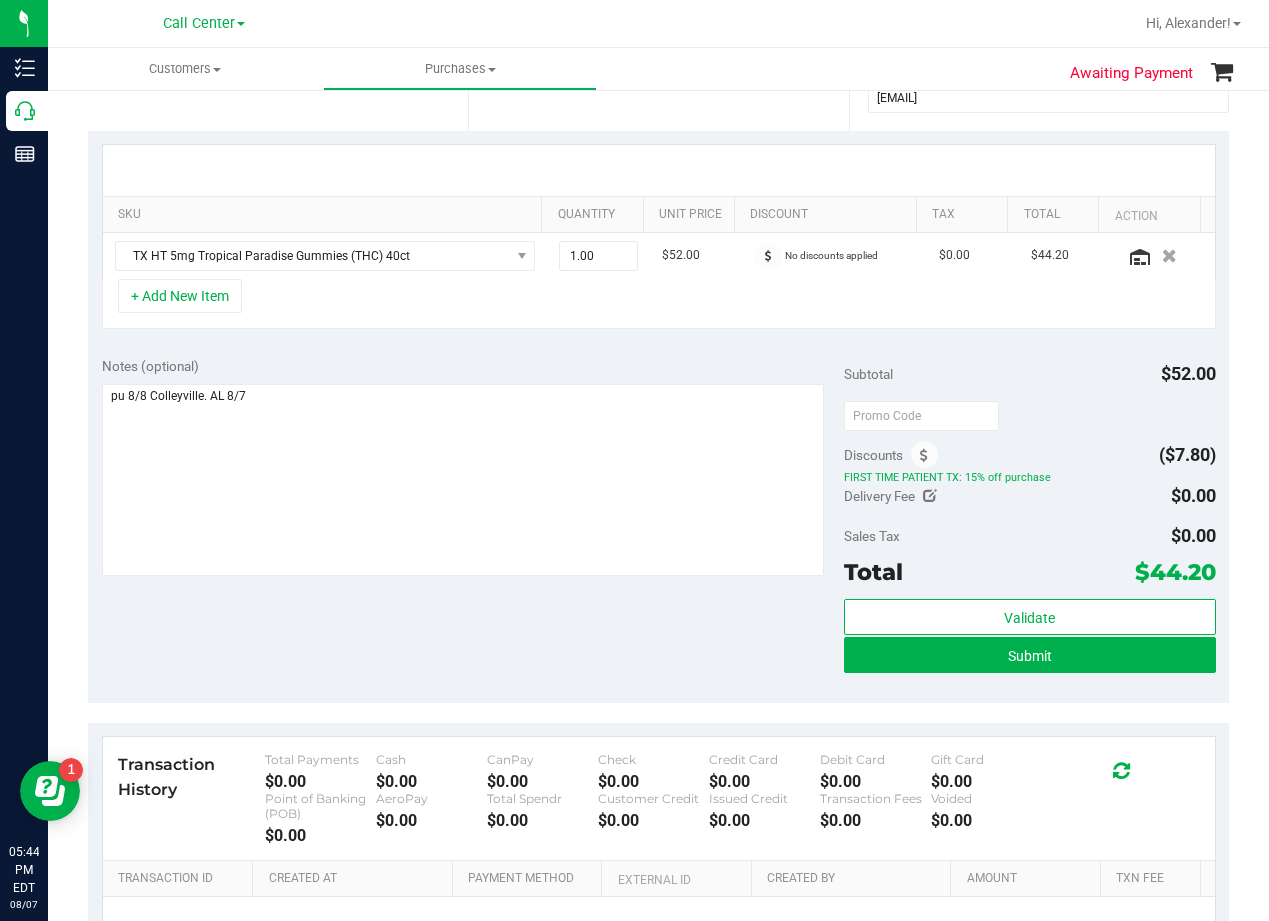 click on "Notes (optional)
Subtotal
$52.00
Discounts
($7.80)
FIRST TIME PATIENT TX:
15%
off
purchase
Delivery Fee
$0.00
Sales Tax
$0.00" at bounding box center (658, 523) 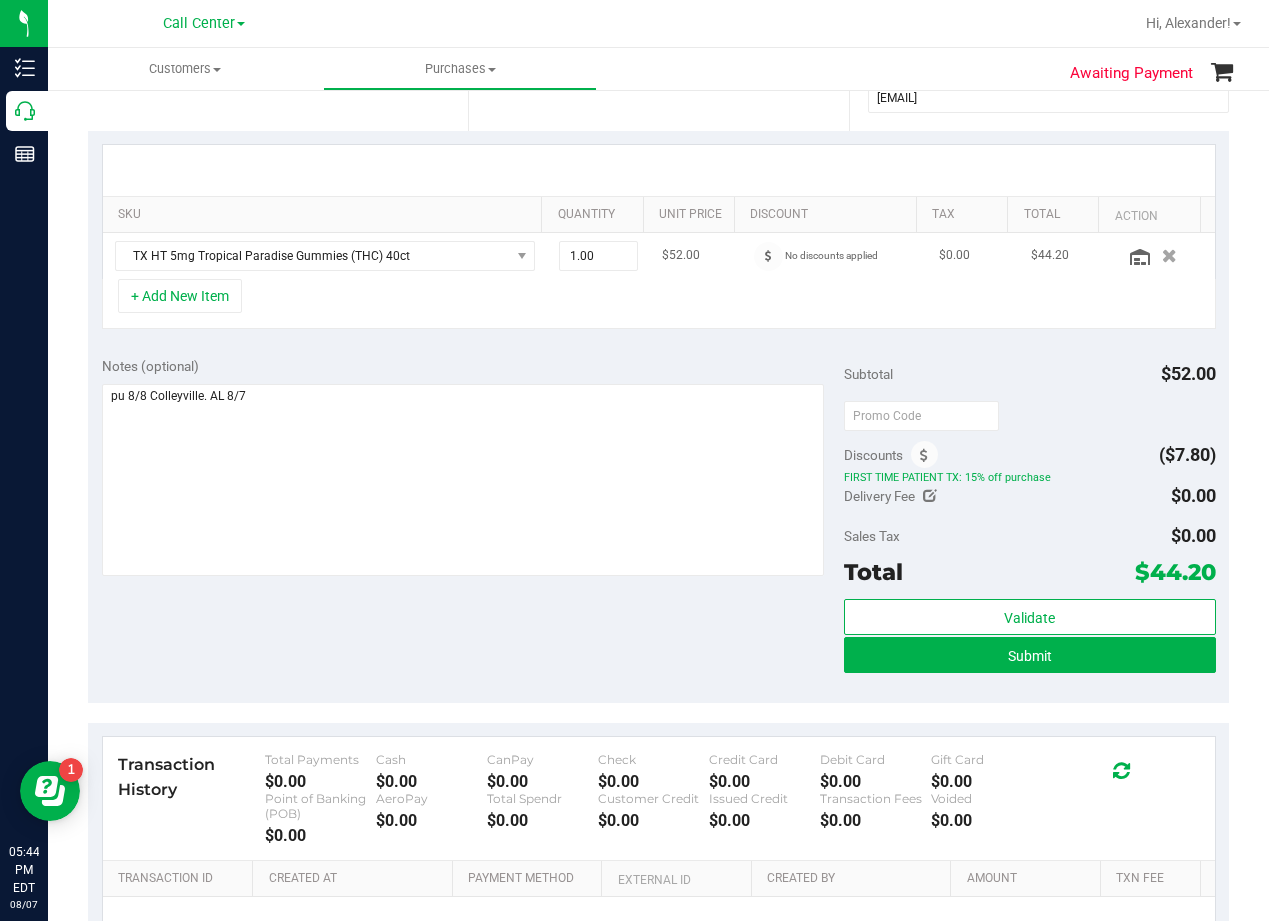 scroll, scrollTop: 100, scrollLeft: 0, axis: vertical 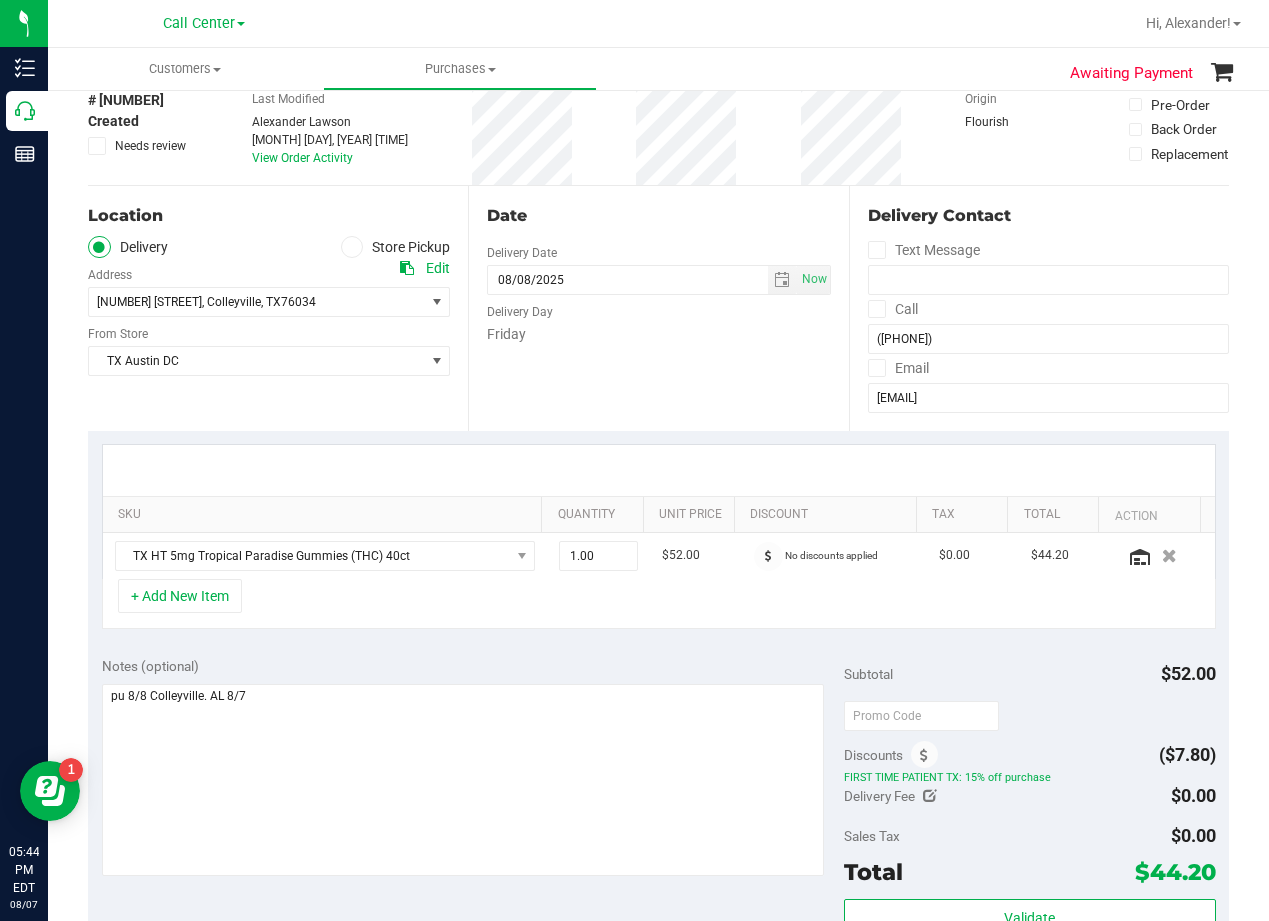 click on "Date
Delivery Date
08/08/2025
Now
08/08/2025 08:00 AM
Now
Delivery Day
Friday" at bounding box center (658, 308) 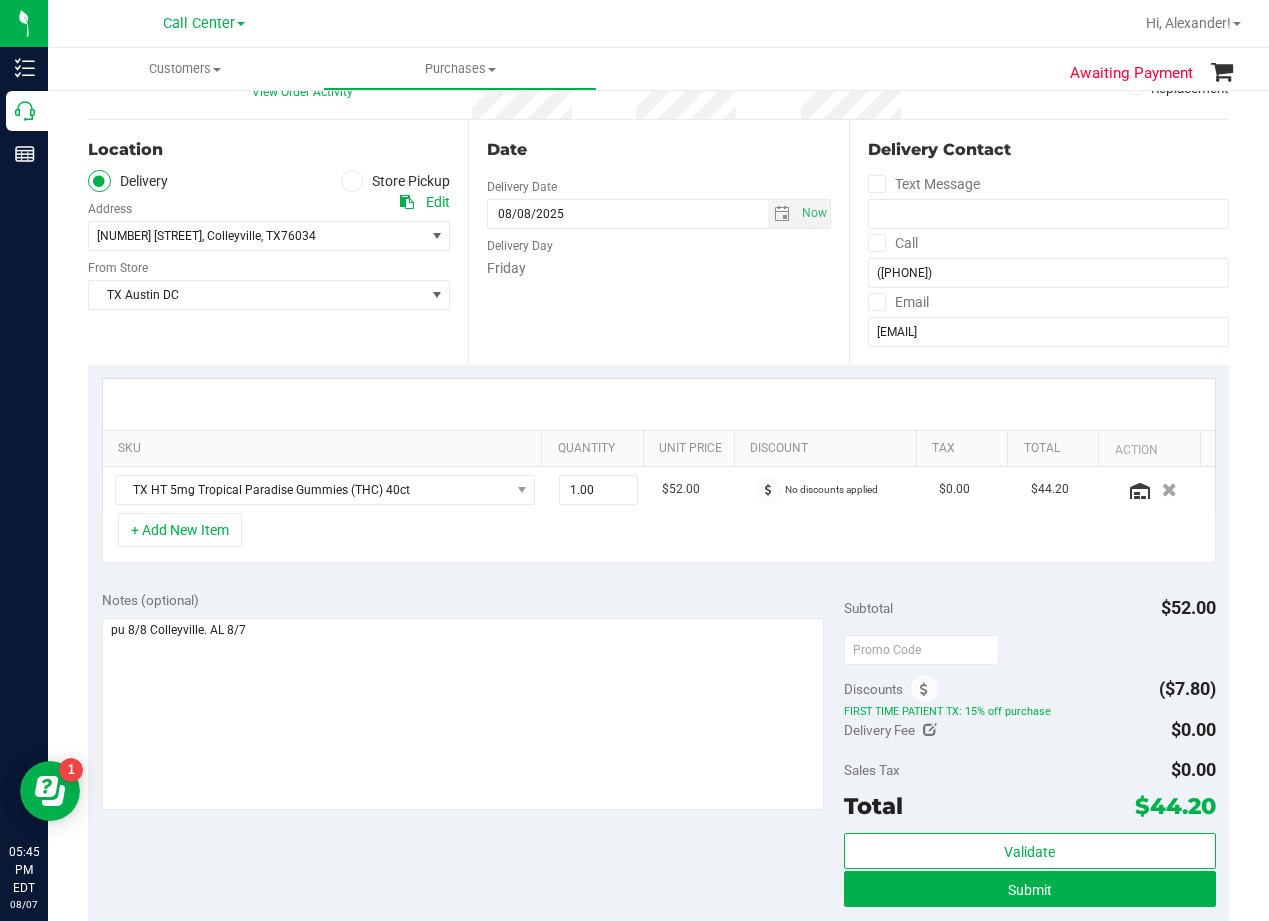 scroll, scrollTop: 200, scrollLeft: 0, axis: vertical 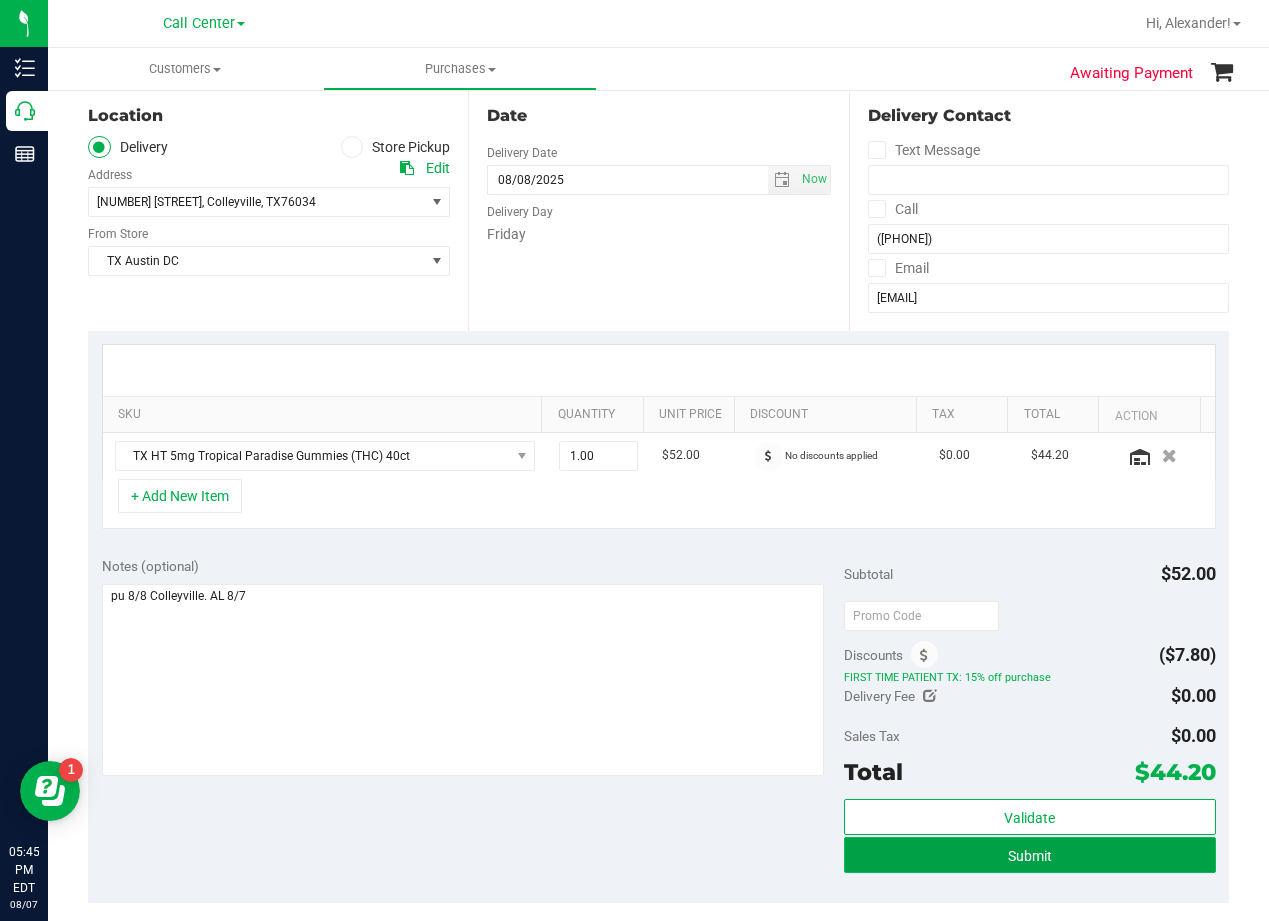 click on "Submit" at bounding box center [1029, 855] 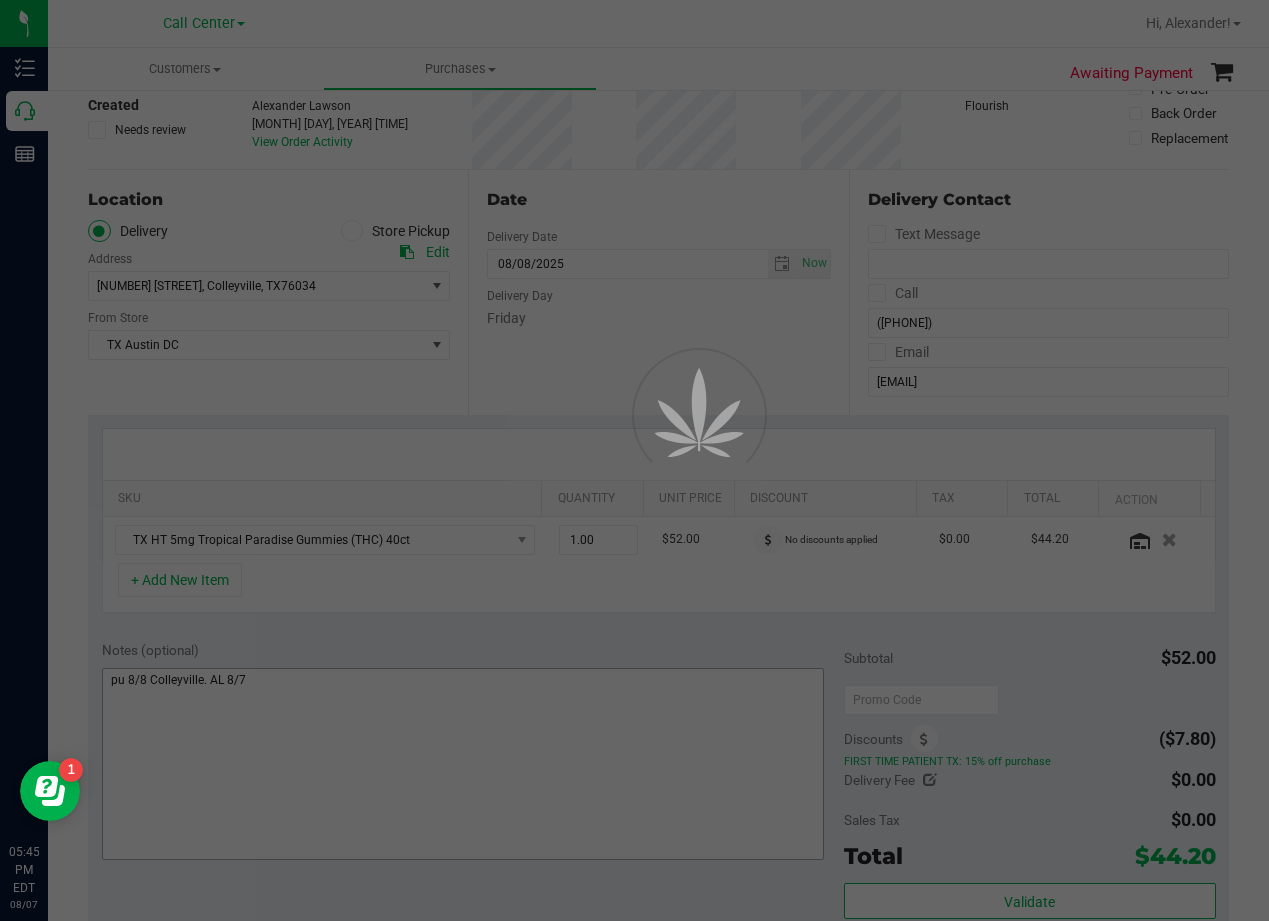 scroll, scrollTop: 0, scrollLeft: 0, axis: both 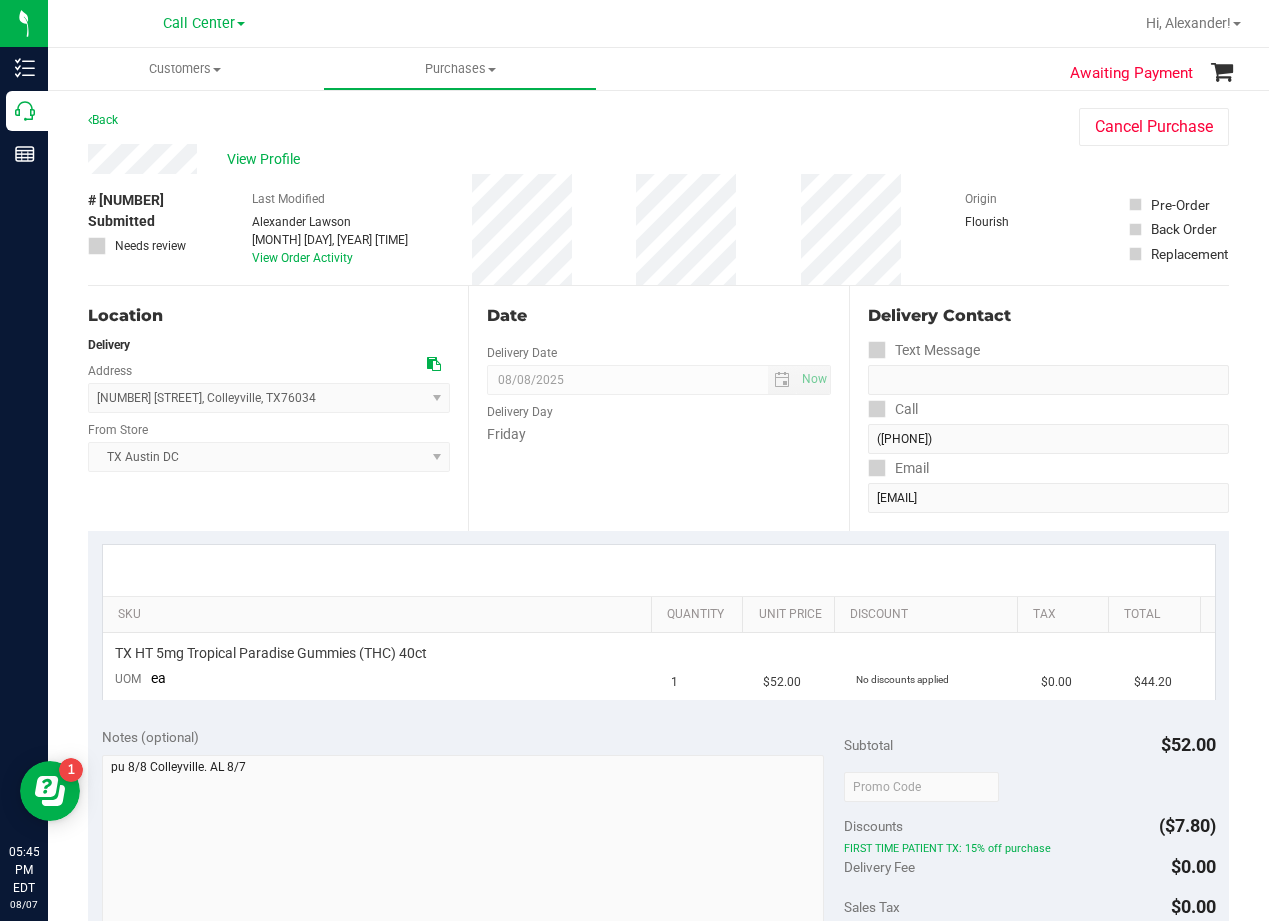 click on "# 11754525
Submitted
Needs review
Last Modified
Alexander Lawson
Aug 7, 2025 5:38:16 PM EDT
View Order Activity
Origin
Flourish
Pre-Order
Back Order
Replacement" at bounding box center (658, 229) 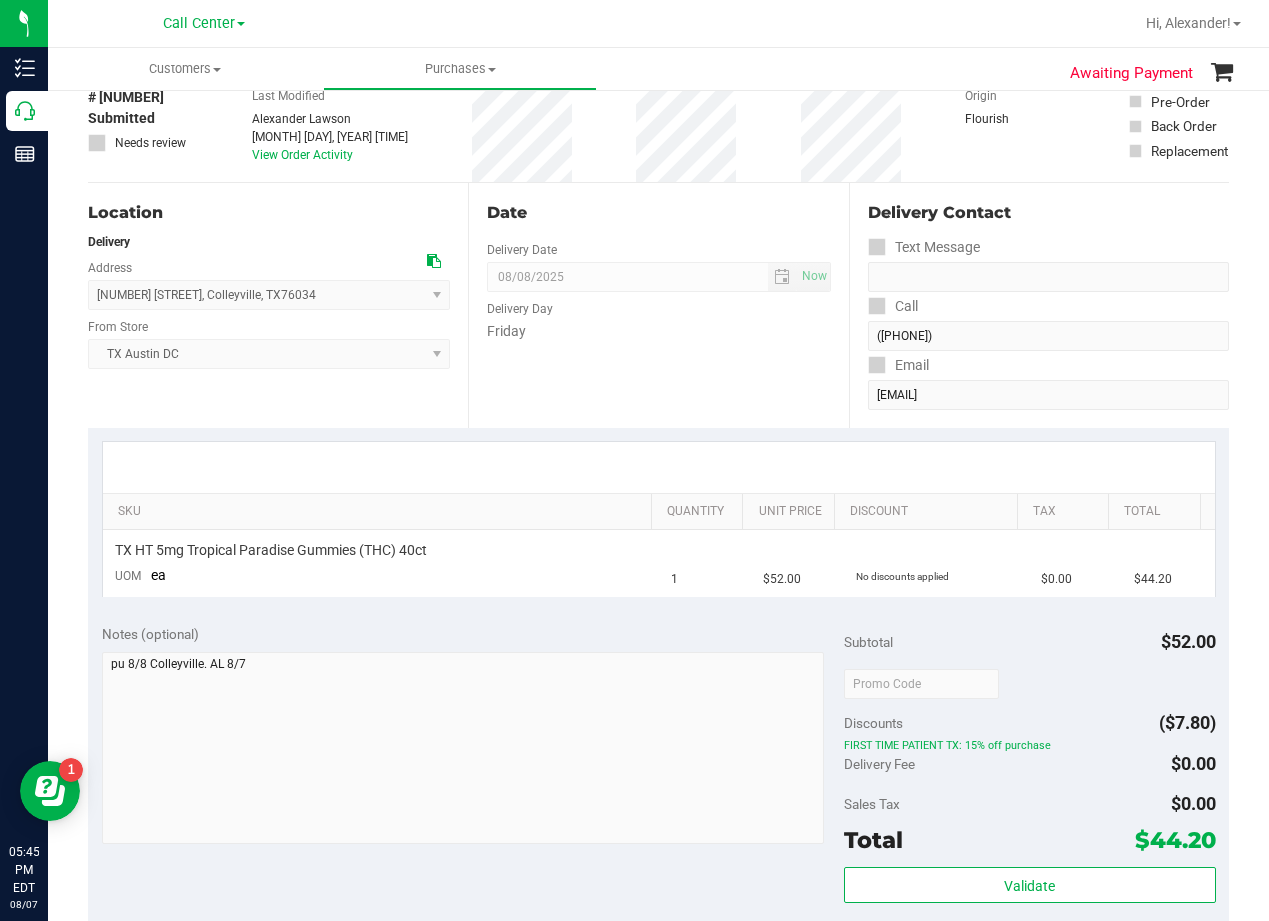 scroll, scrollTop: 200, scrollLeft: 0, axis: vertical 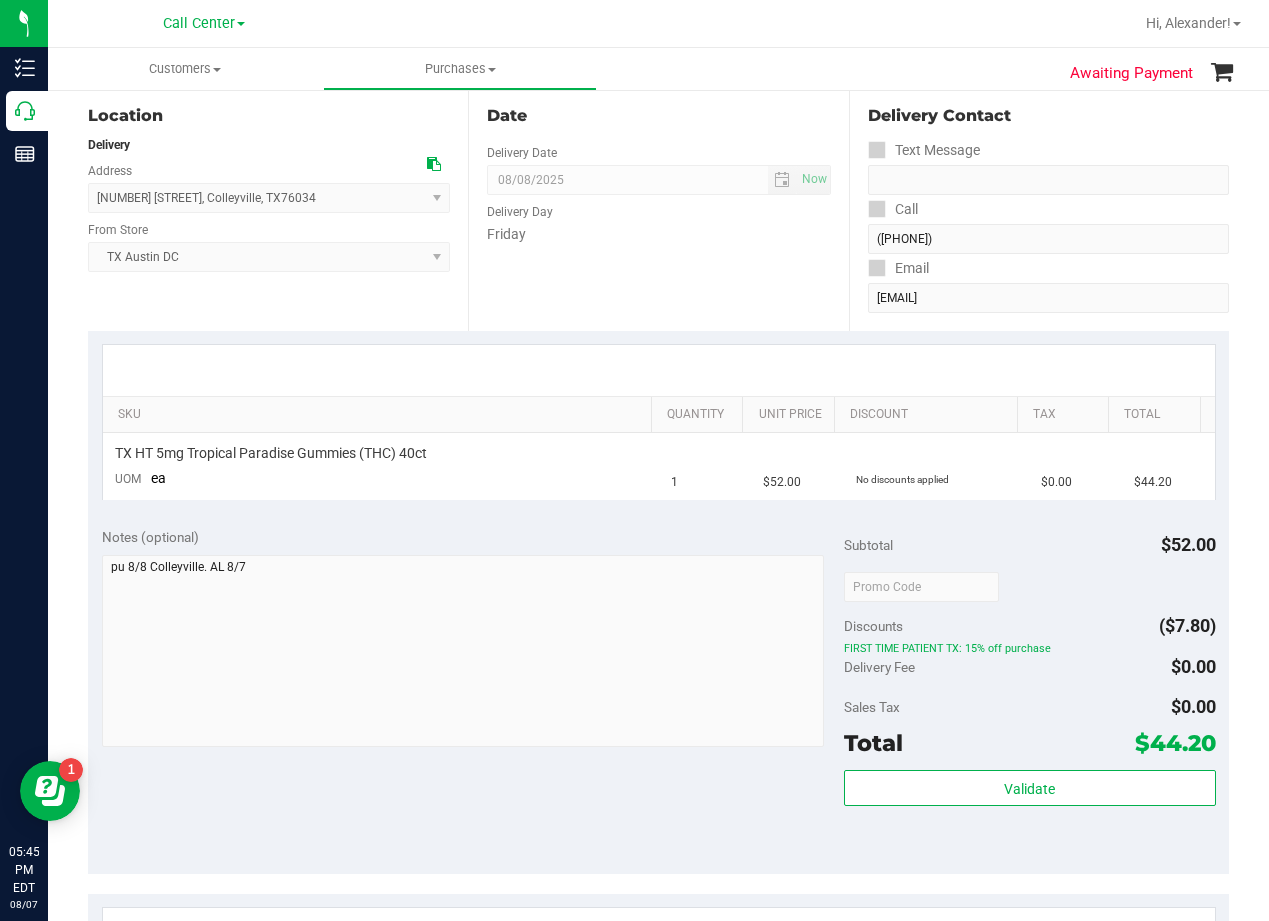click on "Friday" at bounding box center (658, 234) 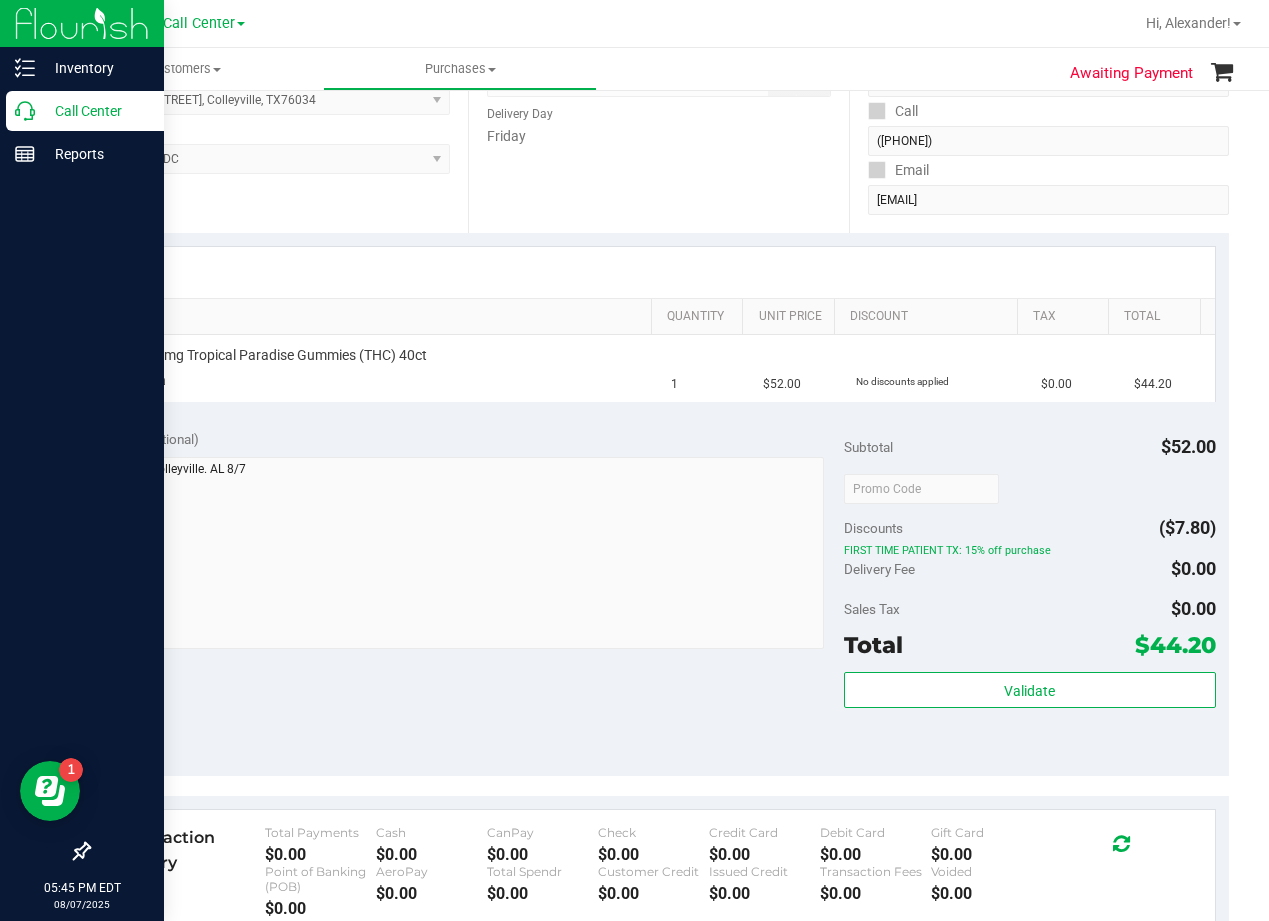 scroll, scrollTop: 300, scrollLeft: 0, axis: vertical 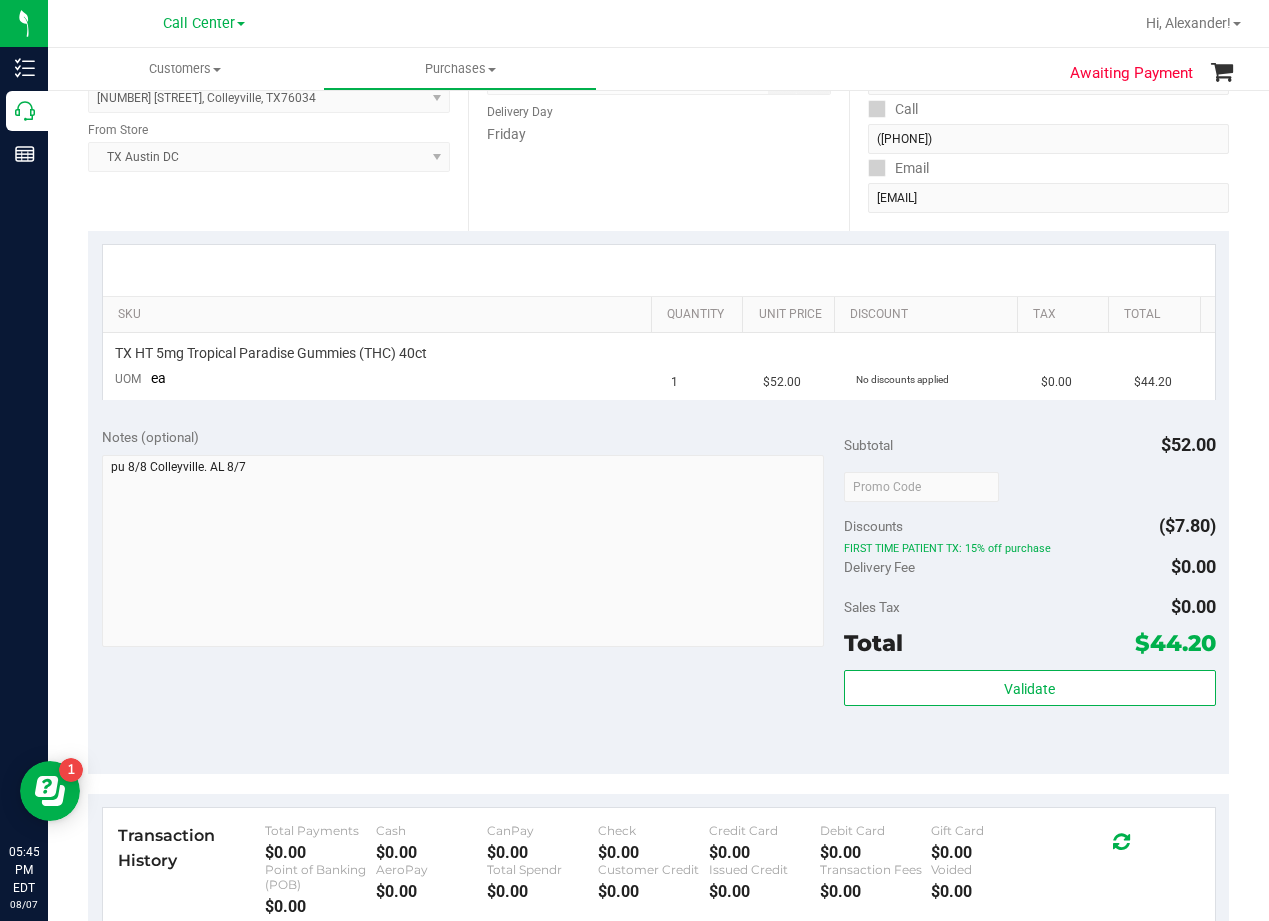 click on "Notes (optional)" at bounding box center [473, 539] 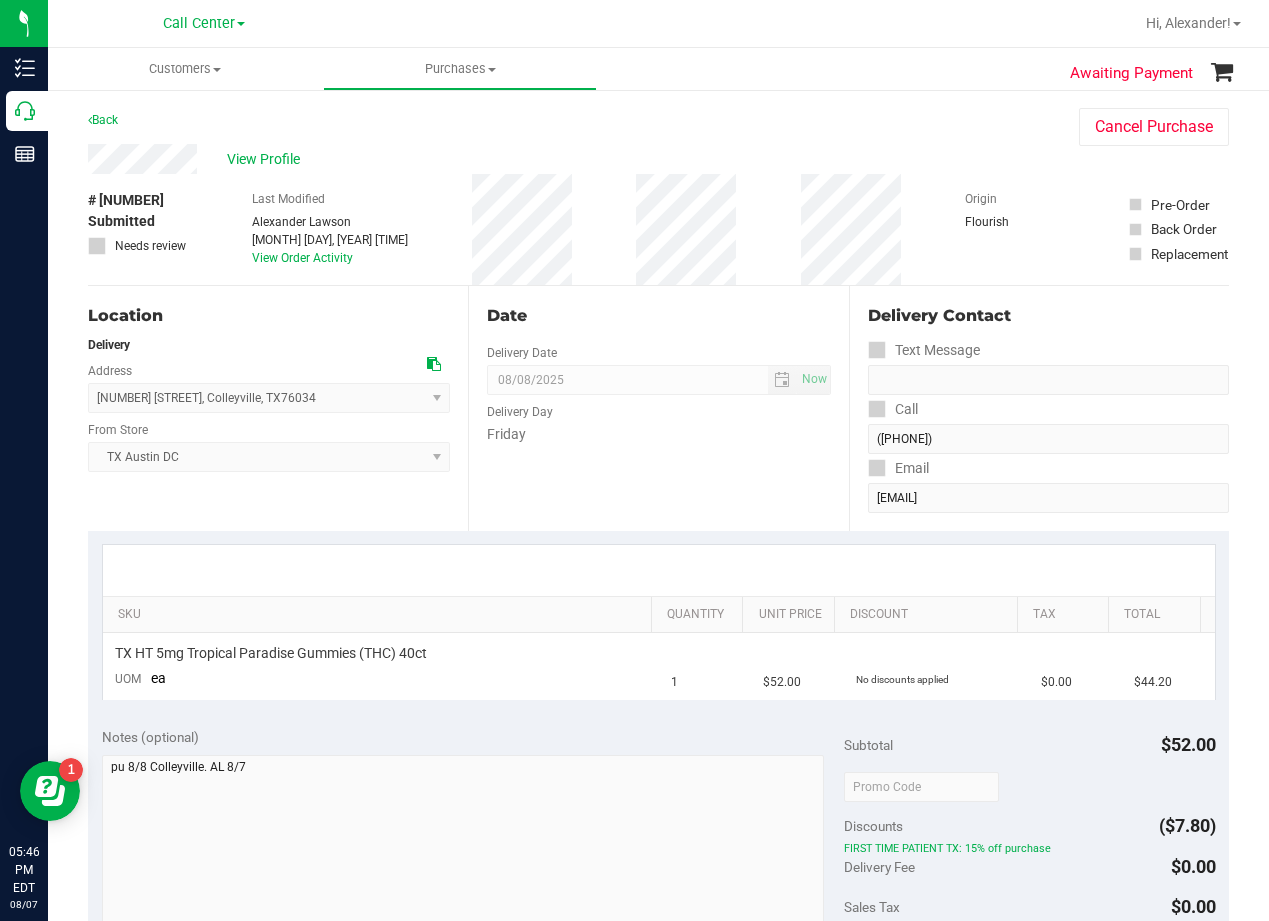 drag, startPoint x: 757, startPoint y: 228, endPoint x: 737, endPoint y: 228, distance: 20 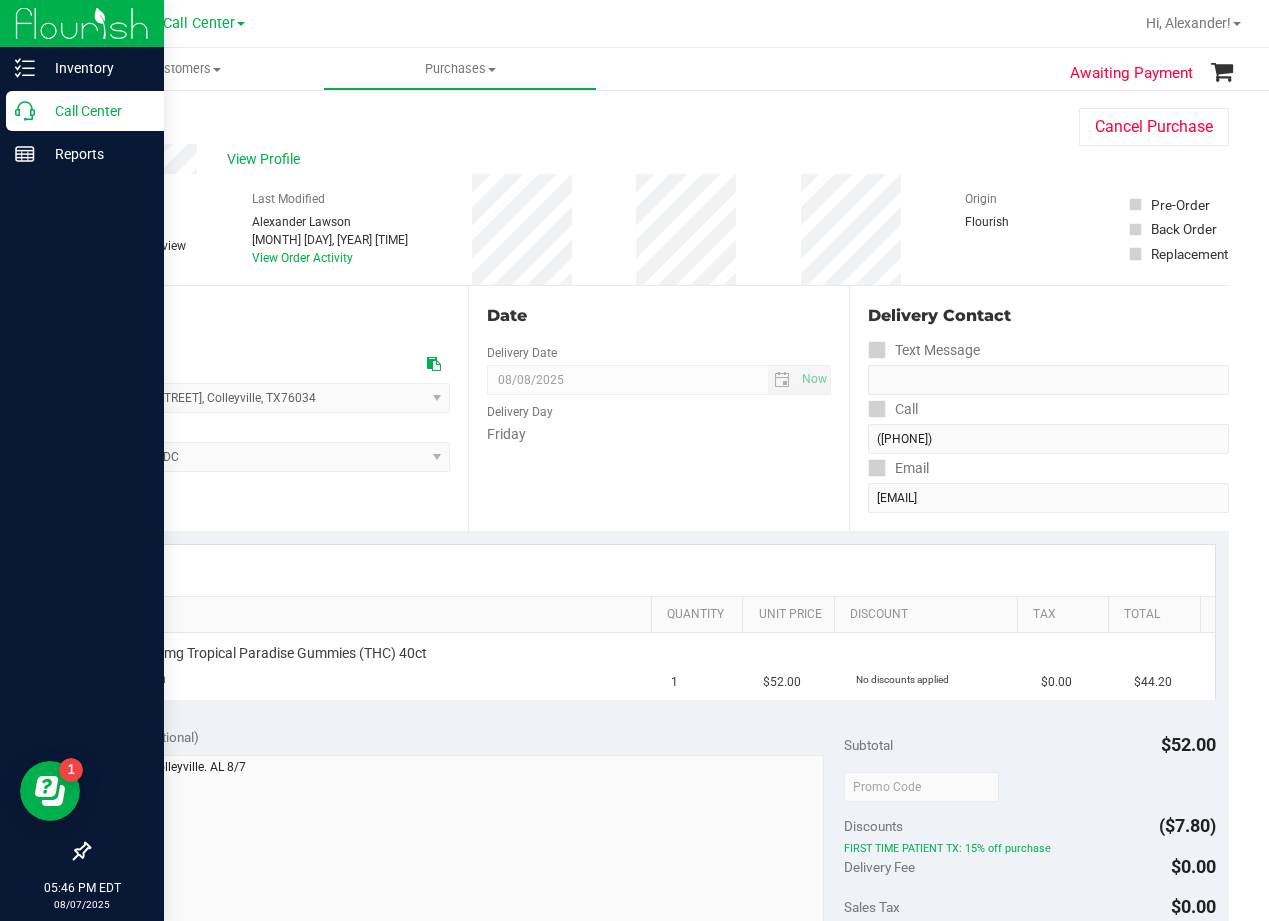 click 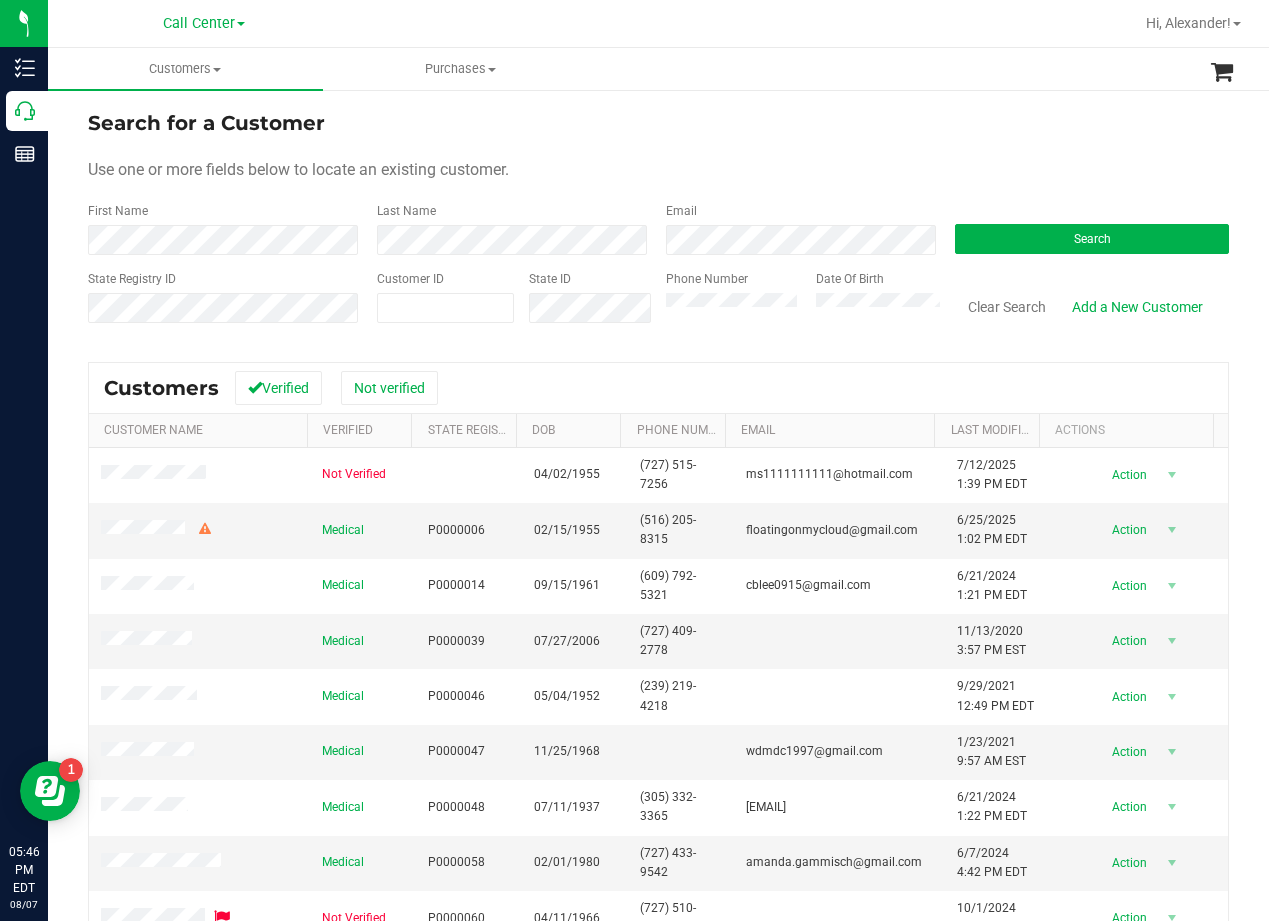 drag, startPoint x: 764, startPoint y: 149, endPoint x: 763, endPoint y: 166, distance: 17.029387 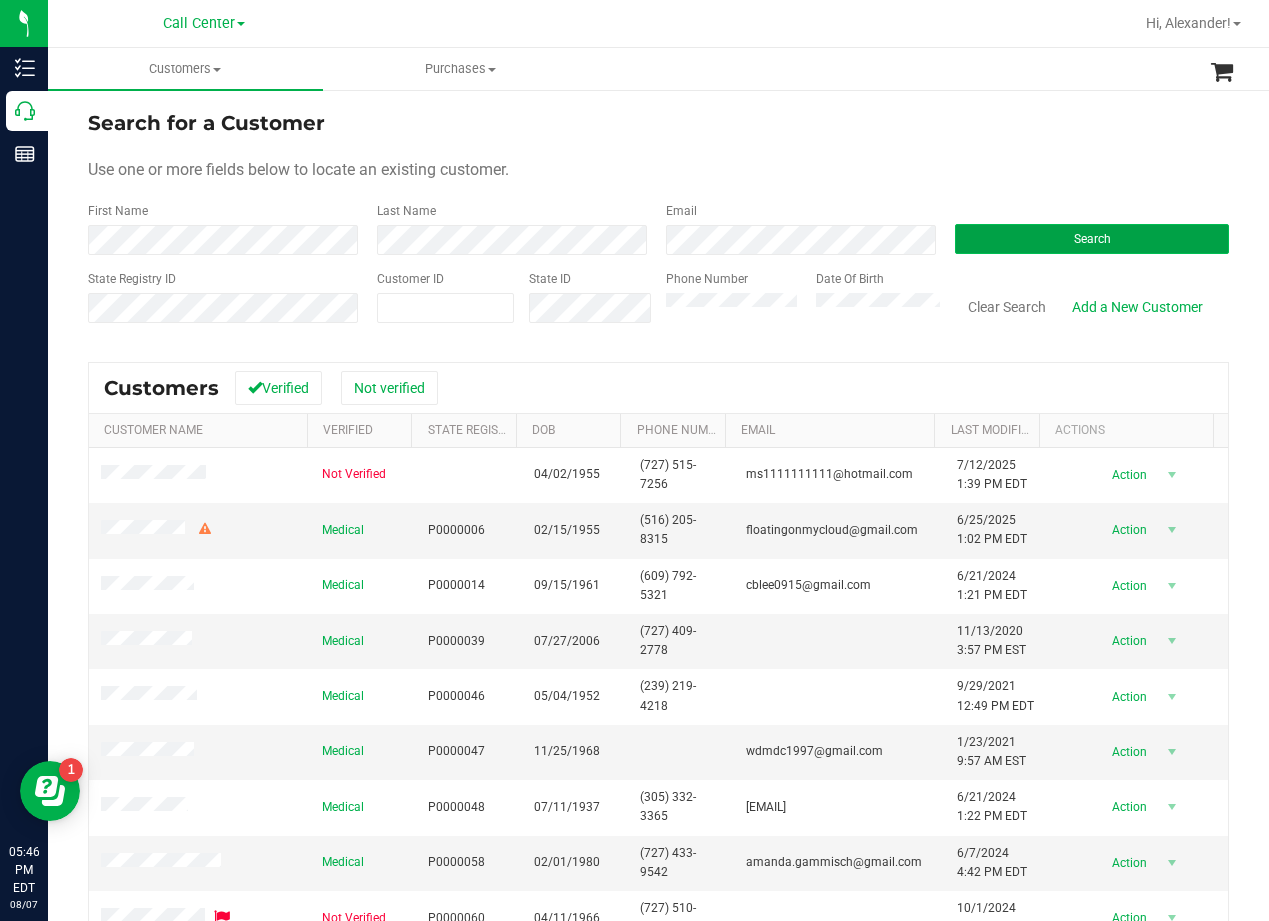 click on "Search" at bounding box center (1092, 239) 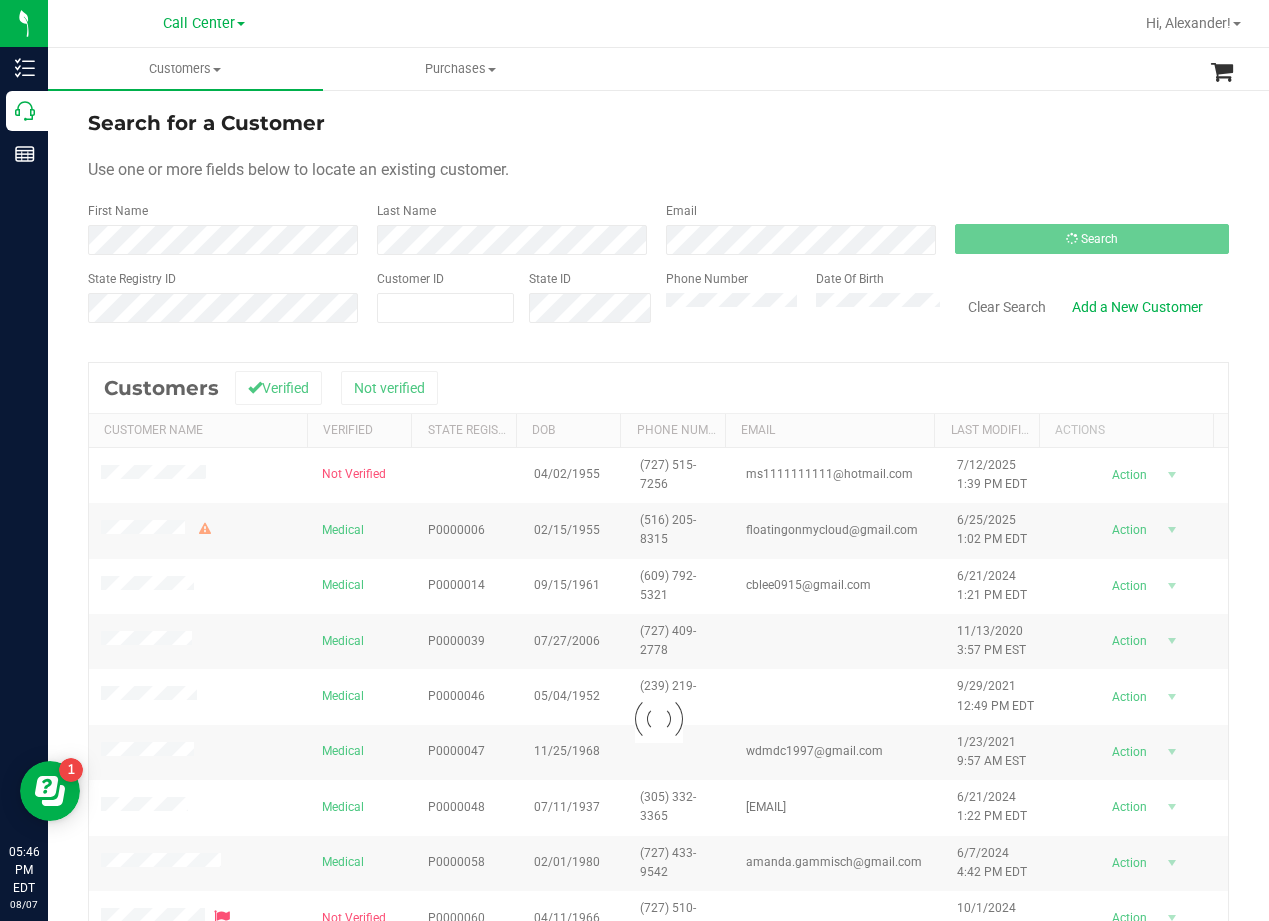 click on "Search for a Customer
Use one or more fields below to locate an existing customer.
First Name
Last Name
Email
Search
State Registry ID
Customer ID
State ID
Phone Number
Date Of Birth" at bounding box center (658, 224) 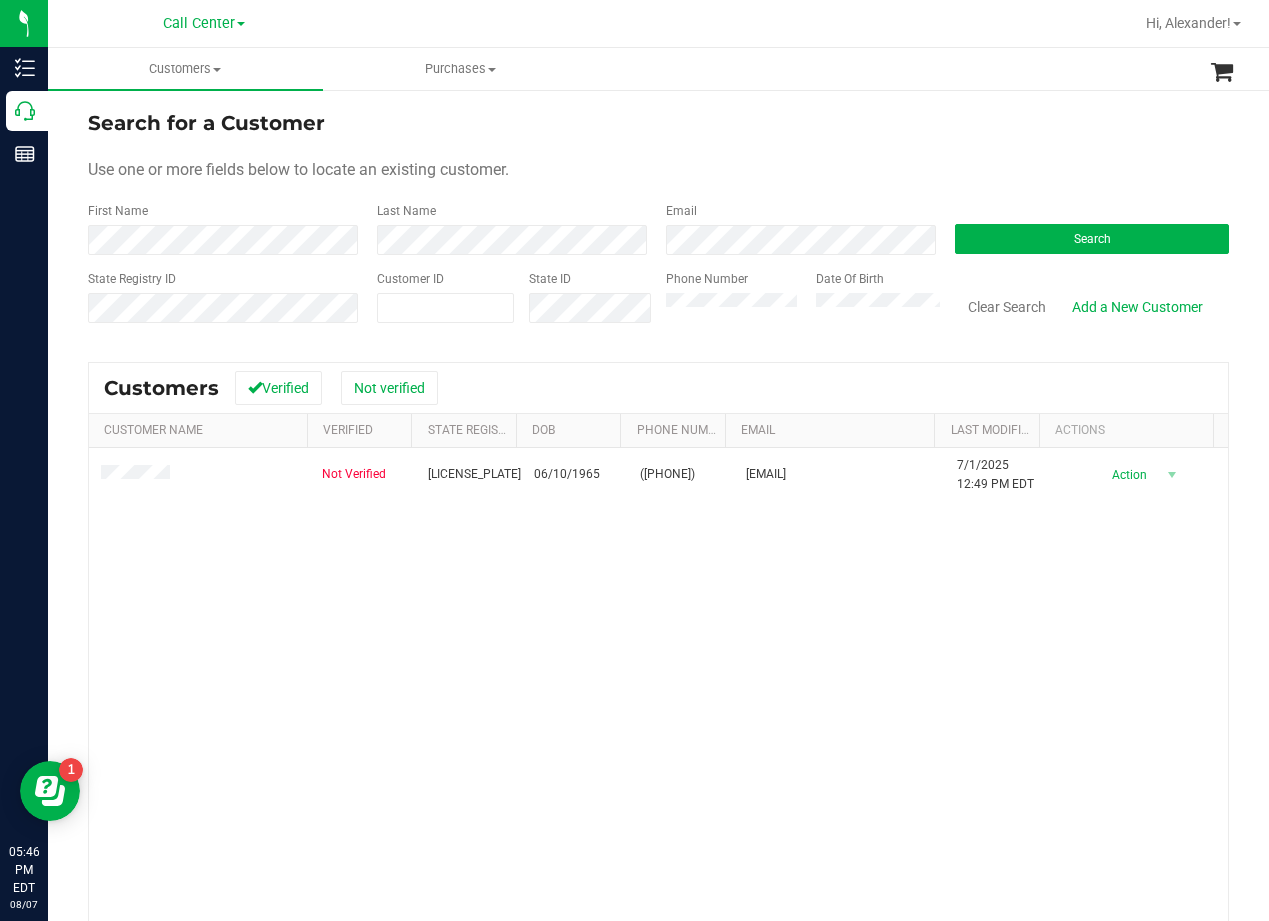 drag, startPoint x: 951, startPoint y: 144, endPoint x: 673, endPoint y: 218, distance: 287.6804 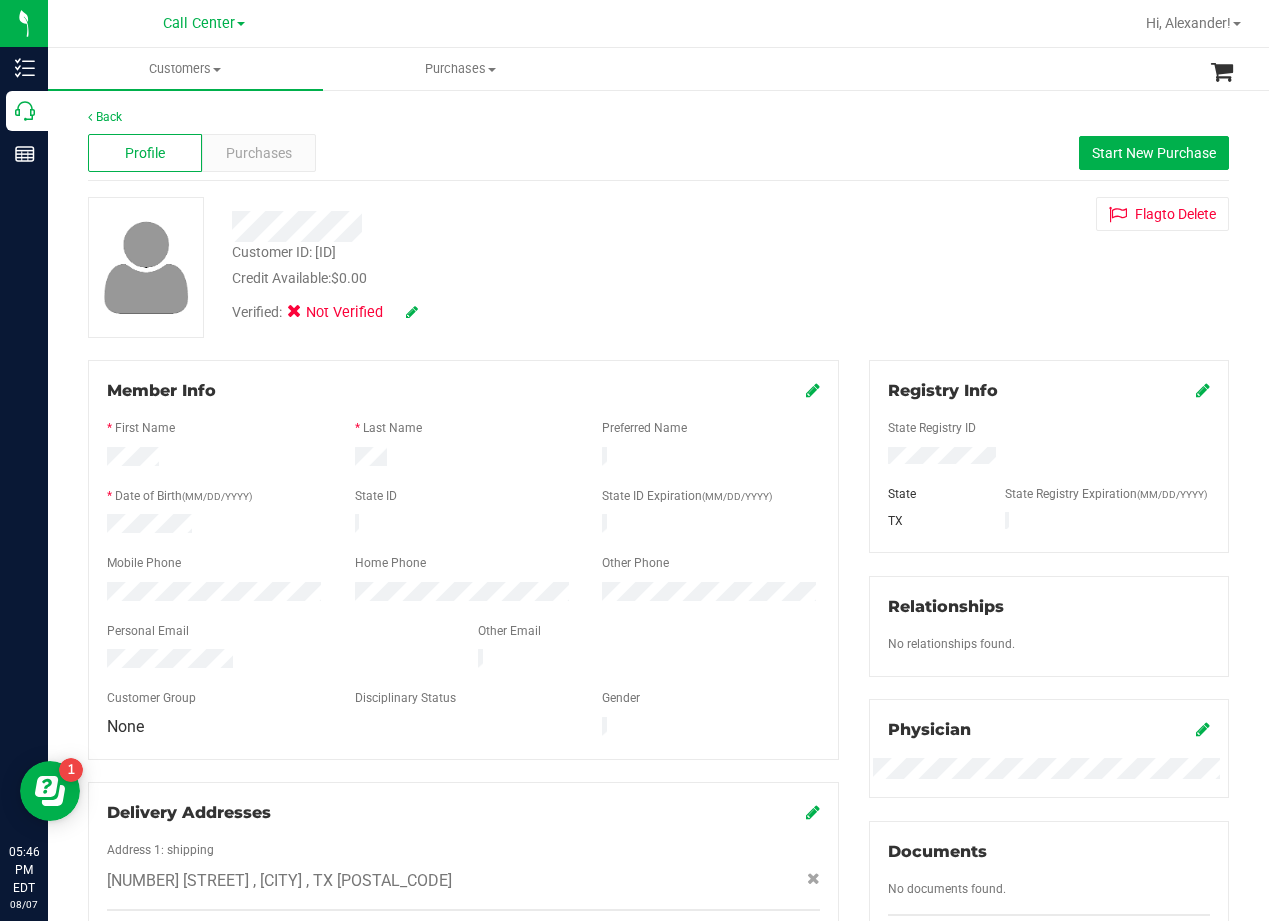 drag, startPoint x: 787, startPoint y: 290, endPoint x: 801, endPoint y: 286, distance: 14.56022 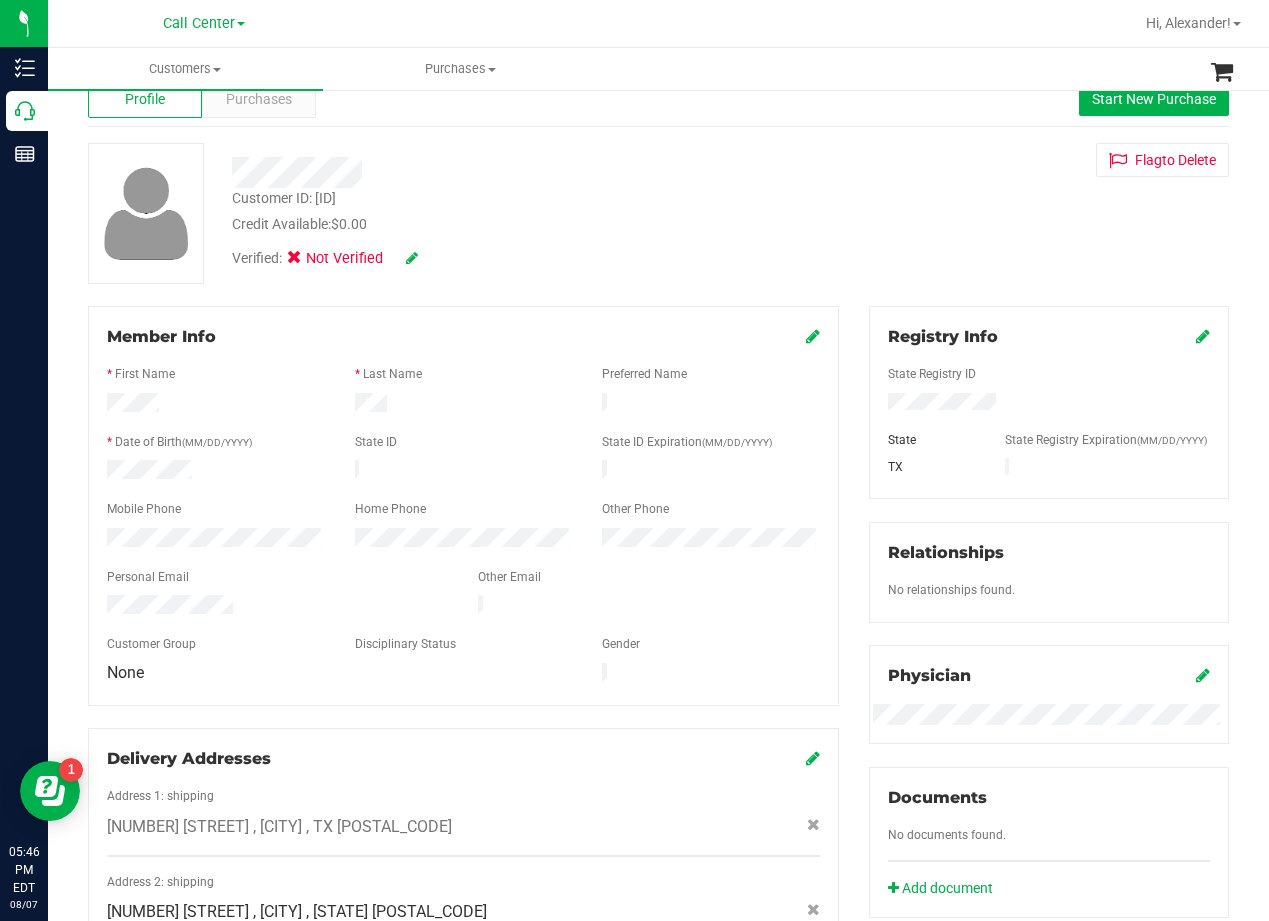 scroll, scrollTop: 0, scrollLeft: 0, axis: both 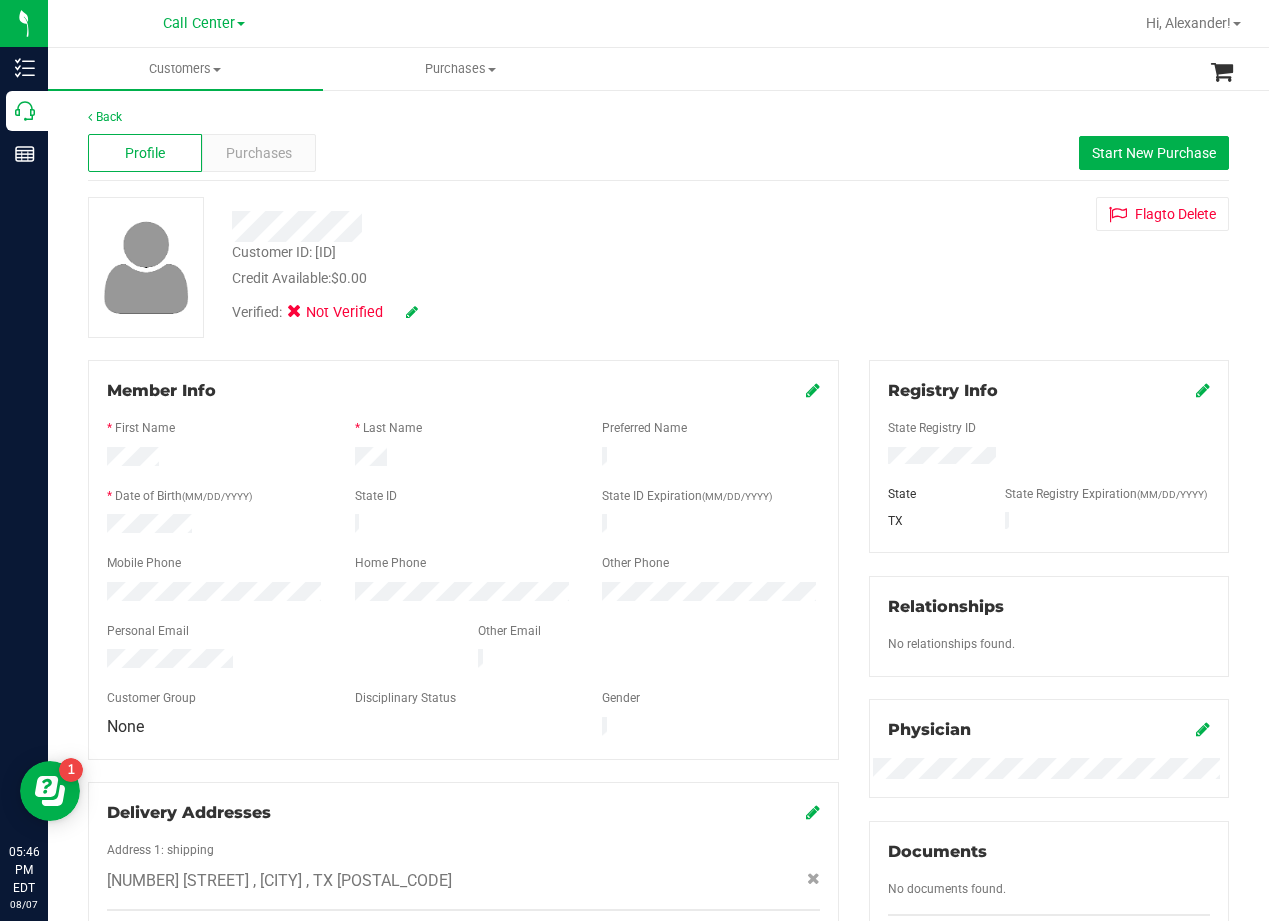 click on "Customer ID: 1598934
Credit Available:
$0.00
Verified:
Not Verified
Flag  to Delete" at bounding box center (658, 267) 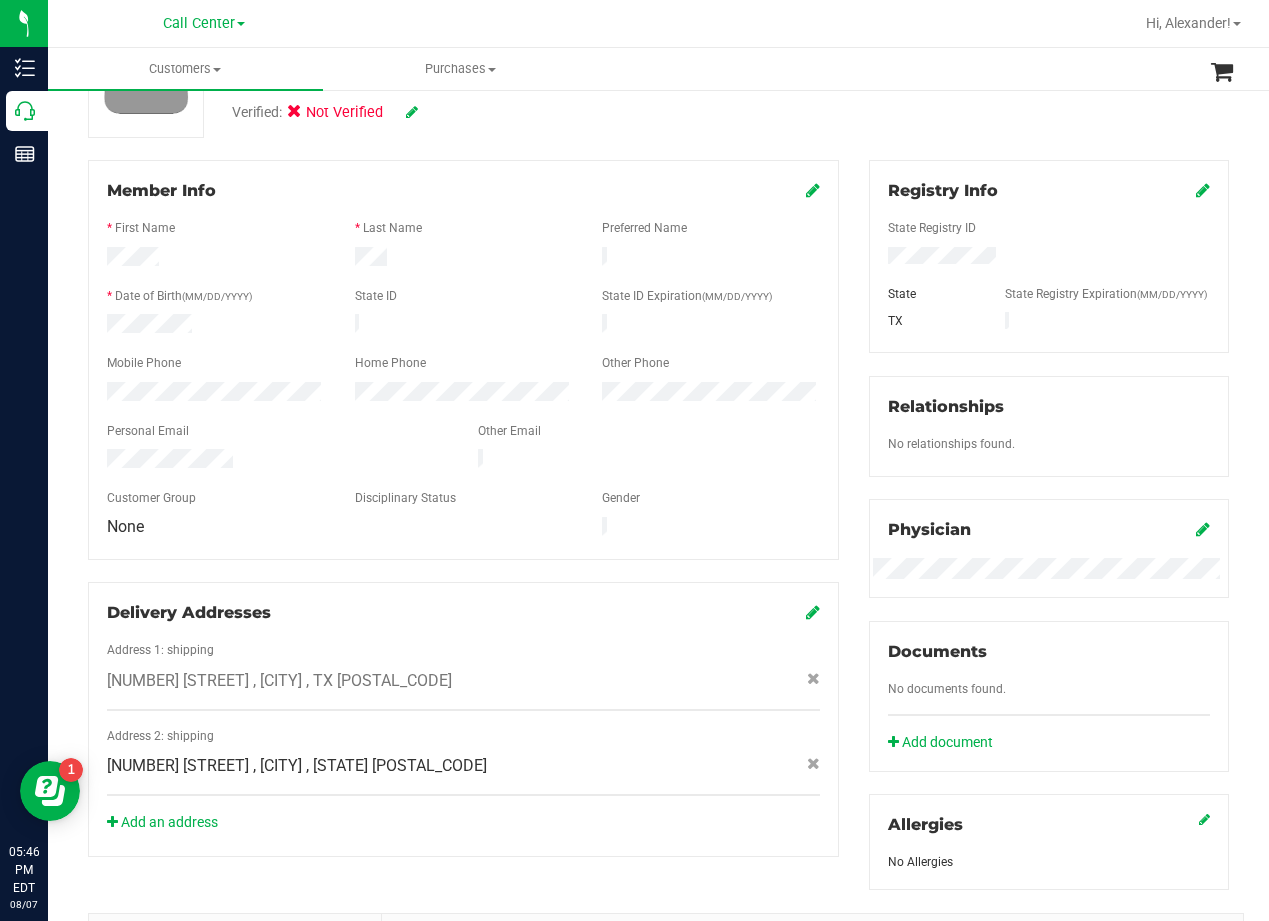 click on "Member Info
*
First Name
*
Last Name
Preferred Name
*
Date of Birth
(MM/DD/YYYY)
State ID
State ID Expiration
(MM/DD/YYYY)" at bounding box center (463, 508) 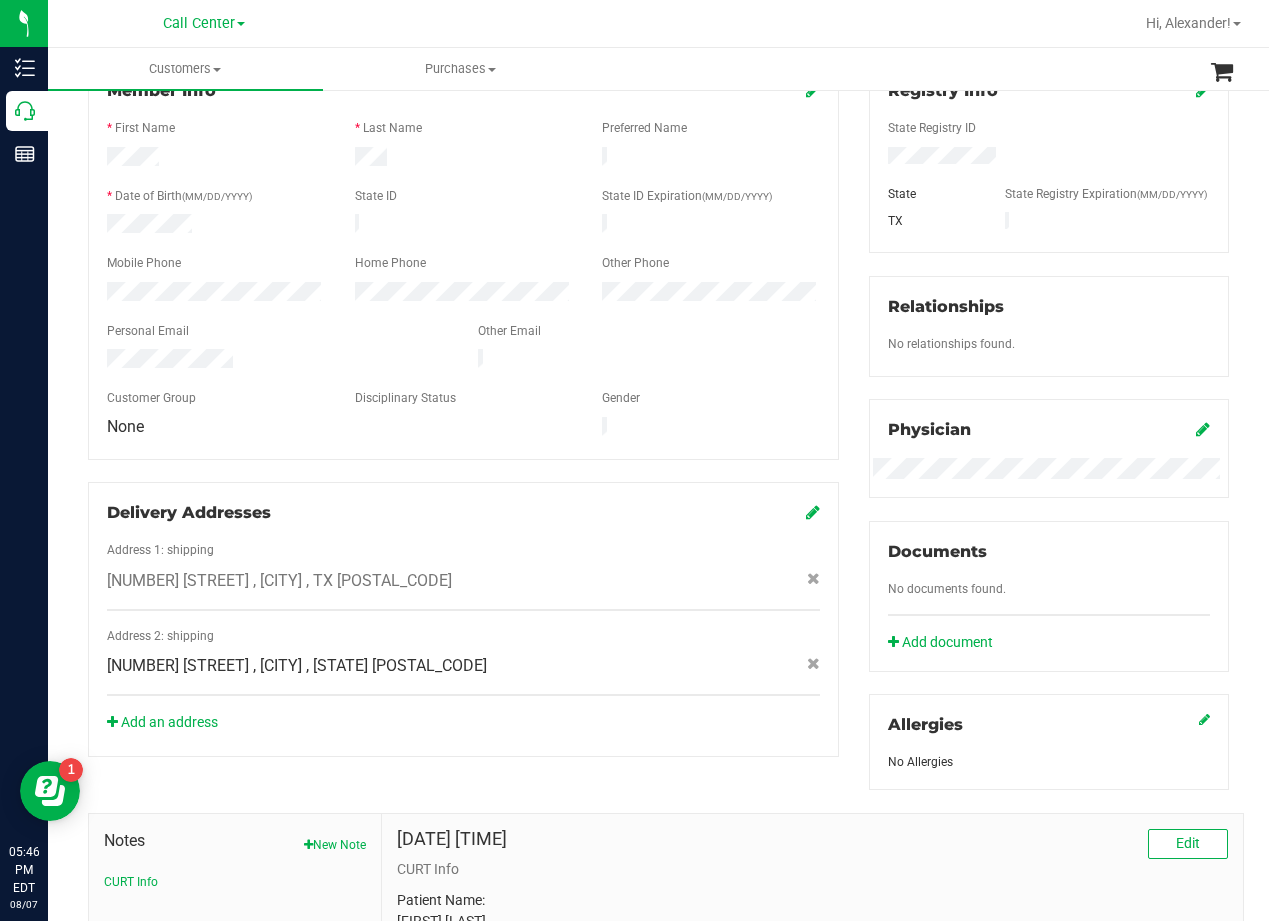 click on "Member Info
*
First Name
*
Last Name
Preferred Name
*
Date of Birth
(MM/DD/YYYY)
State ID
State ID Expiration
(MM/DD/YYYY)" at bounding box center [463, 408] 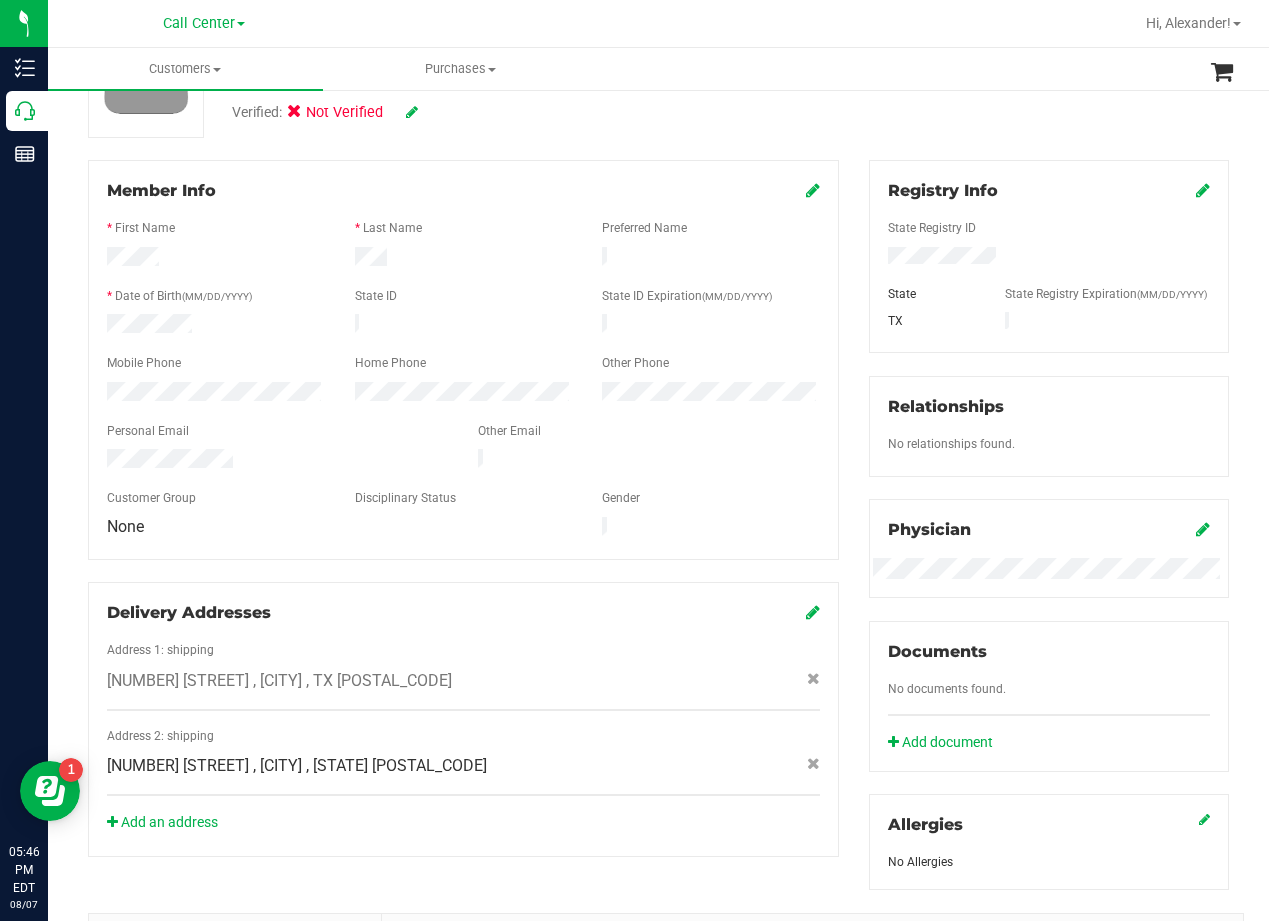 click on "Member Info
*
First Name
*
Last Name
Preferred Name
*
Date of Birth
(MM/DD/YYYY)
State ID
State ID Expiration
(MM/DD/YYYY)" at bounding box center (463, 508) 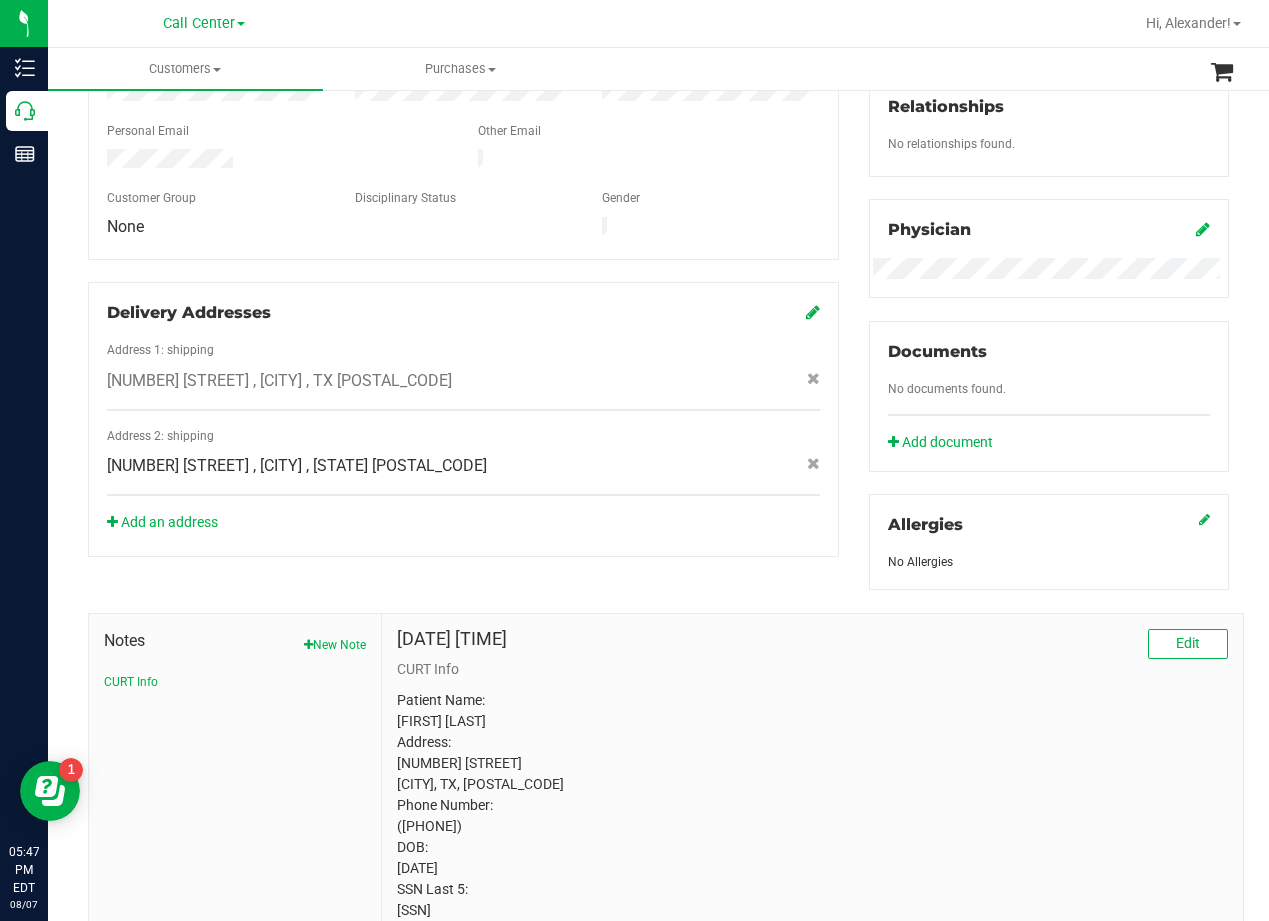 scroll, scrollTop: 0, scrollLeft: 0, axis: both 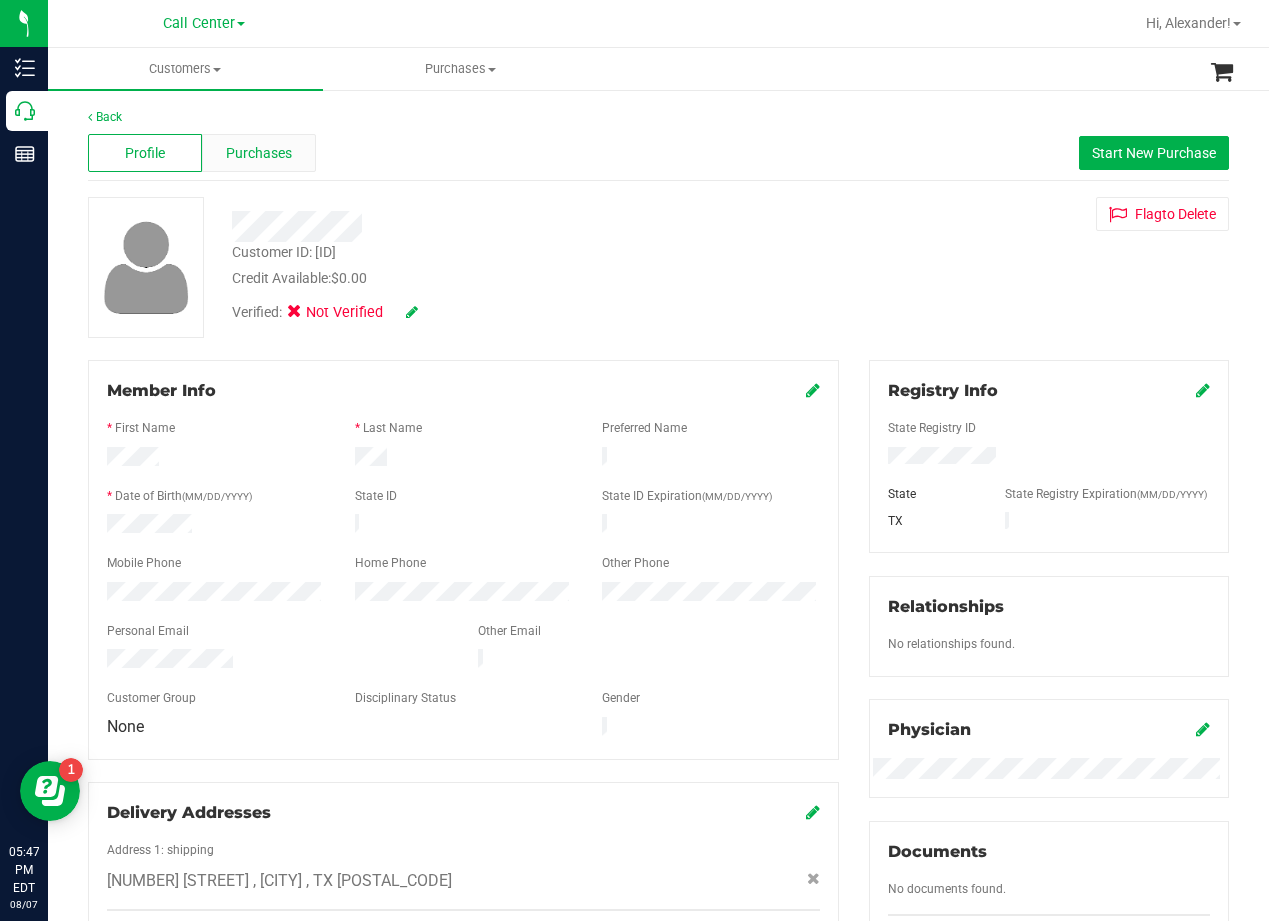 click on "Purchases" at bounding box center (259, 153) 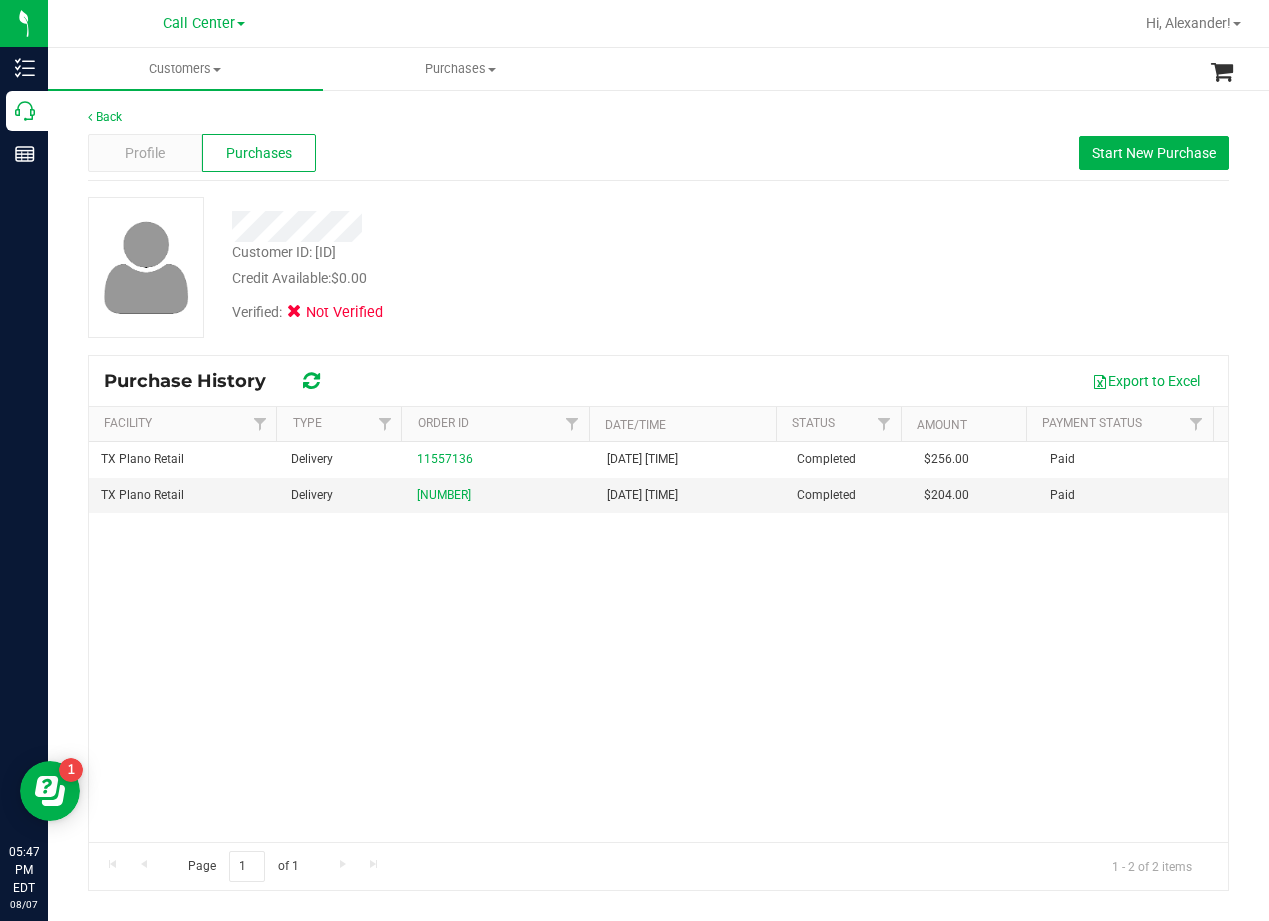 click on "Customer ID: 1598934
Credit Available:
$0.00" at bounding box center [510, 265] 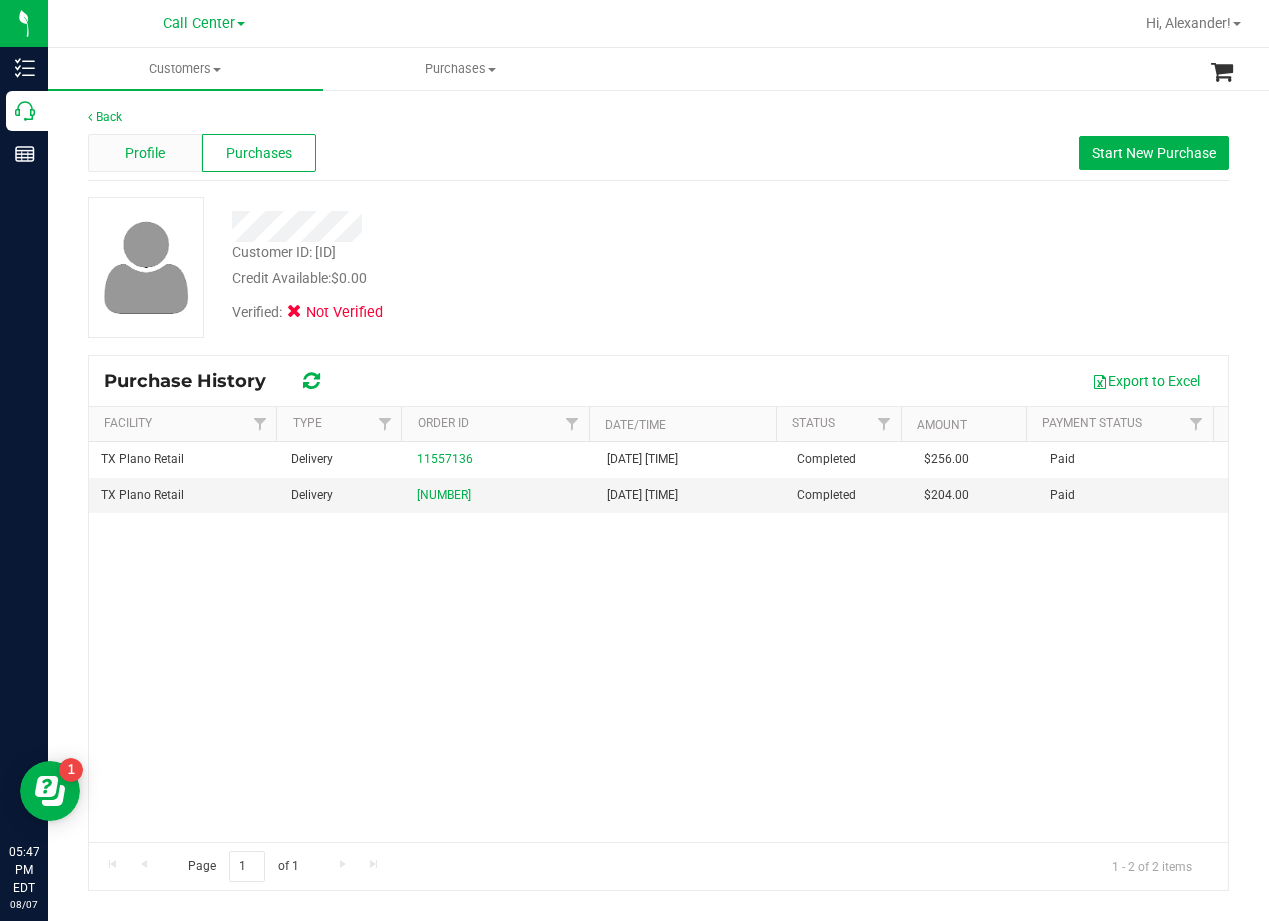 click on "Profile" at bounding box center (145, 153) 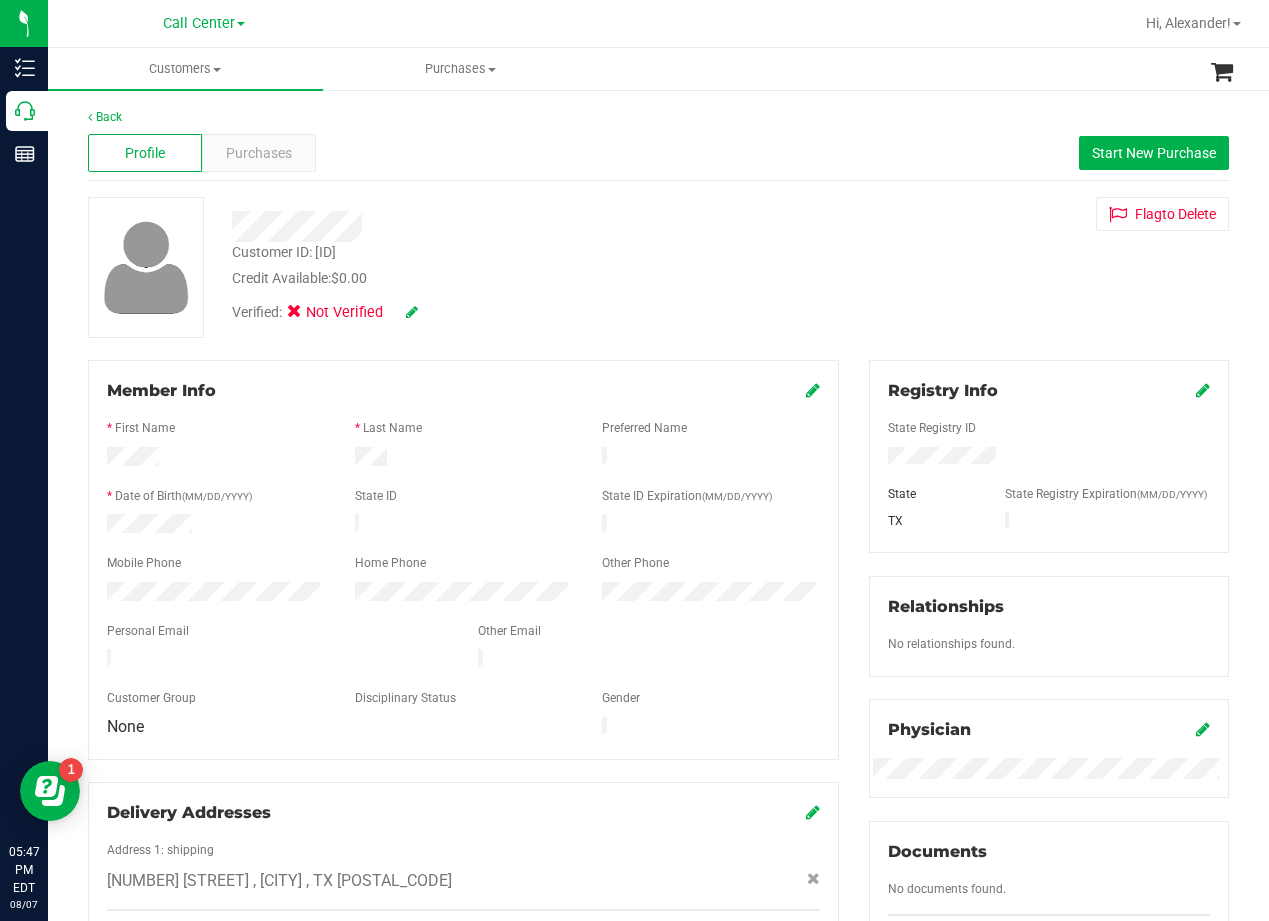click on "Profile
Purchases
Start New Purchase" at bounding box center (658, 153) 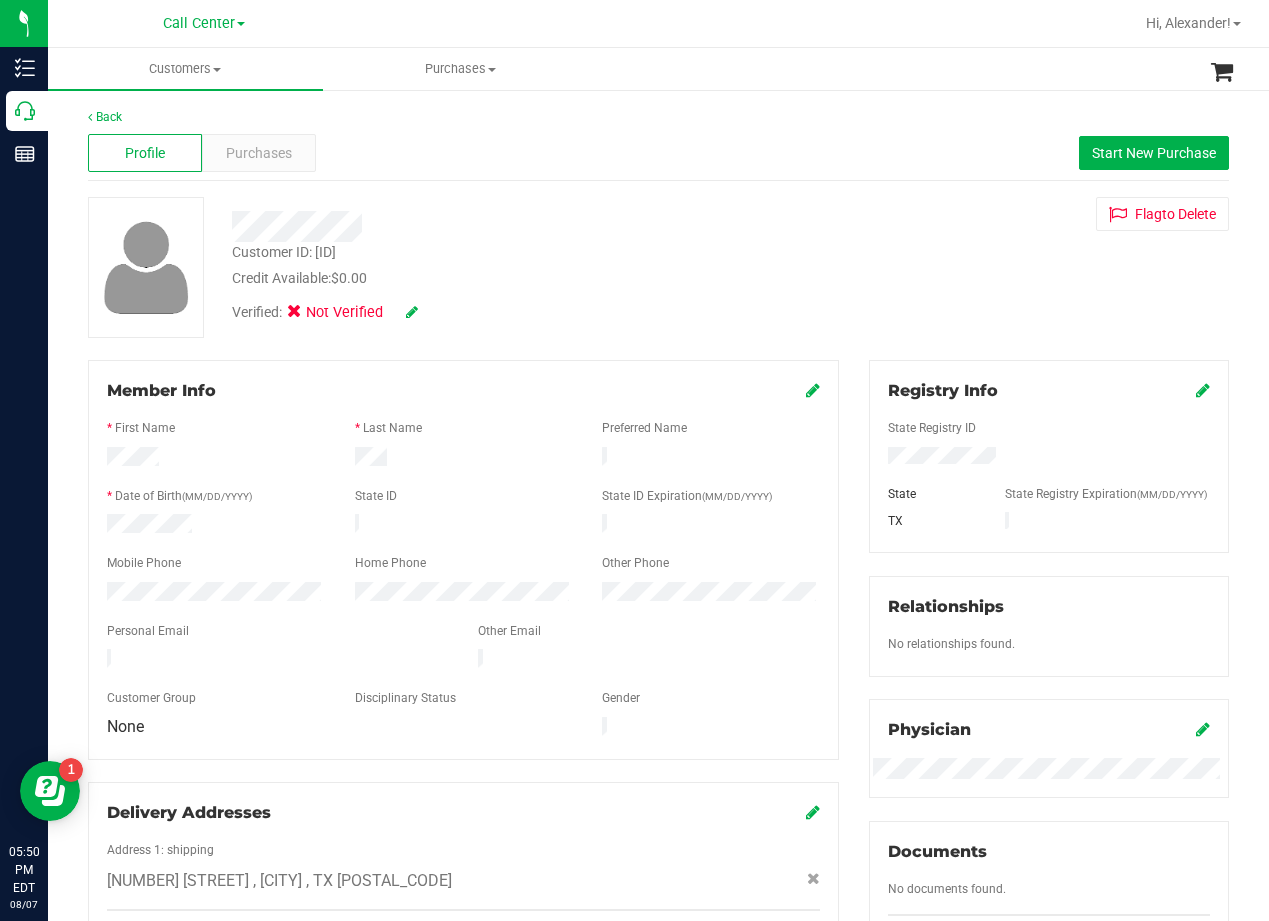click on "Customer ID: 1598934
Credit Available:
$0.00
Verified:
Not Verified
Flag  to Delete" at bounding box center (658, 267) 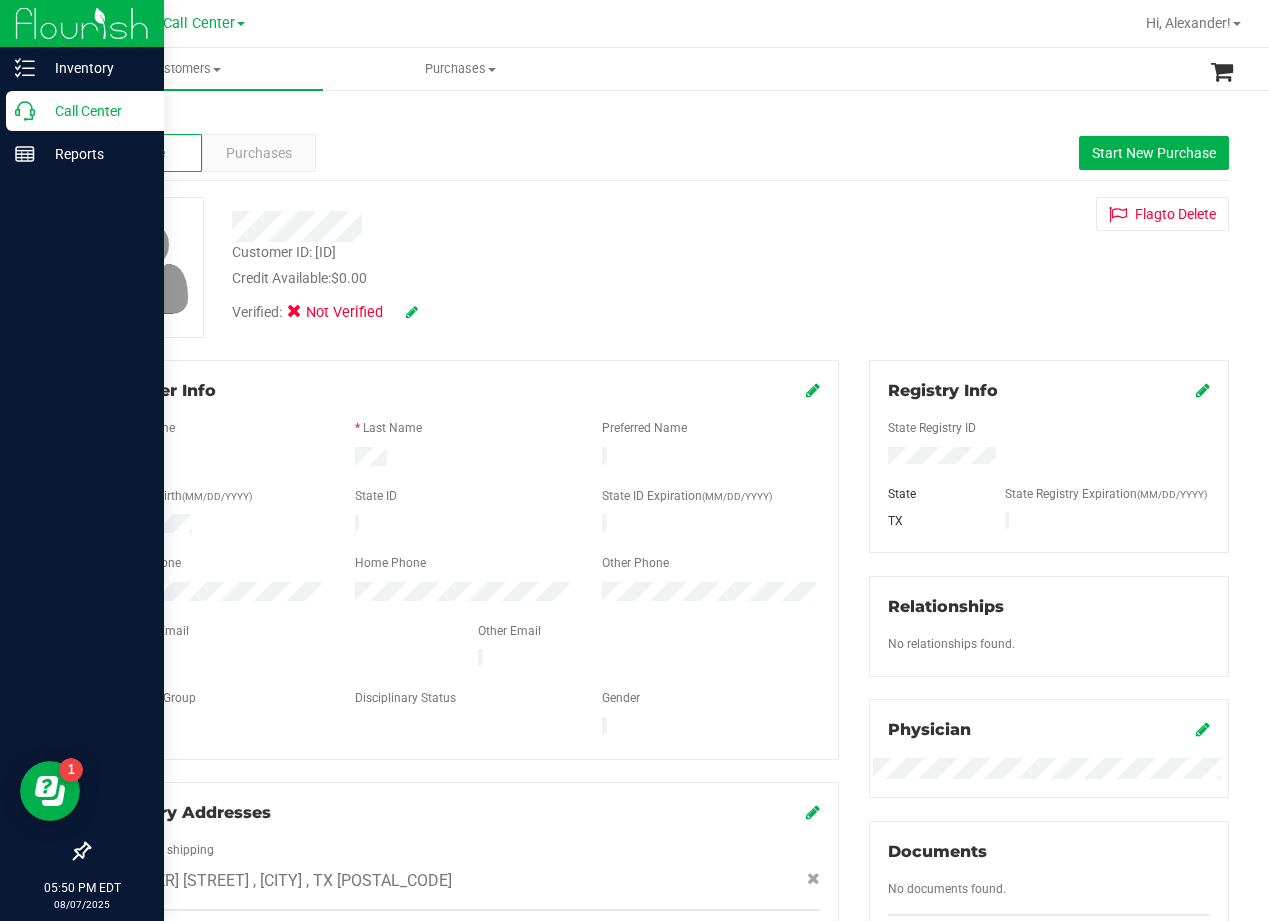 click on "Call Center" at bounding box center [85, 111] 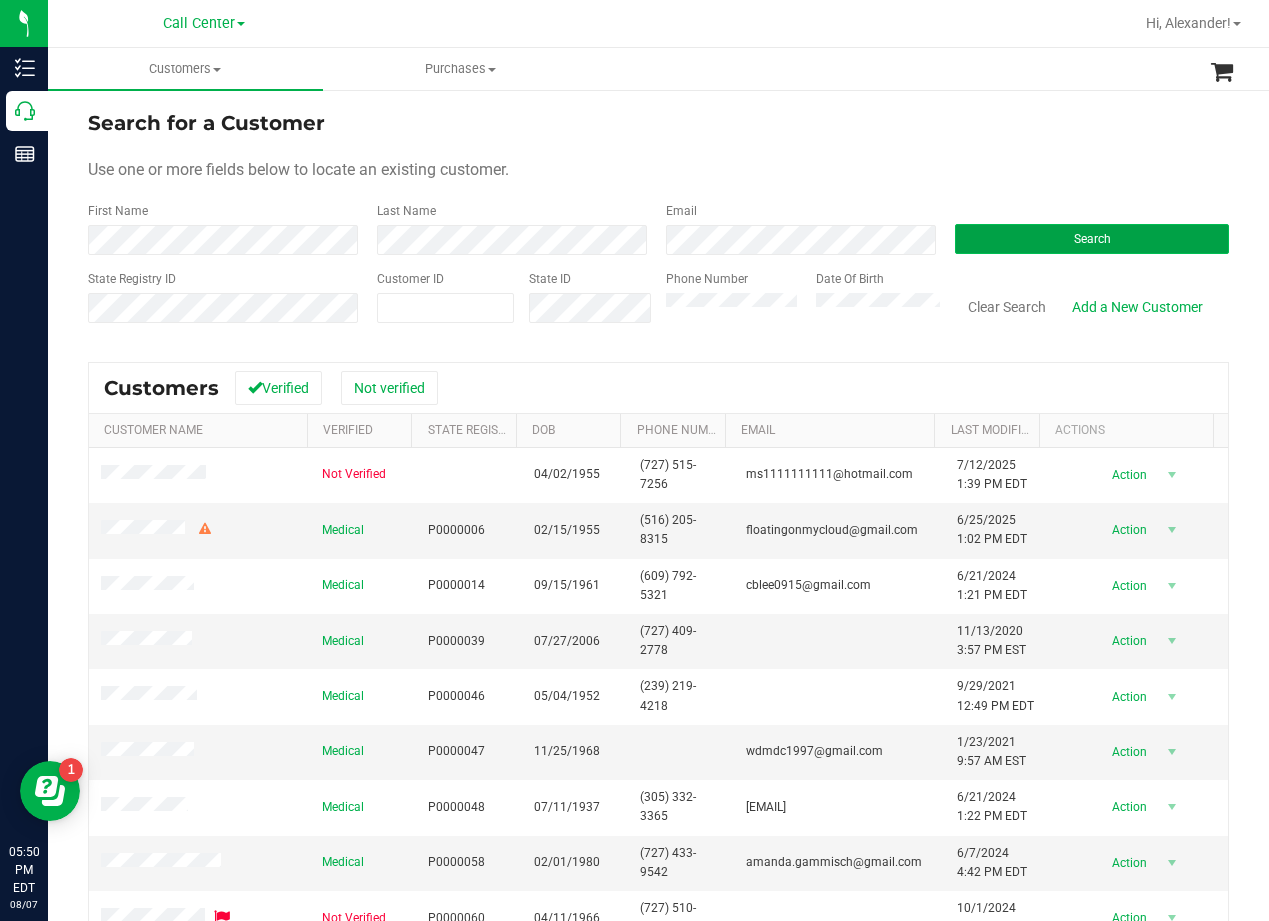 click on "Search" at bounding box center [1092, 239] 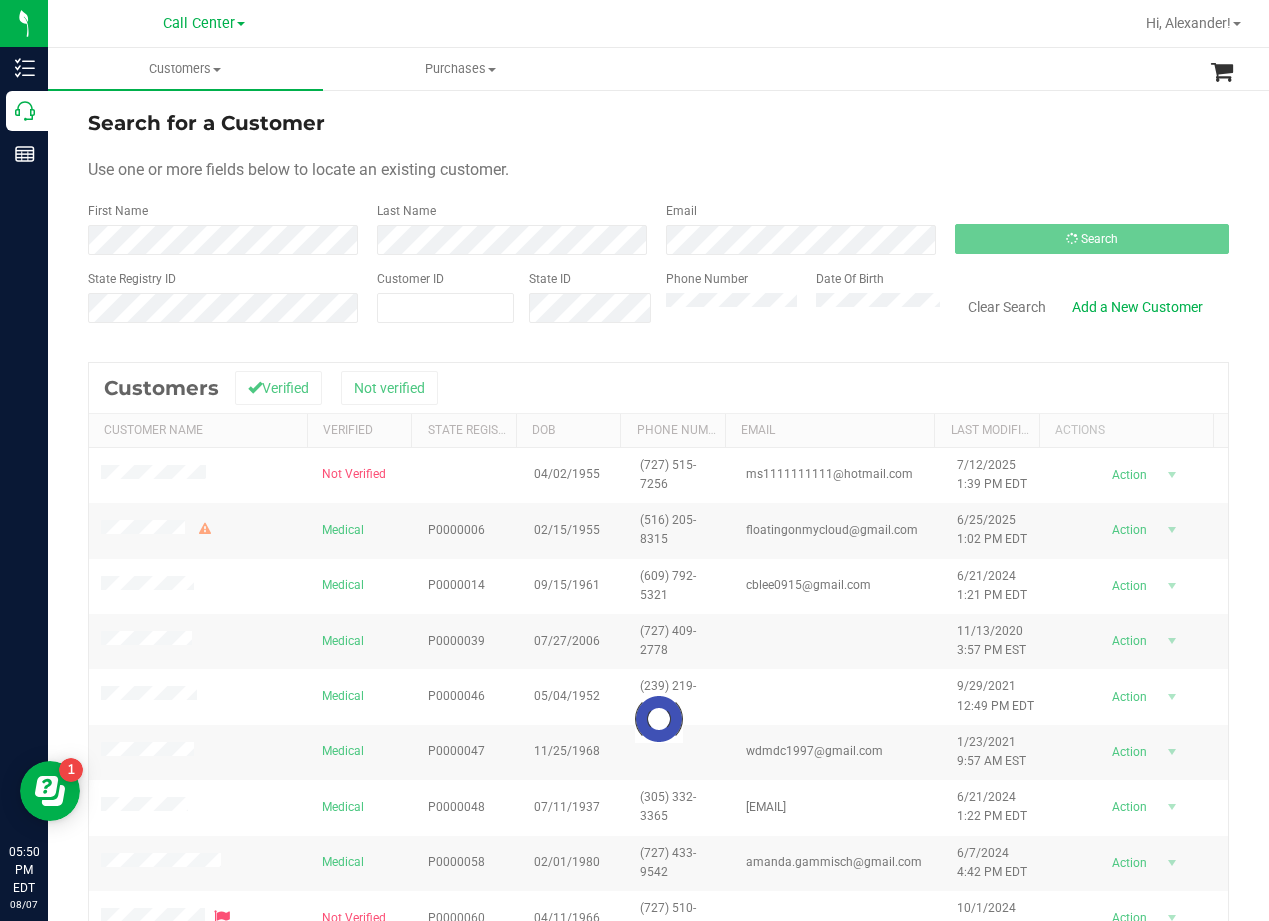 drag, startPoint x: 879, startPoint y: 166, endPoint x: 771, endPoint y: 164, distance: 108.01852 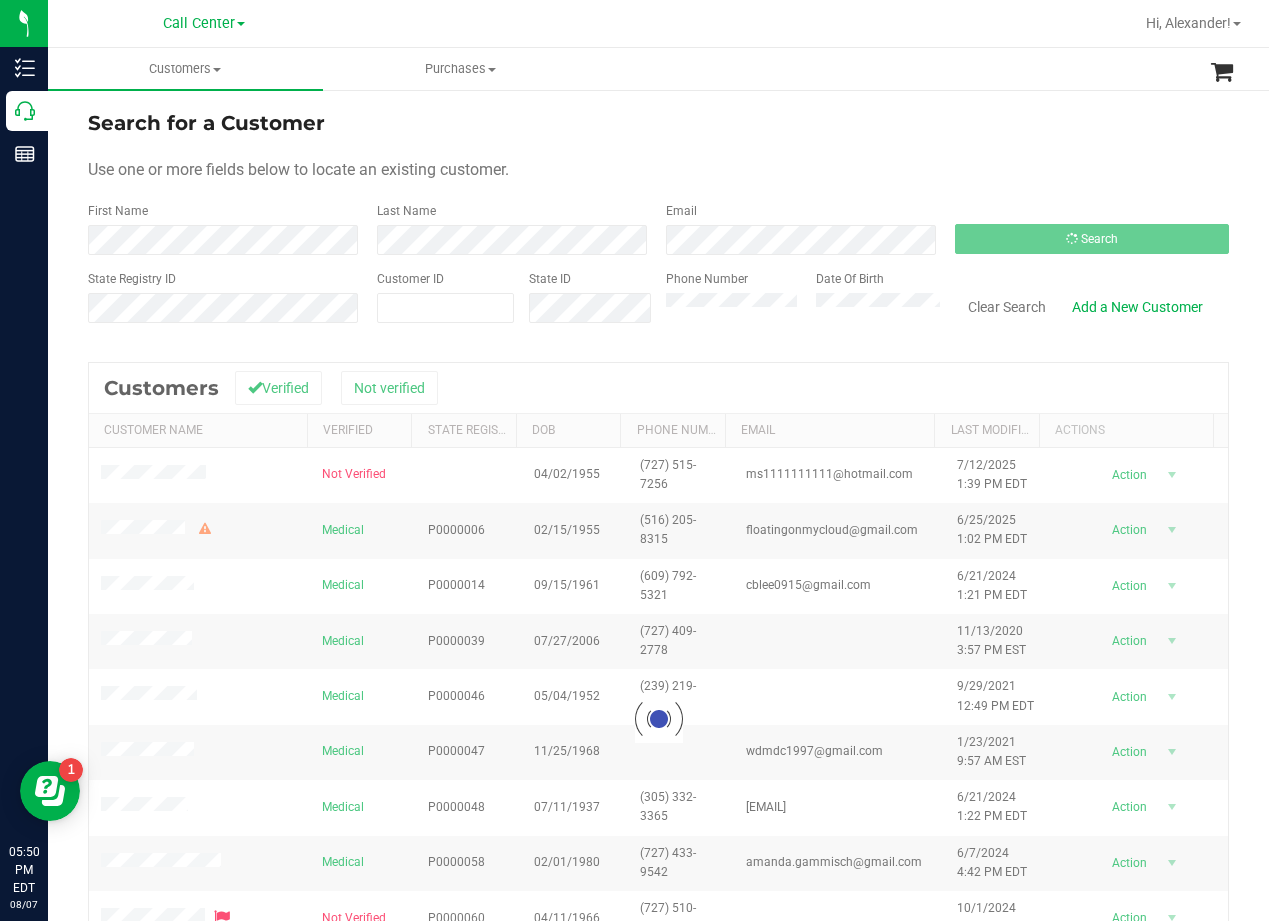 click on "Use one or more fields below to locate an existing customer." at bounding box center (658, 170) 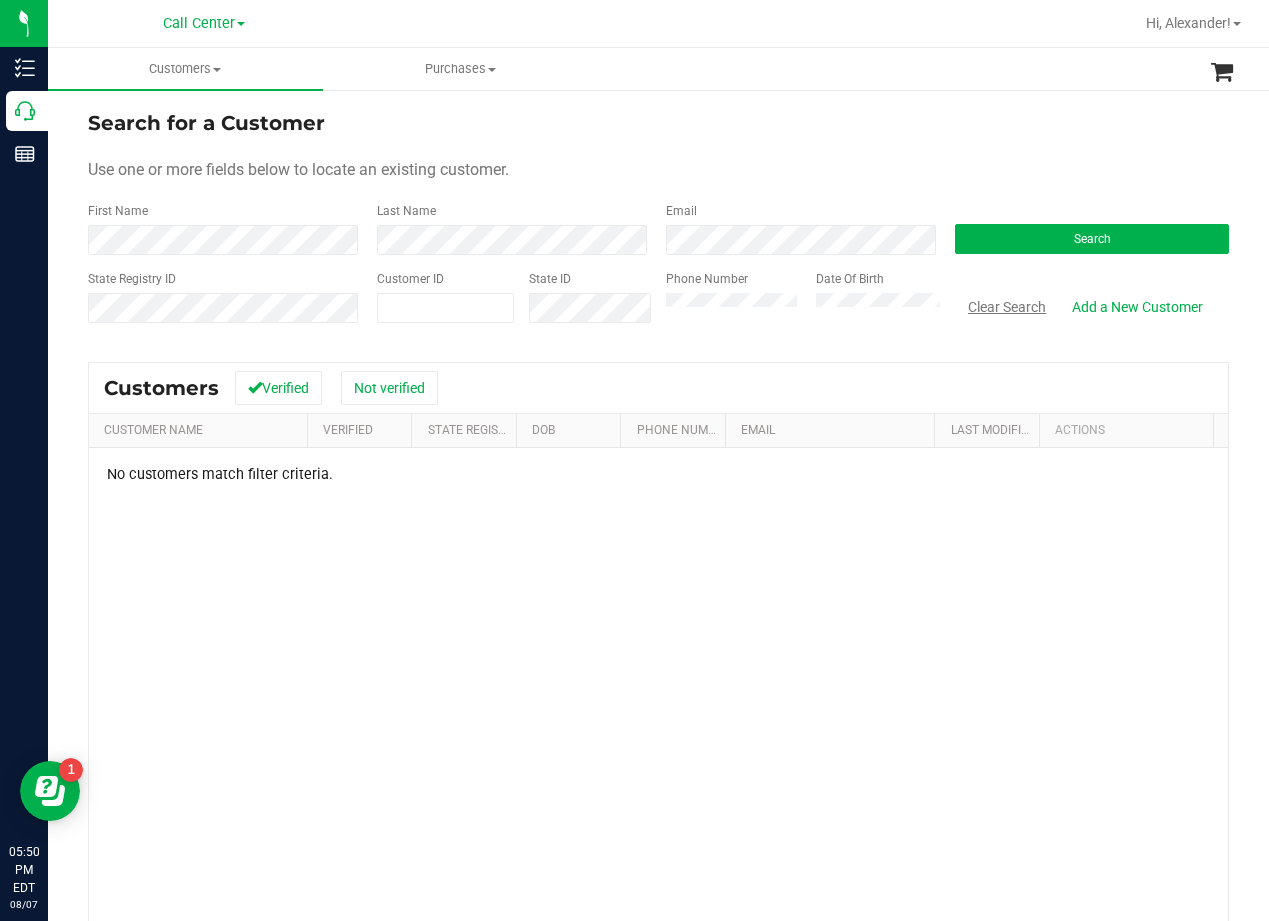 click on "Clear Search" at bounding box center [1007, 307] 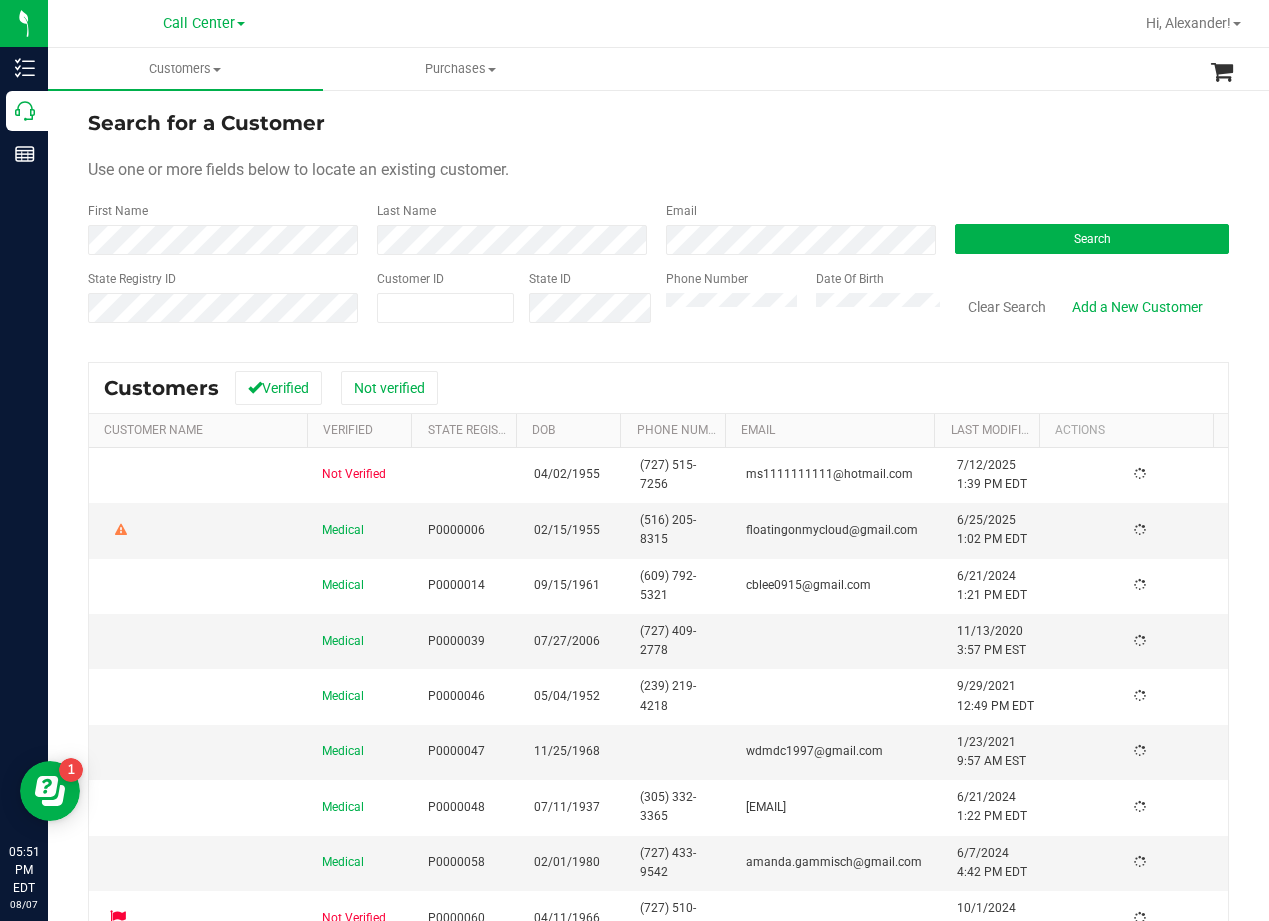 click on "Search for a Customer" at bounding box center (658, 123) 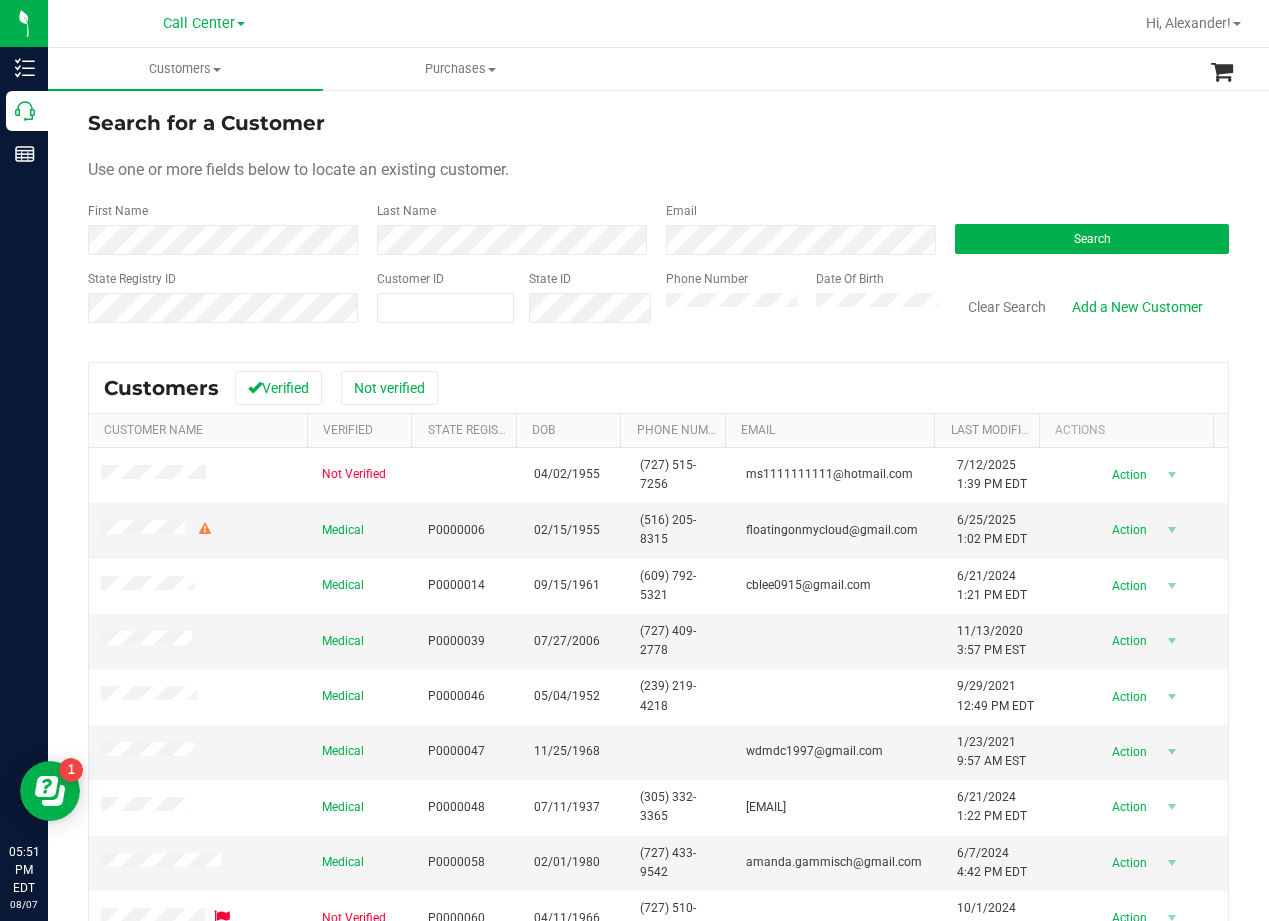 click on "First Name" at bounding box center (225, 228) 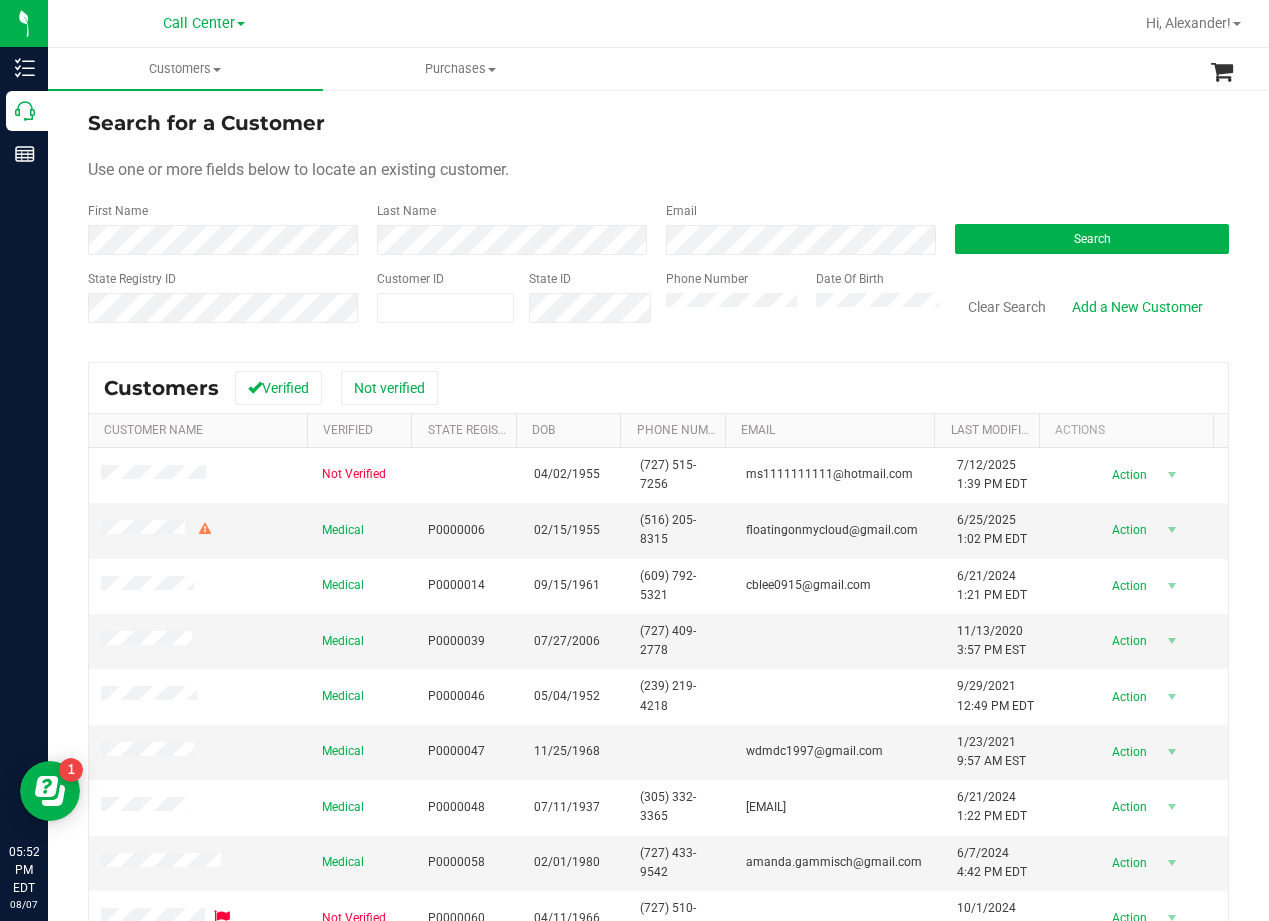 click on "Search for a Customer" at bounding box center (658, 123) 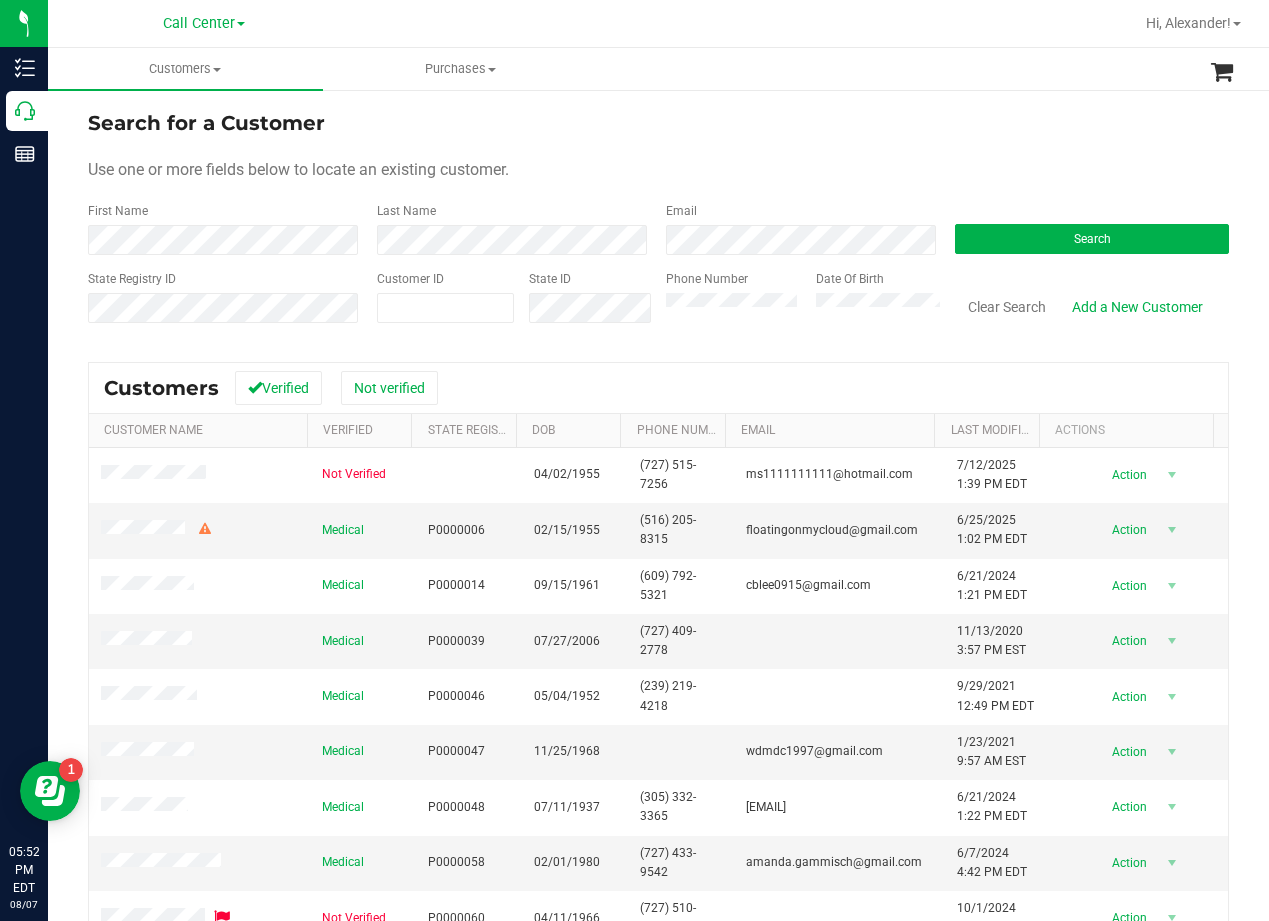 click on "Search for a Customer
Use one or more fields below to locate an existing customer.
First Name
Last Name
Email
Search
State Registry ID
Customer ID
State ID
Phone Number
Date Of Birth" at bounding box center [658, 224] 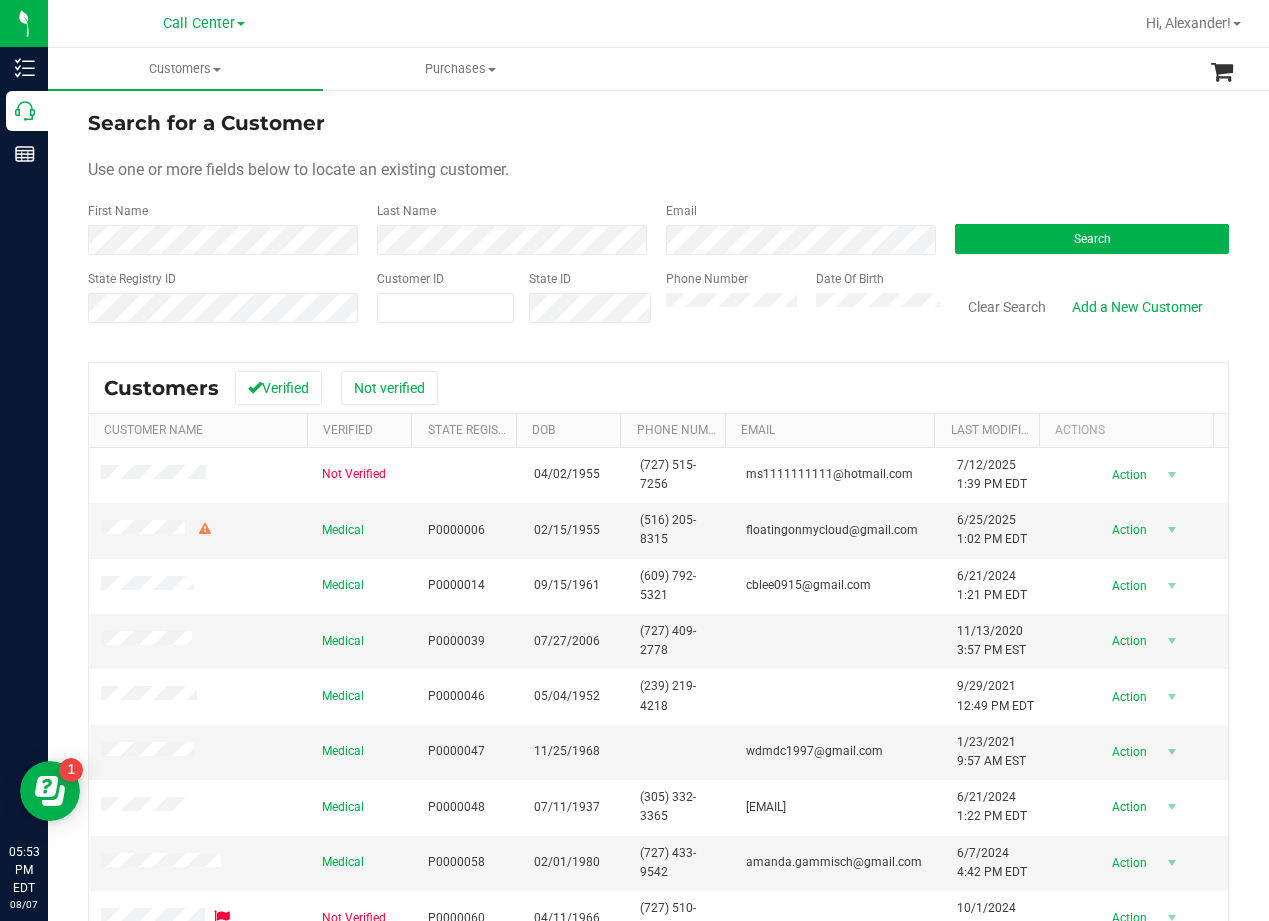 click on "Search for a Customer
Use one or more fields below to locate an existing customer.
First Name
Last Name
Email
Search
State Registry ID
Customer ID
State ID
Phone Number" at bounding box center [658, 592] 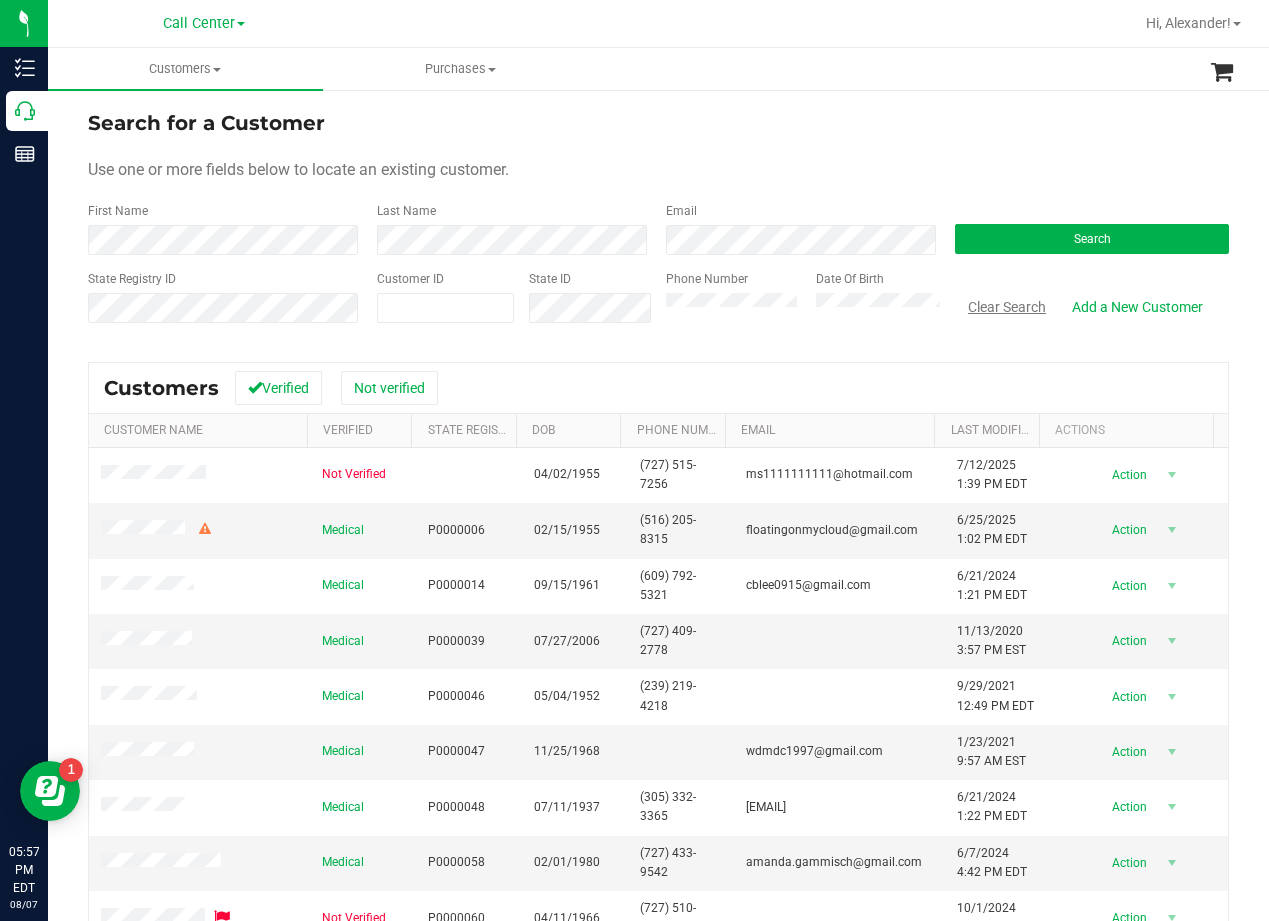 click on "Clear Search" at bounding box center [1007, 307] 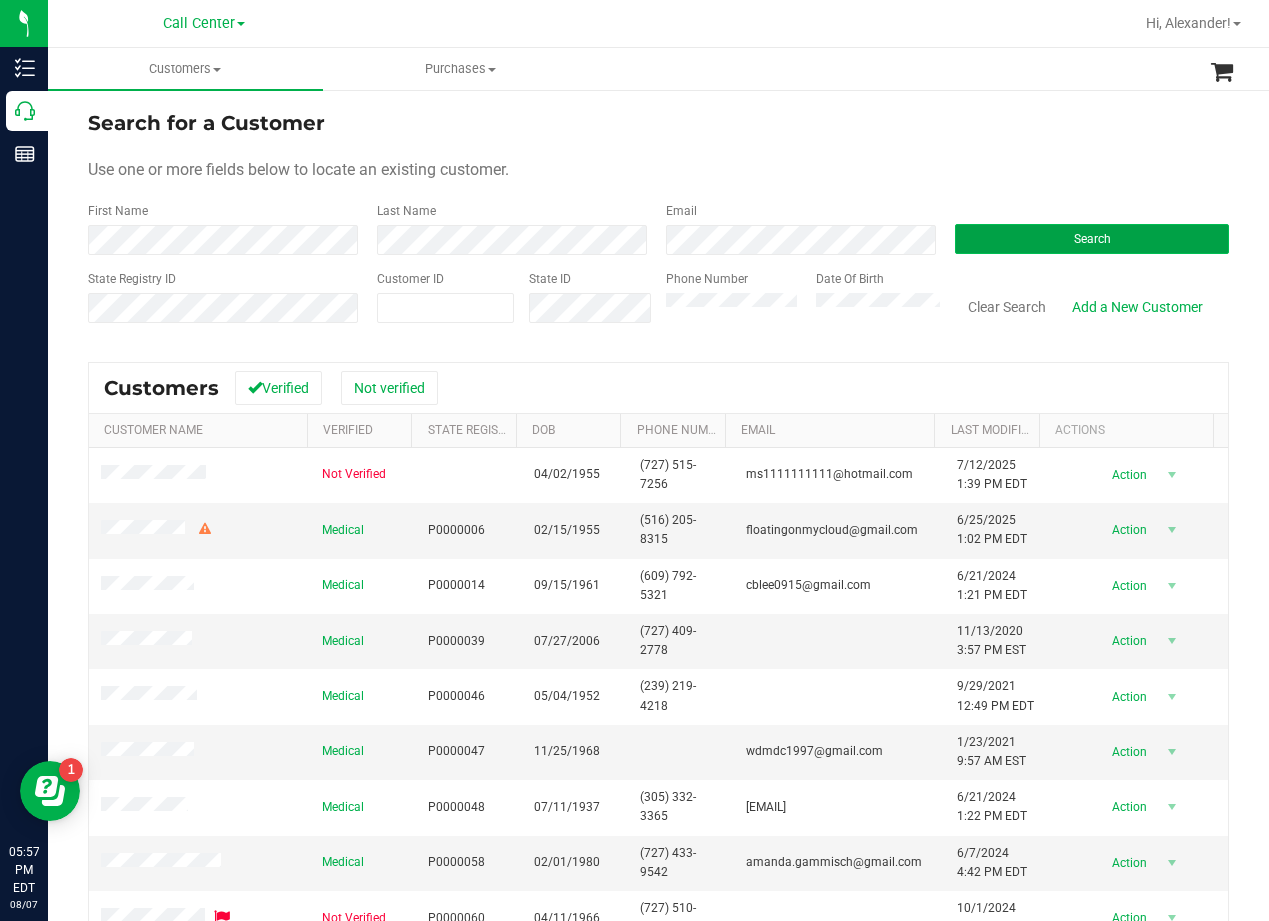 drag, startPoint x: 988, startPoint y: 229, endPoint x: 1031, endPoint y: 248, distance: 47.010635 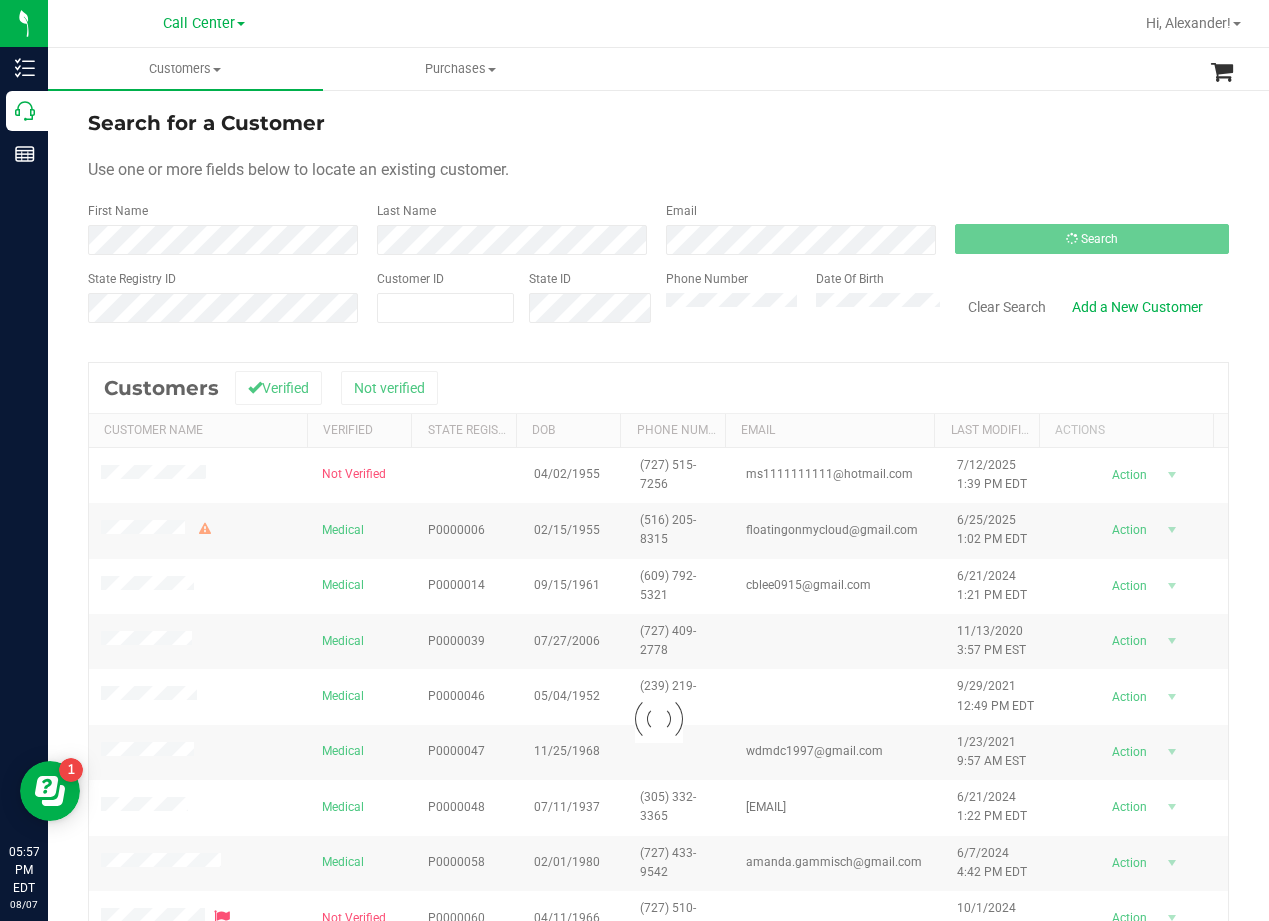 click on "Customers
All customers
Add a new customer
All physicians
Purchases
All purchases" at bounding box center (682, 69) 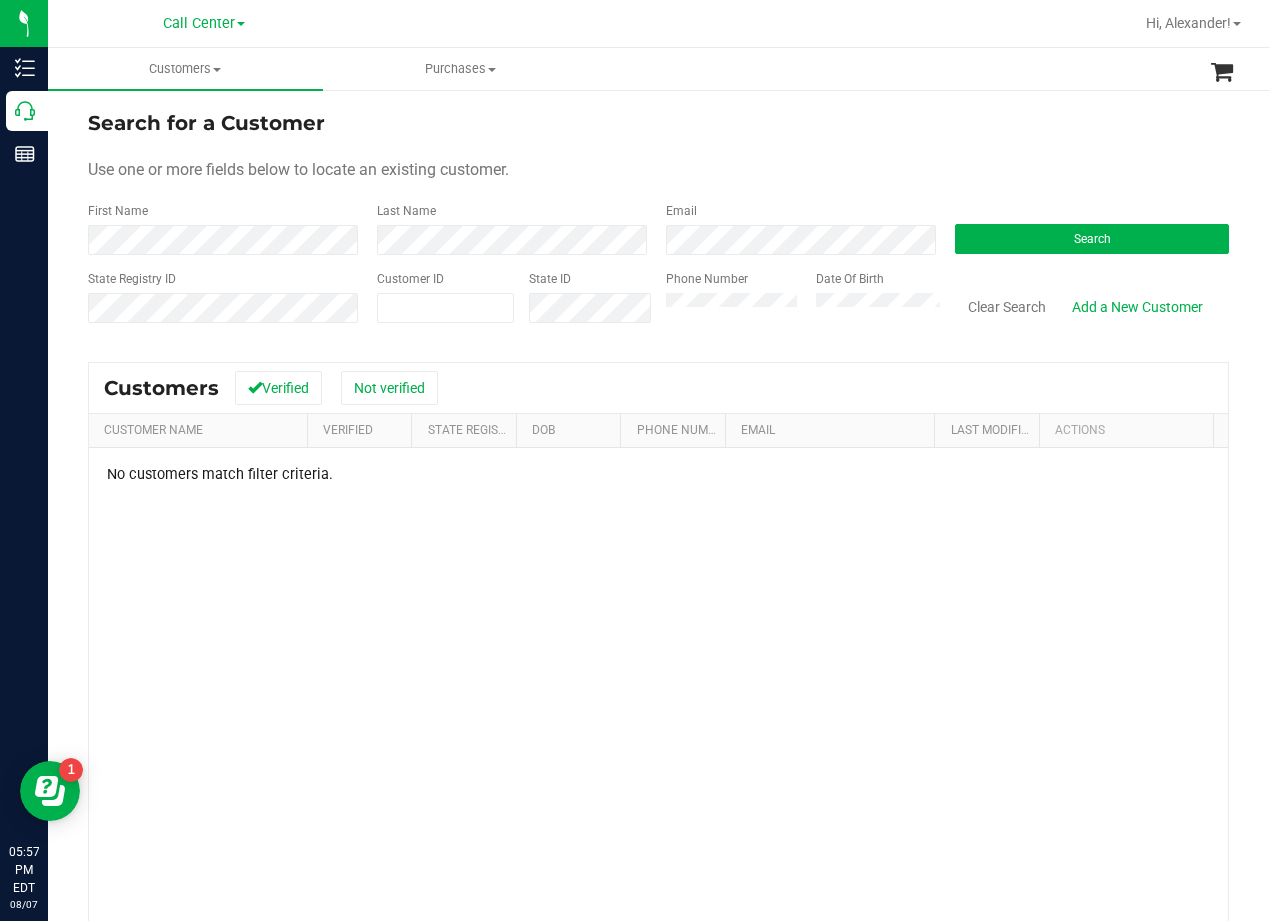 click on "Use one or more fields below to locate an existing customer." at bounding box center (658, 170) 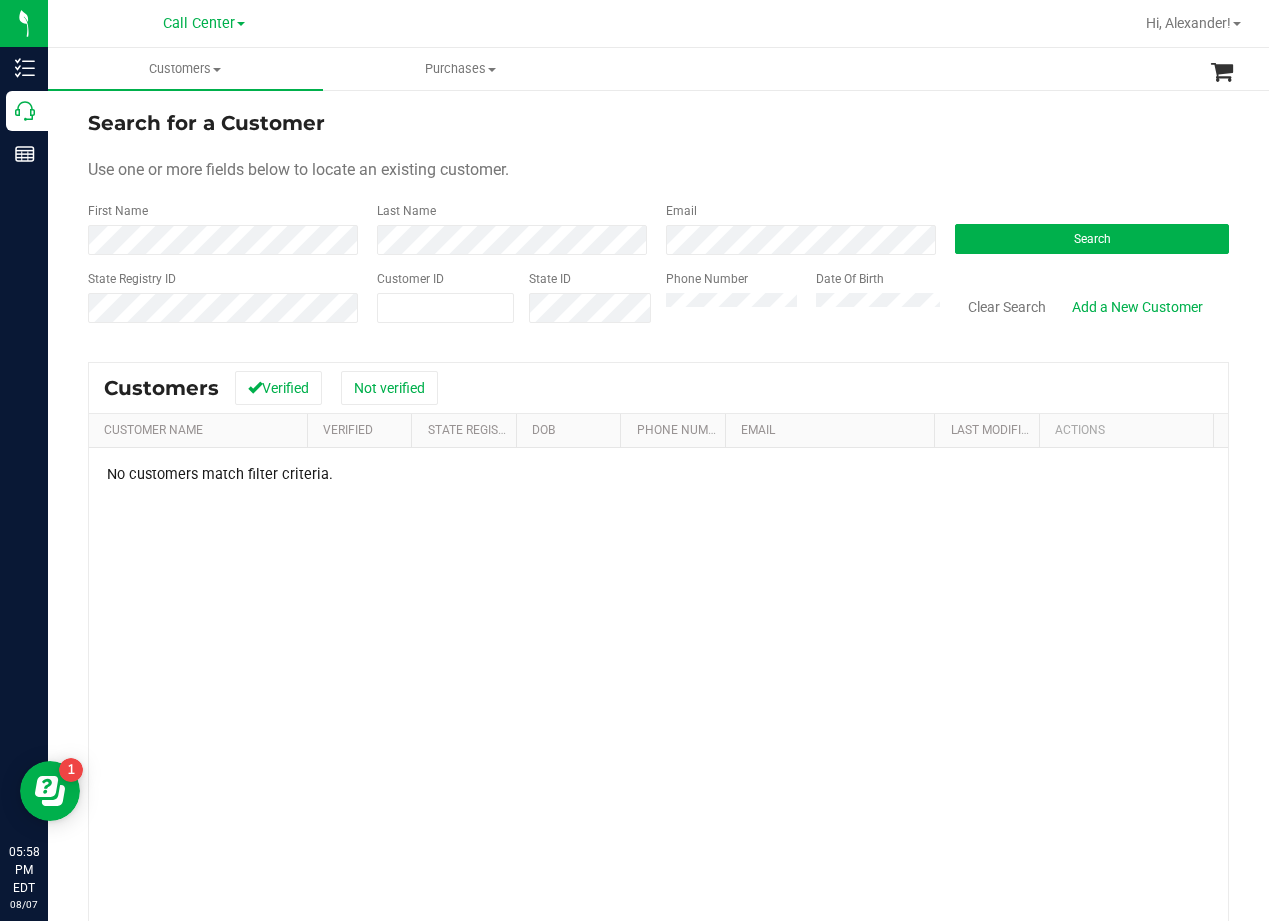 click on "Search for a Customer" at bounding box center (658, 123) 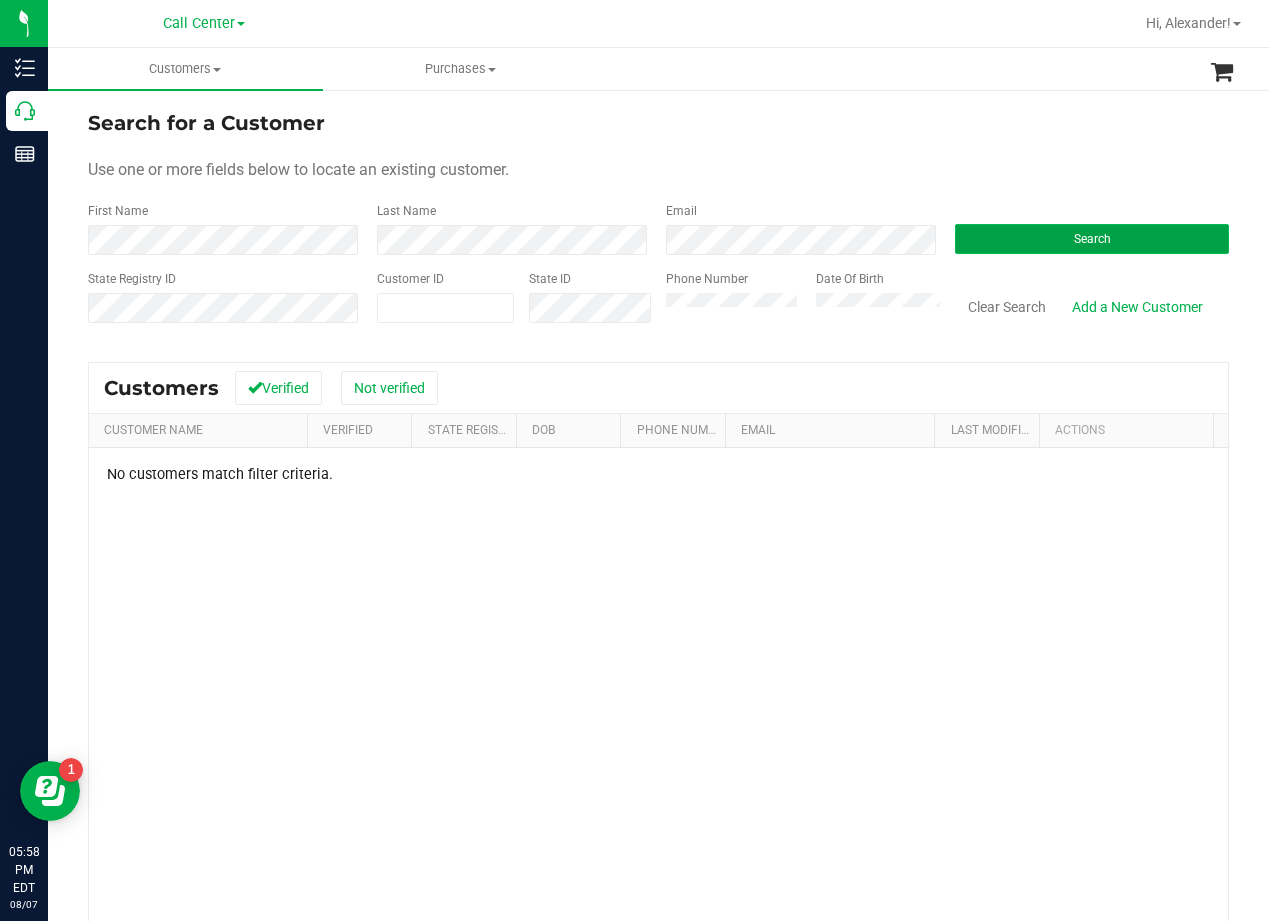 click on "Search" at bounding box center (1092, 239) 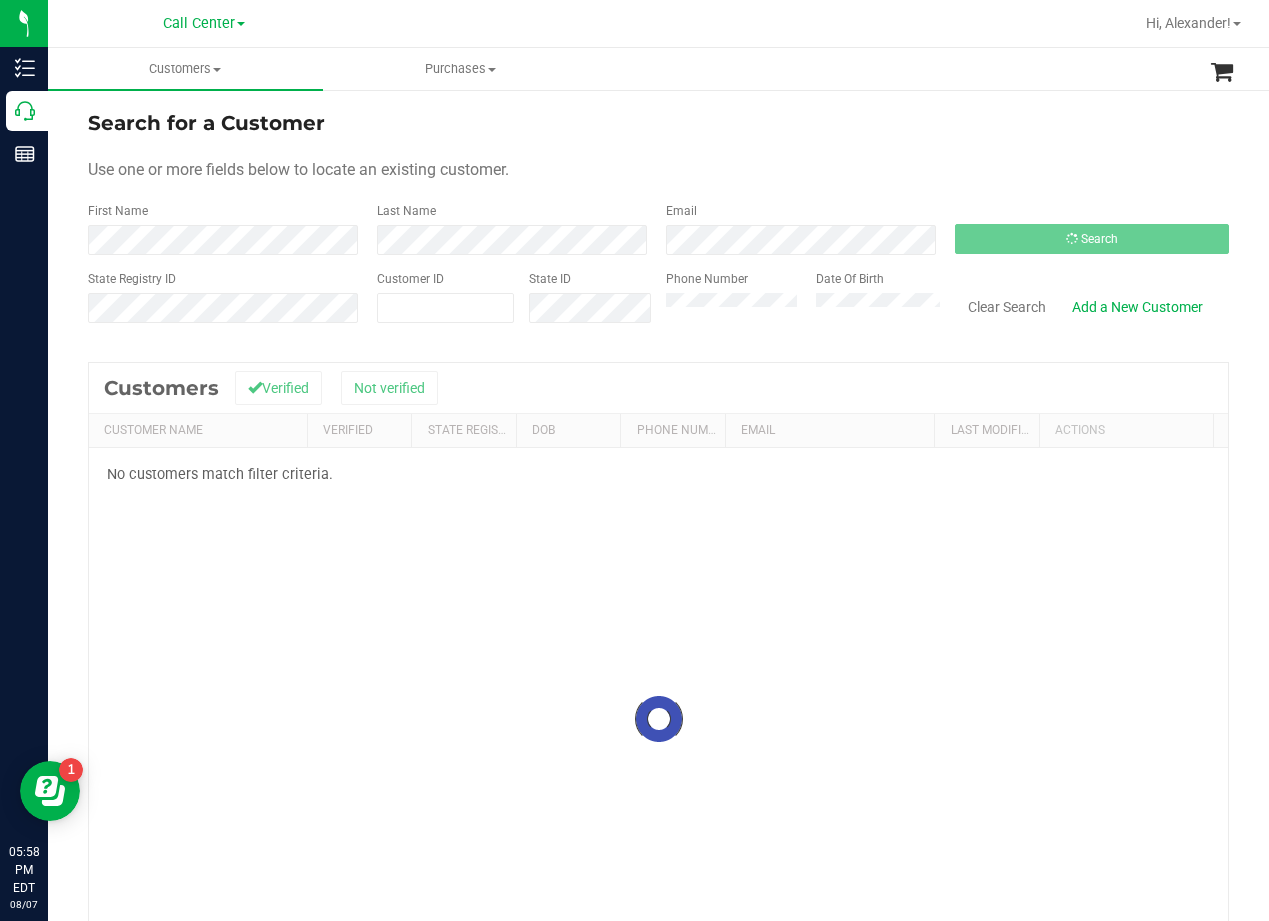 click on "Search for a Customer" at bounding box center [658, 123] 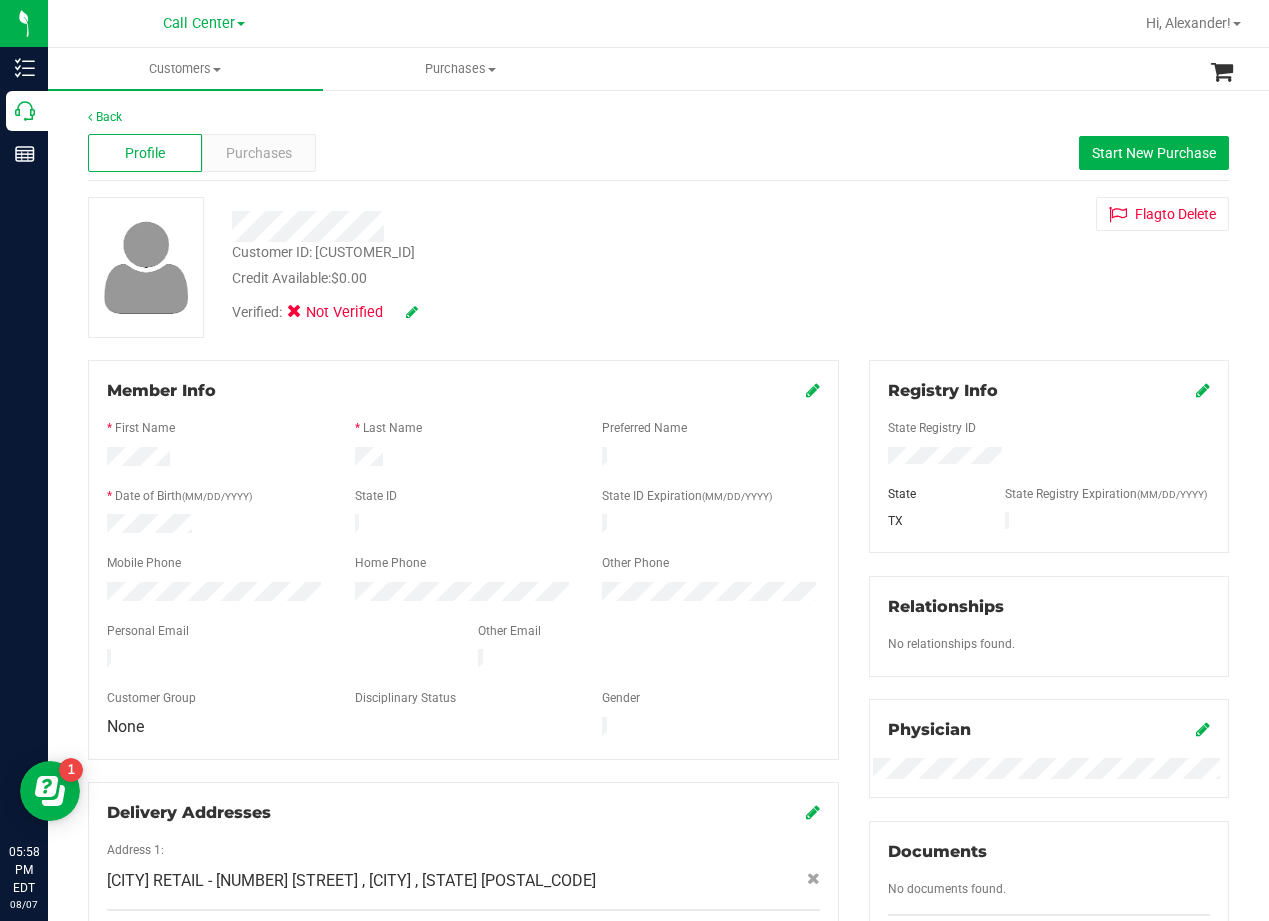 scroll, scrollTop: 681, scrollLeft: 0, axis: vertical 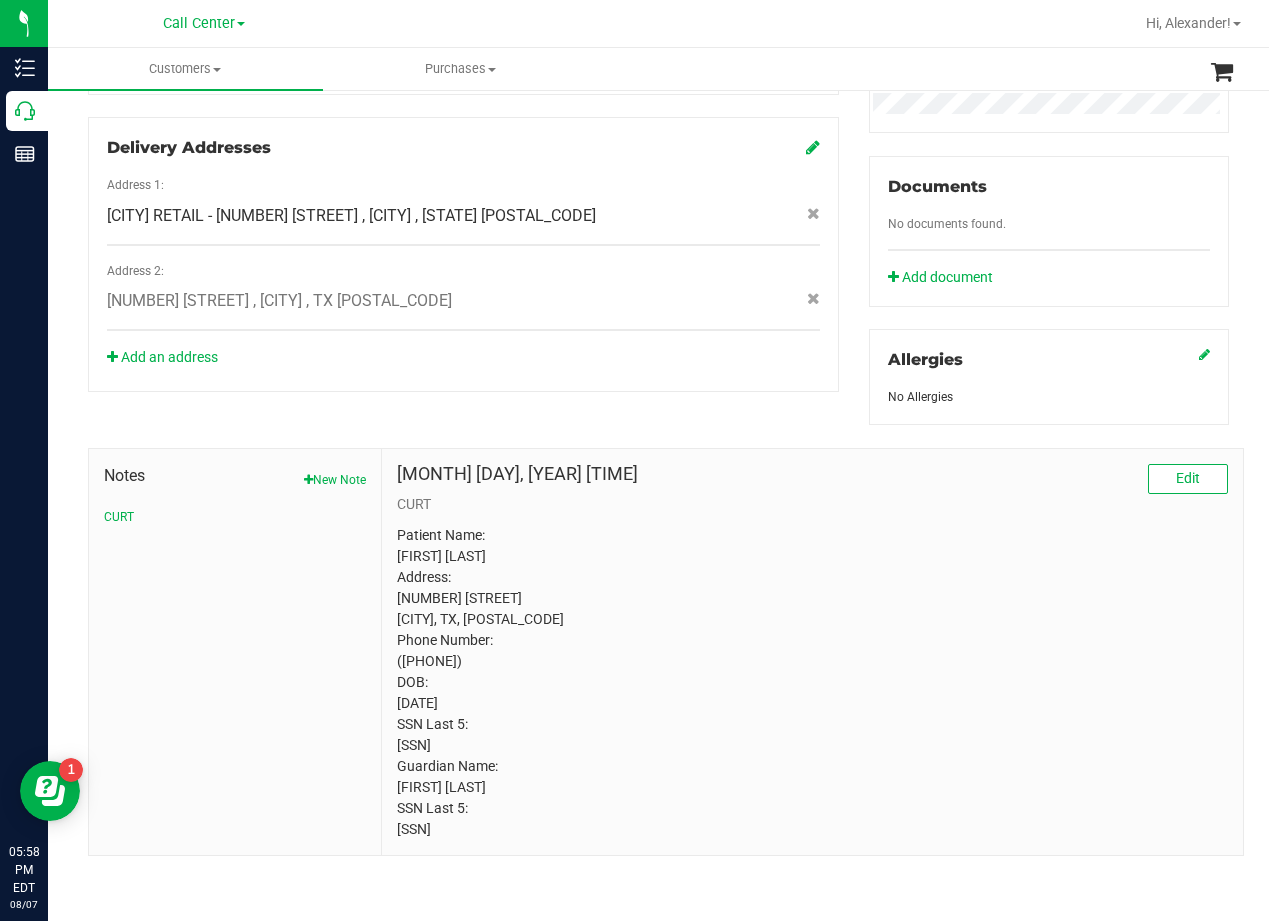 click on "Patient Name:
MAUREEN IVEY
Address:
4561 COUNTY ROAD 408
MCKINNEY, TX, 75071
Phone Number:
(214) 491-7900
DOB:
09/01/1961
SSN Last 5:
91213
Guardian Name:
Richard Ivey
SSN Last 5:
89602" at bounding box center [812, 682] 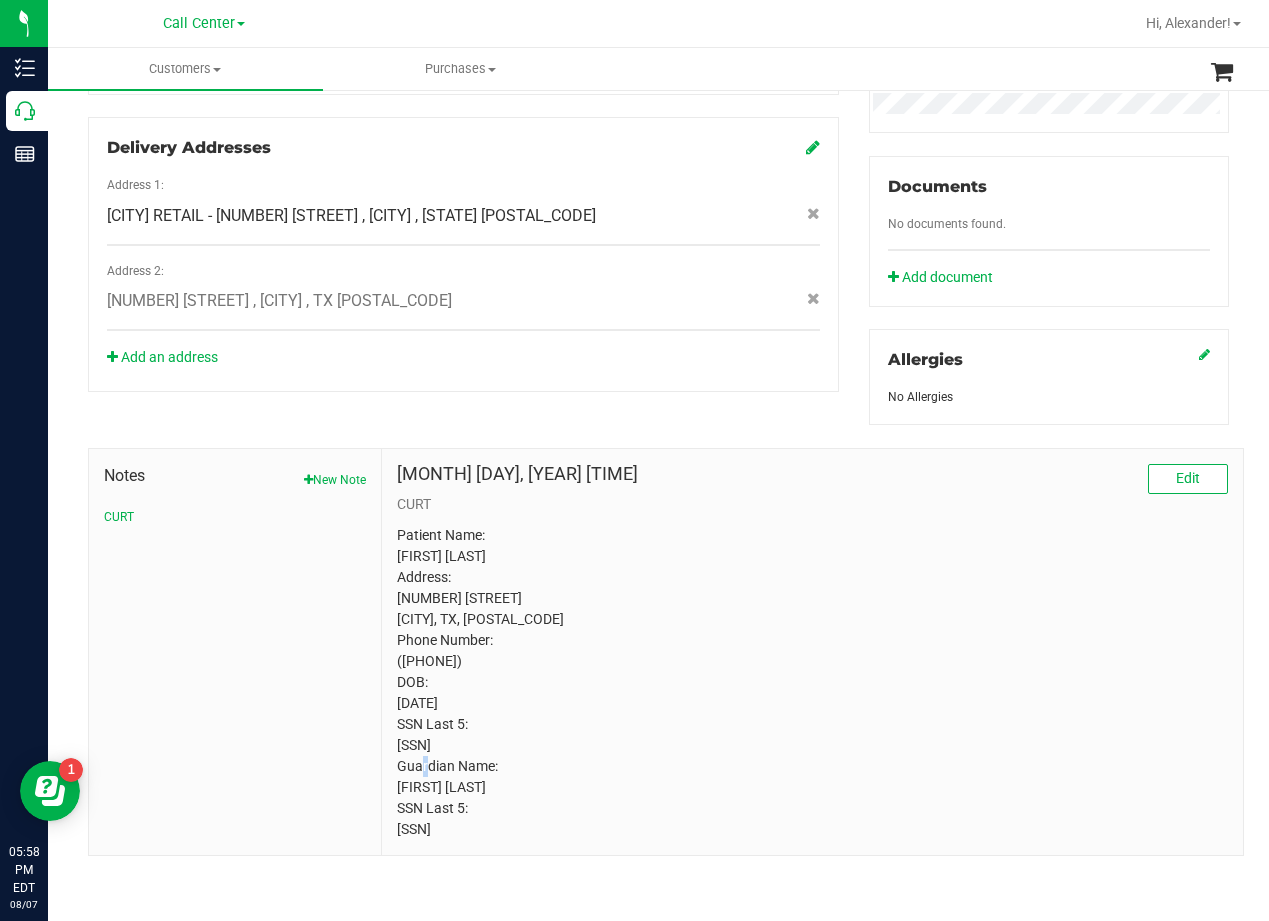 click on "Patient Name:
MAUREEN IVEY
Address:
4561 COUNTY ROAD 408
MCKINNEY, TX, 75071
Phone Number:
(214) 491-7900
DOB:
09/01/1961
SSN Last 5:
91213
Guardian Name:
Richard Ivey
SSN Last 5:
89602" at bounding box center (812, 682) 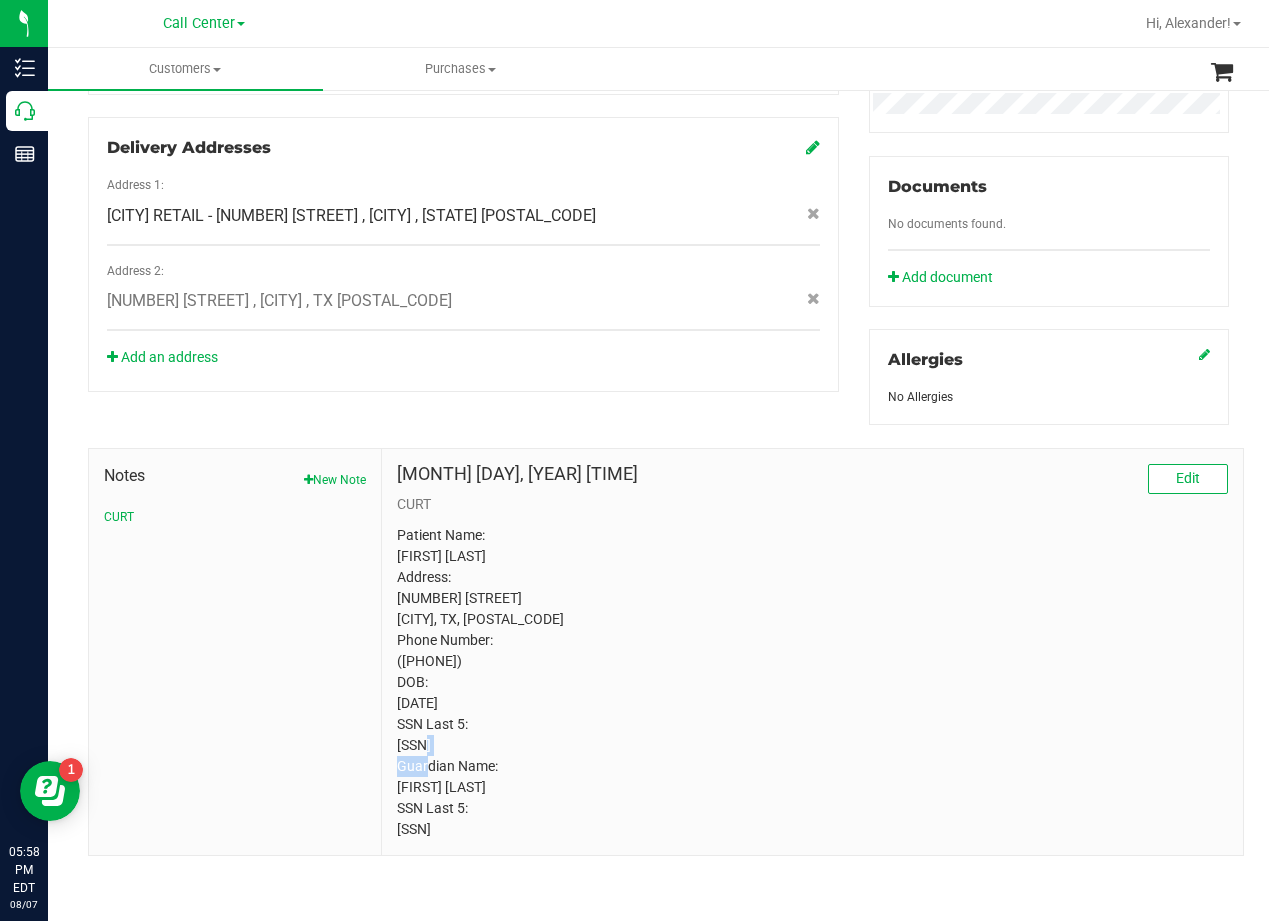 click on "Patient Name:
MAUREEN IVEY
Address:
4561 COUNTY ROAD 408
MCKINNEY, TX, 75071
Phone Number:
(214) 491-7900
DOB:
09/01/1961
SSN Last 5:
91213
Guardian Name:
Richard Ivey
SSN Last 5:
89602" at bounding box center (812, 682) 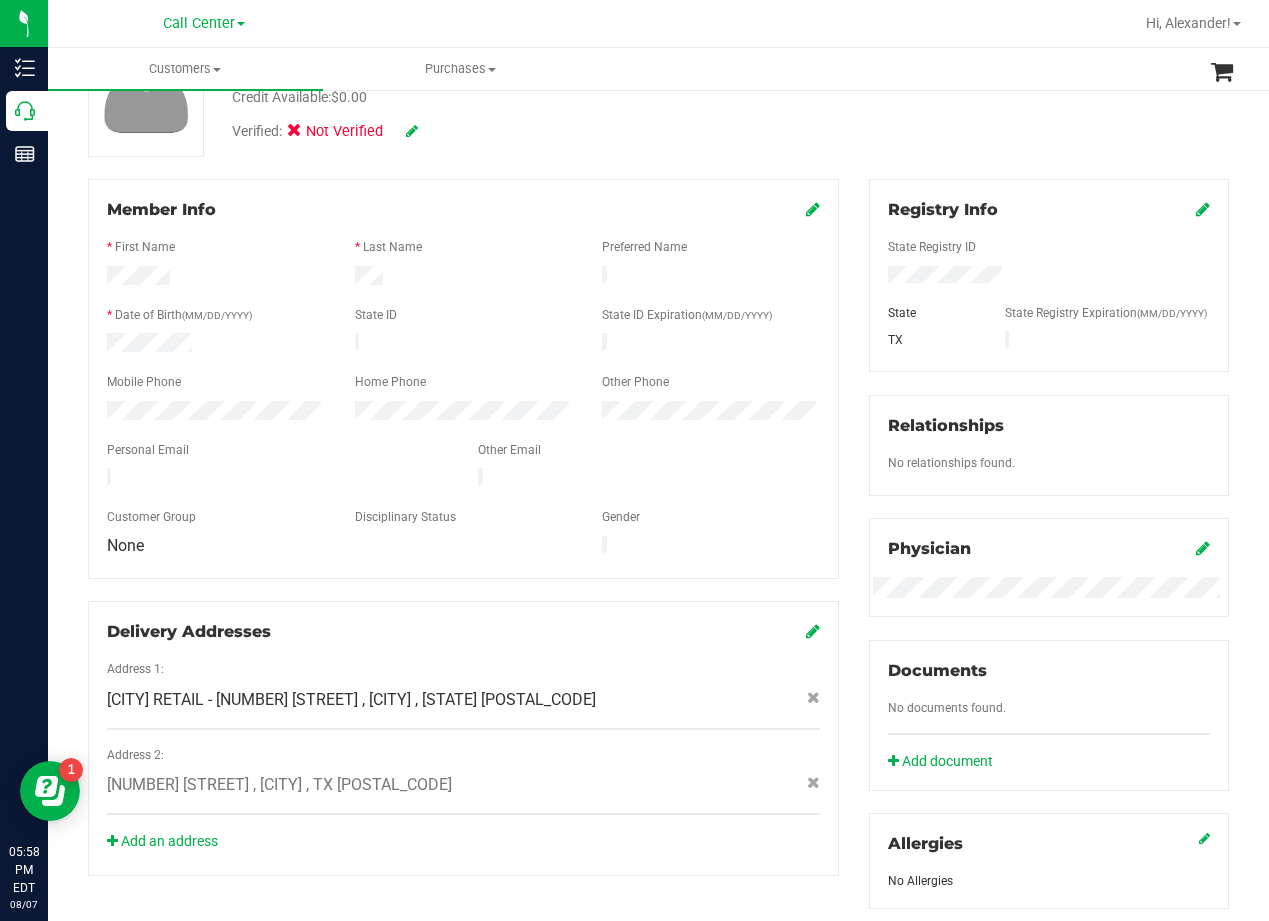 scroll, scrollTop: 0, scrollLeft: 0, axis: both 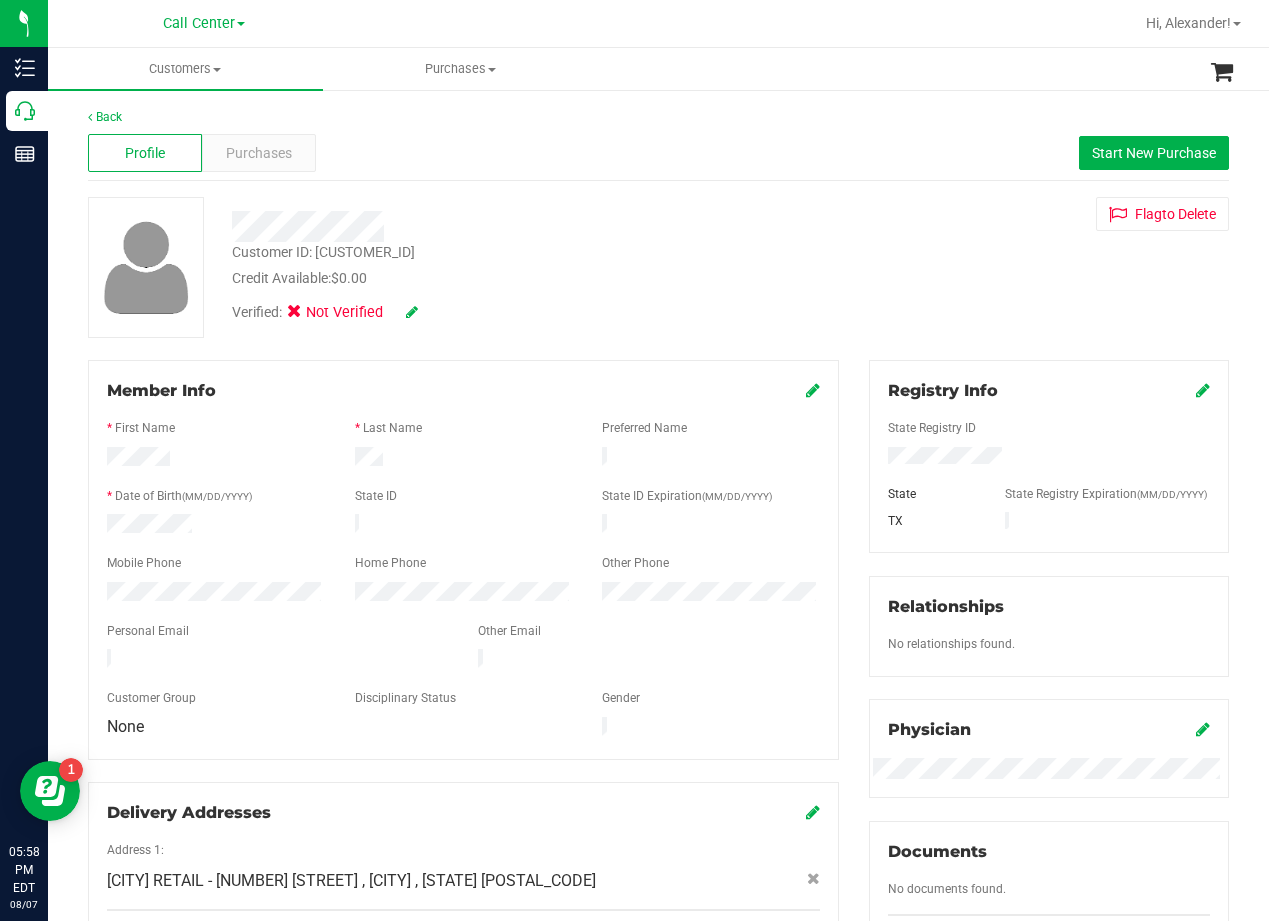 click on "Verified:
Not Verified" at bounding box center [510, 311] 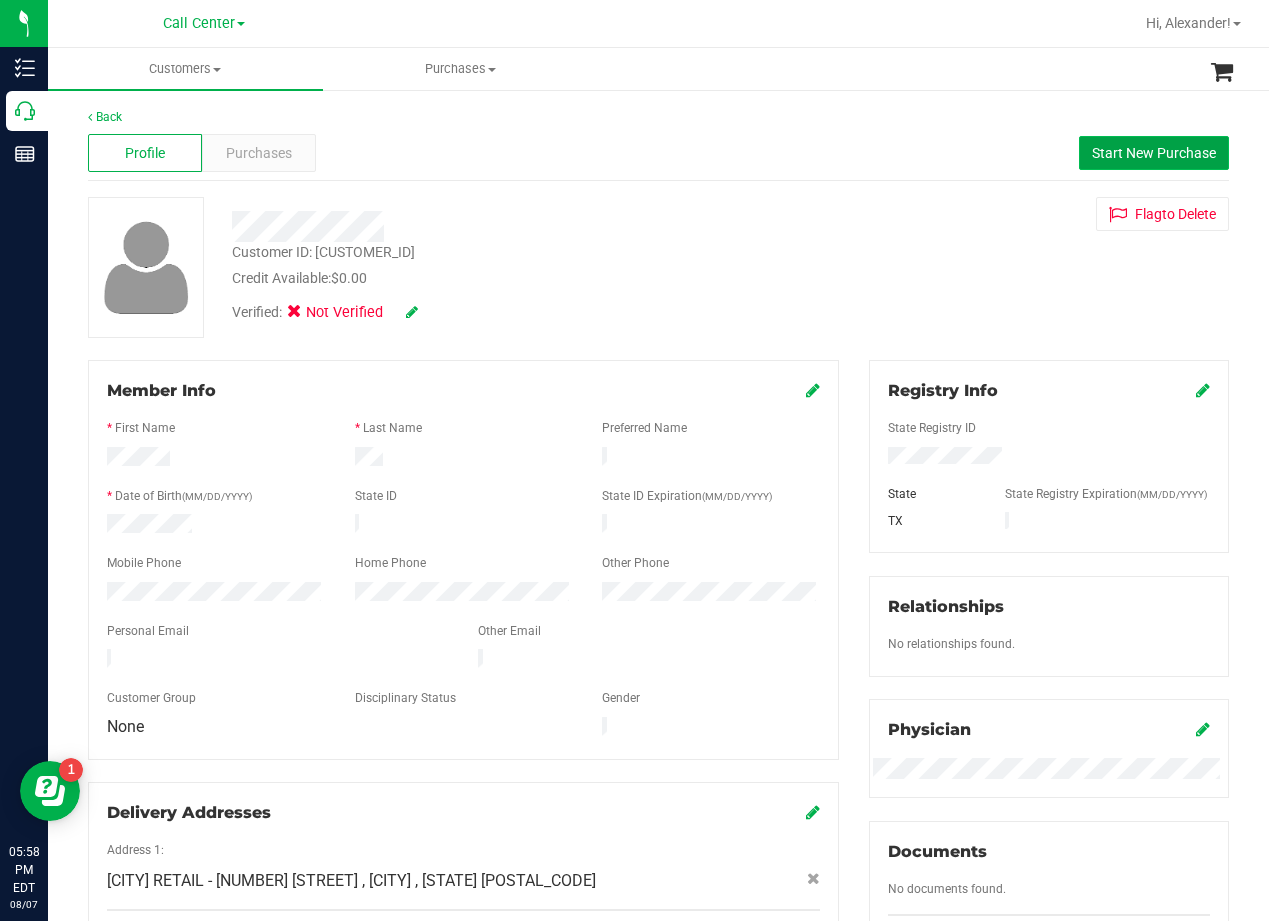 click on "Start New Purchase" at bounding box center [1154, 153] 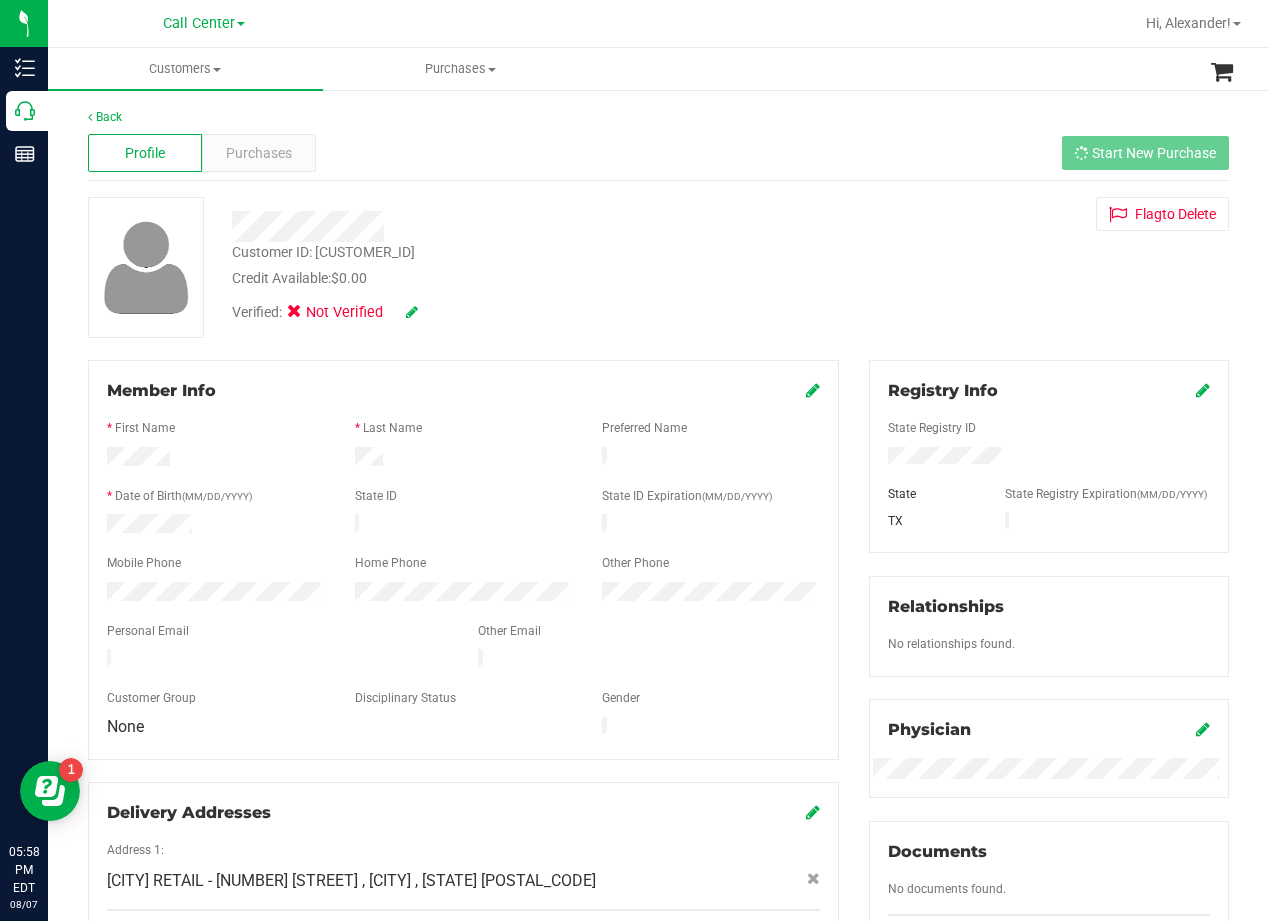 click on "Customer ID: 1576748
Credit Available:
$0.00
Verified:
Not Verified
Flag  to Delete" at bounding box center (658, 267) 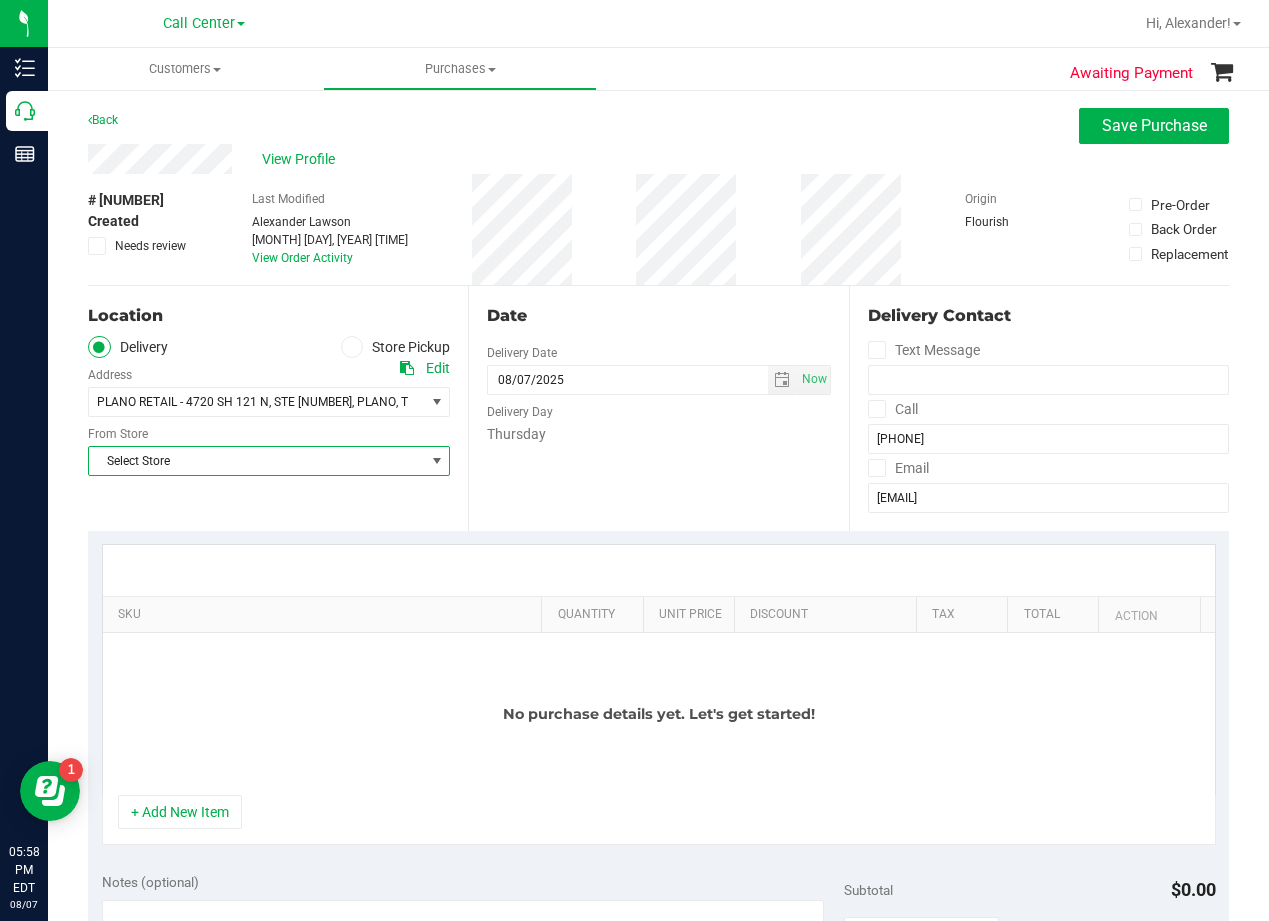 click on "Select Store" at bounding box center (256, 461) 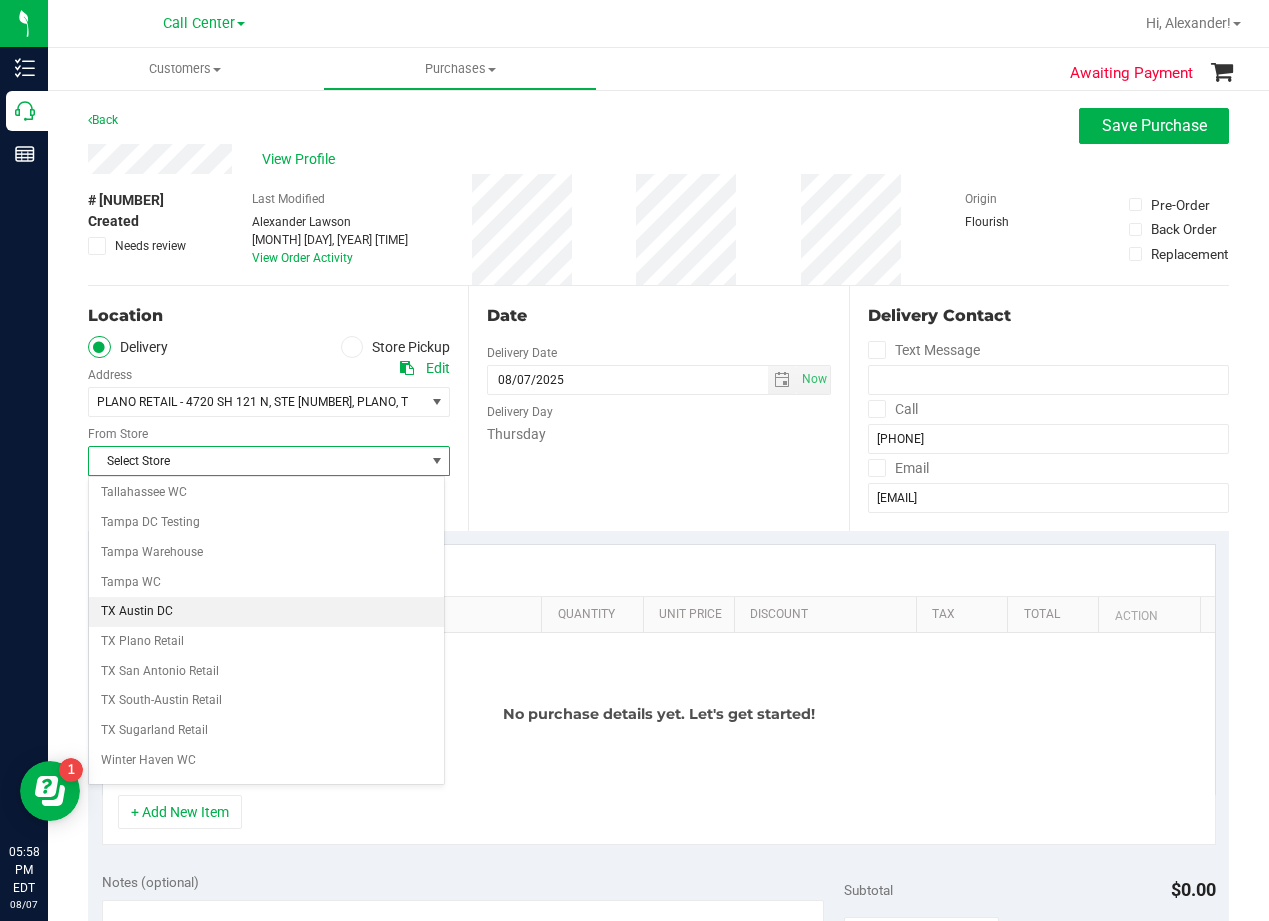 scroll, scrollTop: 1453, scrollLeft: 0, axis: vertical 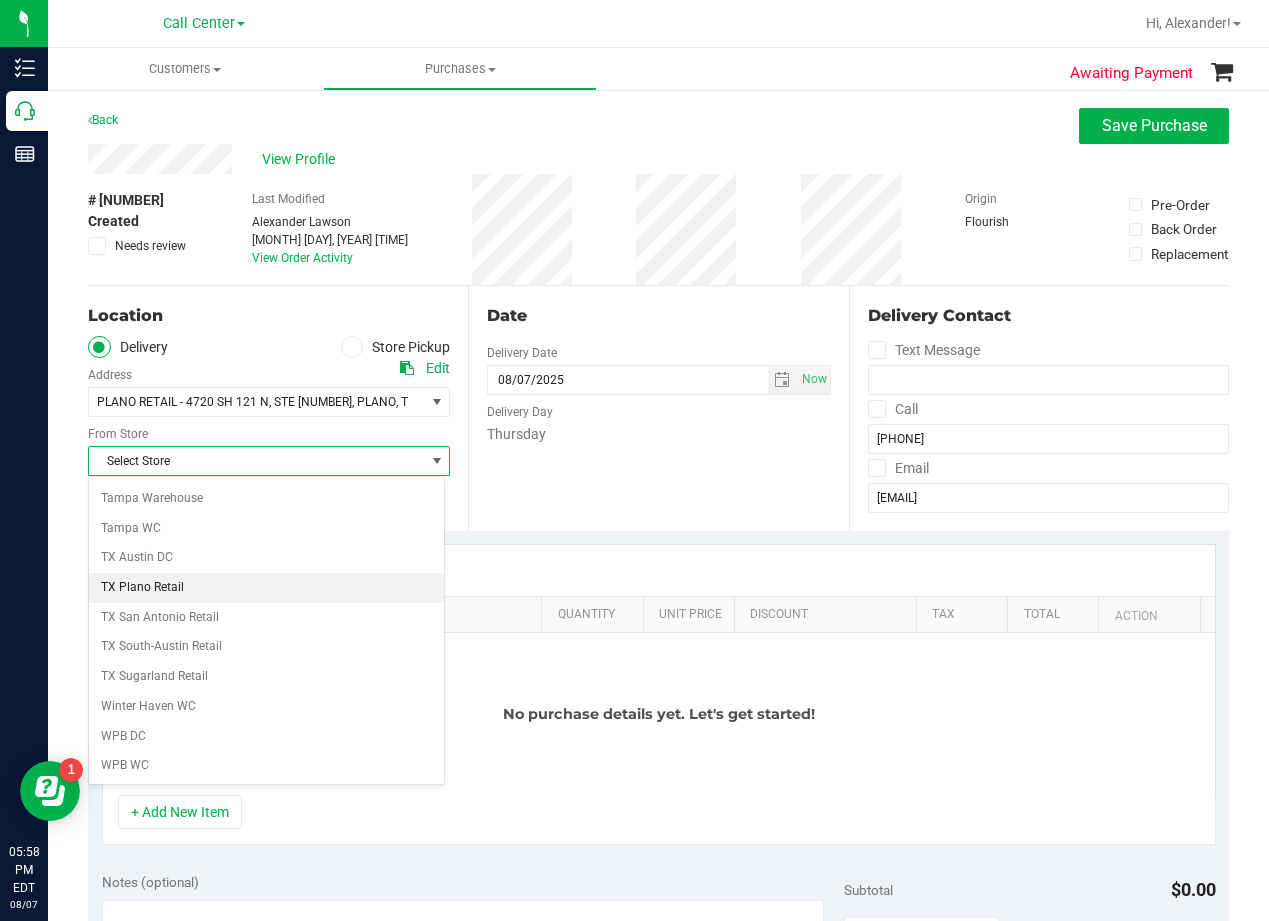 click on "TX Plano Retail" at bounding box center [266, 588] 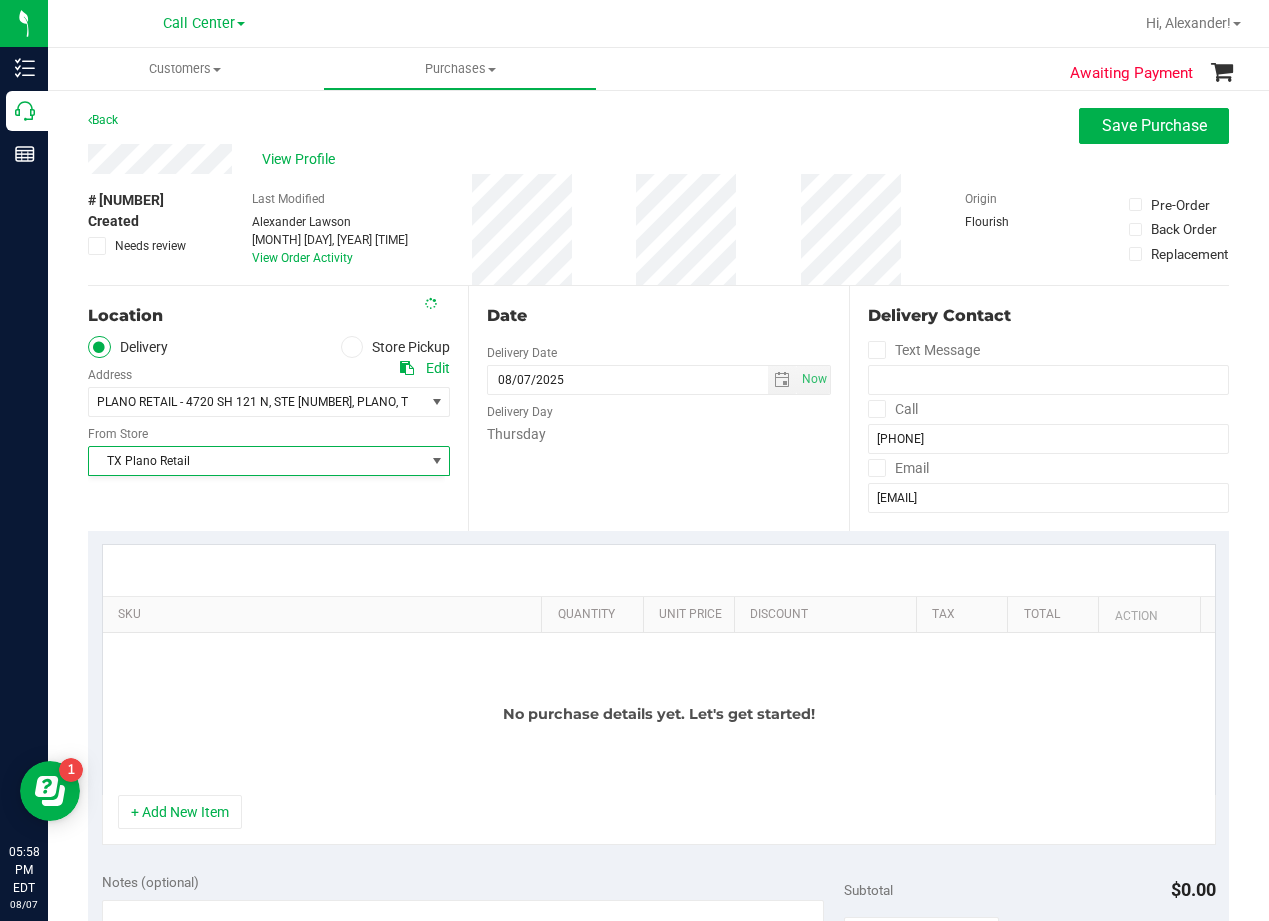 click on "Date
Delivery Date
08/07/2025
Now
08/07/2025 05:58 PM
Now
Delivery Day
Thursday" at bounding box center [658, 408] 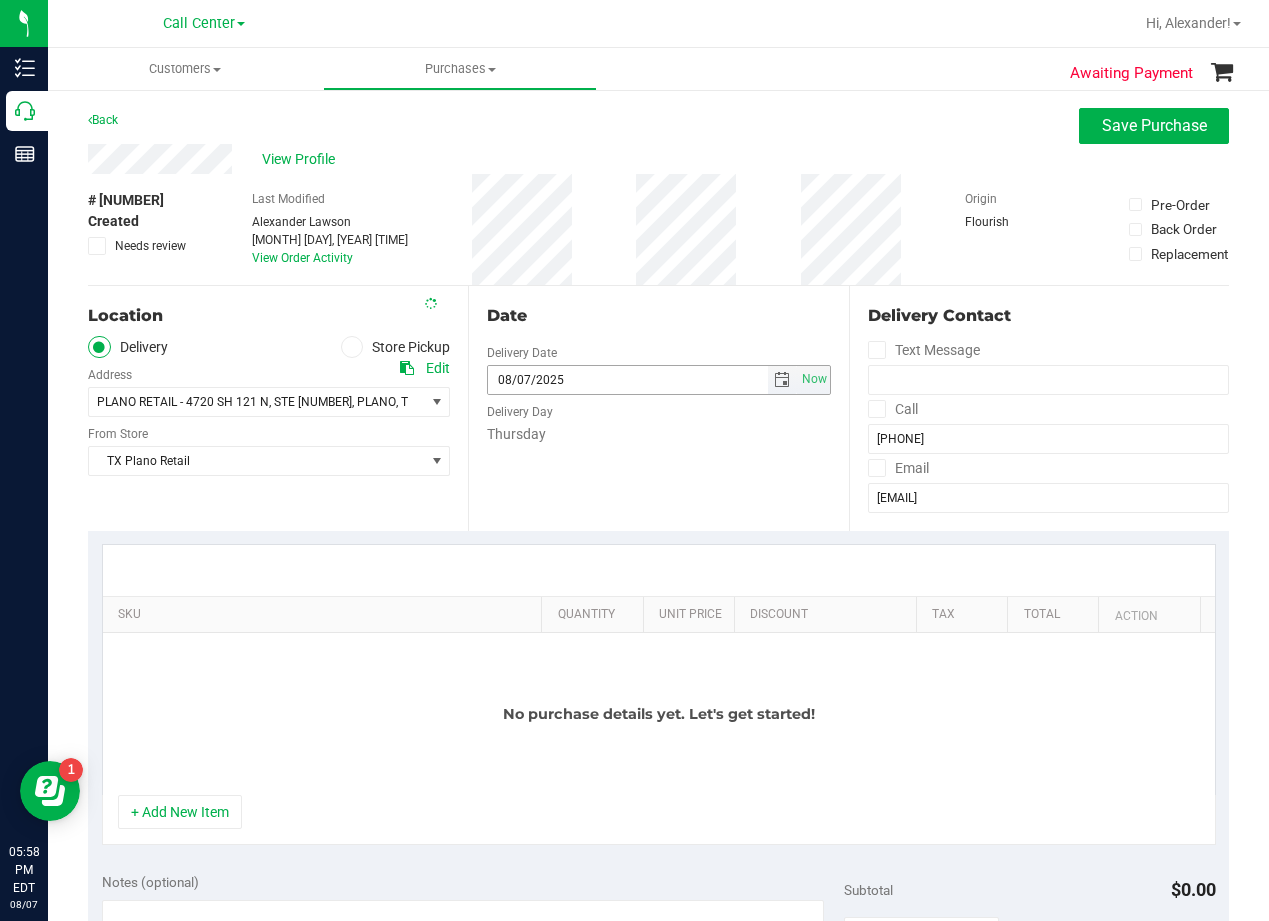 click at bounding box center [782, 380] 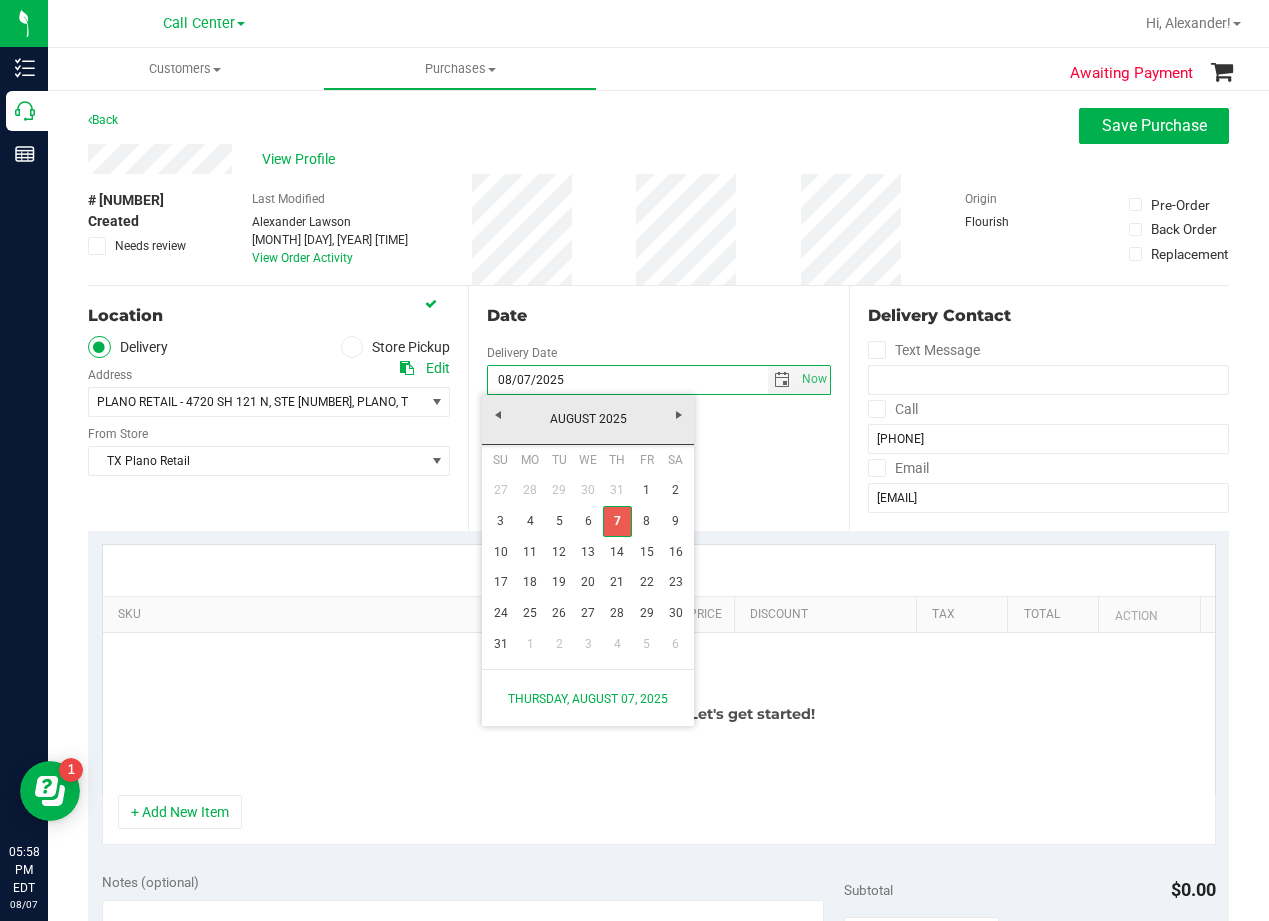 click on "8" at bounding box center [646, 521] 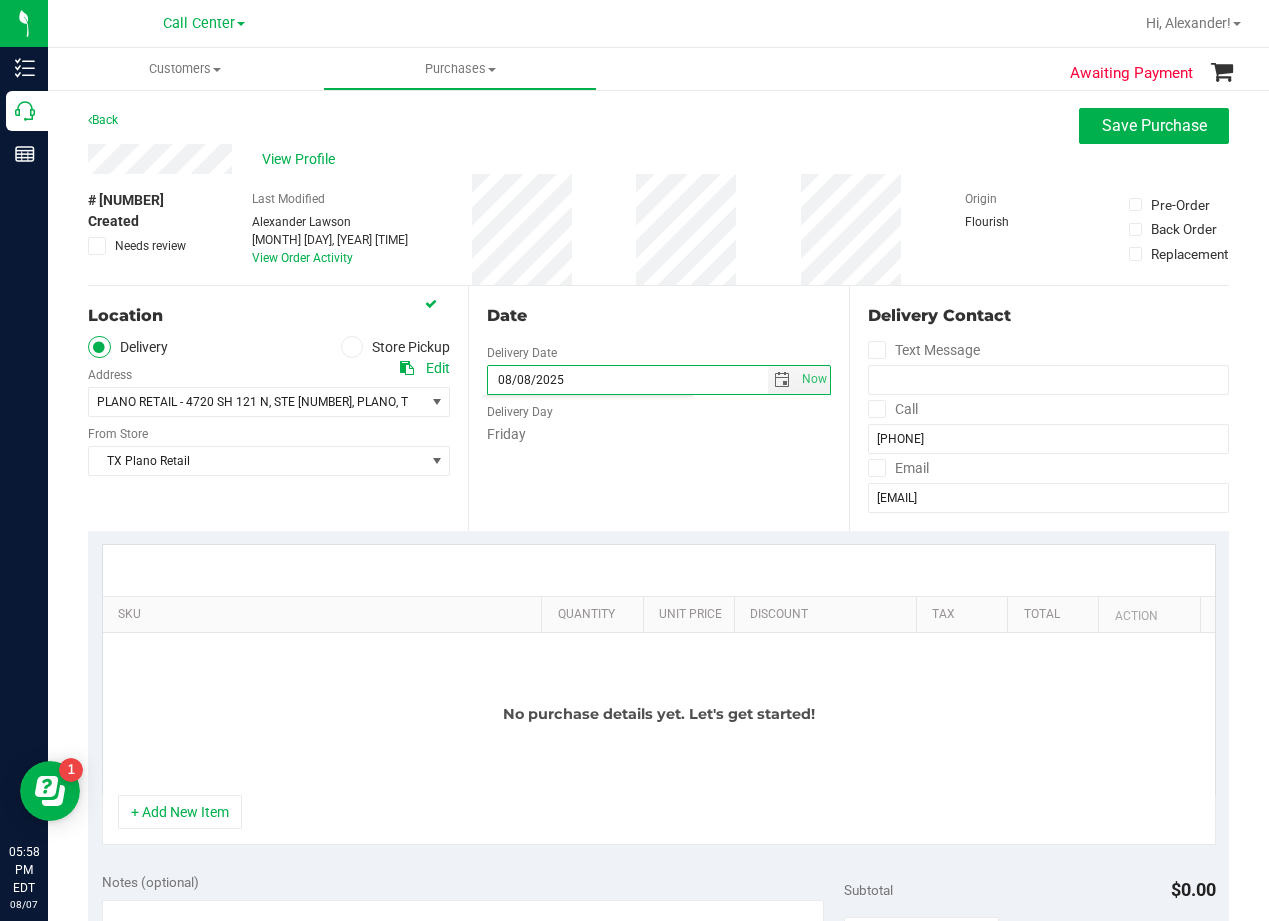 click on "Friday" at bounding box center (658, 434) 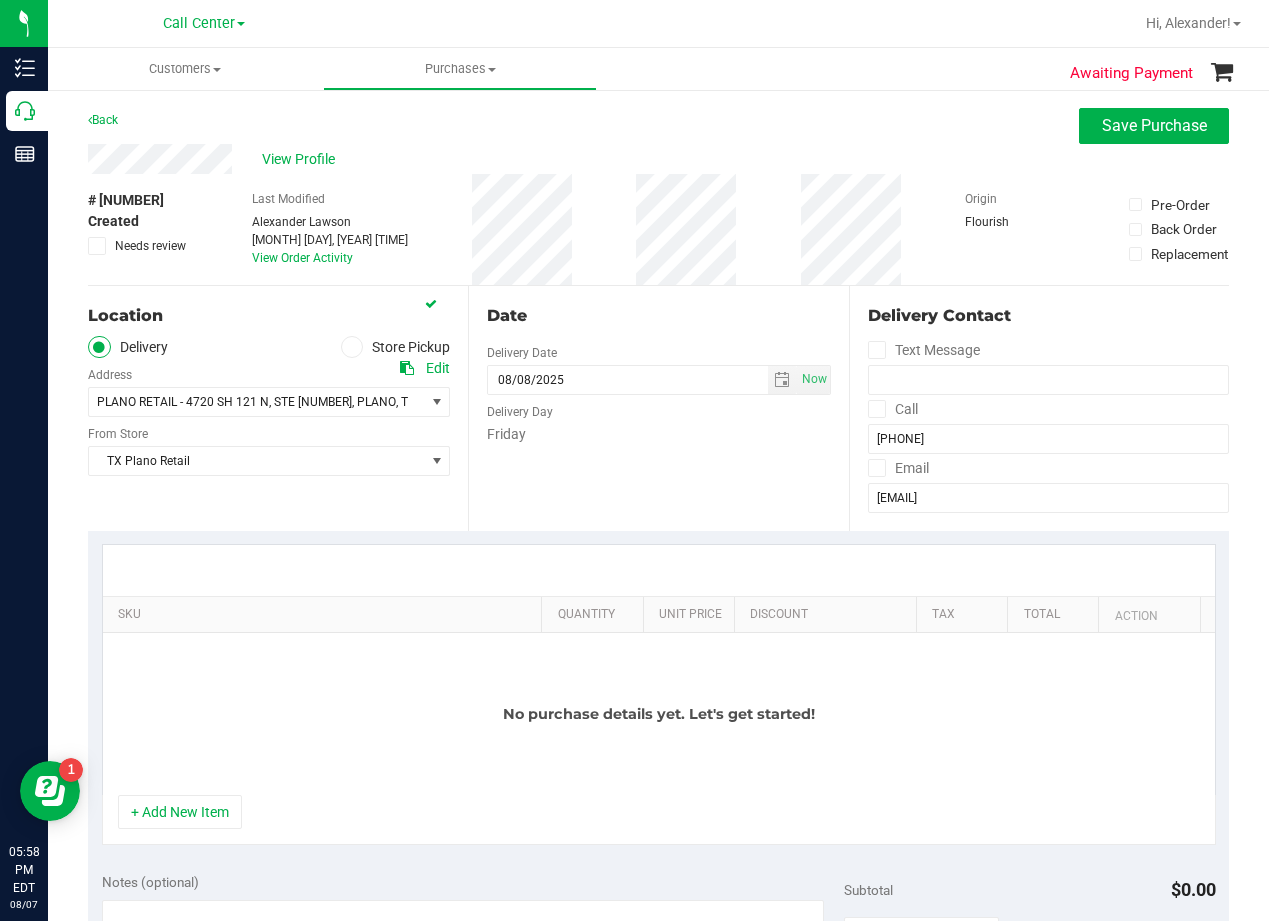 scroll, scrollTop: 100, scrollLeft: 0, axis: vertical 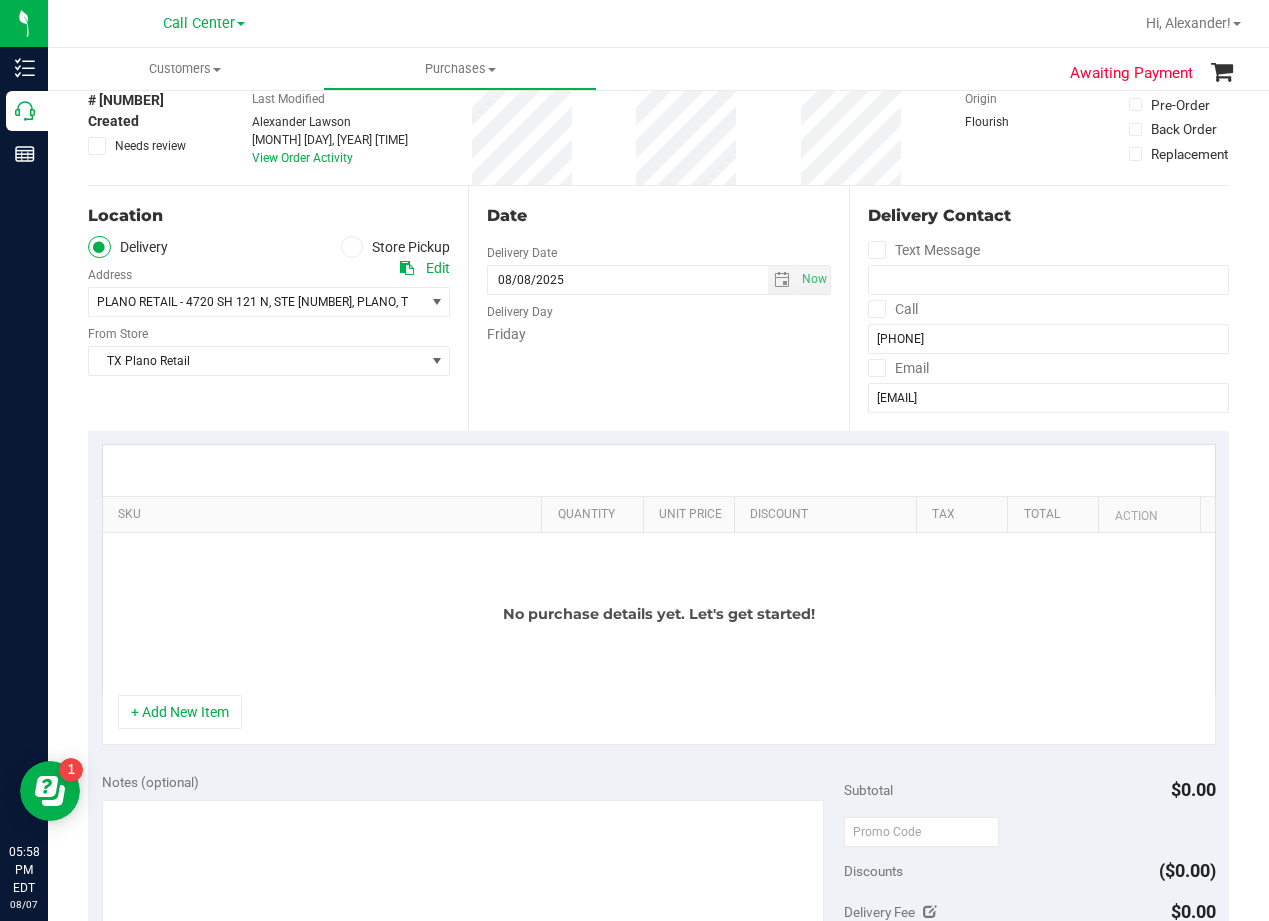 click on "Date
Delivery Date
08/08/2025
Now
08/08/2025 05:58 PM
Now
Delivery Day
Friday" at bounding box center (658, 308) 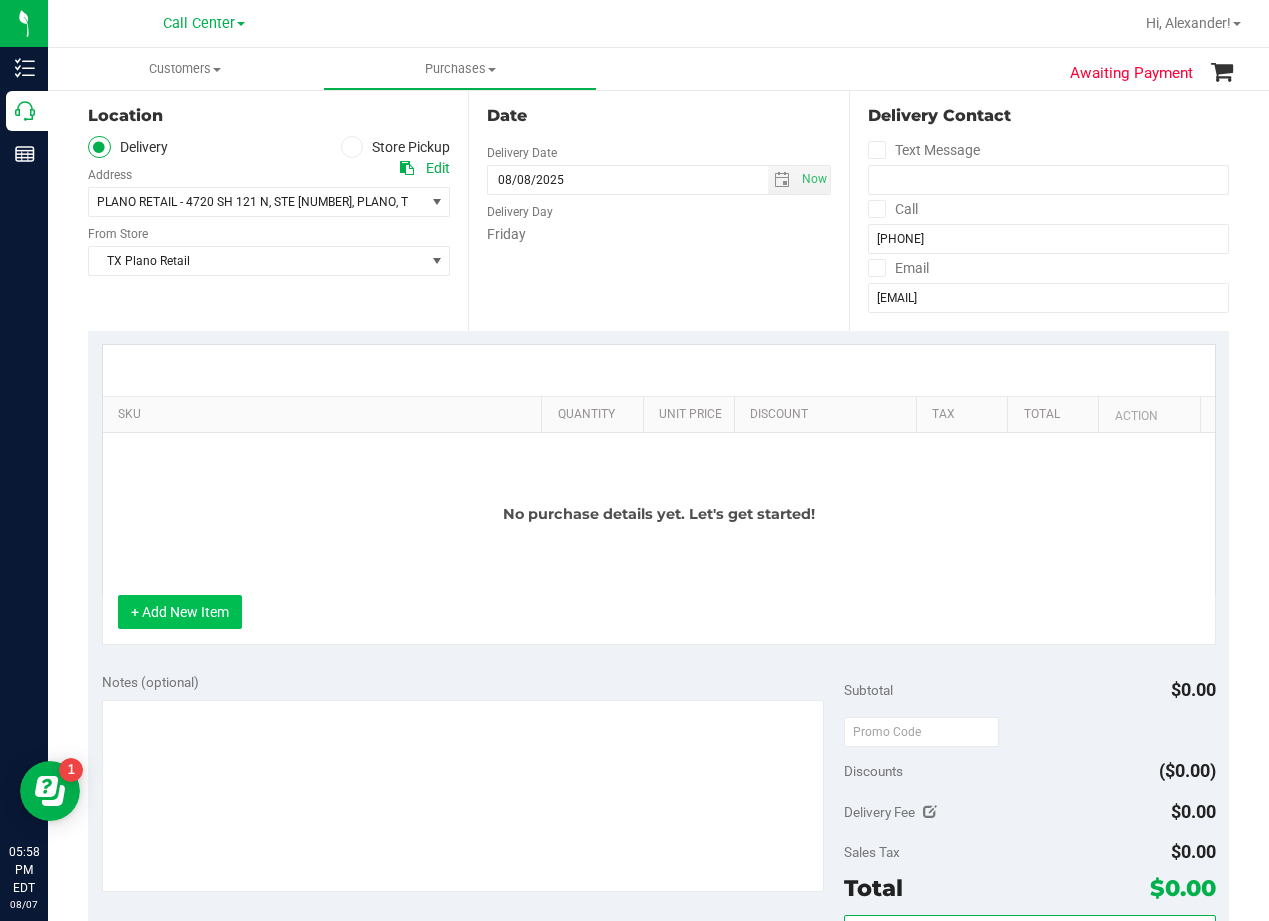 click on "+ Add New Item" at bounding box center (180, 612) 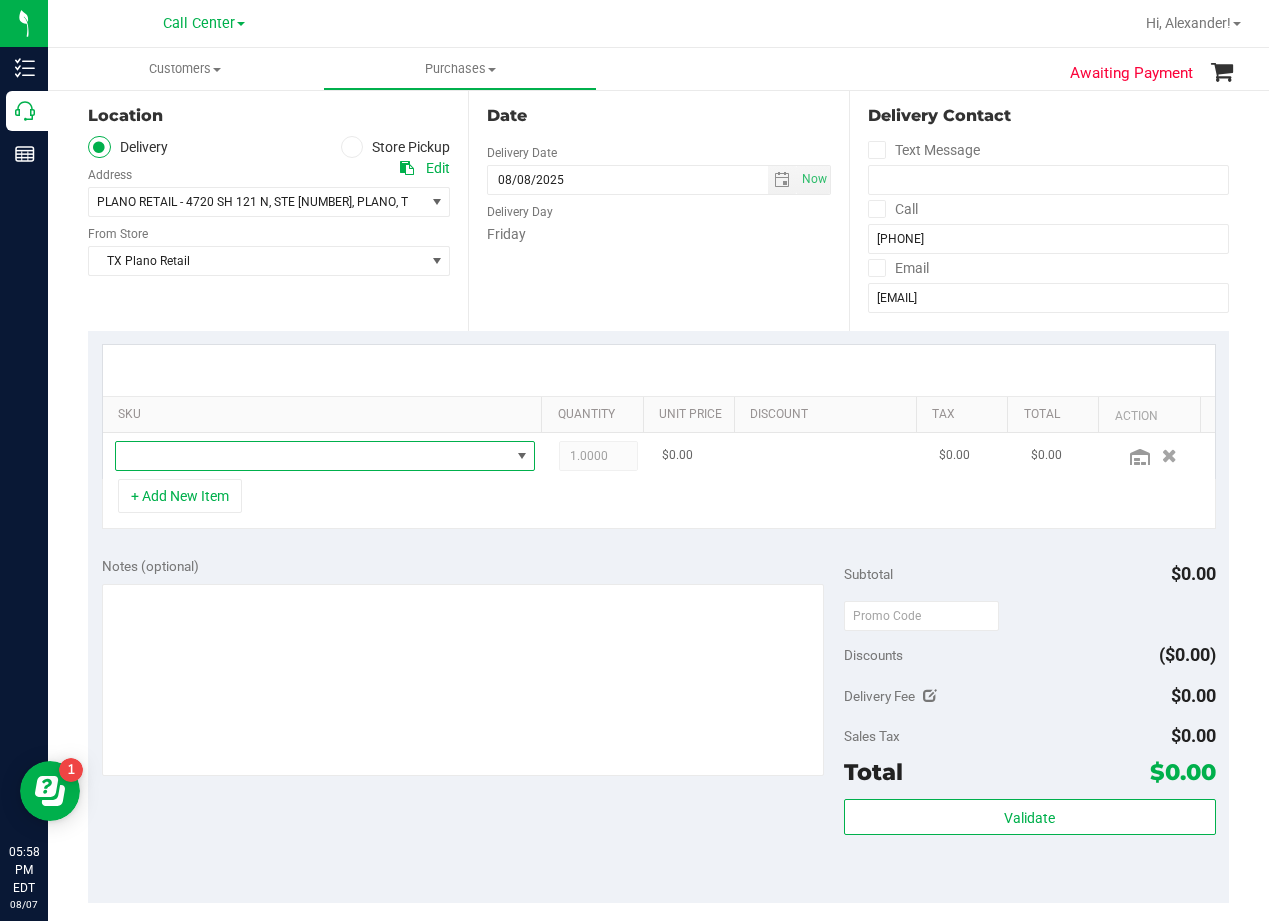 click at bounding box center [325, 456] 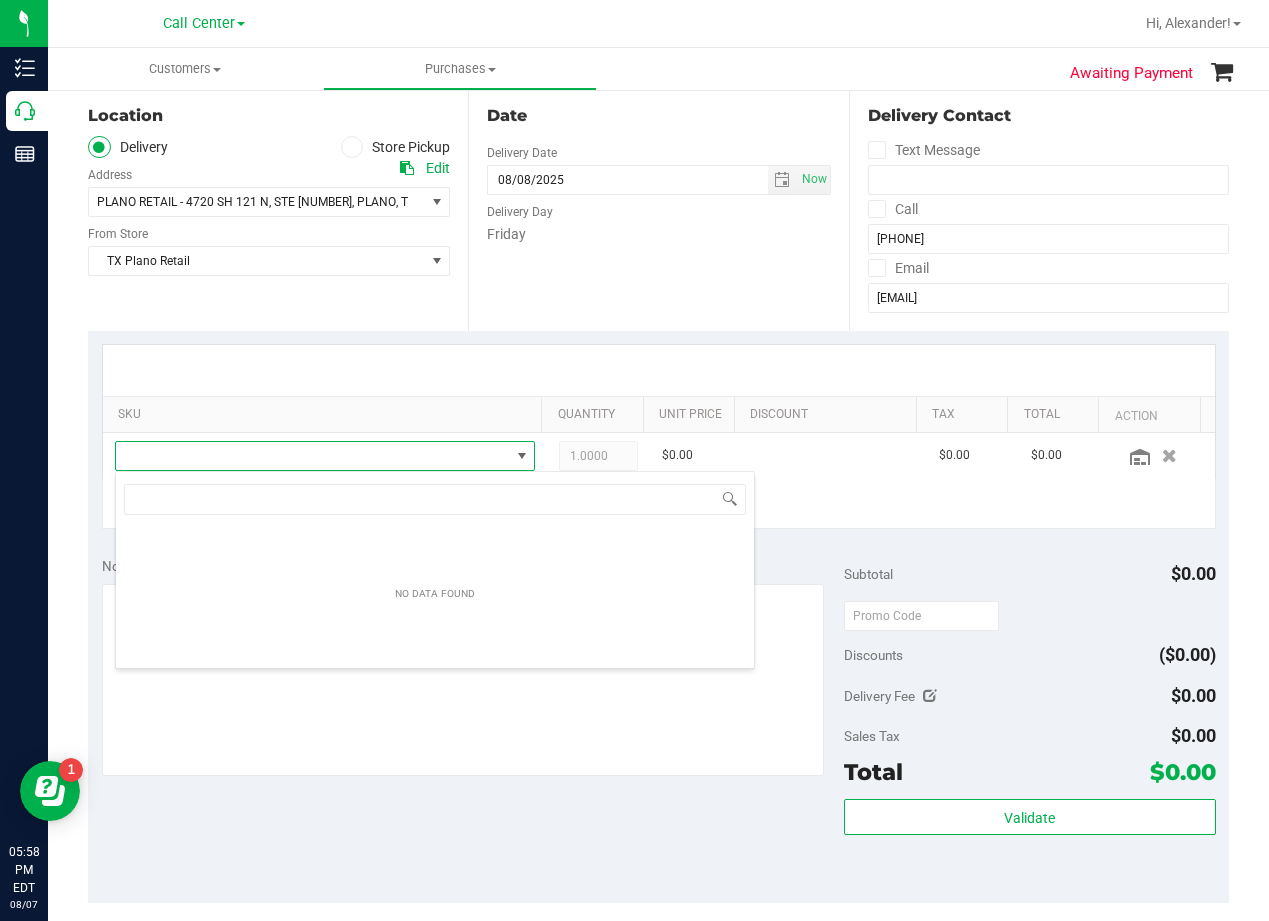 scroll, scrollTop: 99970, scrollLeft: 99592, axis: both 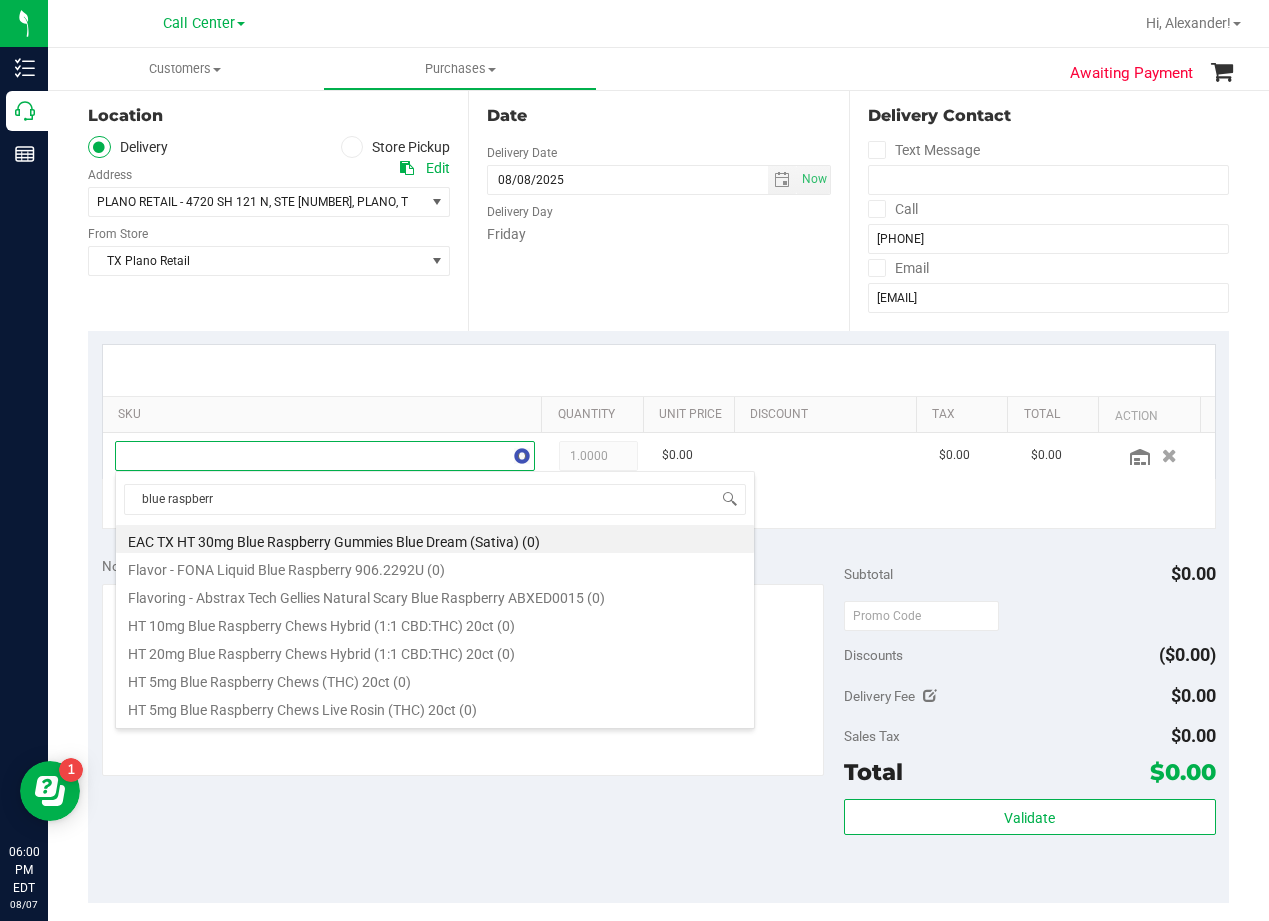 type on "blue raspberry" 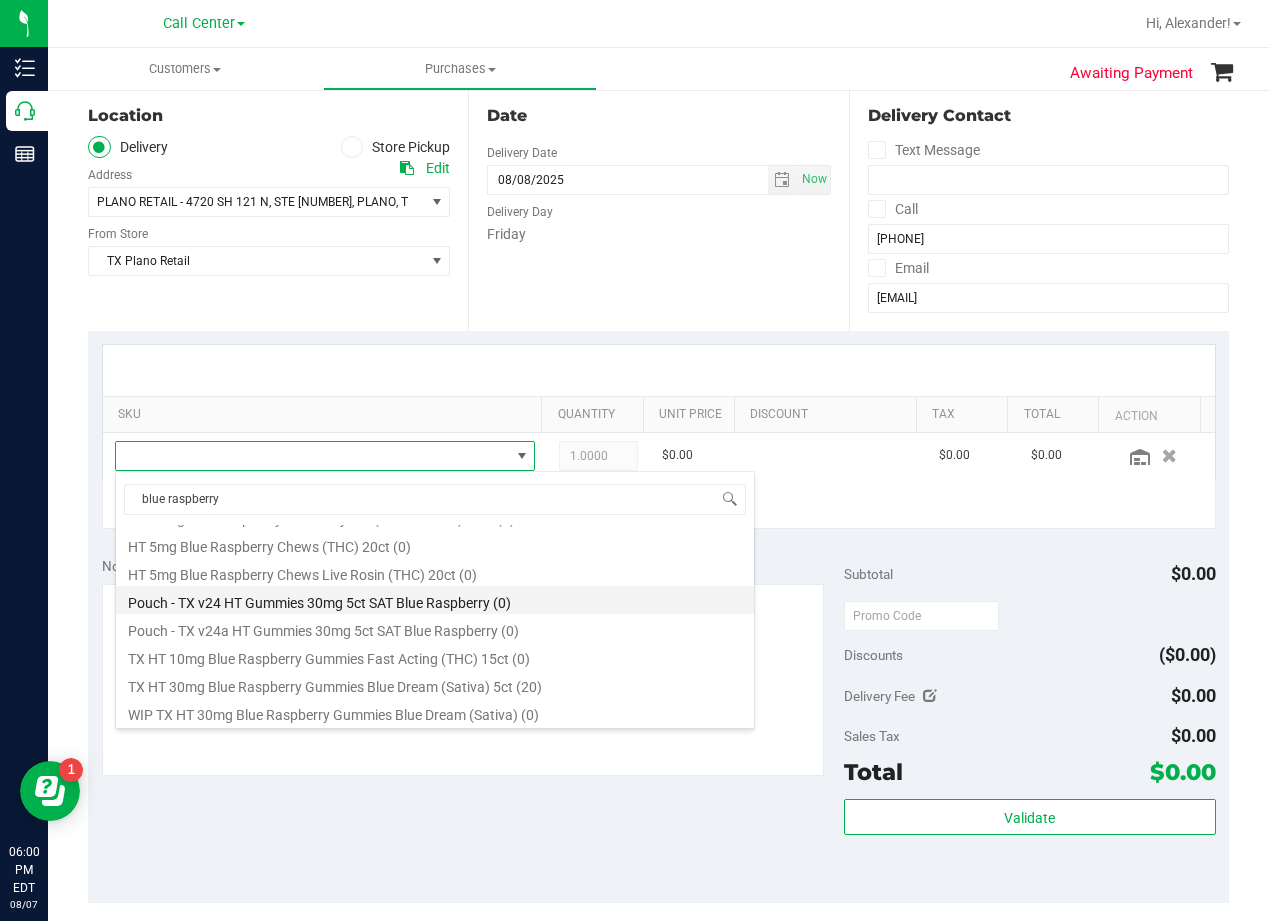 scroll, scrollTop: 136, scrollLeft: 0, axis: vertical 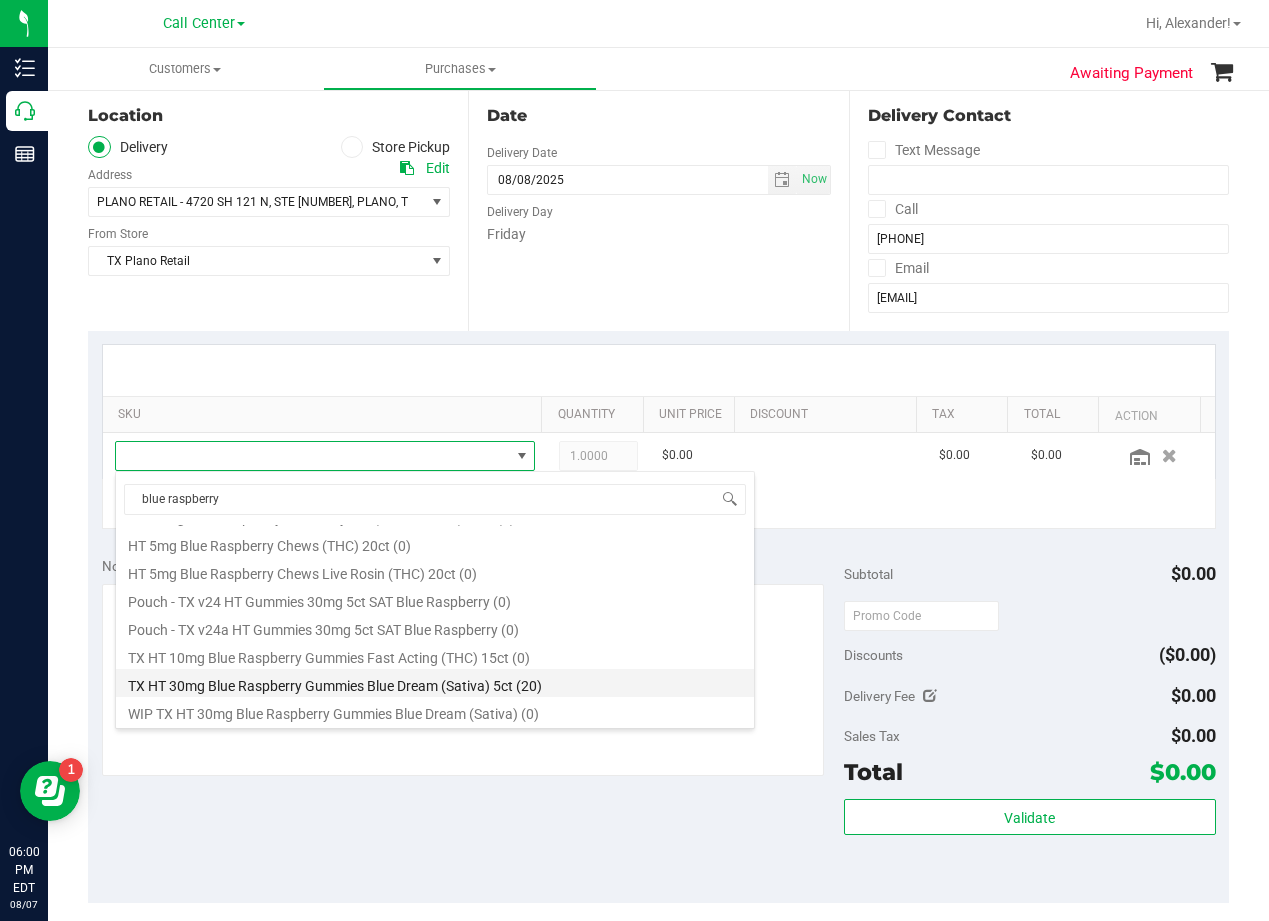 click on "TX HT 30mg Blue Raspberry Gummies Blue Dream (Sativa) 5ct (20)" at bounding box center [435, 683] 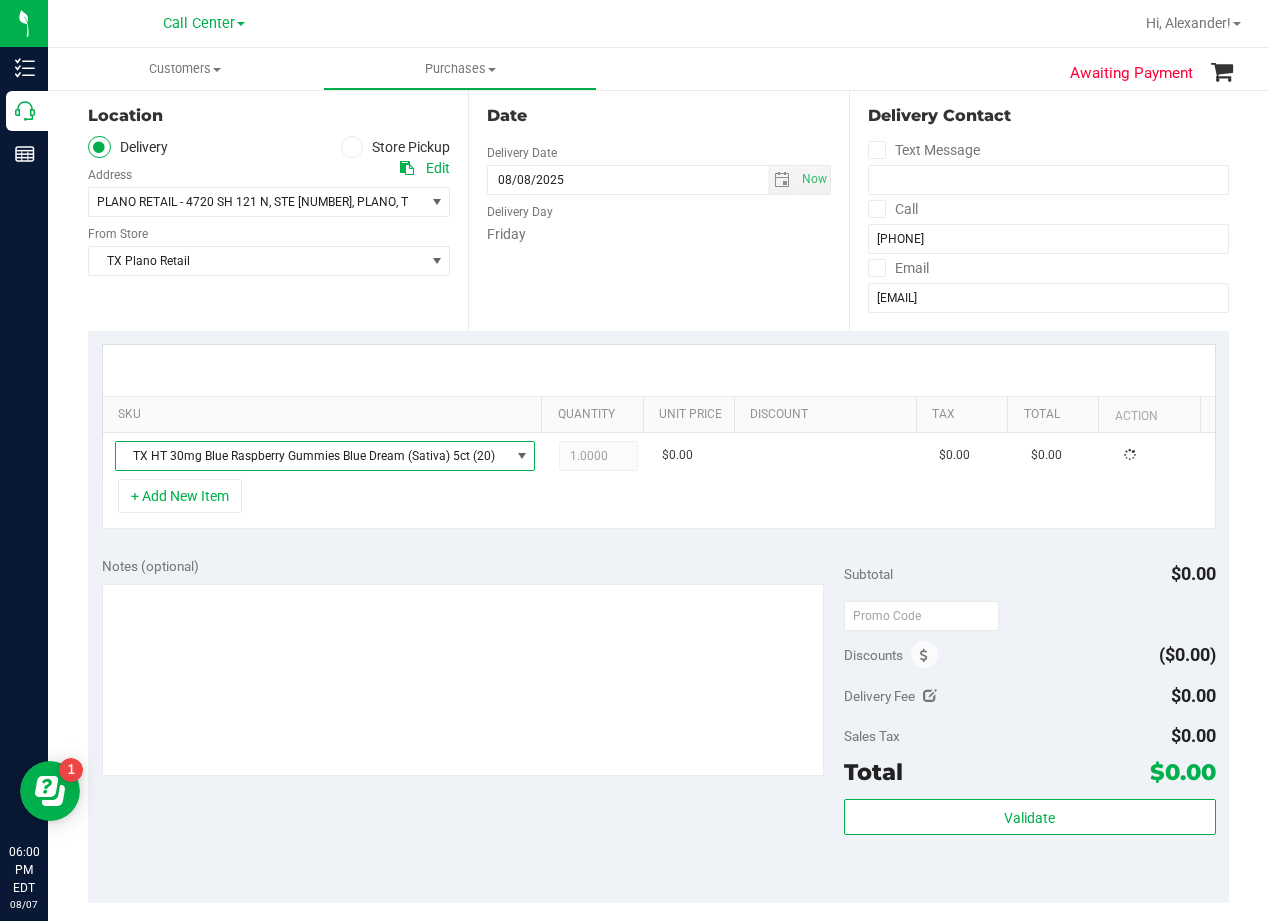click on "SKU Quantity Unit Price Discount Tax Total Action
TX HT 30mg Blue Raspberry Gummies Blue Dream (Sativa) 5ct (20)
1.0000 1
$0.00
$0.00
$0.00
+ Add New Item" at bounding box center [658, 437] 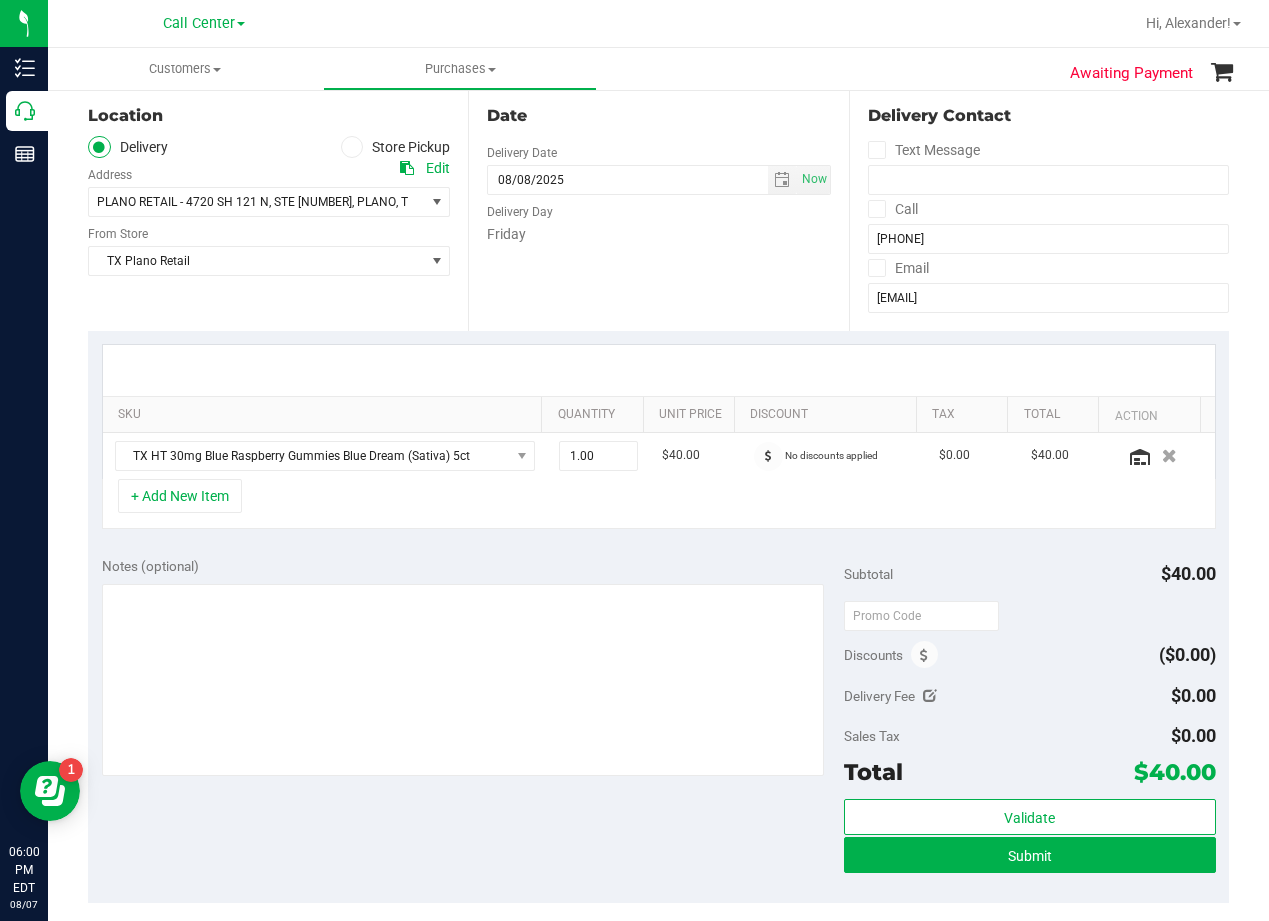 click on "Date
Delivery Date
08/08/2025
Now
08/08/2025 08:00 AM
Now
Delivery Day
Friday" at bounding box center (658, 208) 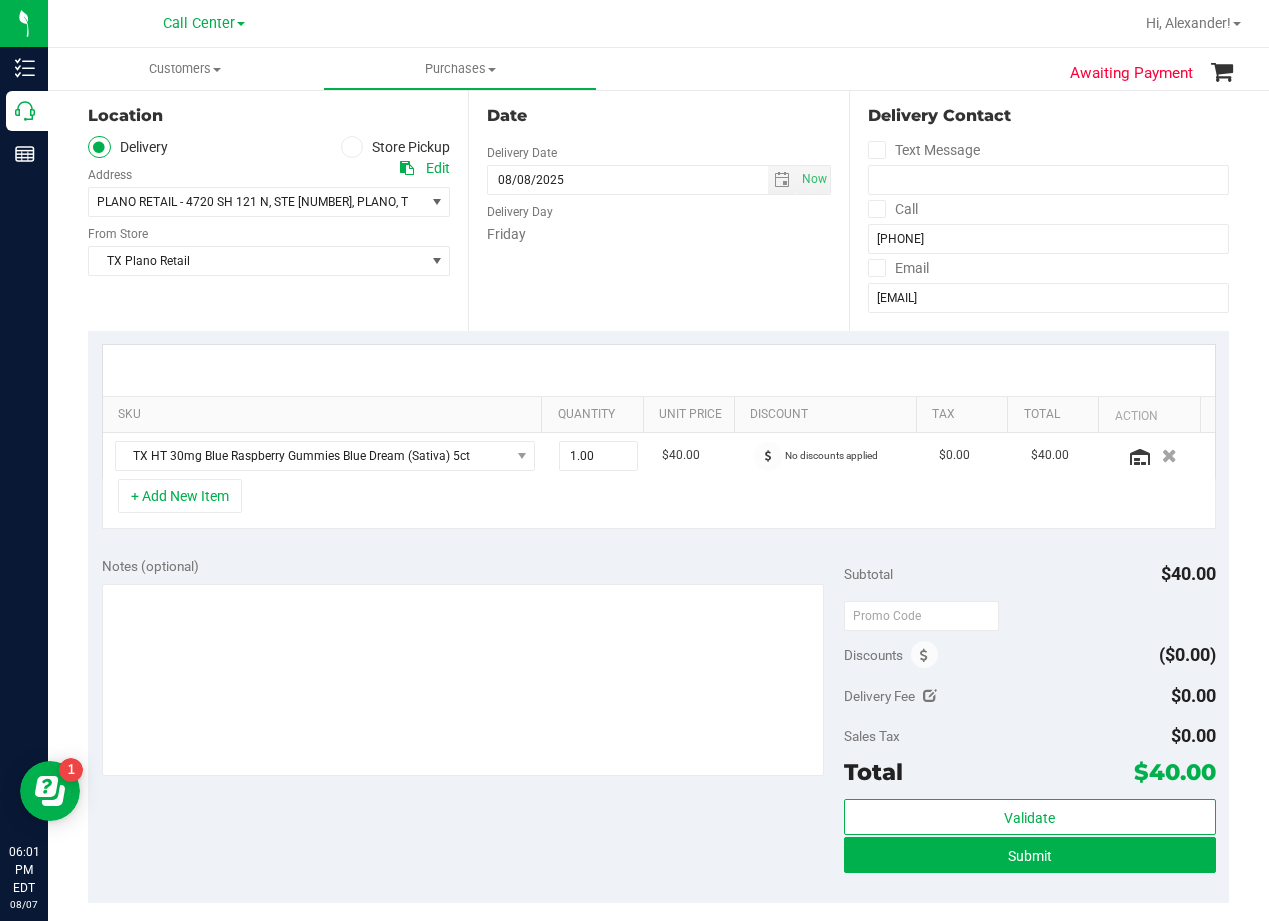 click at bounding box center (659, 370) 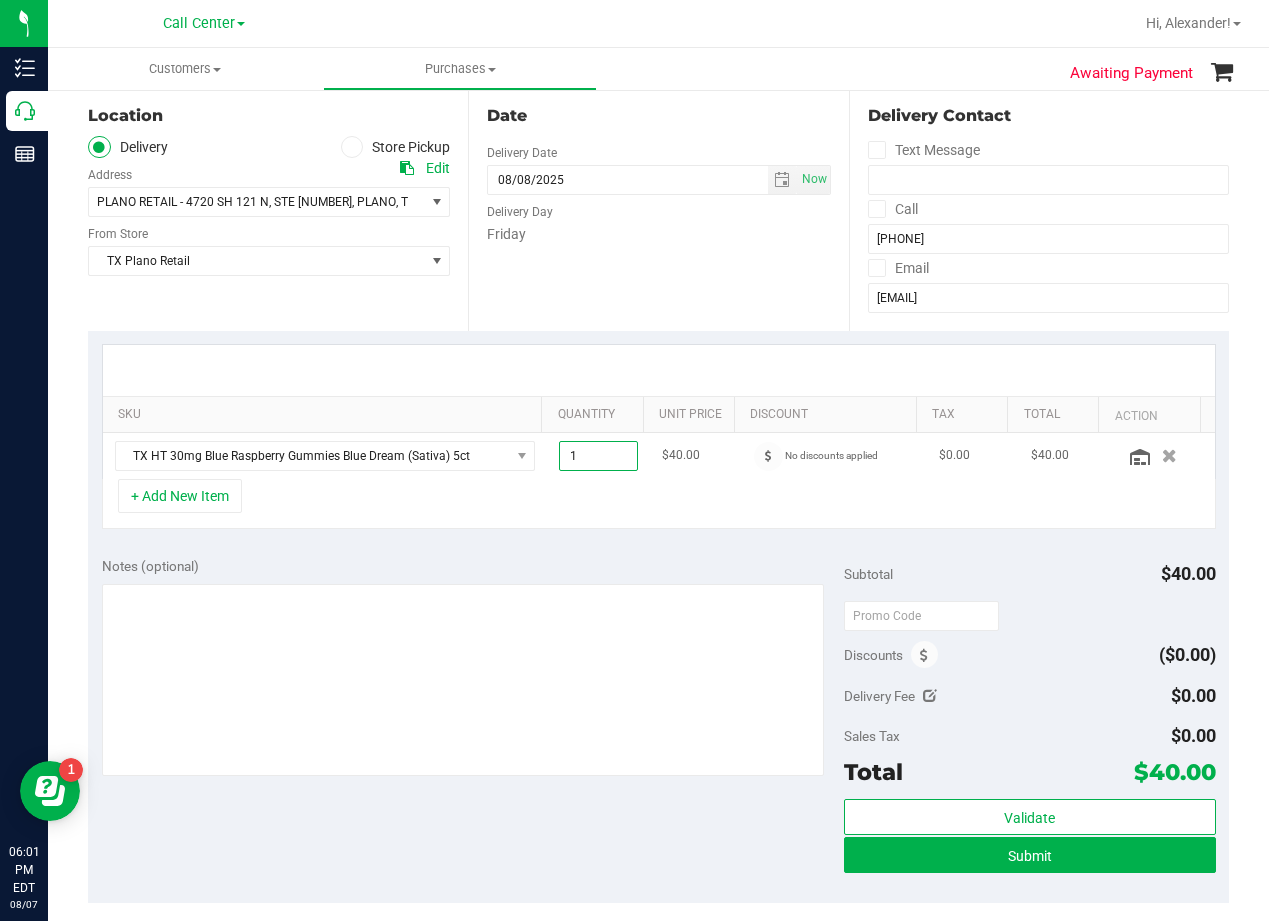 click on "1.00 1" at bounding box center (598, 456) 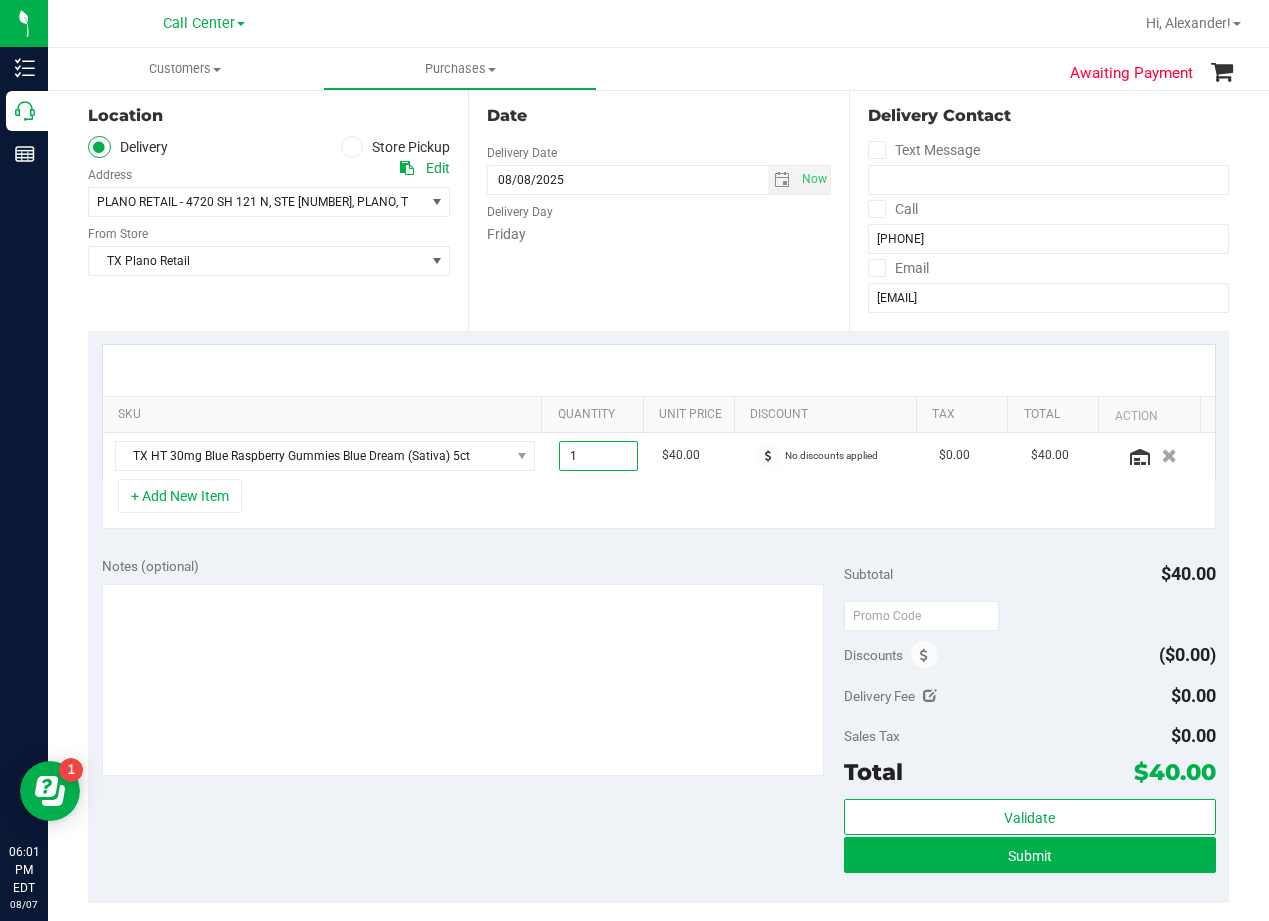 type on "4" 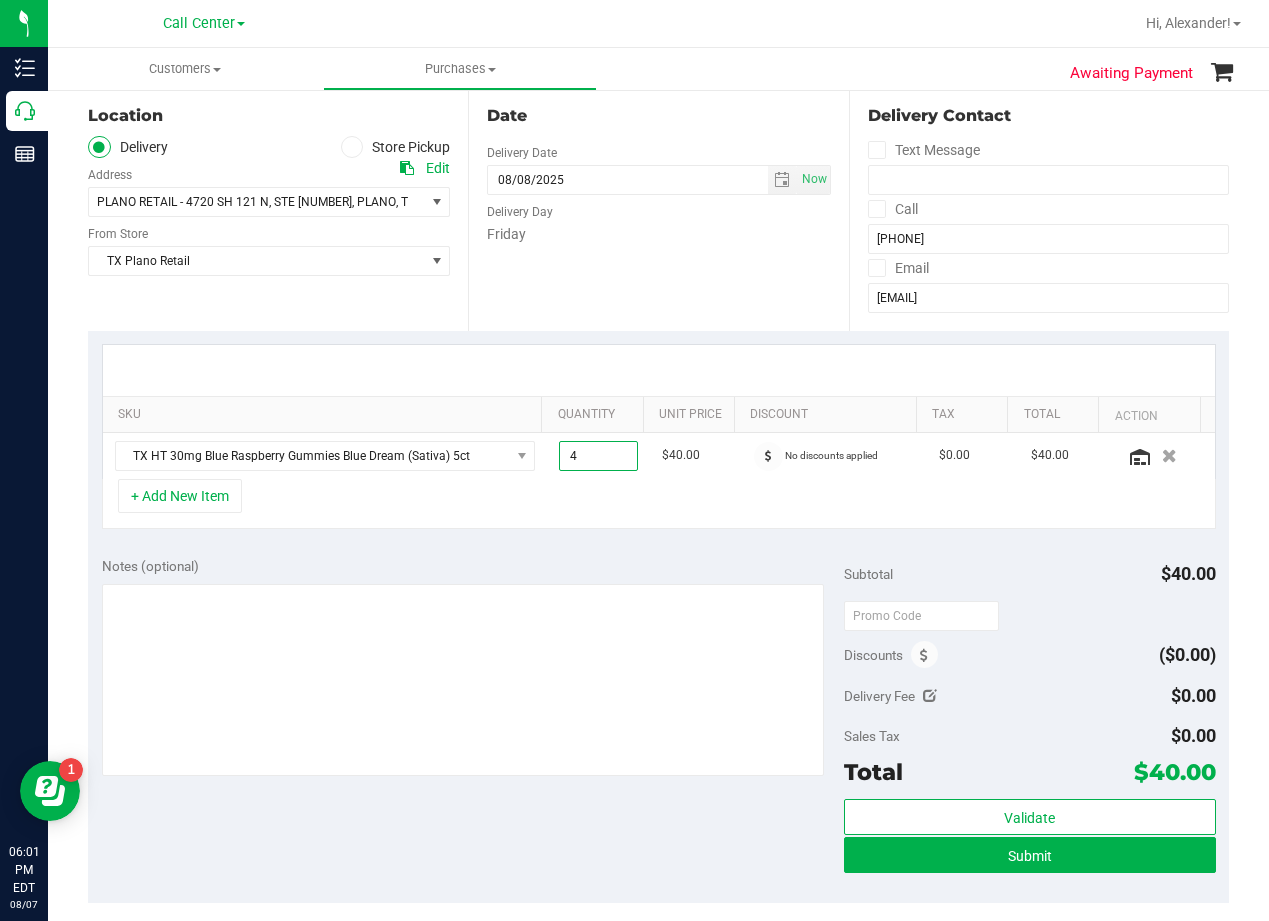 type on "4.00" 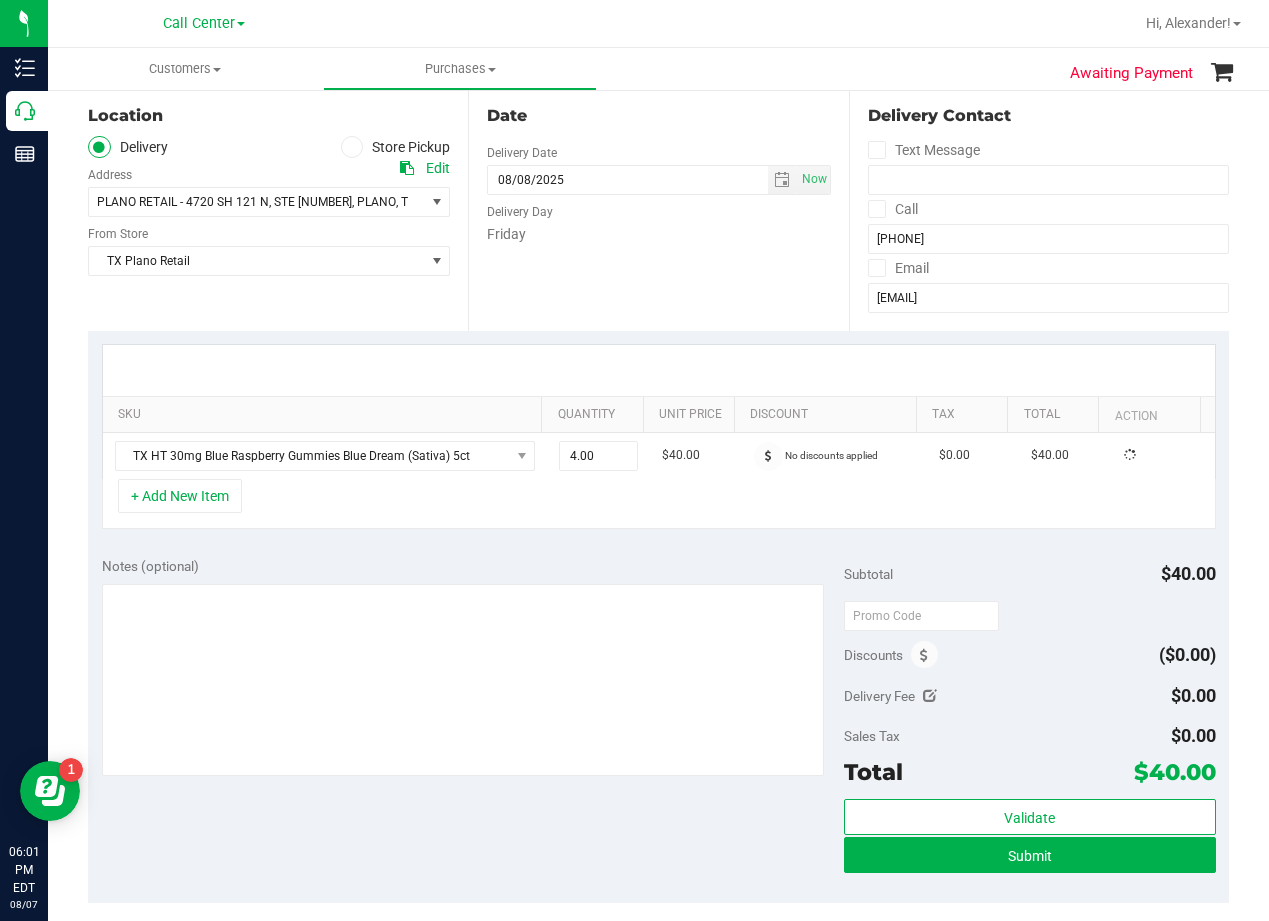 click at bounding box center (659, 370) 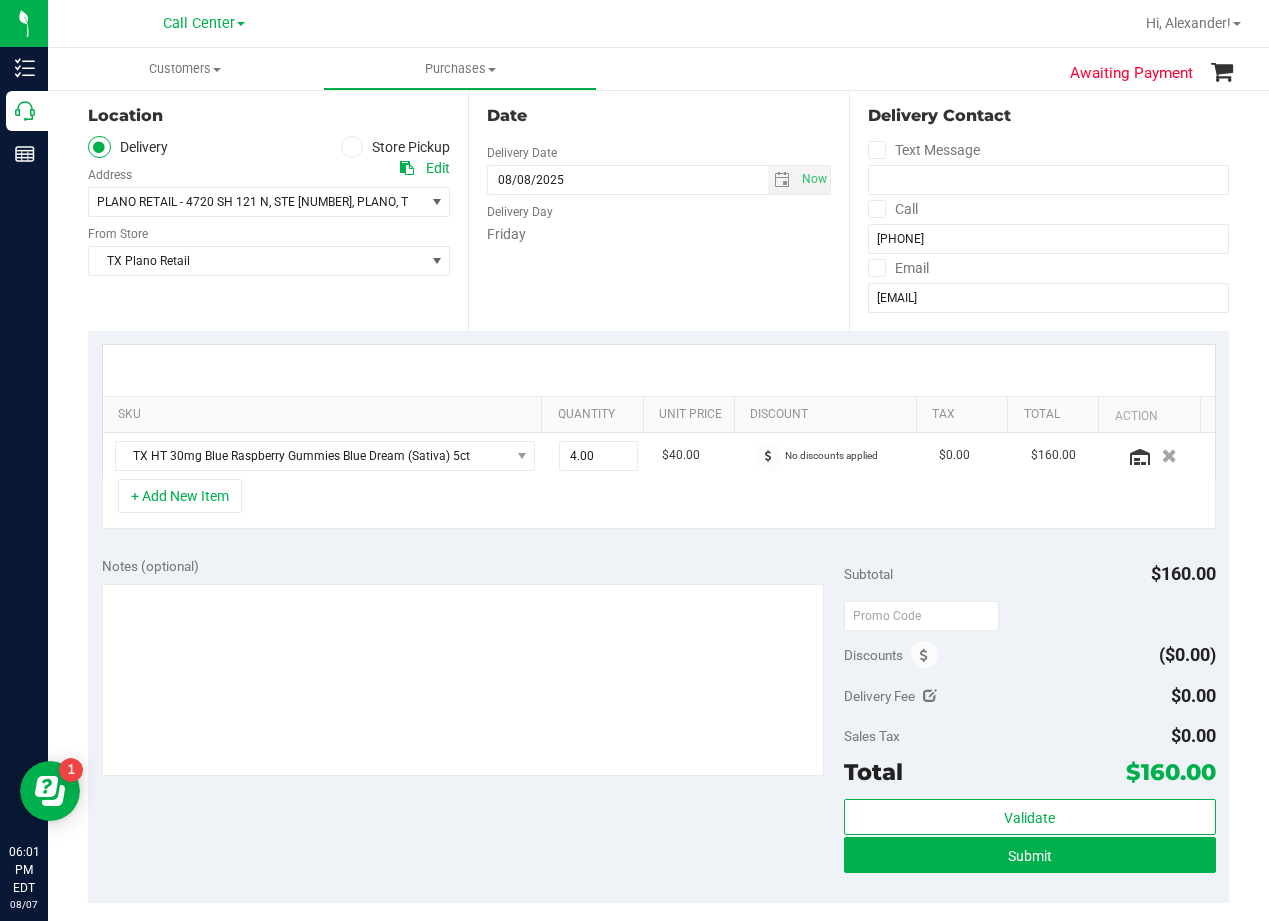 click at bounding box center (659, 370) 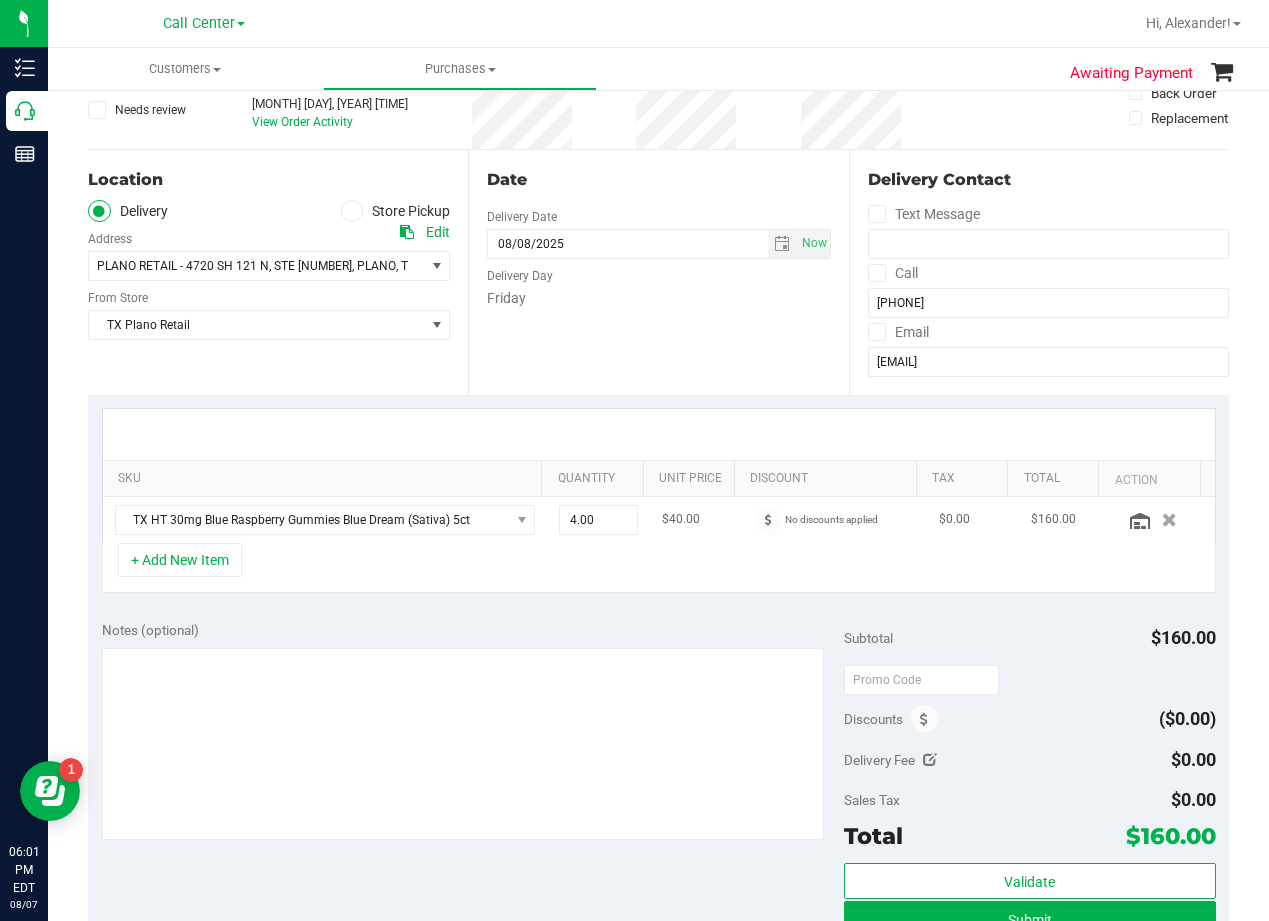 scroll, scrollTop: 100, scrollLeft: 0, axis: vertical 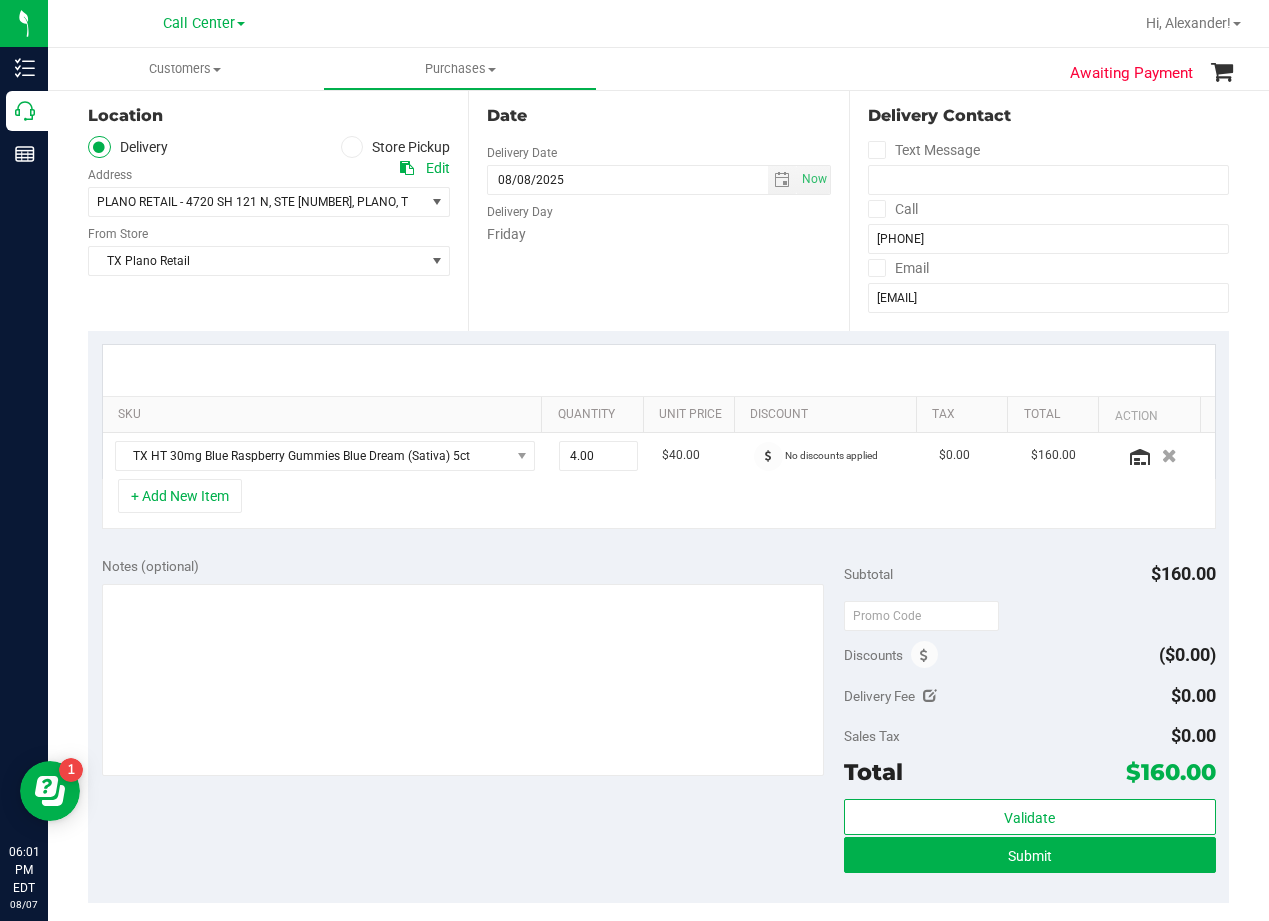 click at bounding box center [659, 370] 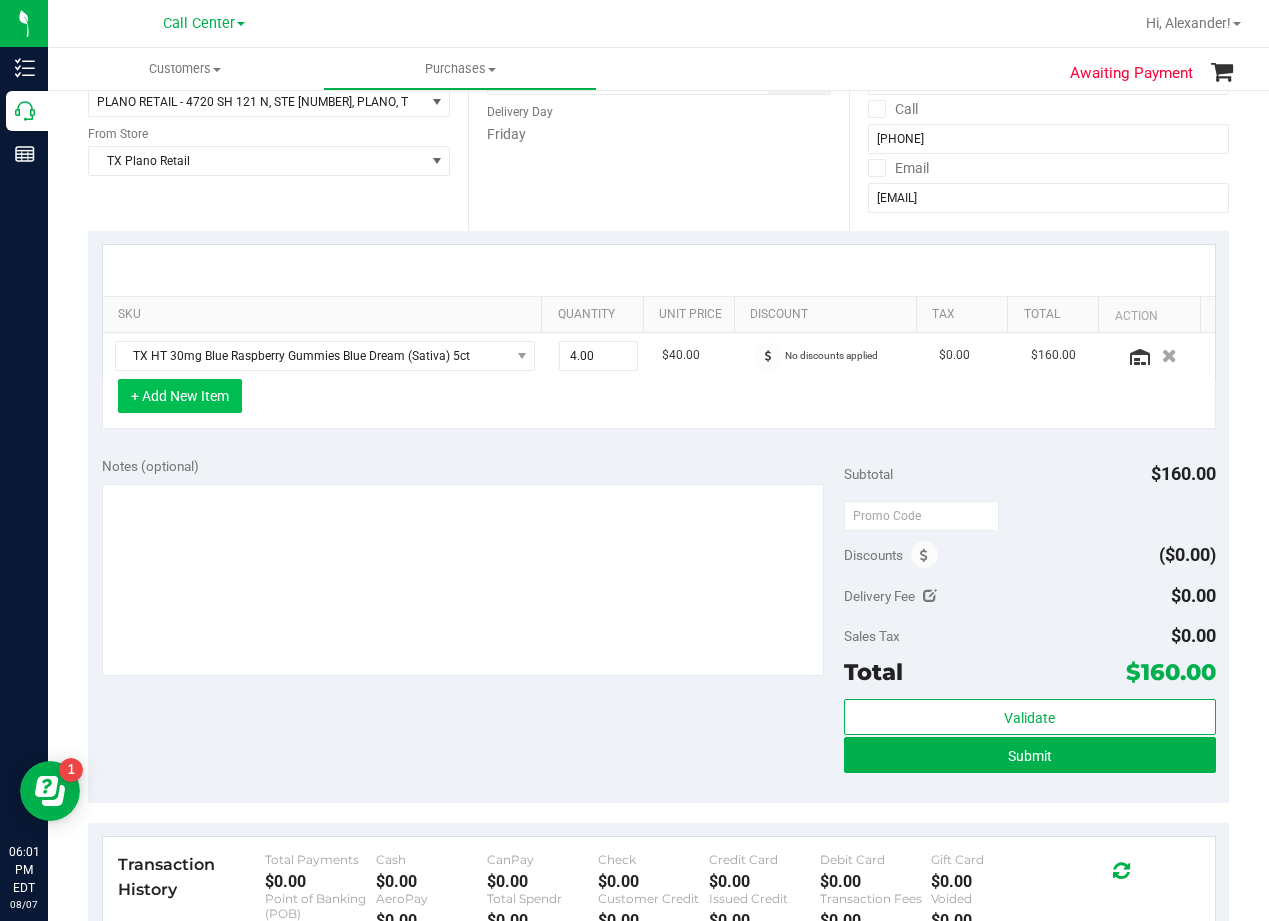 click on "+ Add New Item" at bounding box center (180, 396) 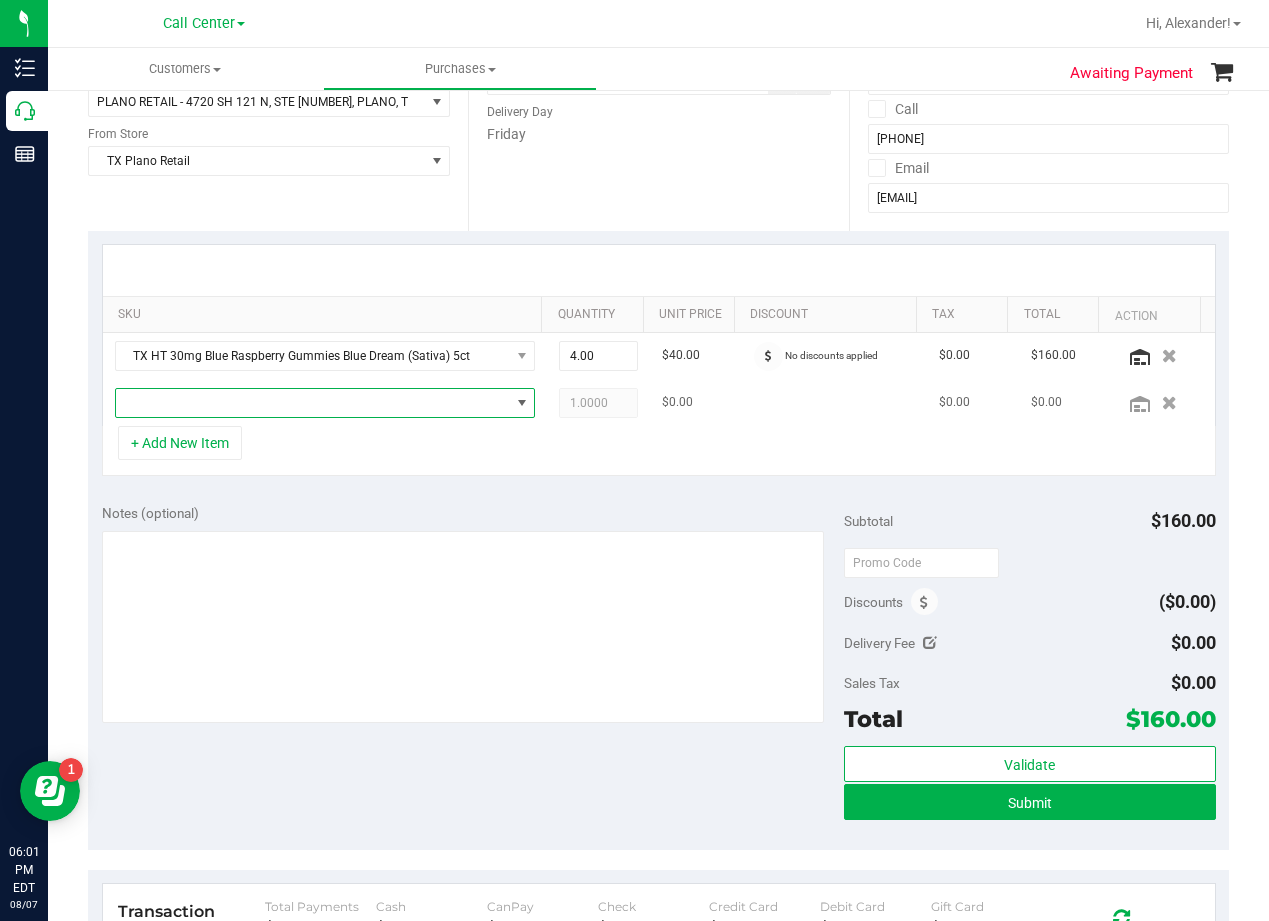 drag, startPoint x: 168, startPoint y: 403, endPoint x: 231, endPoint y: 403, distance: 63 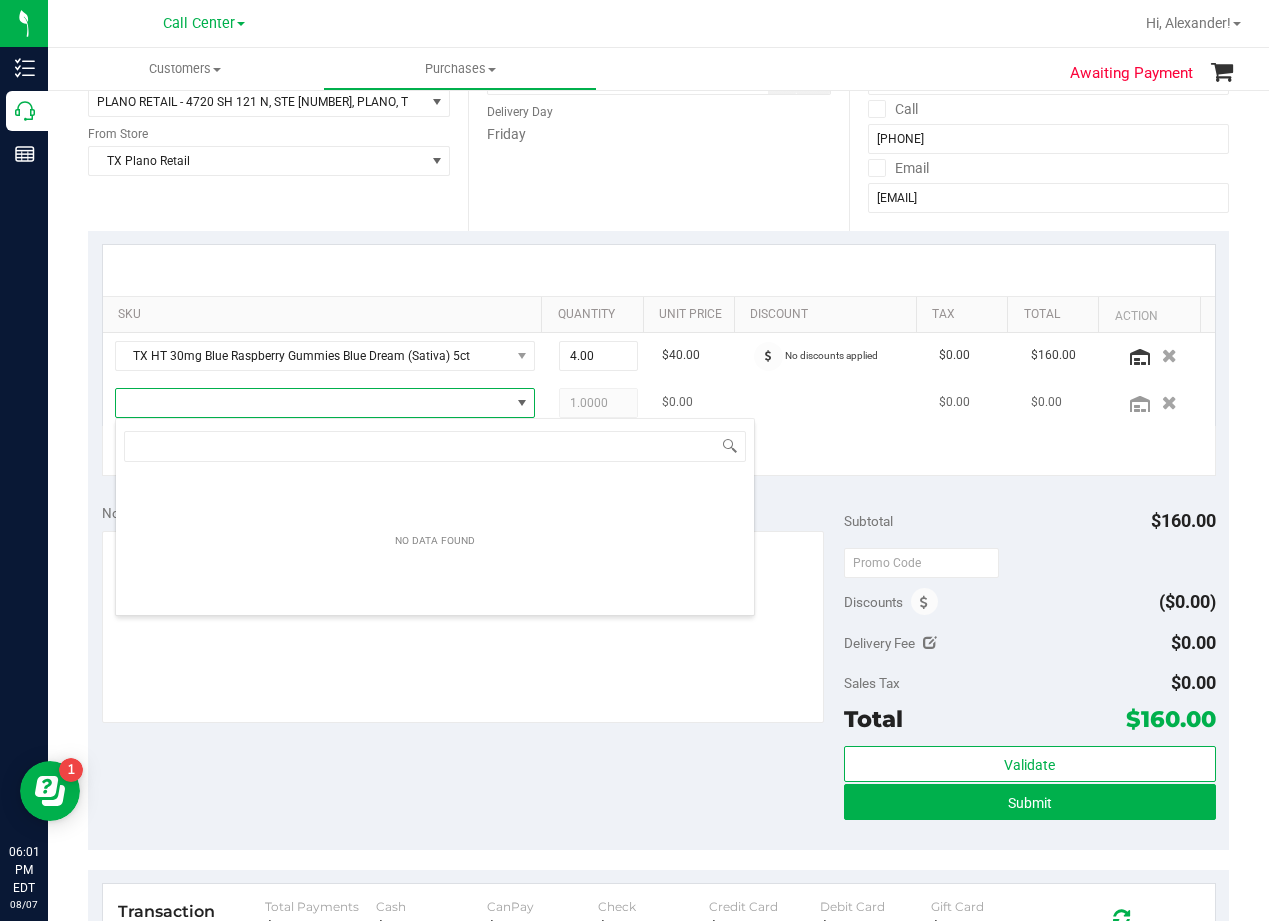 scroll, scrollTop: 99970, scrollLeft: 99592, axis: both 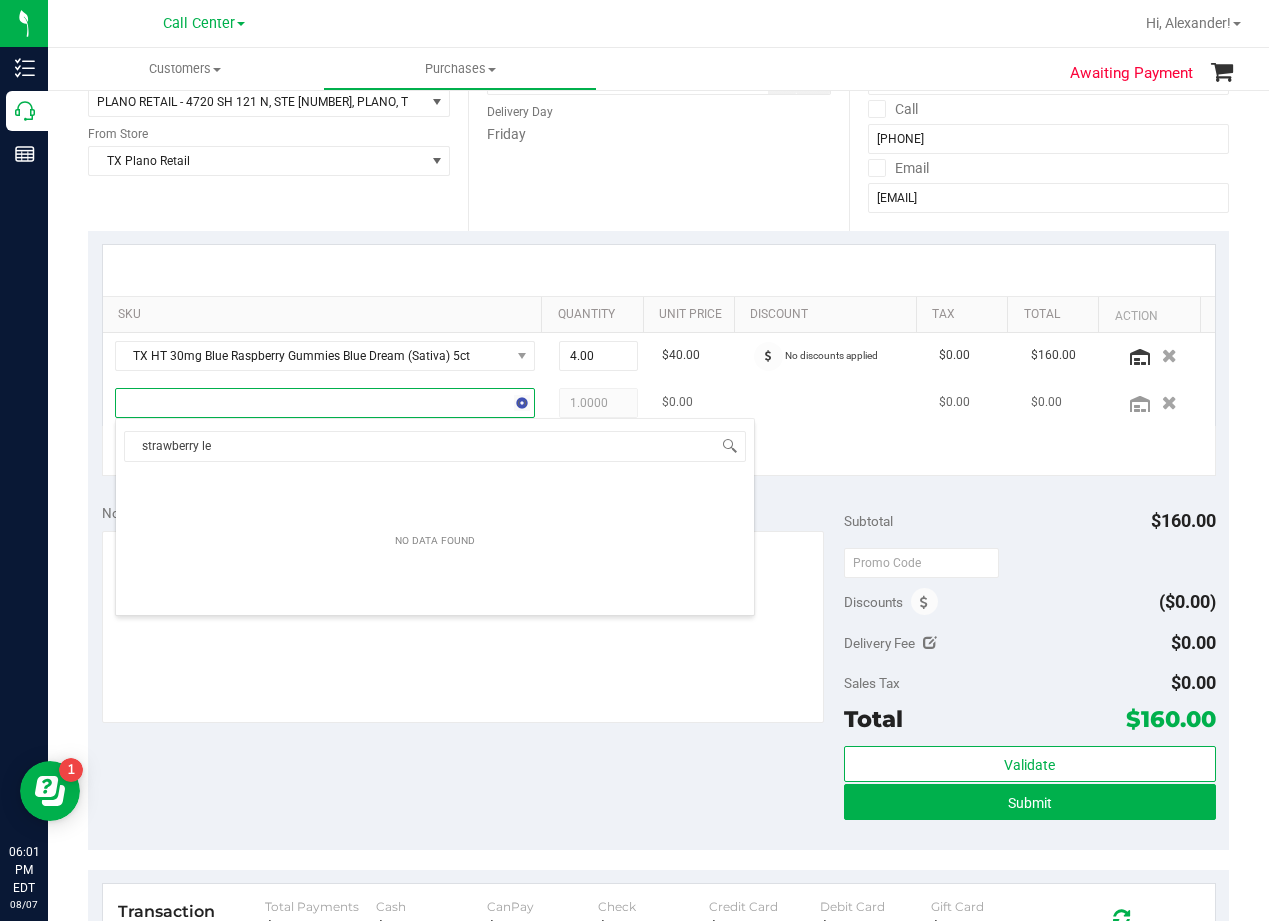 type on "strawberry lem" 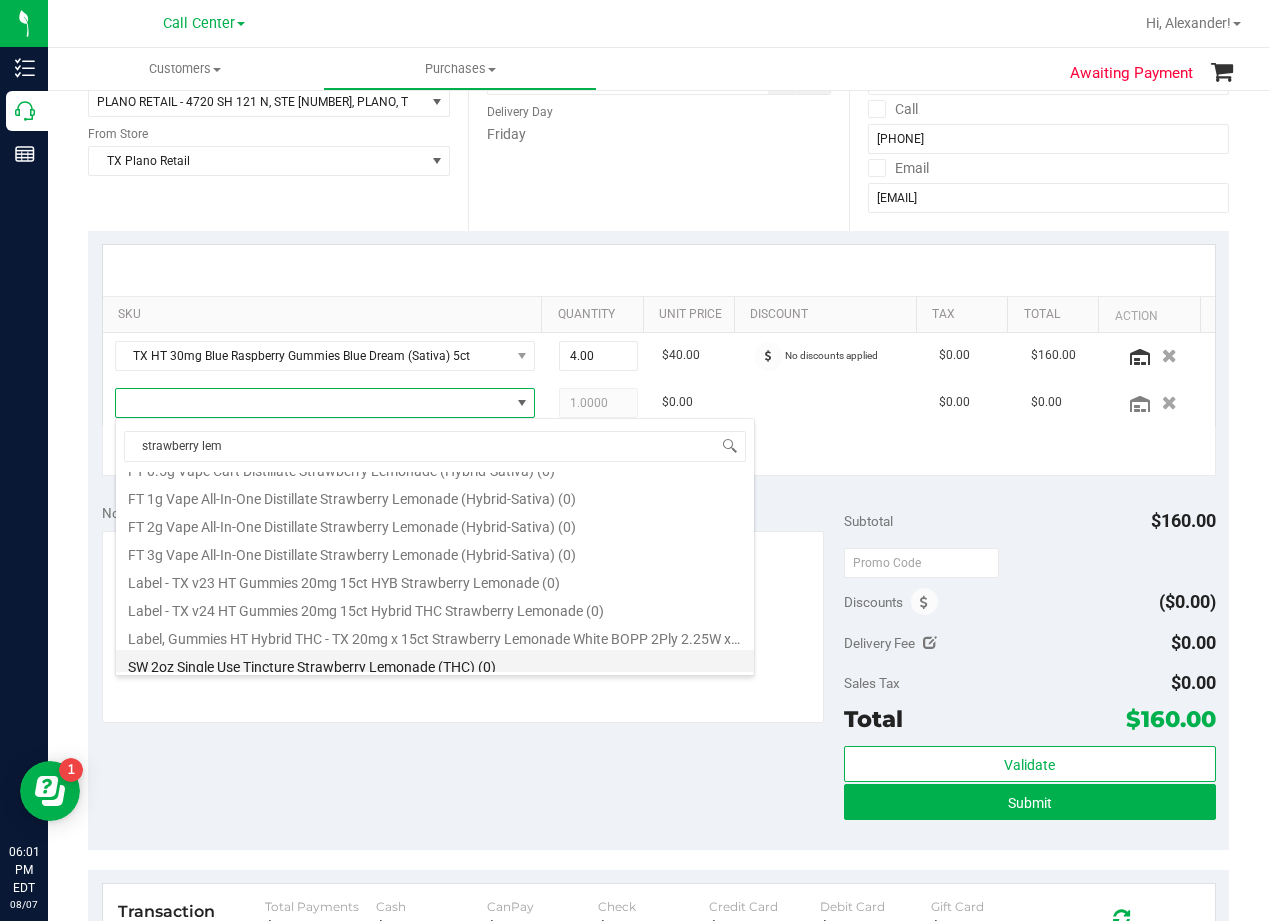 scroll, scrollTop: 164, scrollLeft: 0, axis: vertical 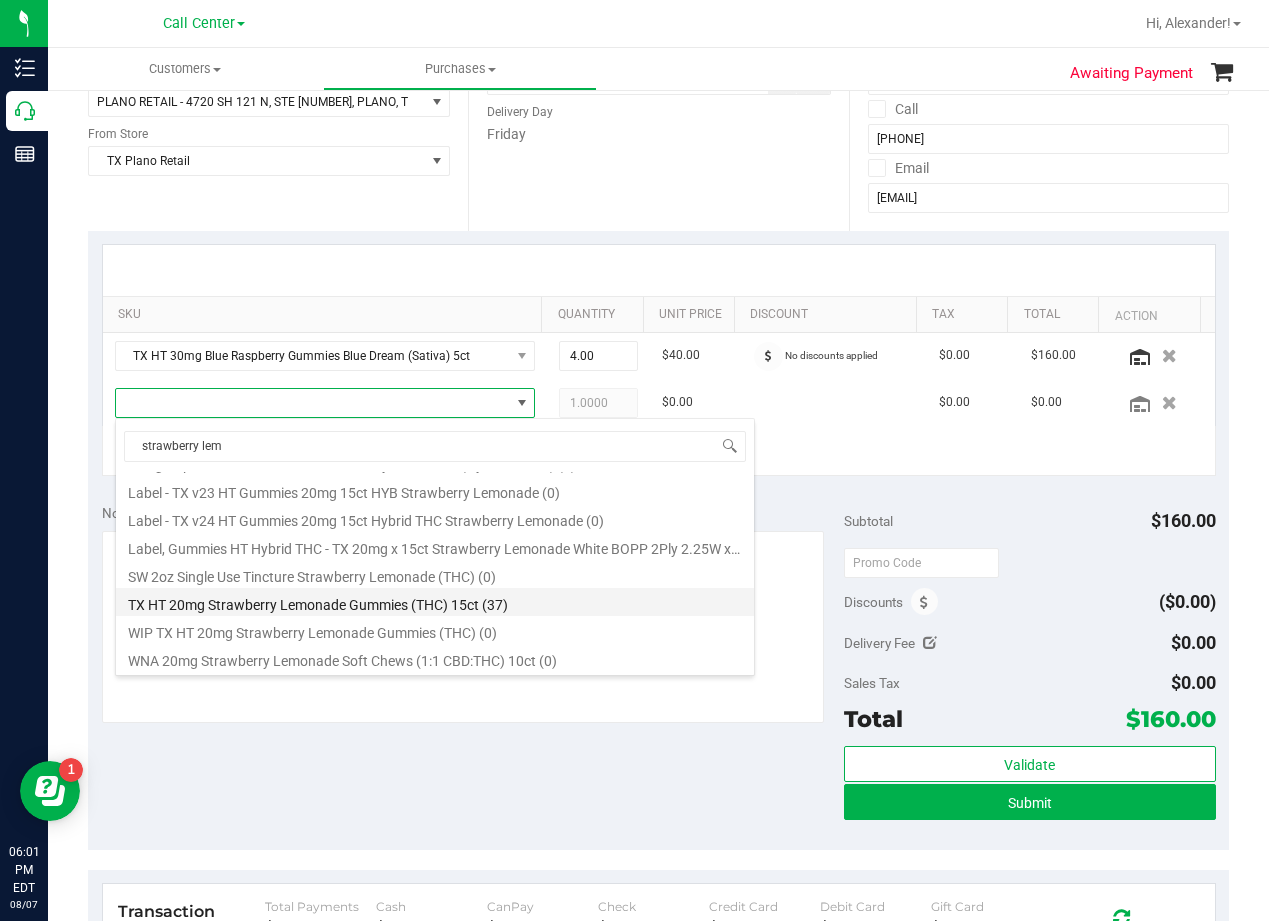 click on "TX HT 20mg Strawberry Lemonade Gummies (THC) 15ct (37)" at bounding box center [435, 602] 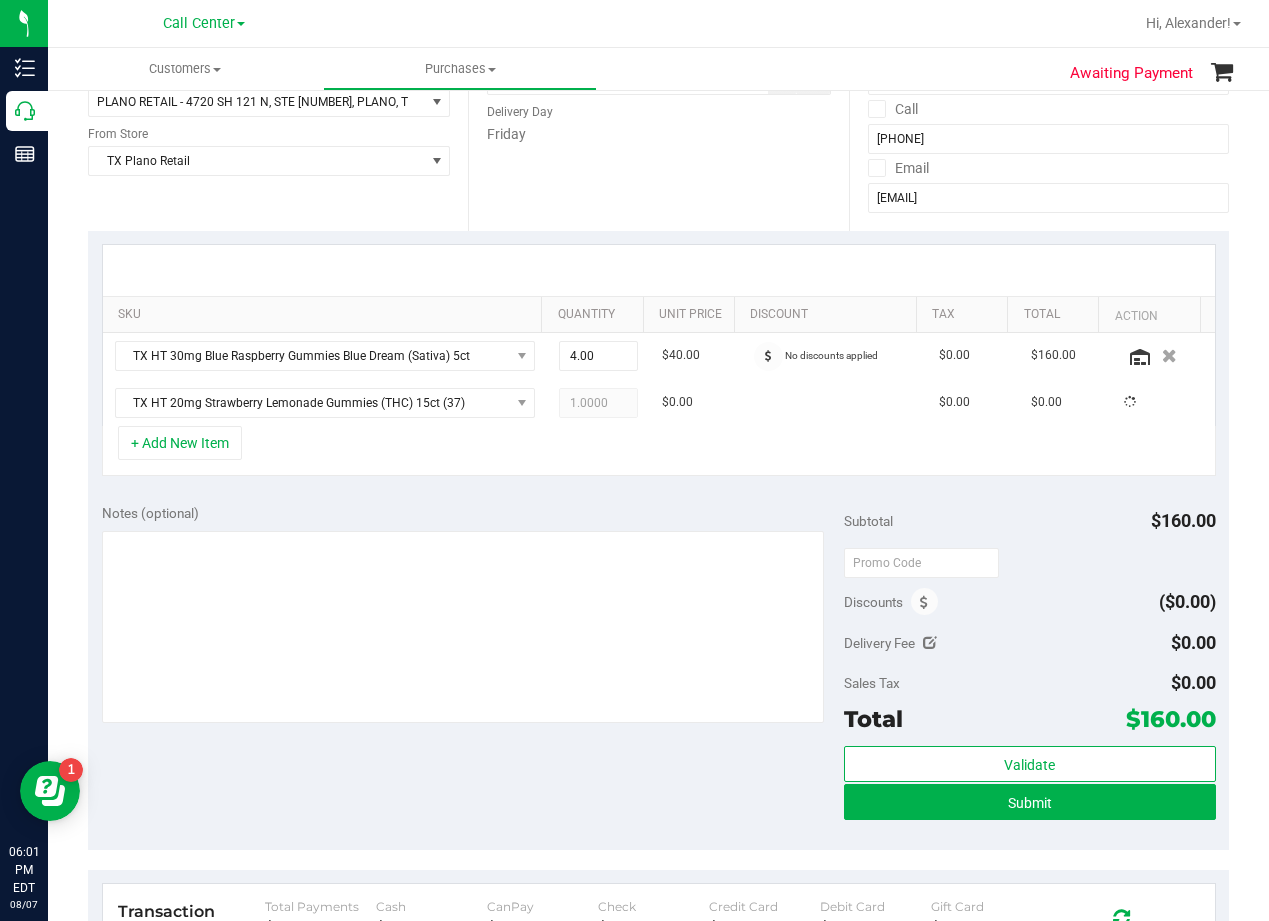 drag, startPoint x: 493, startPoint y: 512, endPoint x: 600, endPoint y: 498, distance: 107.912 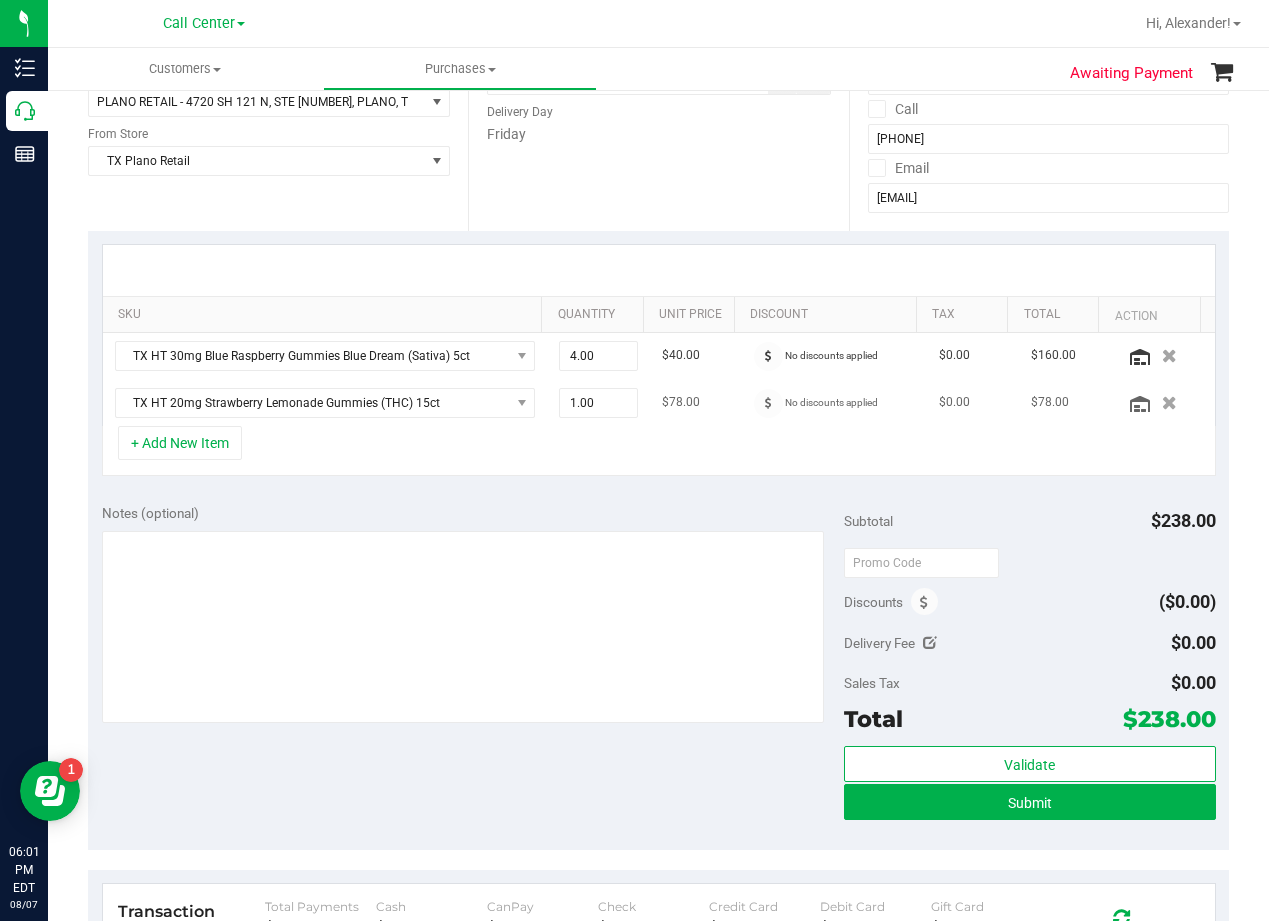 click on "$78.00" at bounding box center (696, 403) 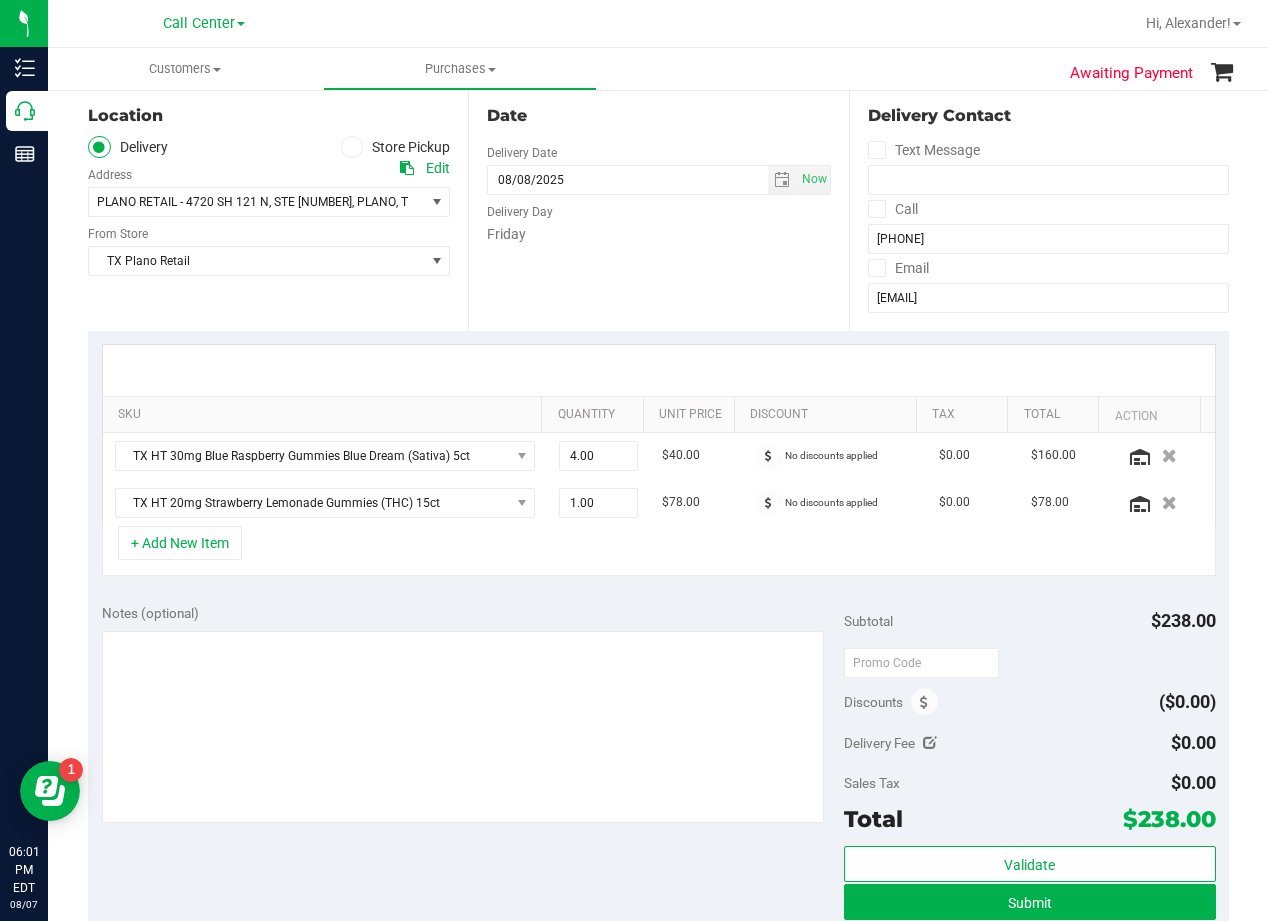 click at bounding box center (659, 370) 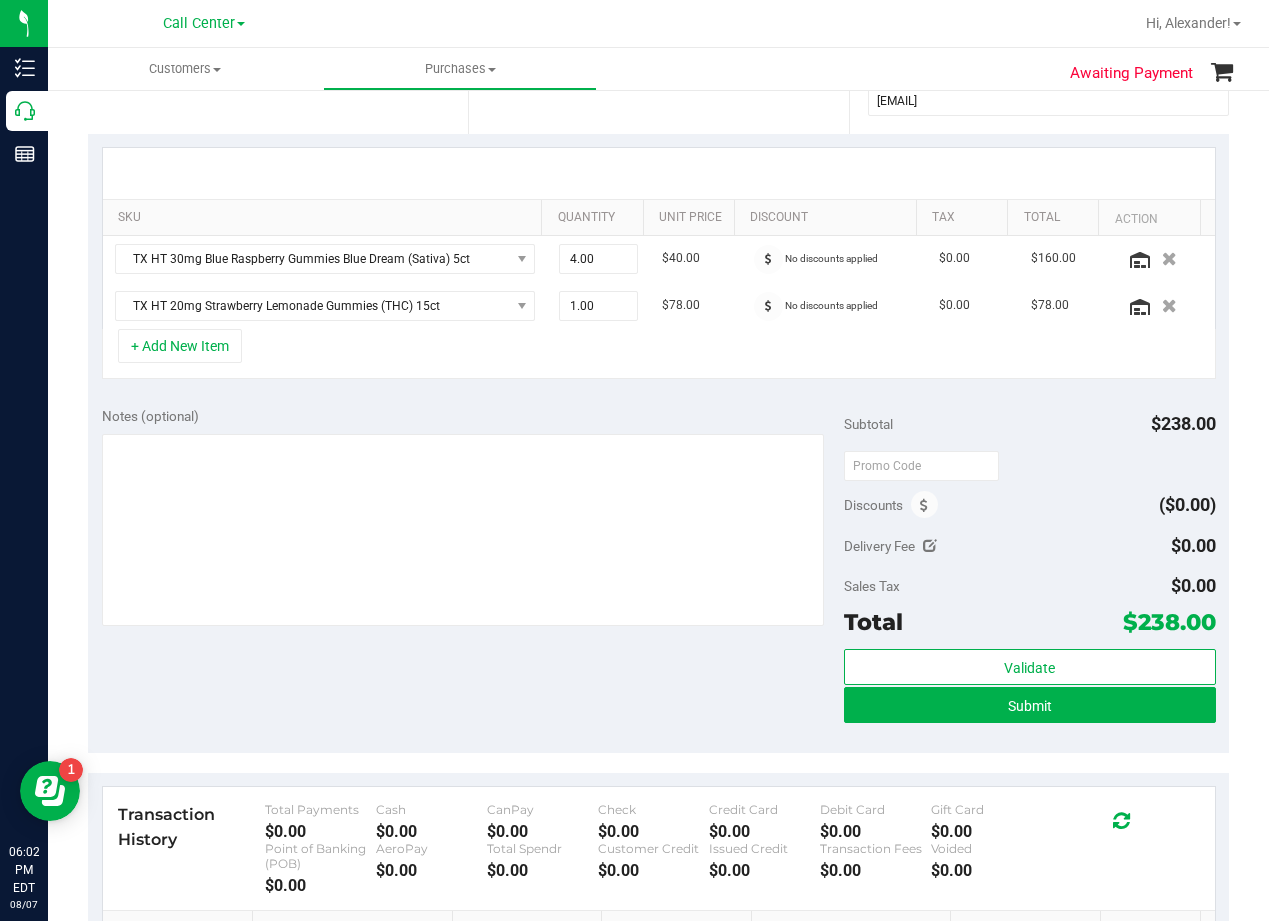 scroll, scrollTop: 400, scrollLeft: 0, axis: vertical 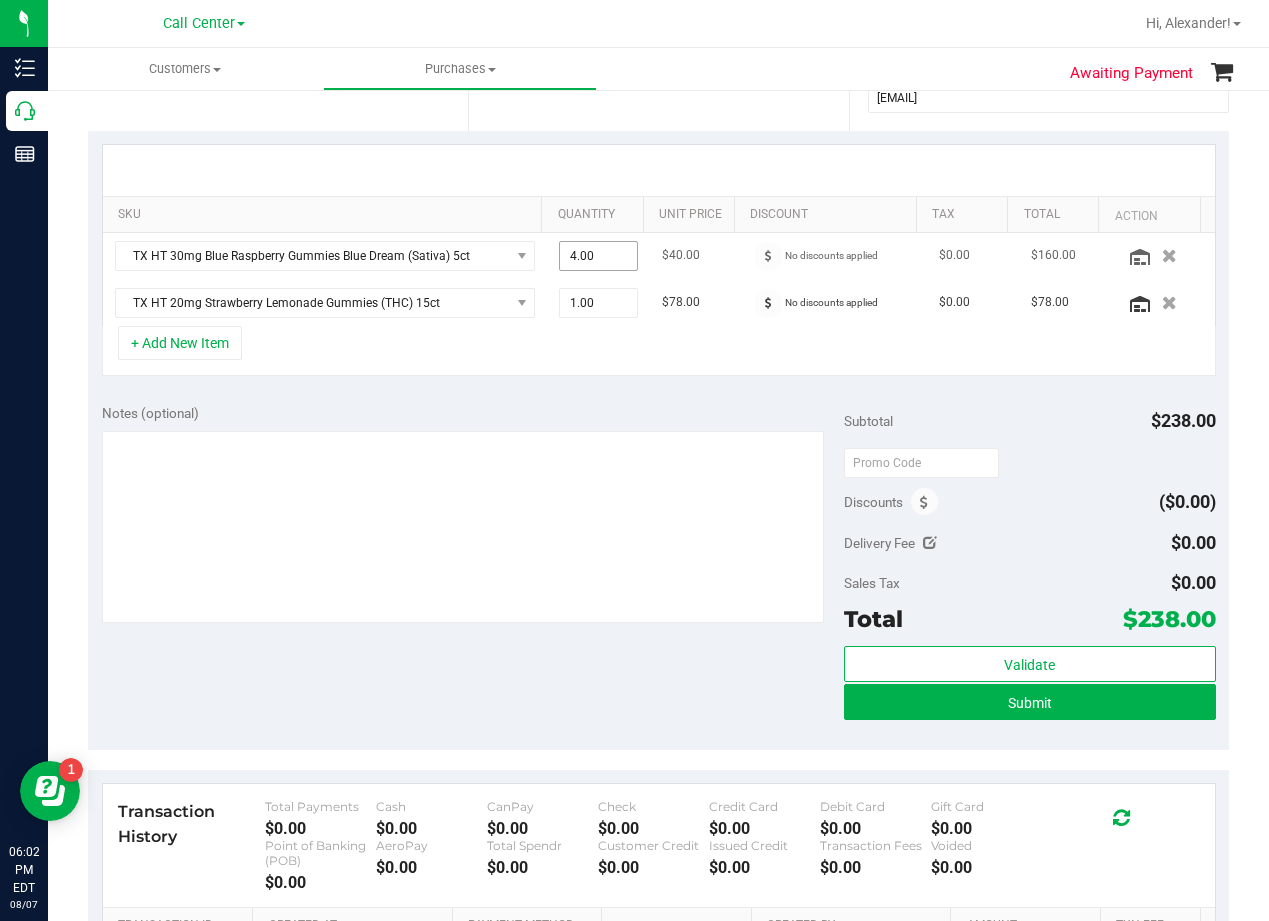 click on "4.00 4" at bounding box center [598, 256] 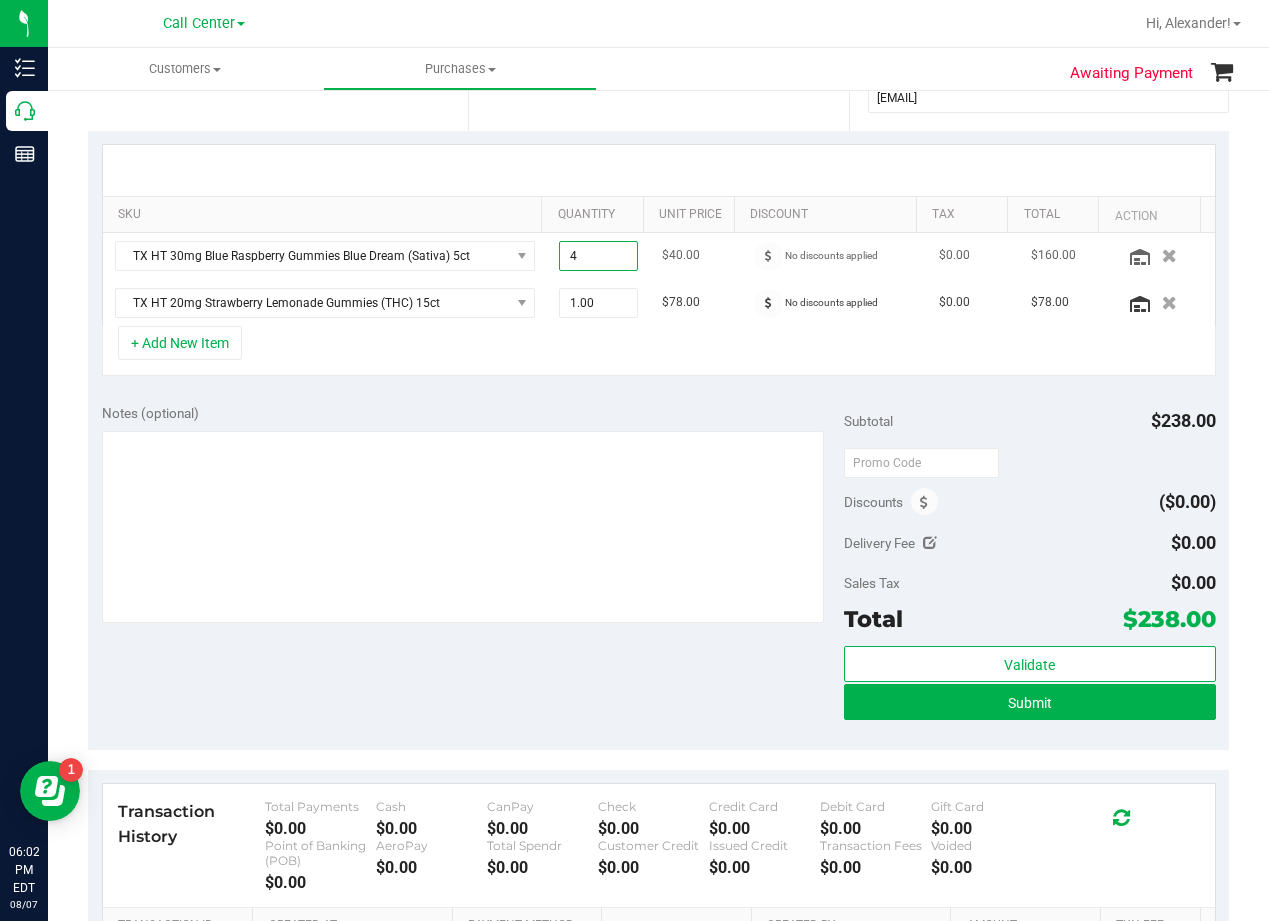 click on "4" at bounding box center [598, 256] 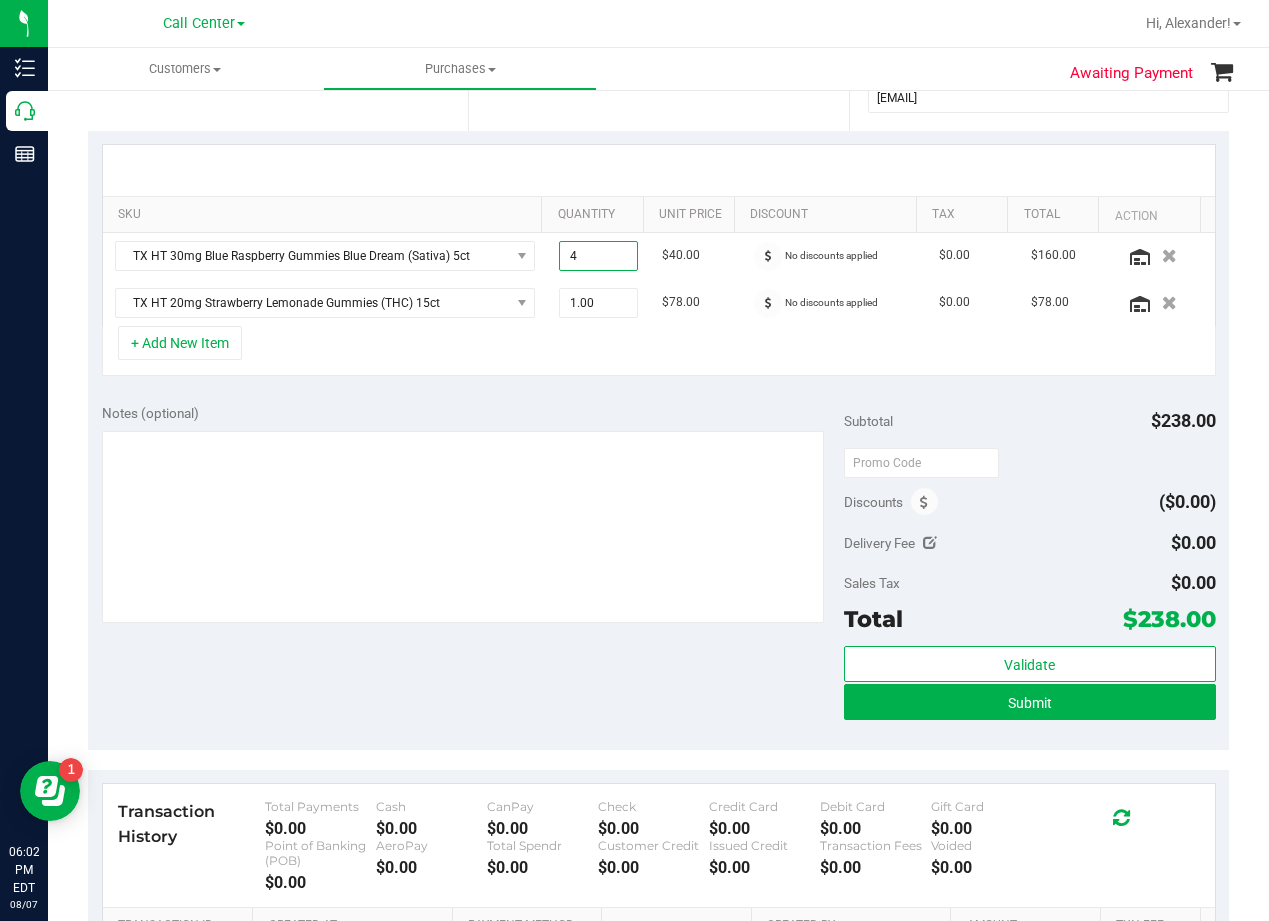 type on "5" 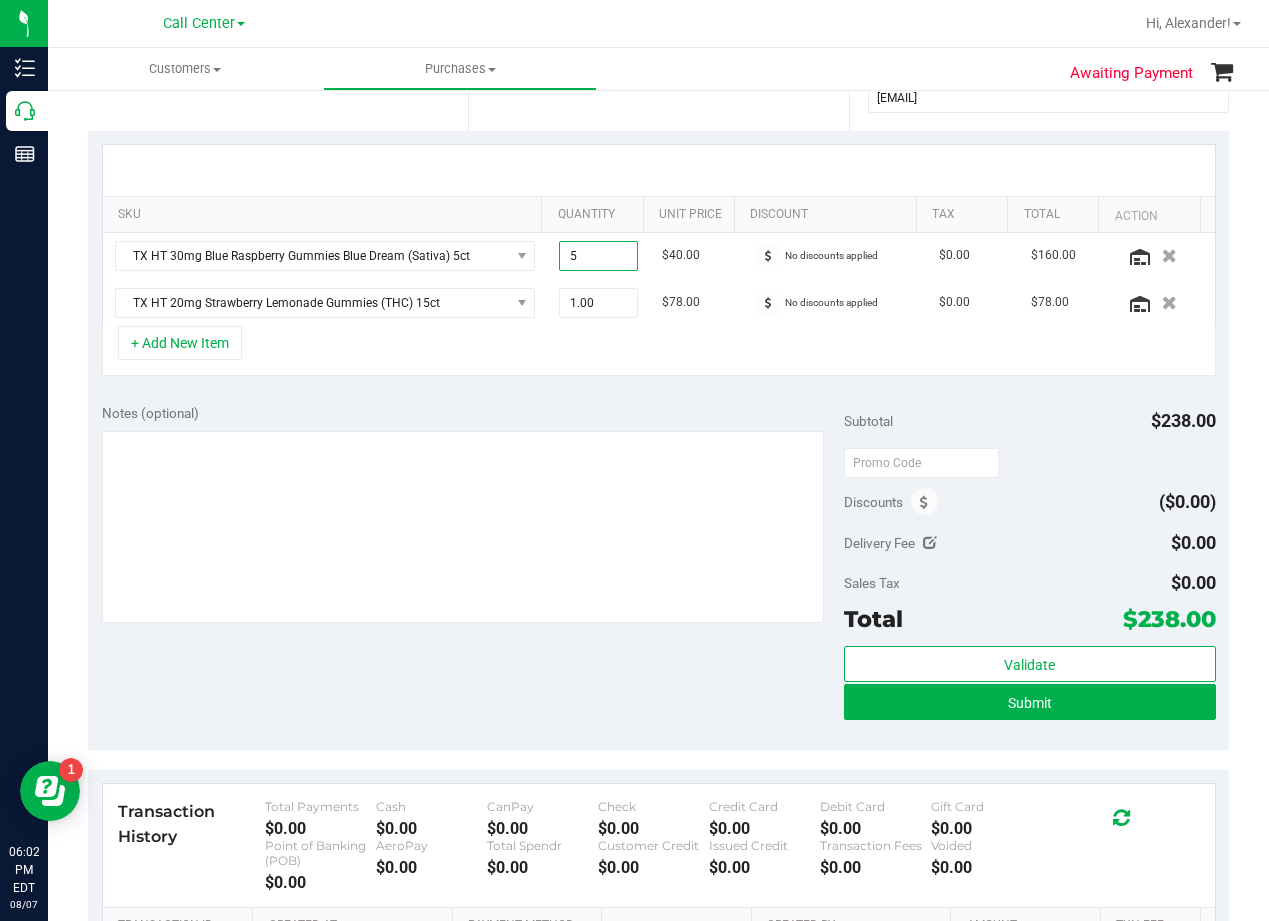 type on "5.00" 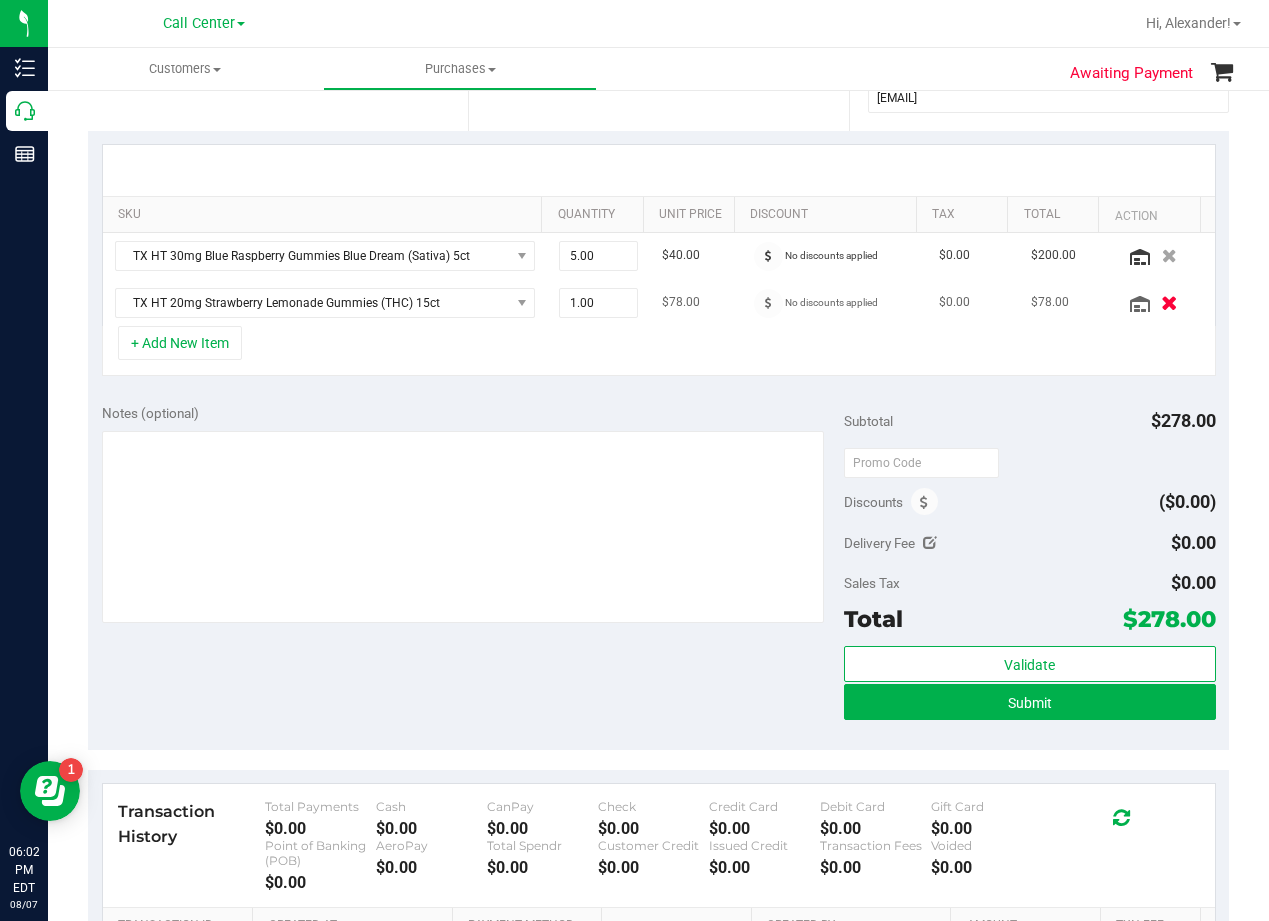 click at bounding box center (1169, 302) 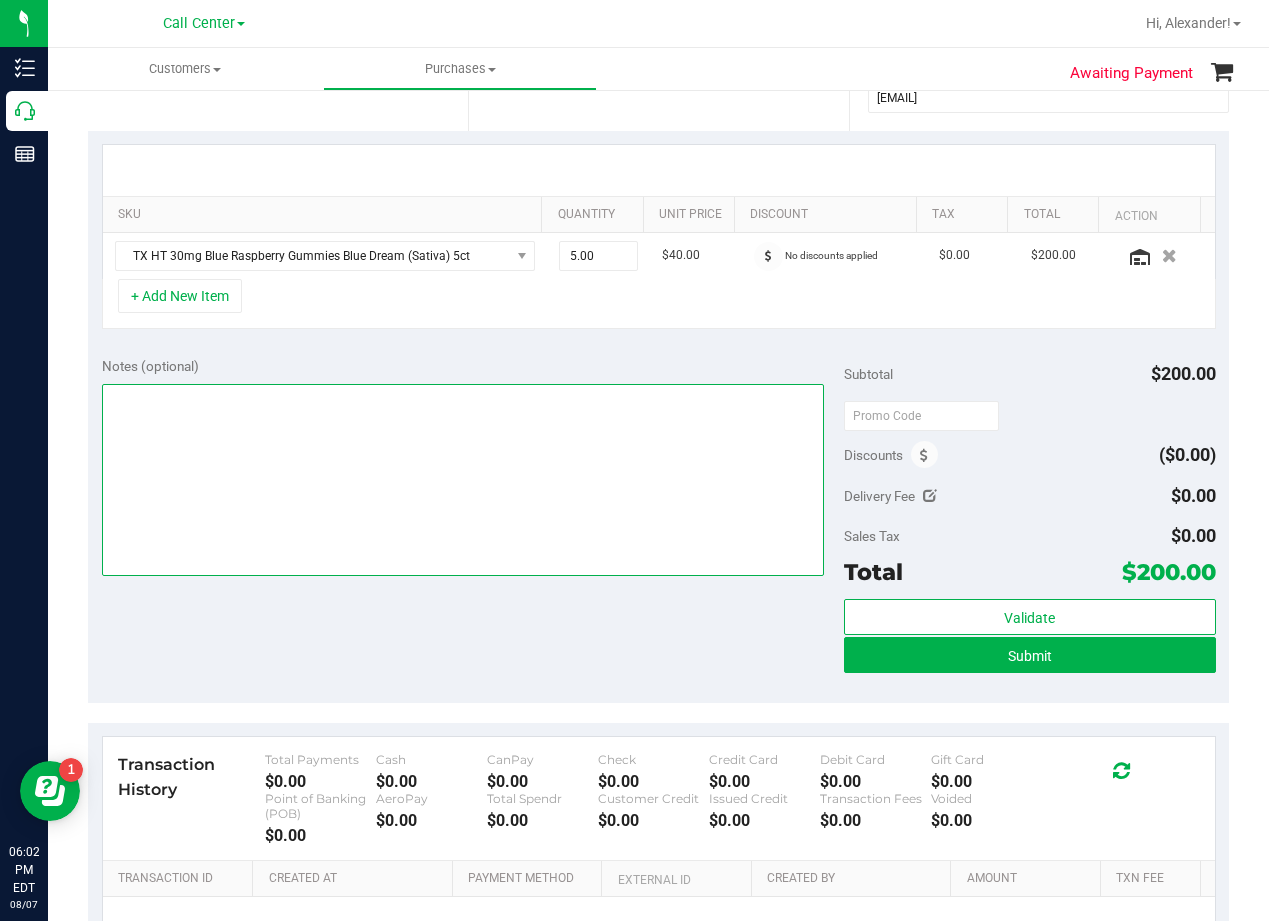 click at bounding box center [463, 480] 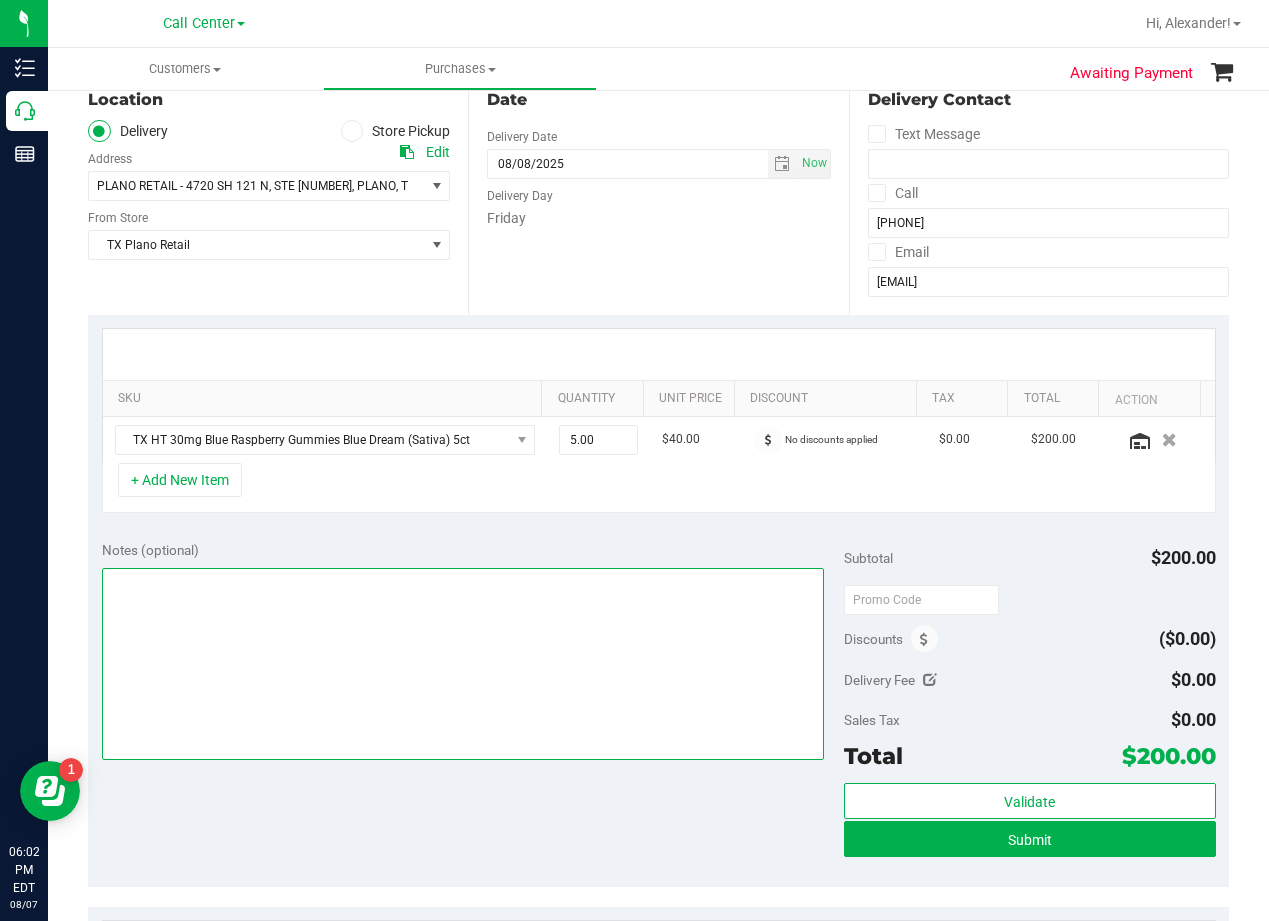 scroll, scrollTop: 200, scrollLeft: 0, axis: vertical 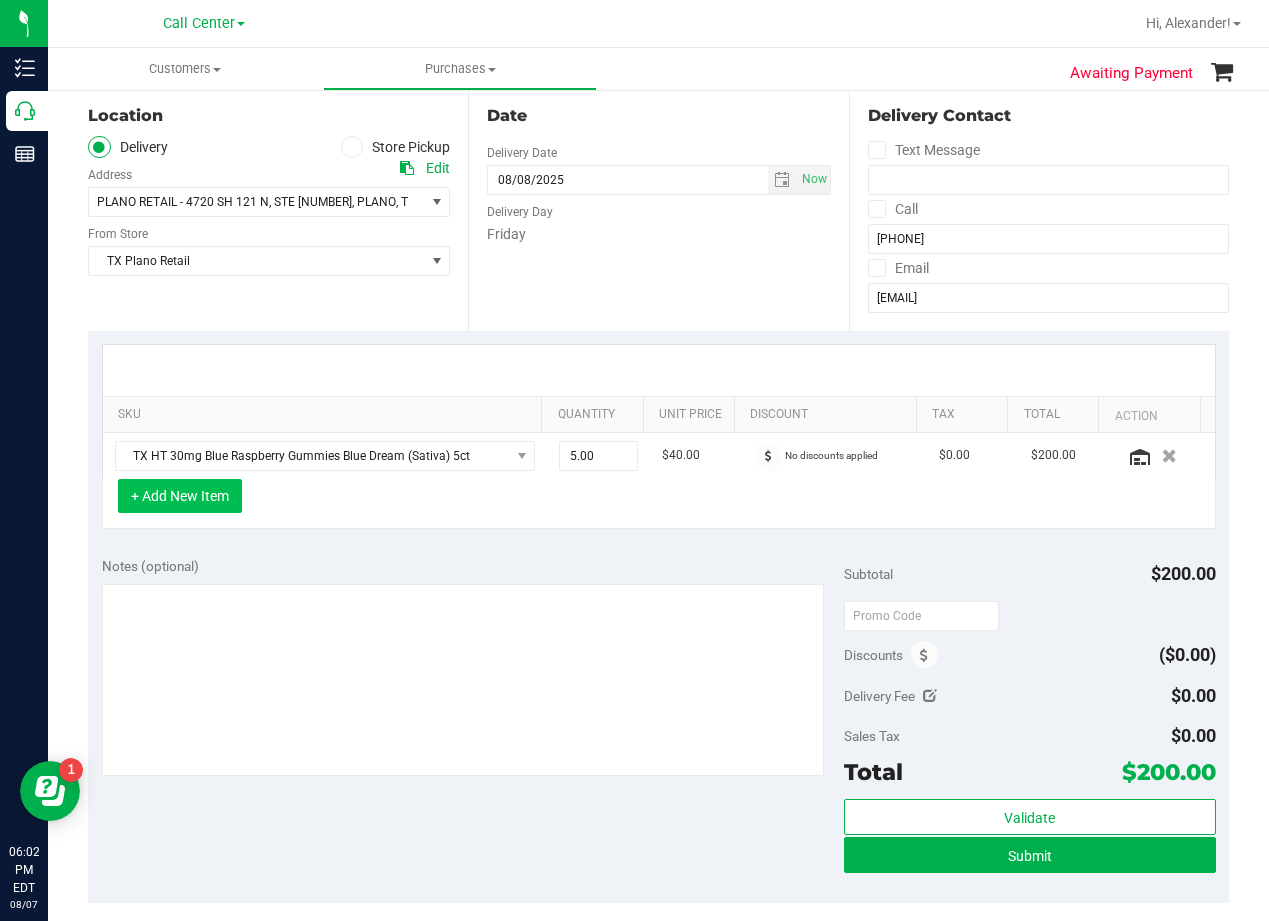 click on "+ Add New Item" at bounding box center (180, 496) 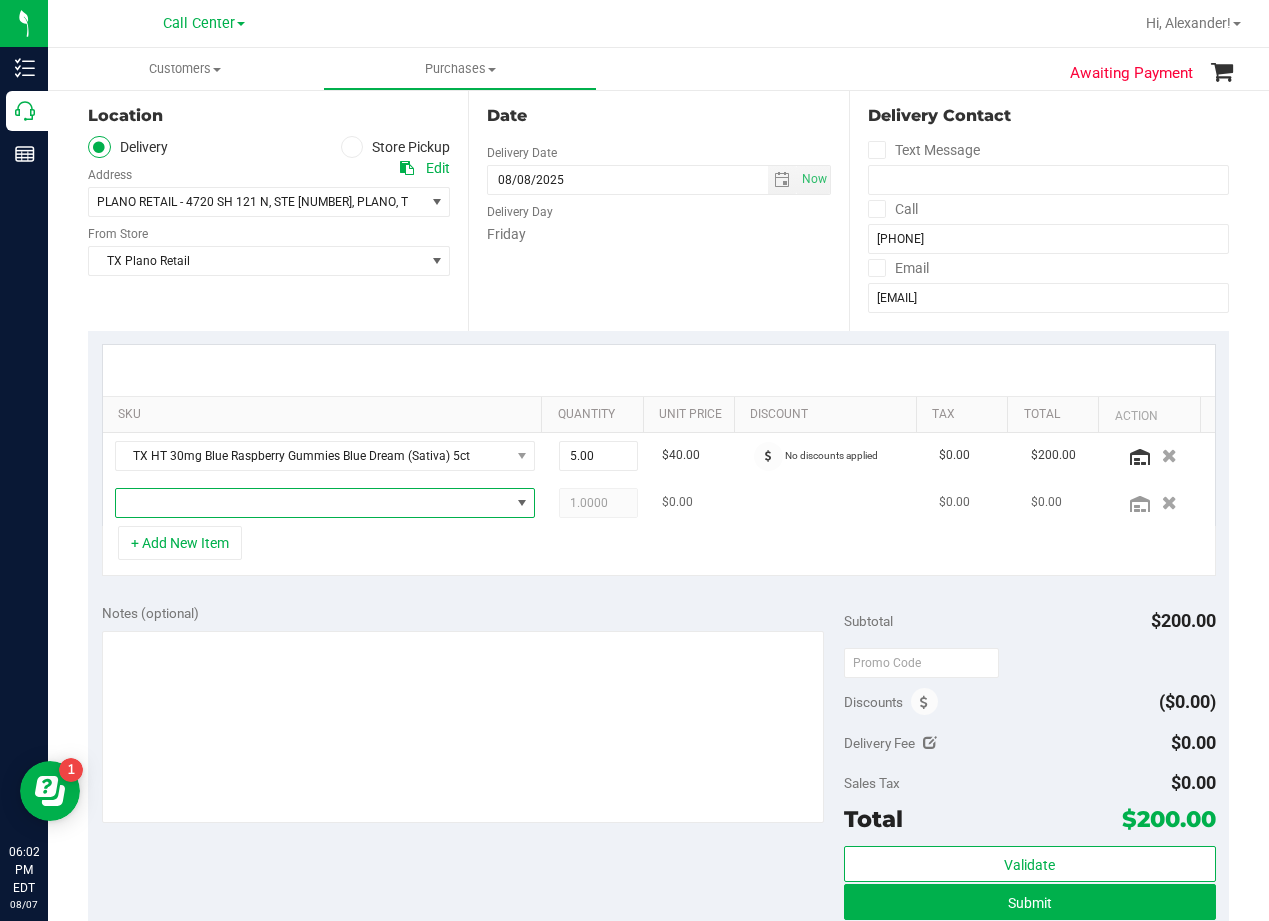 click at bounding box center (313, 503) 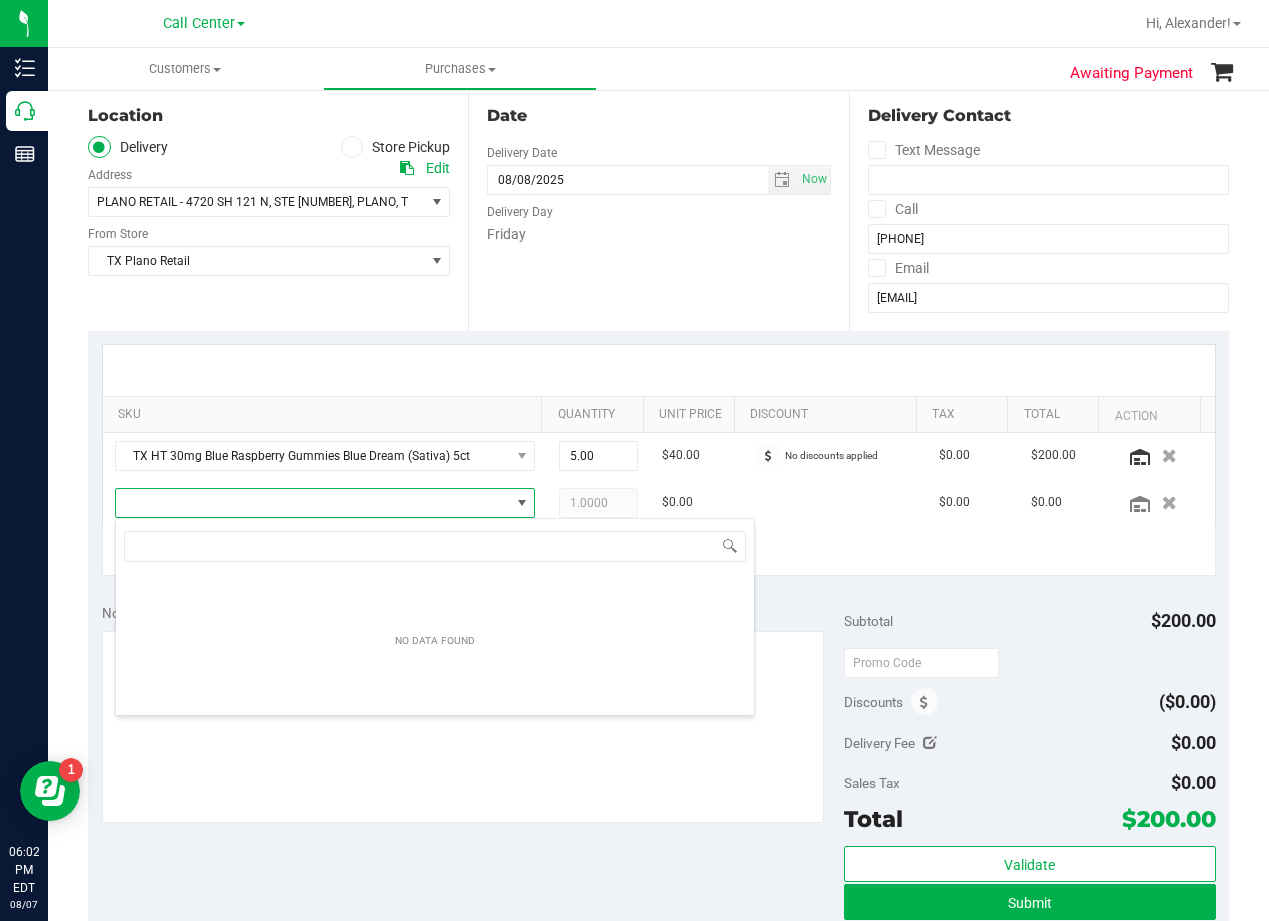 scroll, scrollTop: 99970, scrollLeft: 99592, axis: both 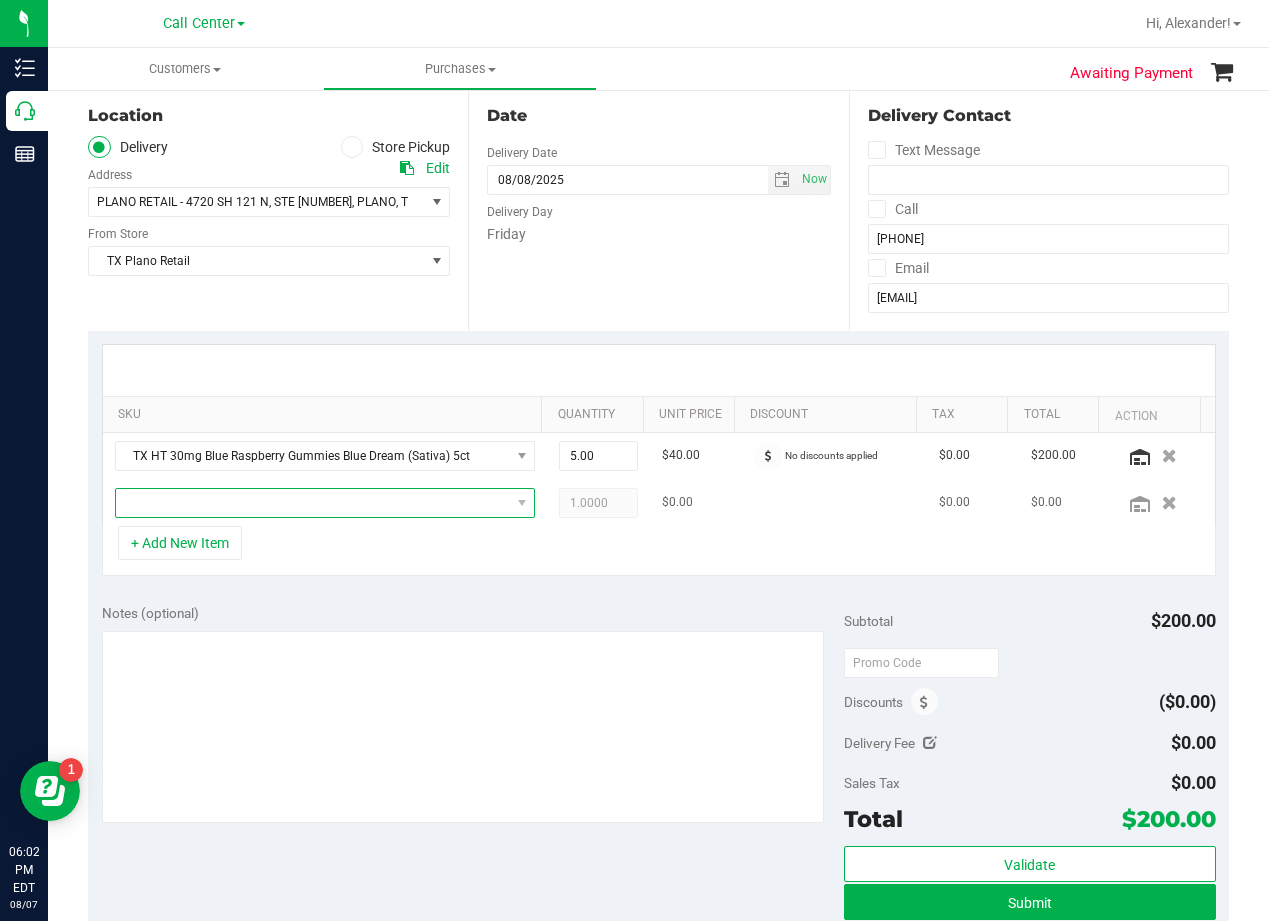 click at bounding box center (313, 503) 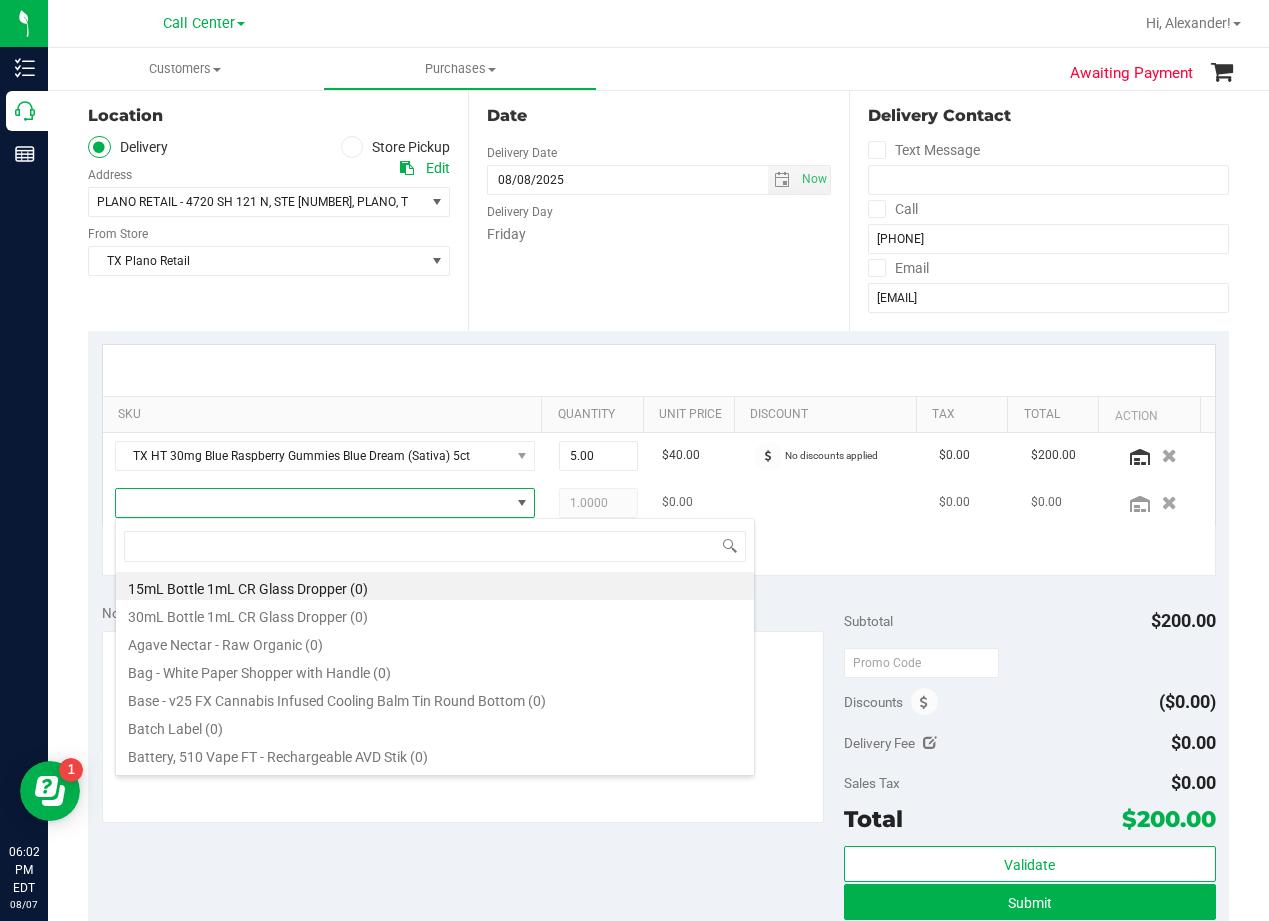 scroll, scrollTop: 99970, scrollLeft: 99592, axis: both 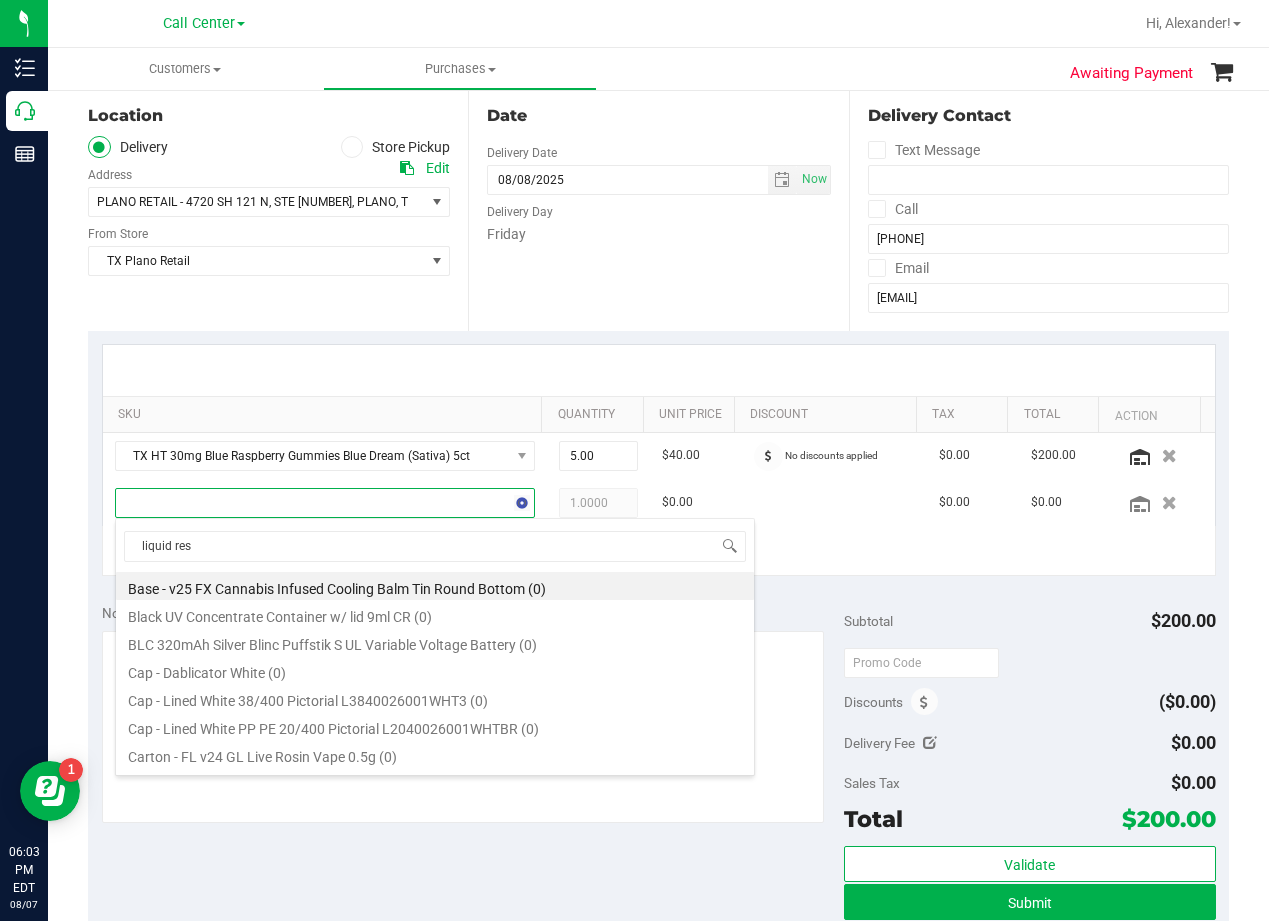 type on "liquid rest" 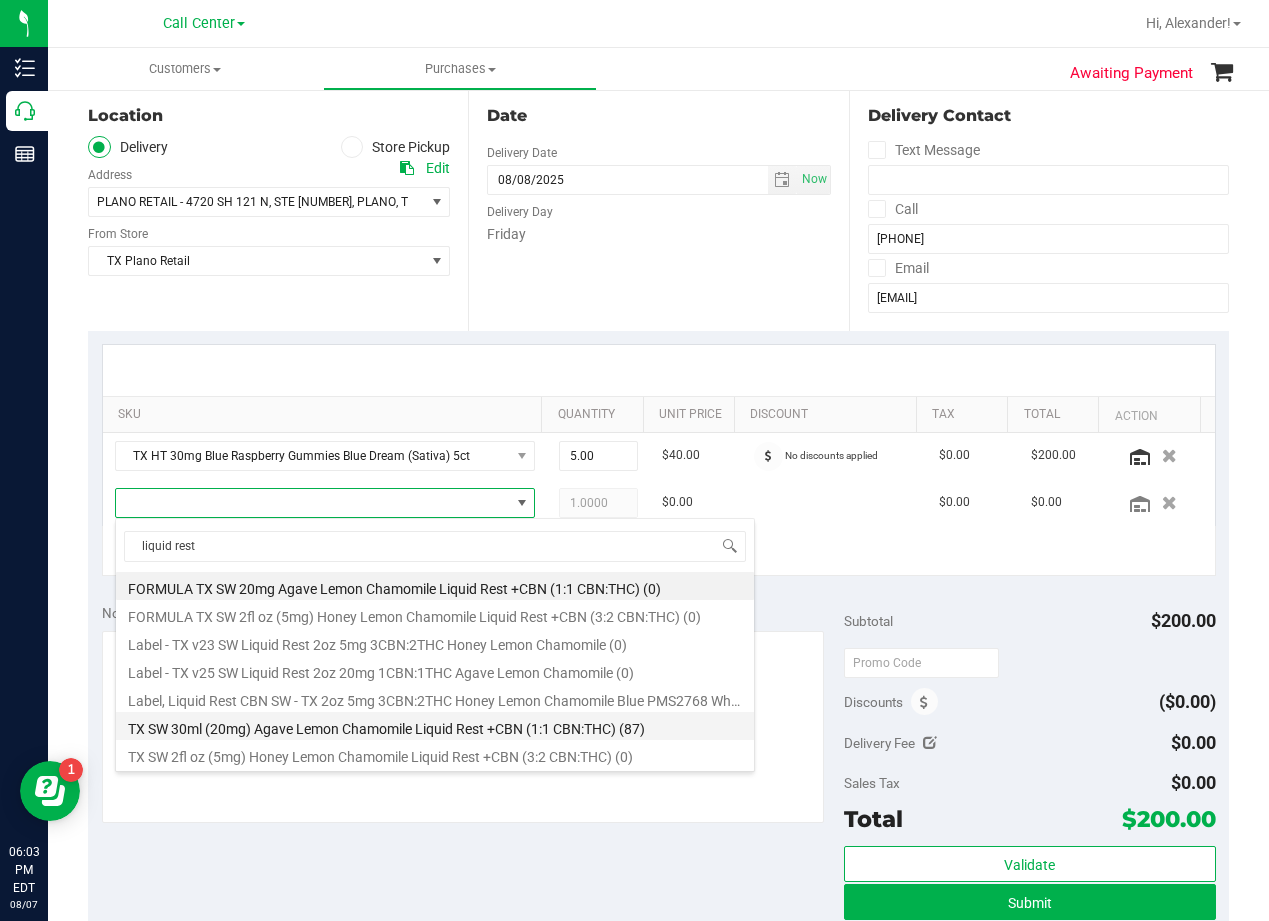click on "TX SW 2fl oz (20mg) Agave Lemon Chamomile Liquid Rest +CBN (1:1 CBN:THC) (87)" at bounding box center (435, 726) 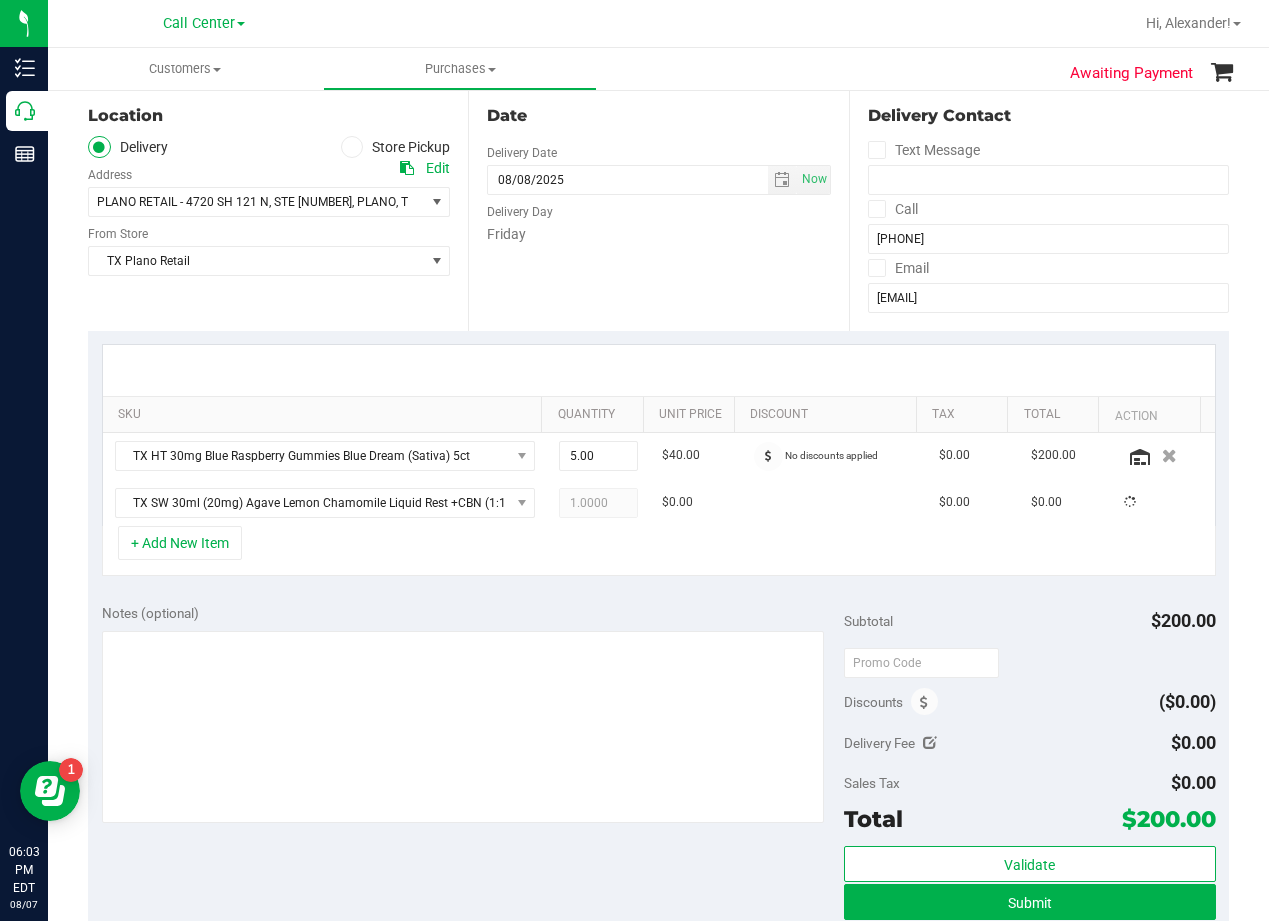 click on "Notes (optional)
Subtotal
$200.00
Discounts
($0.00)
Delivery Fee
$0.00
Sales Tax
$0.00
Total" at bounding box center [658, 770] 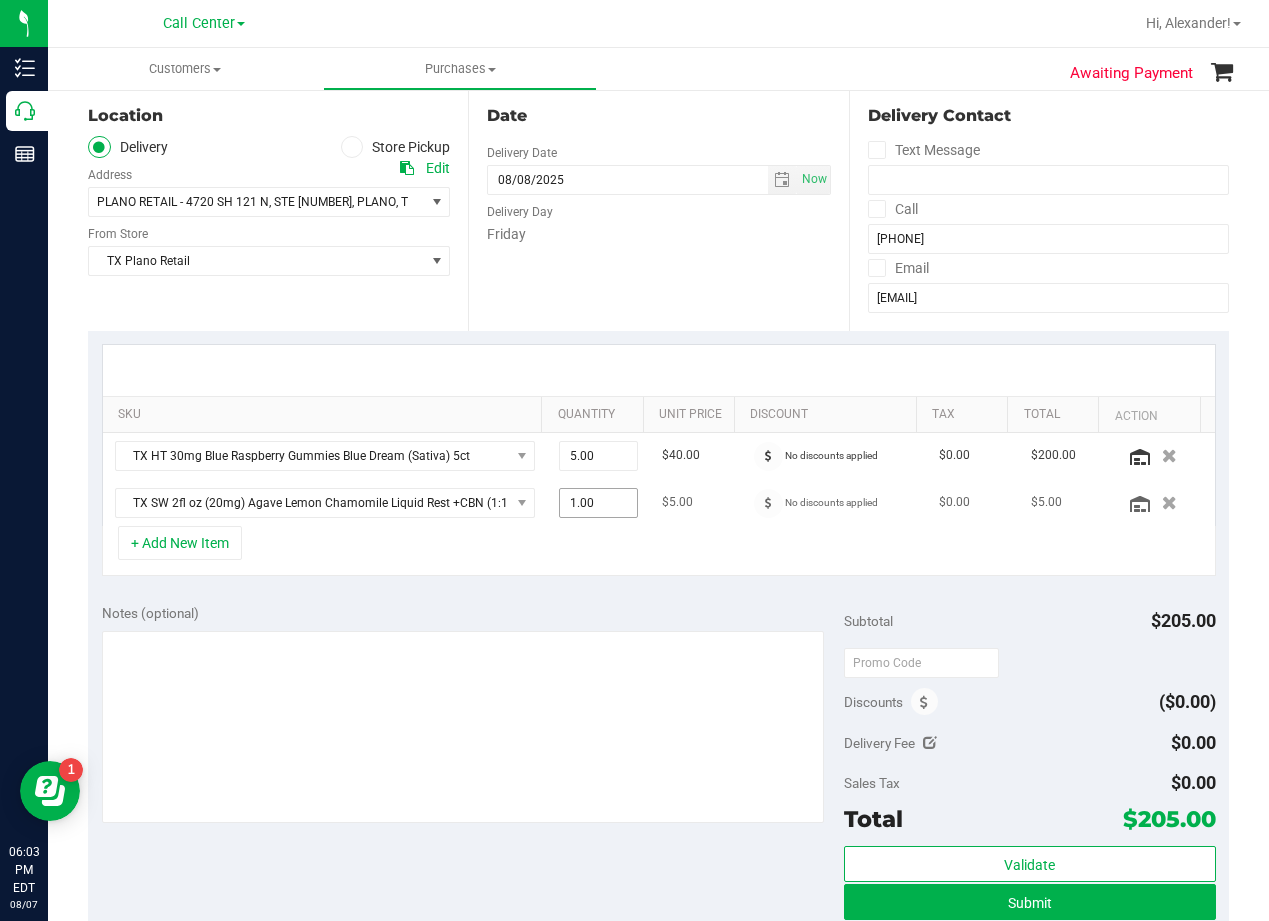 click on "1.00 1" at bounding box center (598, 503) 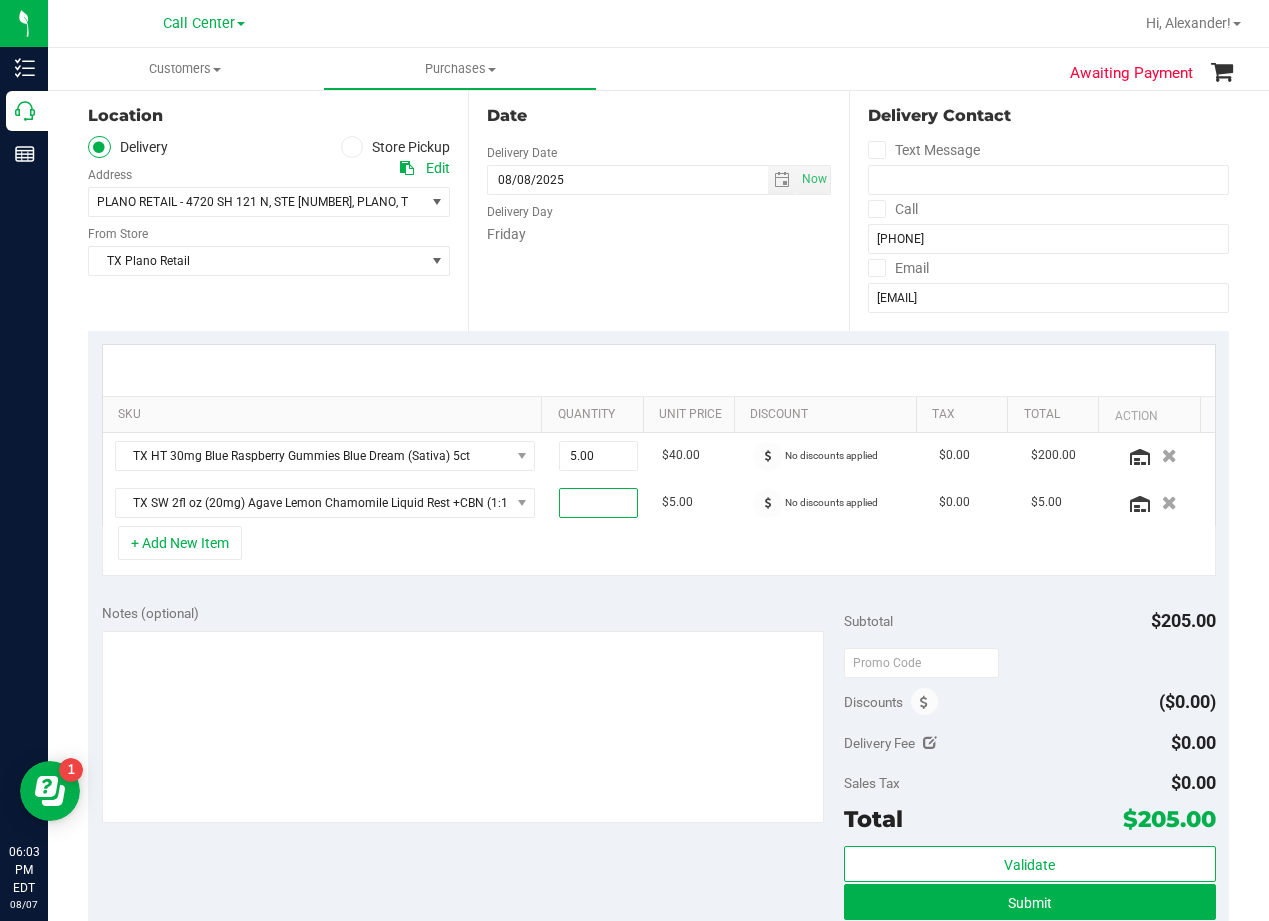 type on "5" 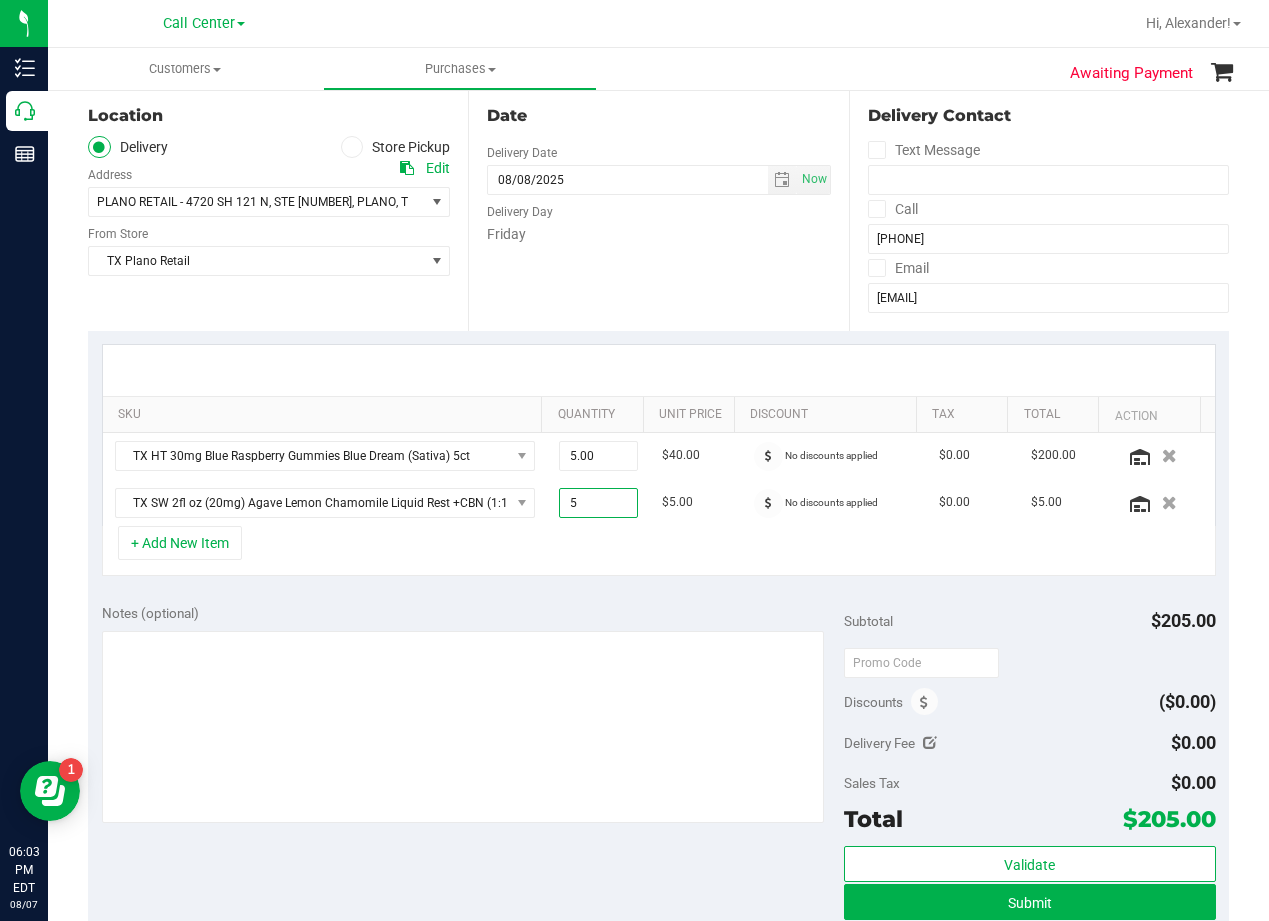 type on "5.00" 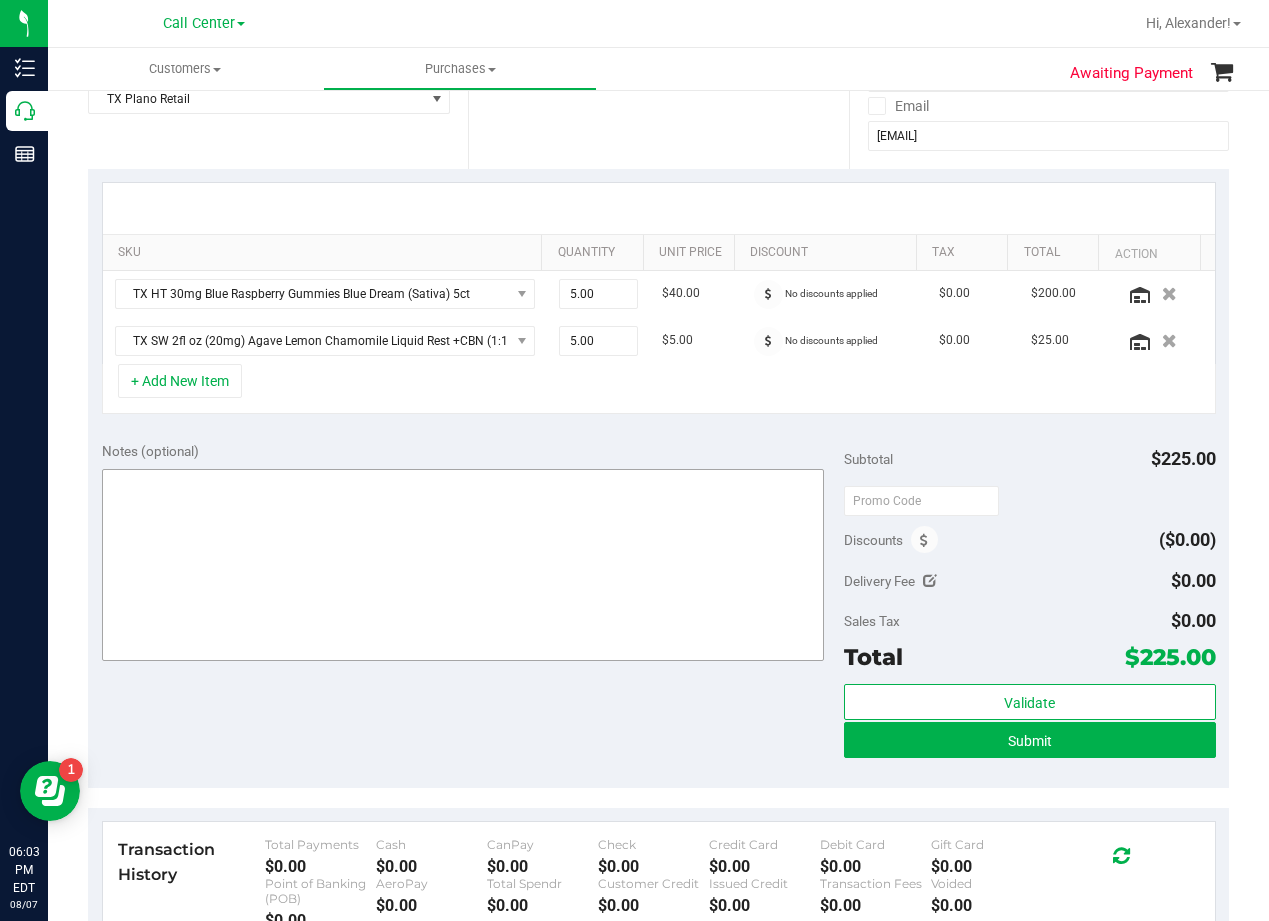scroll, scrollTop: 400, scrollLeft: 0, axis: vertical 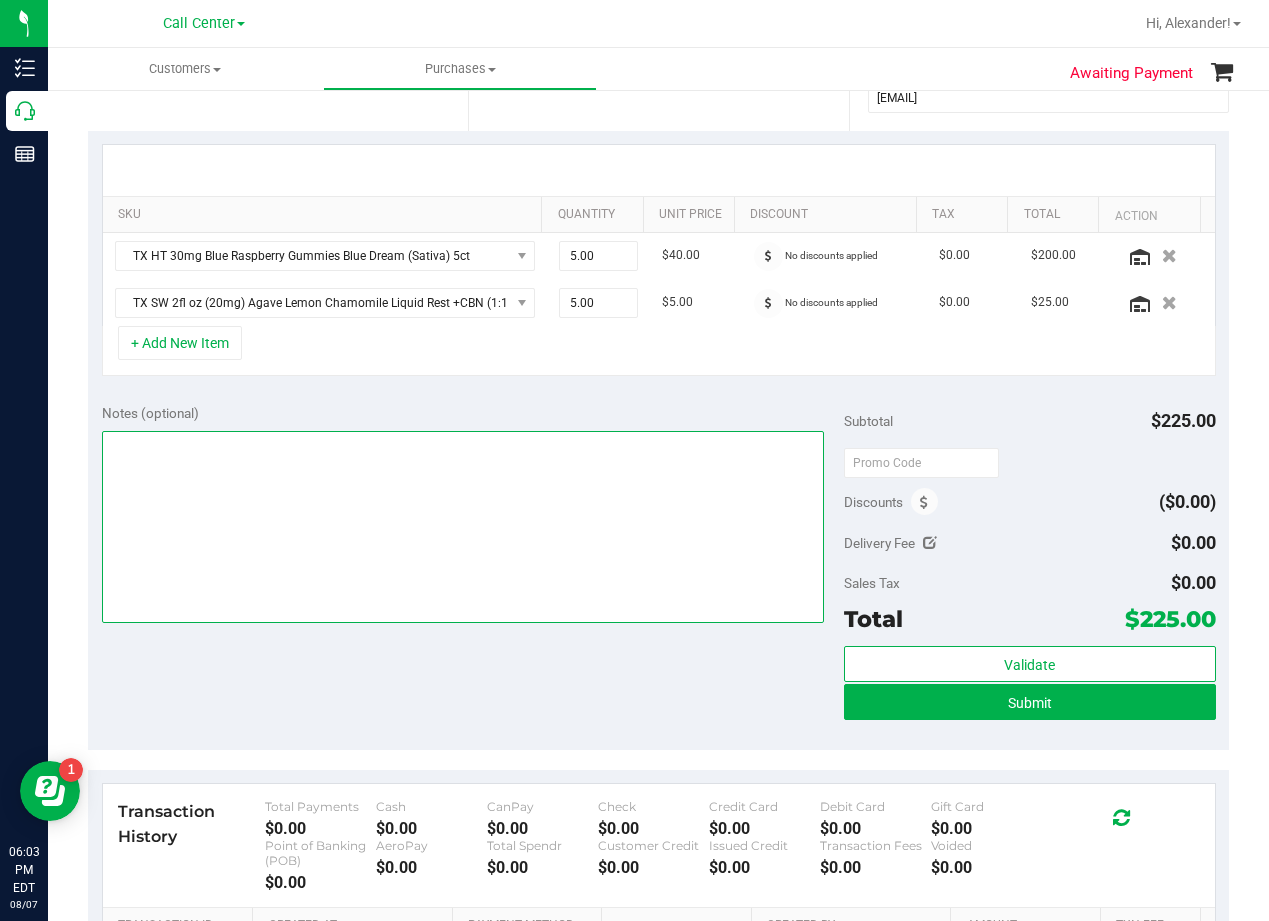 click at bounding box center [463, 527] 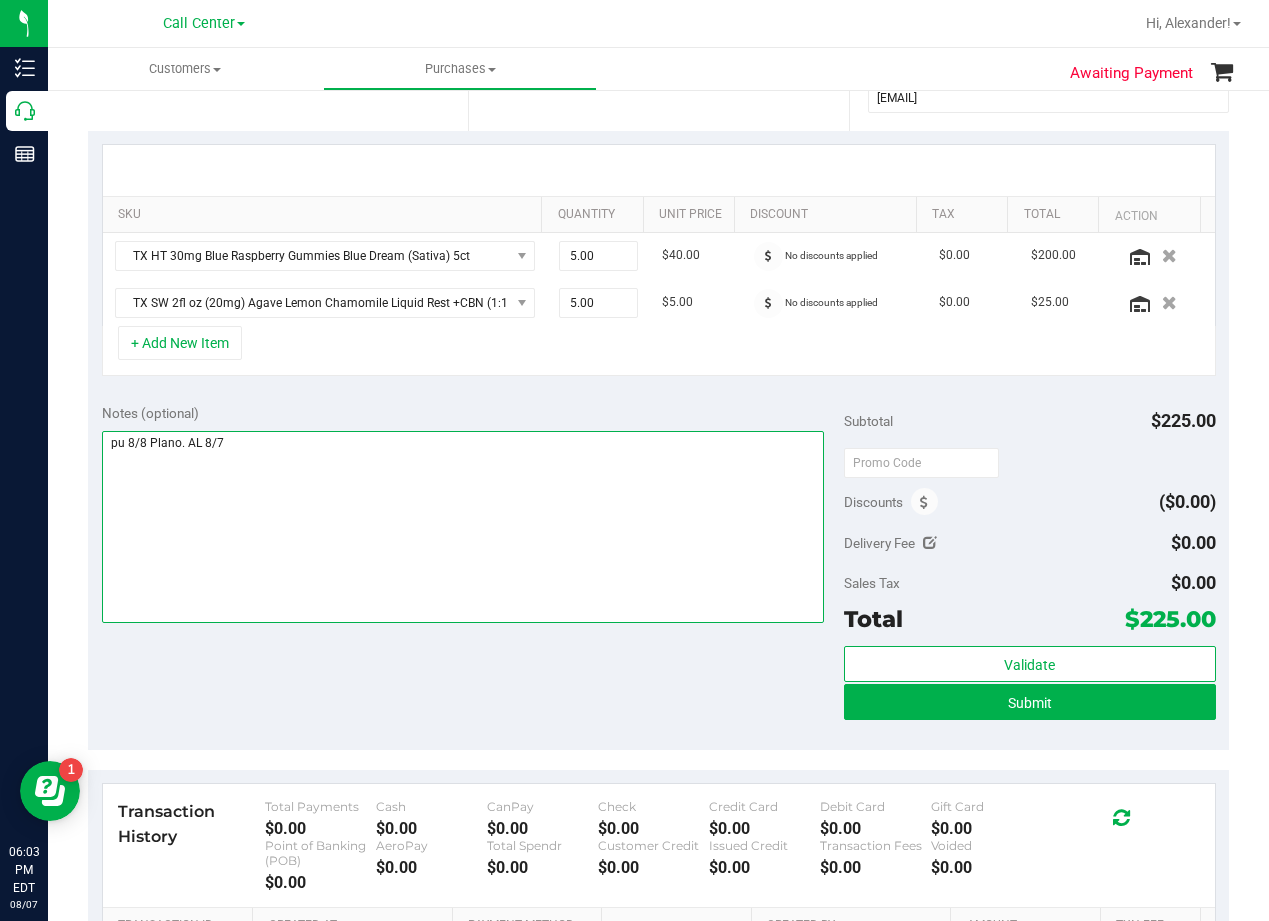 type on "pu 8/8 Plano. AL 8/7" 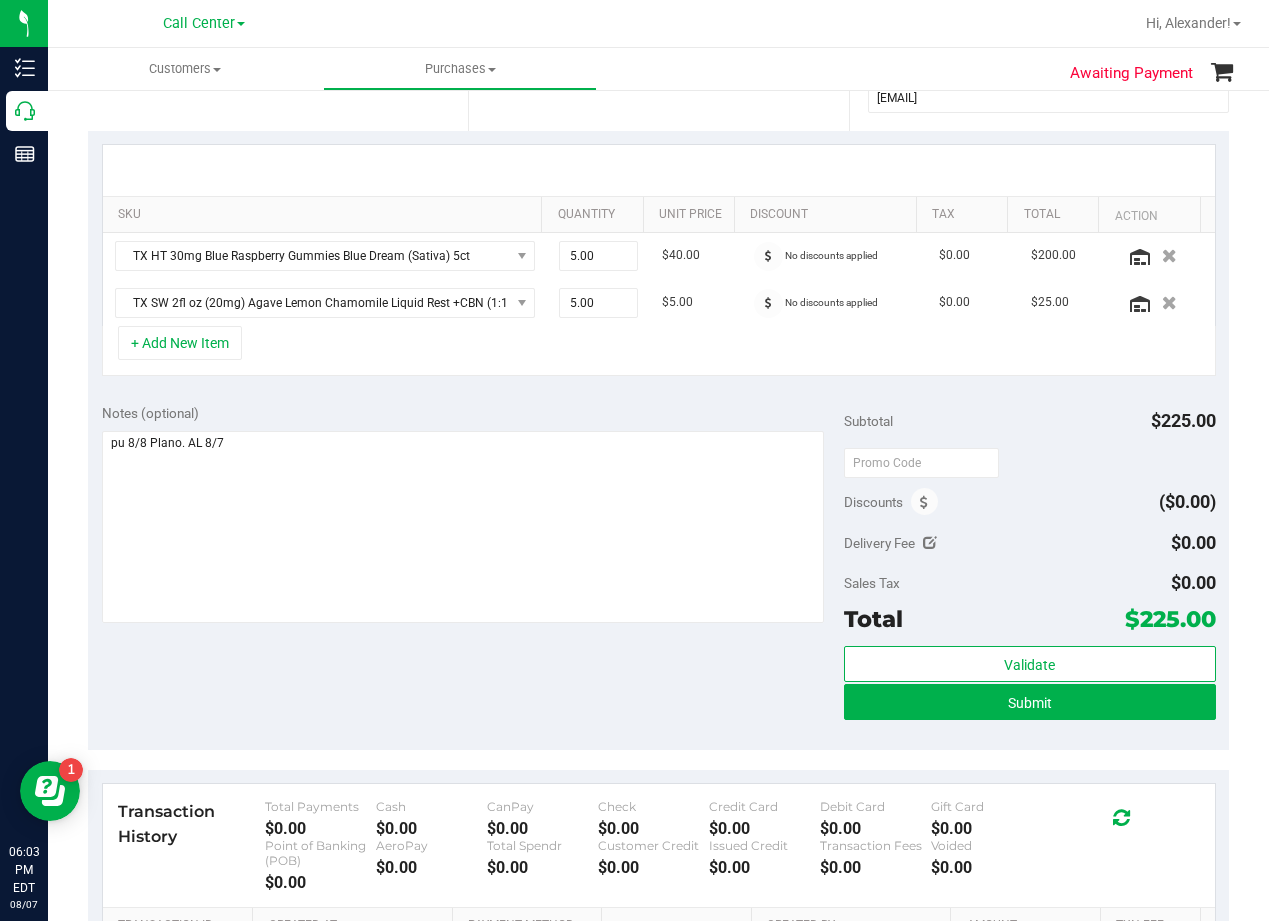 click on "Notes (optional)" at bounding box center [473, 413] 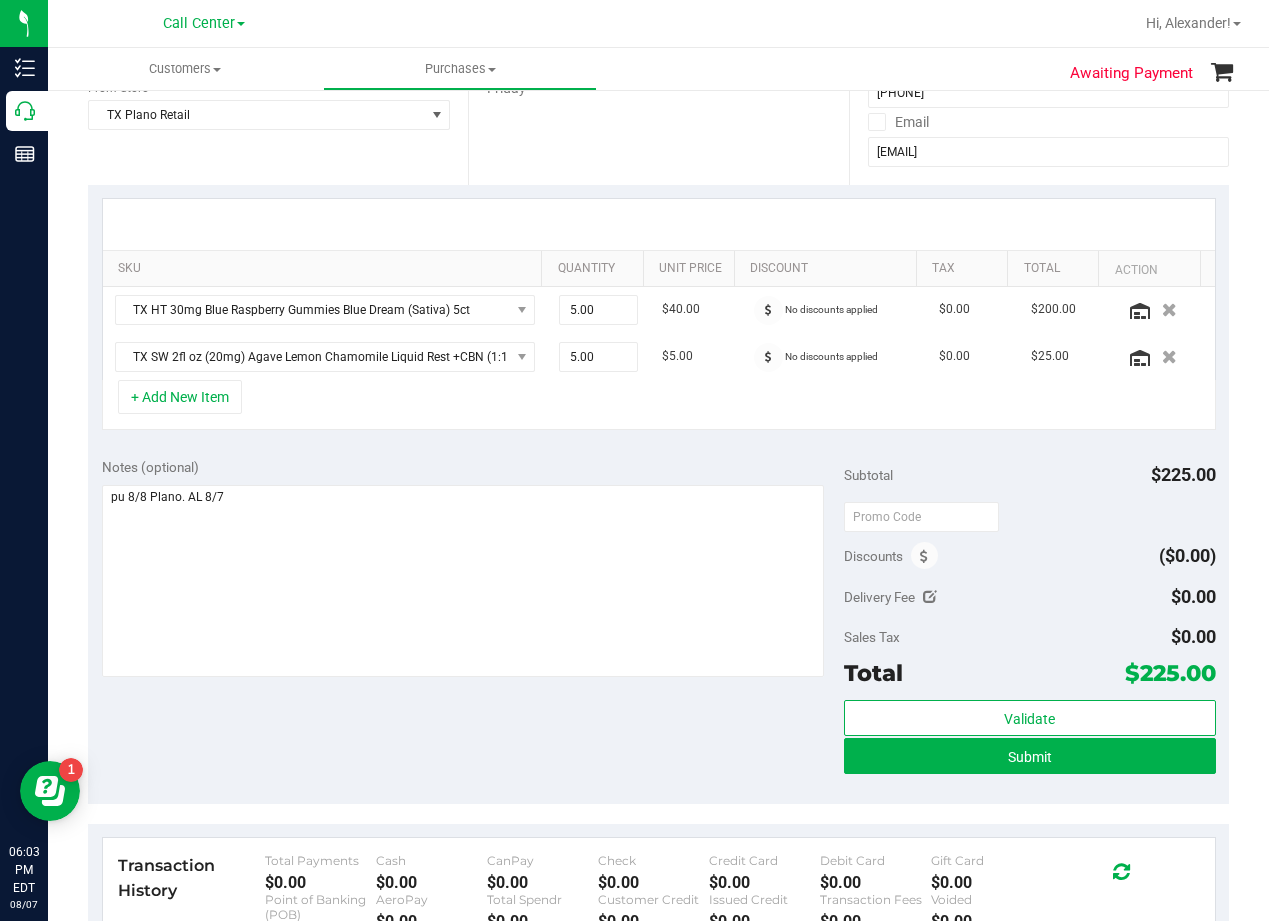 scroll, scrollTop: 300, scrollLeft: 0, axis: vertical 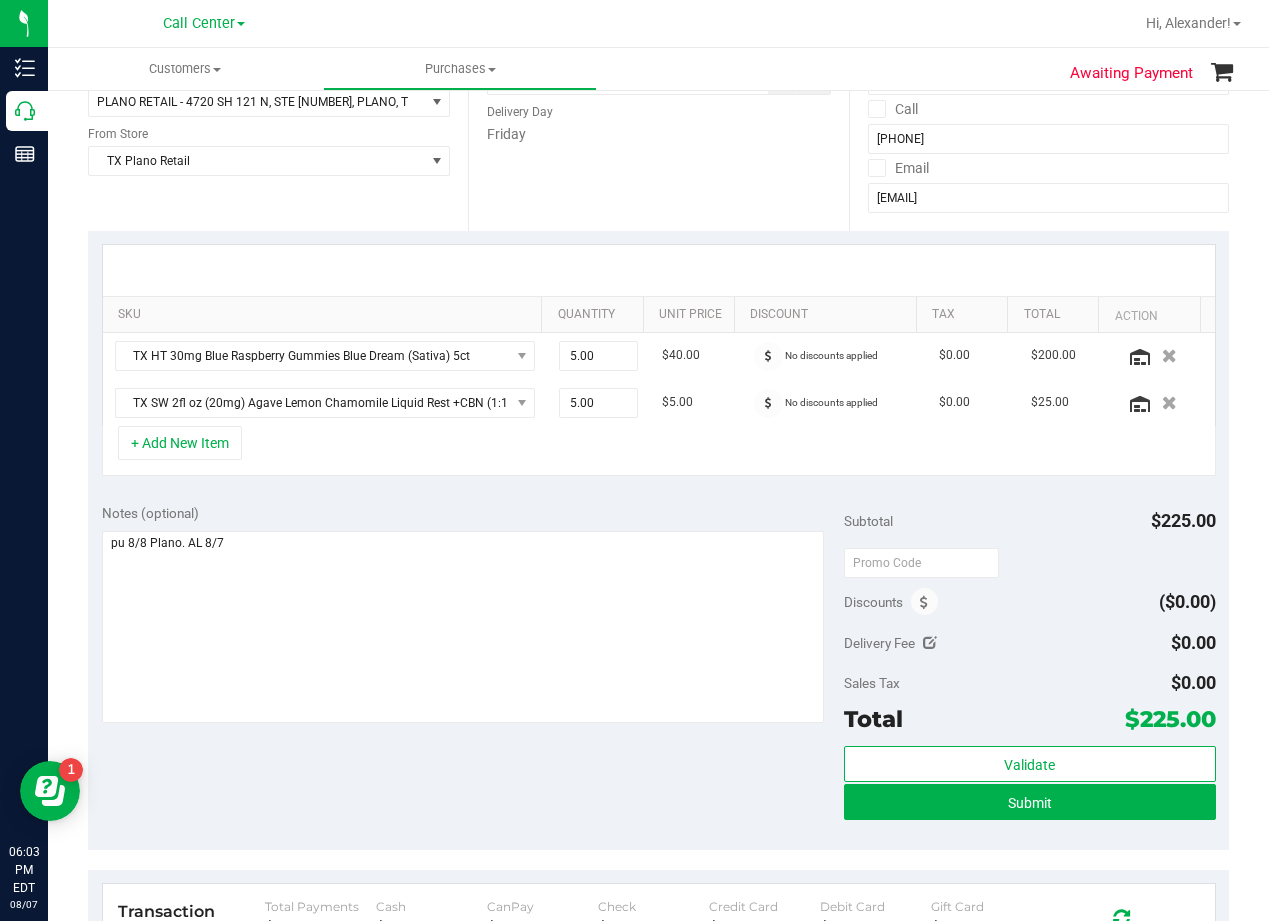 click at bounding box center (659, 270) 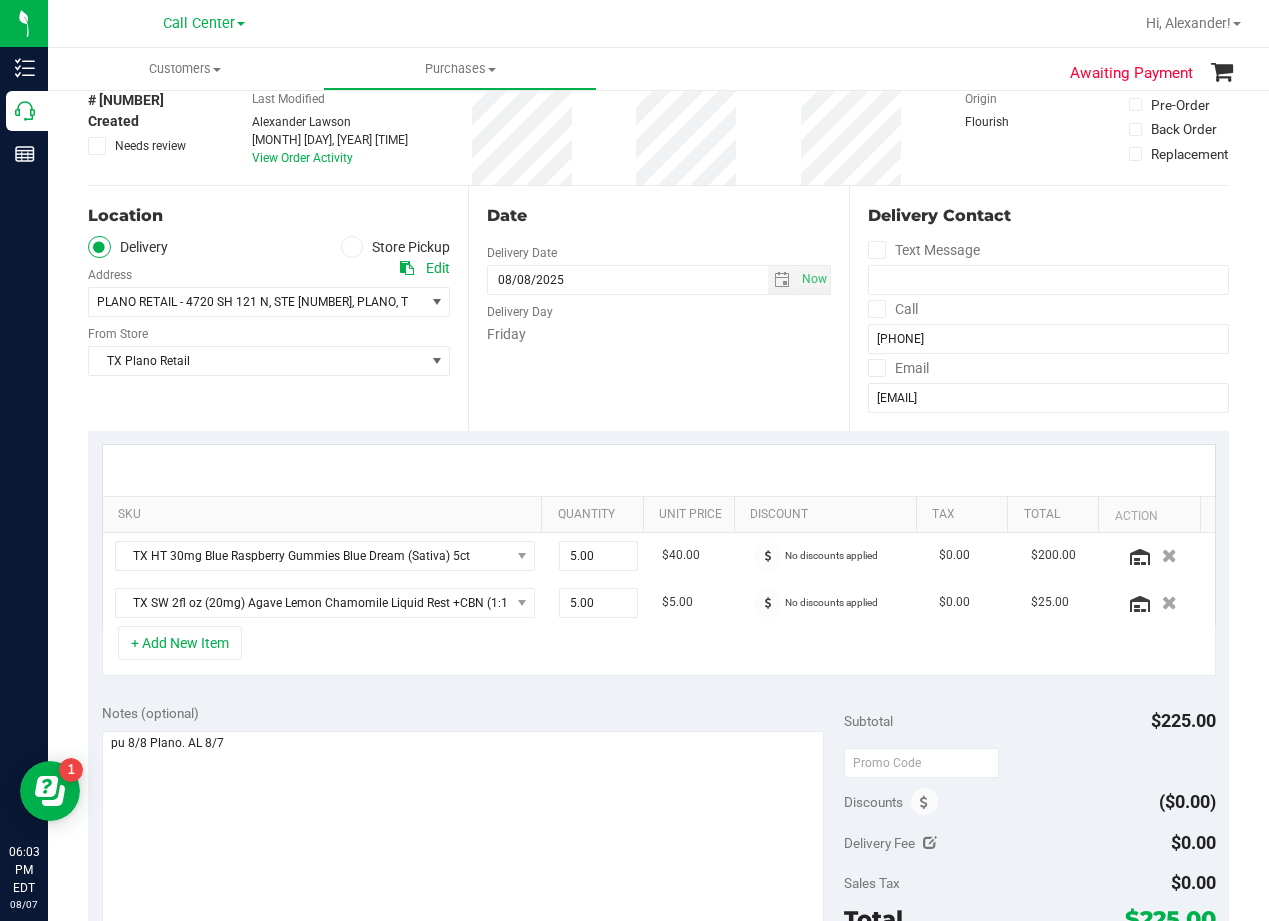 click on "Date" at bounding box center [658, 216] 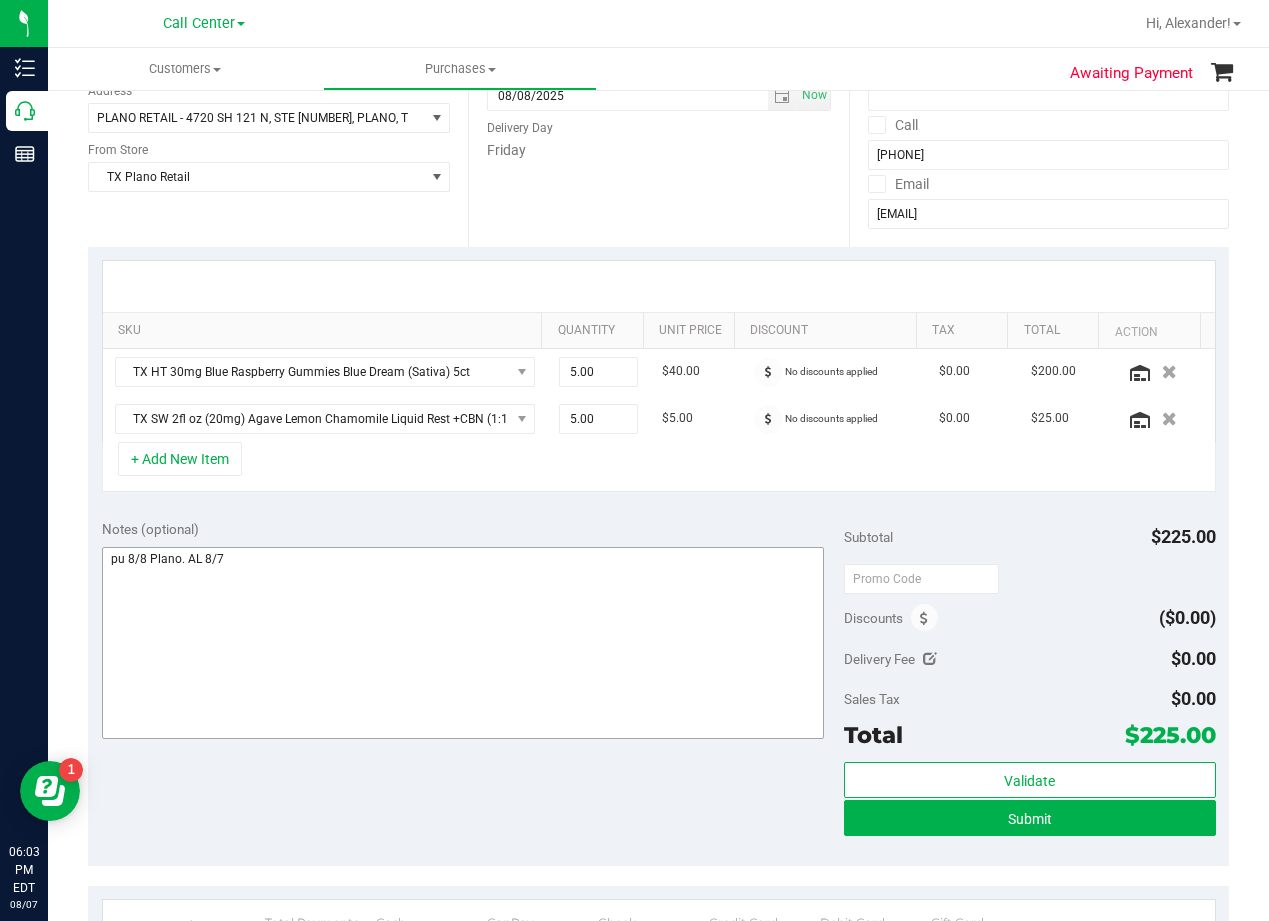 scroll, scrollTop: 400, scrollLeft: 0, axis: vertical 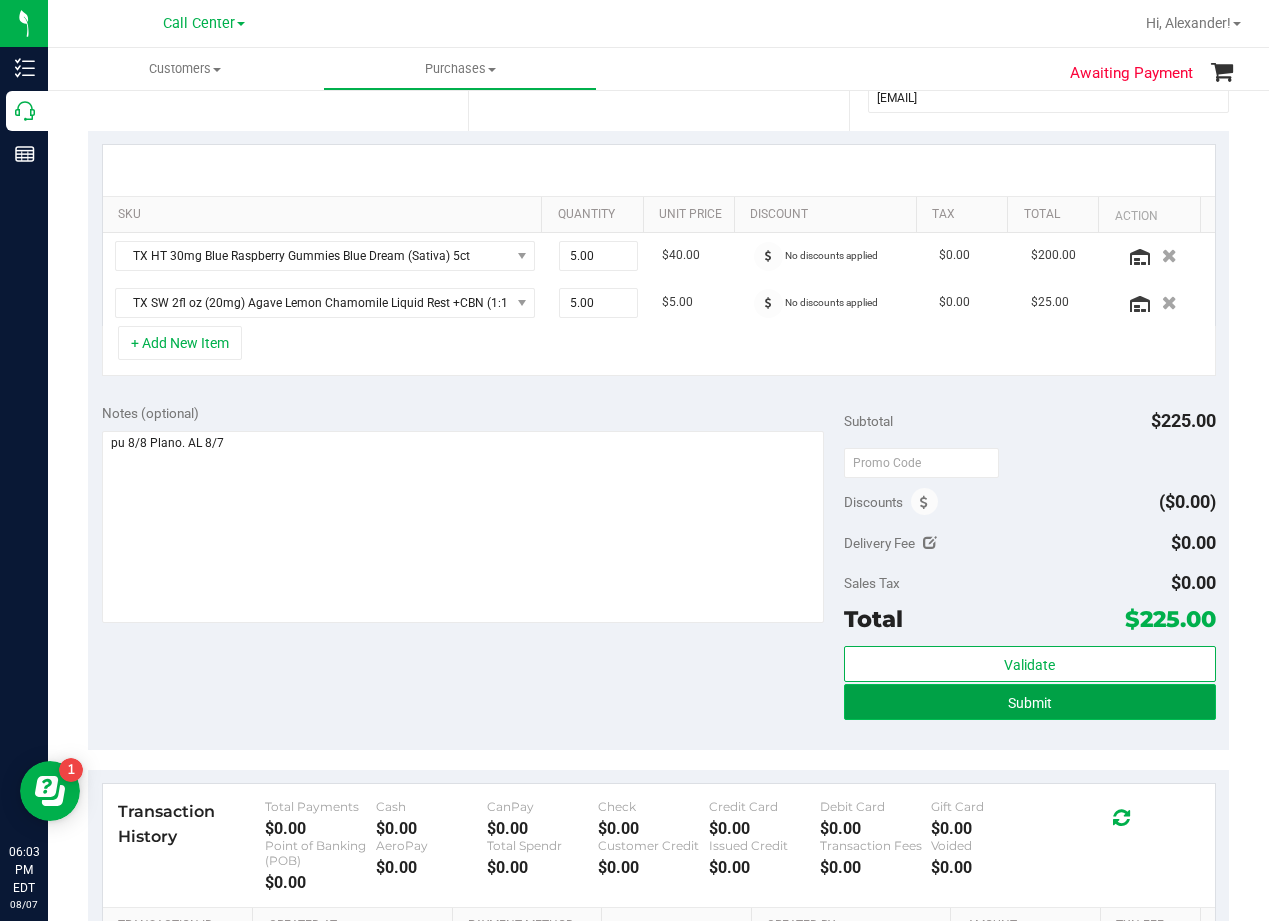 click on "Submit" at bounding box center [1029, 702] 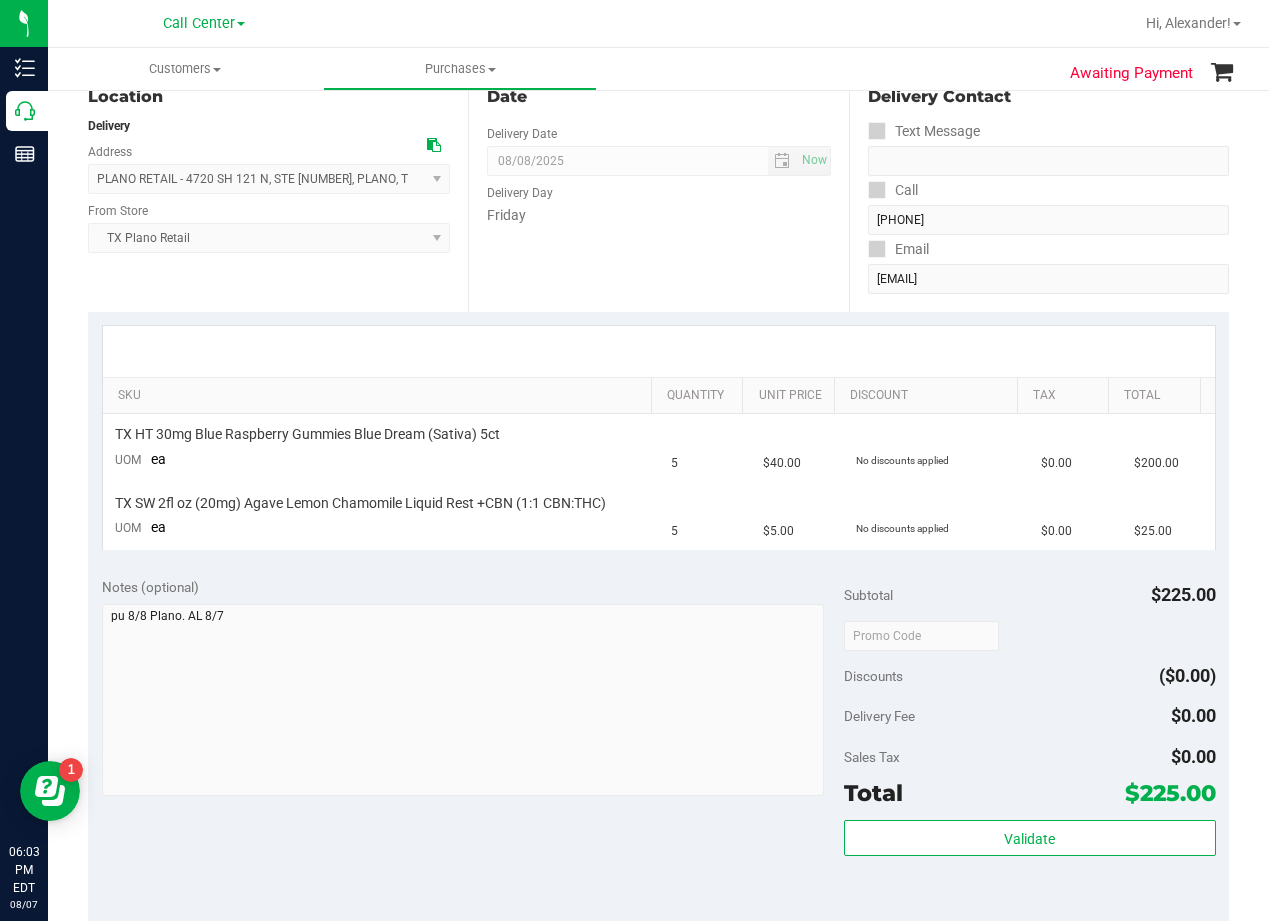 scroll, scrollTop: 0, scrollLeft: 0, axis: both 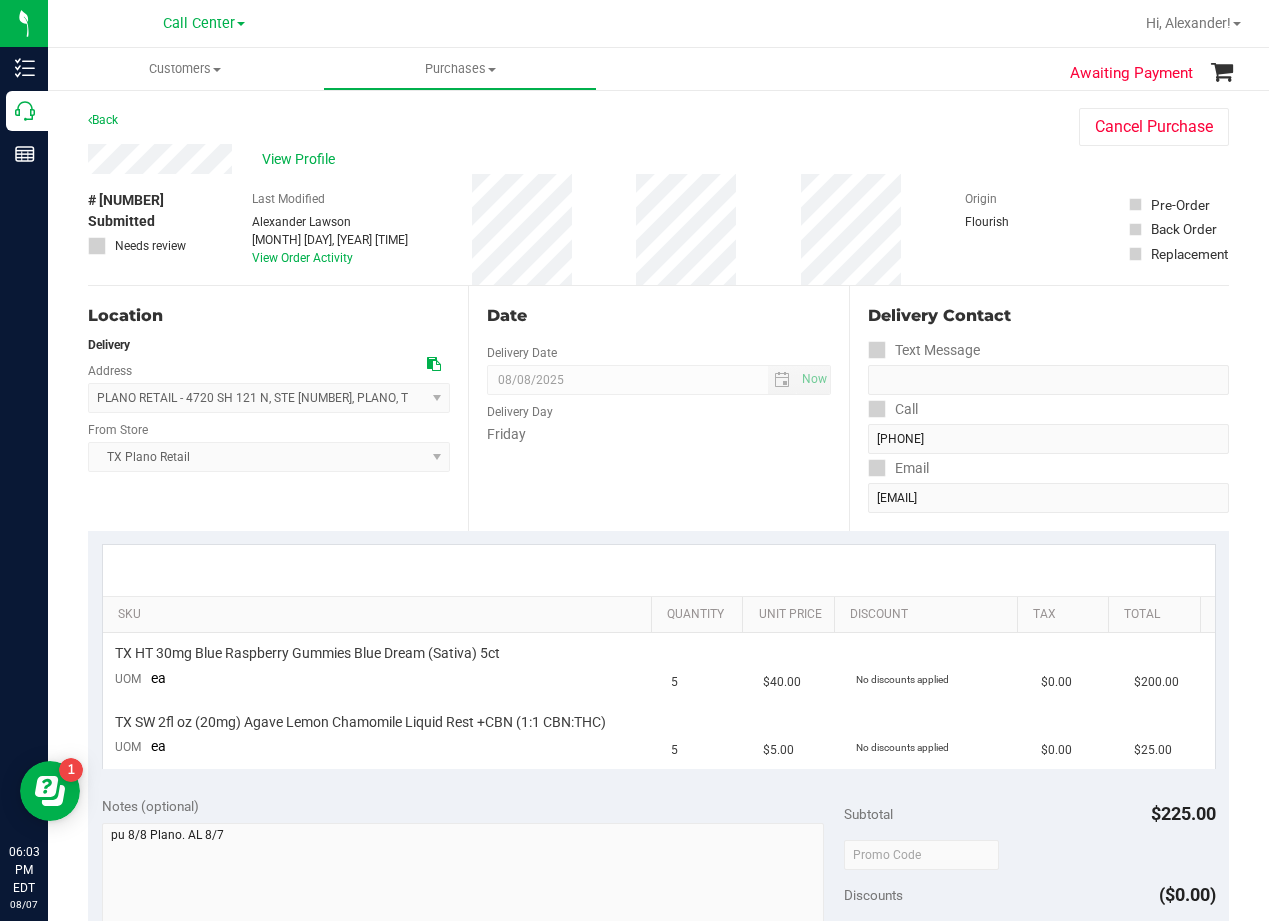 click on "# 11754671
Submitted
Needs review
Last Modified
Alexander Lawson
Aug 7, 2025 5:58:37 PM EDT
View Order Activity
Origin
Flourish
Pre-Order
Back Order
Replacement" at bounding box center [658, 229] 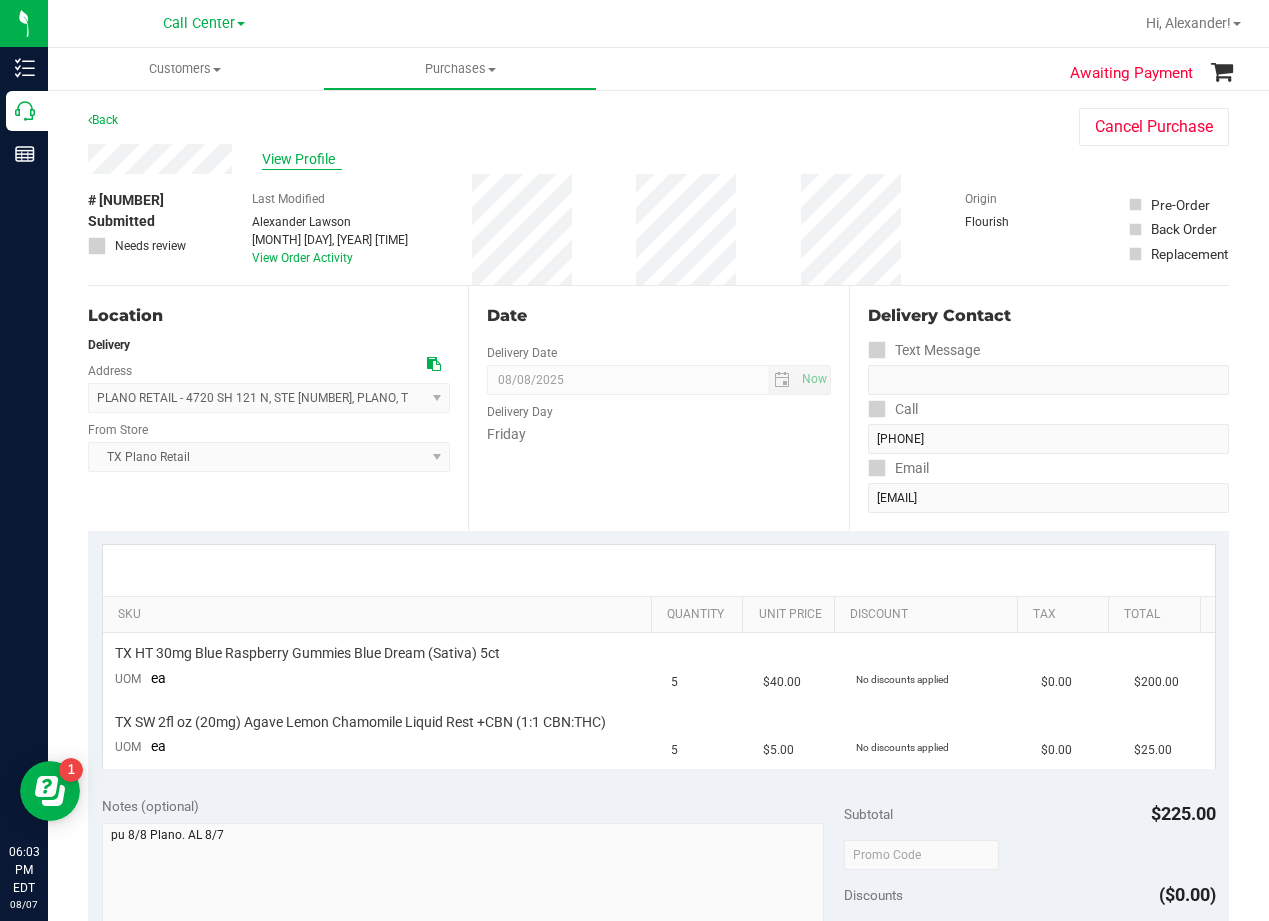 click on "View Profile" at bounding box center (302, 159) 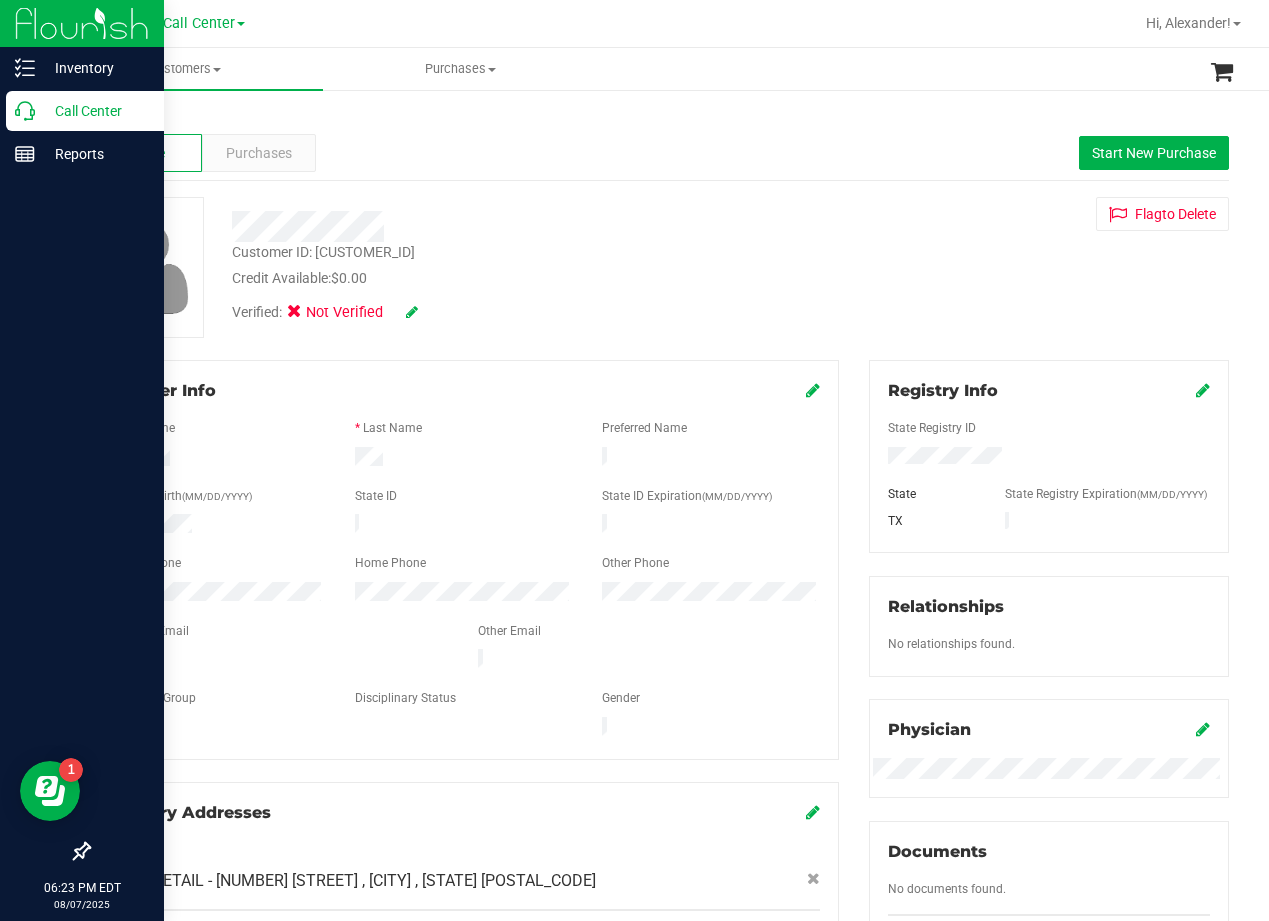 click 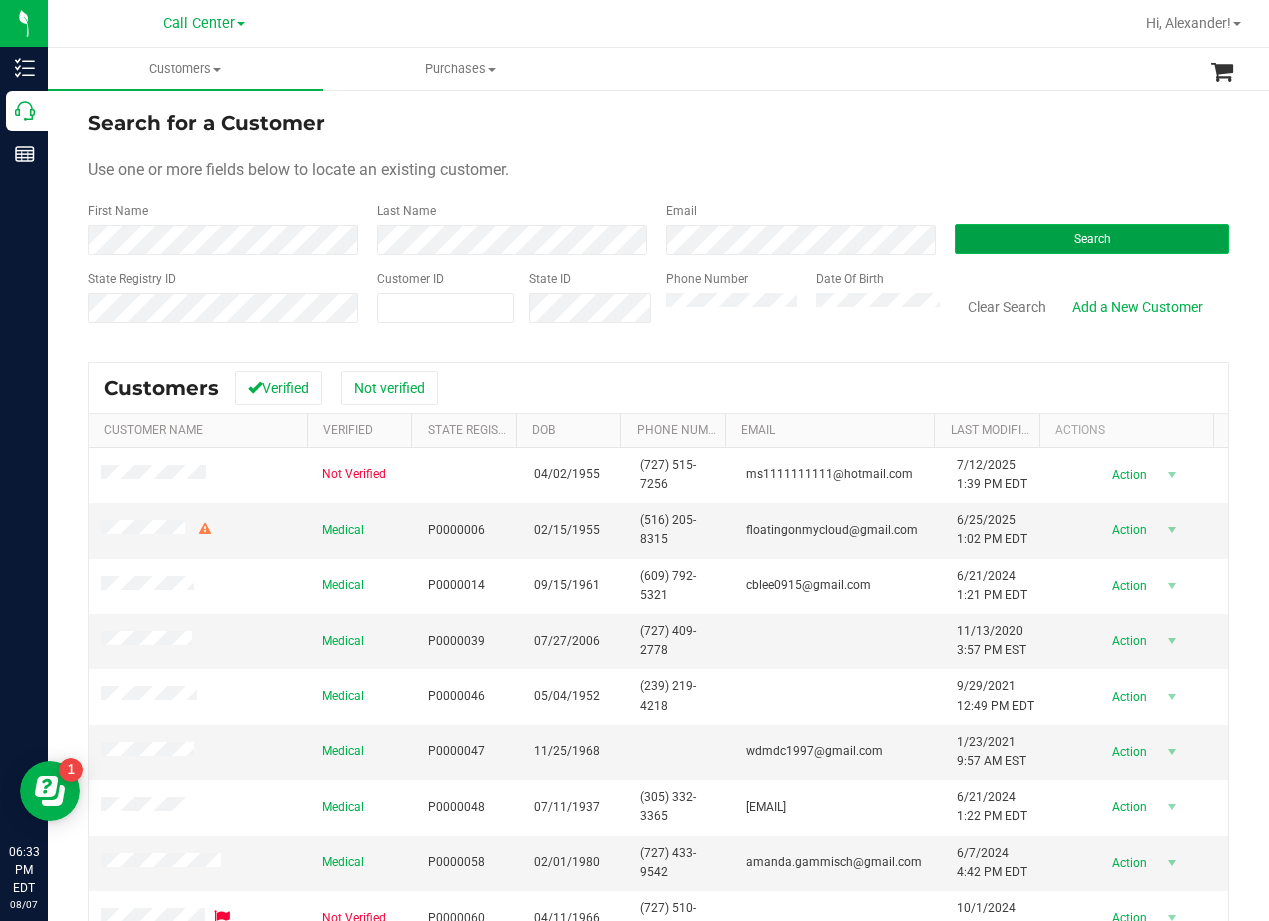 click on "Search" at bounding box center [1092, 239] 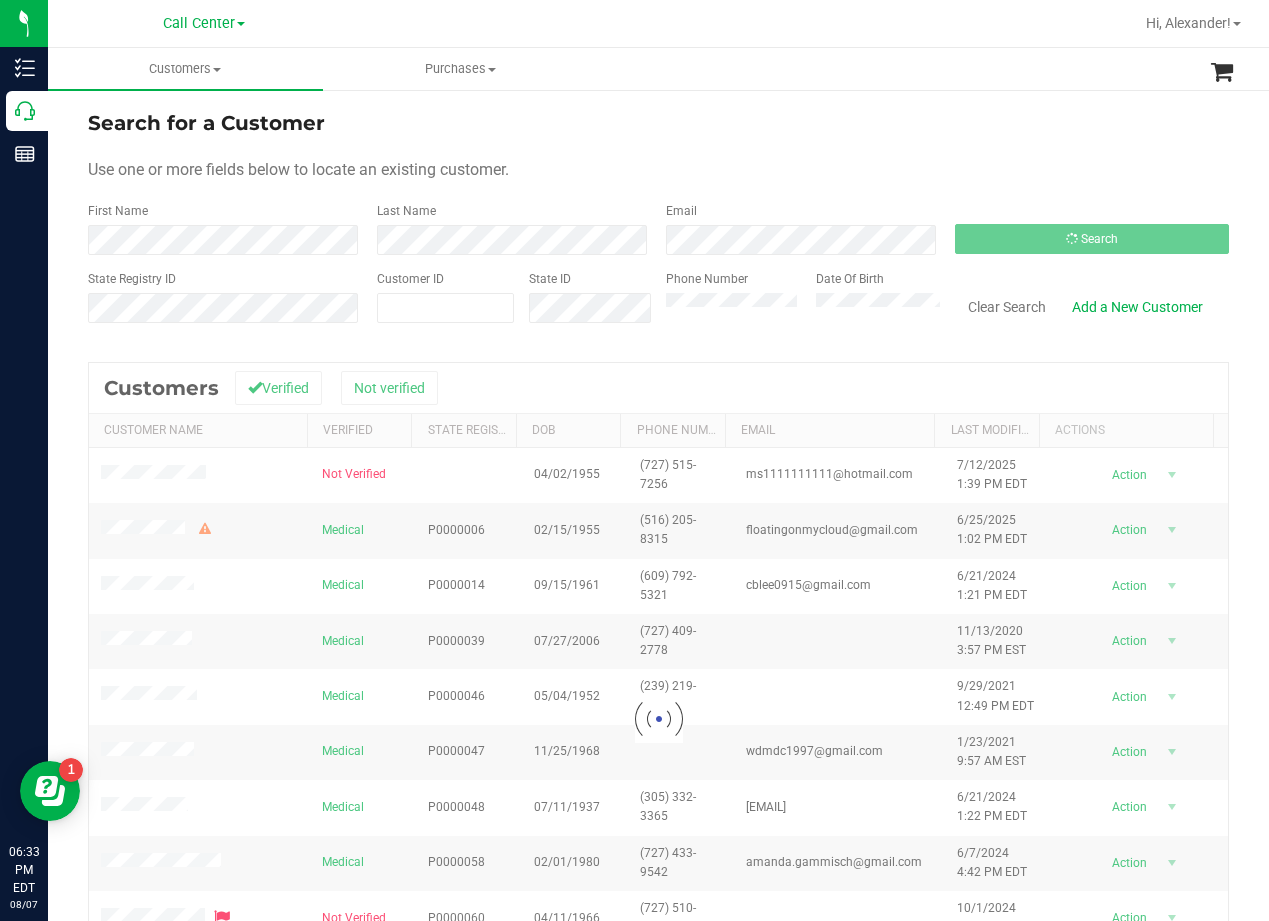 click on "Search for a Customer" at bounding box center [658, 123] 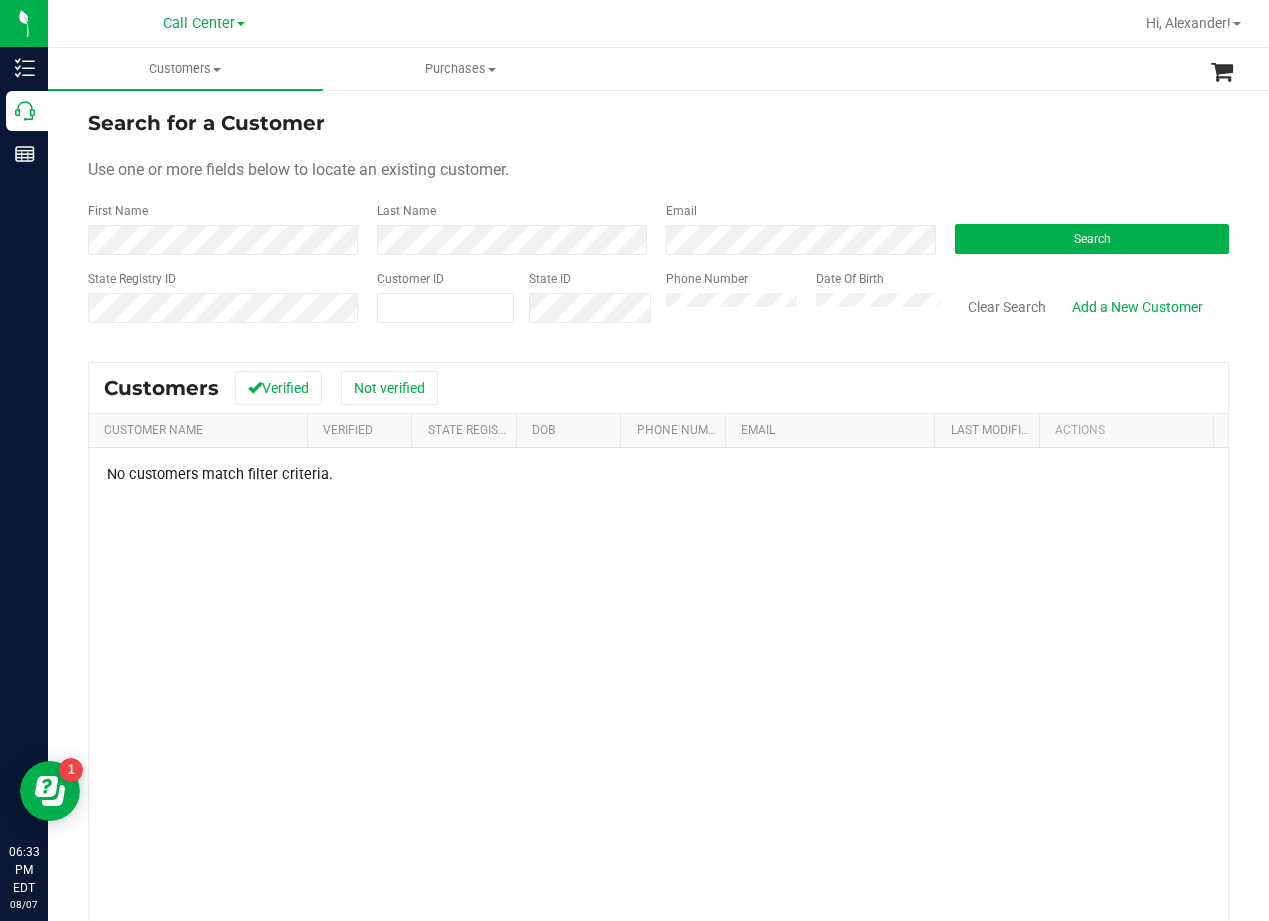 click on "Search for a Customer" at bounding box center (658, 123) 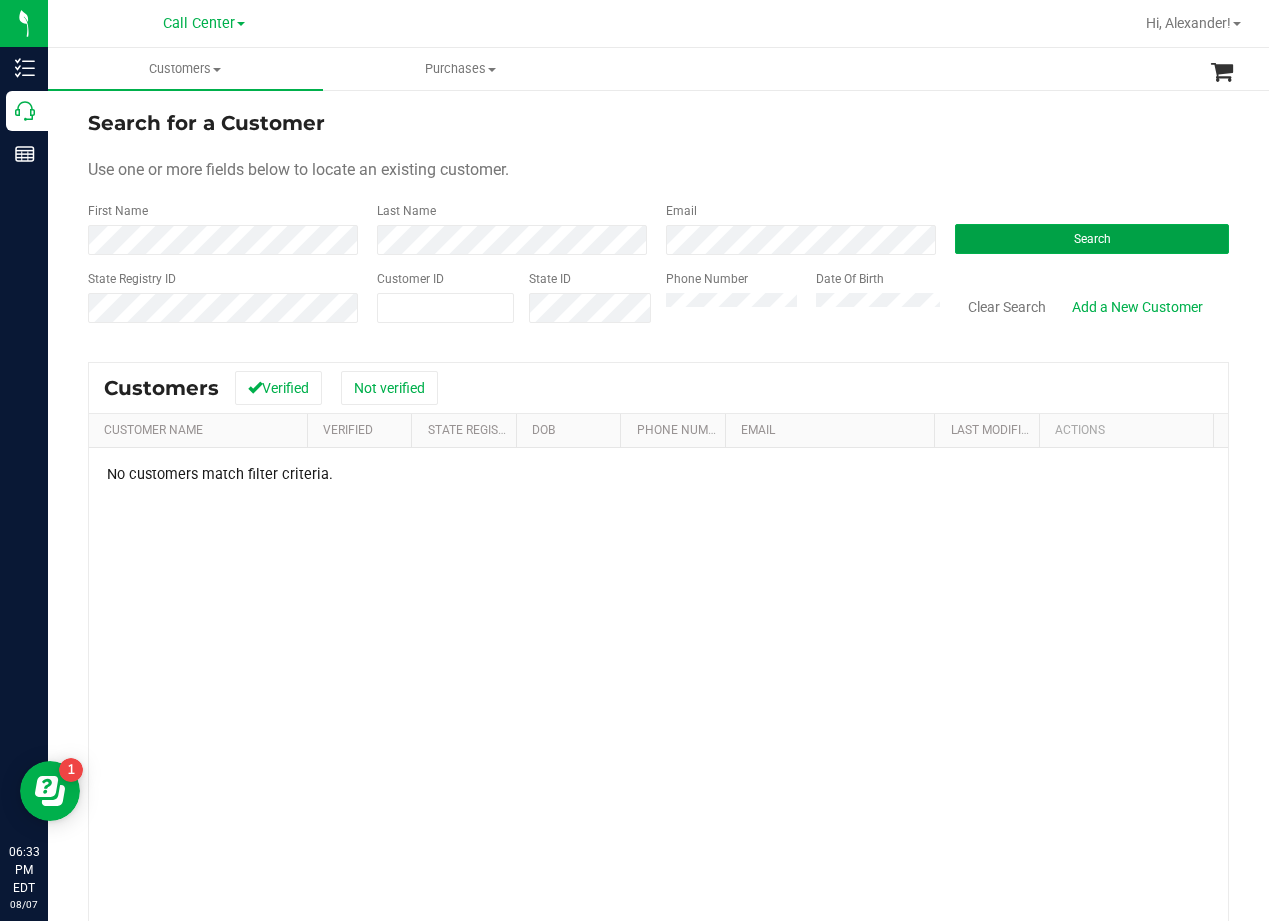 type 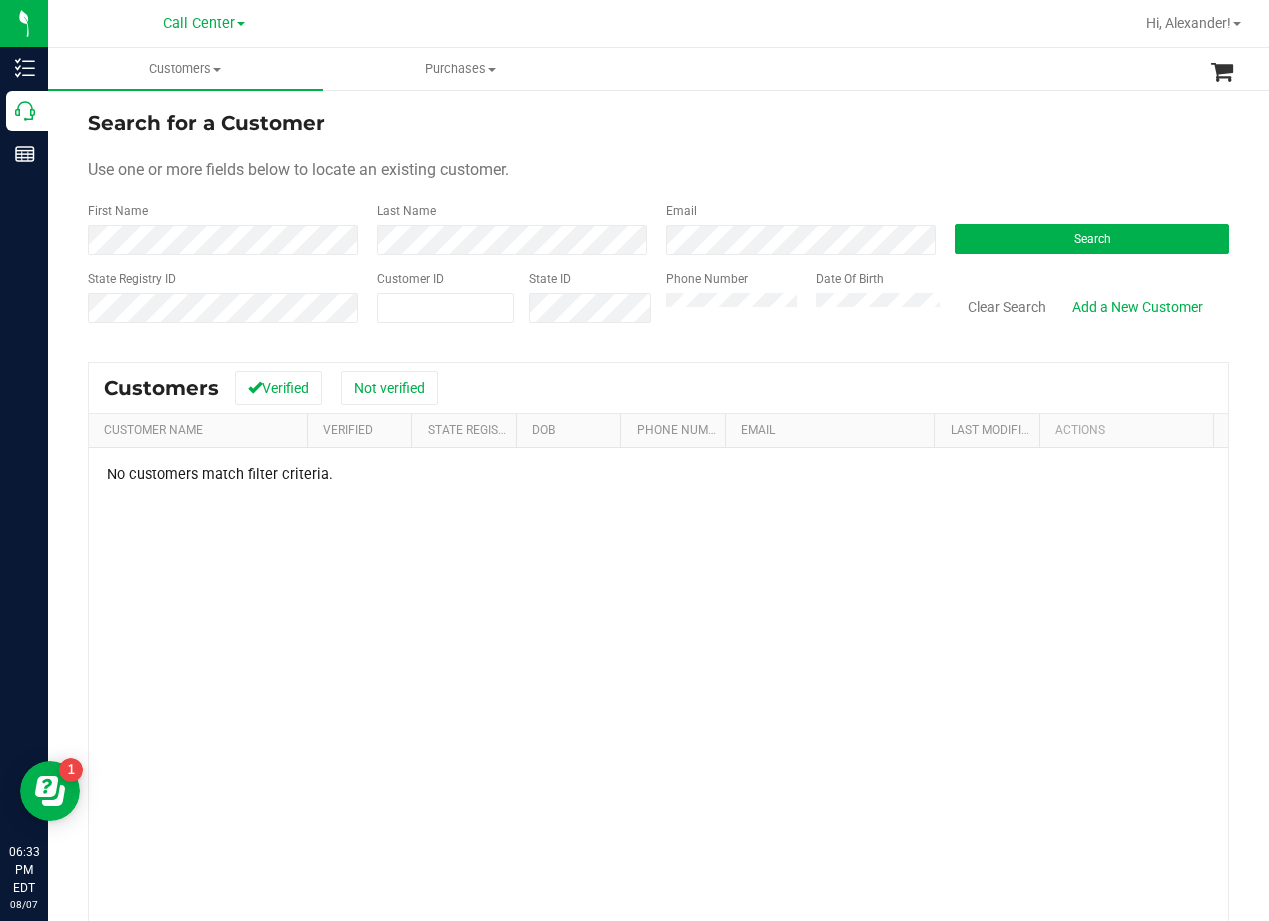 drag, startPoint x: 995, startPoint y: 600, endPoint x: 983, endPoint y: 567, distance: 35.1141 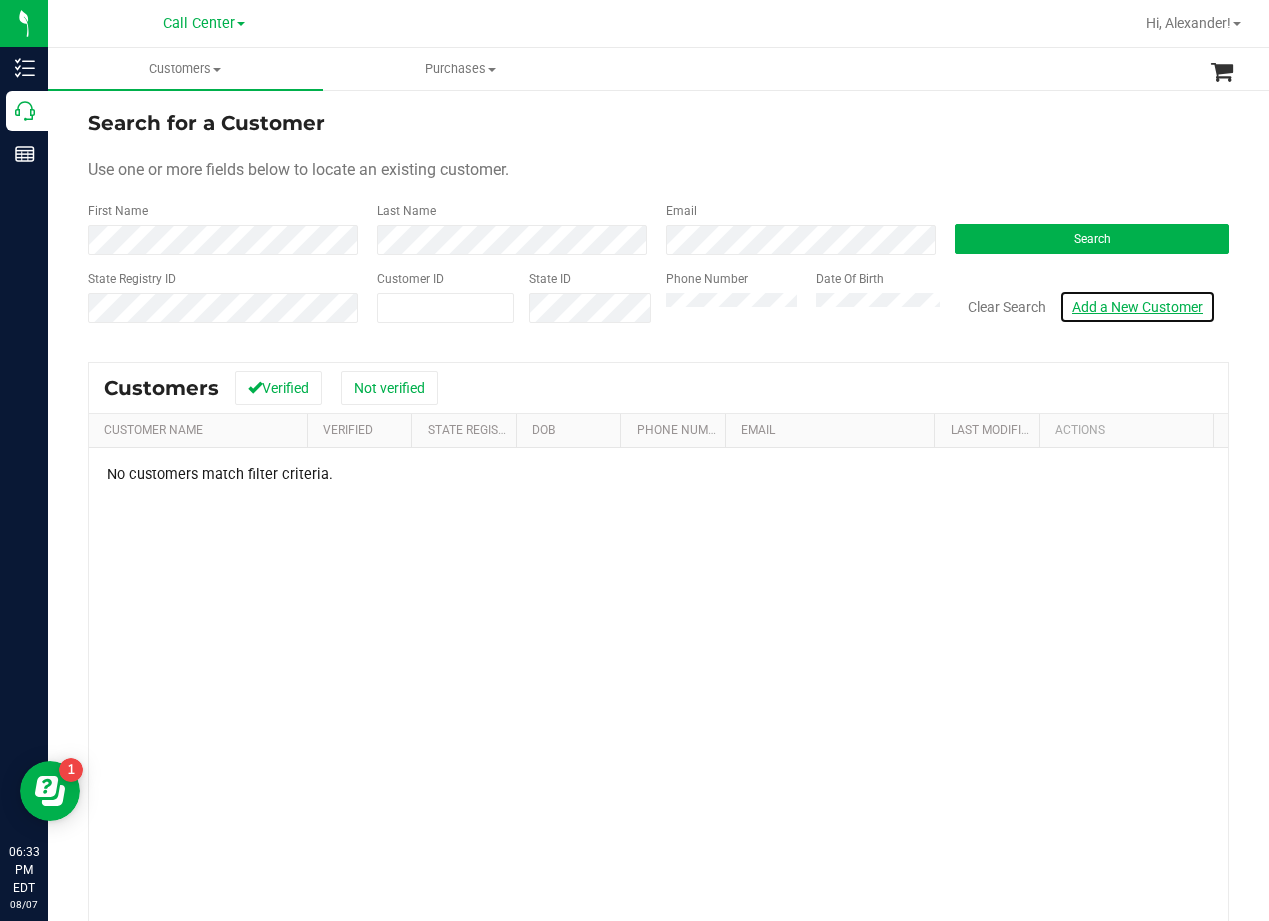 click on "Add a New Customer" at bounding box center (1137, 307) 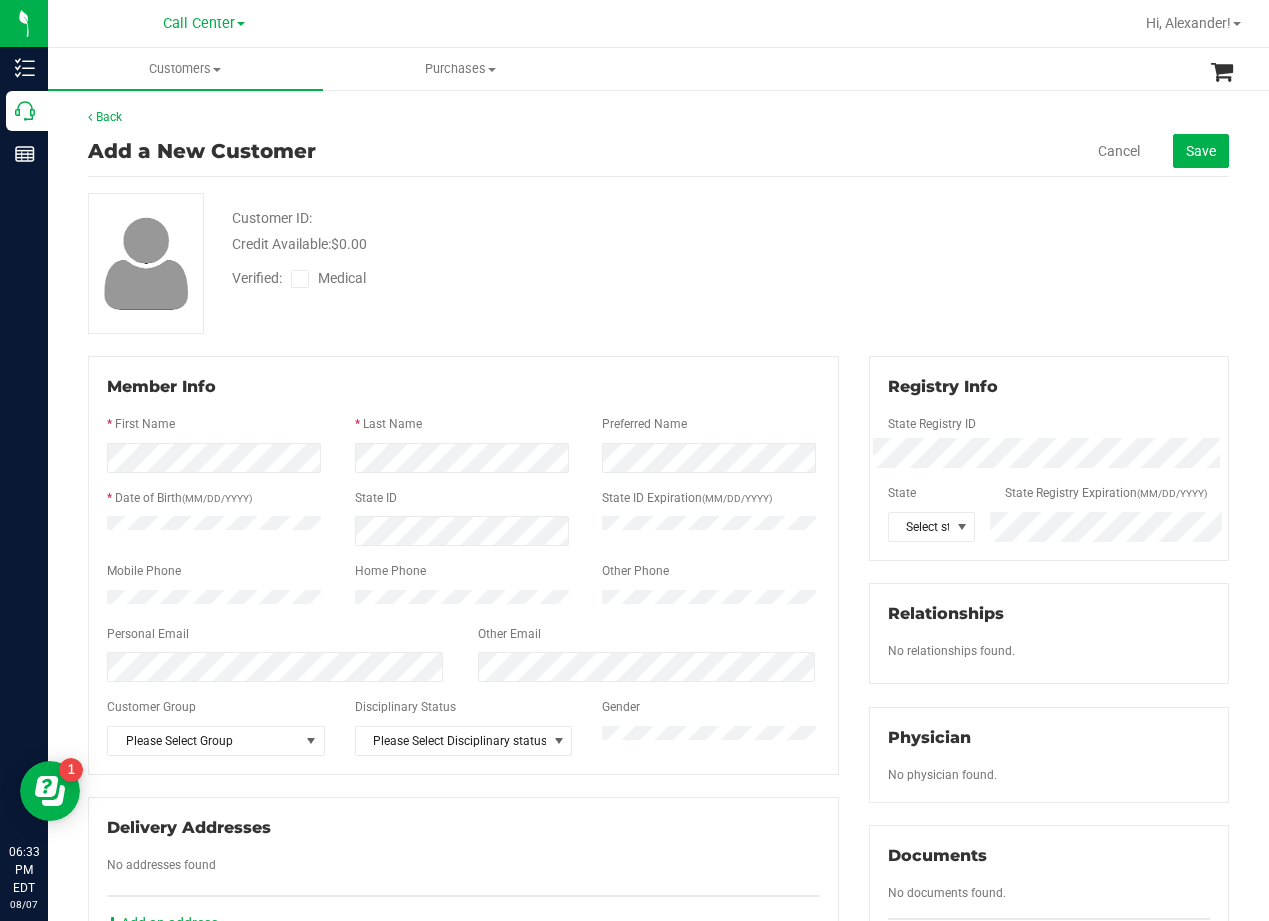 click on "Back" at bounding box center (658, 117) 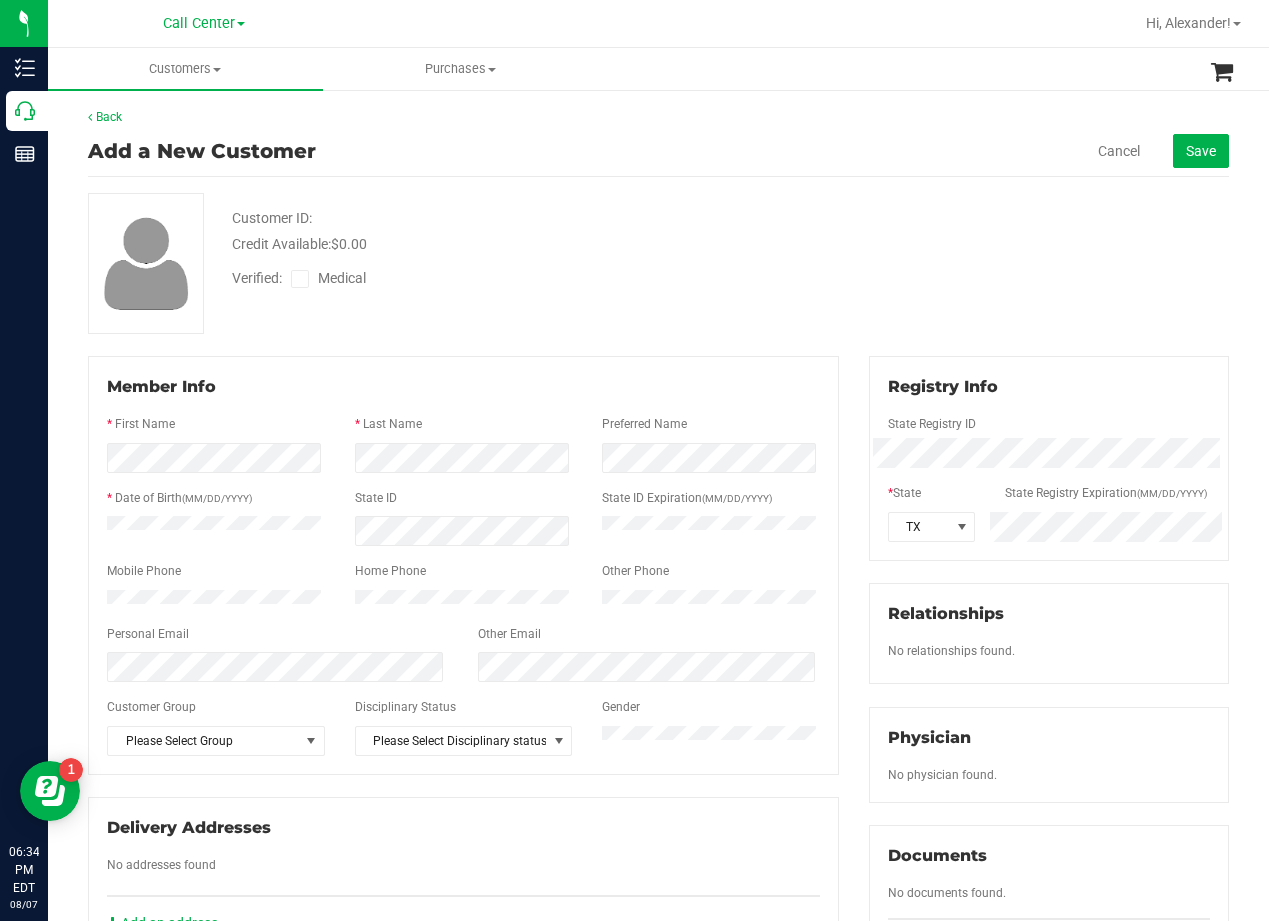 click at bounding box center [510, 200] 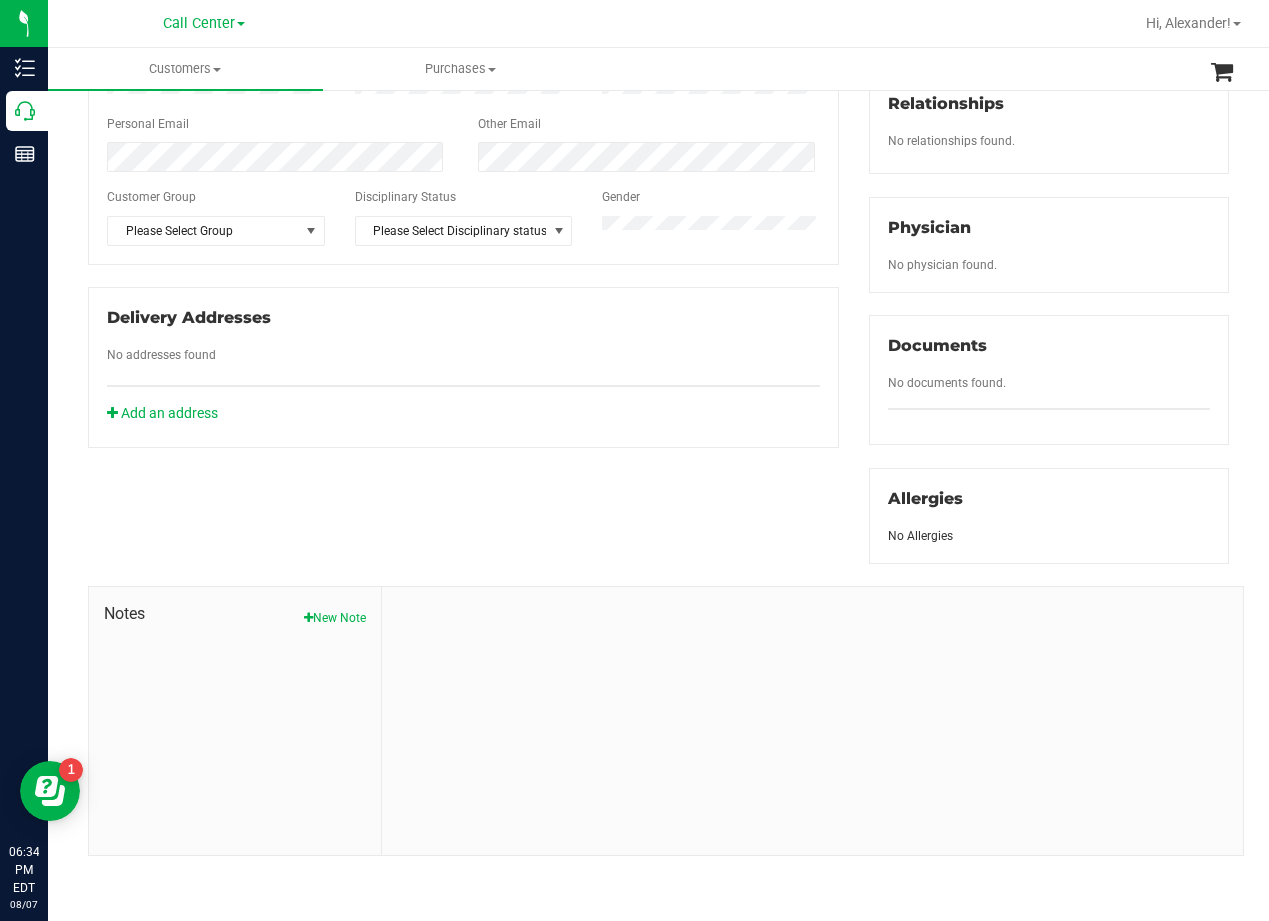 scroll, scrollTop: 528, scrollLeft: 0, axis: vertical 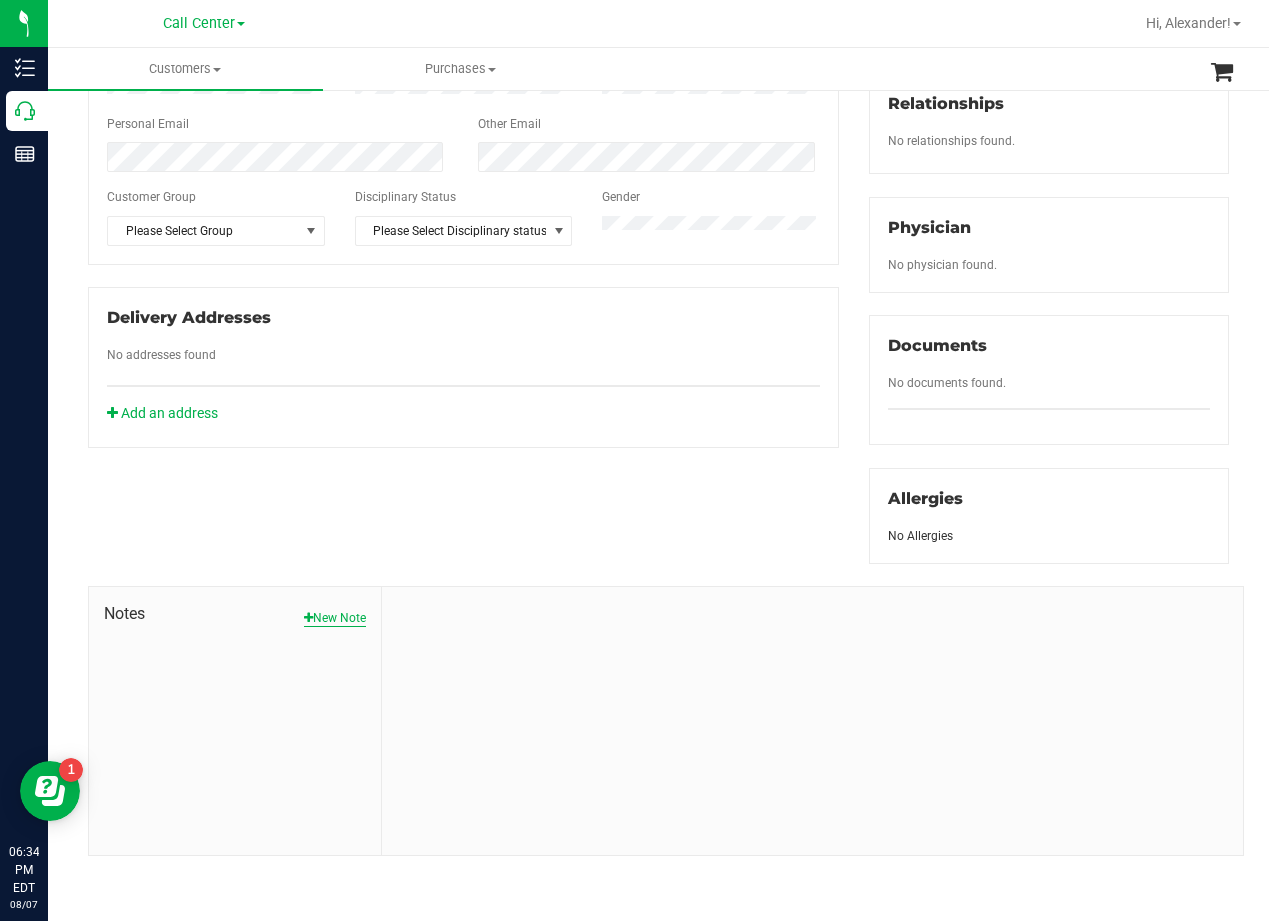 click on "New Note" at bounding box center [335, 618] 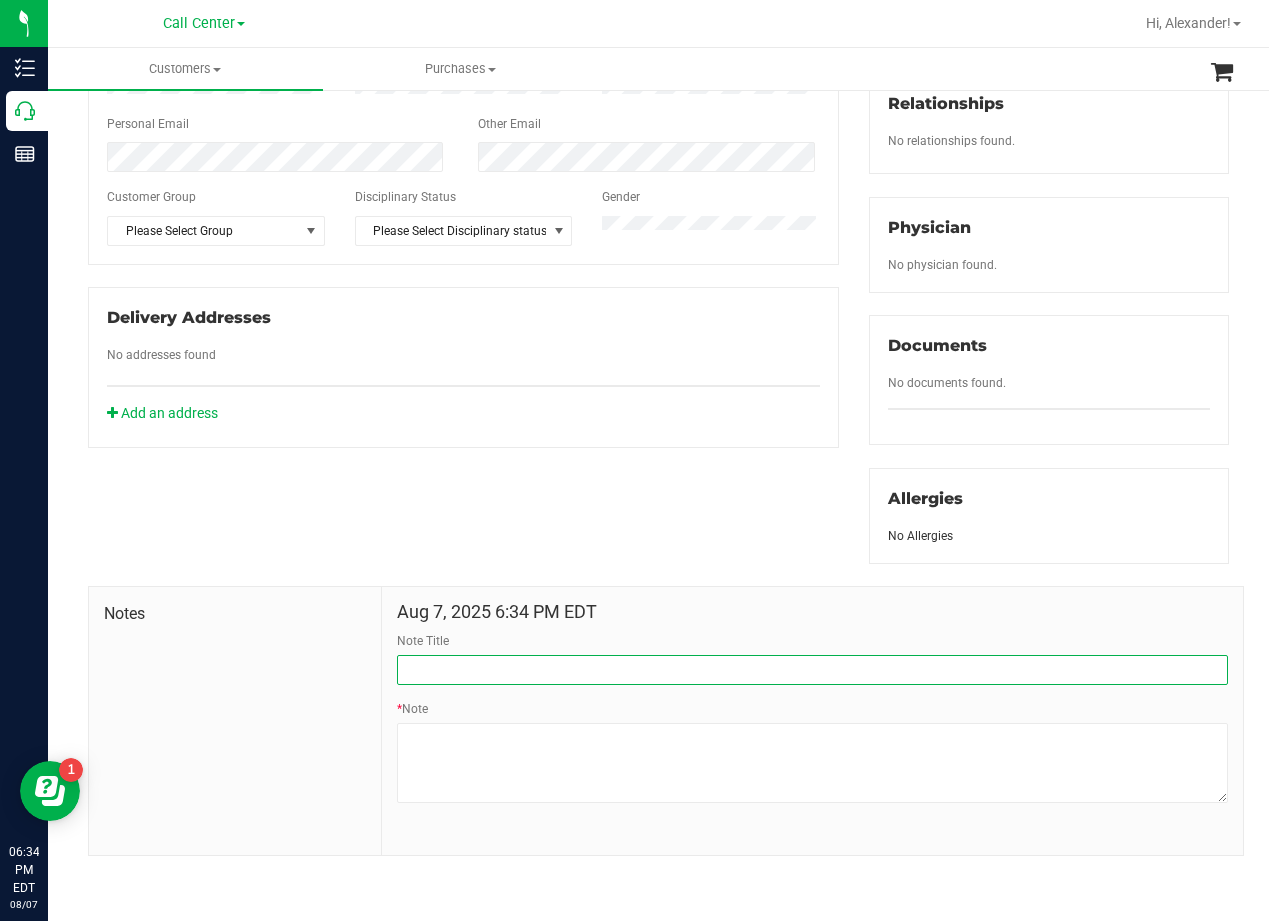 click on "Note Title" at bounding box center (812, 670) 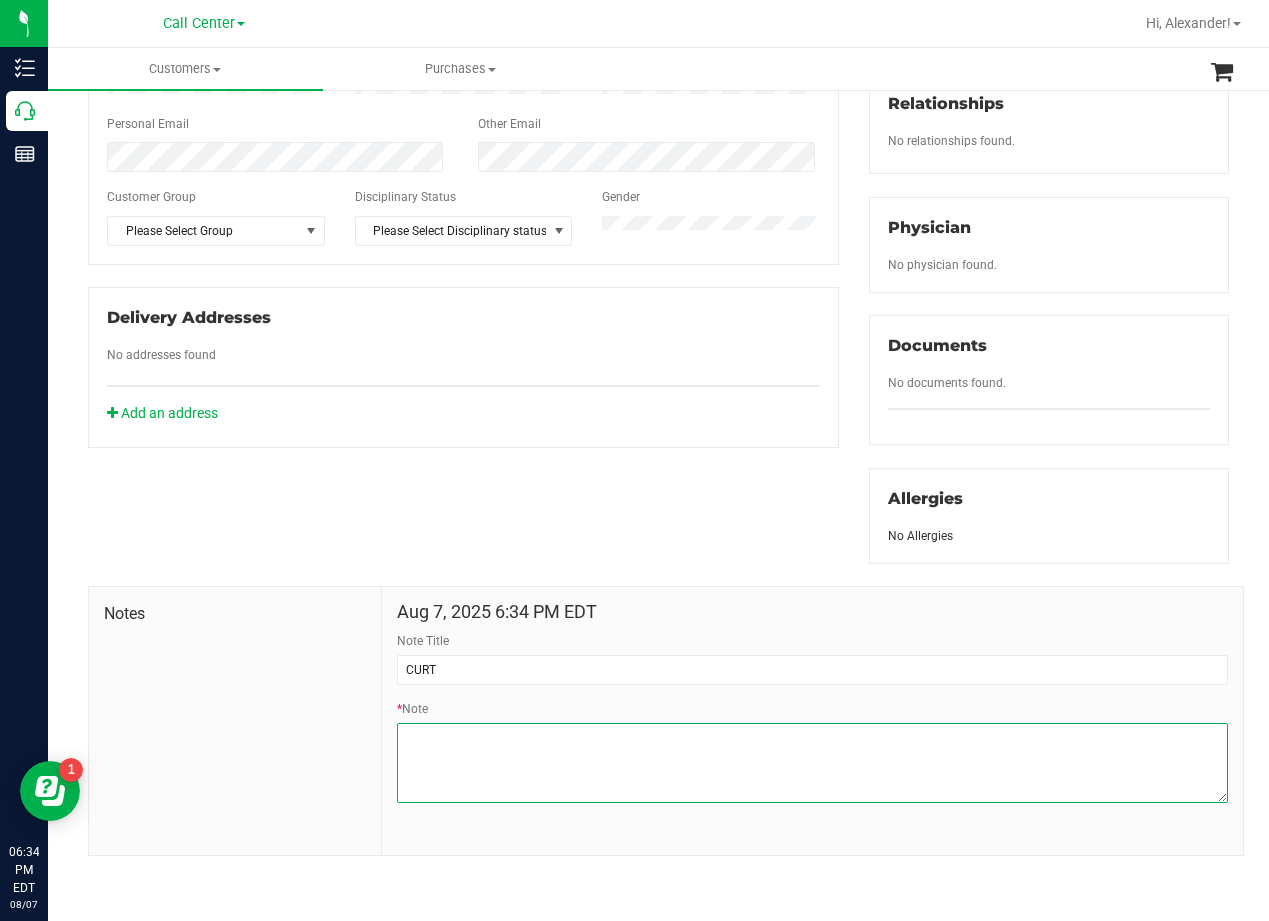 click on "*
Note" at bounding box center [812, 763] 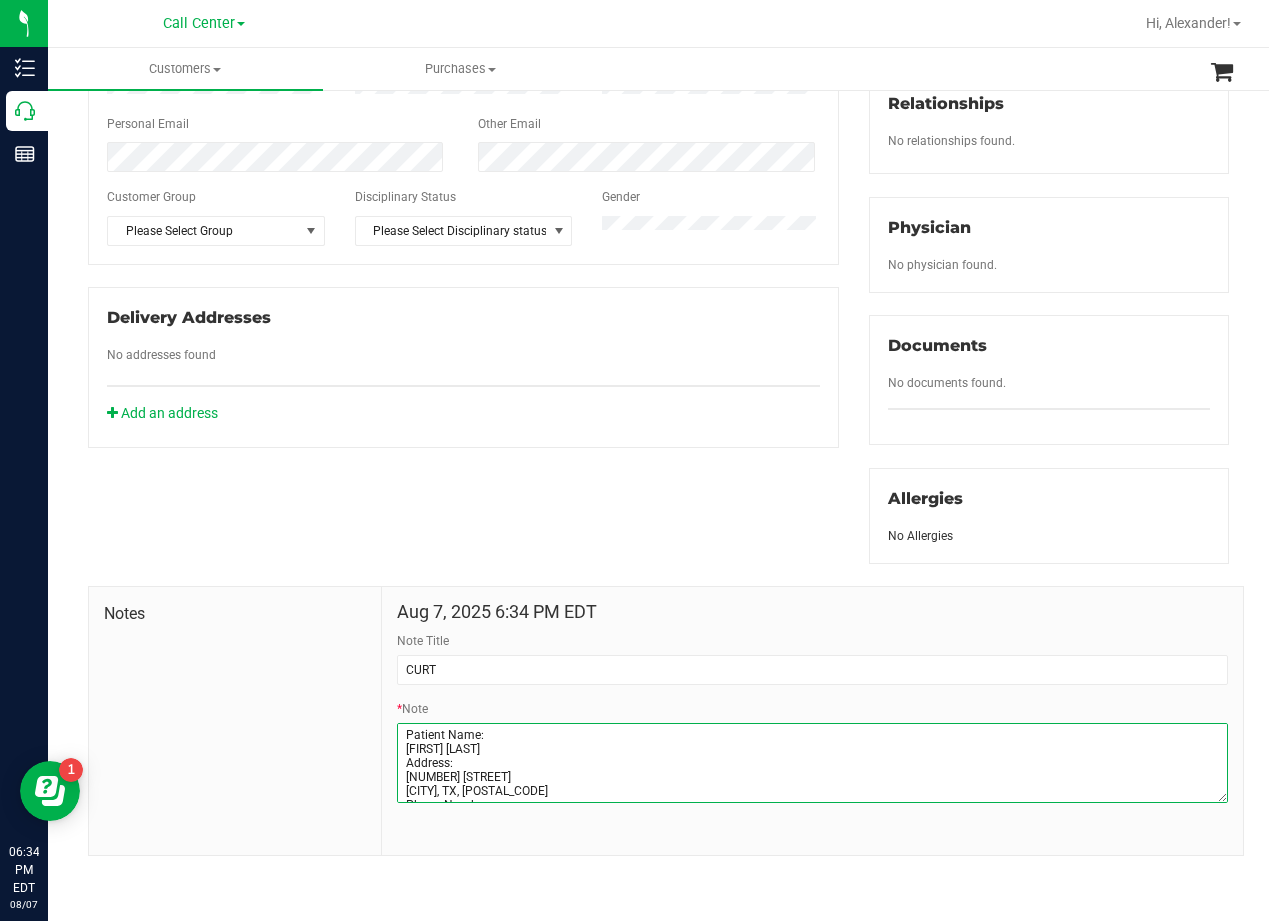 scroll, scrollTop: 151, scrollLeft: 0, axis: vertical 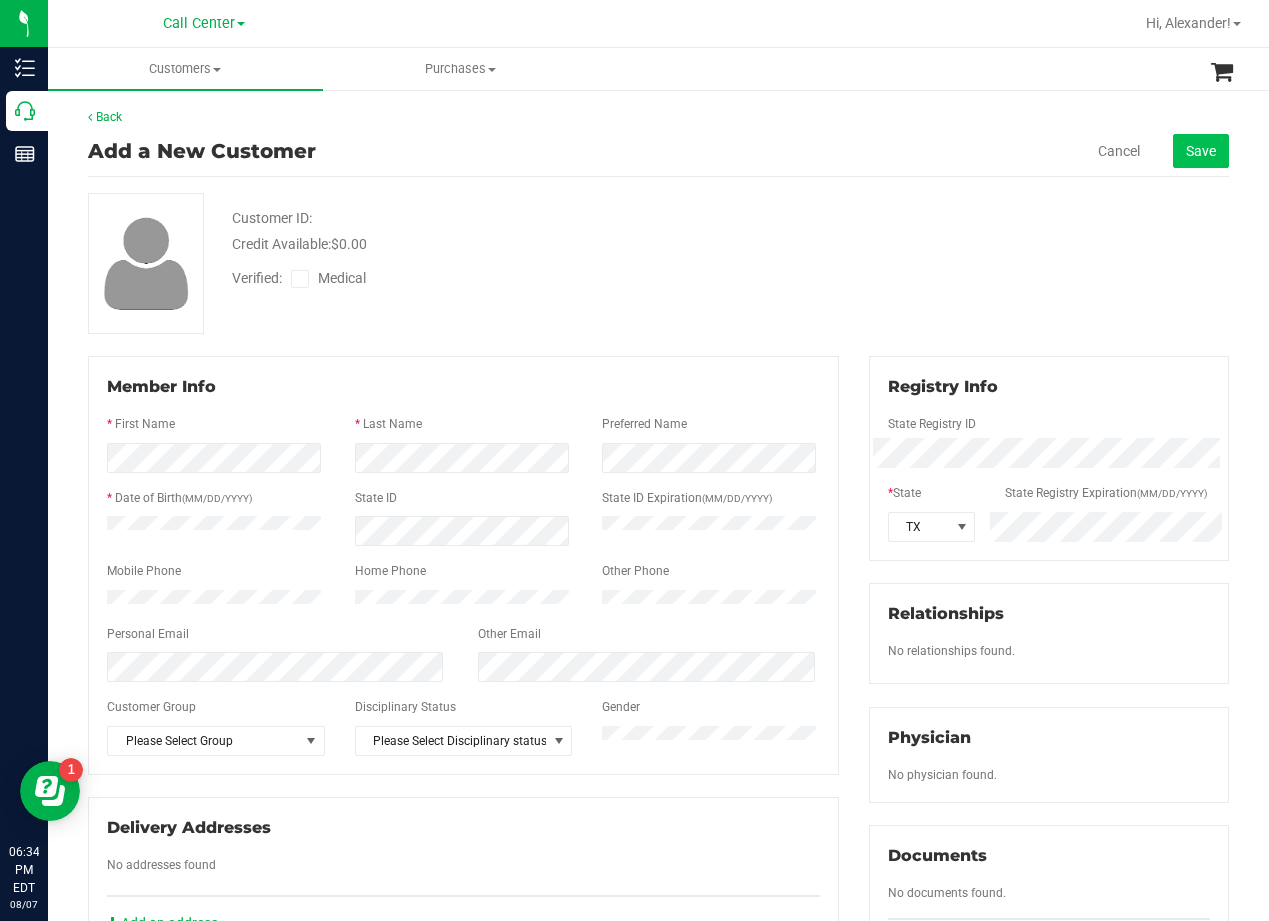 type on "Patient Name:
Bernina Sanchez
Address:
400 E Cypress Creek Rd
Cedar Park, TX, 78613
Phone Number:
(737) 708-0210
DOB:
04/08/1970
SSN Last 5:
54274
Guardian Name:
Helen Mency
SSN Last 5:
75746" 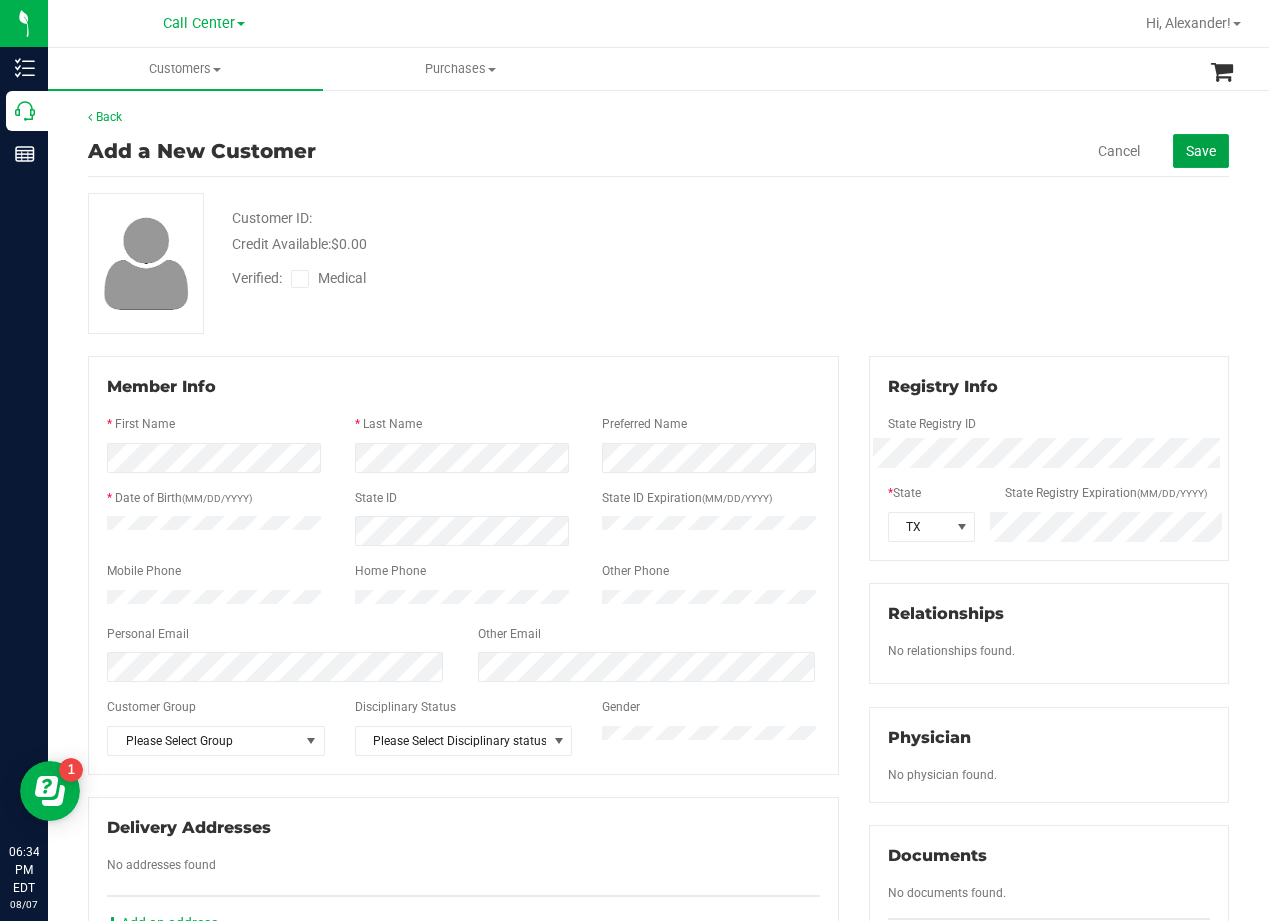 drag, startPoint x: 1184, startPoint y: 148, endPoint x: 1101, endPoint y: 188, distance: 92.13577 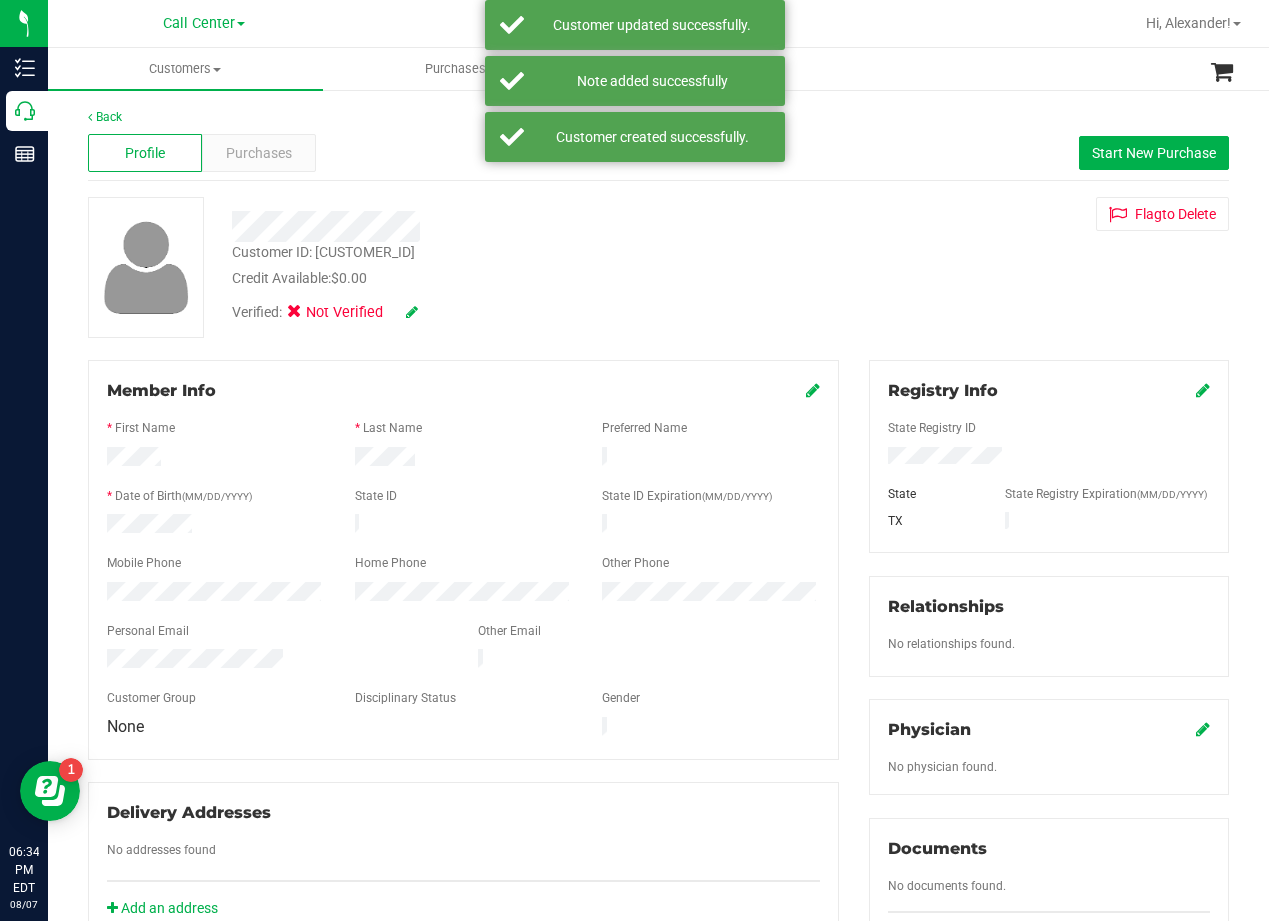 click at bounding box center (412, 312) 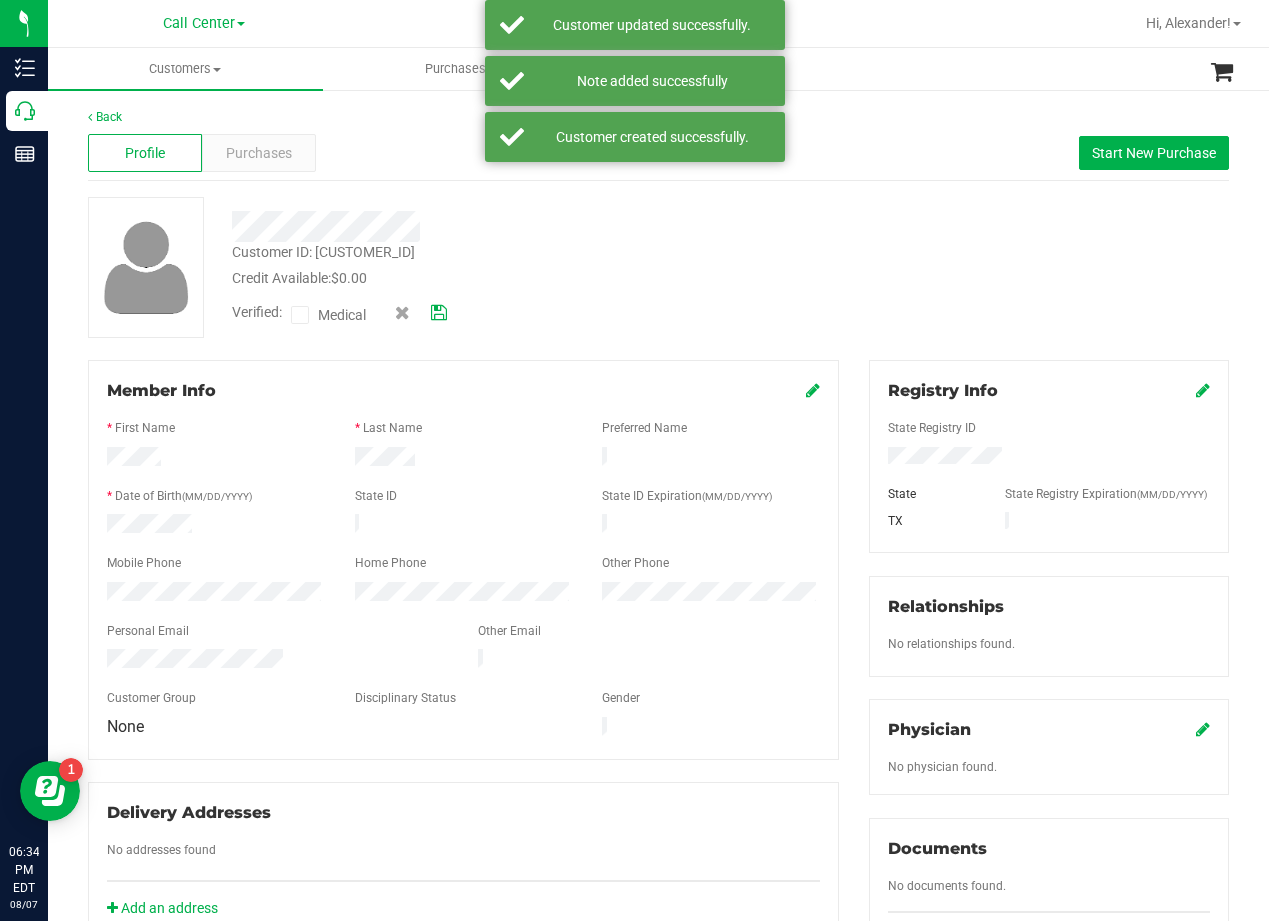 click at bounding box center (300, 315) 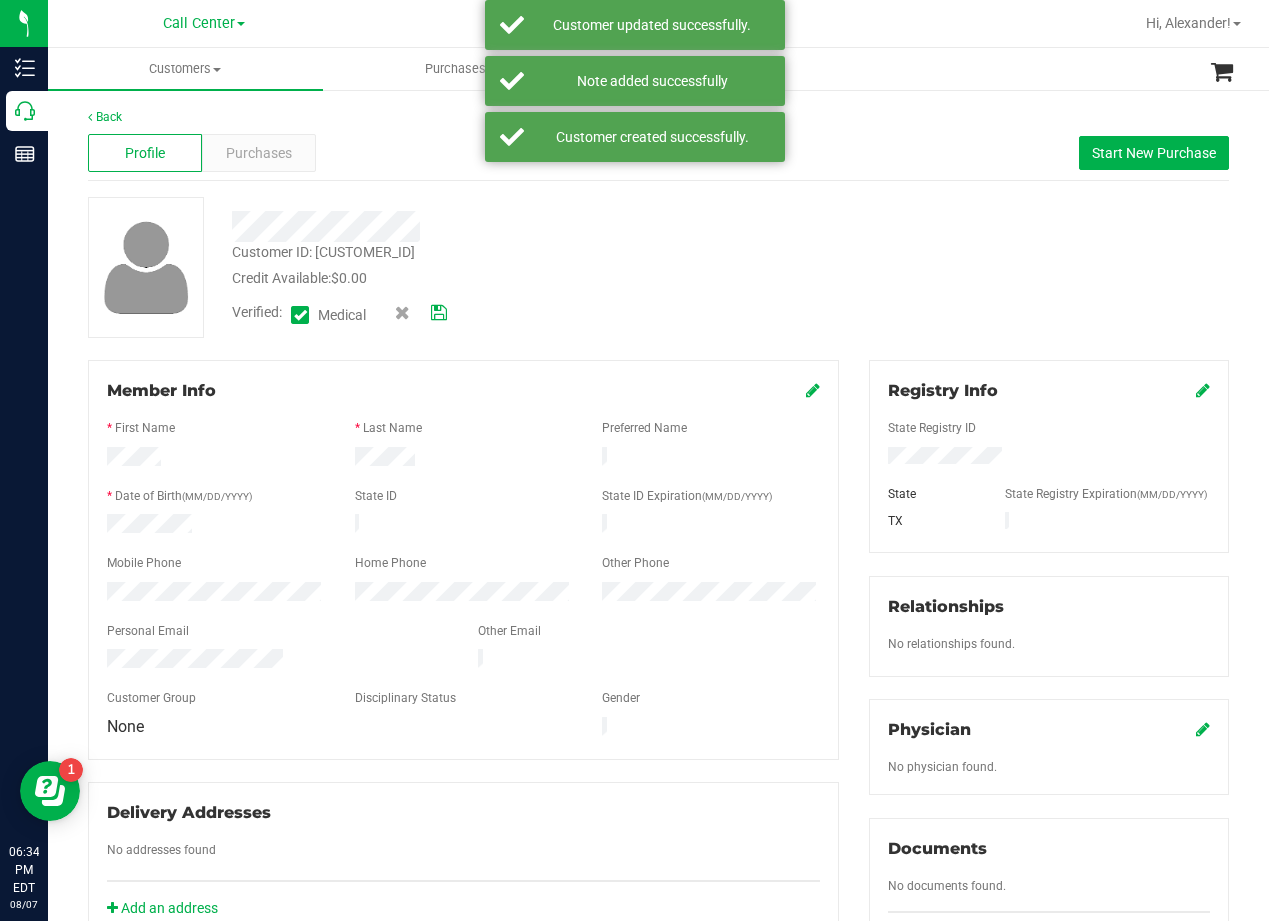 click at bounding box center (439, 313) 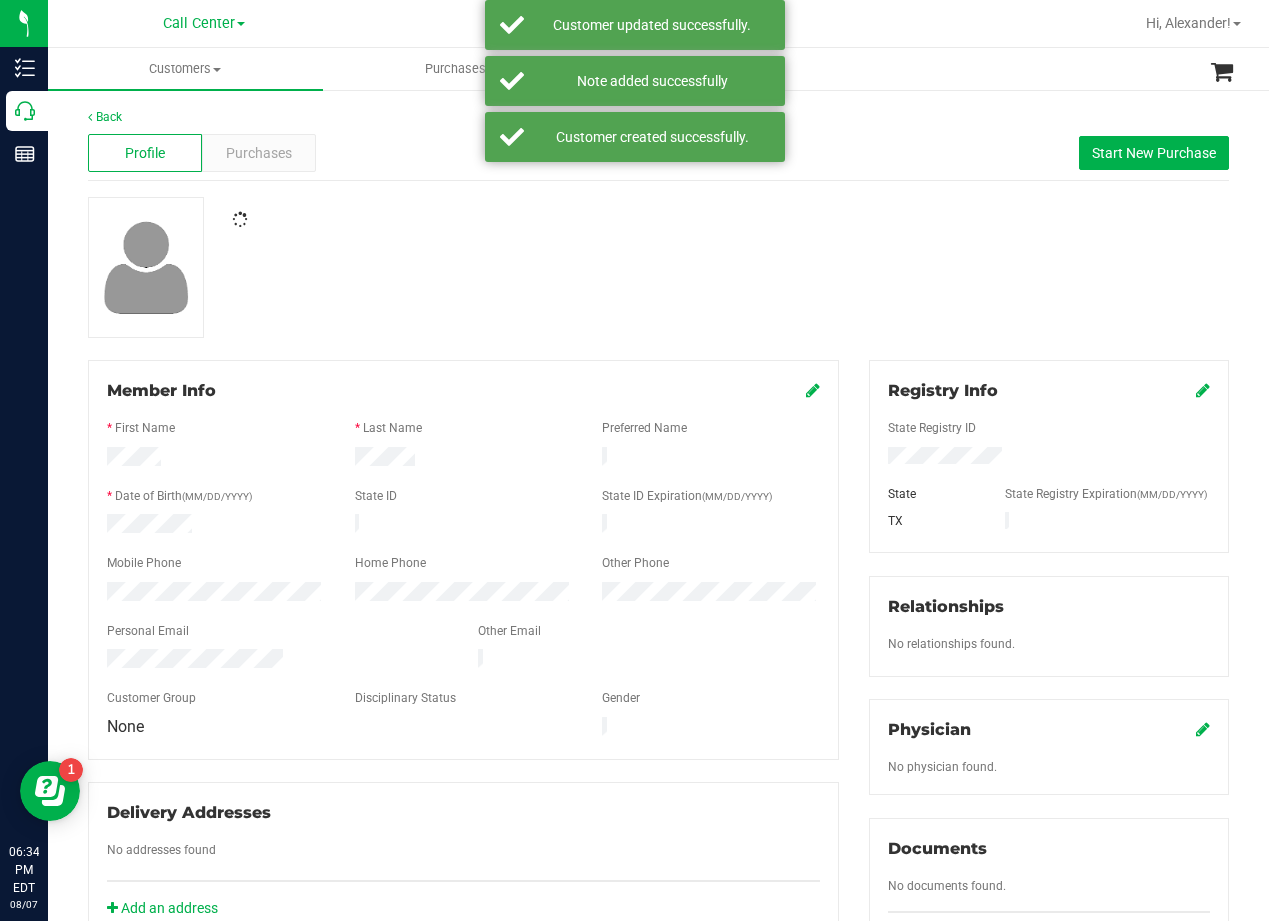 click at bounding box center [658, 267] 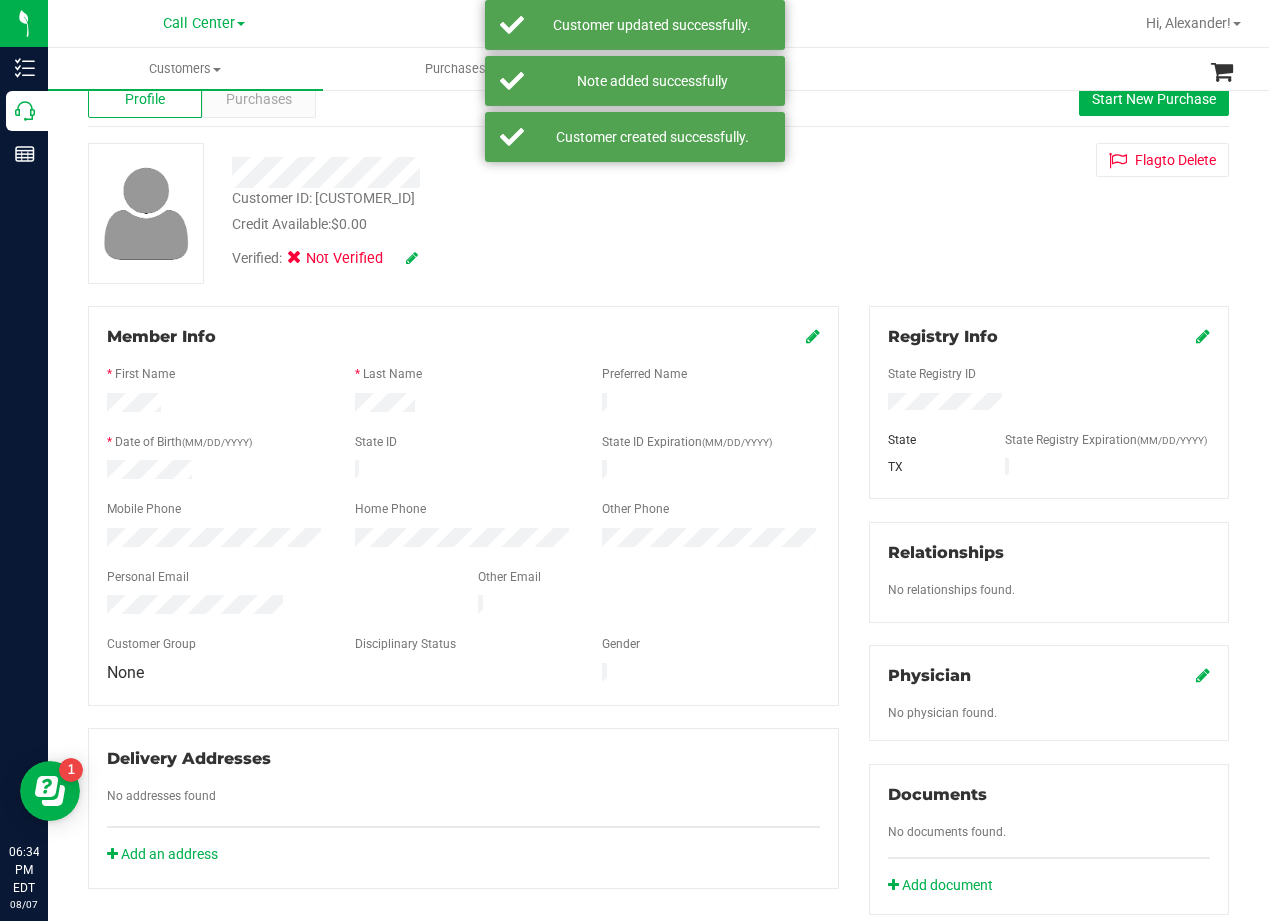 scroll, scrollTop: 100, scrollLeft: 0, axis: vertical 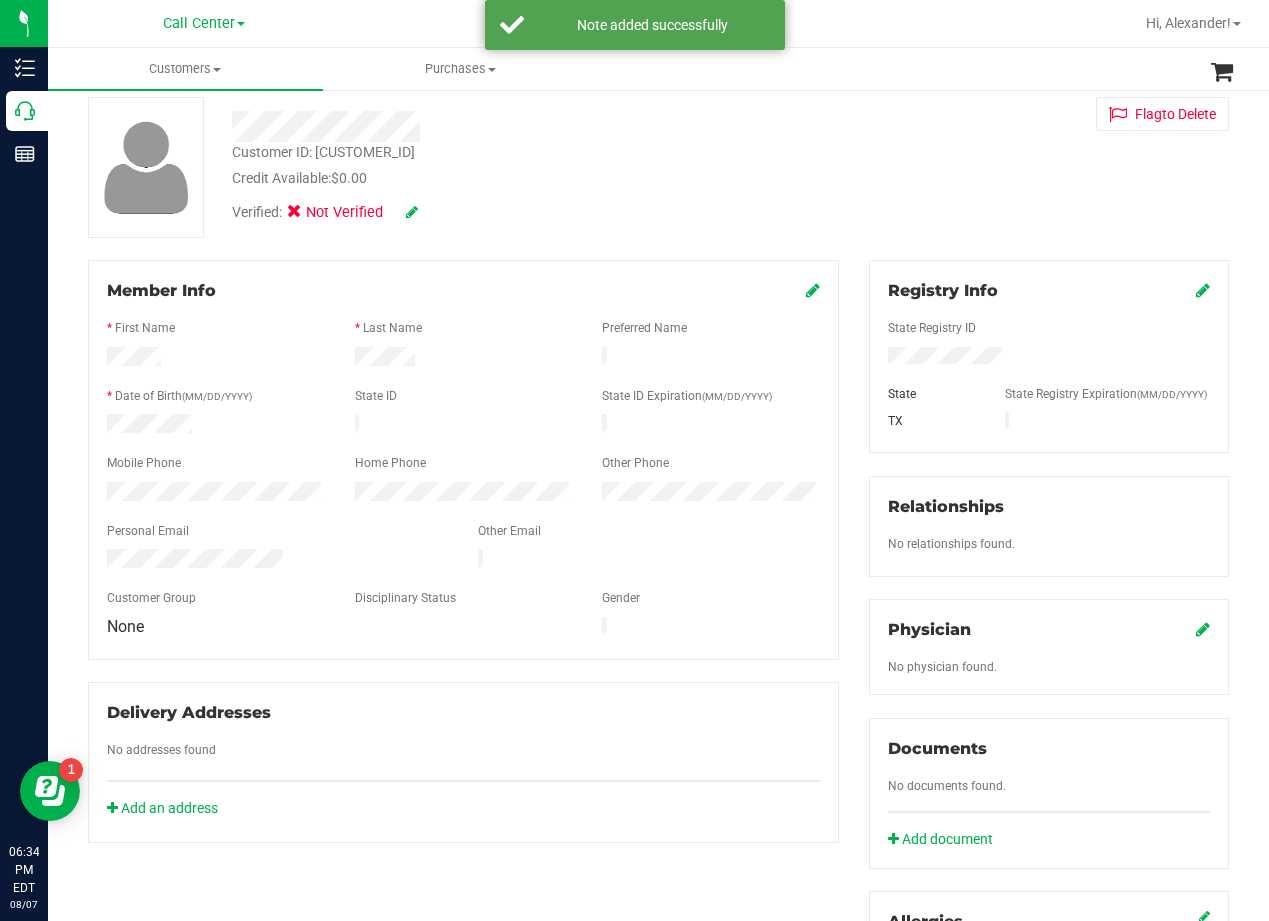 click on "Physician
No physician found." 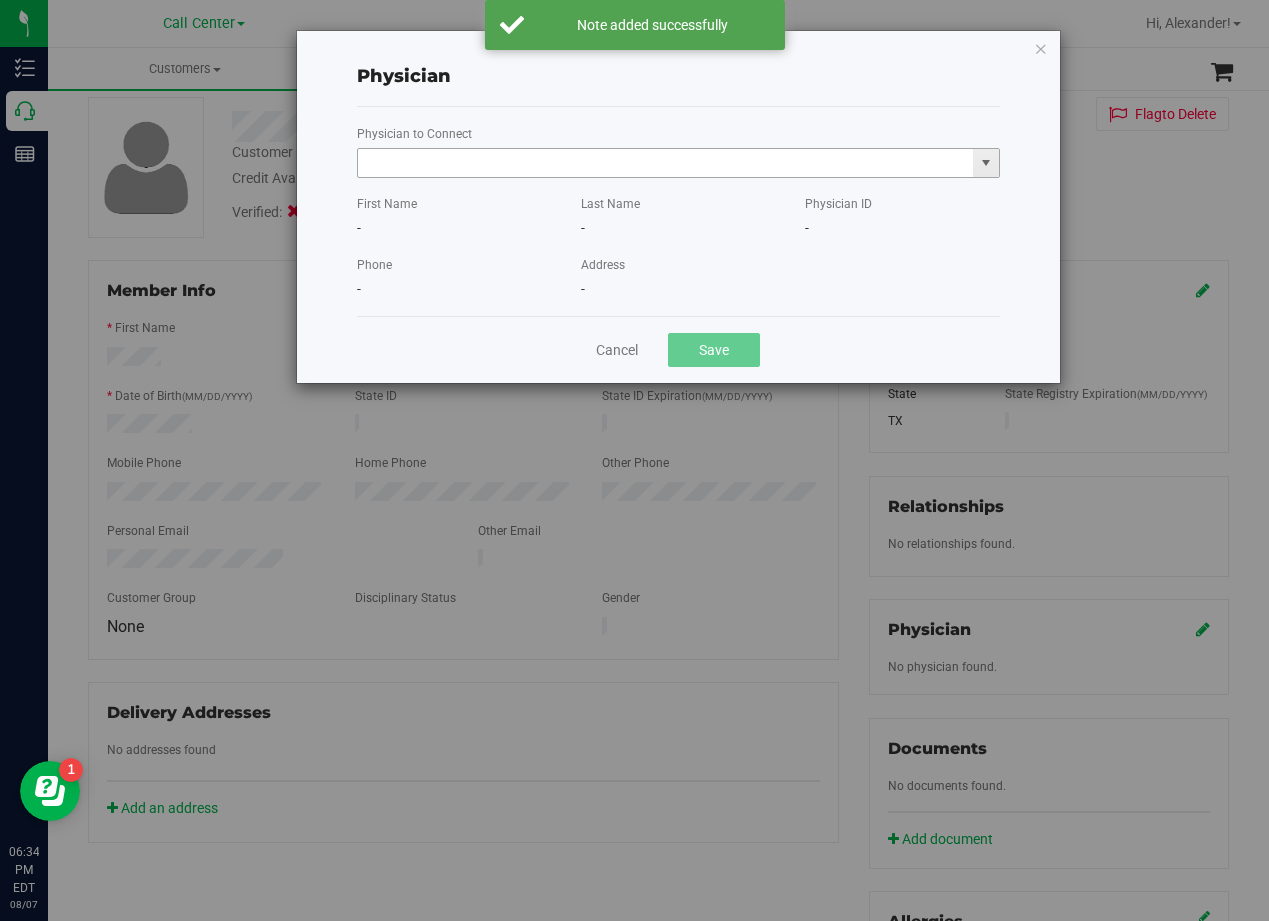 click at bounding box center (666, 163) 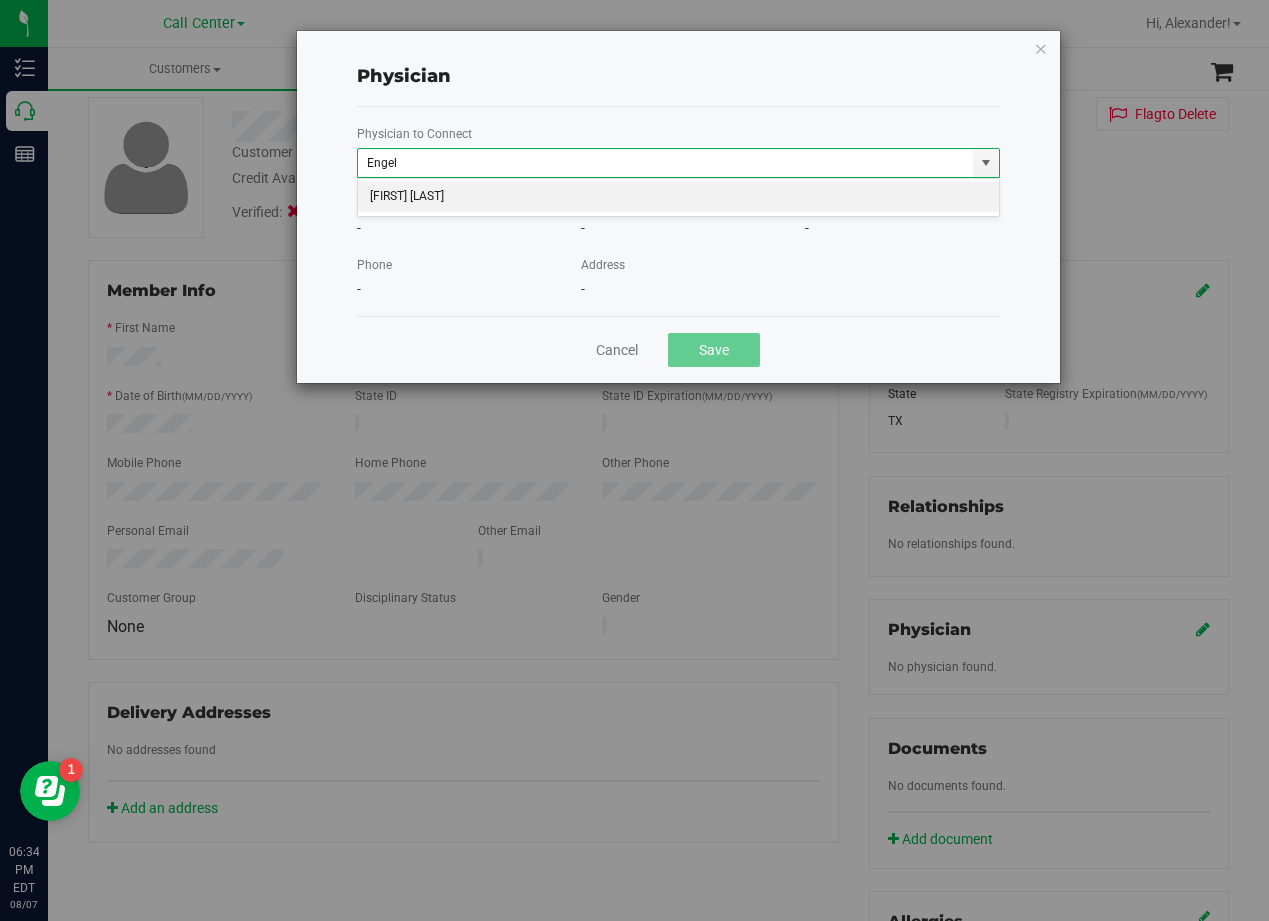 click on "Hope Engelbrecht" at bounding box center [678, 197] 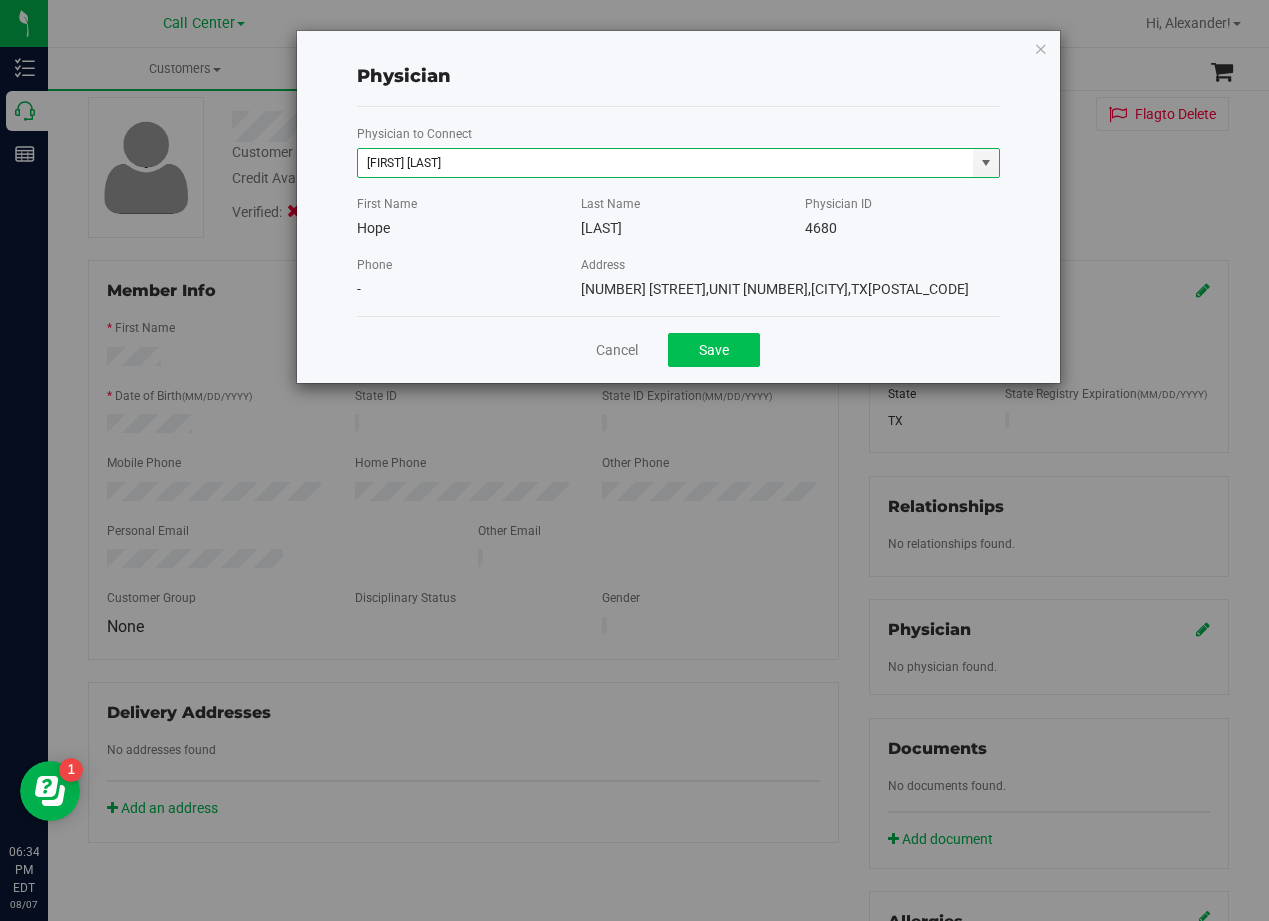 type on "Hope Engelbrecht" 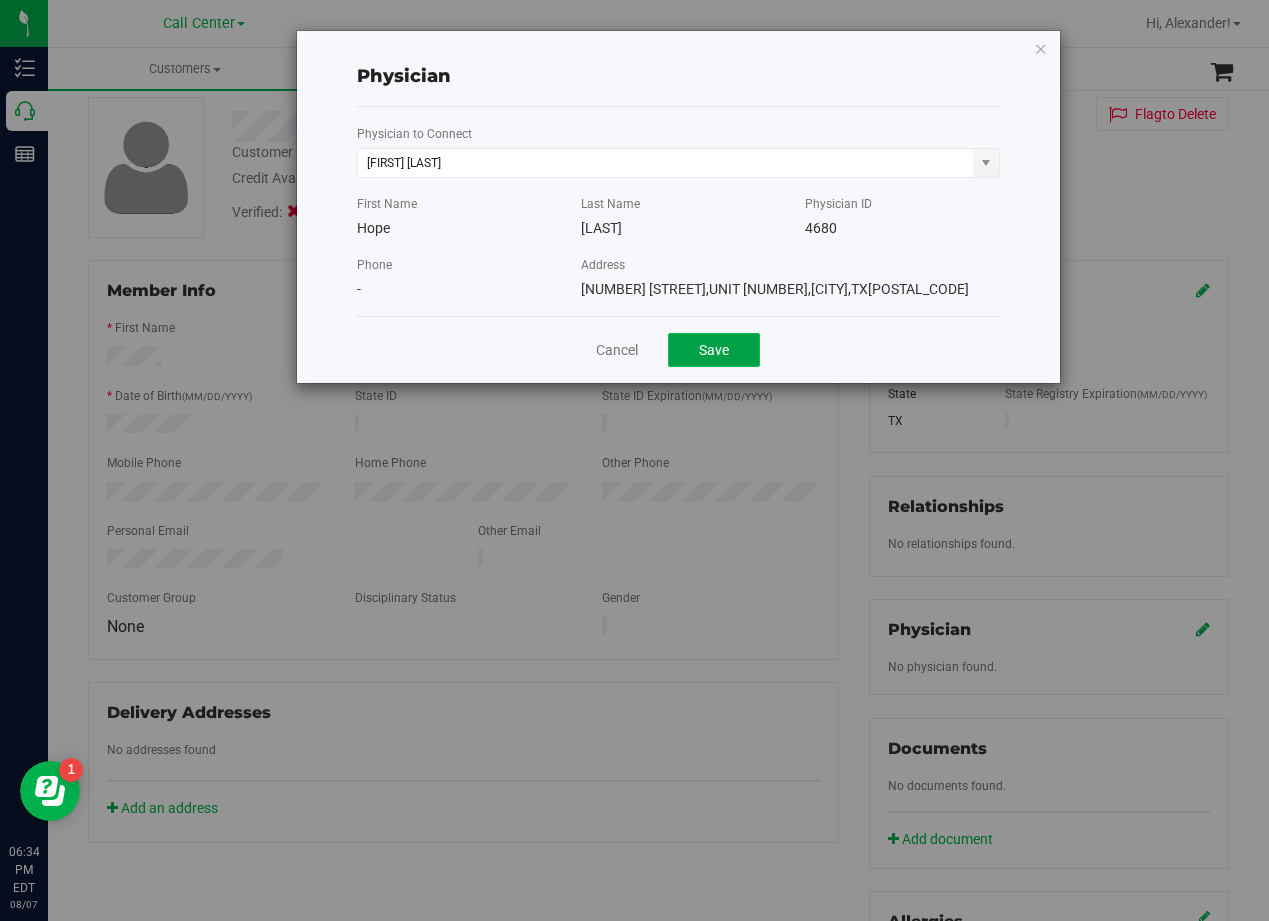 click on "Save" at bounding box center [714, 350] 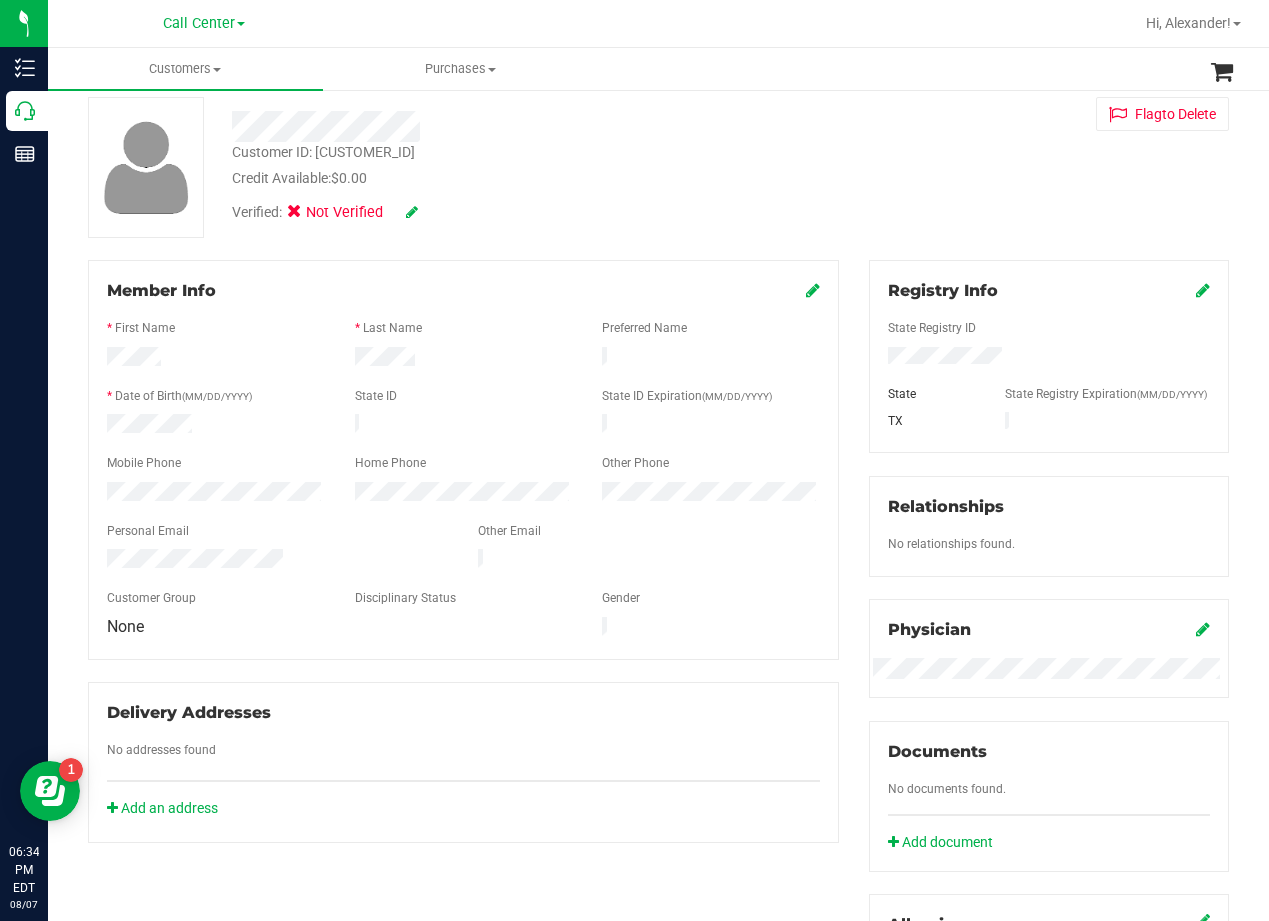 click on "Customer ID: 1616485
Credit Available:
$0.00
Verified:
Not Verified
Flag  to Delete" at bounding box center (658, 167) 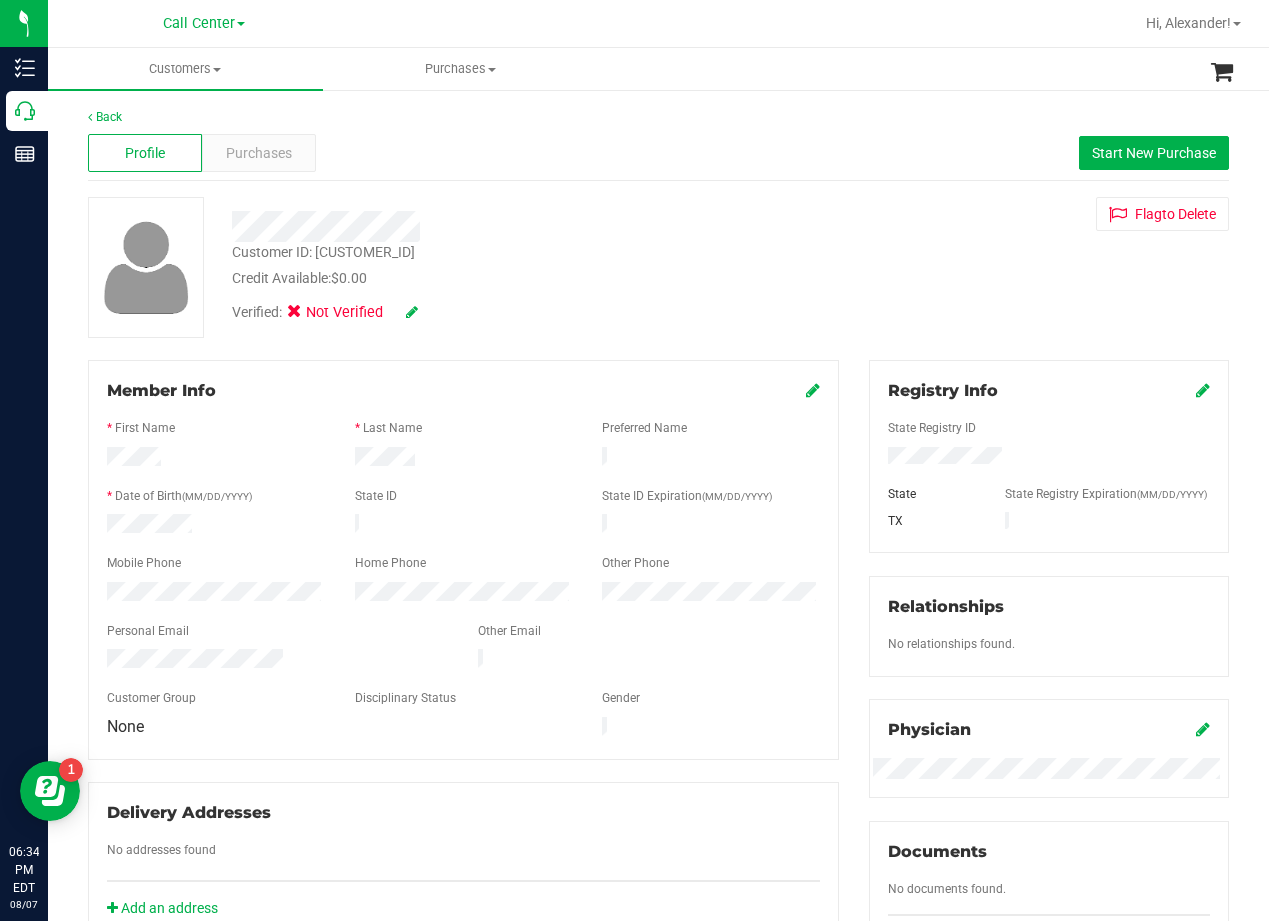 click at bounding box center (510, 226) 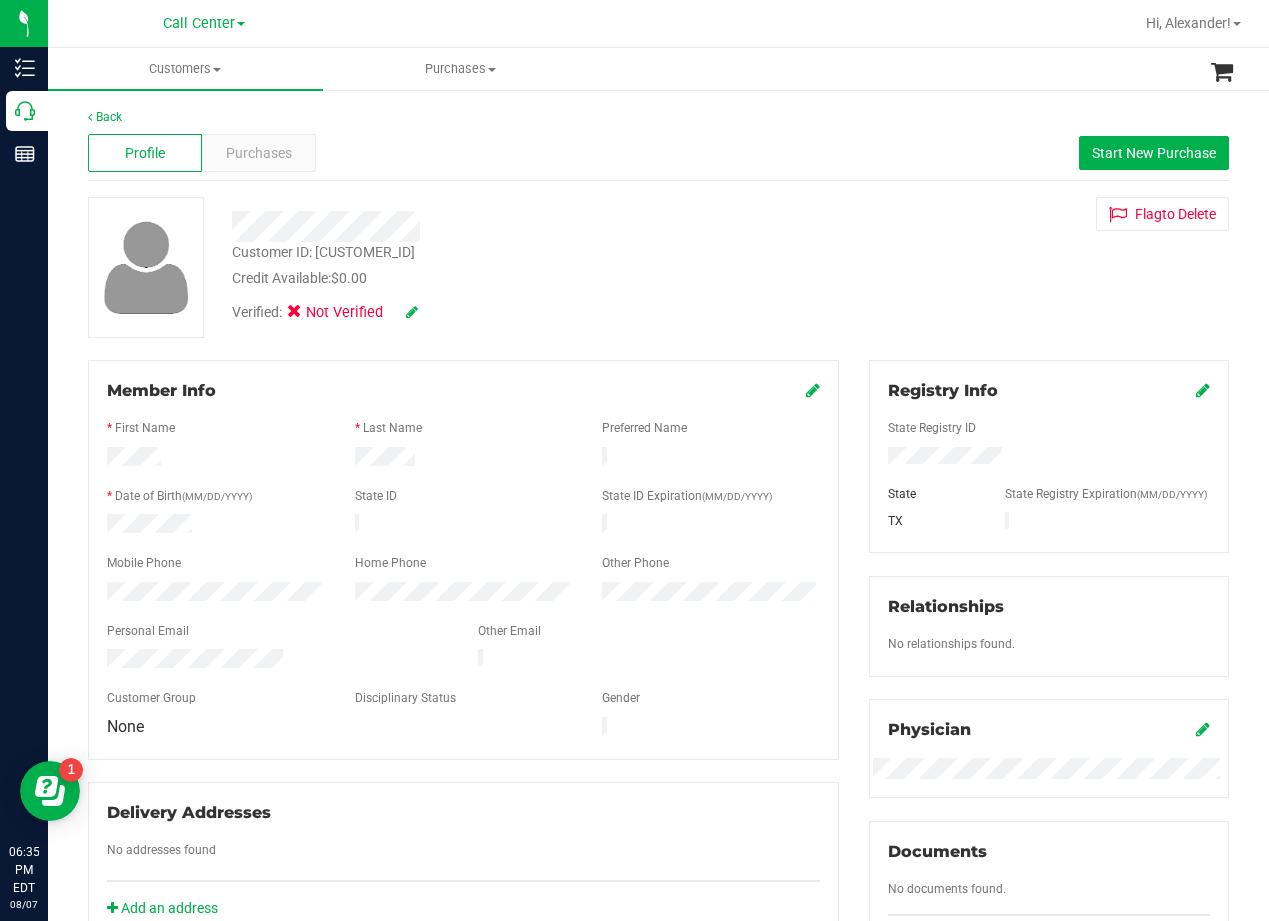 click on "Customer ID: 1616485
Credit Available:
$0.00
Verified:
Not Verified
Flag  to Delete" at bounding box center (658, 267) 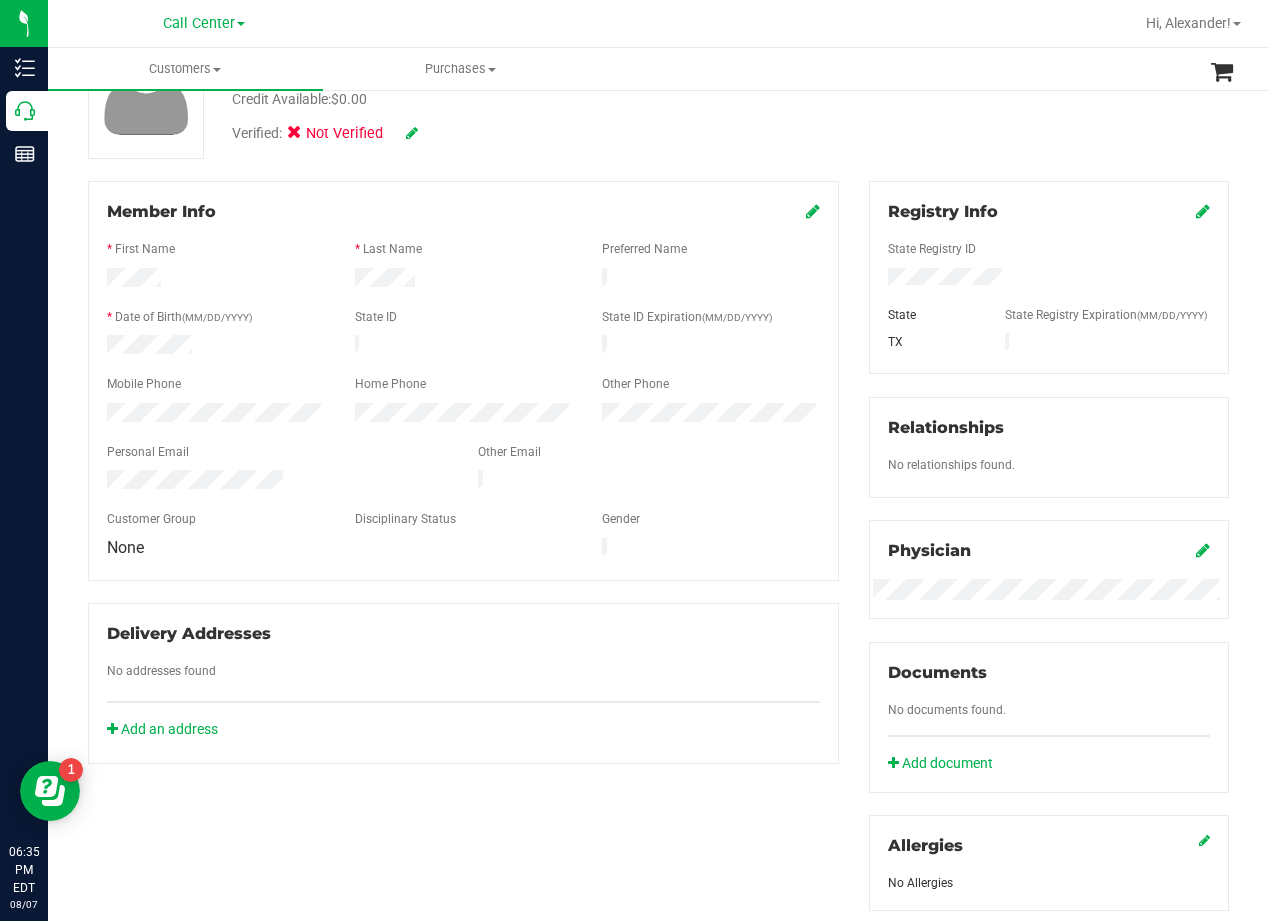 scroll, scrollTop: 200, scrollLeft: 0, axis: vertical 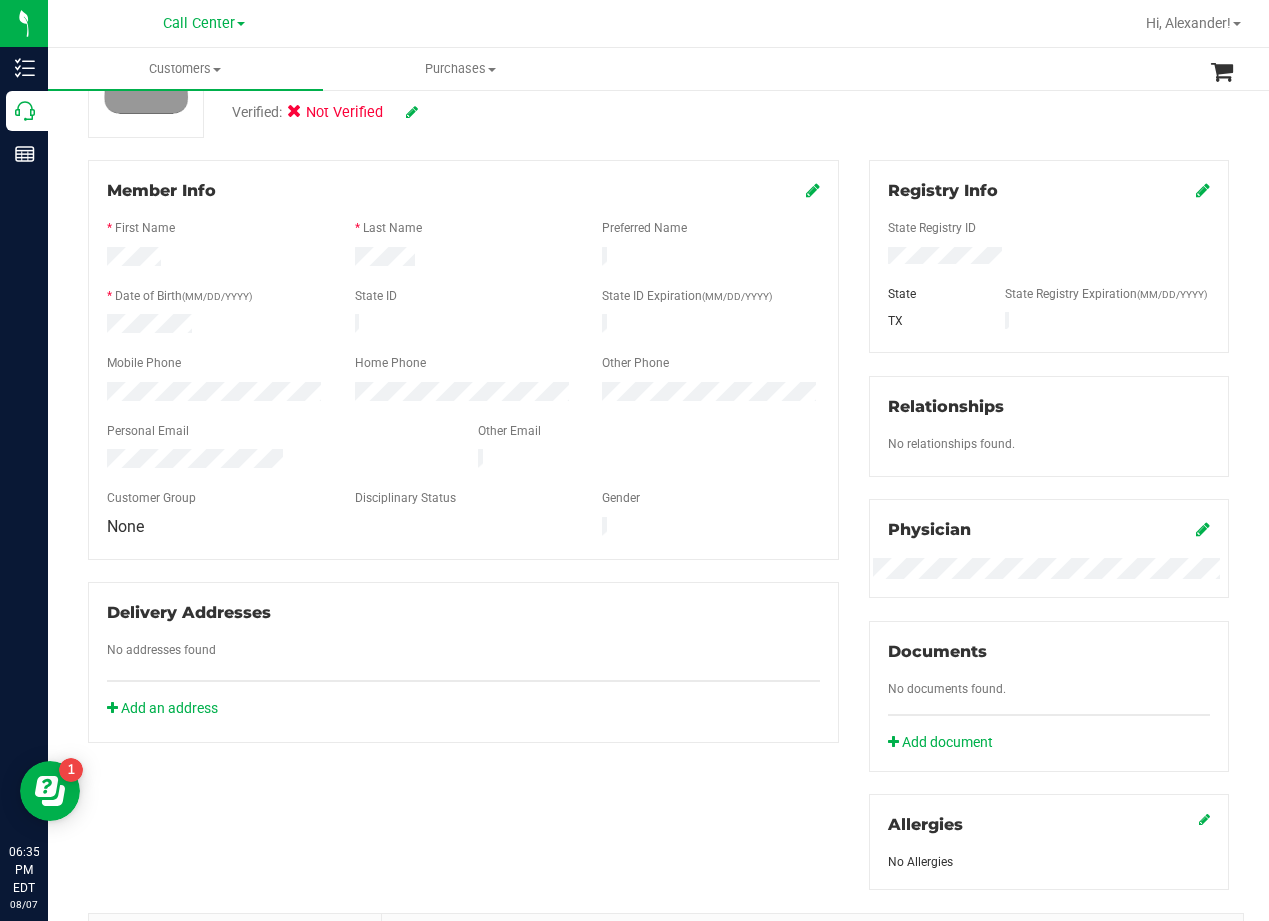 click on "Member Info
*
First Name
*
Last Name
Preferred Name
*
Date of Birth
(MM/DD/YYYY)
State ID
State ID Expiration
(MM/DD/YYYY)" at bounding box center (463, 451) 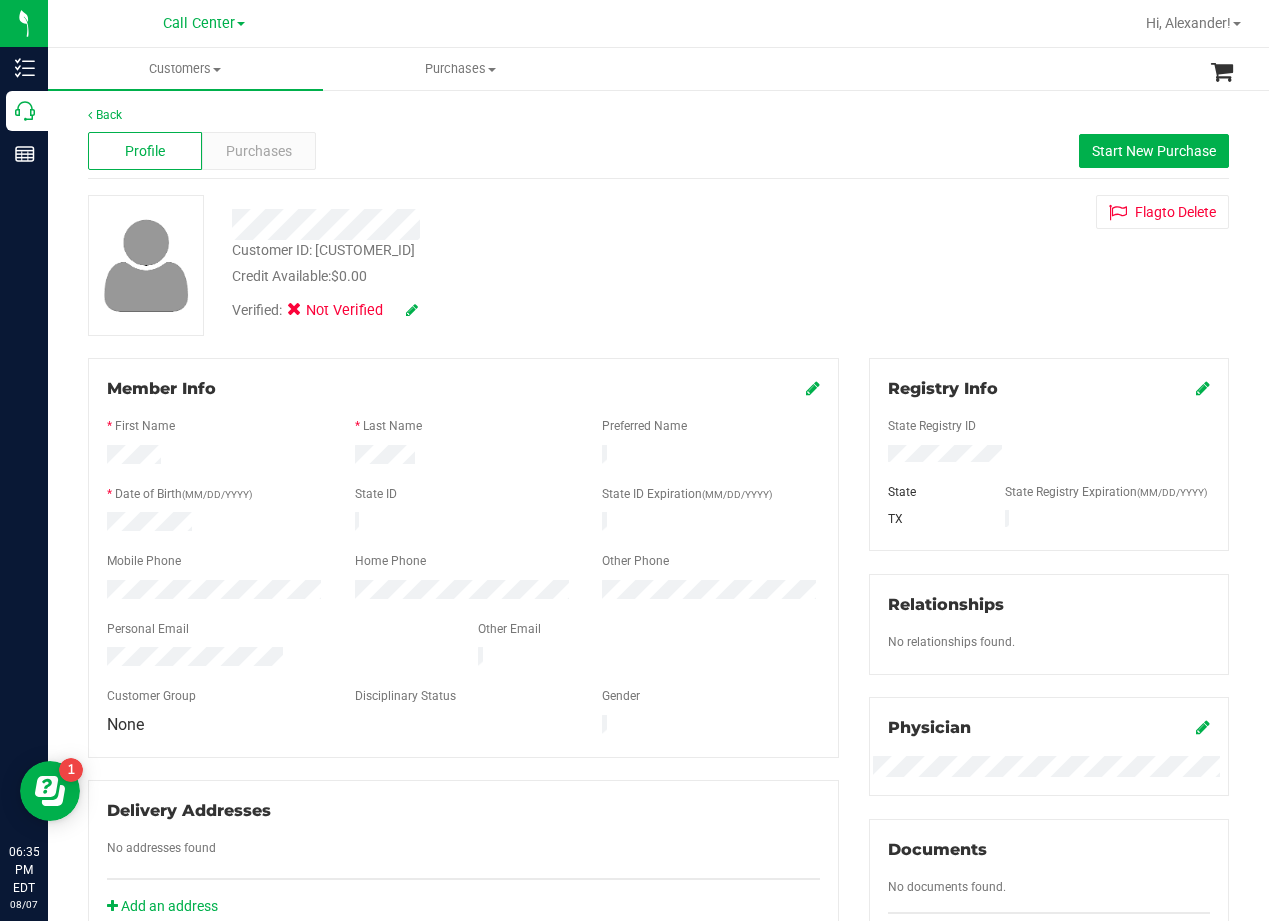 scroll, scrollTop: 0, scrollLeft: 0, axis: both 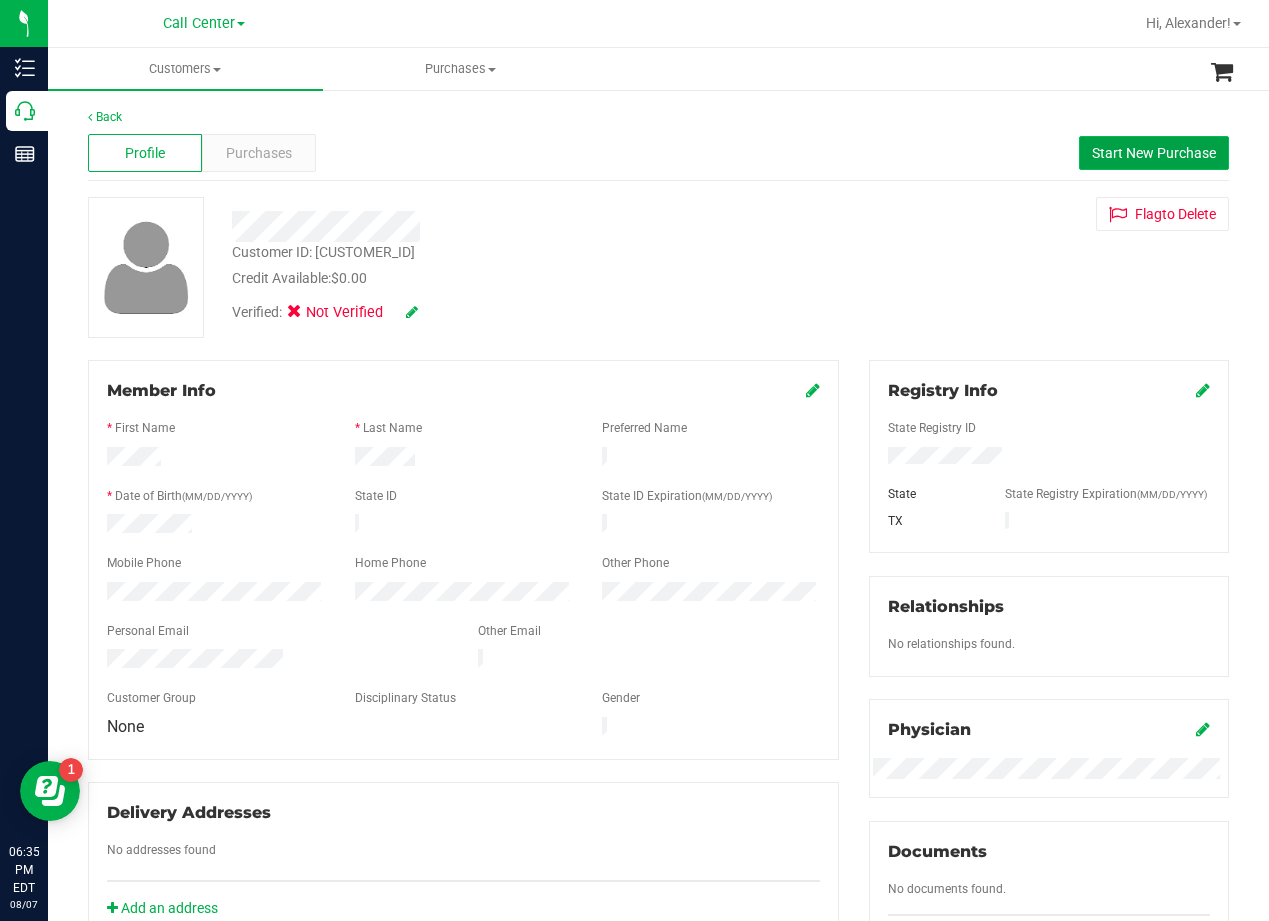 click on "Start New Purchase" at bounding box center [1154, 153] 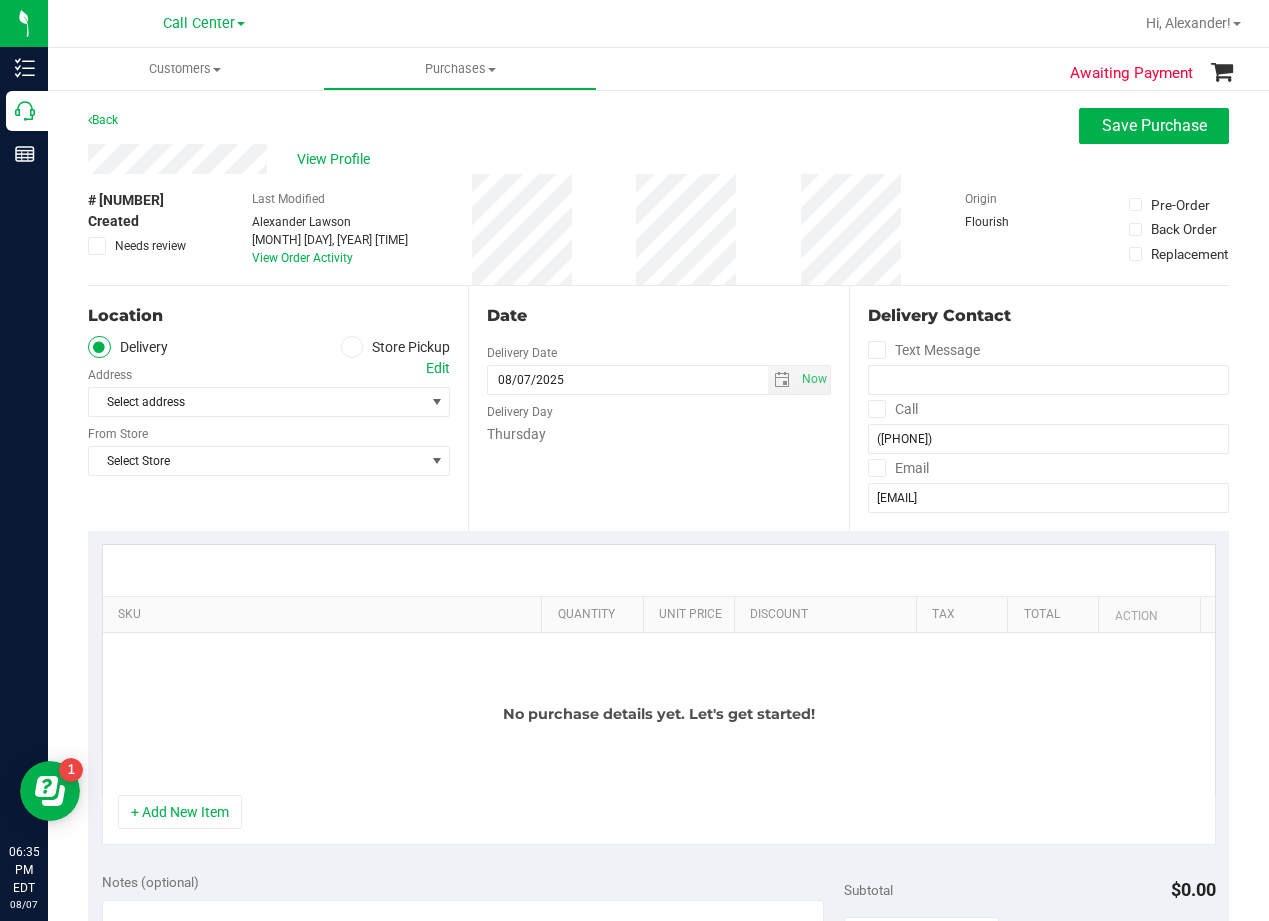 scroll, scrollTop: 100, scrollLeft: 0, axis: vertical 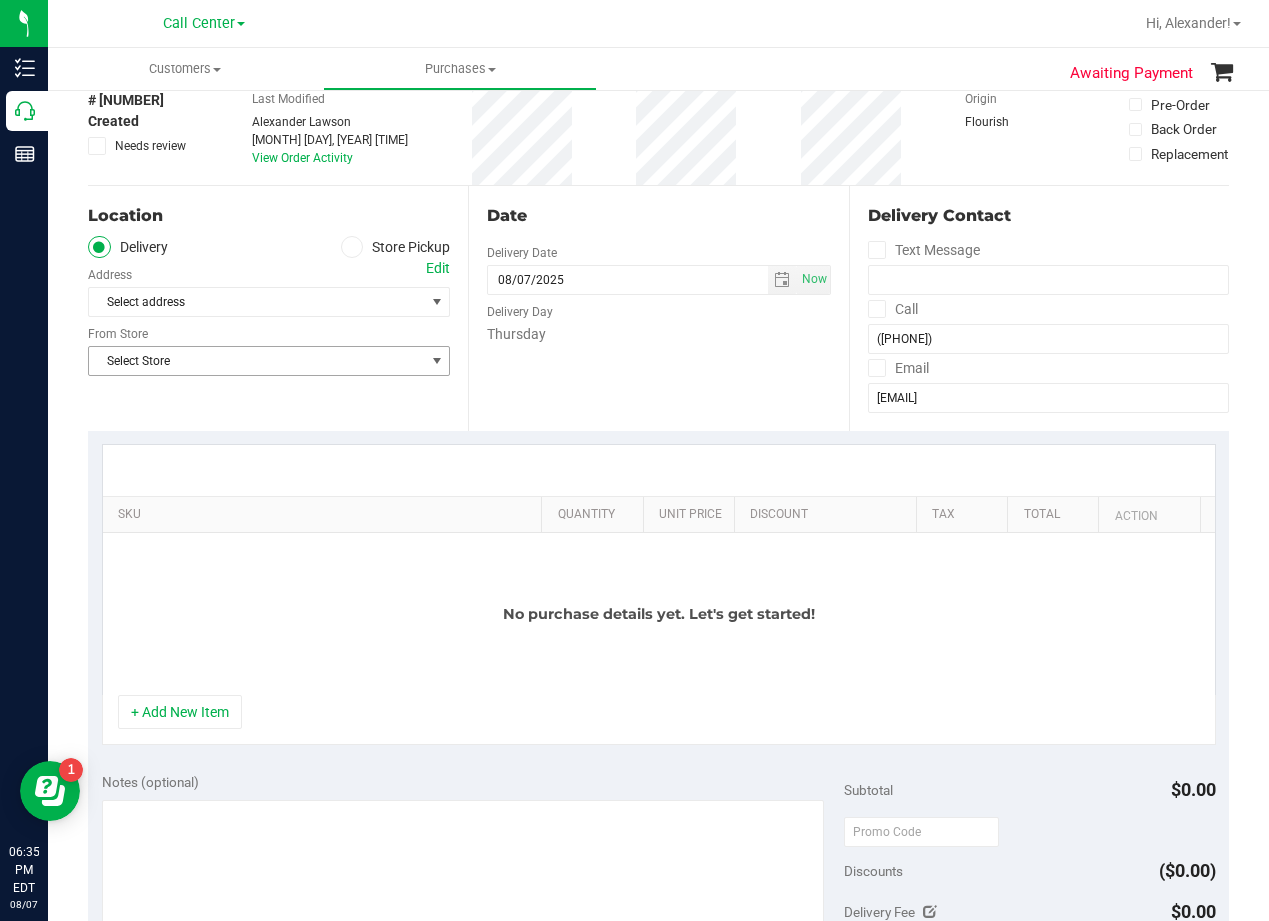 click on "Select Store" at bounding box center (256, 361) 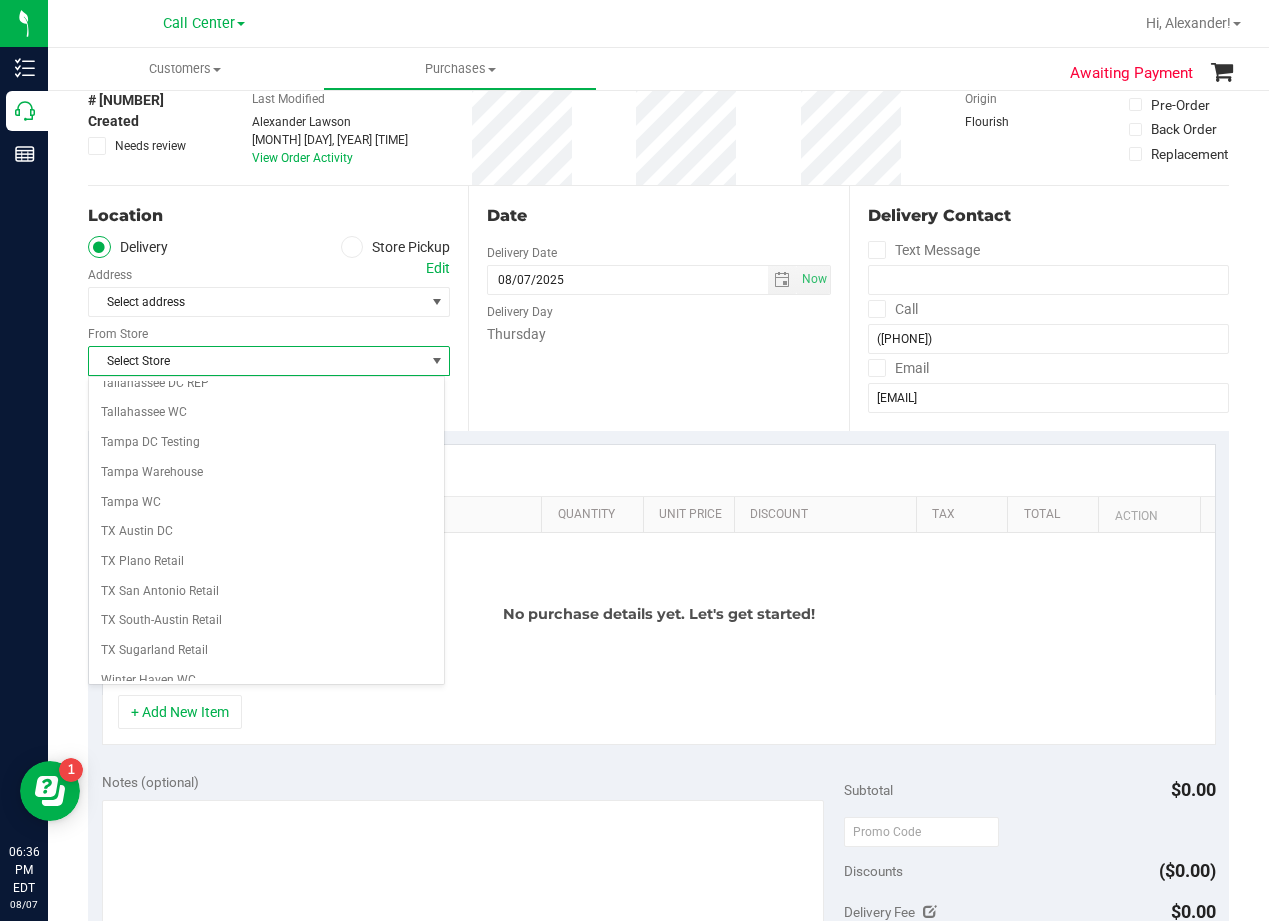 scroll, scrollTop: 1453, scrollLeft: 0, axis: vertical 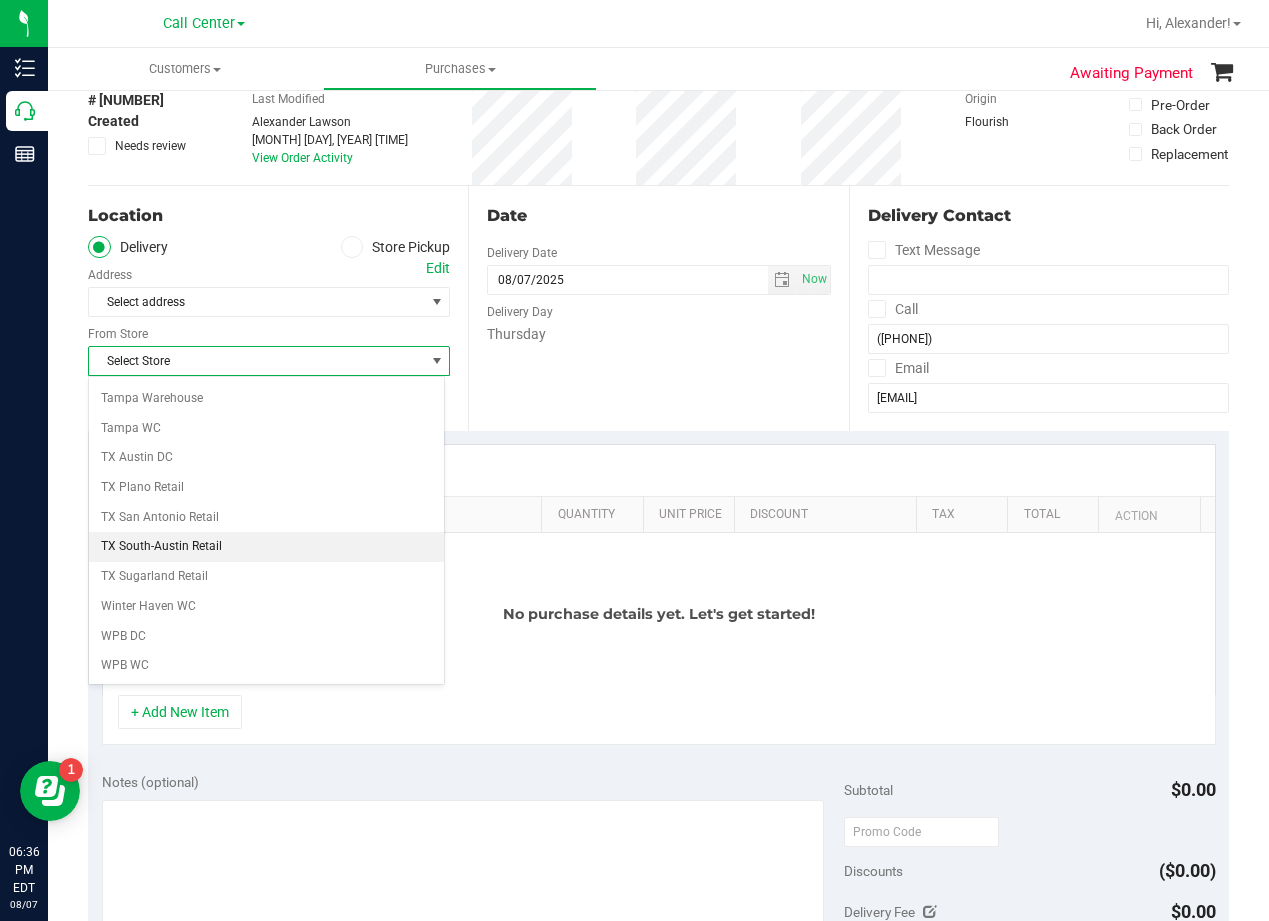 click on "TX South-Austin Retail" at bounding box center (266, 547) 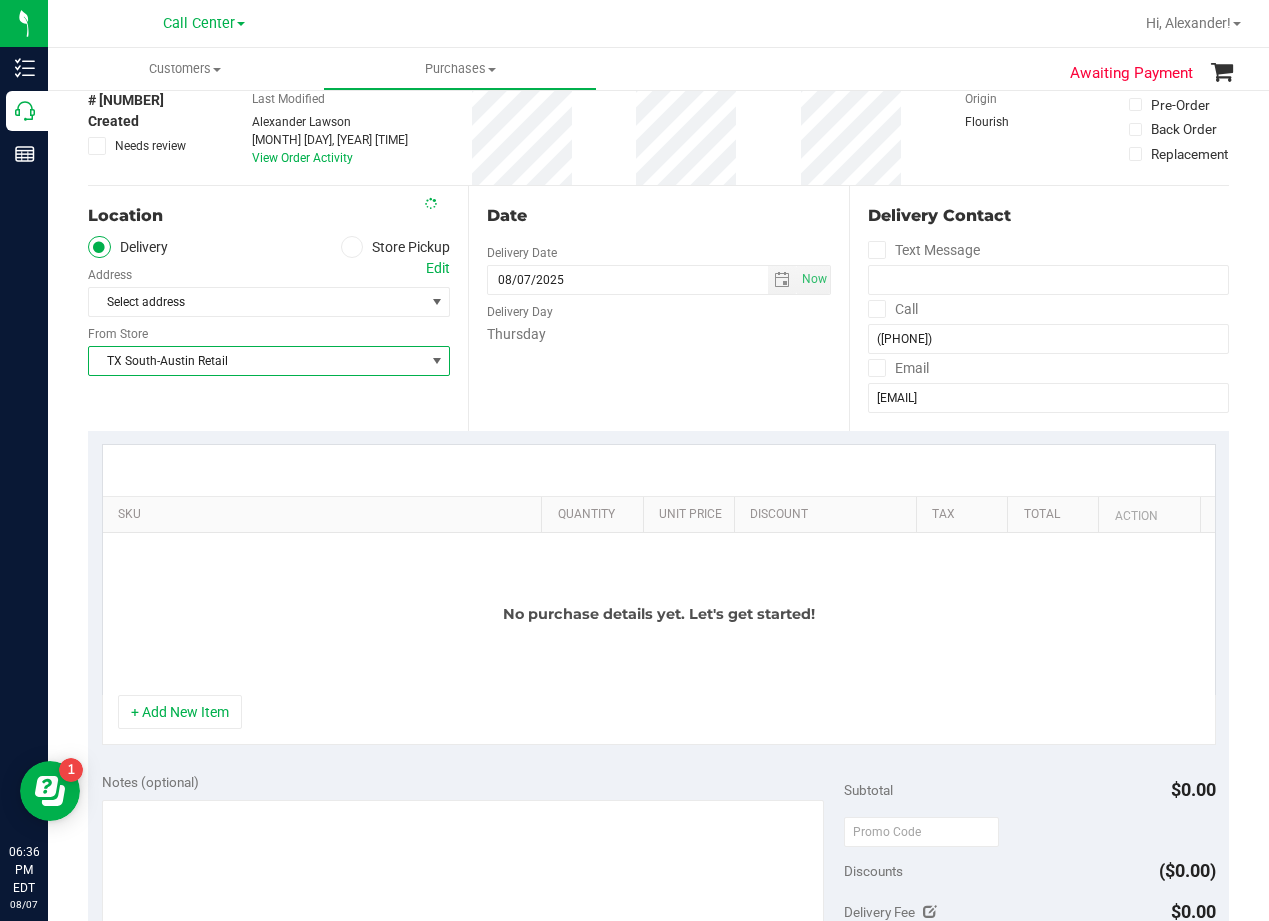 click on "Date
Delivery Date
08/07/2025
Now
08/07/2025 06:35 PM
Now
Delivery Day
Thursday" at bounding box center (658, 308) 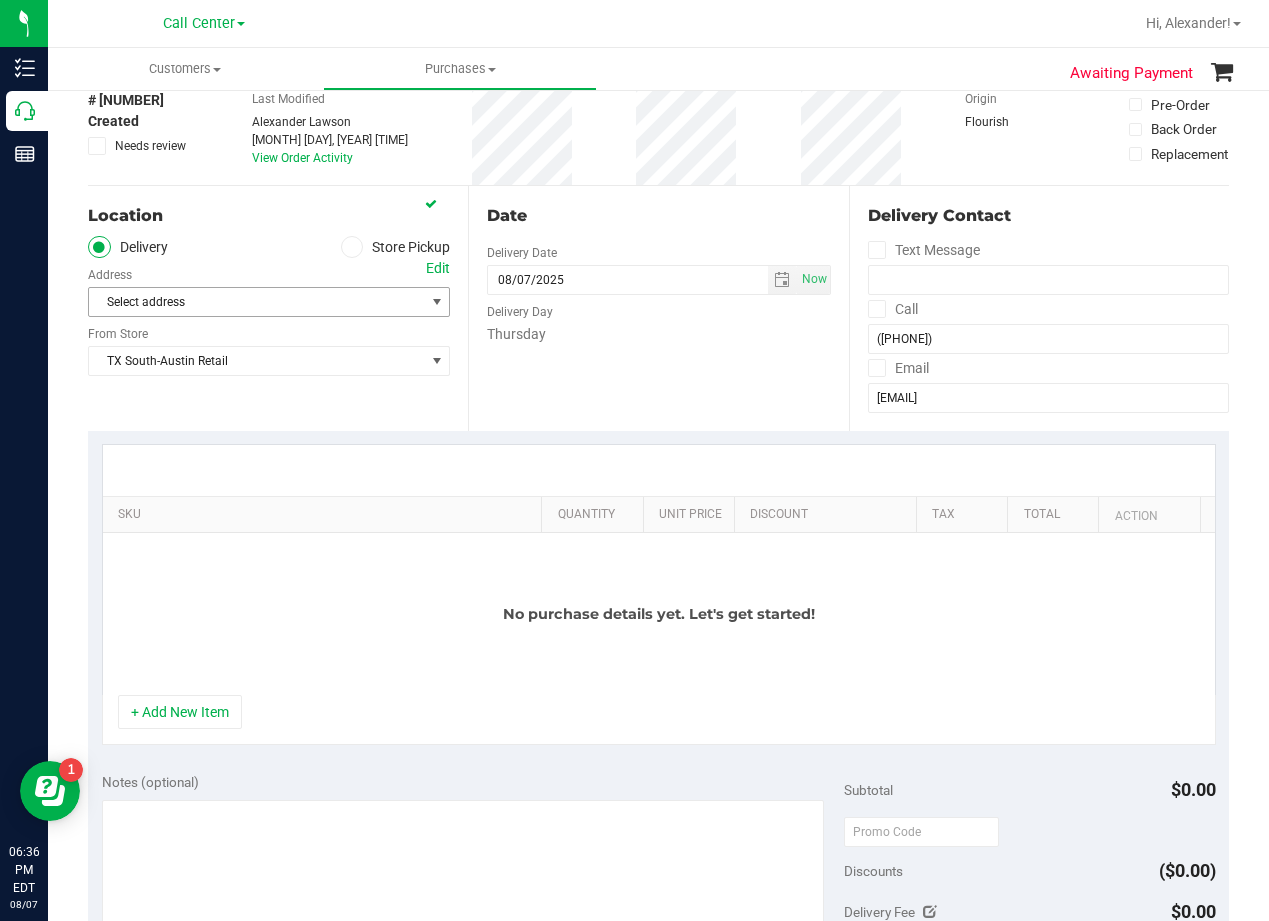 click on "Select address" at bounding box center [248, 302] 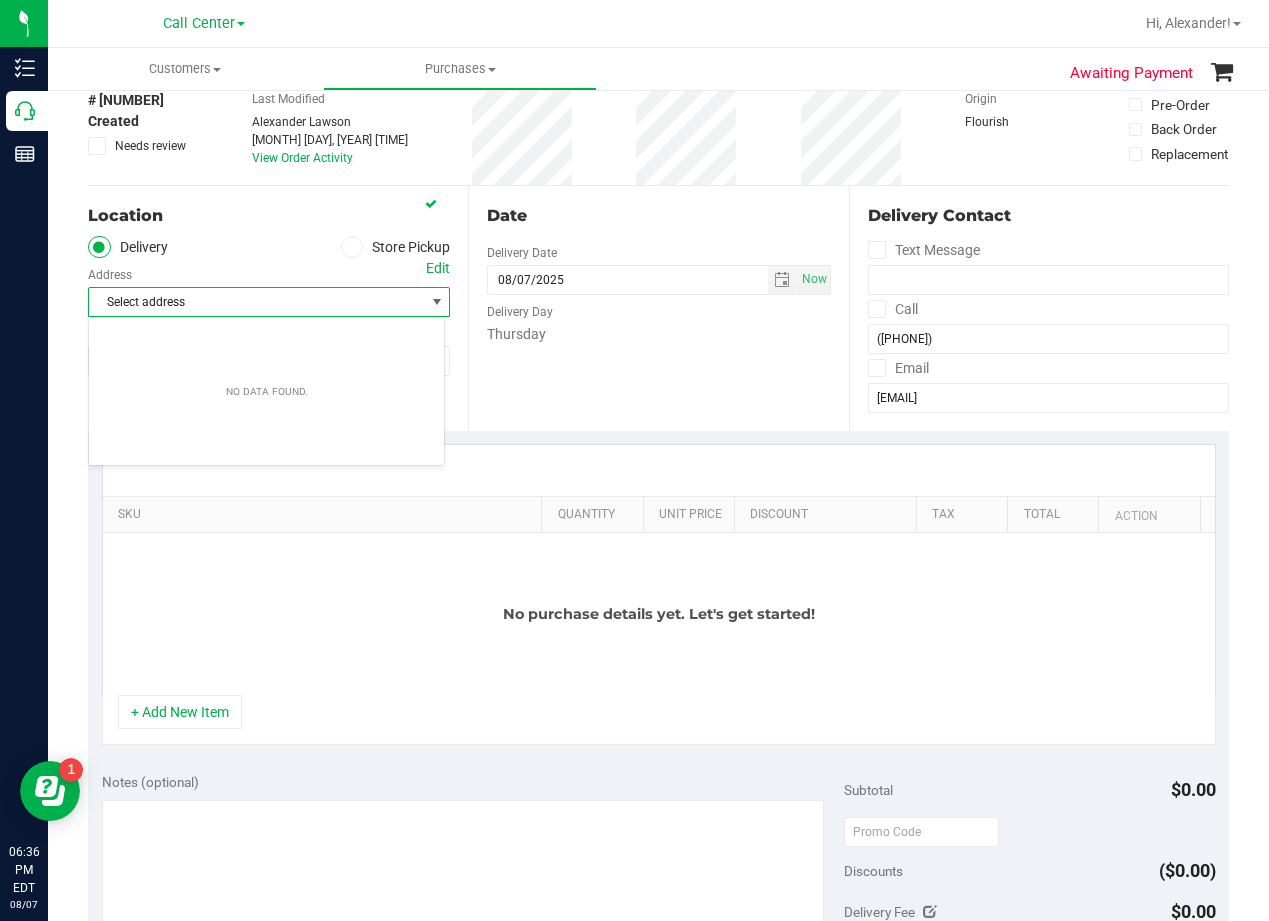 click on "Select address" at bounding box center [248, 302] 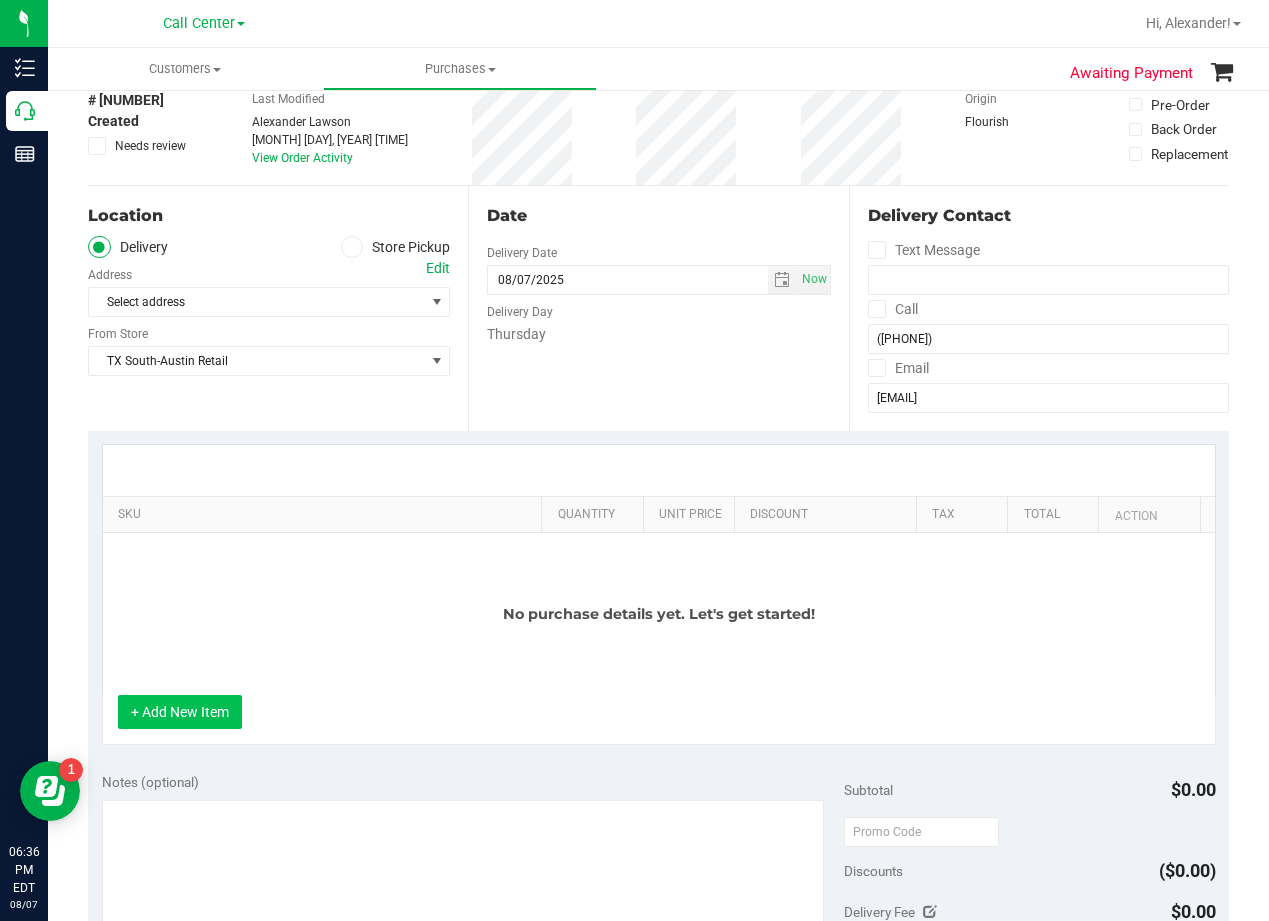 click on "+ Add New Item" at bounding box center [180, 712] 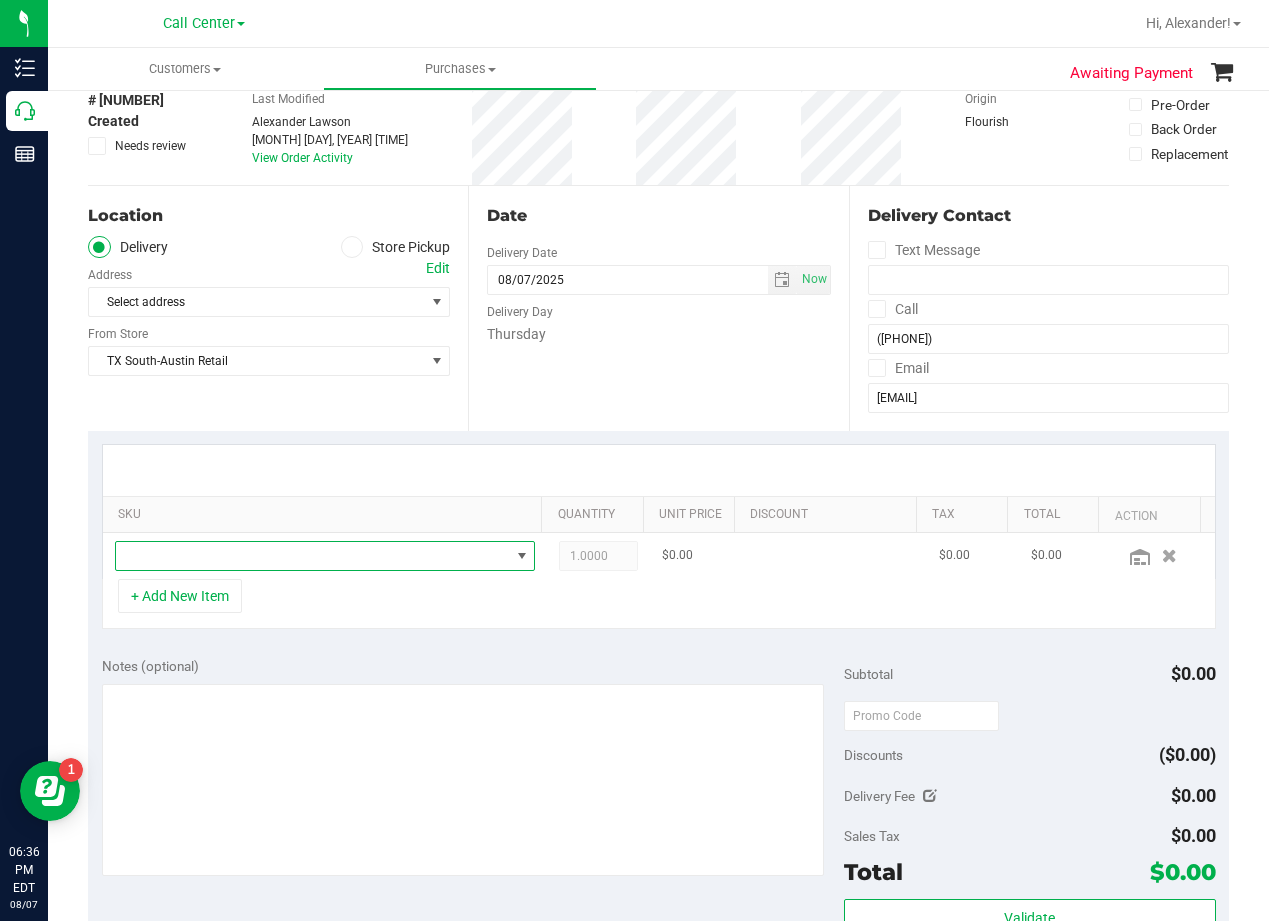 click at bounding box center [313, 556] 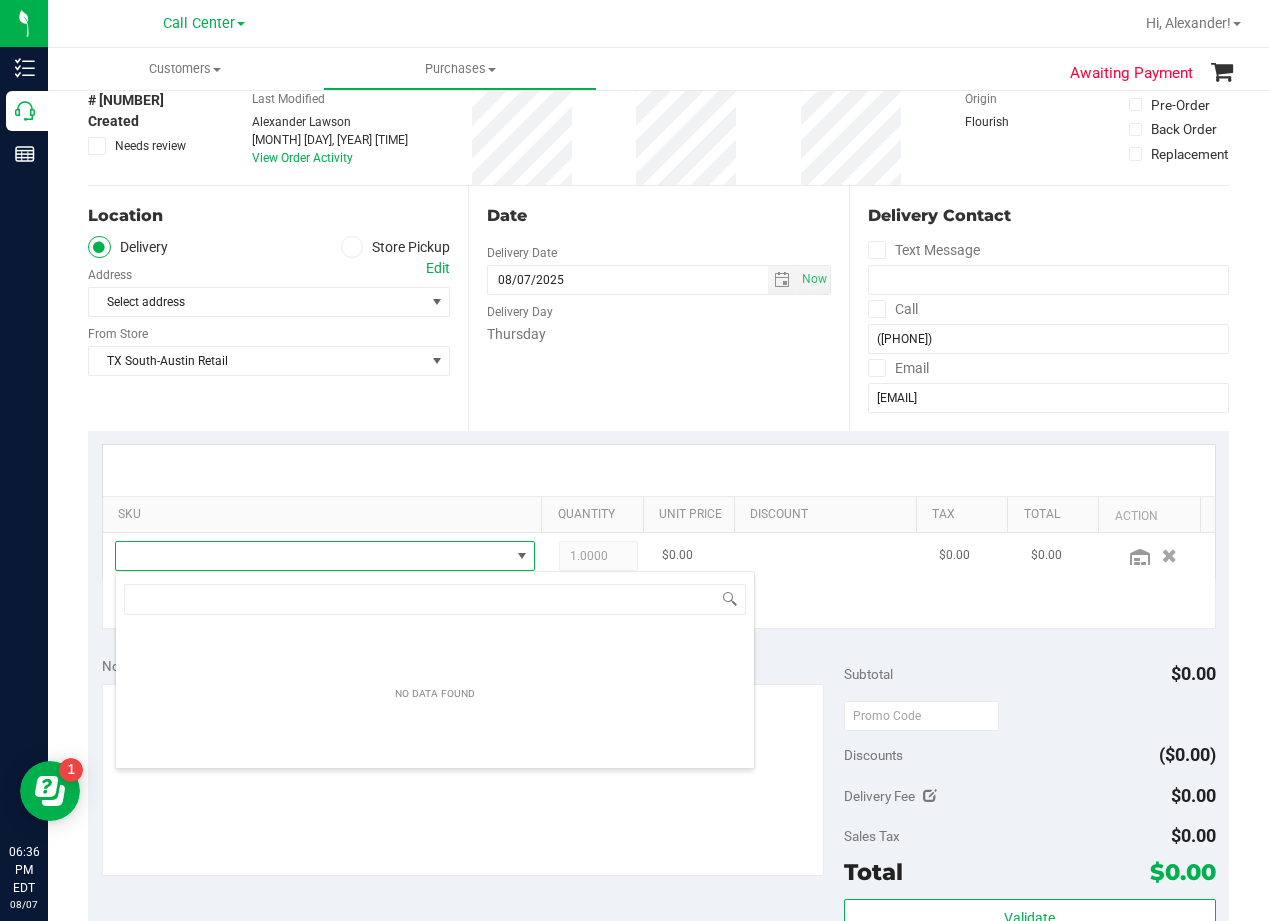 scroll, scrollTop: 99970, scrollLeft: 99592, axis: both 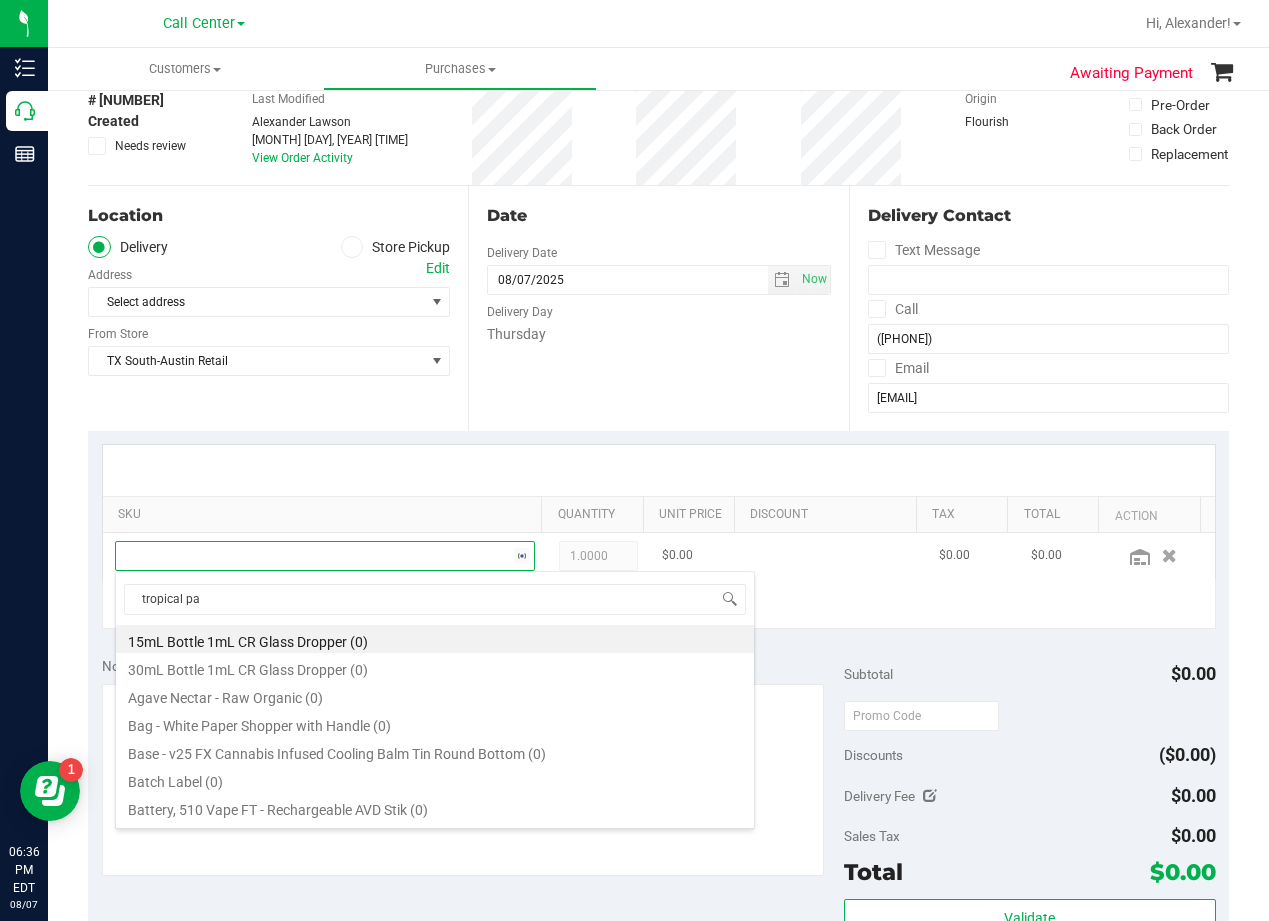 type on "tropical par" 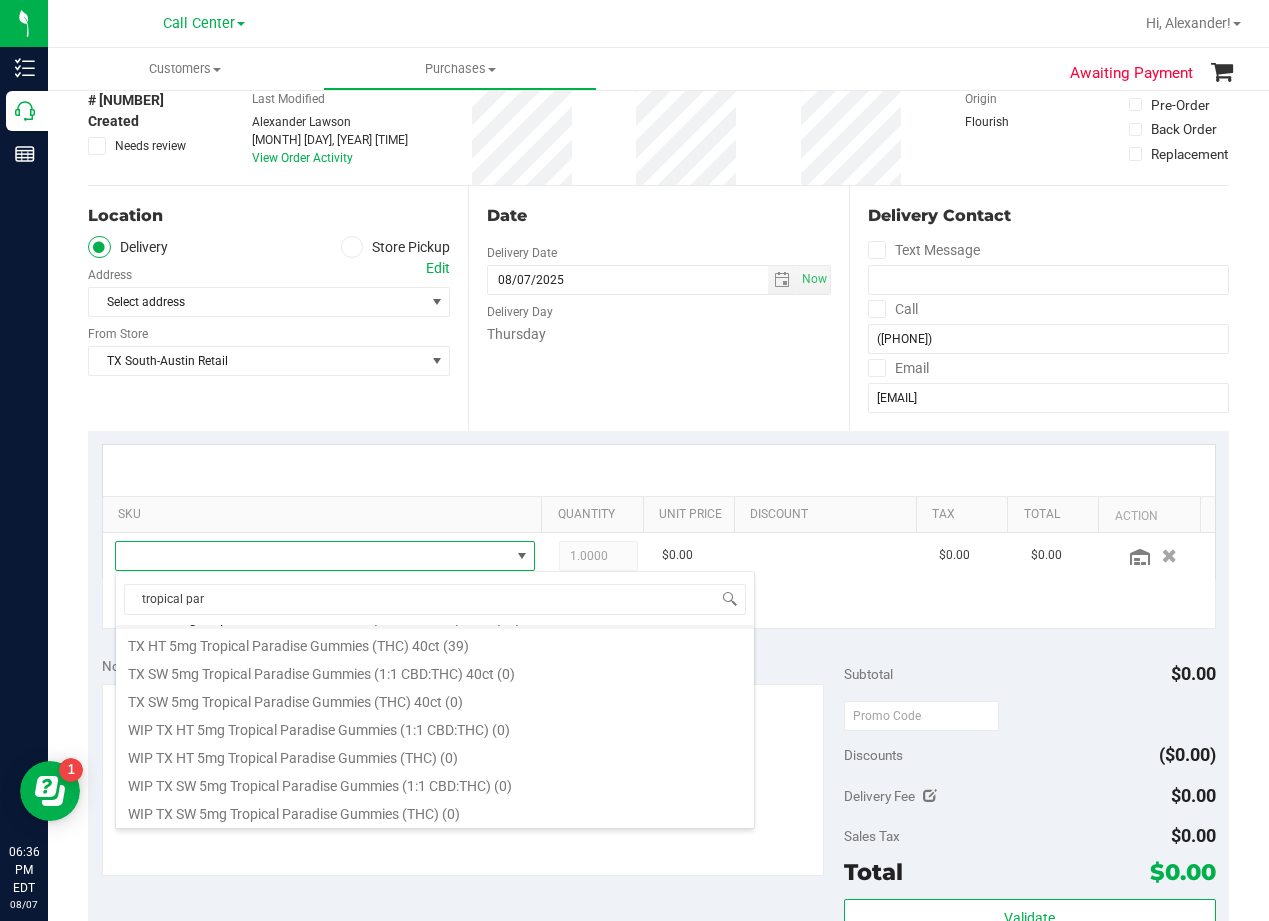 scroll, scrollTop: 260, scrollLeft: 0, axis: vertical 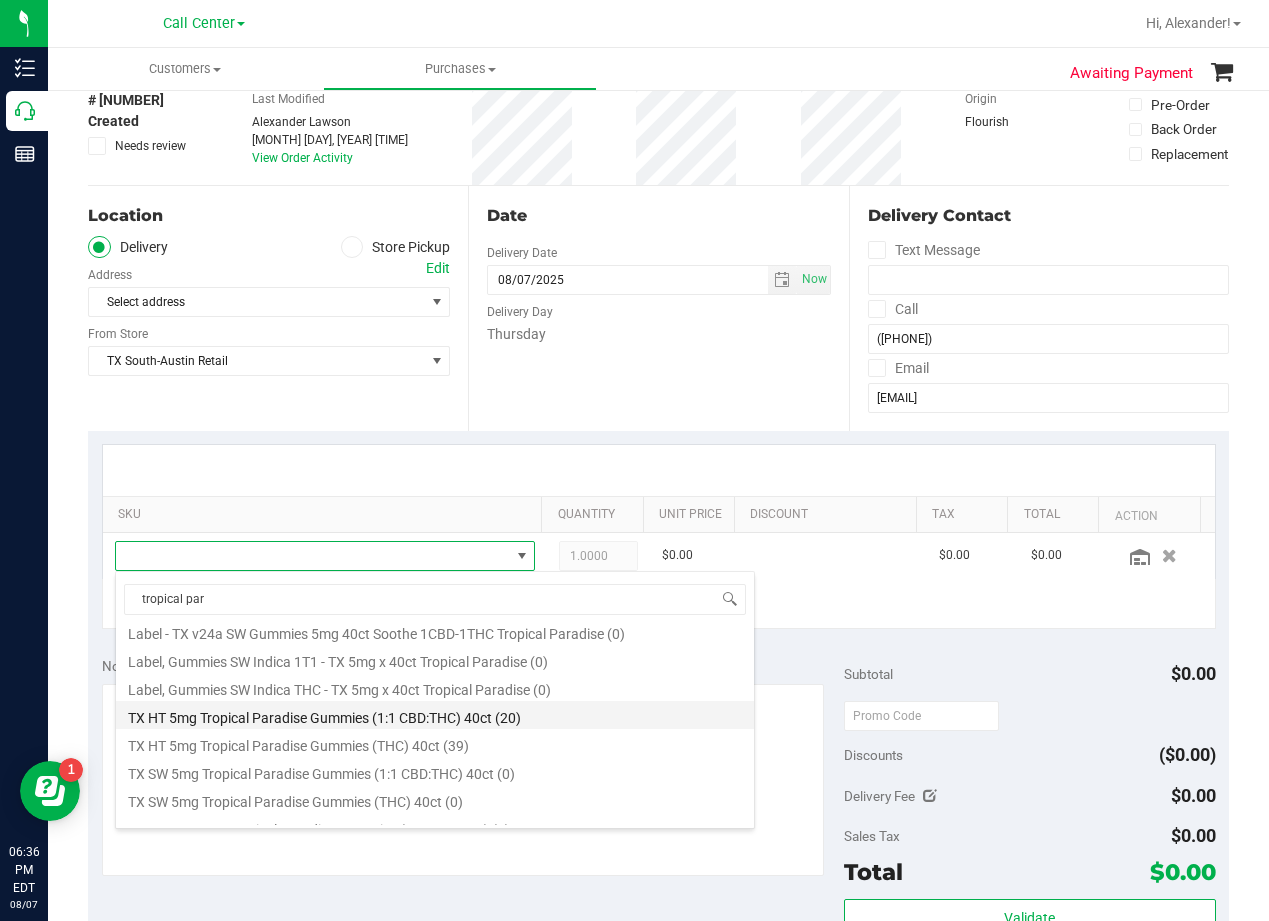 click on "TX HT 5mg Tropical Paradise Gummies (1:1 CBD:THC) 40ct (20)" at bounding box center (435, 715) 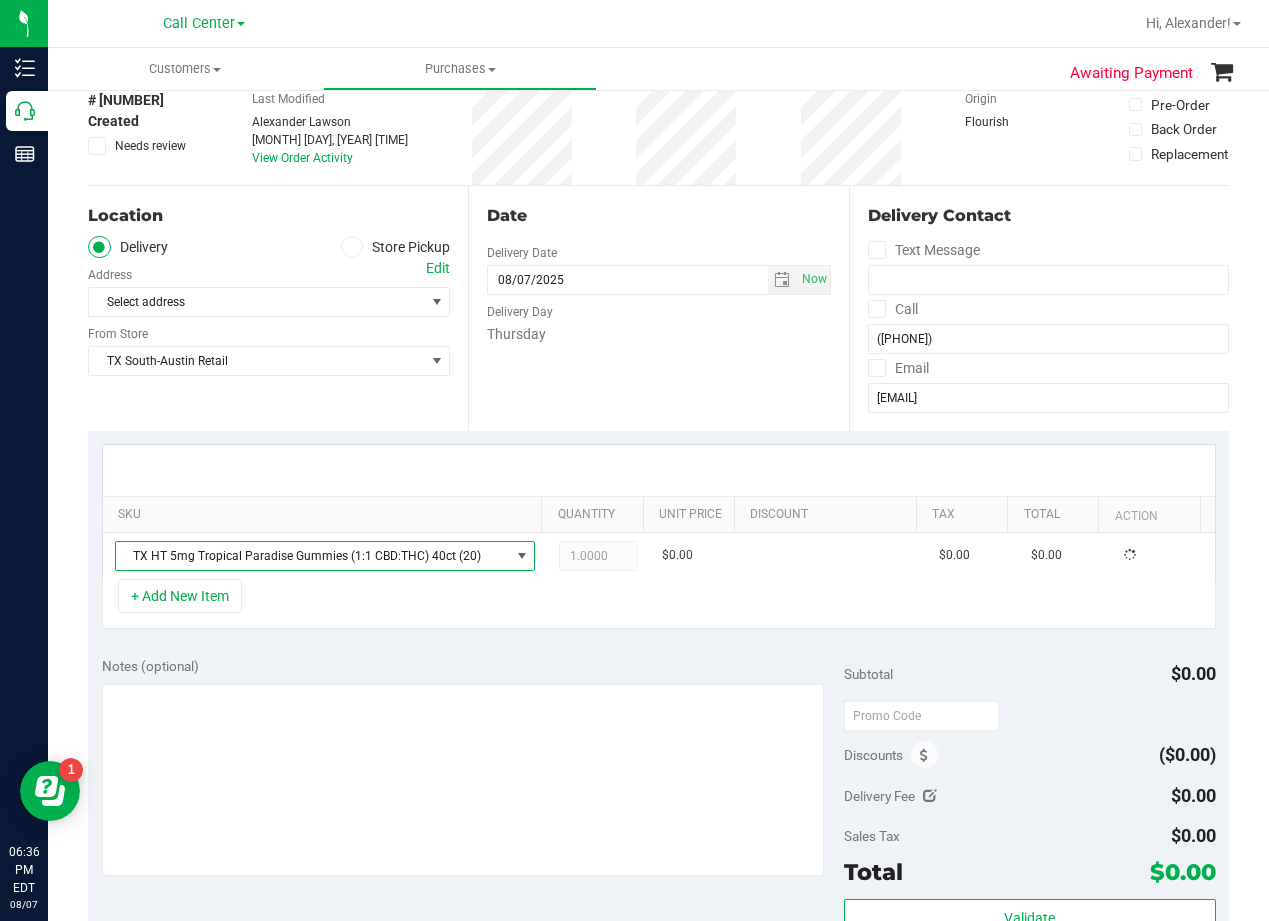 click on "Notes (optional)" at bounding box center [473, 666] 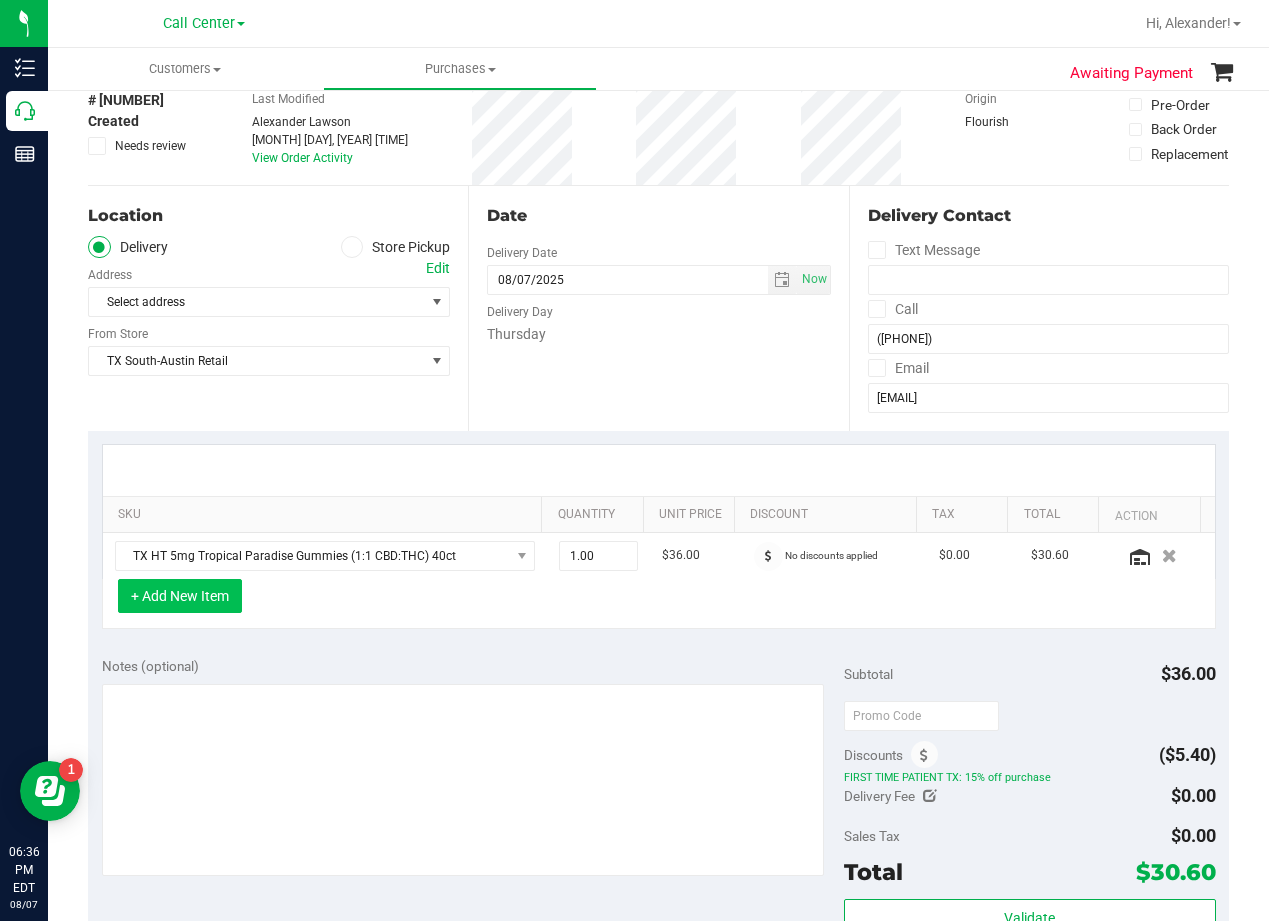 click on "+ Add New Item" at bounding box center [180, 596] 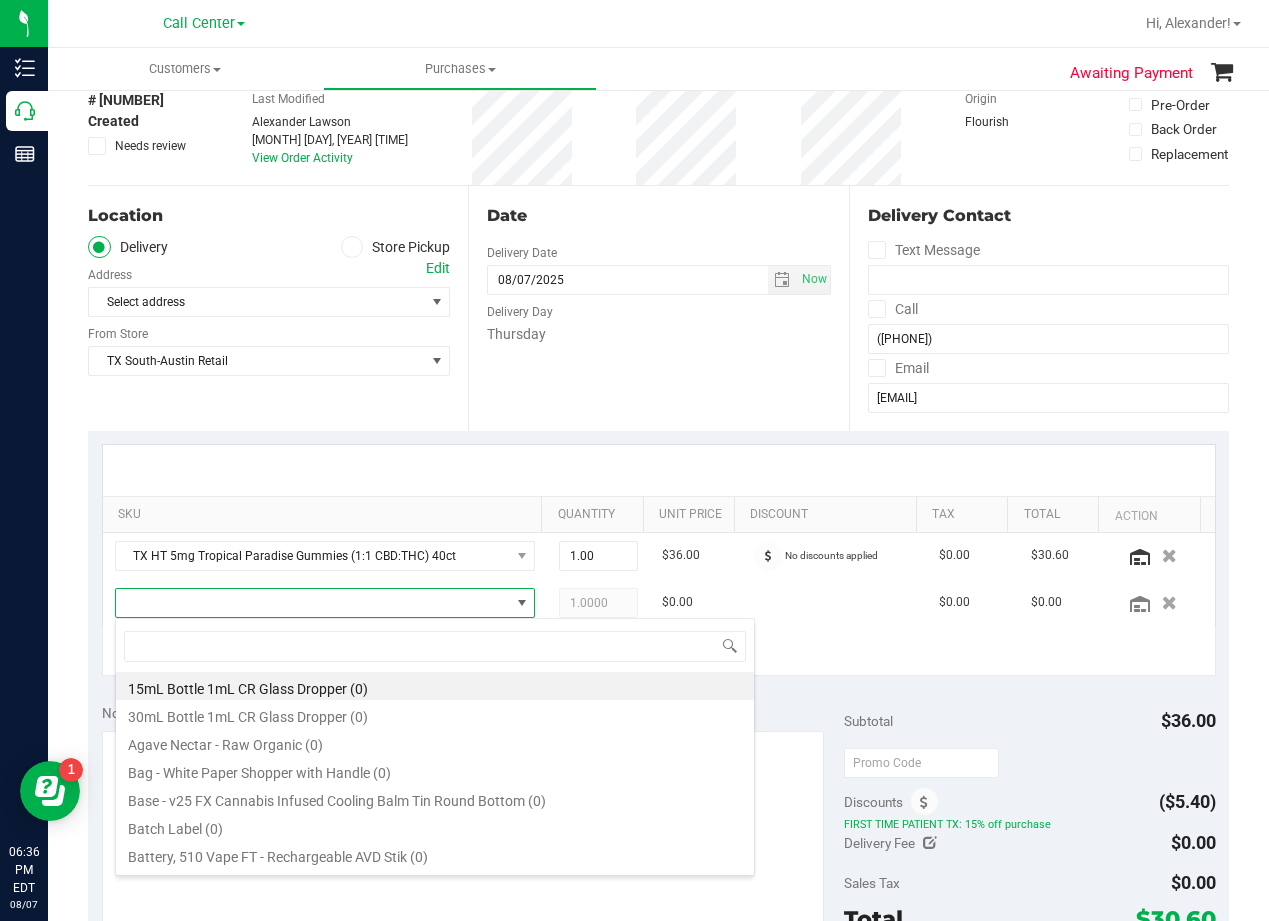 scroll, scrollTop: 99970, scrollLeft: 99592, axis: both 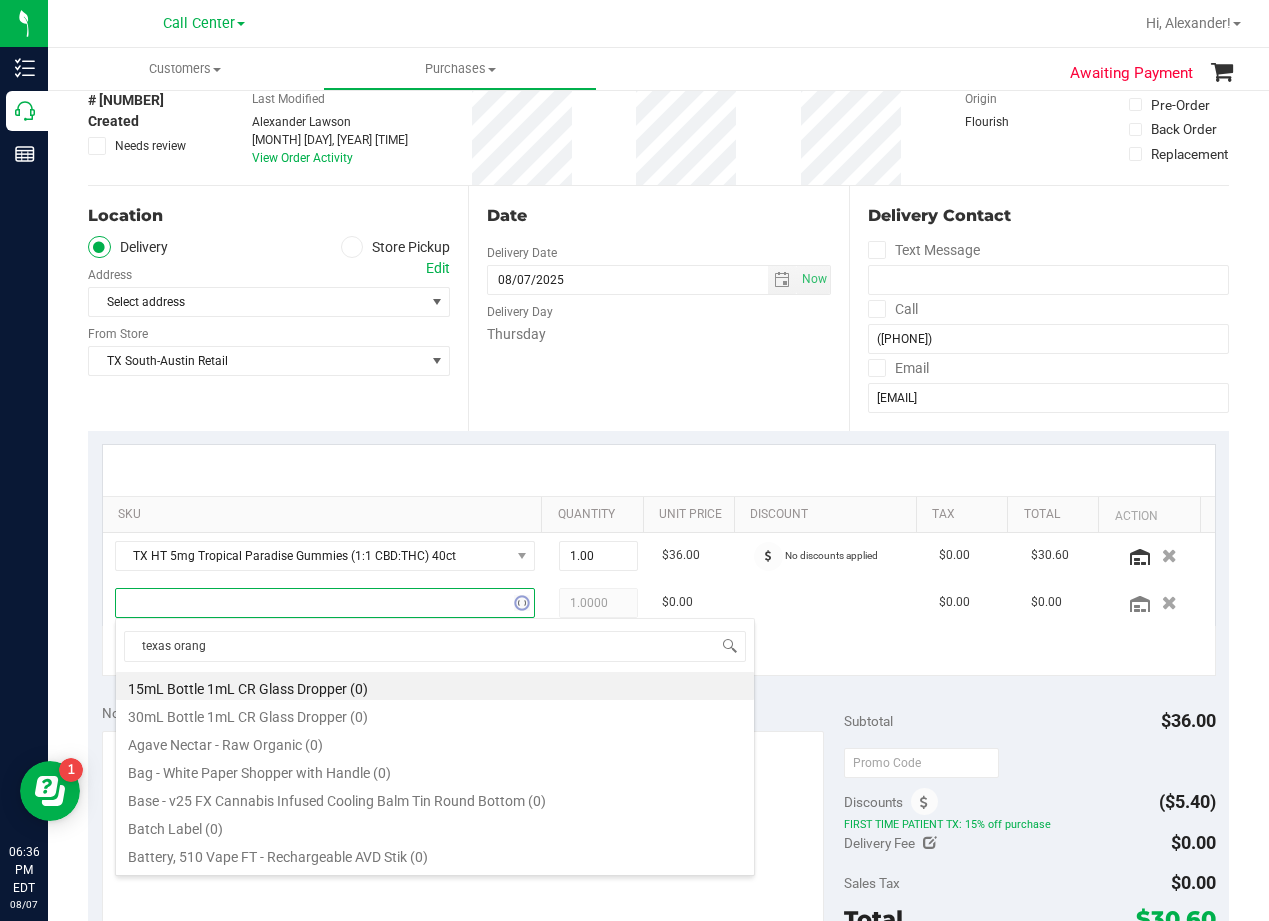 type on "texas orange" 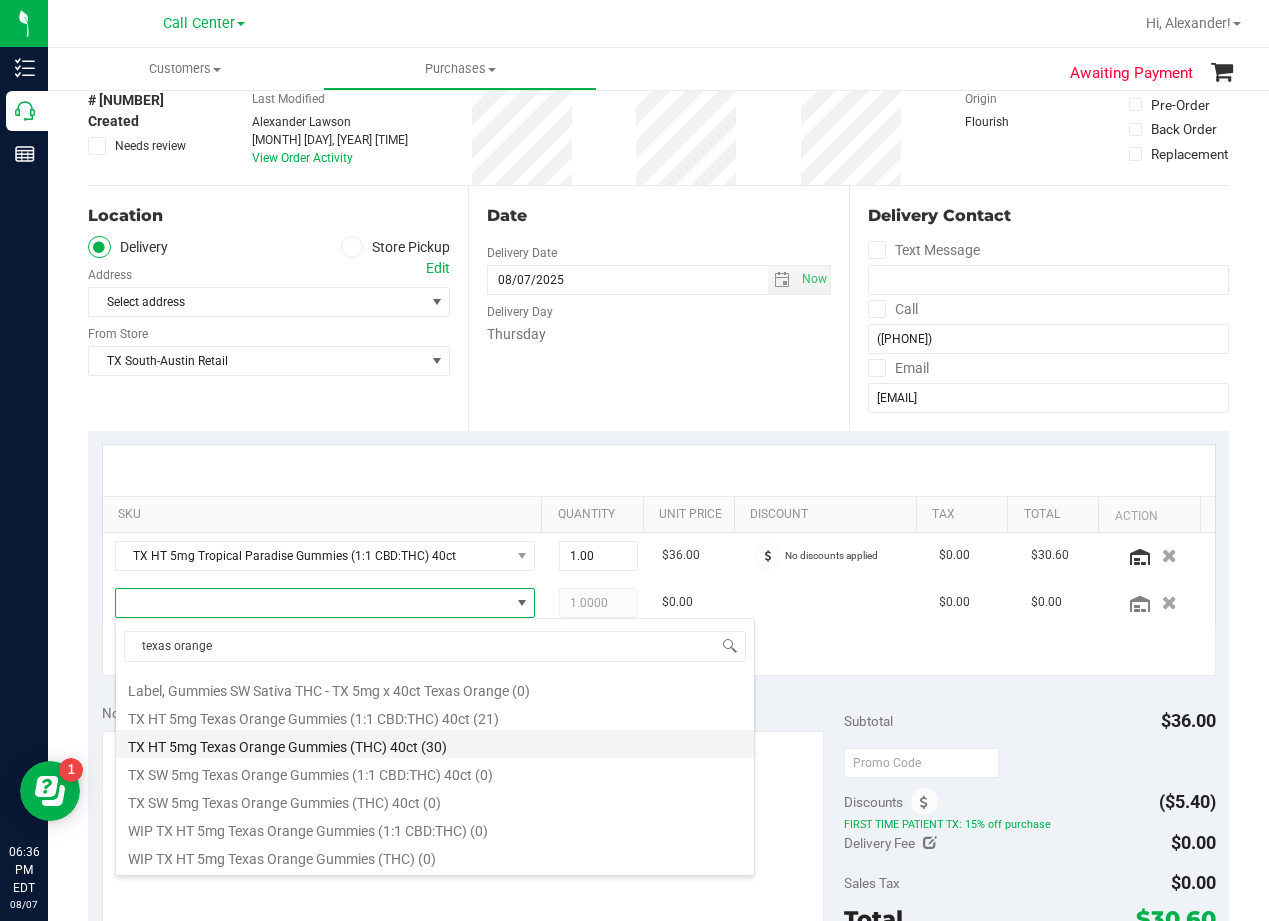scroll, scrollTop: 232, scrollLeft: 0, axis: vertical 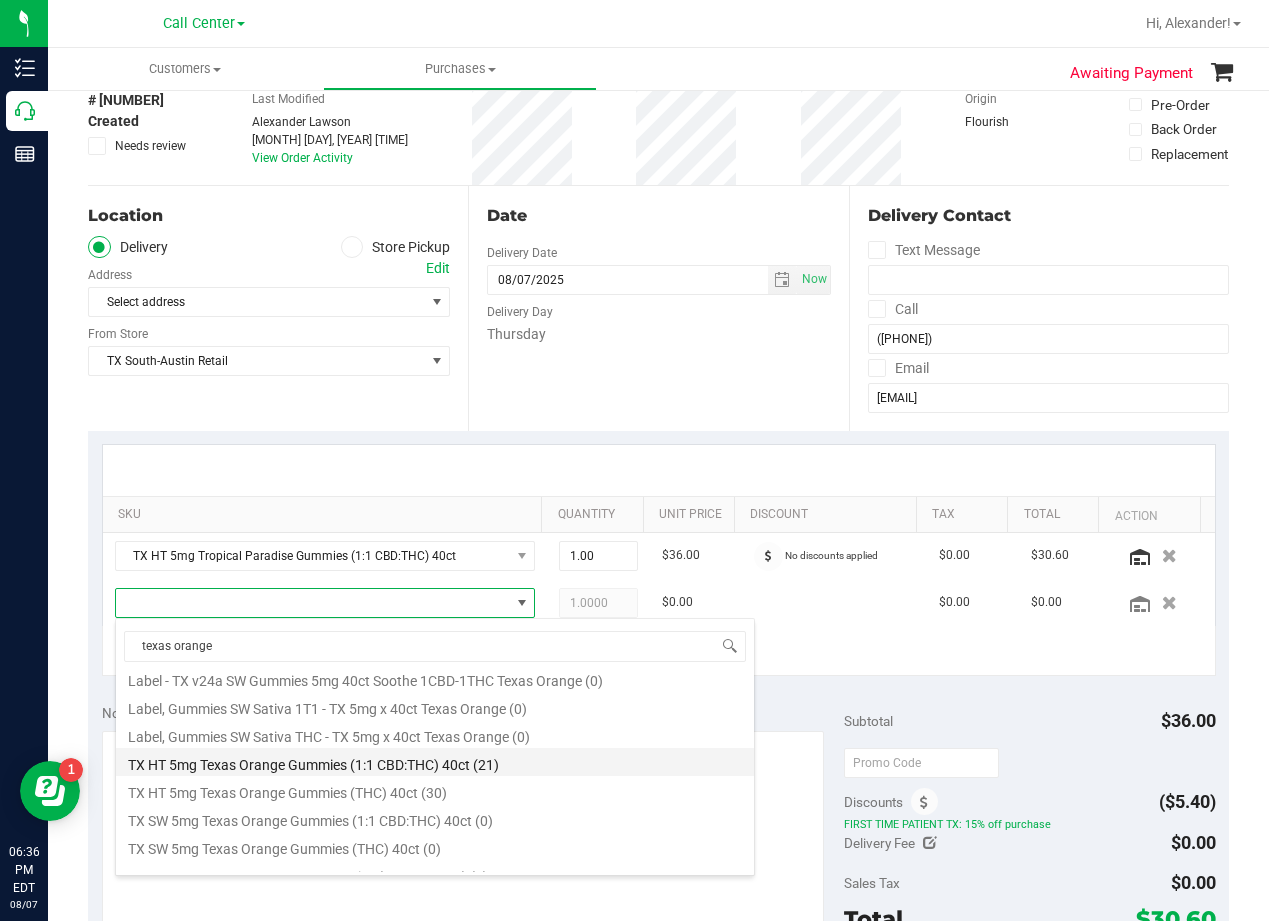click on "TX HT 5mg Texas Orange Gummies (1:1 CBD:THC) 40ct (21)" at bounding box center (435, 762) 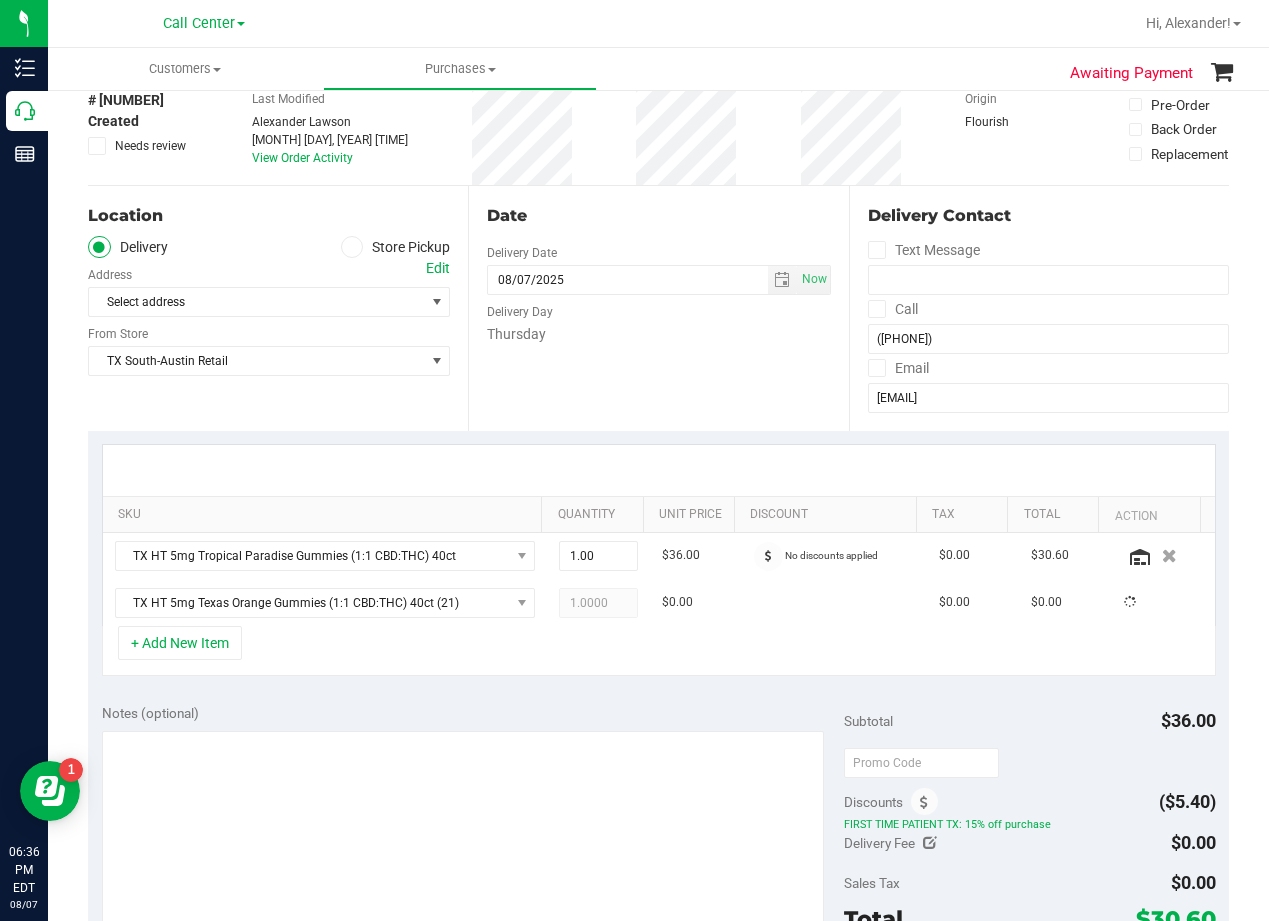 click on "Notes (optional)" at bounding box center [473, 713] 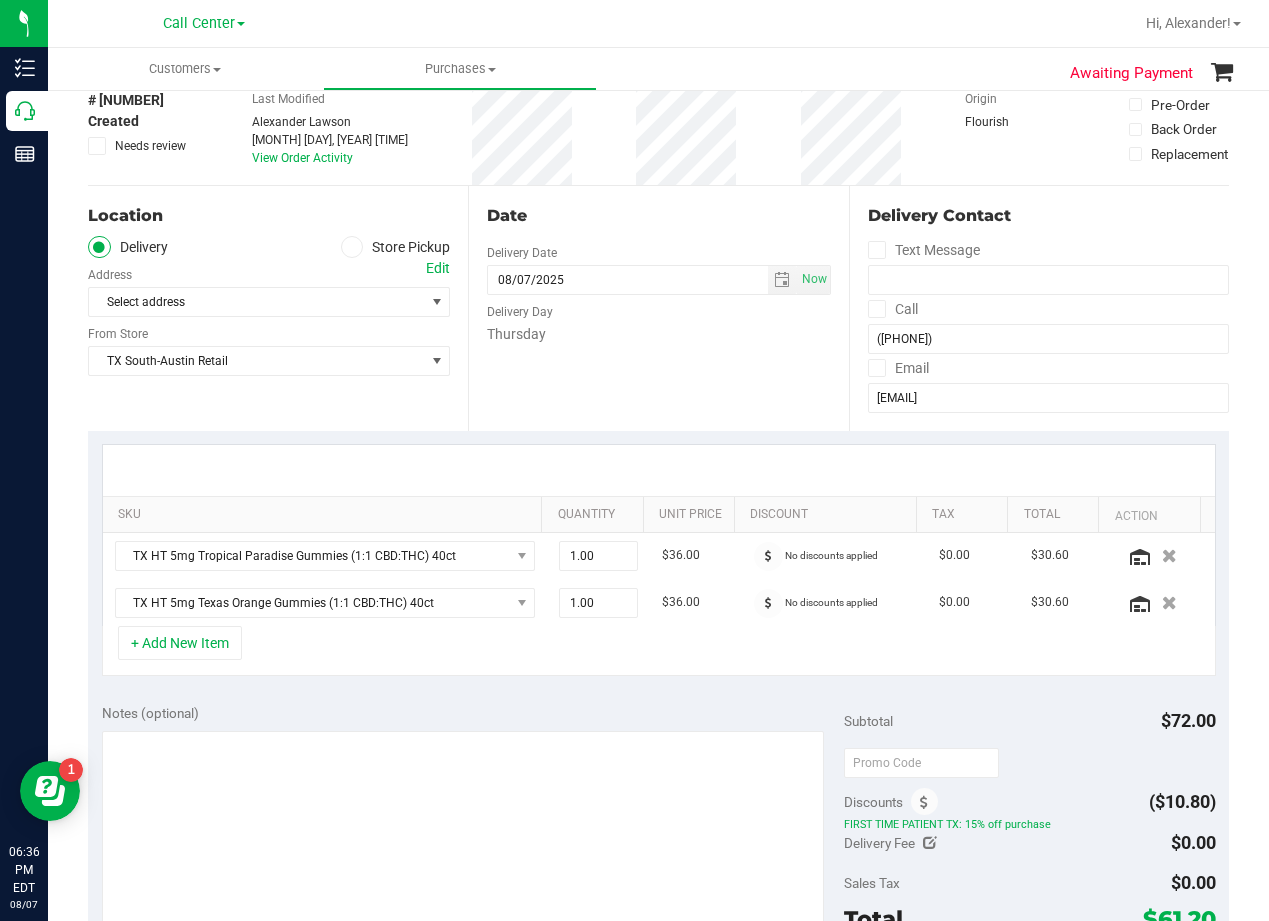 click at bounding box center [659, 470] 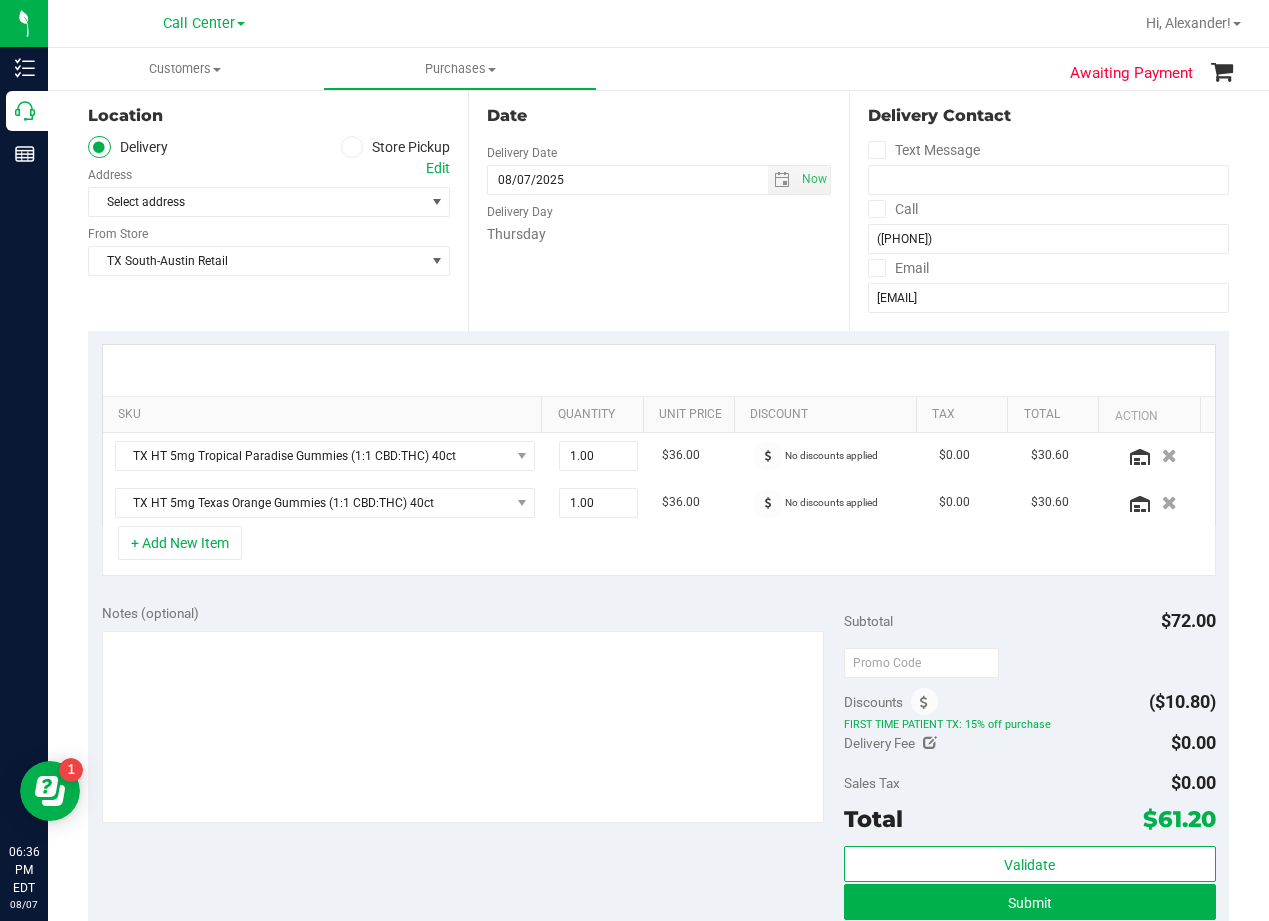 click on "Edit" at bounding box center [438, 168] 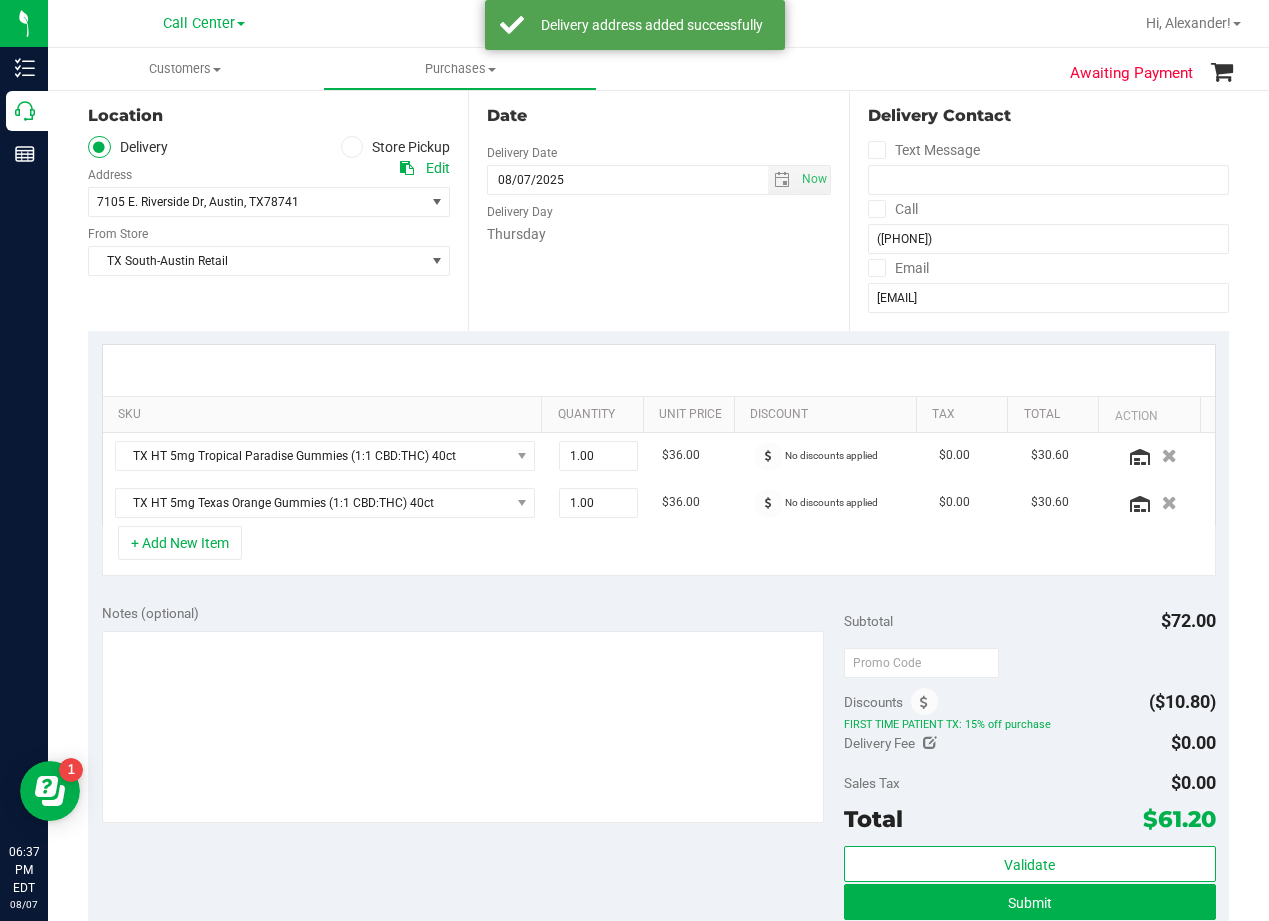 click on "Date
Delivery Date
08/07/2025
Now
08/07/2025 08:00 AM
Now
Delivery Day
Thursday" at bounding box center (658, 208) 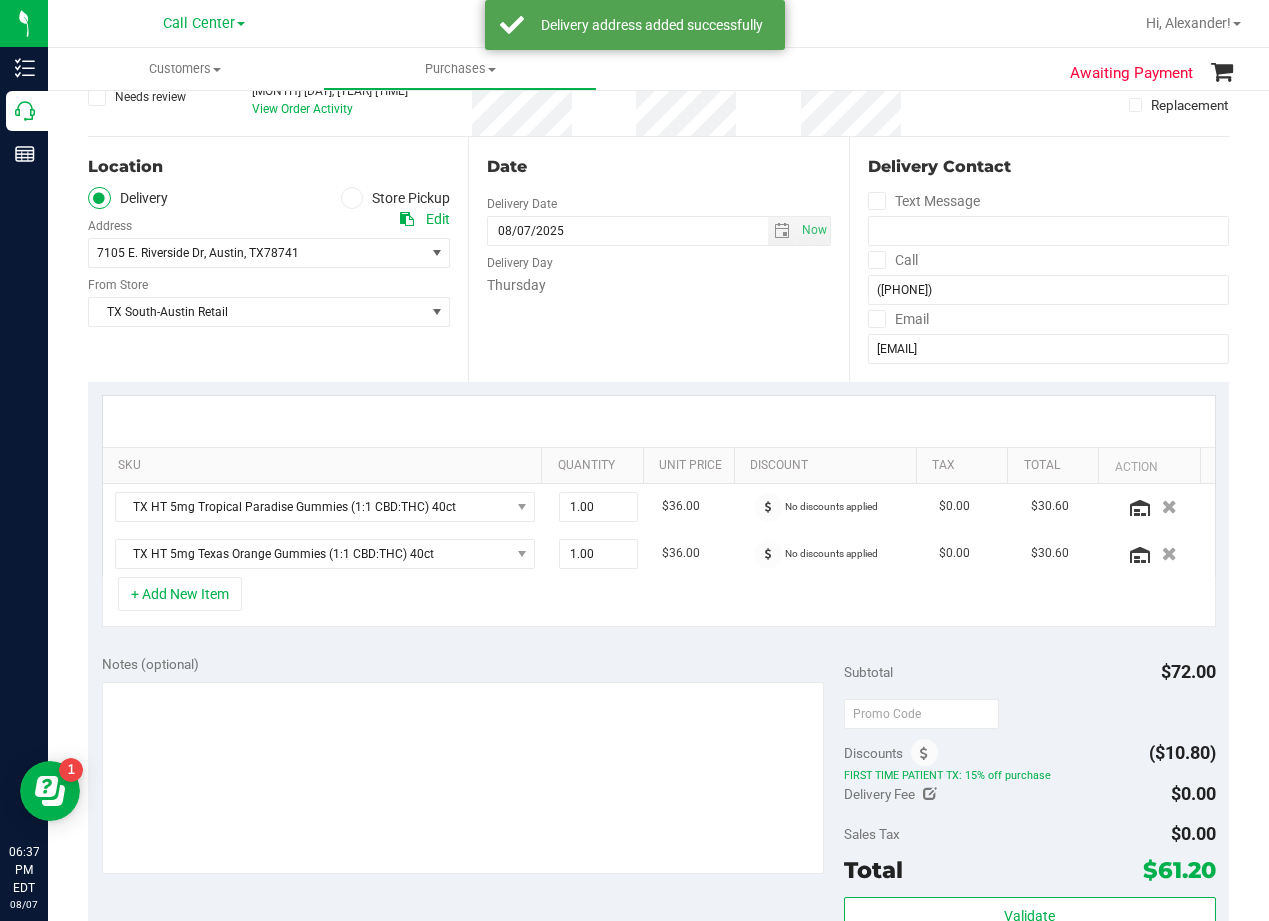 scroll, scrollTop: 100, scrollLeft: 0, axis: vertical 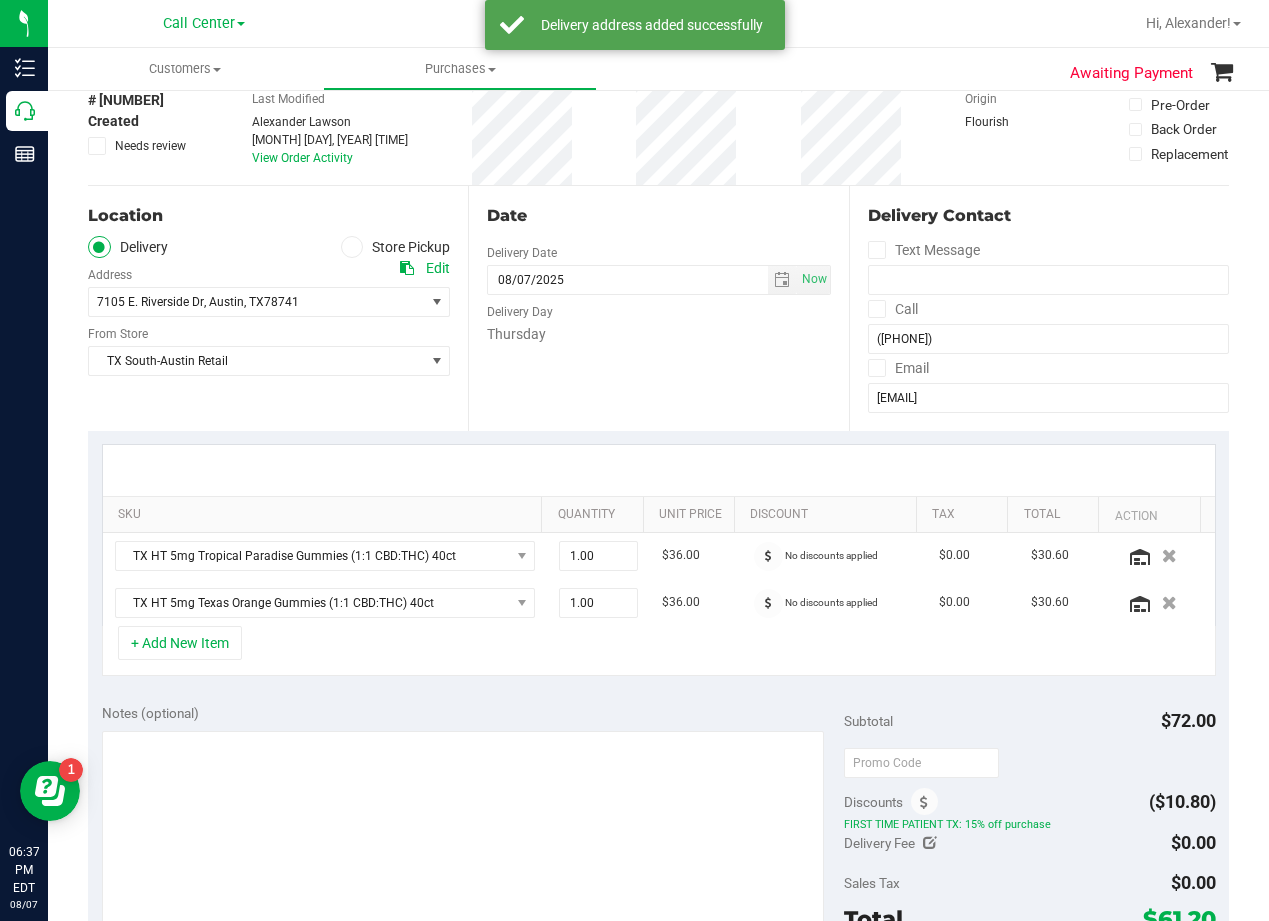 click on "Date" at bounding box center (658, 216) 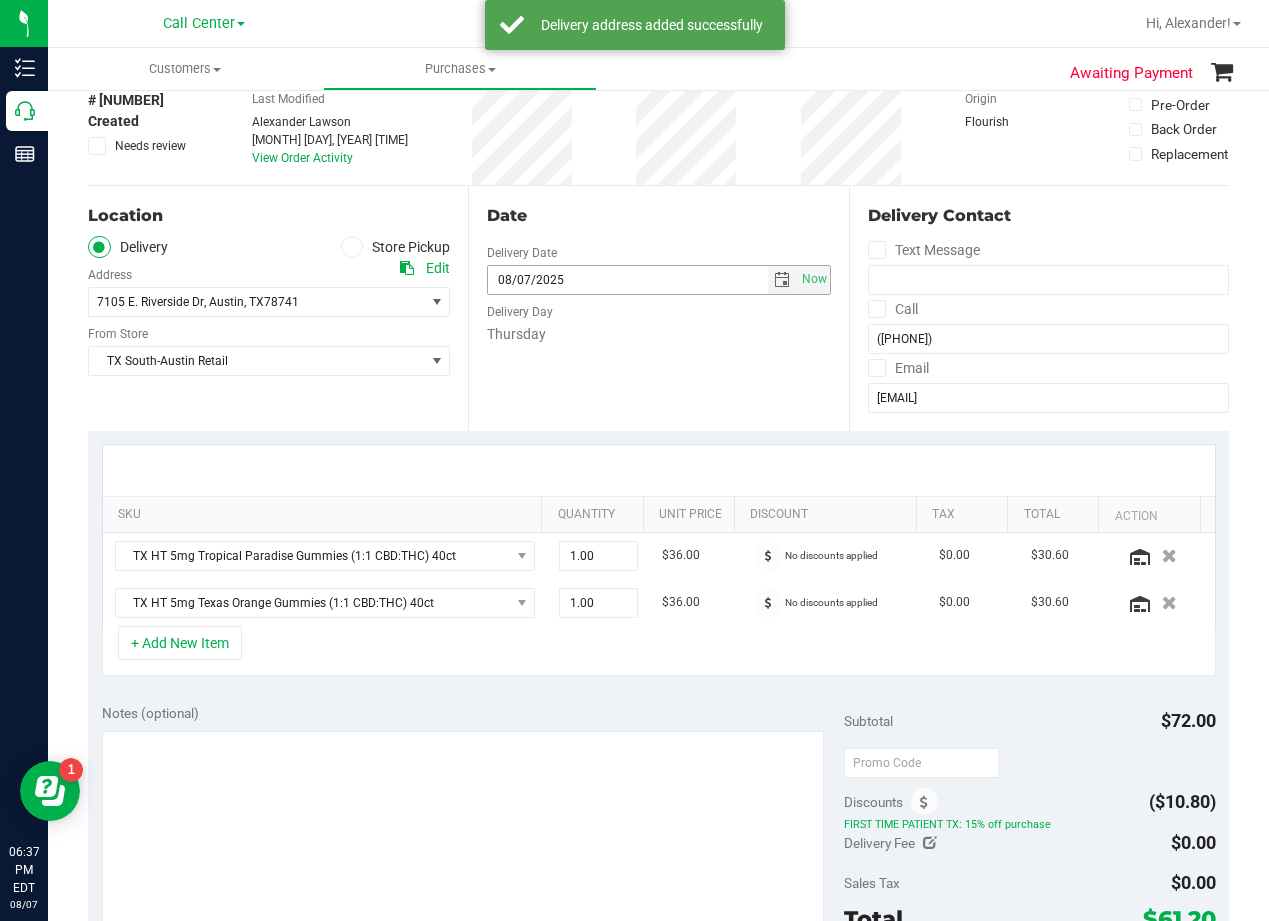 click at bounding box center (782, 280) 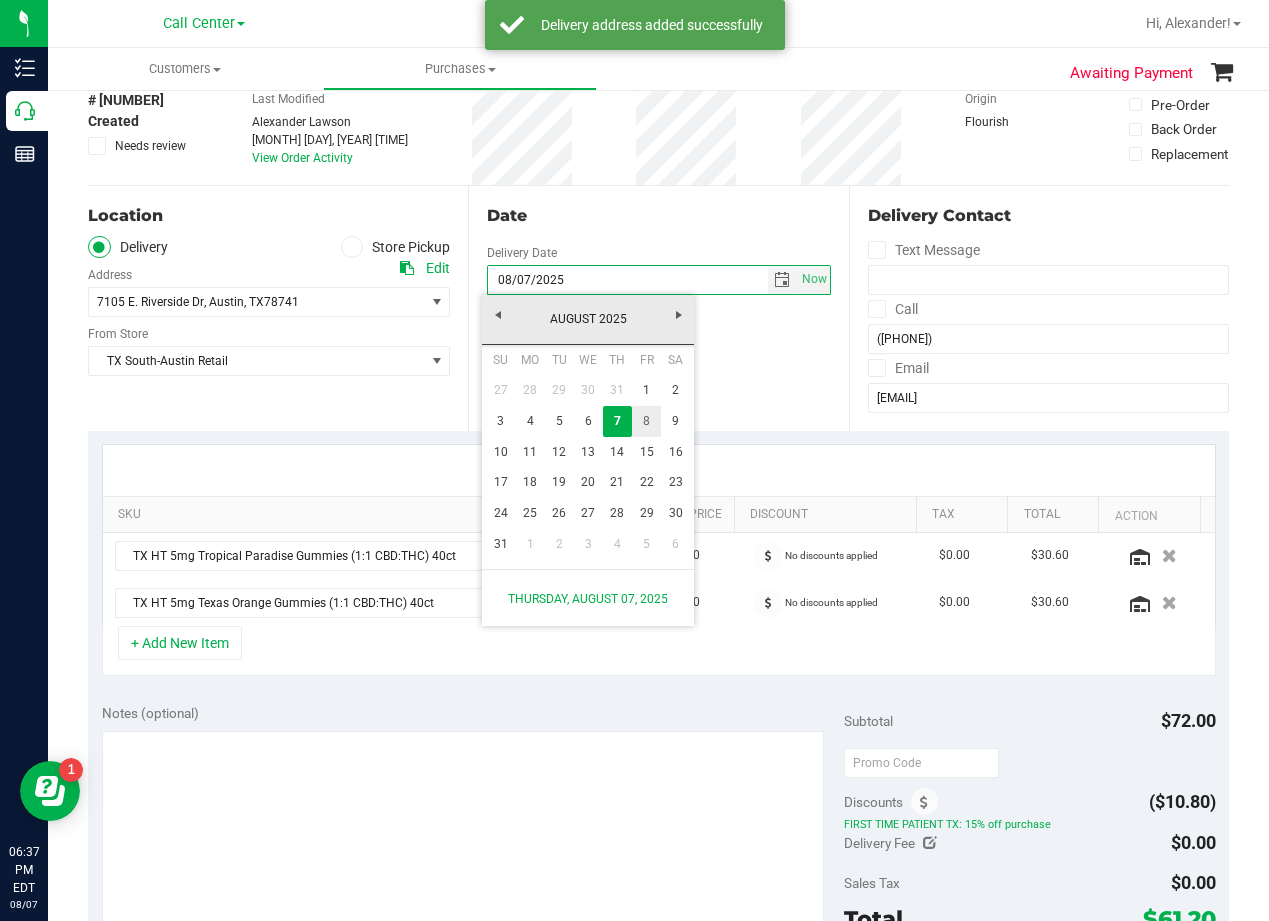 click on "8" at bounding box center [646, 421] 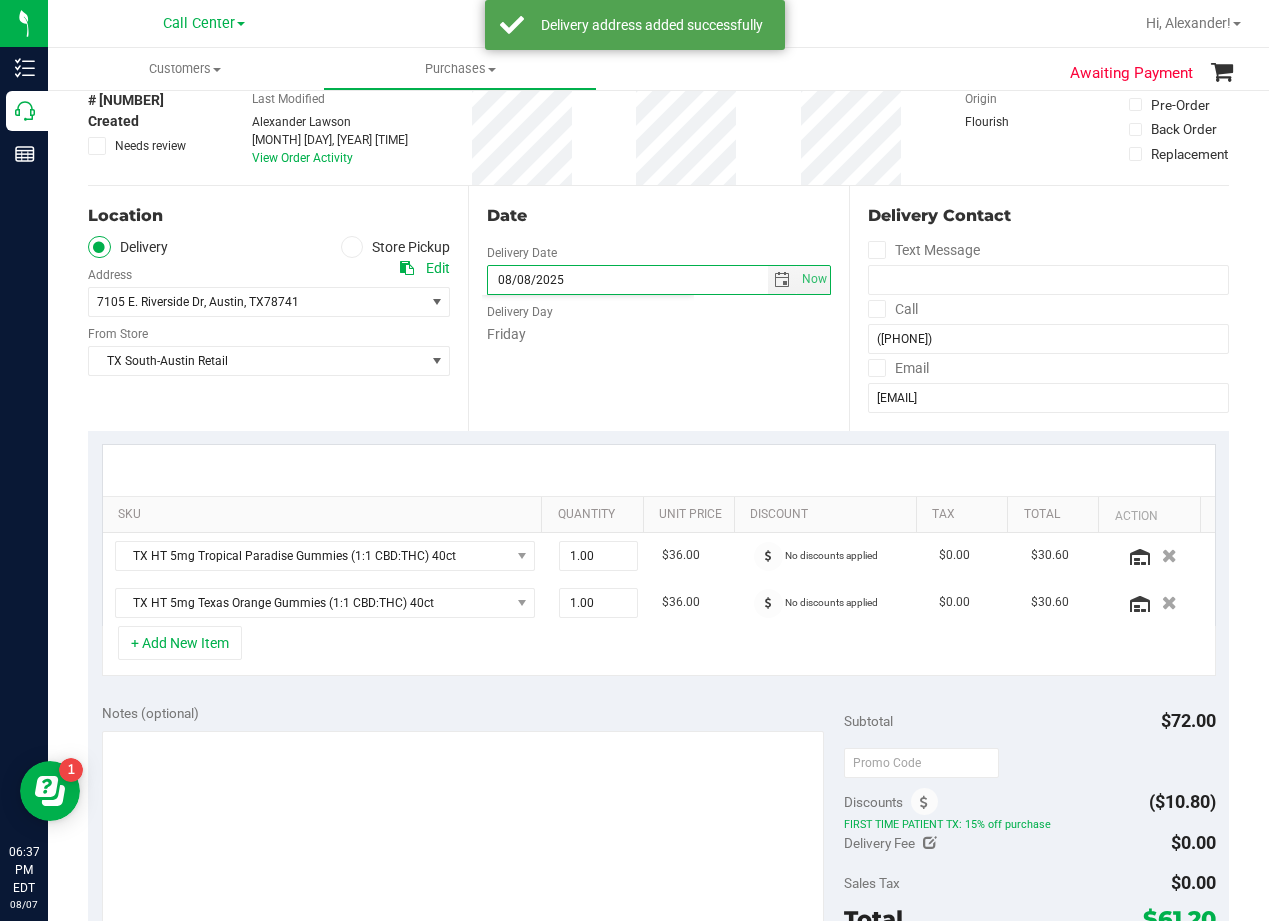 click on "Date
Delivery Date
08/08/2025
Now
08/08/2025 08:00 AM
Now
Delivery Day
Friday" at bounding box center (658, 308) 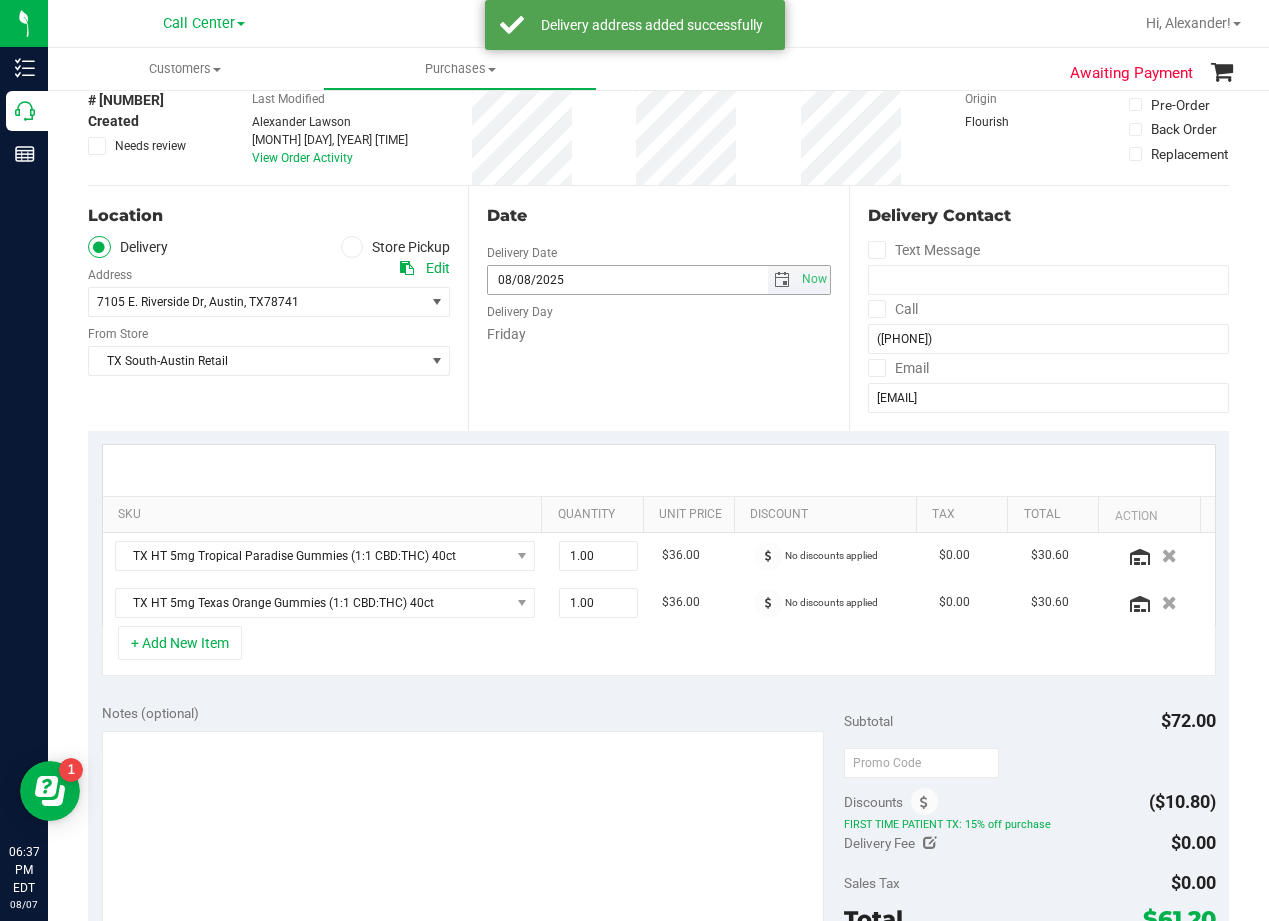 click on "Date" at bounding box center (658, 216) 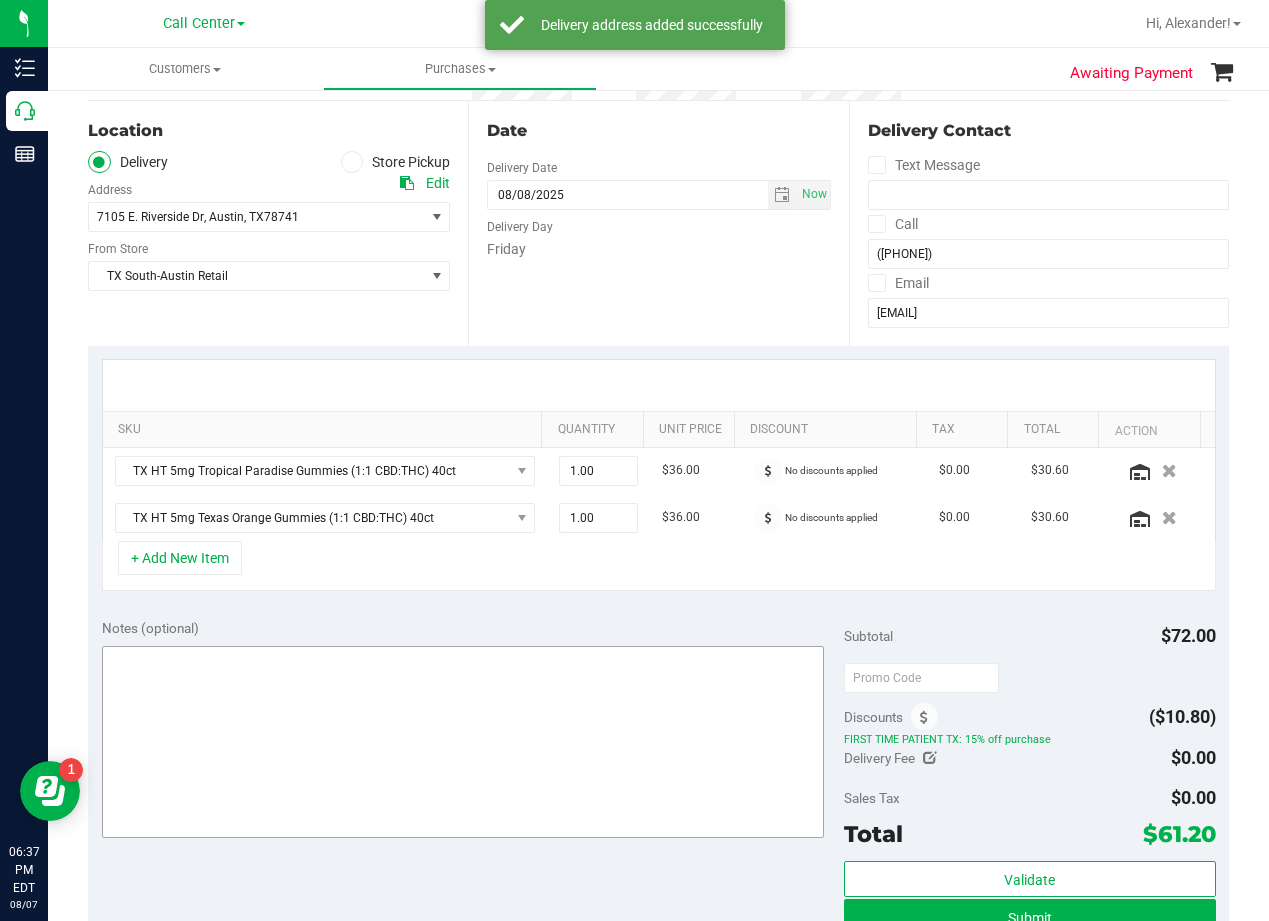 scroll, scrollTop: 300, scrollLeft: 0, axis: vertical 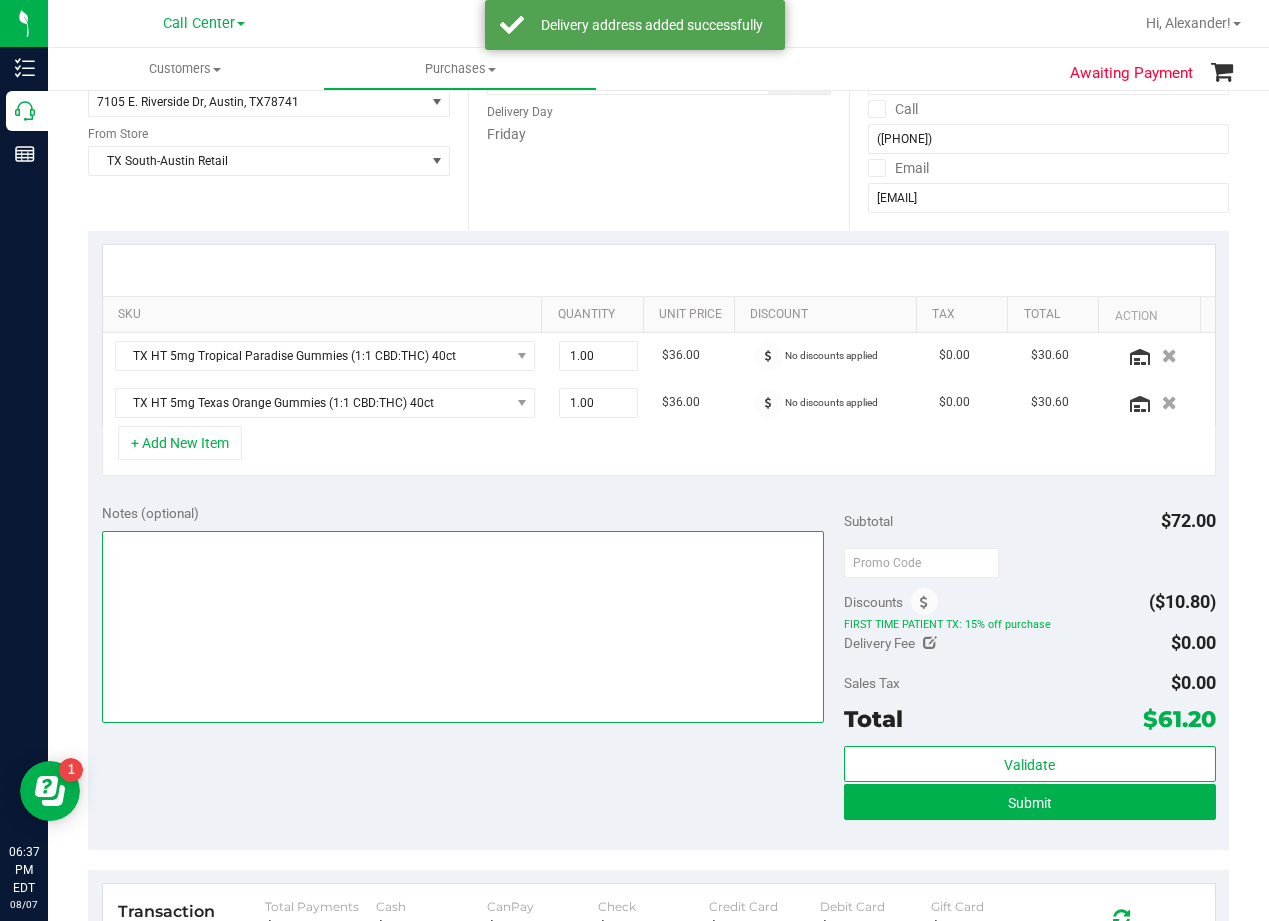 click at bounding box center (463, 627) 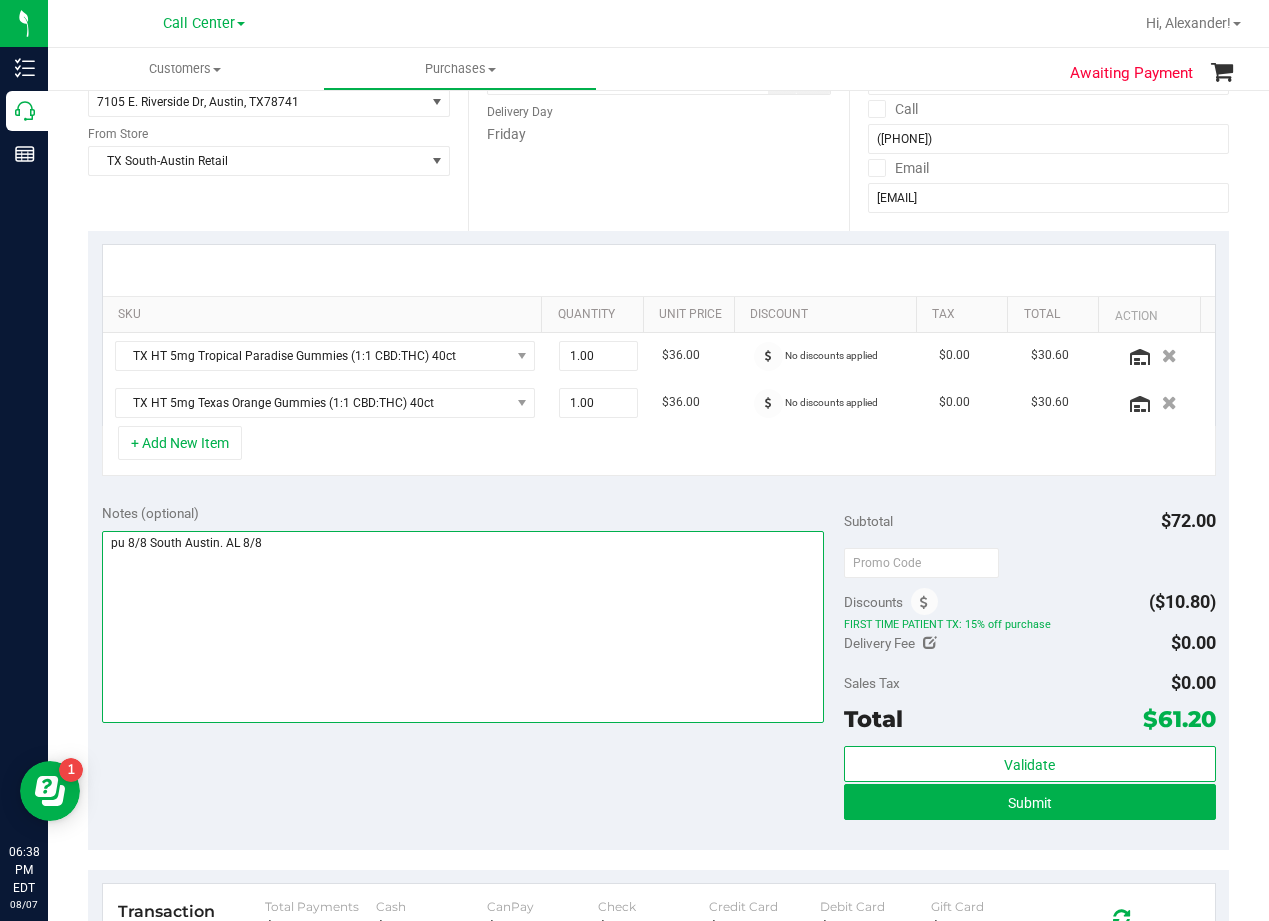 type on "pu 8/8 South Austin. AL 8/8" 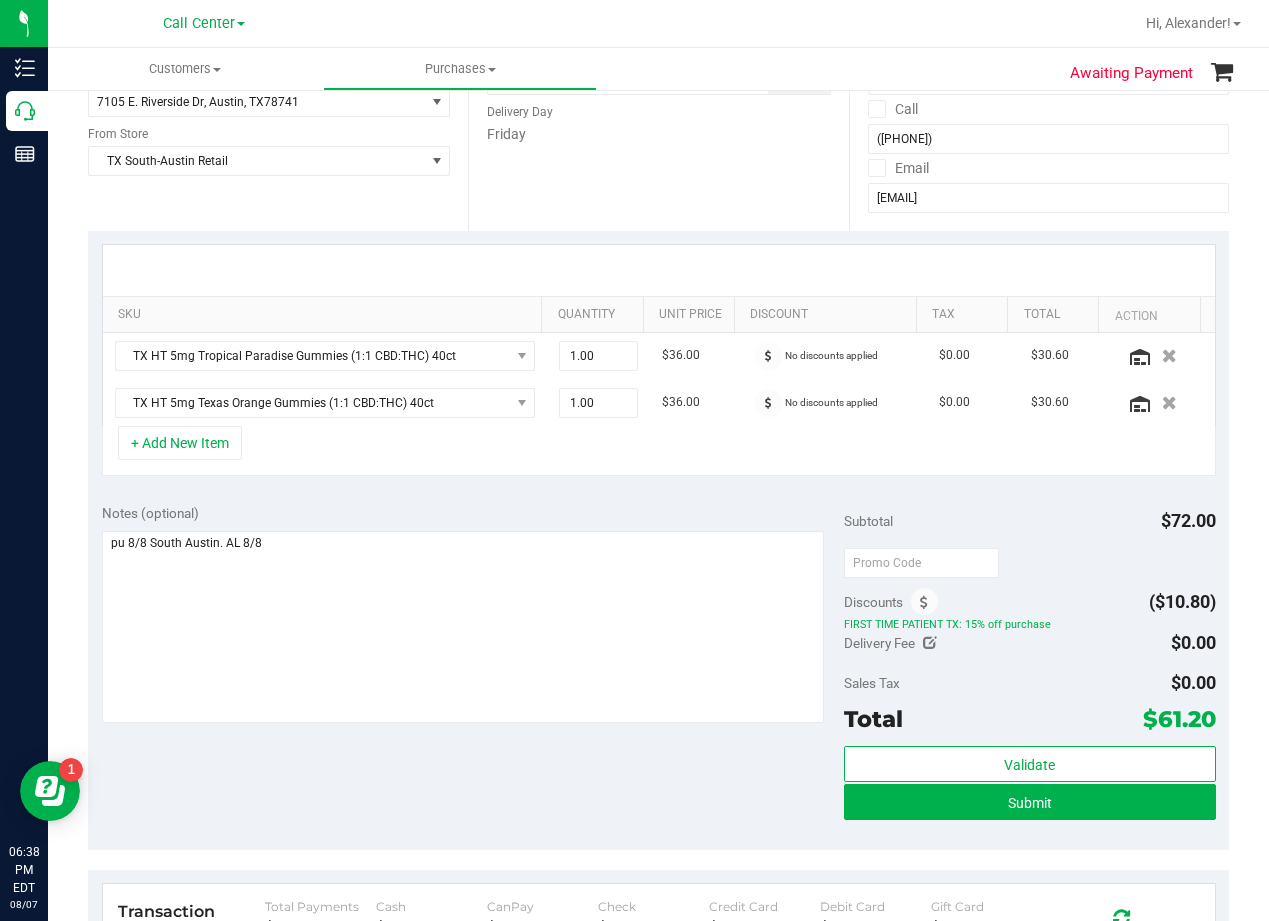 click on "Notes (optional)
Subtotal
$72.00
Discounts
($10.80)
FIRST TIME PATIENT TX:
15%
off
purchase
Delivery Fee
$0.00
Sales Tax
$0.00" at bounding box center (658, 670) 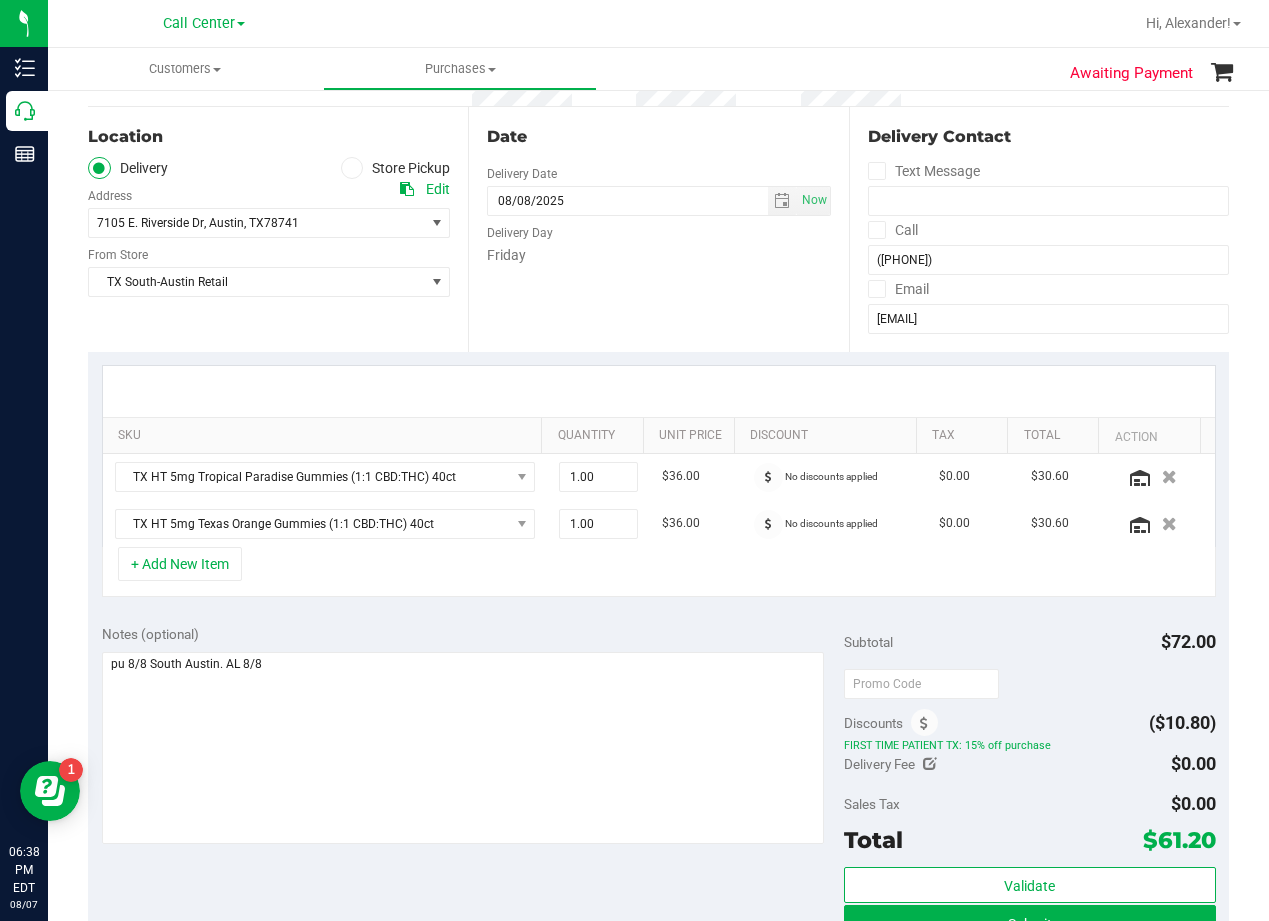 scroll, scrollTop: 0, scrollLeft: 0, axis: both 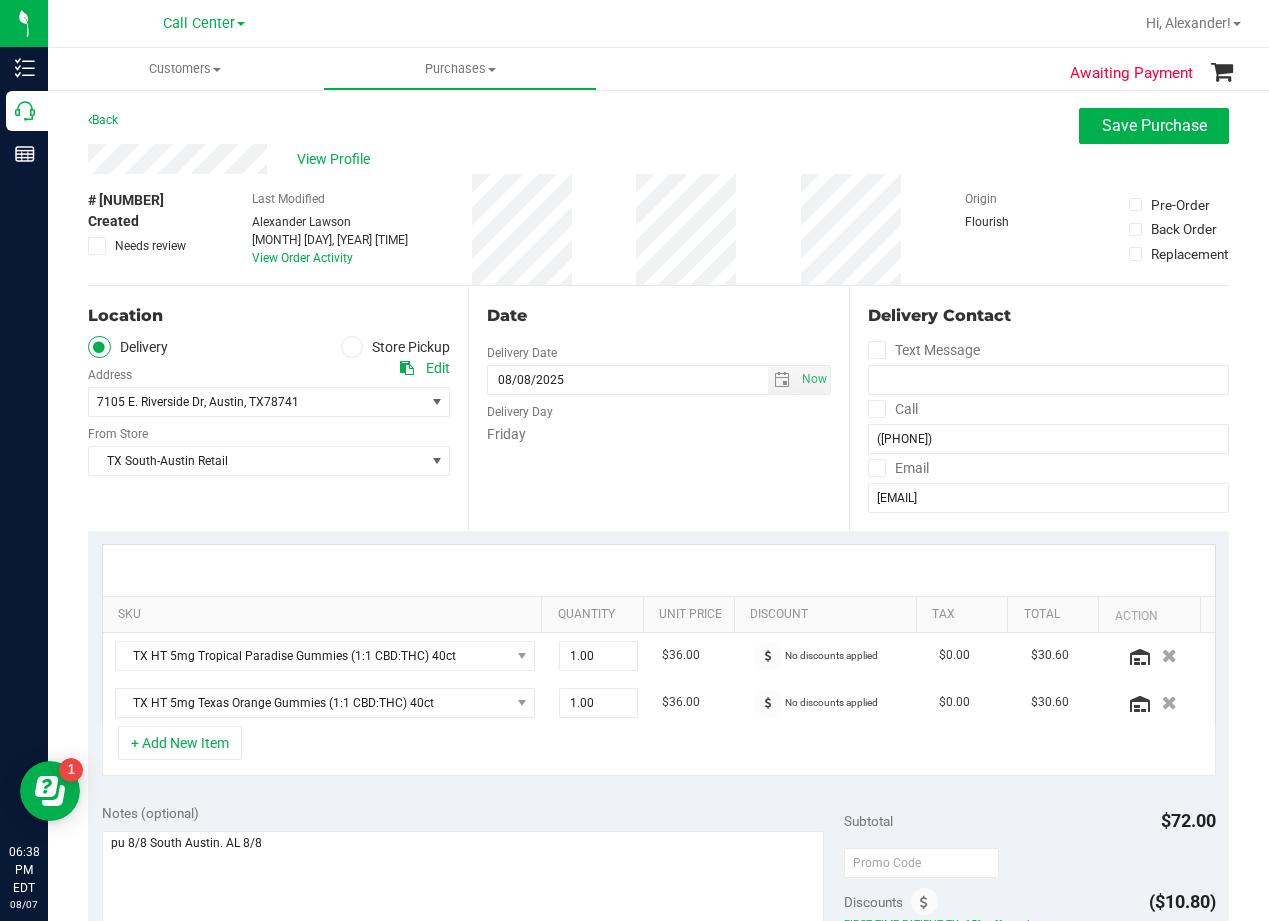 click on "Friday" at bounding box center (658, 434) 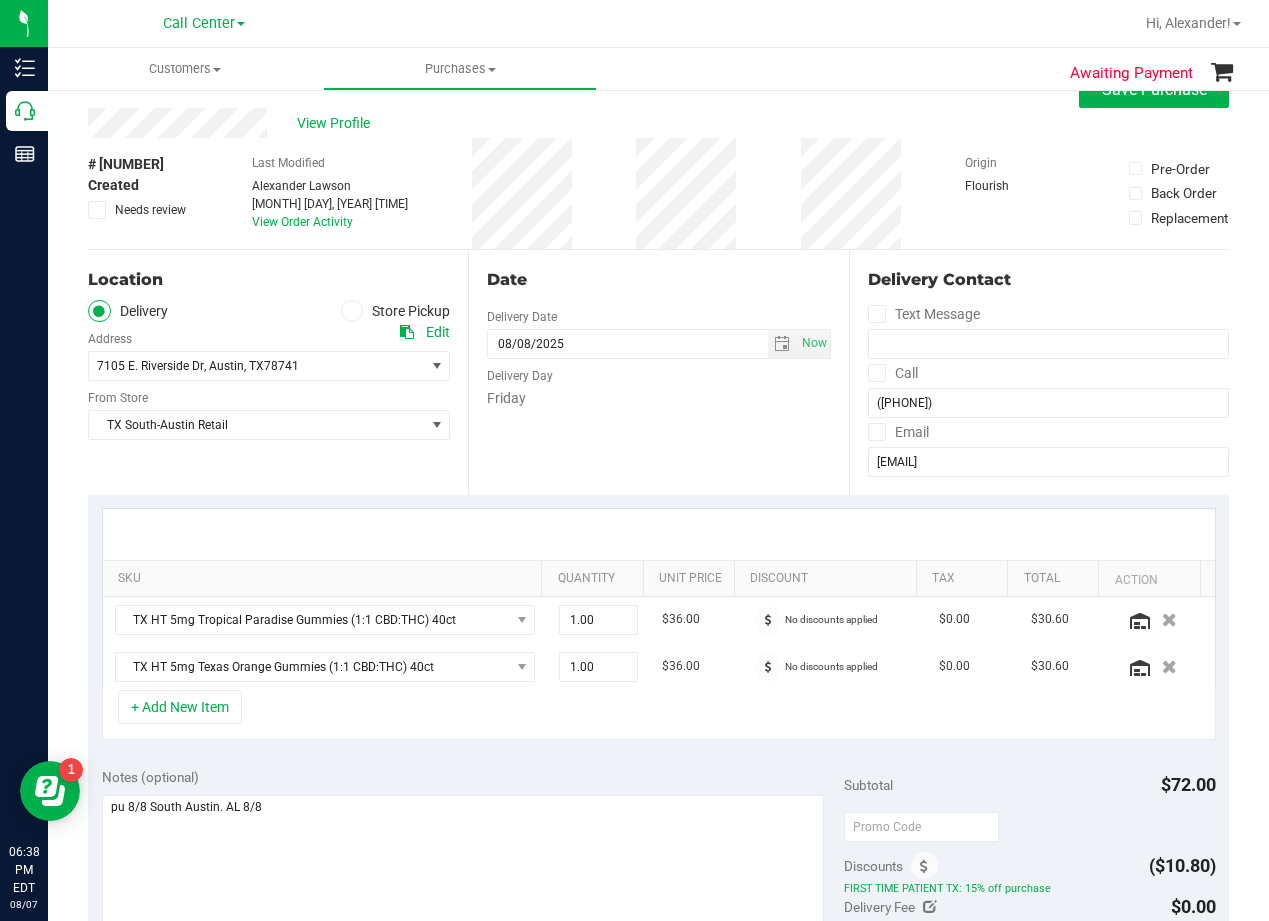 scroll, scrollTop: 0, scrollLeft: 0, axis: both 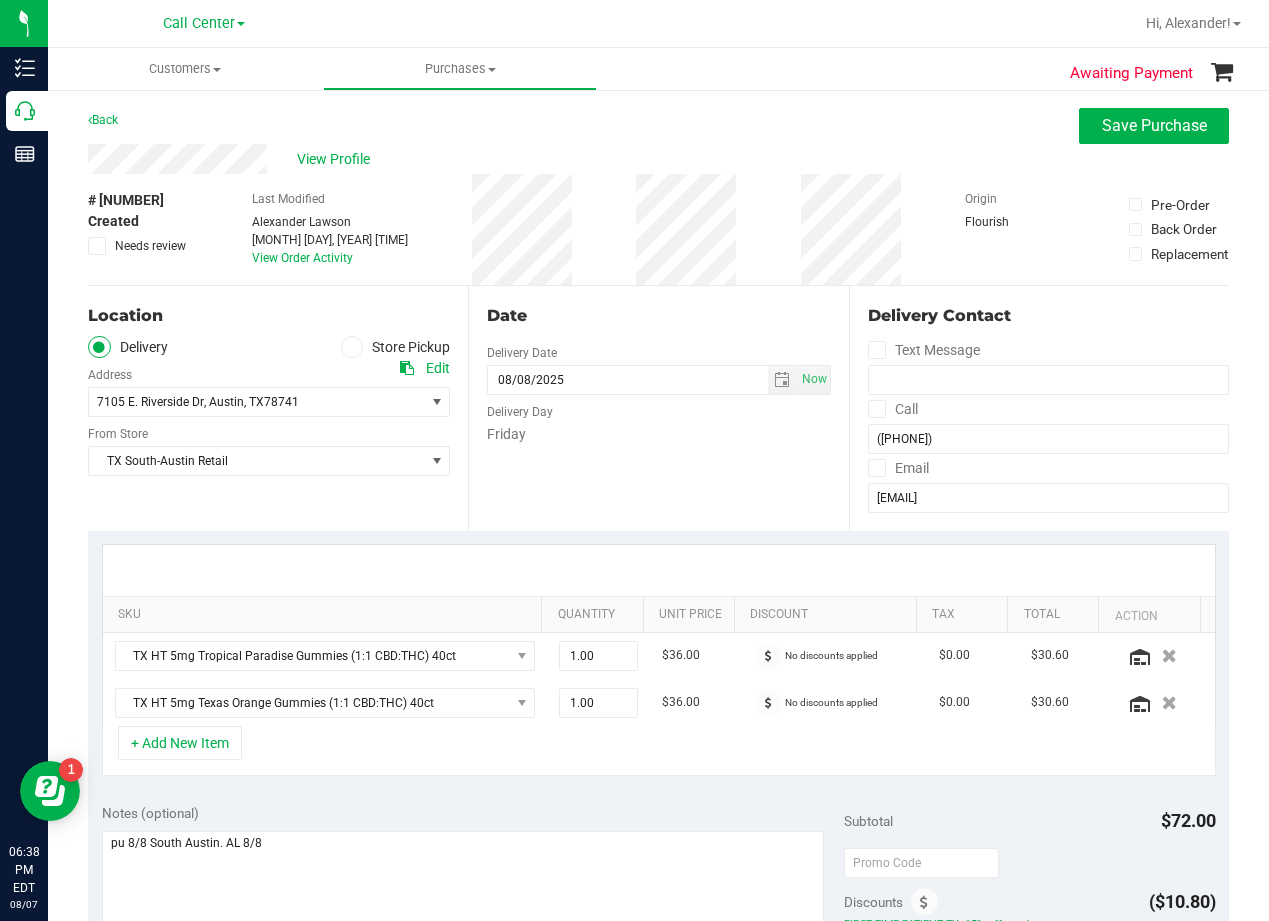 click on "Date" at bounding box center [658, 316] 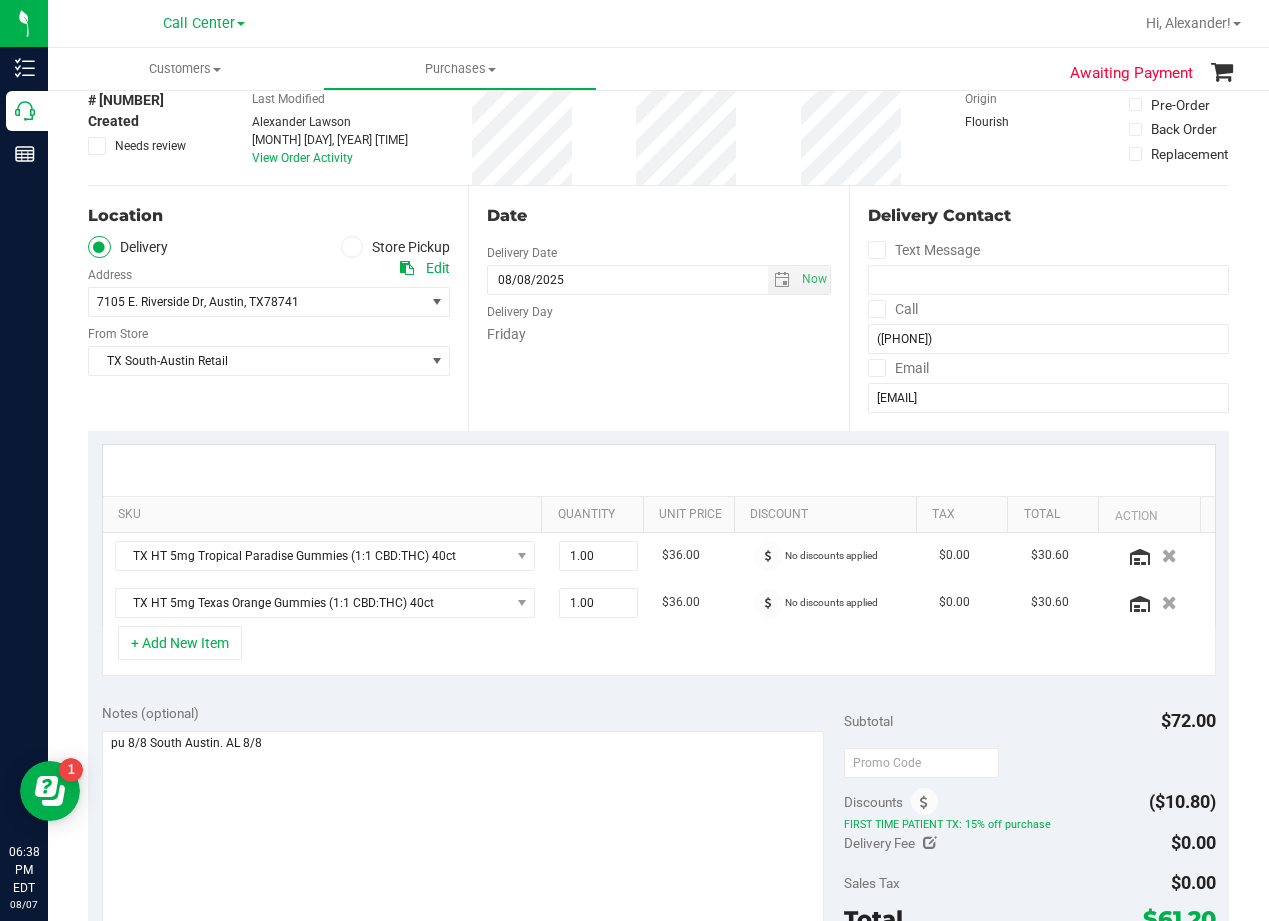 click on "Friday" at bounding box center (658, 334) 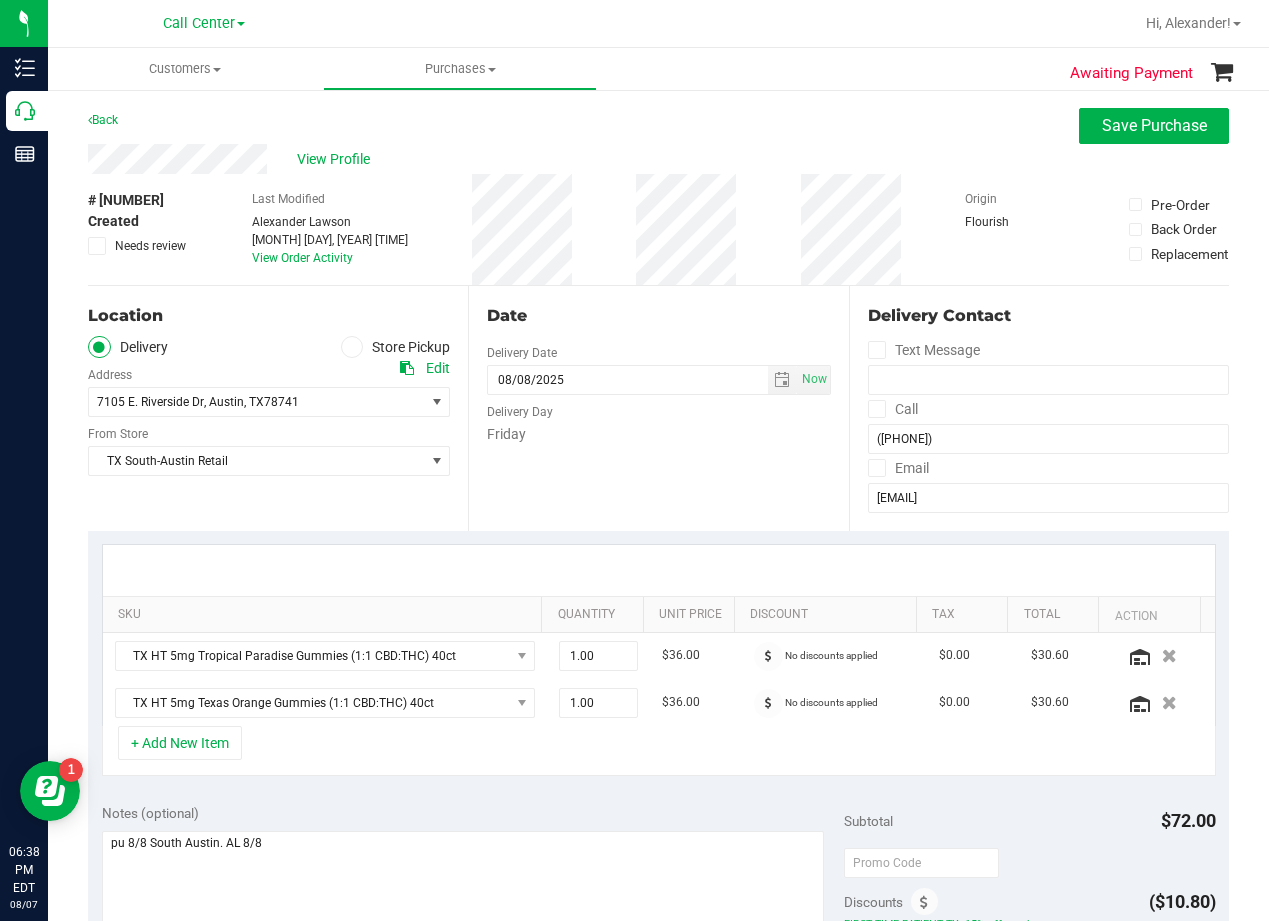 click on "Date" at bounding box center (658, 316) 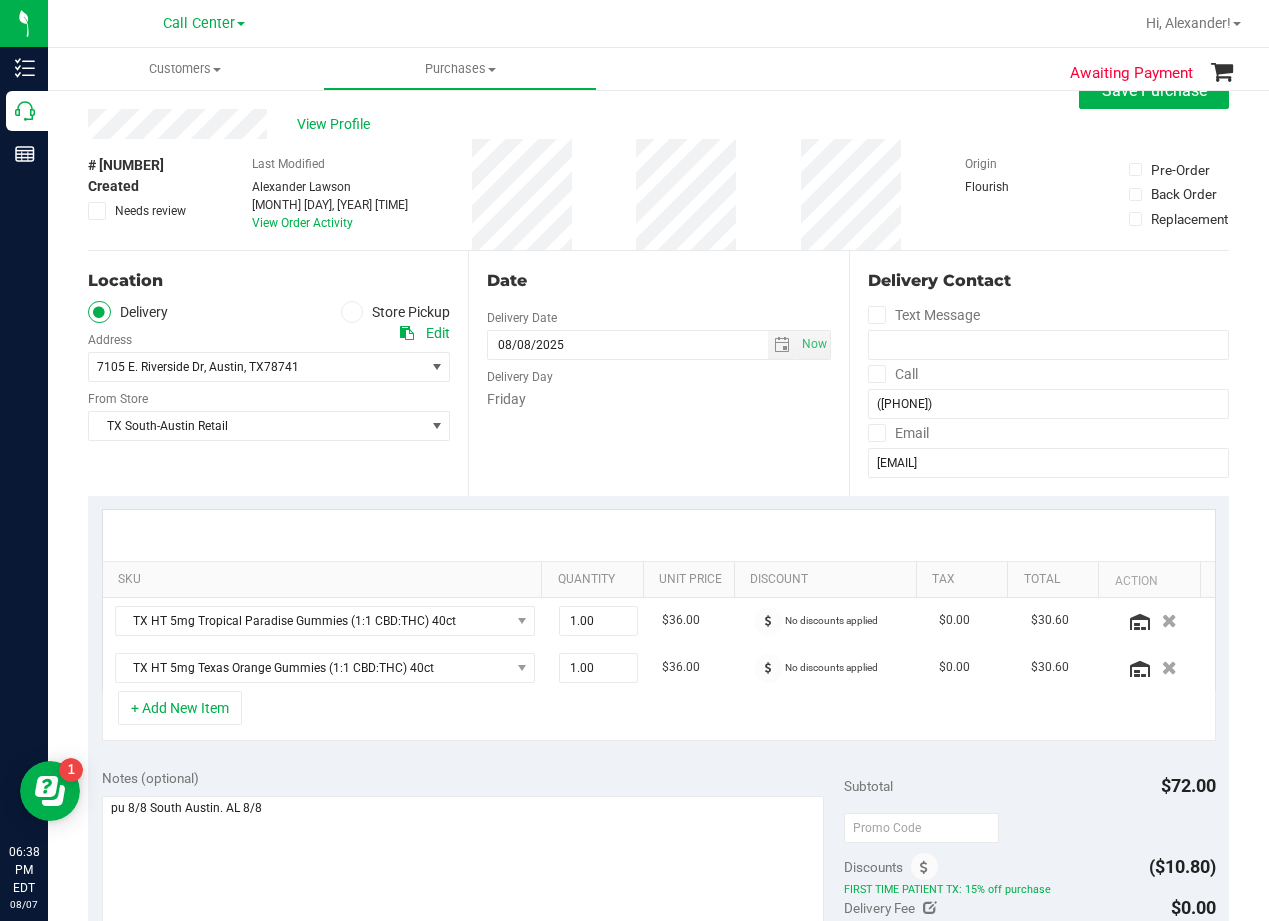scroll, scrollTop: 0, scrollLeft: 0, axis: both 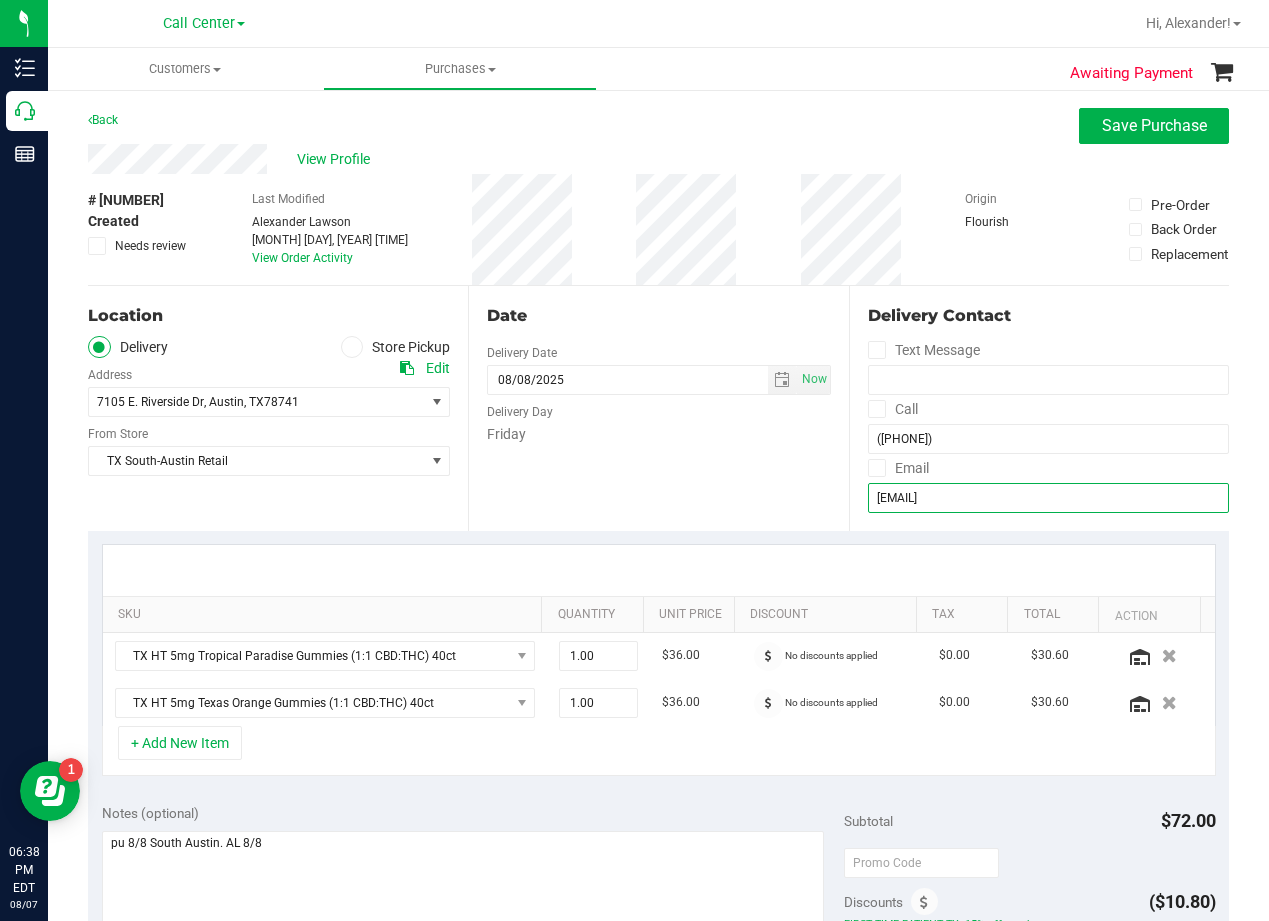 drag, startPoint x: 937, startPoint y: 485, endPoint x: 952, endPoint y: 490, distance: 15.811388 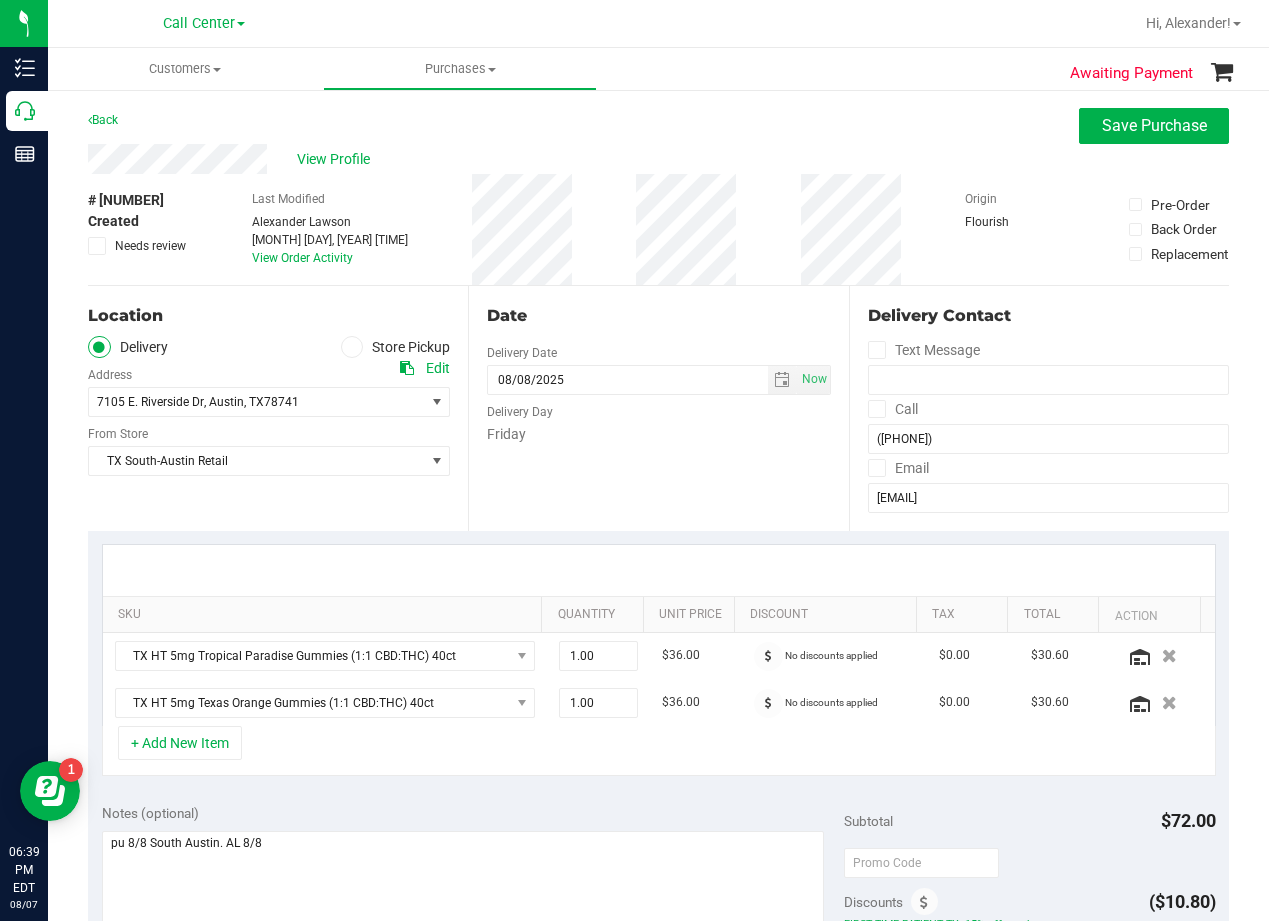 click on "Date
Delivery Date
08/08/2025
Now
08/08/2025 08:00 AM
Now
Delivery Day
Friday" at bounding box center [658, 408] 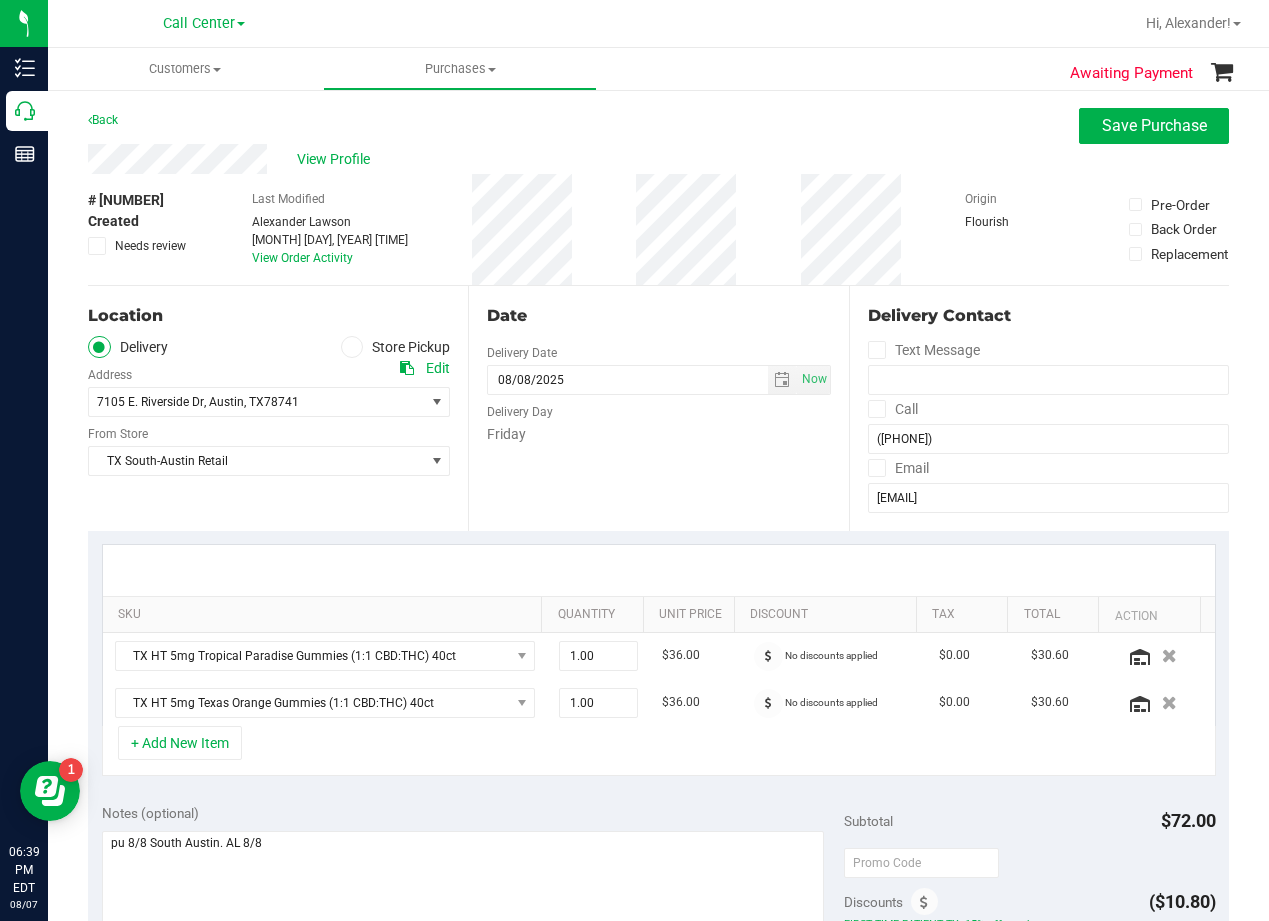 click at bounding box center (407, 368) 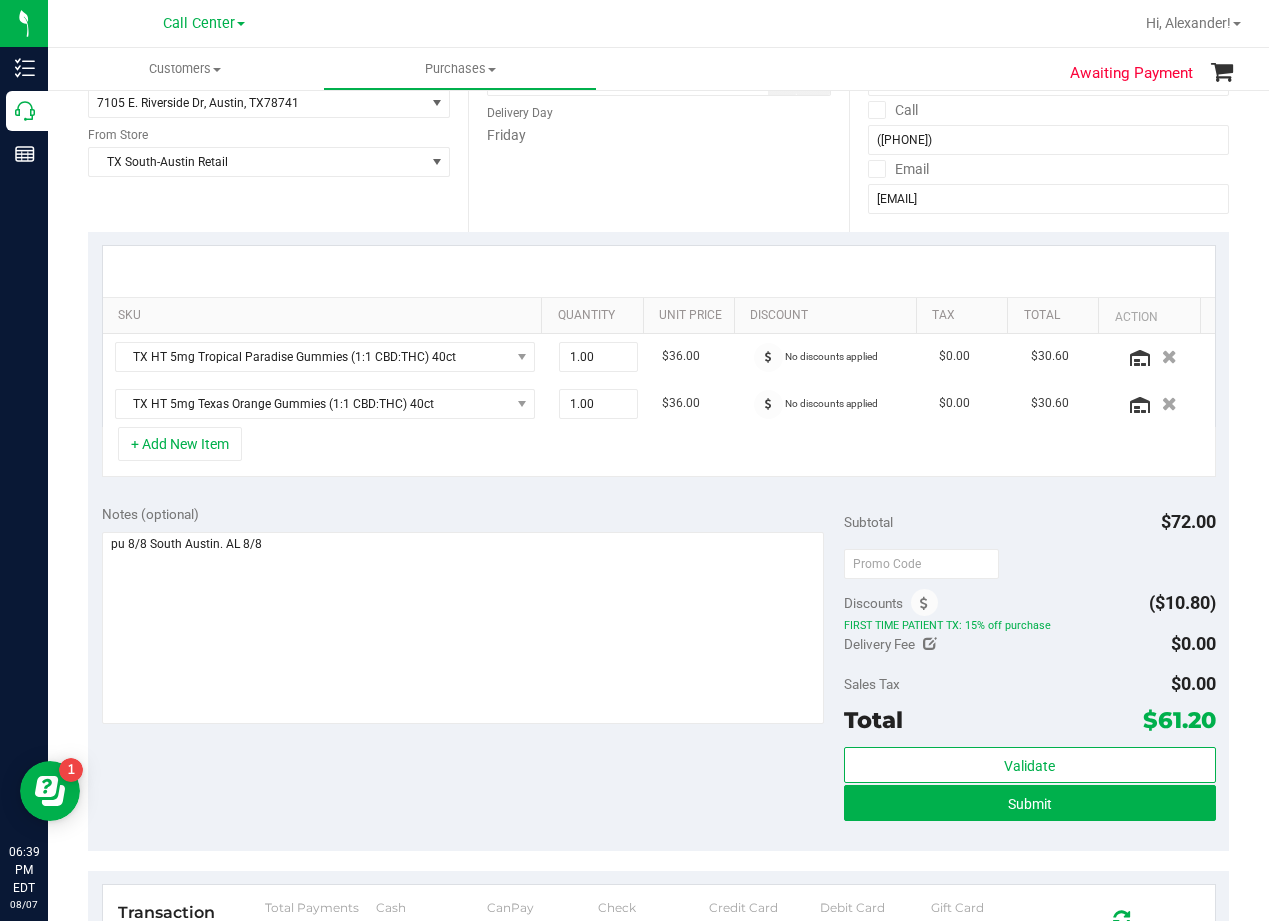 scroll, scrollTop: 300, scrollLeft: 0, axis: vertical 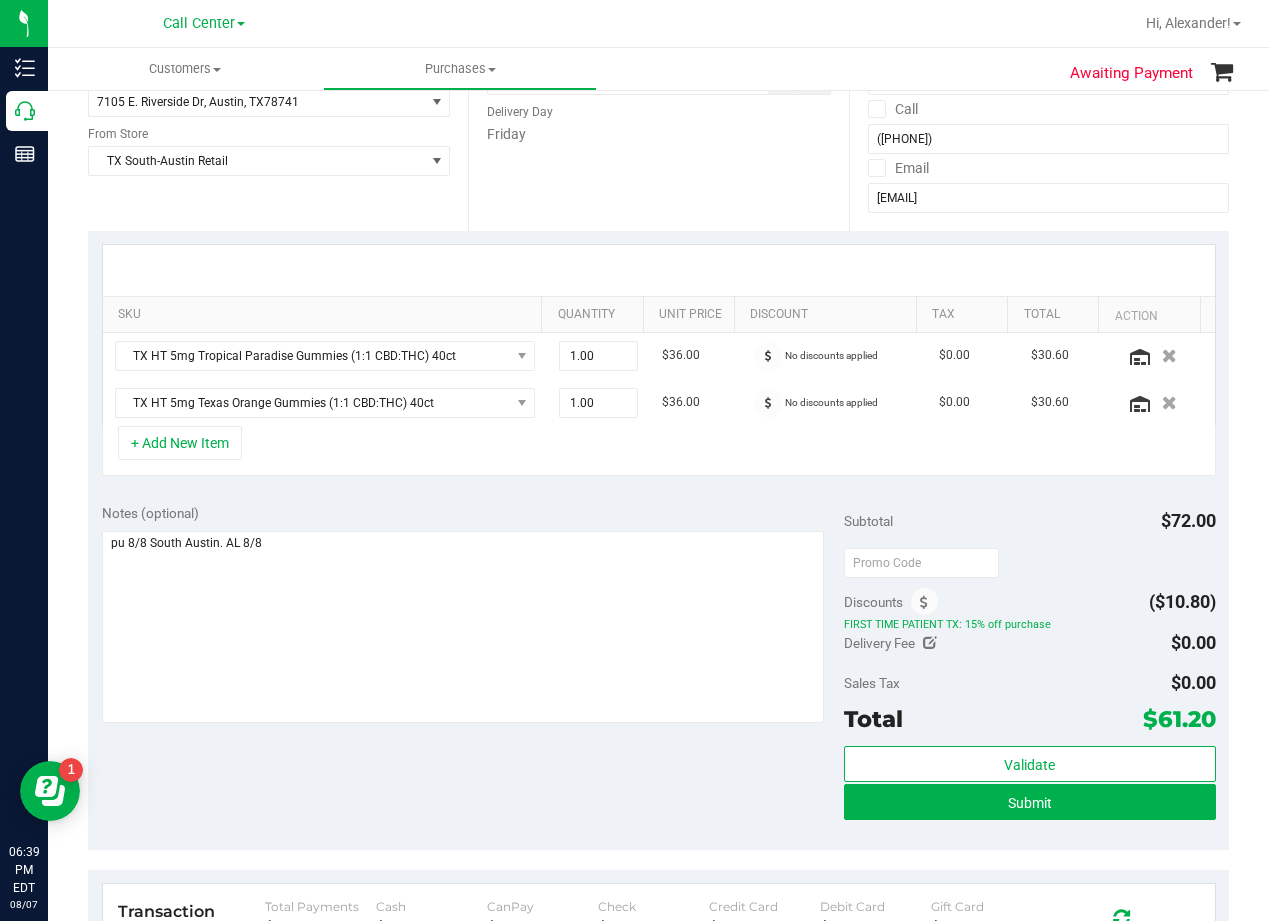 click on "Date
Delivery Date
08/08/2025
Now
08/08/2025 08:00 AM
Now
Delivery Day
Friday" at bounding box center [658, 108] 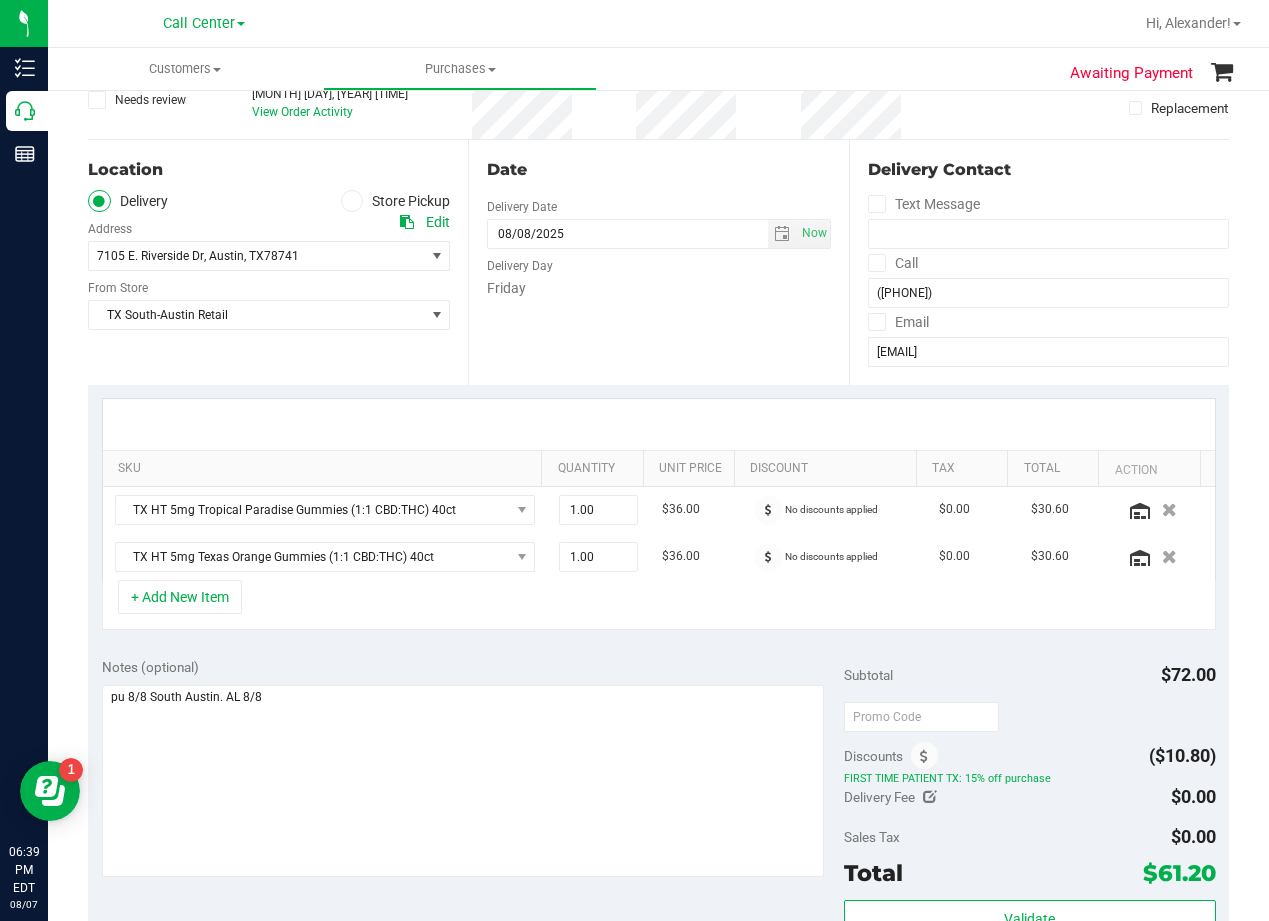 scroll, scrollTop: 0, scrollLeft: 0, axis: both 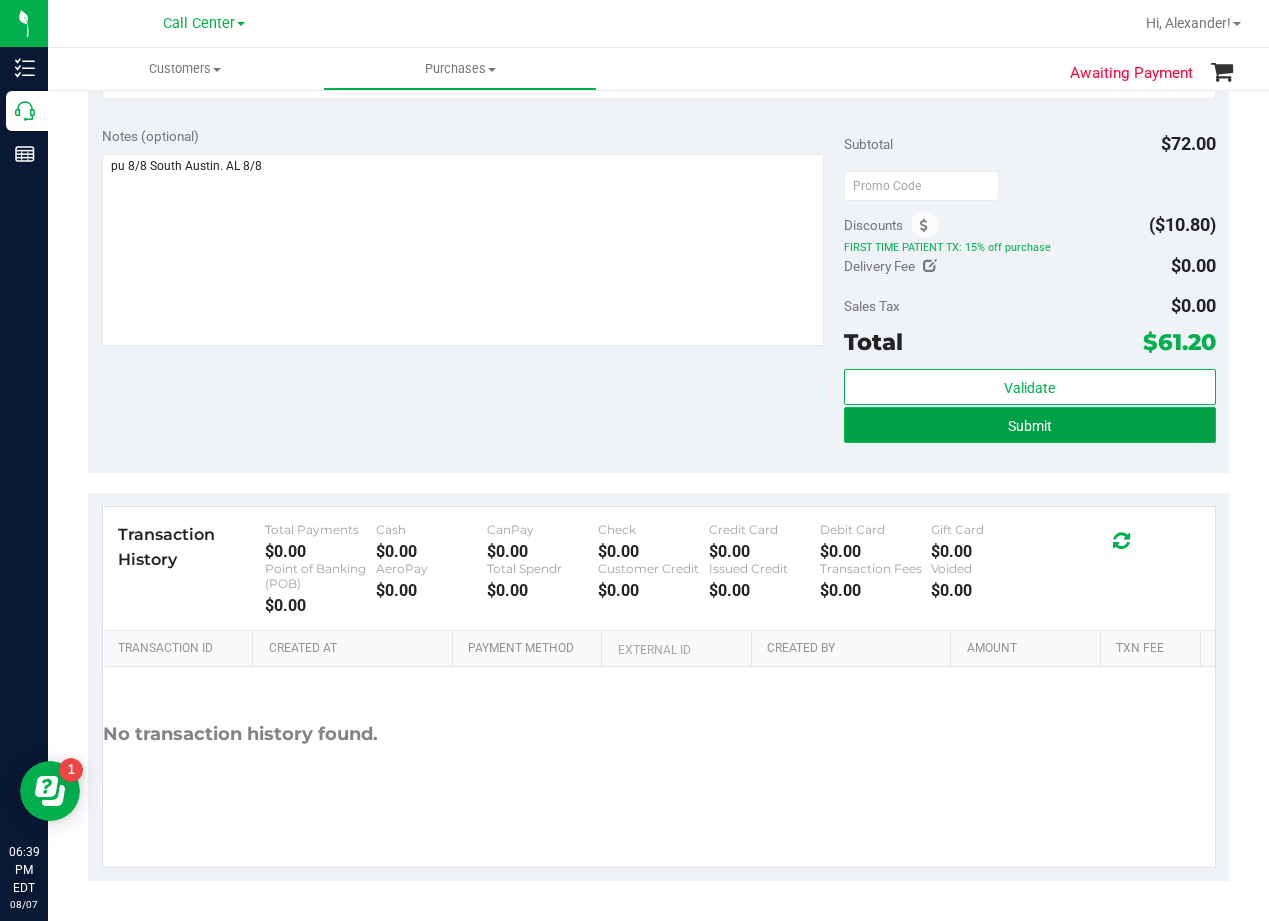 click on "Submit" at bounding box center [1029, 425] 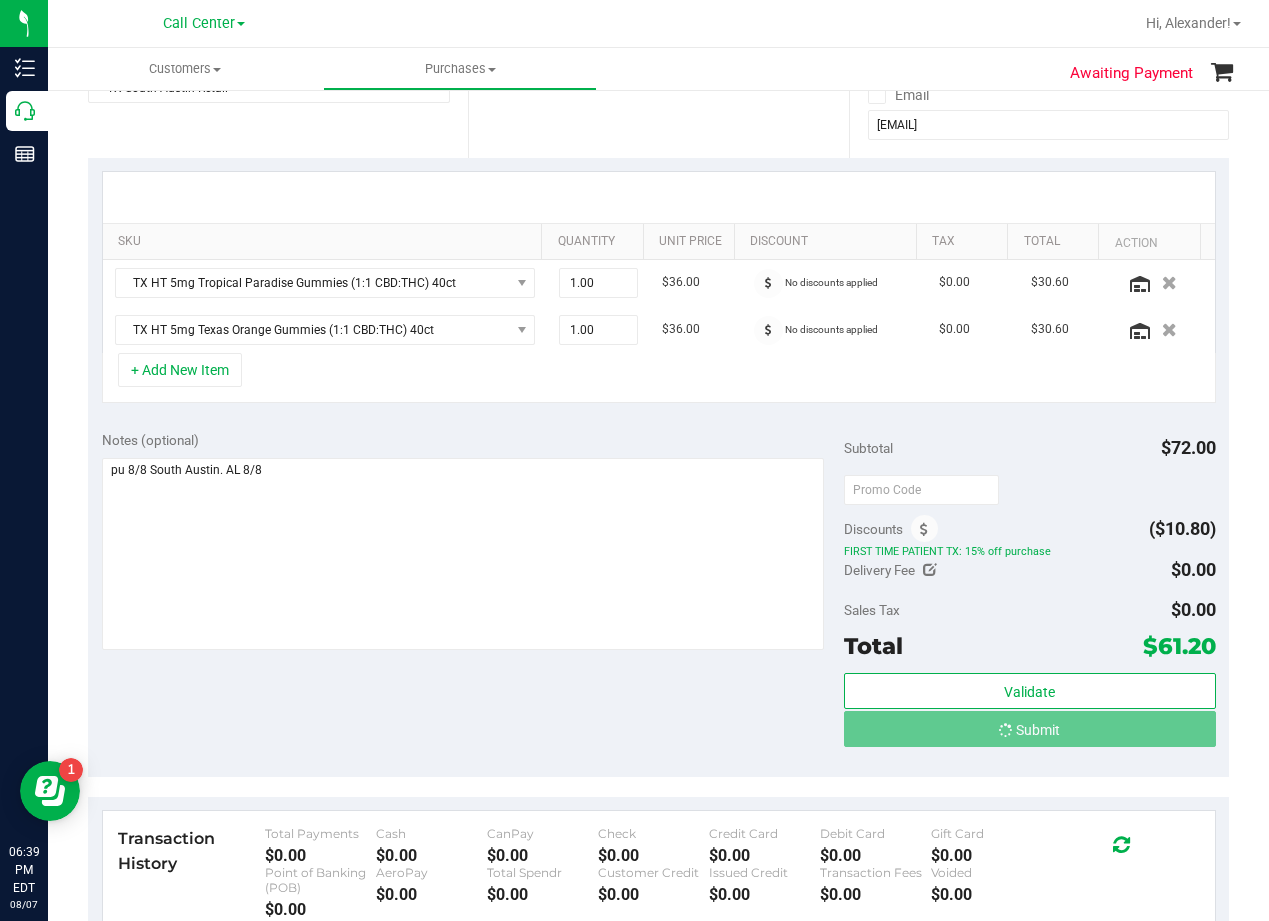 scroll, scrollTop: 315, scrollLeft: 0, axis: vertical 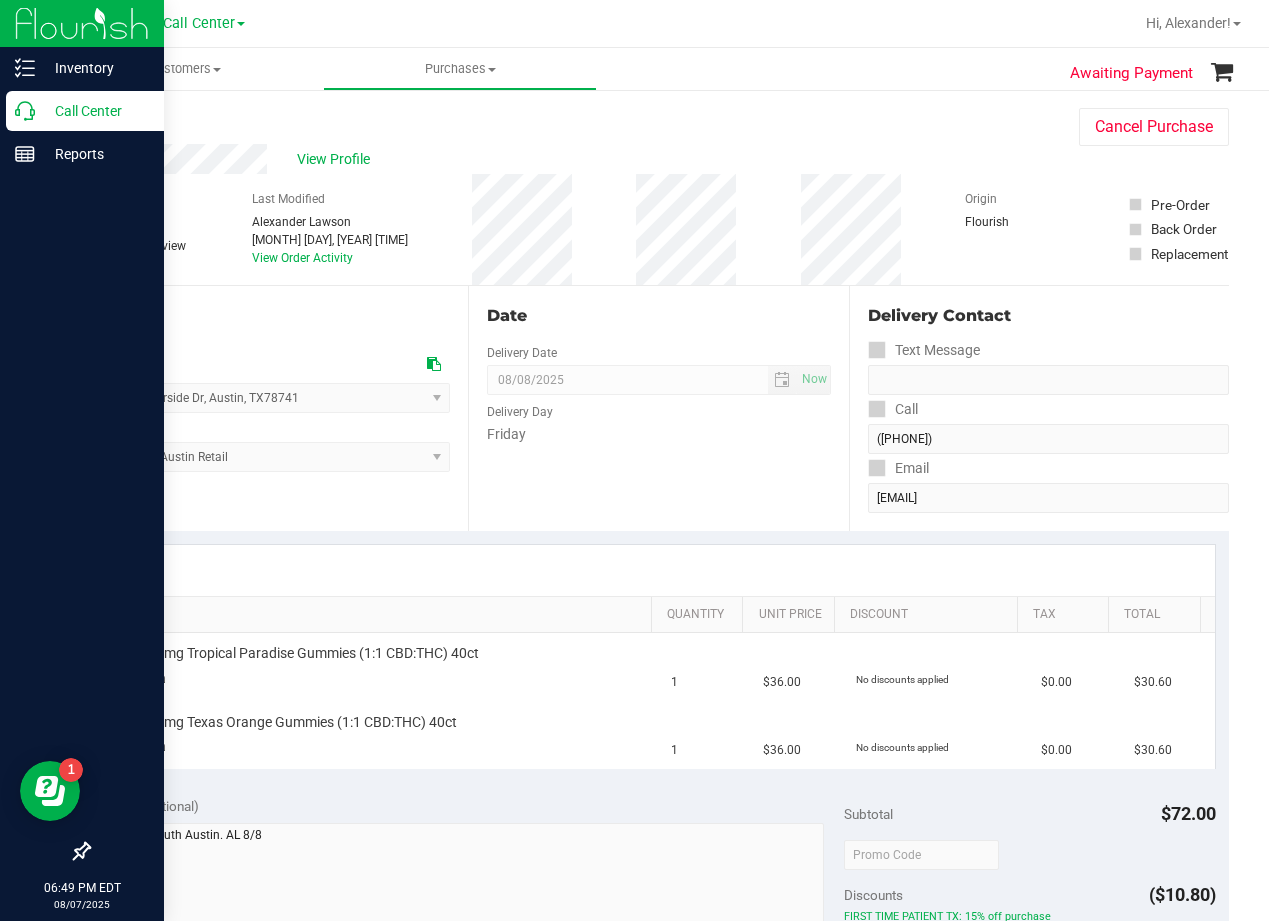 click 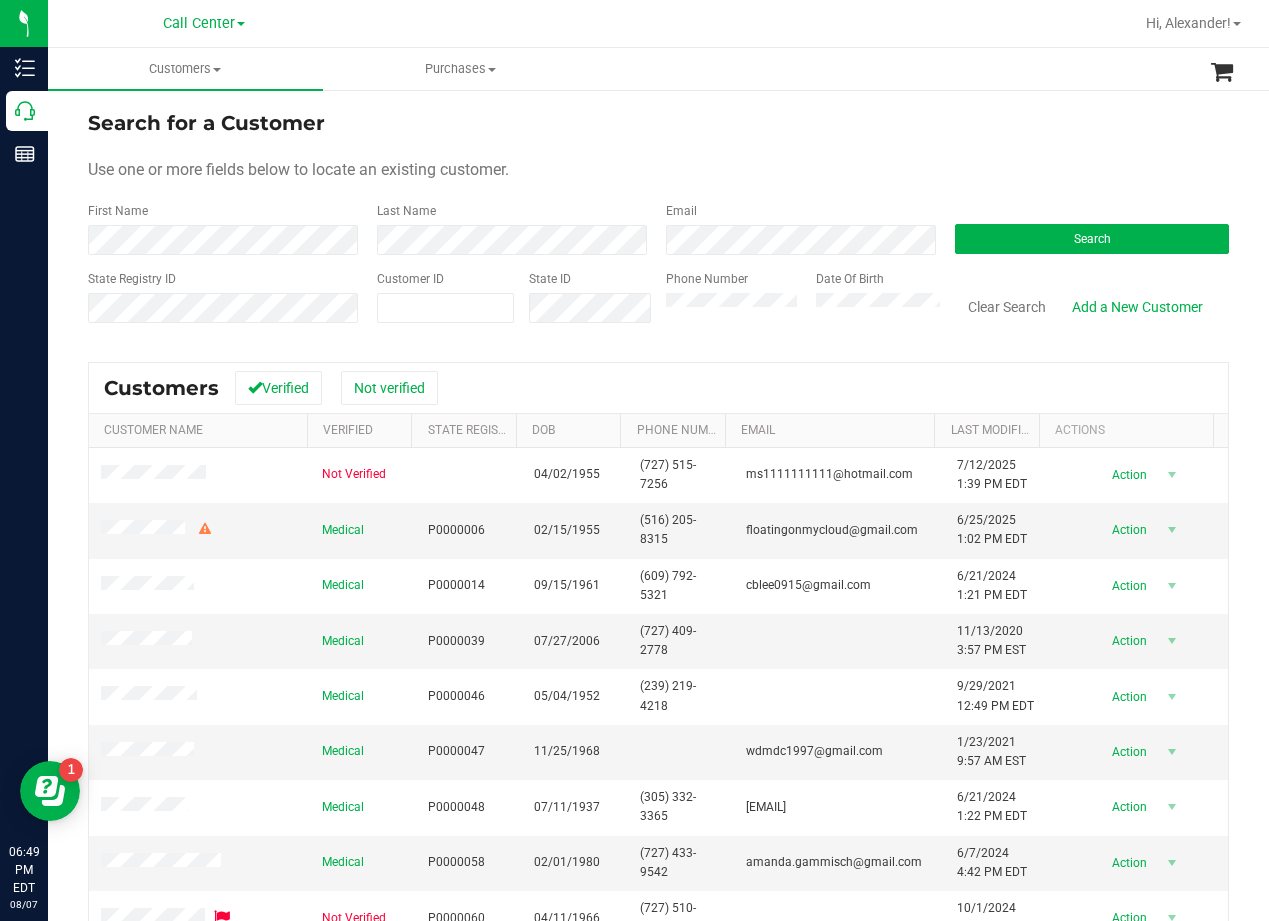 click on "Use one or more fields below to locate an existing customer." at bounding box center (658, 170) 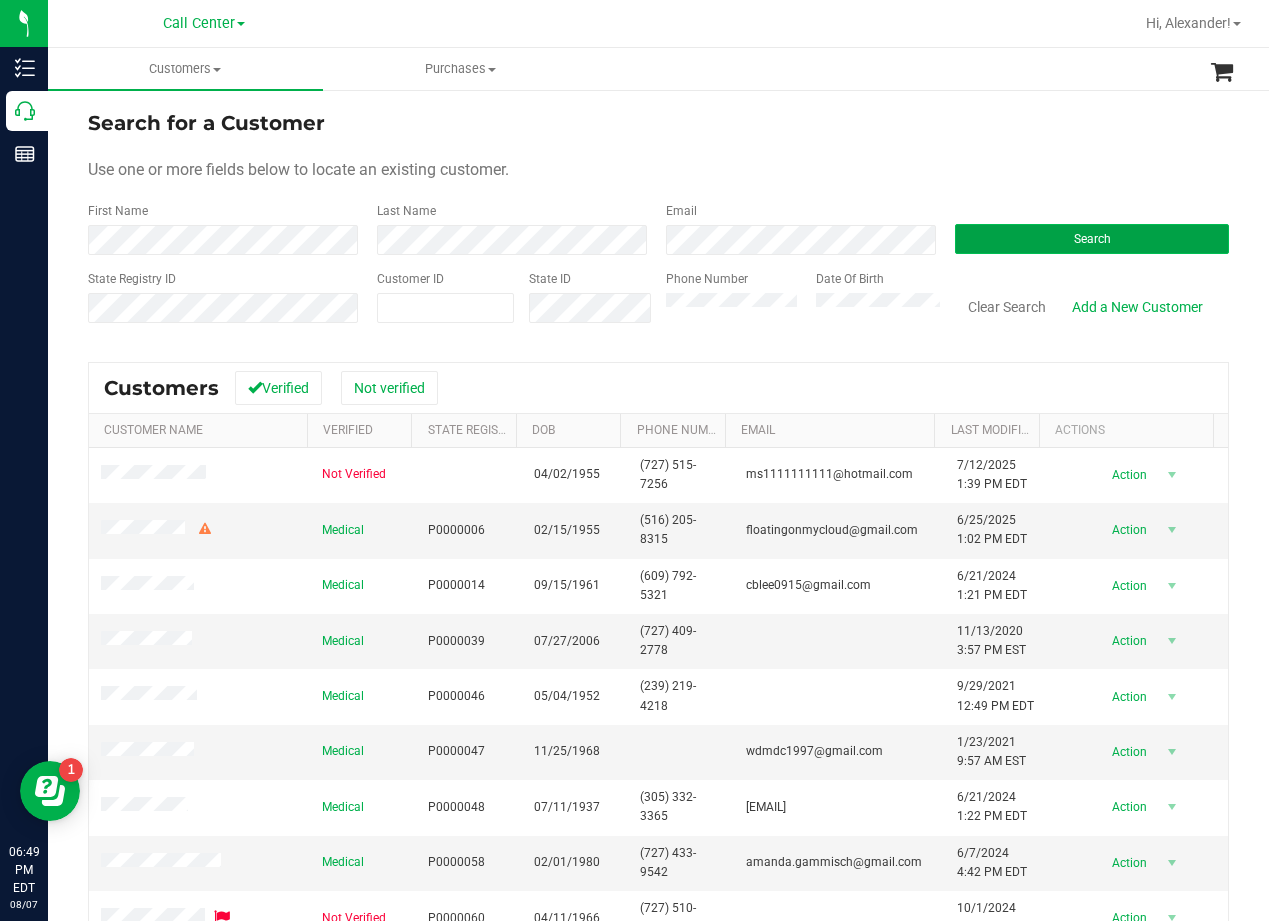click on "Search" at bounding box center [1092, 239] 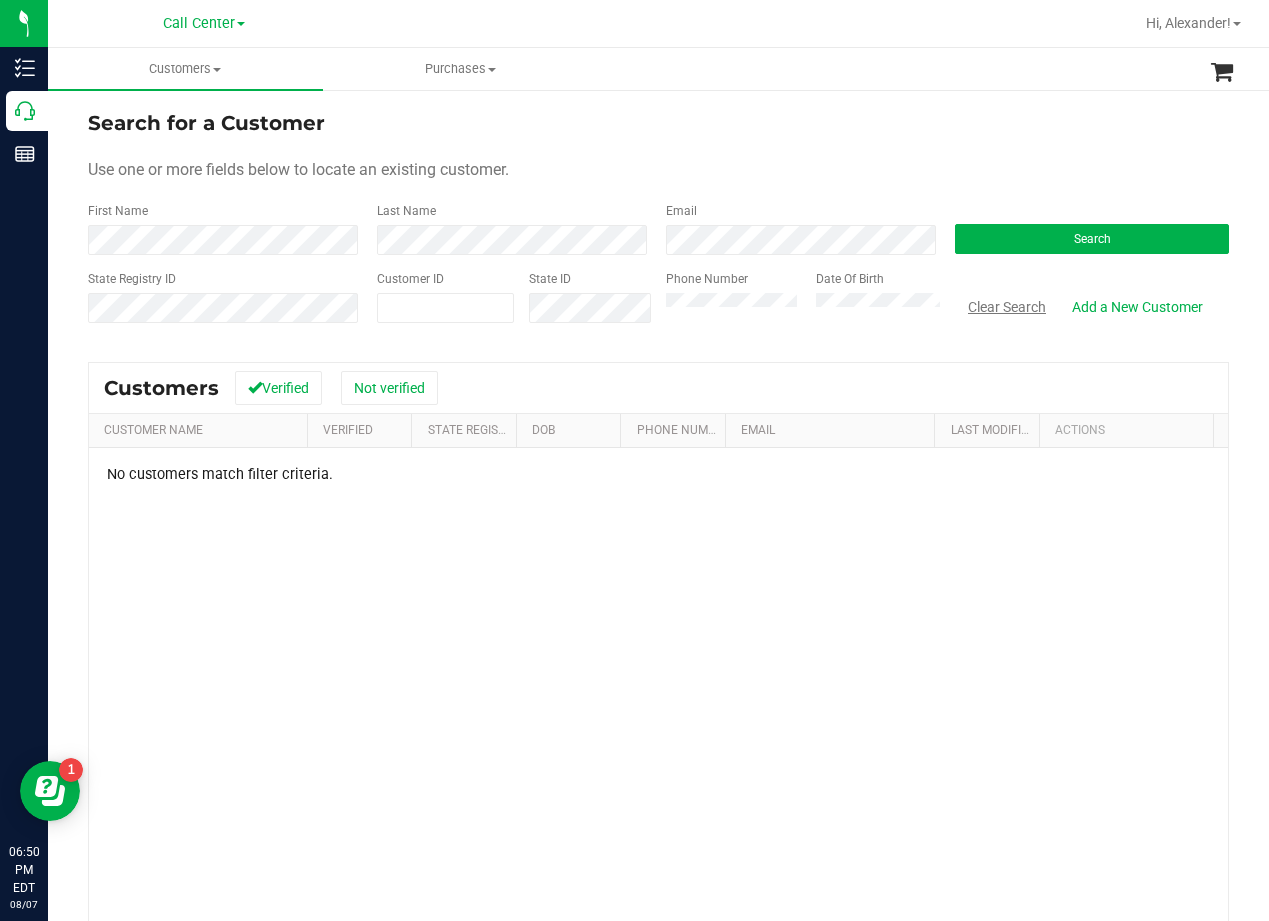 click on "Clear Search" at bounding box center [1007, 307] 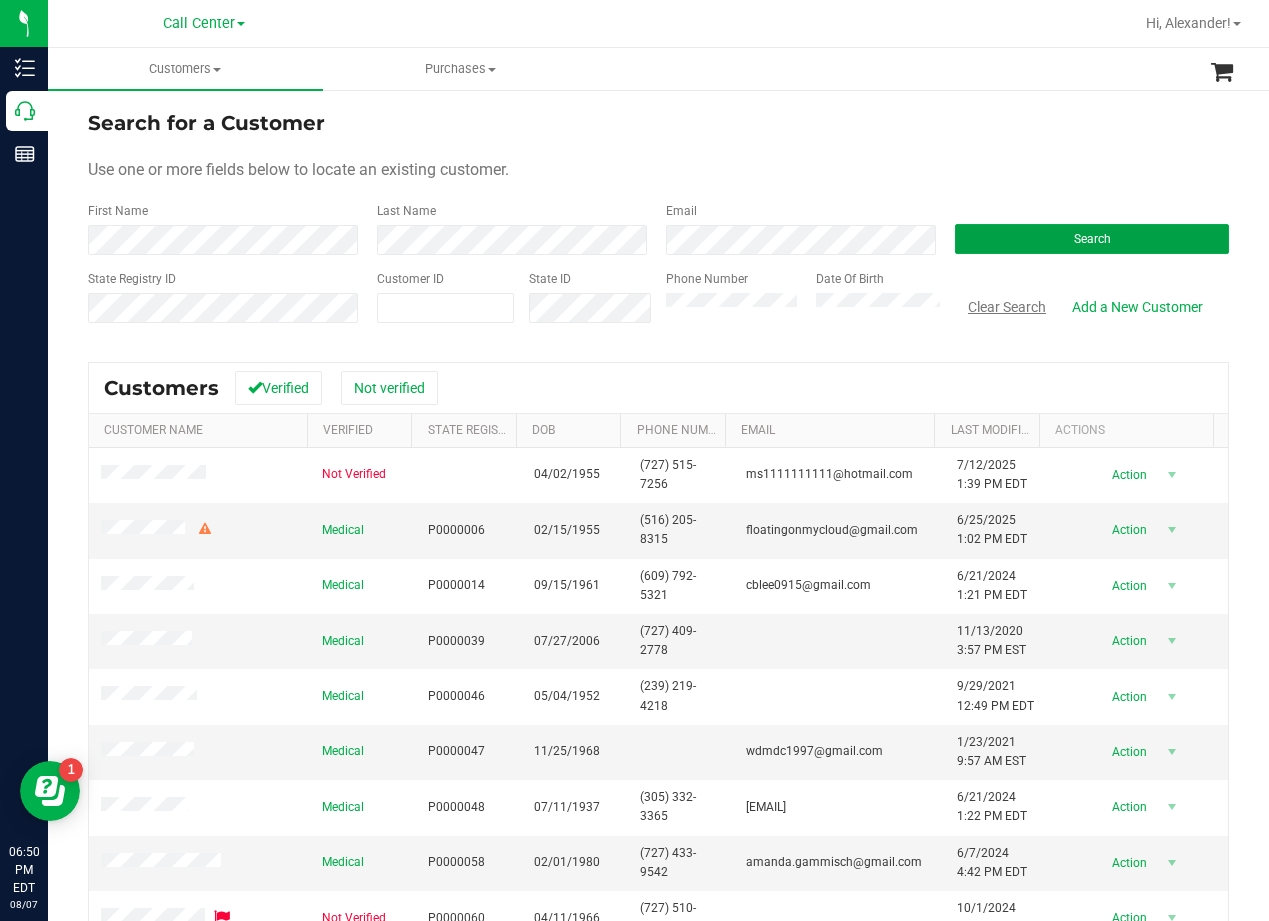 type 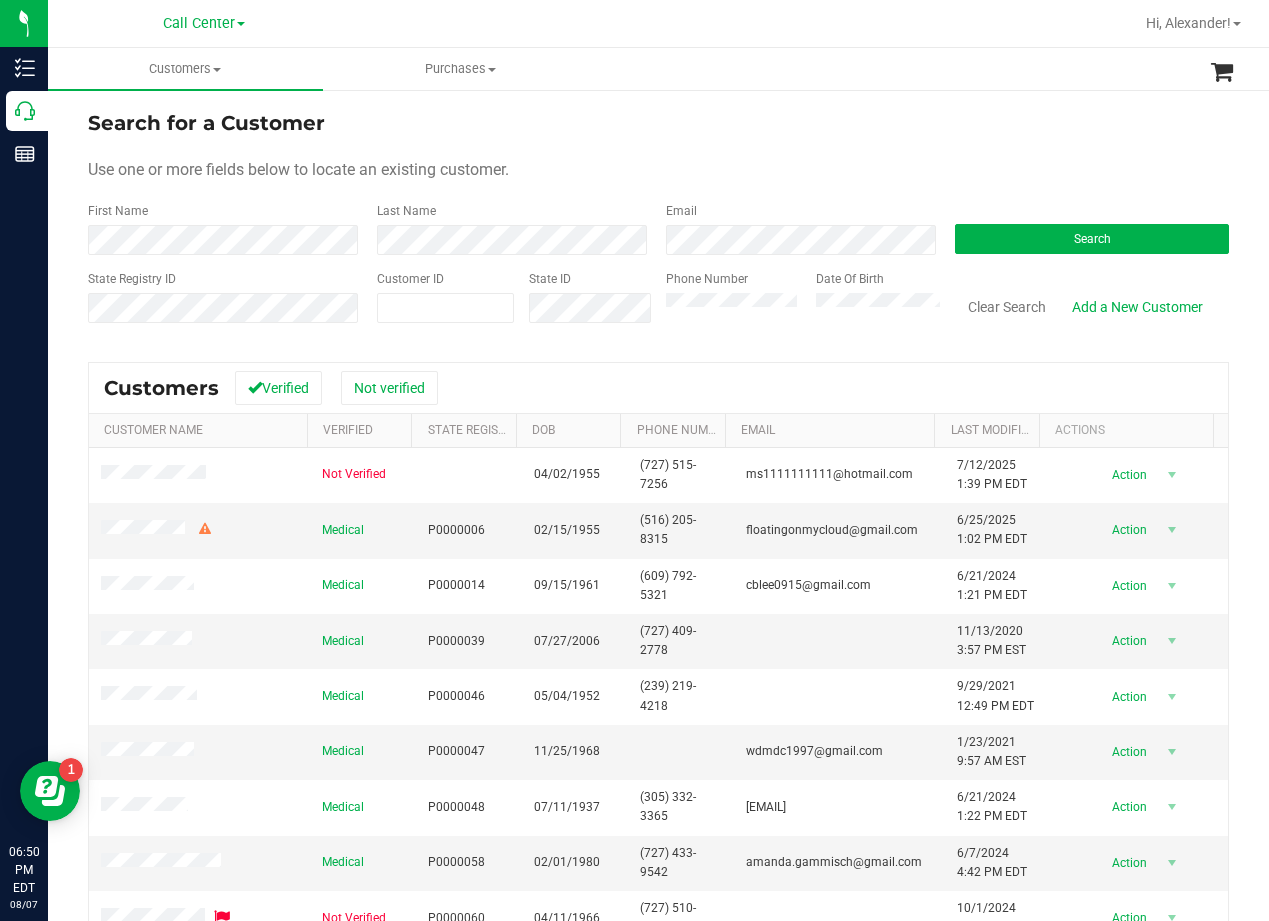 click on "Search for a Customer
Use one or more fields below to locate an existing customer.
First Name
Last Name
Email
Search
State Registry ID
Customer ID
State ID
Phone Number
Date Of Birth" at bounding box center (658, 224) 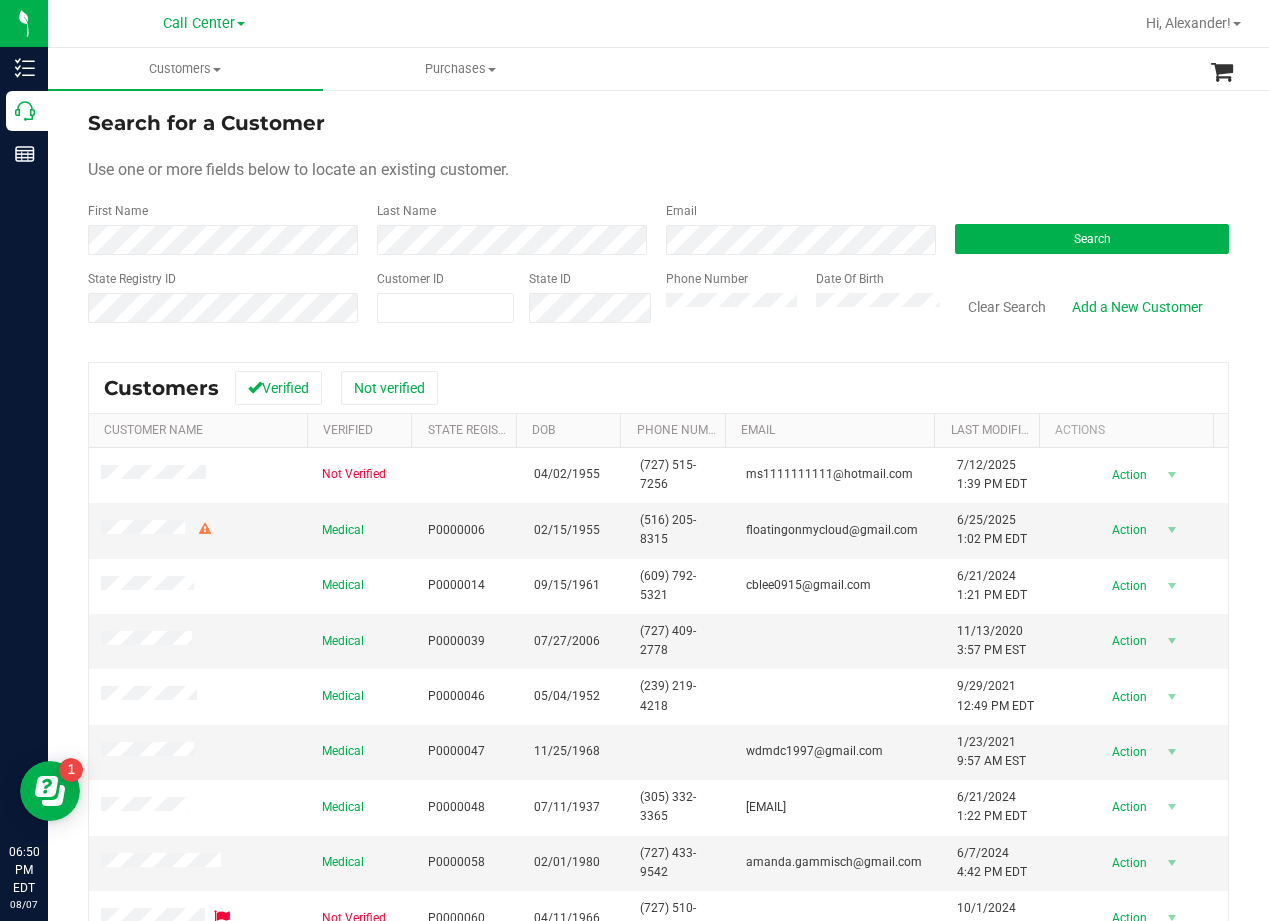click on "Use one or more fields below to locate an existing customer." at bounding box center [658, 170] 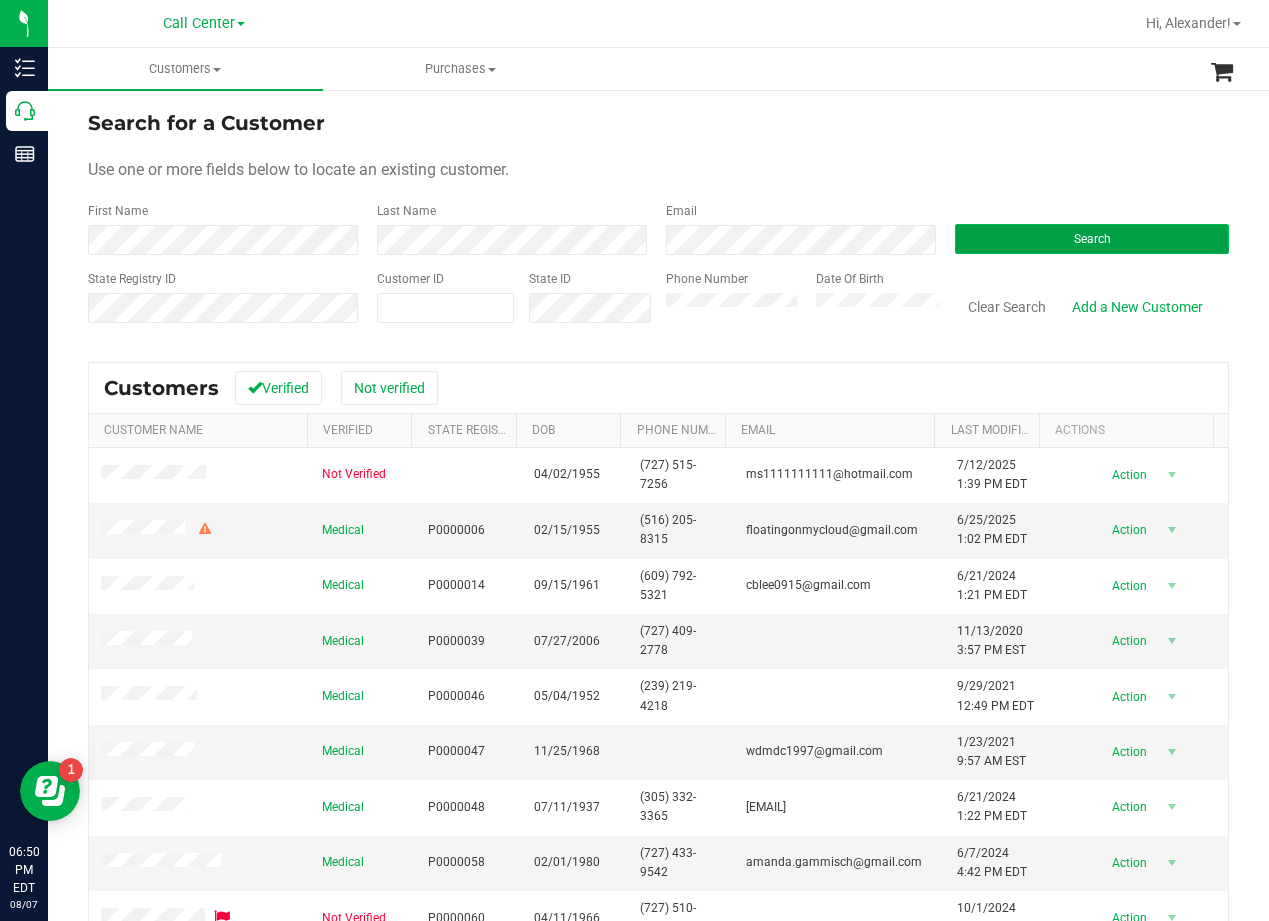 click on "Search" at bounding box center (1092, 239) 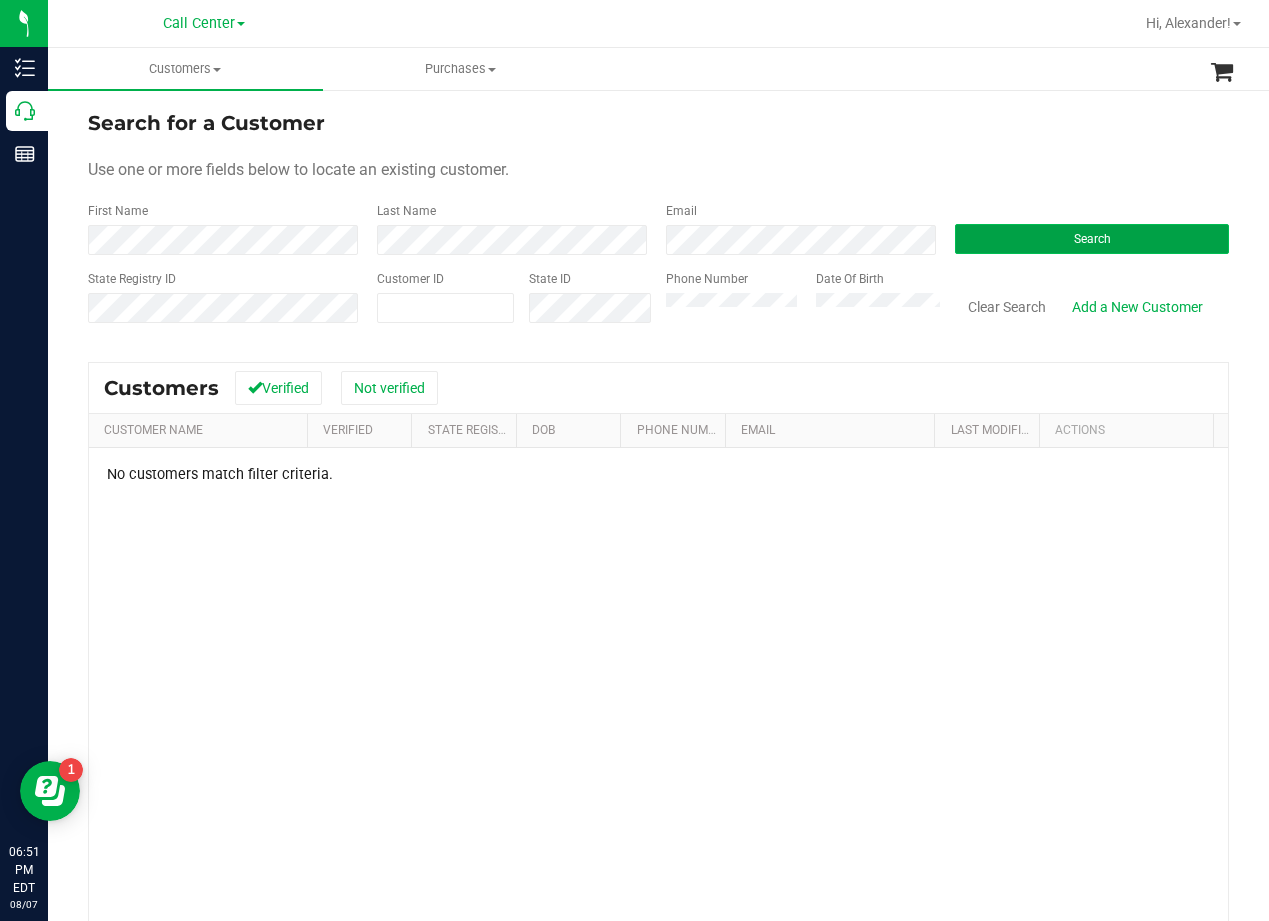 click on "Search" at bounding box center [1092, 239] 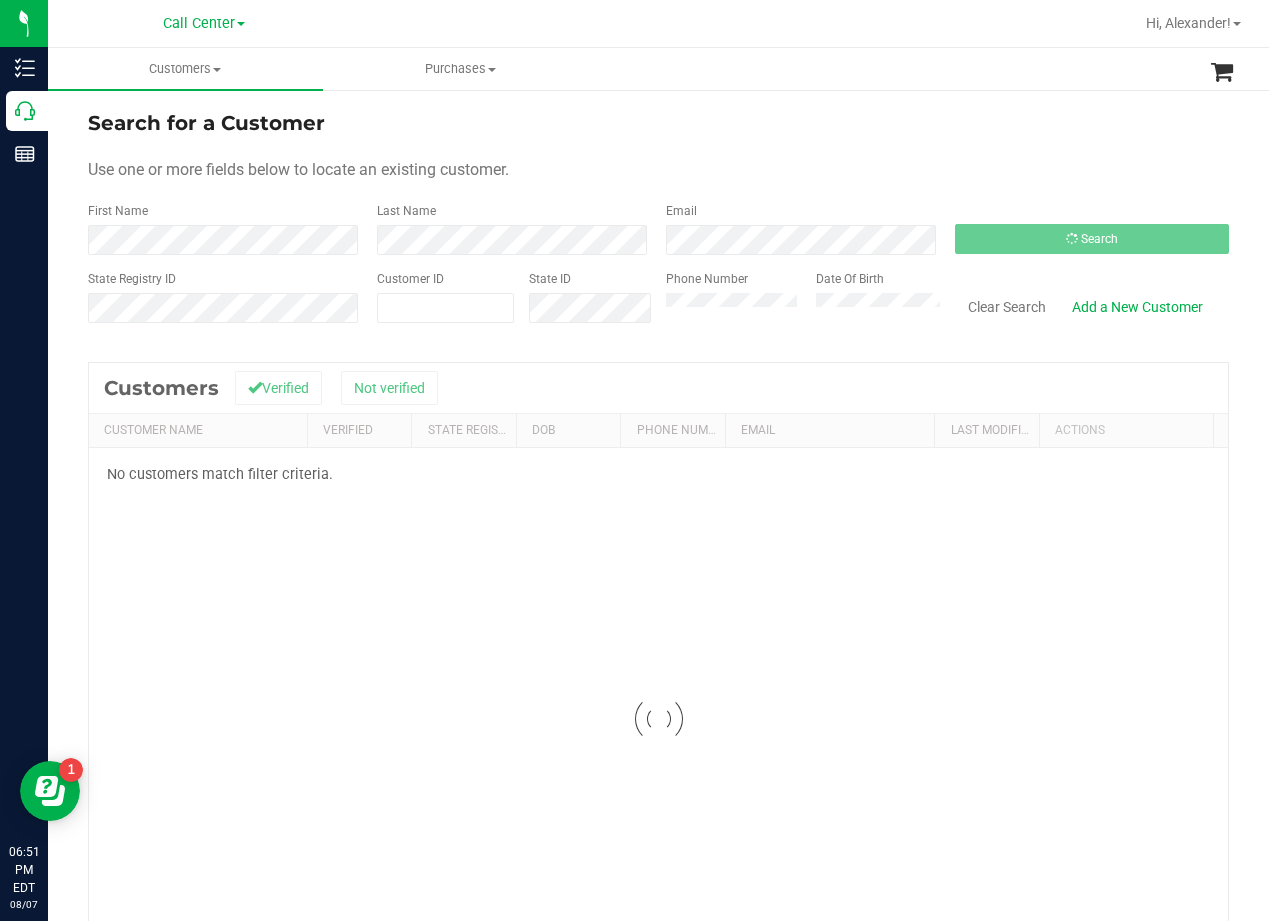 click on "Search for a Customer
Use one or more fields below to locate an existing customer.
First Name
Last Name
Email
Search
State Registry ID
Customer ID
State ID
Phone Number
Date Of Birth" at bounding box center (658, 224) 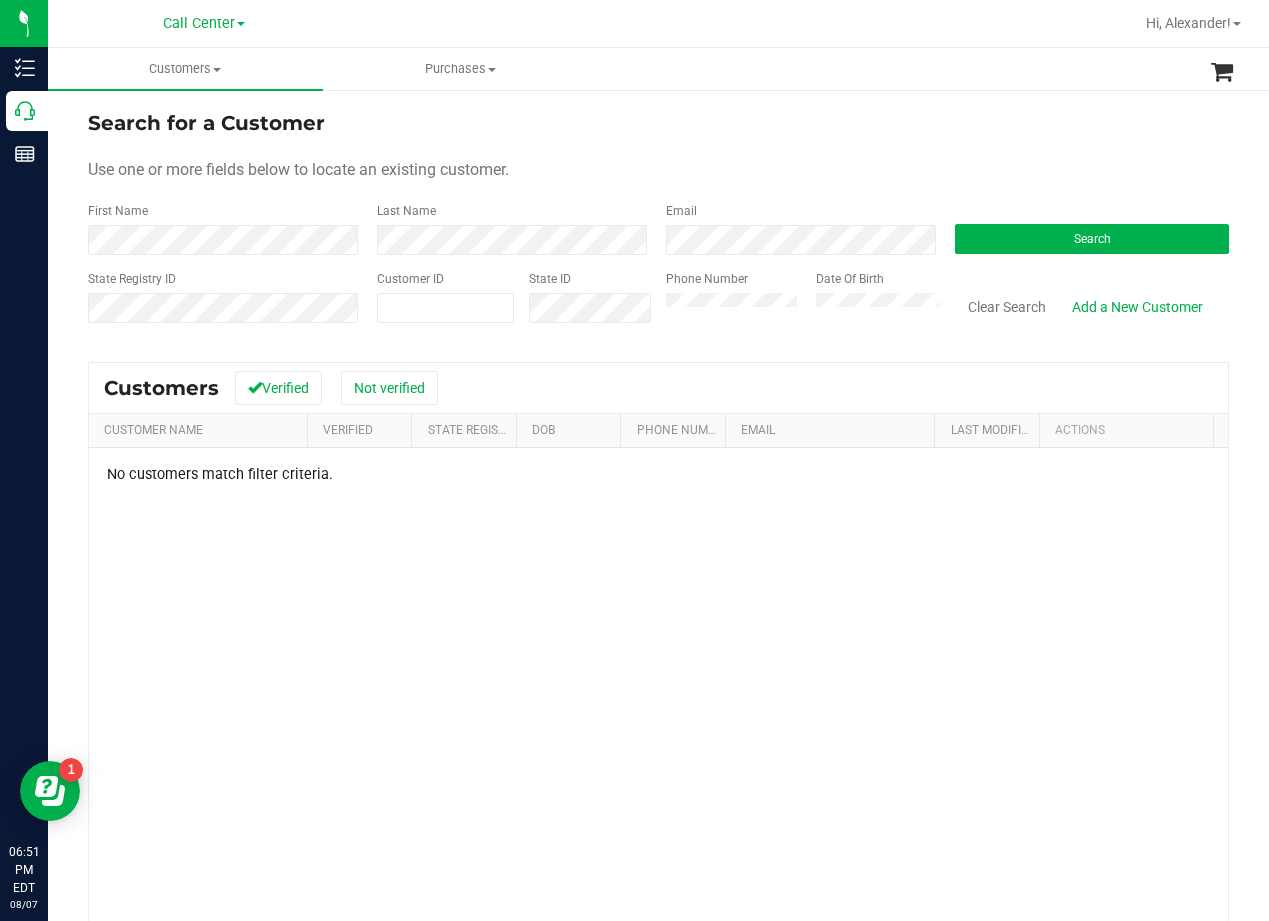 click on "Search for a Customer
Use one or more fields below to locate an existing customer.
First Name
Last Name
Email
Search
State Registry ID
Customer ID
State ID
Phone Number
Date Of Birth" at bounding box center [658, 224] 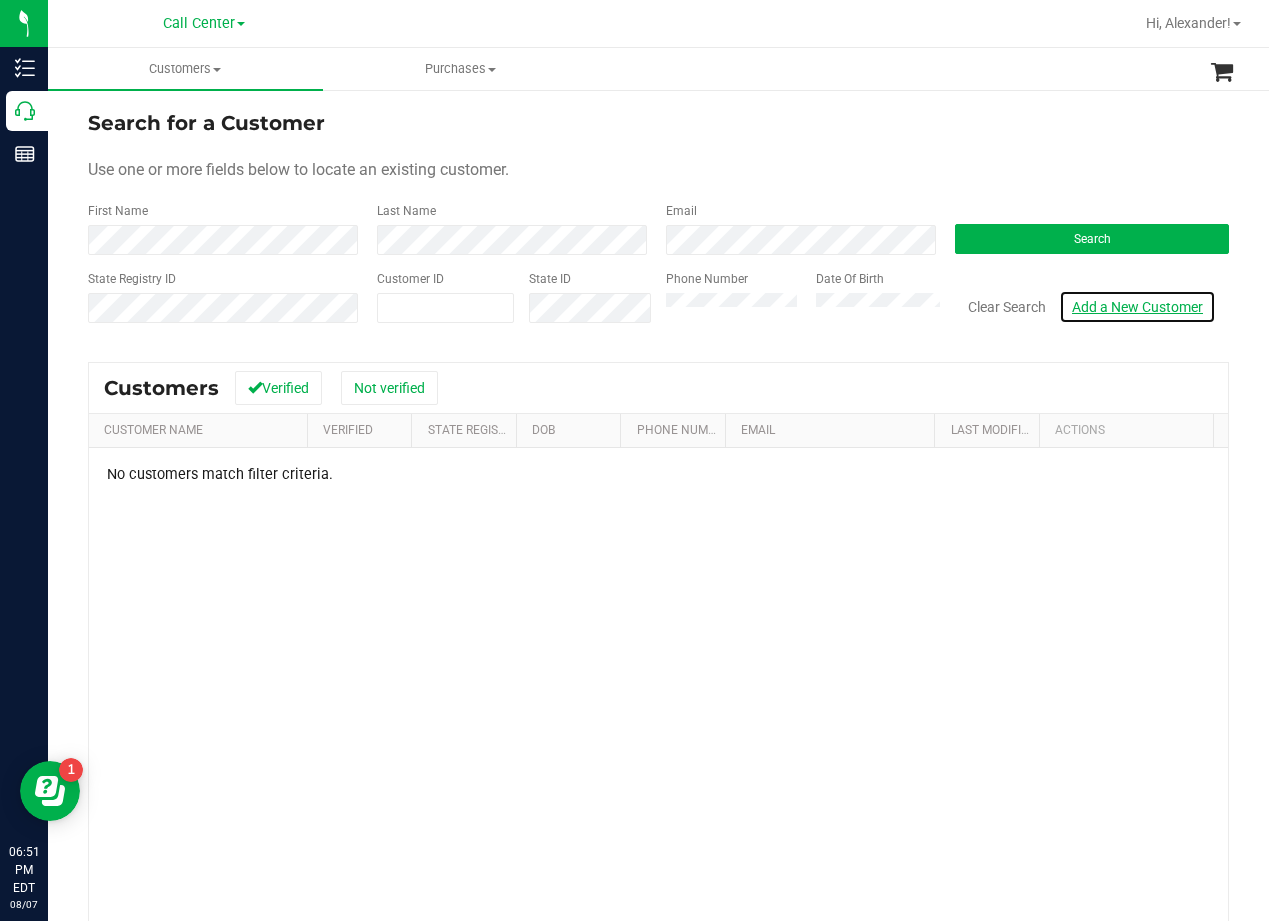 click on "Add a New Customer" at bounding box center [1137, 307] 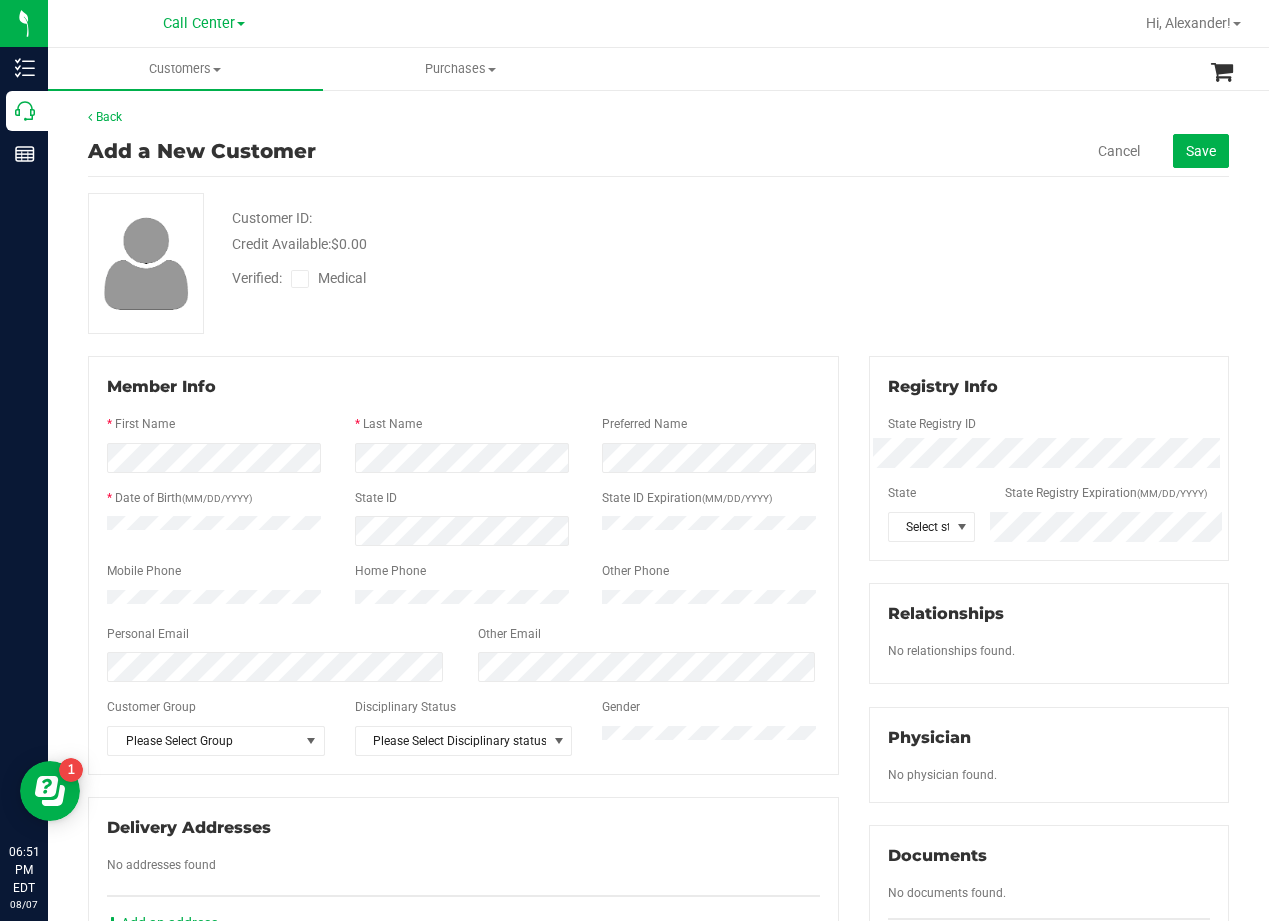 click on "Customers
All customers
Add a new customer
All physicians
Purchases
All purchases" at bounding box center [682, 69] 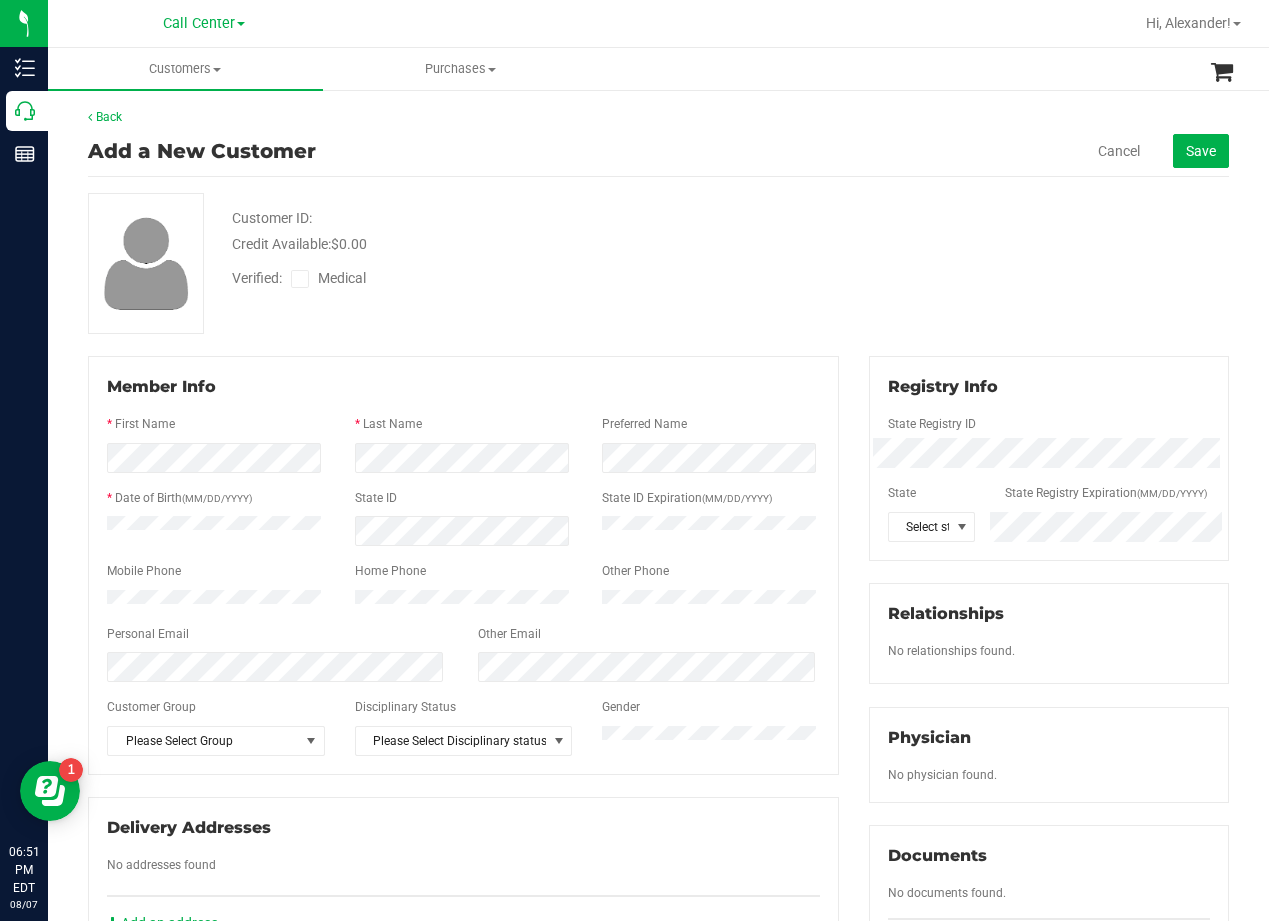 click on "Verified:
Medical" at bounding box center [314, 278] 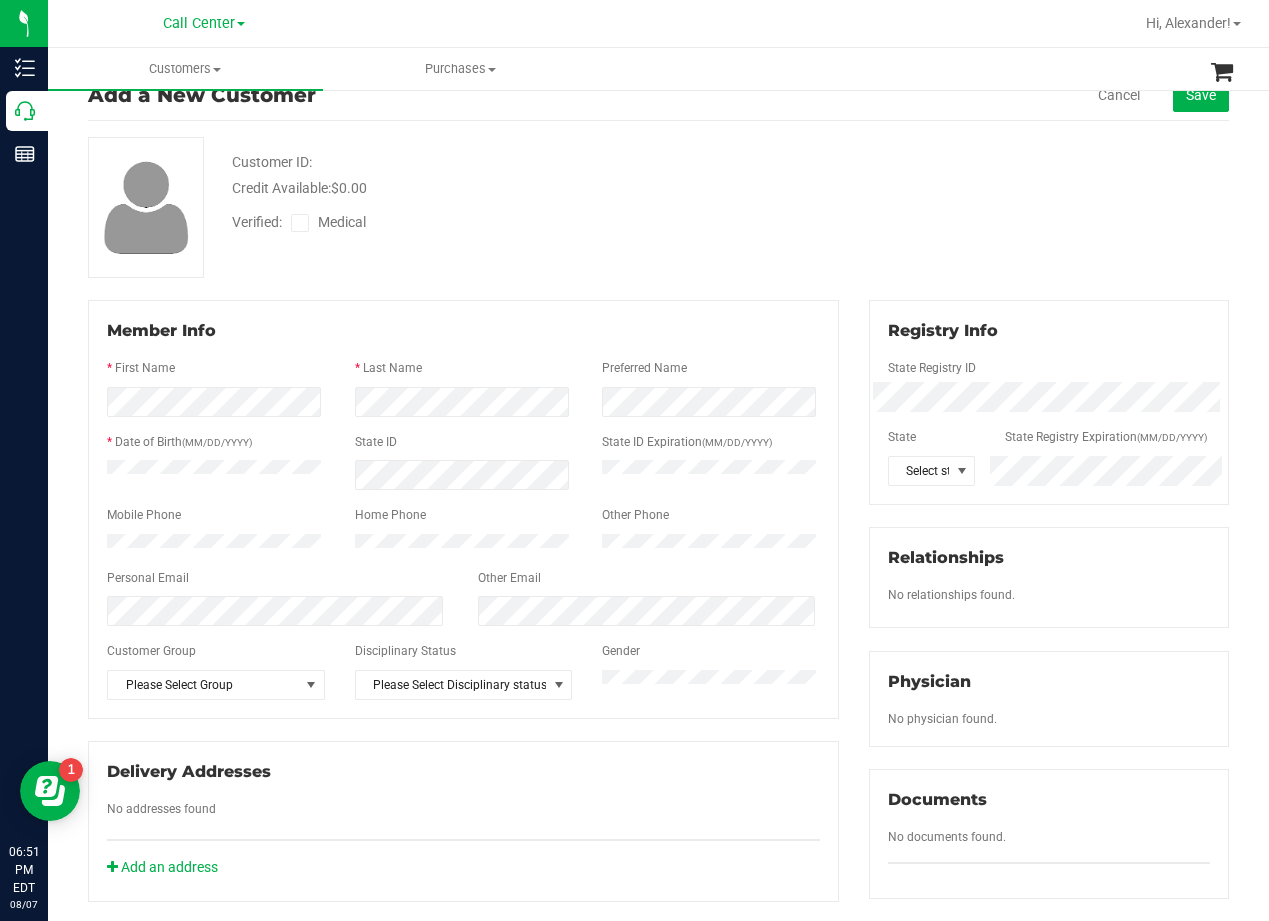 scroll, scrollTop: 100, scrollLeft: 0, axis: vertical 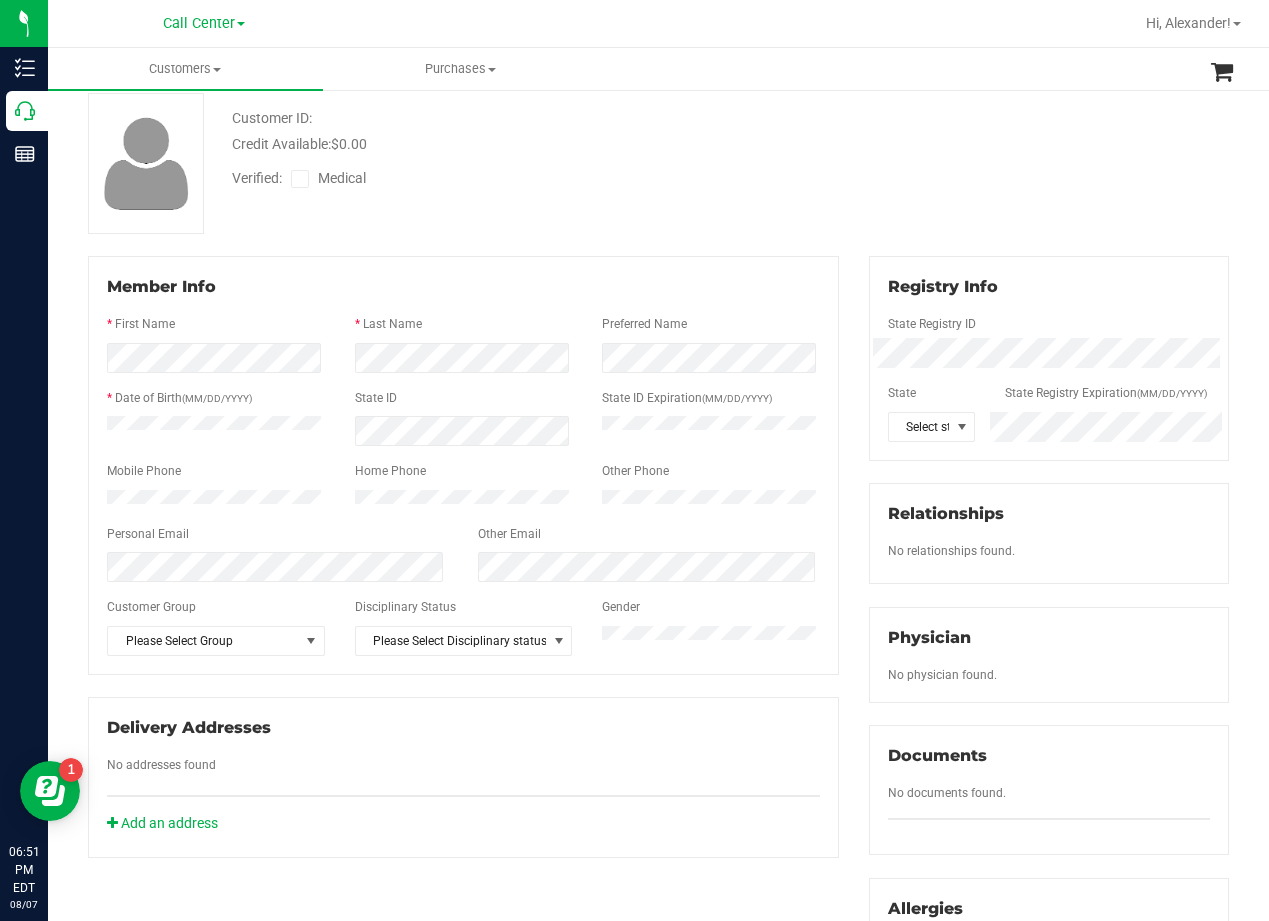 click on "Customer ID:
Credit Available:
$0.00
Verified:
Medical" at bounding box center (658, 163) 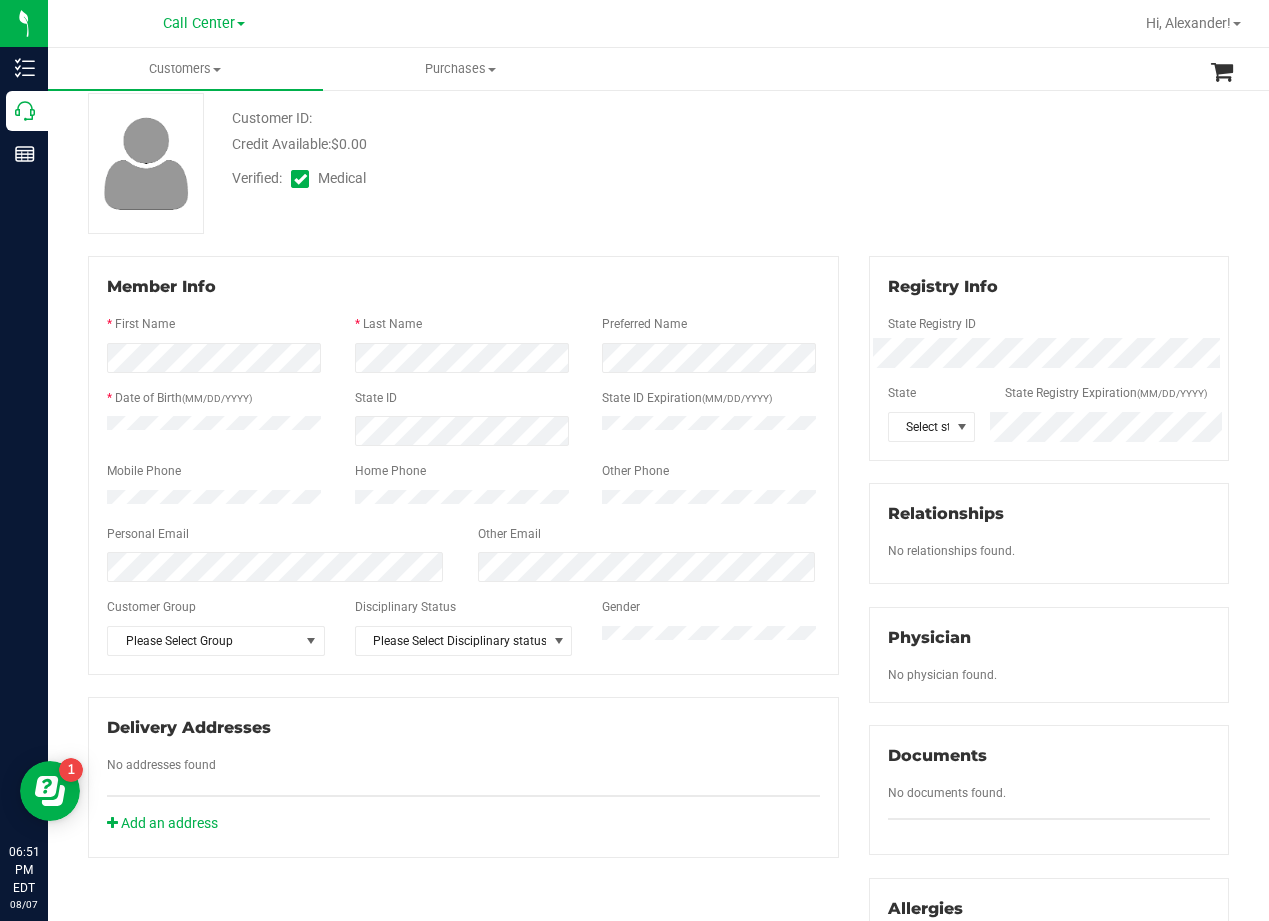 click on "Customer ID:
Credit Available:
$0.00
Verified:
Medical" at bounding box center (658, 163) 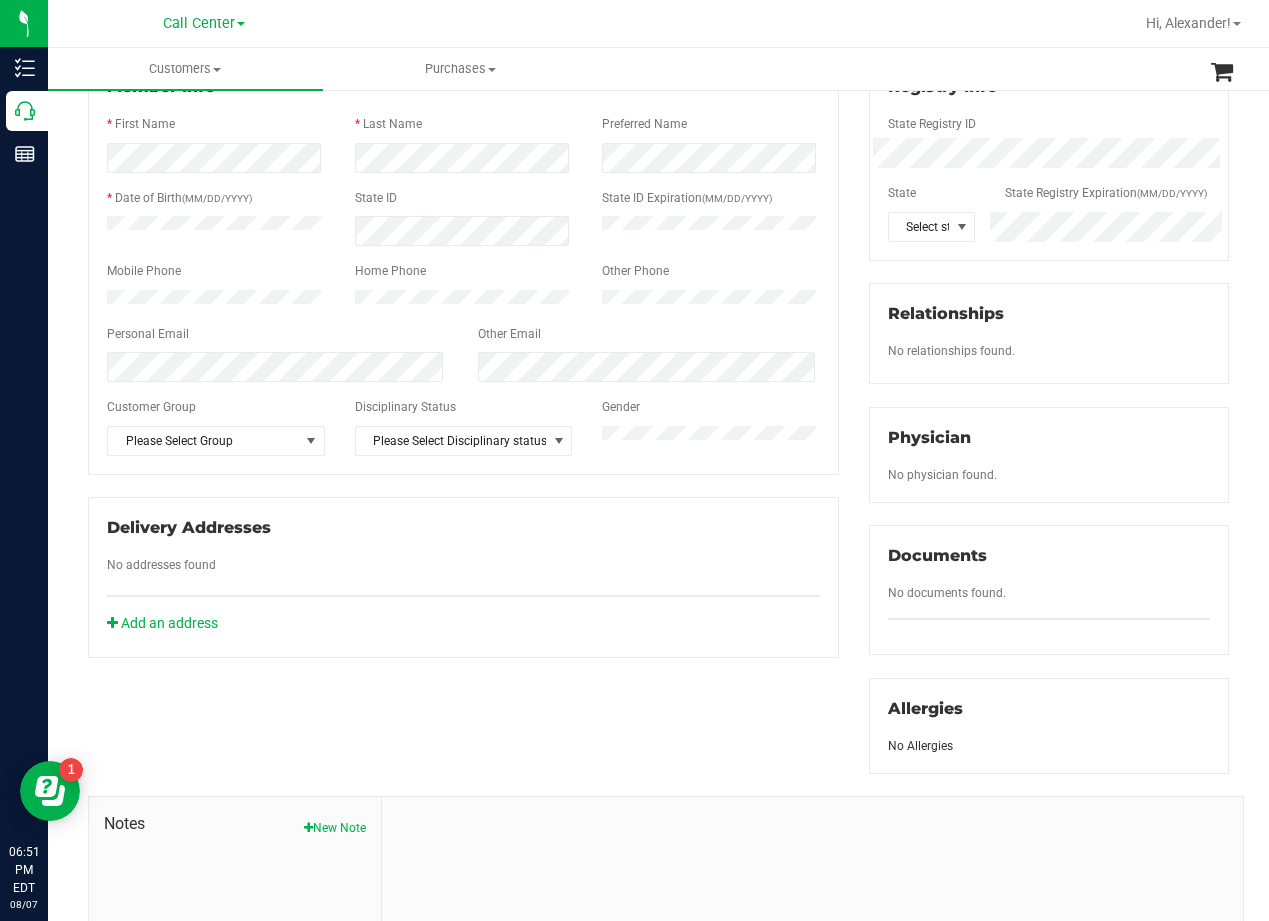 scroll, scrollTop: 200, scrollLeft: 0, axis: vertical 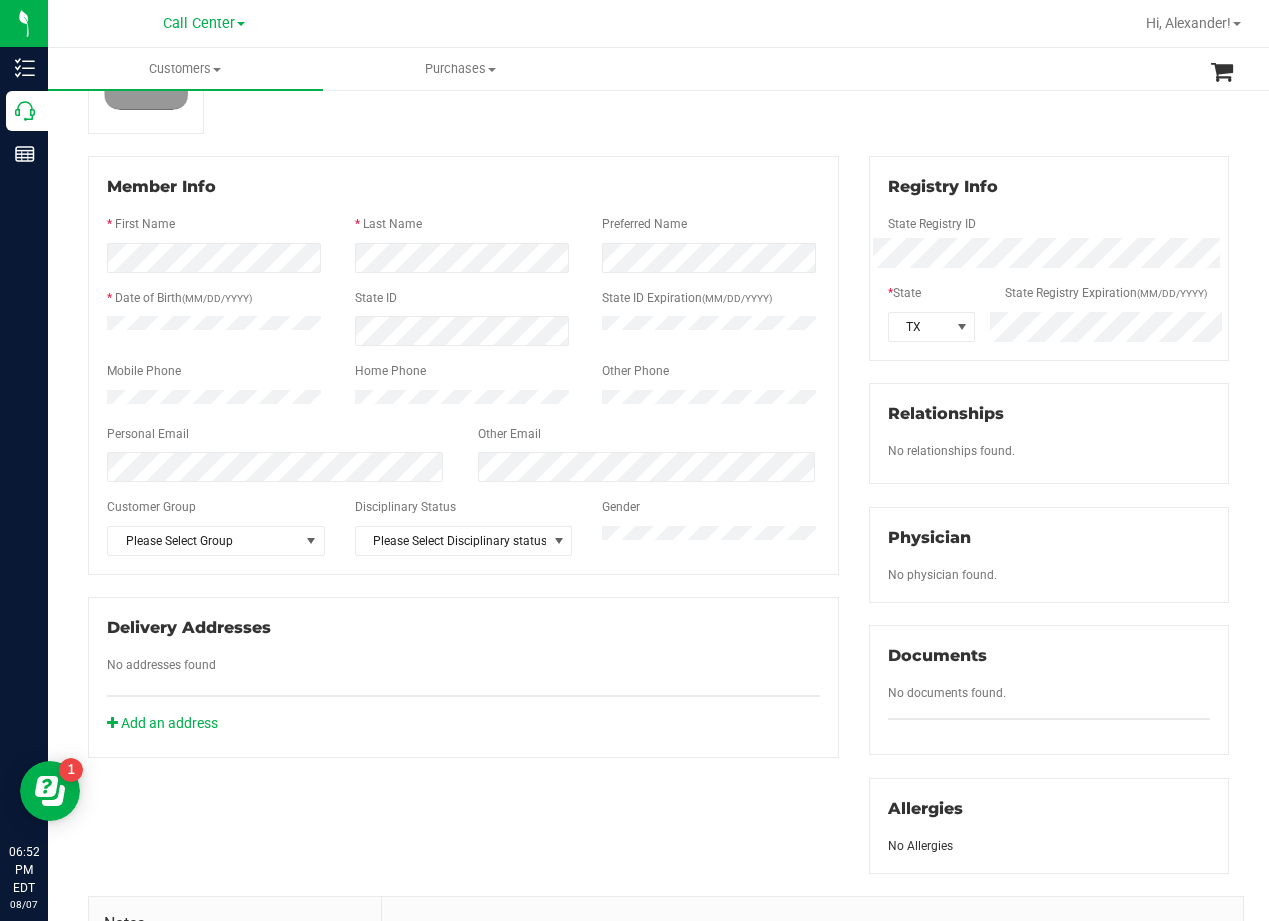 click on "Registry Info
State Registry ID
*
State
State Registry Expiration
(MM/DD/YYYY)
TX
Relationships
No relationships found.
Physician
No physician found.
Documents" at bounding box center (1049, 515) 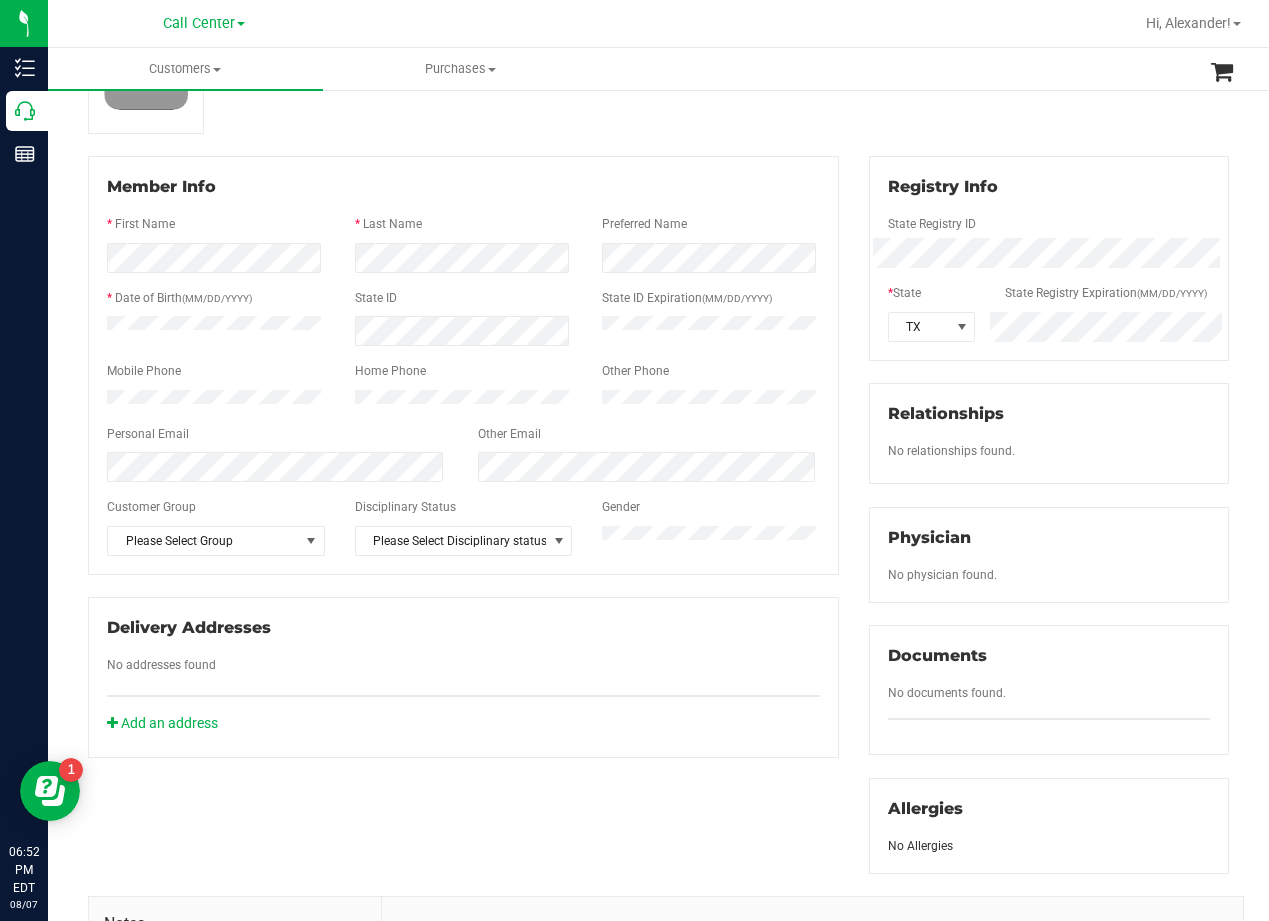 click on "No addresses found" 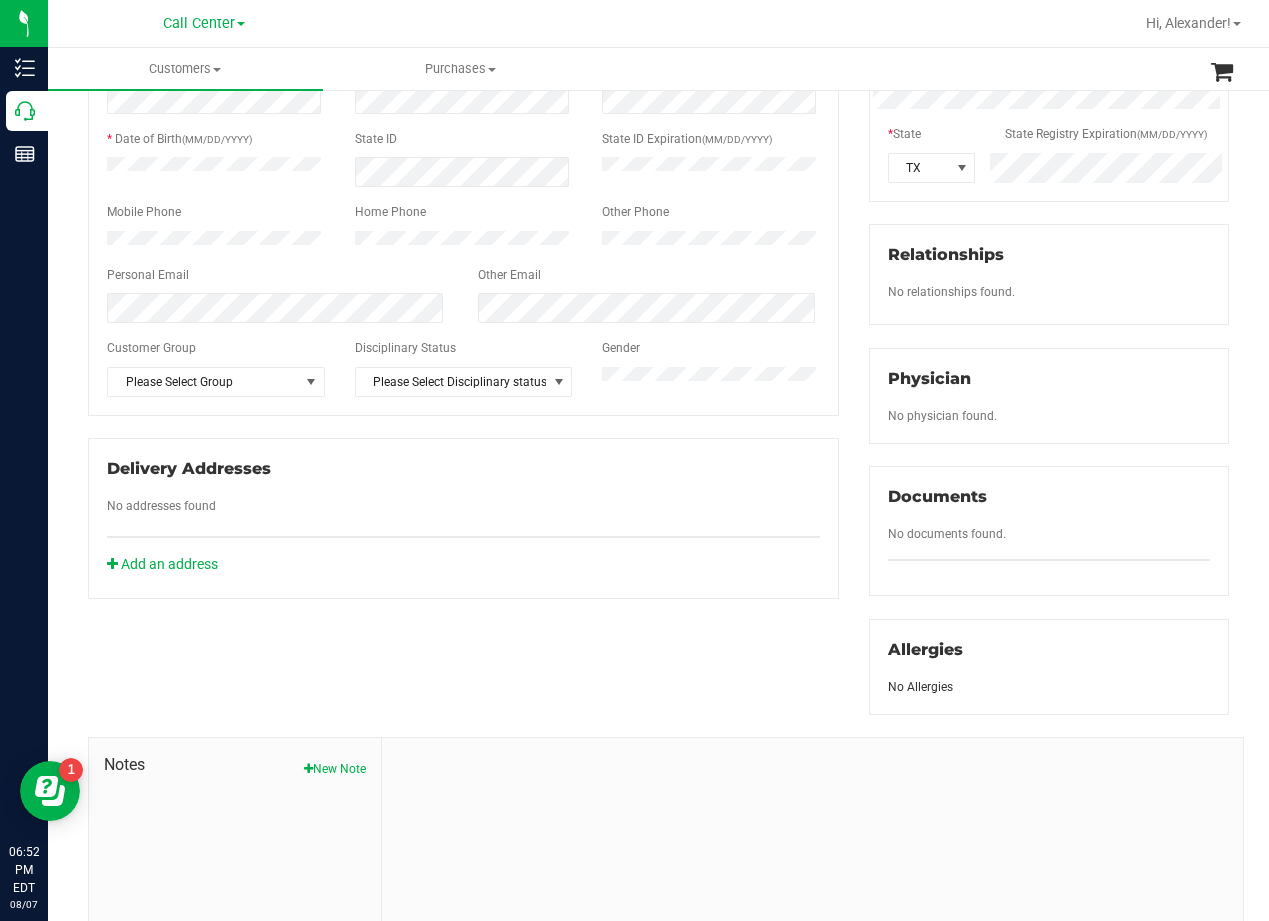scroll, scrollTop: 528, scrollLeft: 0, axis: vertical 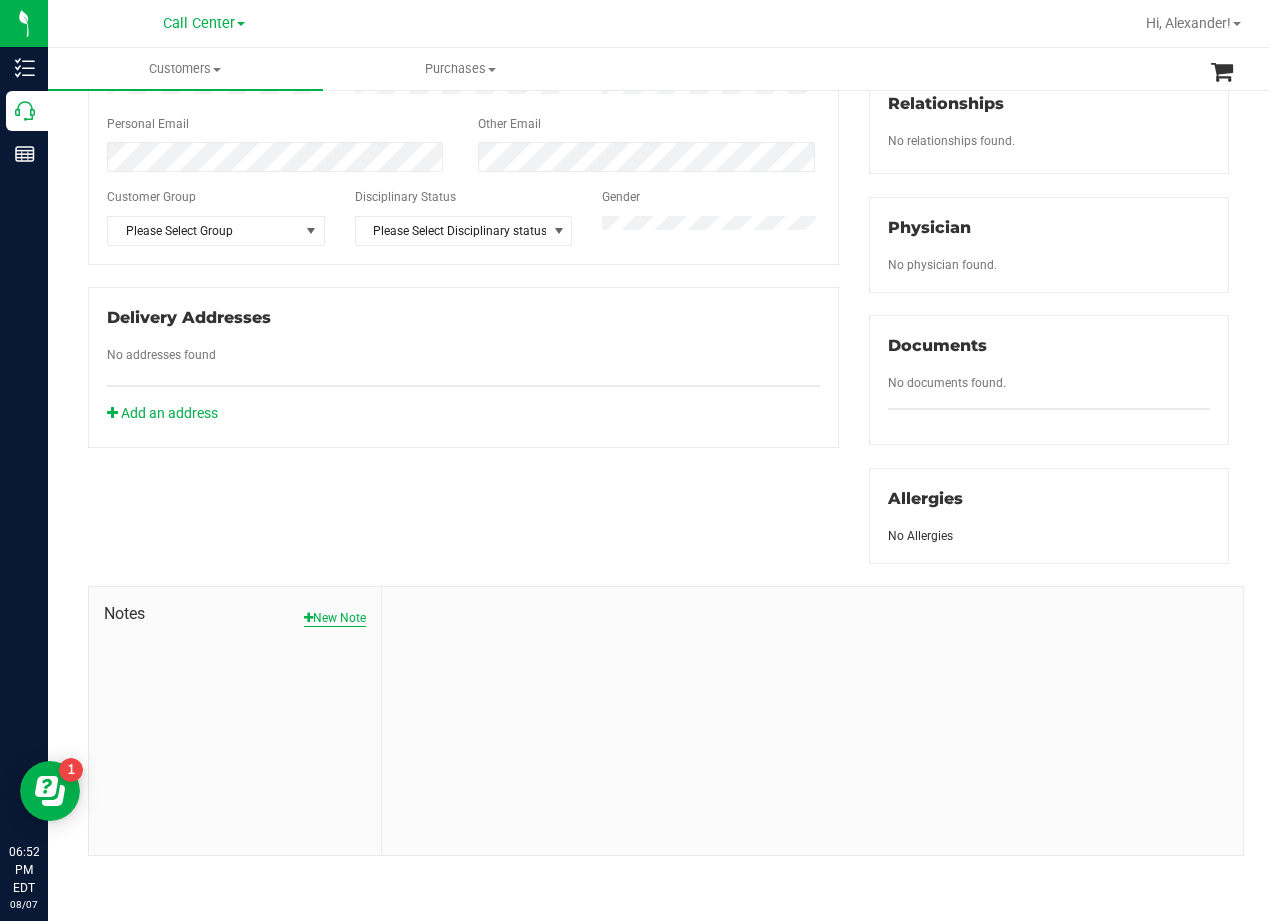 click on "New Note" at bounding box center (335, 618) 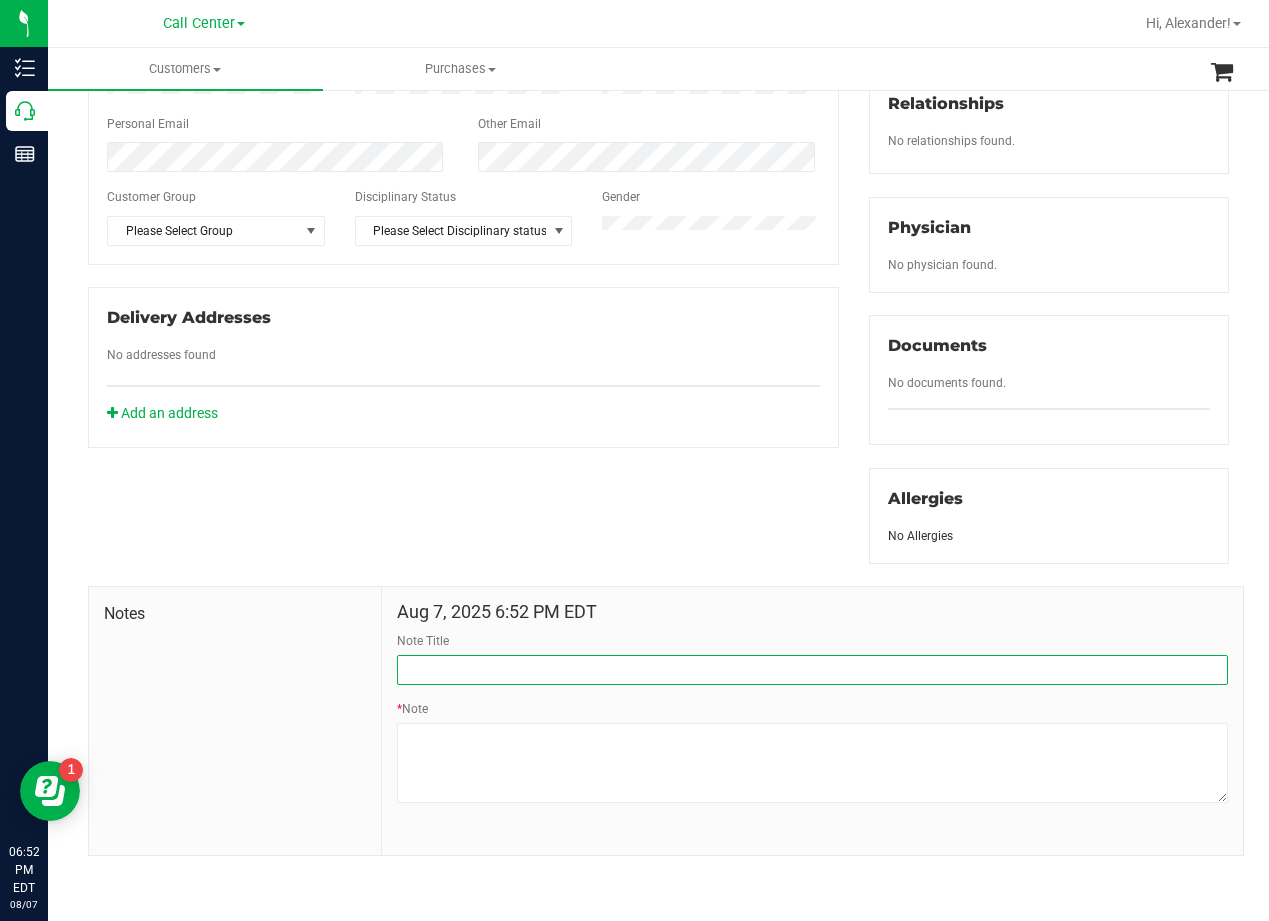 click on "Note Title" at bounding box center [812, 670] 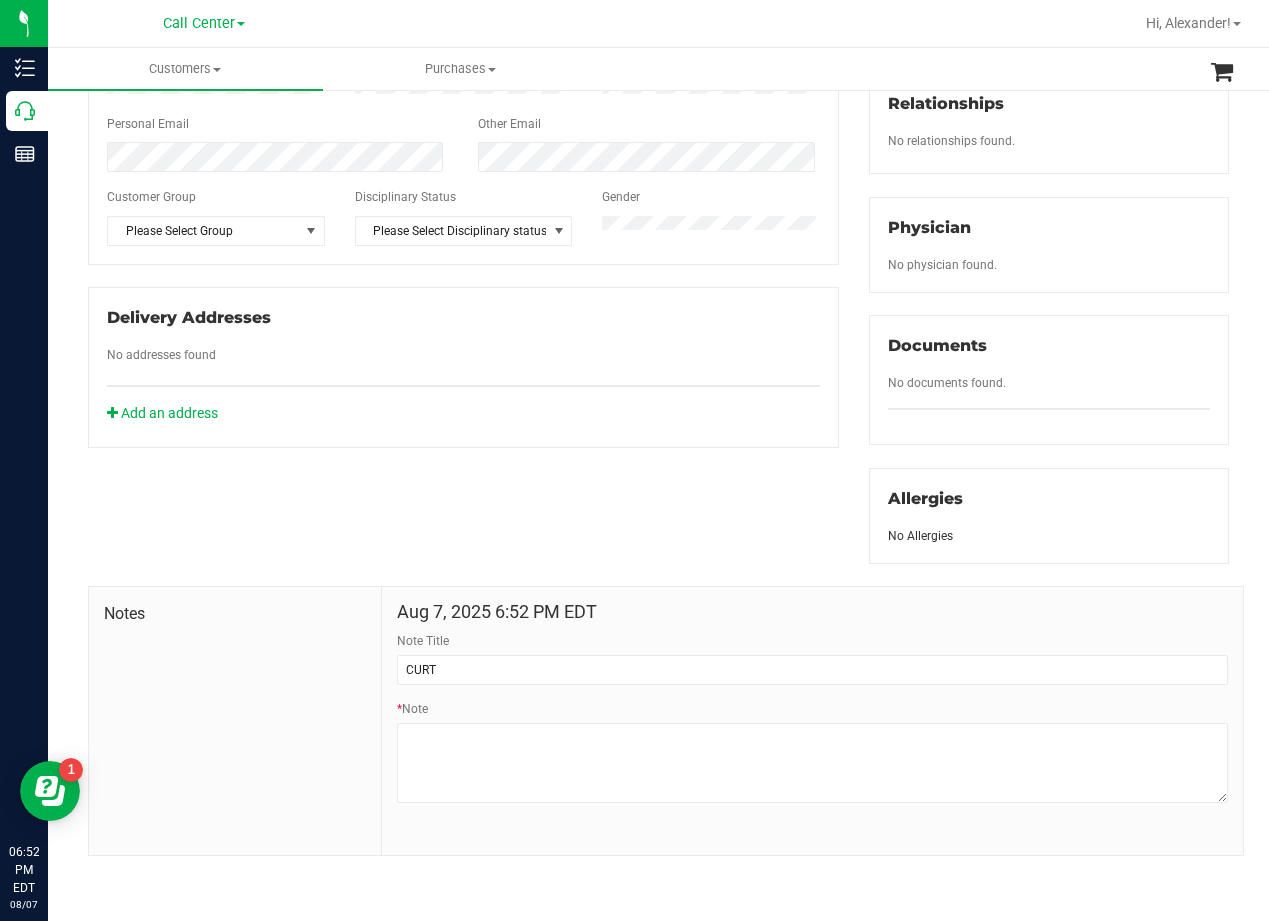 click on "Member Info
*
First Name
*
Last Name
Preferred Name
*
Date of Birth
(MM/DD/YYYY)
State ID
State ID Expiration
(MM/DD/YYYY)" at bounding box center (658, 351) 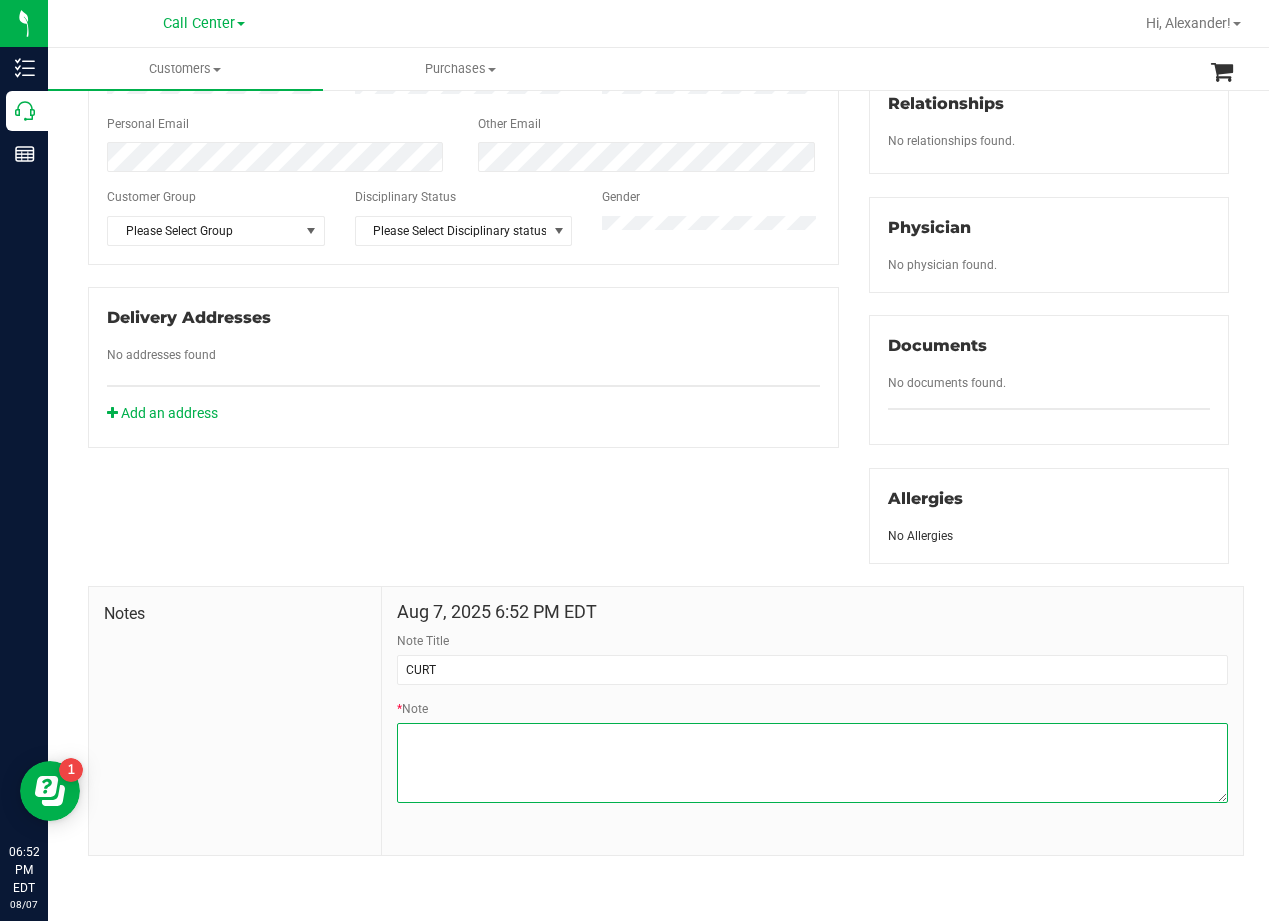 click on "*
Note" at bounding box center (812, 763) 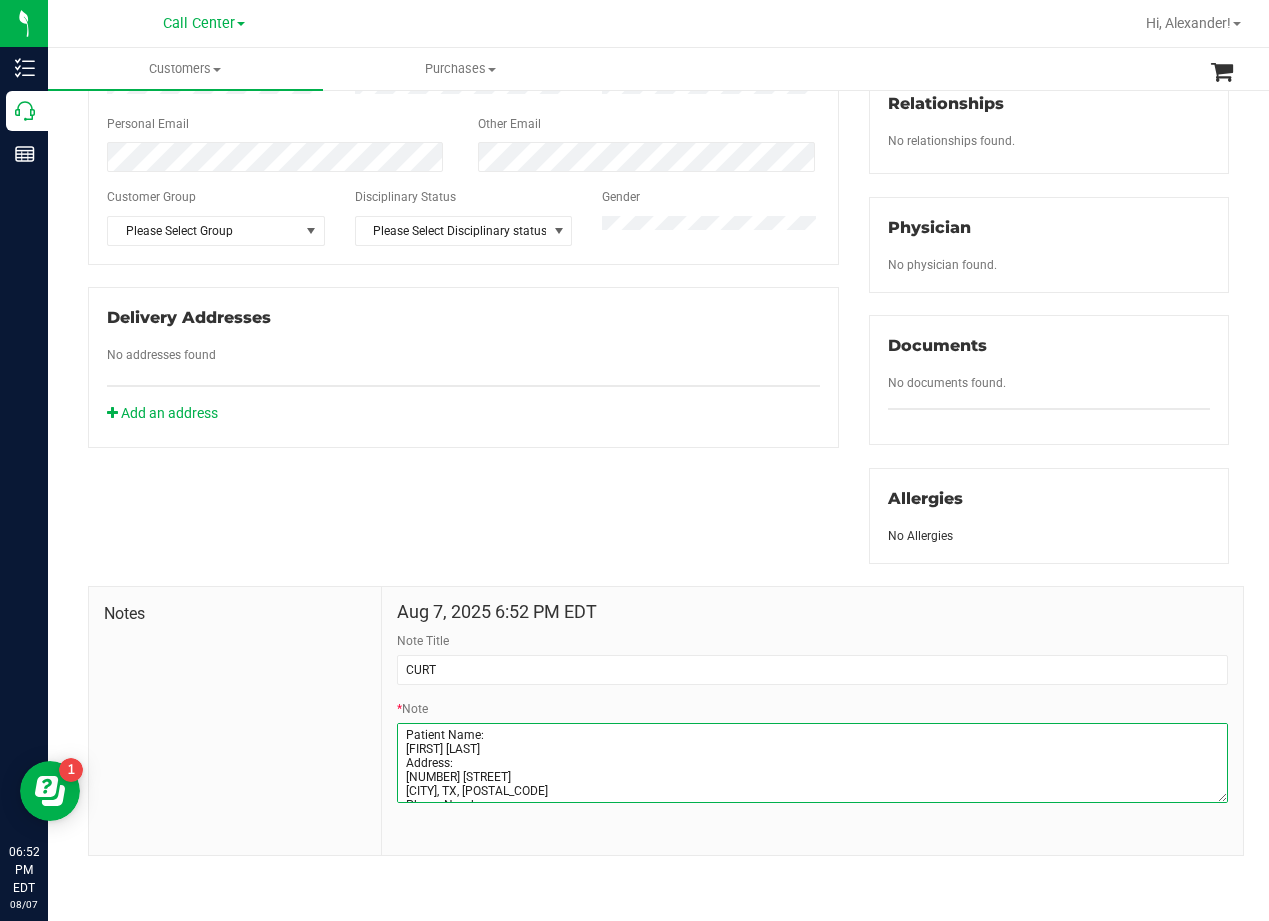 scroll, scrollTop: 81, scrollLeft: 0, axis: vertical 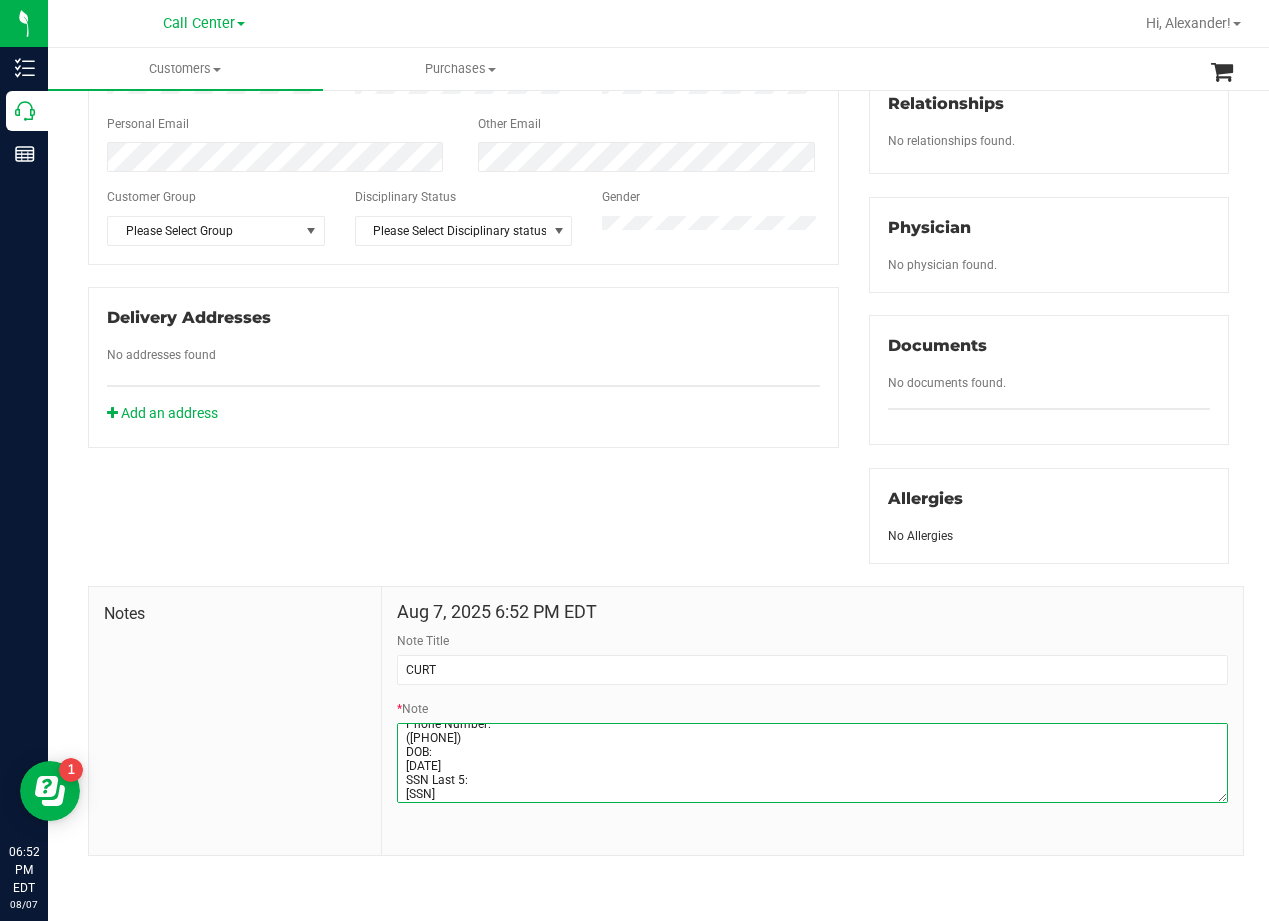type on "Patient Name:
shaun castor
Address:
505 francis st
franksten, TX, 75763
Phone Number:
(409) 939-3957
DOB:
04/01/1994
SSN Last 5:
65484" 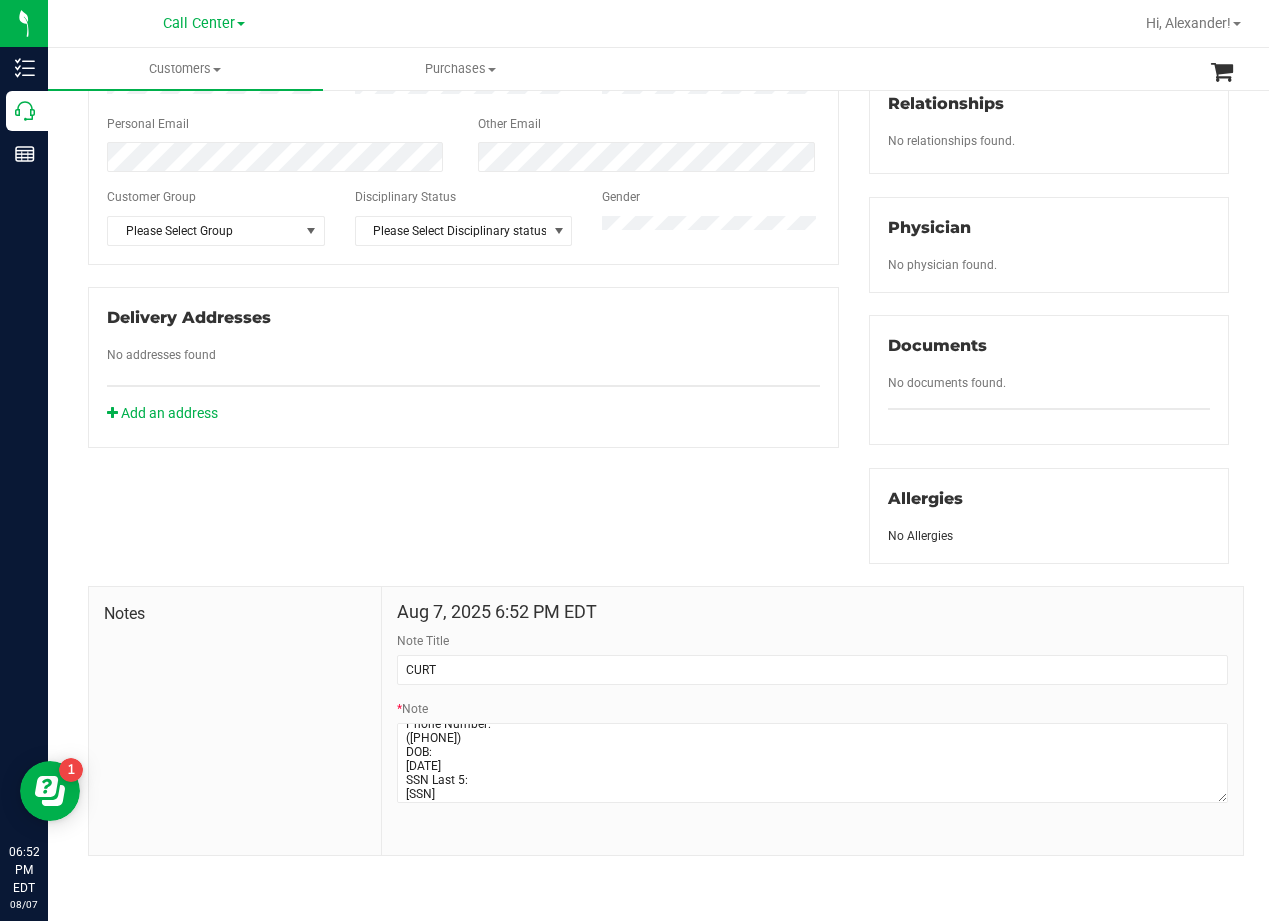 click on "Member Info
*
First Name
*
Last Name
Preferred Name
*
Date of Birth
(MM/DD/YYYY)
State ID
State ID Expiration
(MM/DD/YYYY)" at bounding box center (658, 351) 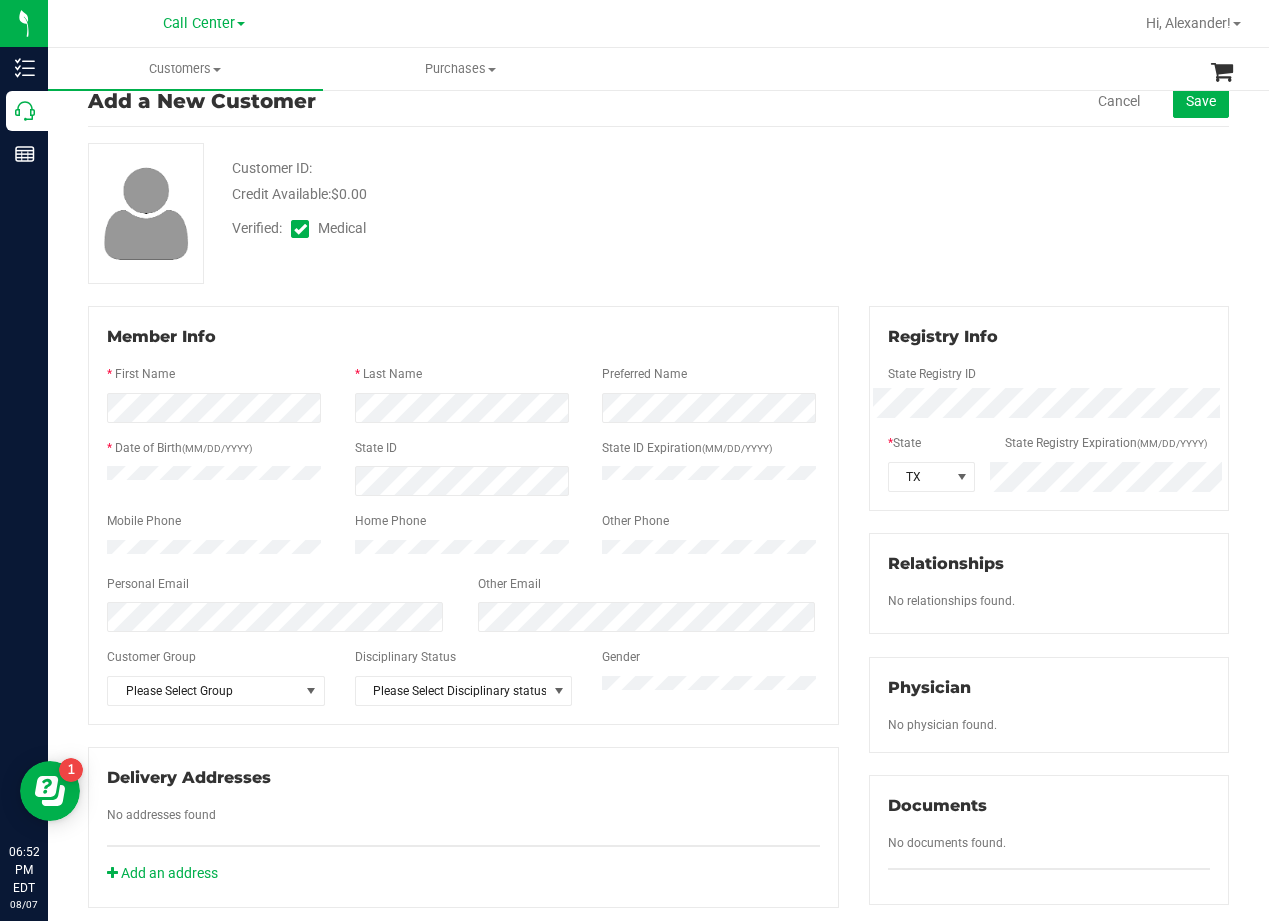 scroll, scrollTop: 0, scrollLeft: 0, axis: both 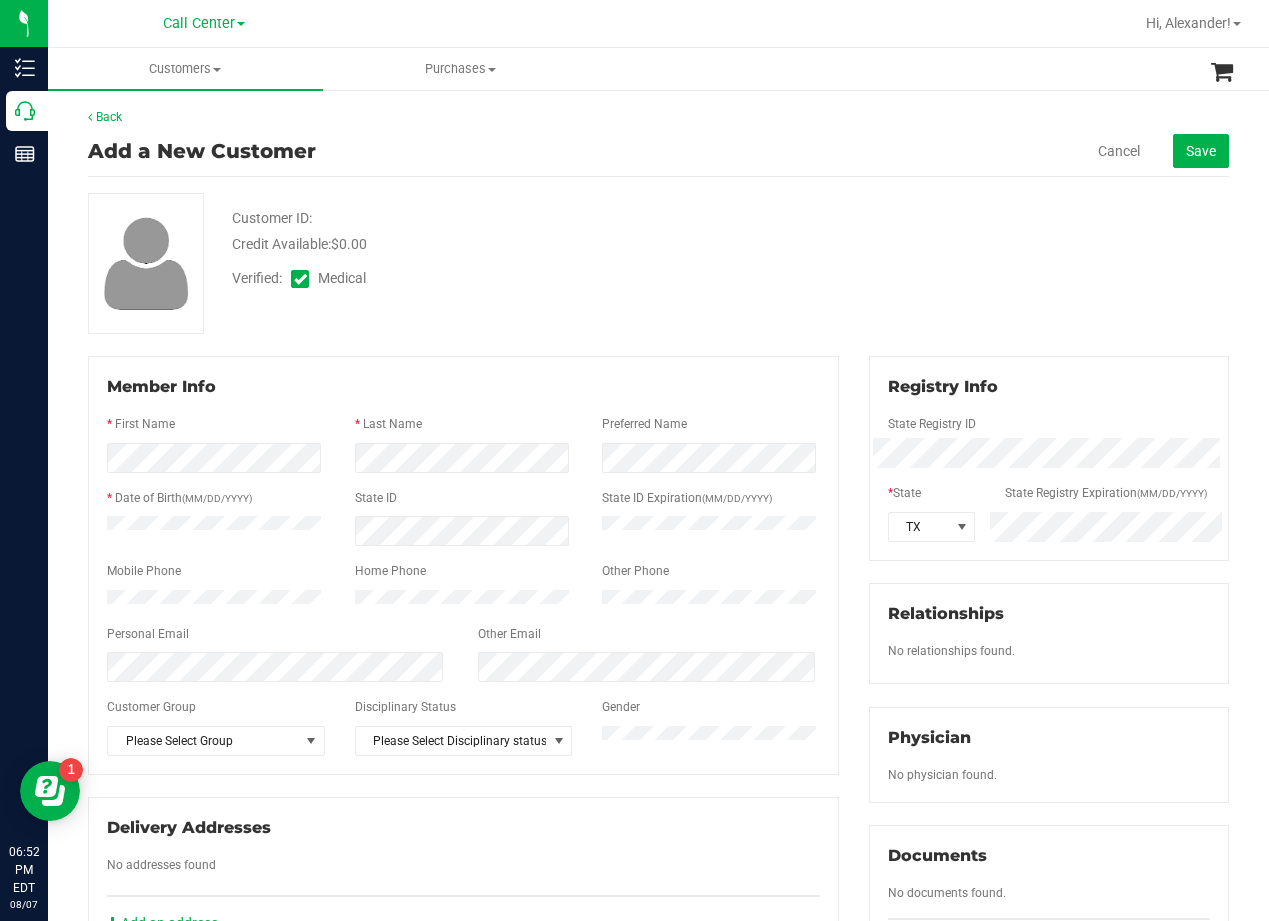 click on "Customer ID:
Credit Available:
$0.00
Verified:
Medical" at bounding box center [658, 263] 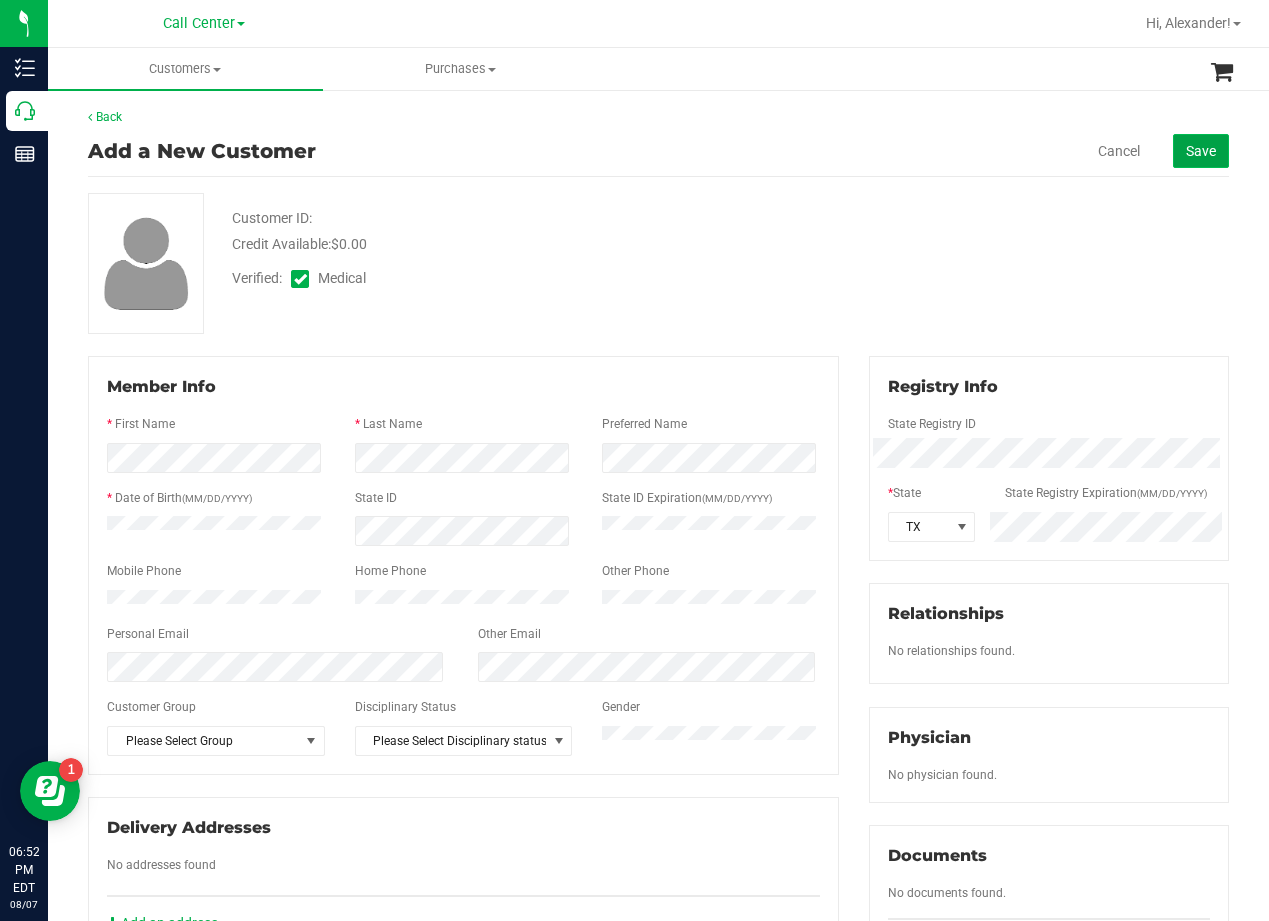 click on "Save" 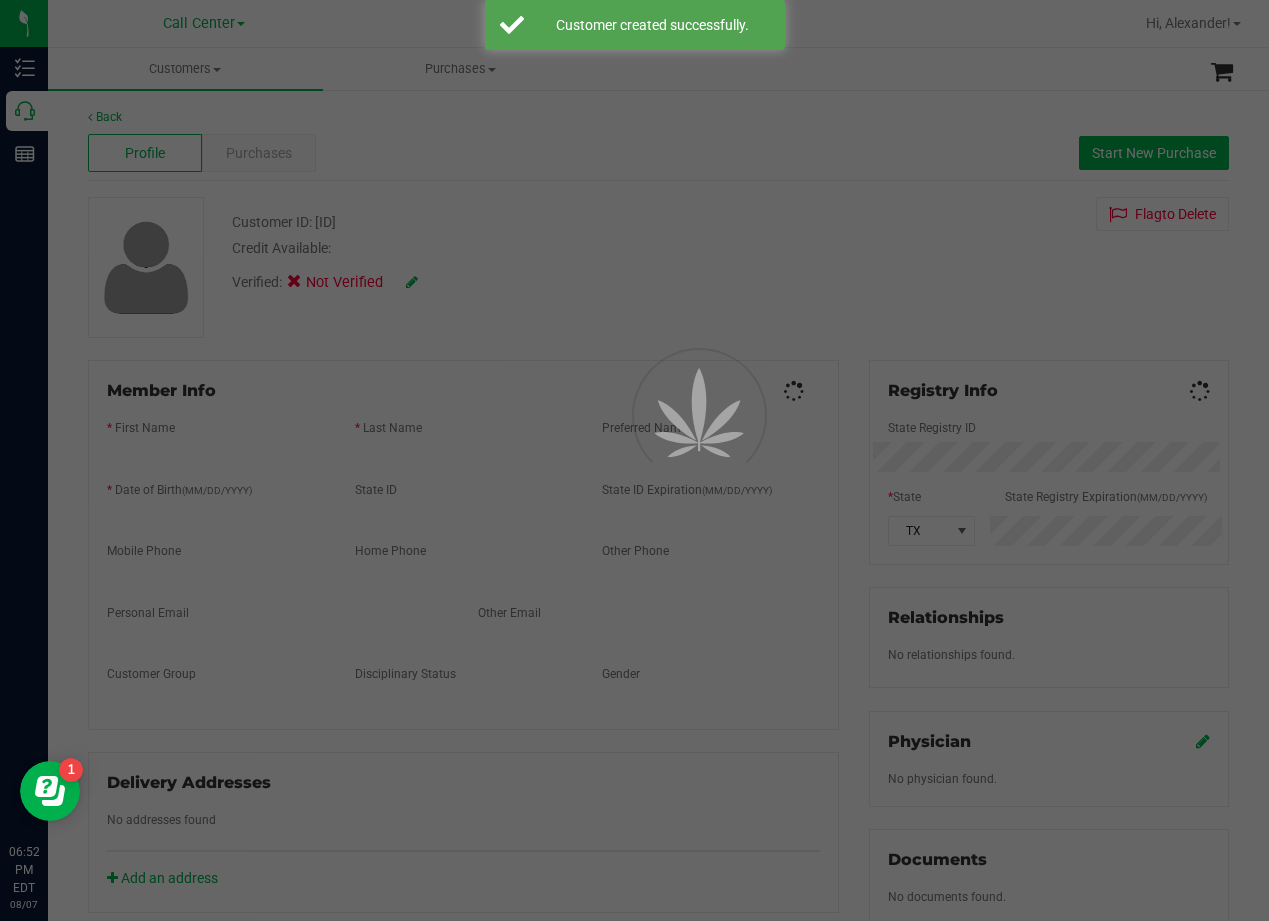 click at bounding box center [634, 460] 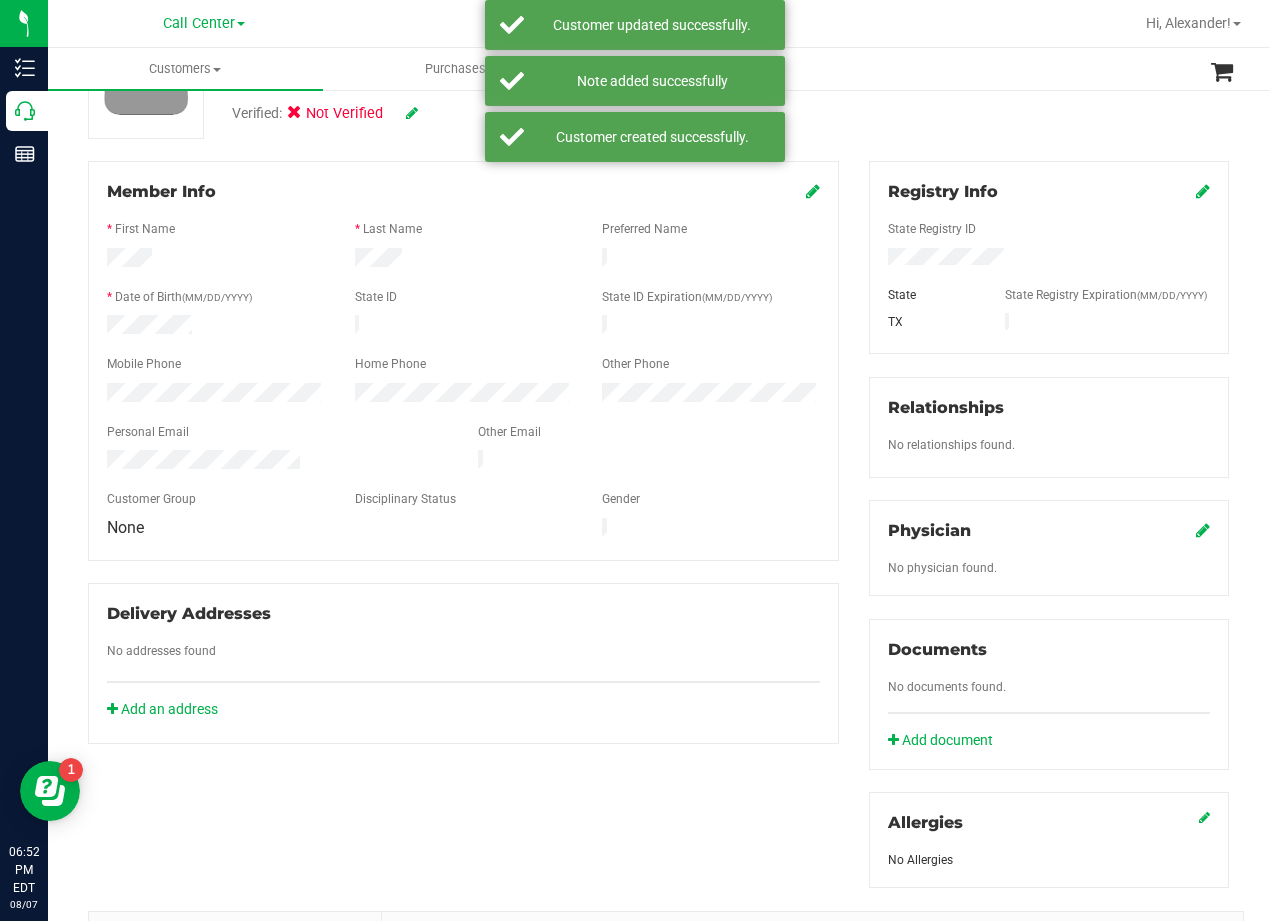 scroll, scrollTop: 200, scrollLeft: 0, axis: vertical 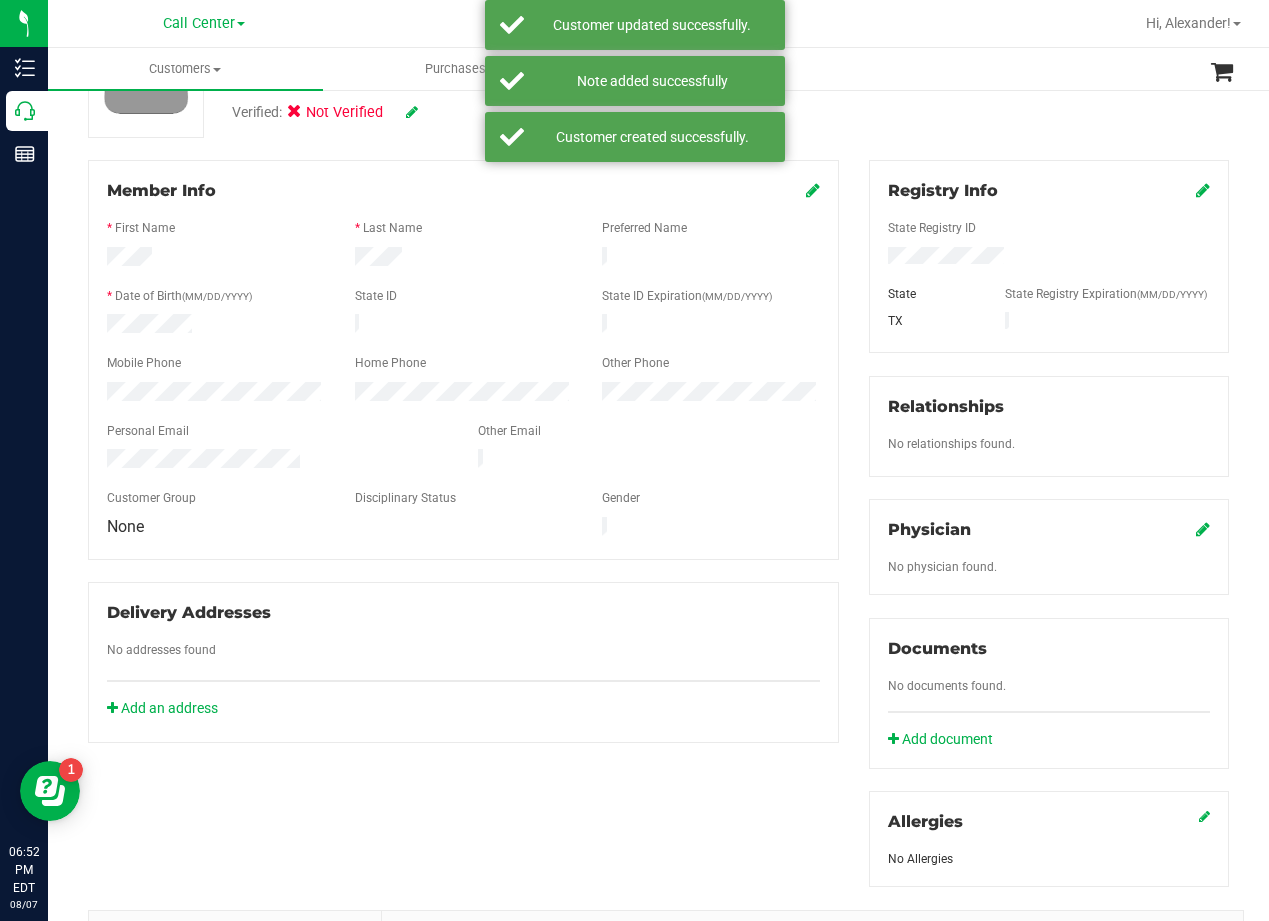 click 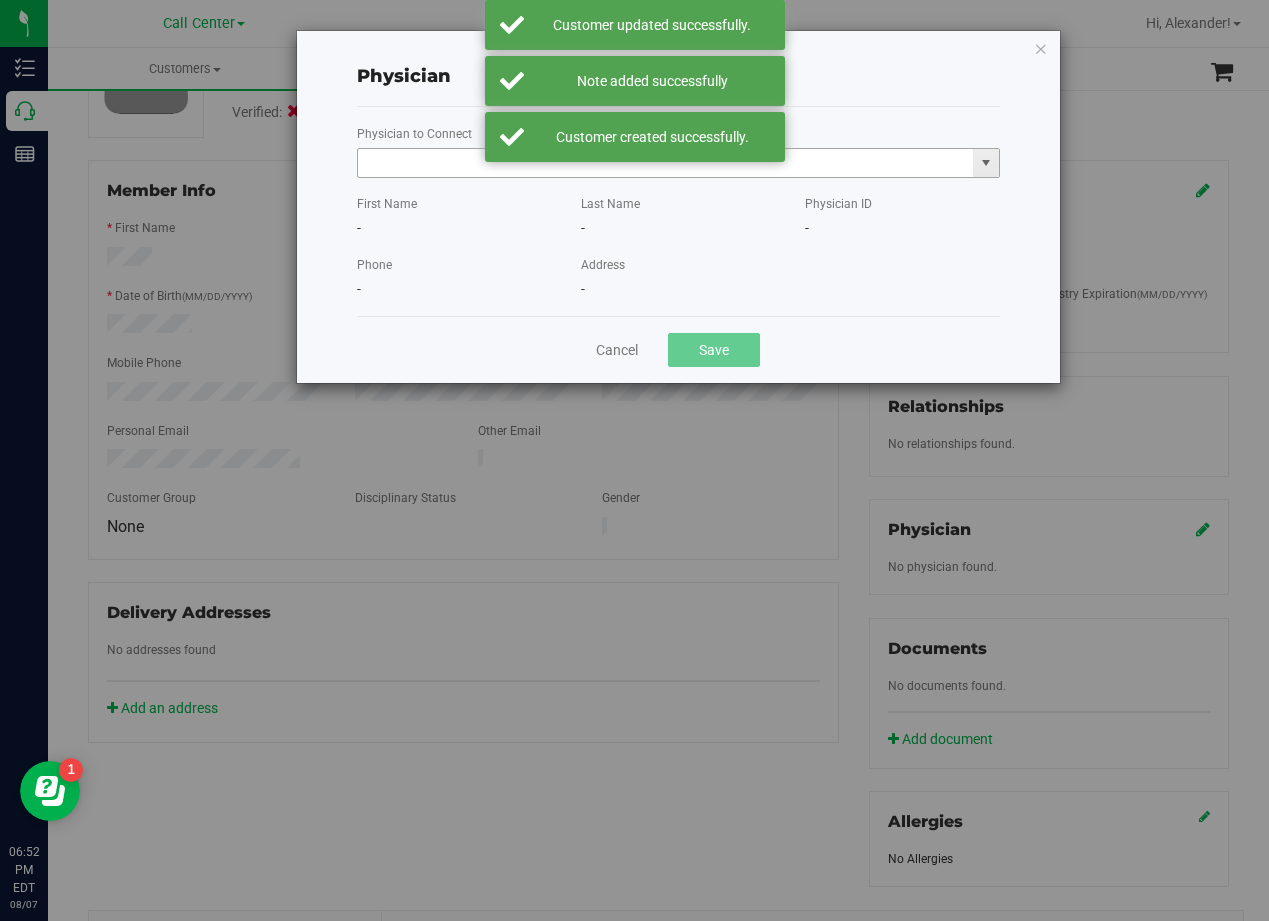click at bounding box center [666, 163] 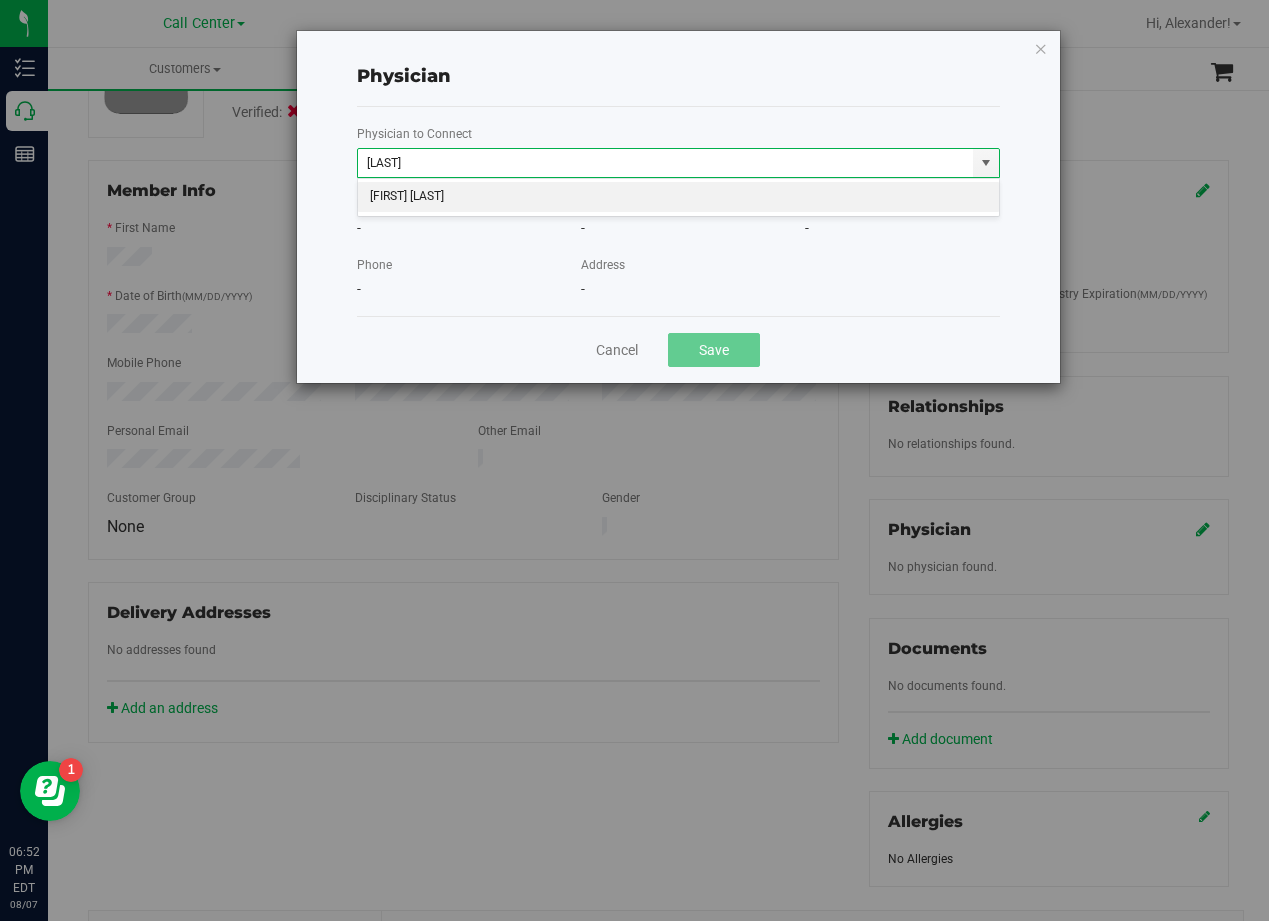 click on "CHERYL-LYNN BUGAILISKIS" at bounding box center (678, 197) 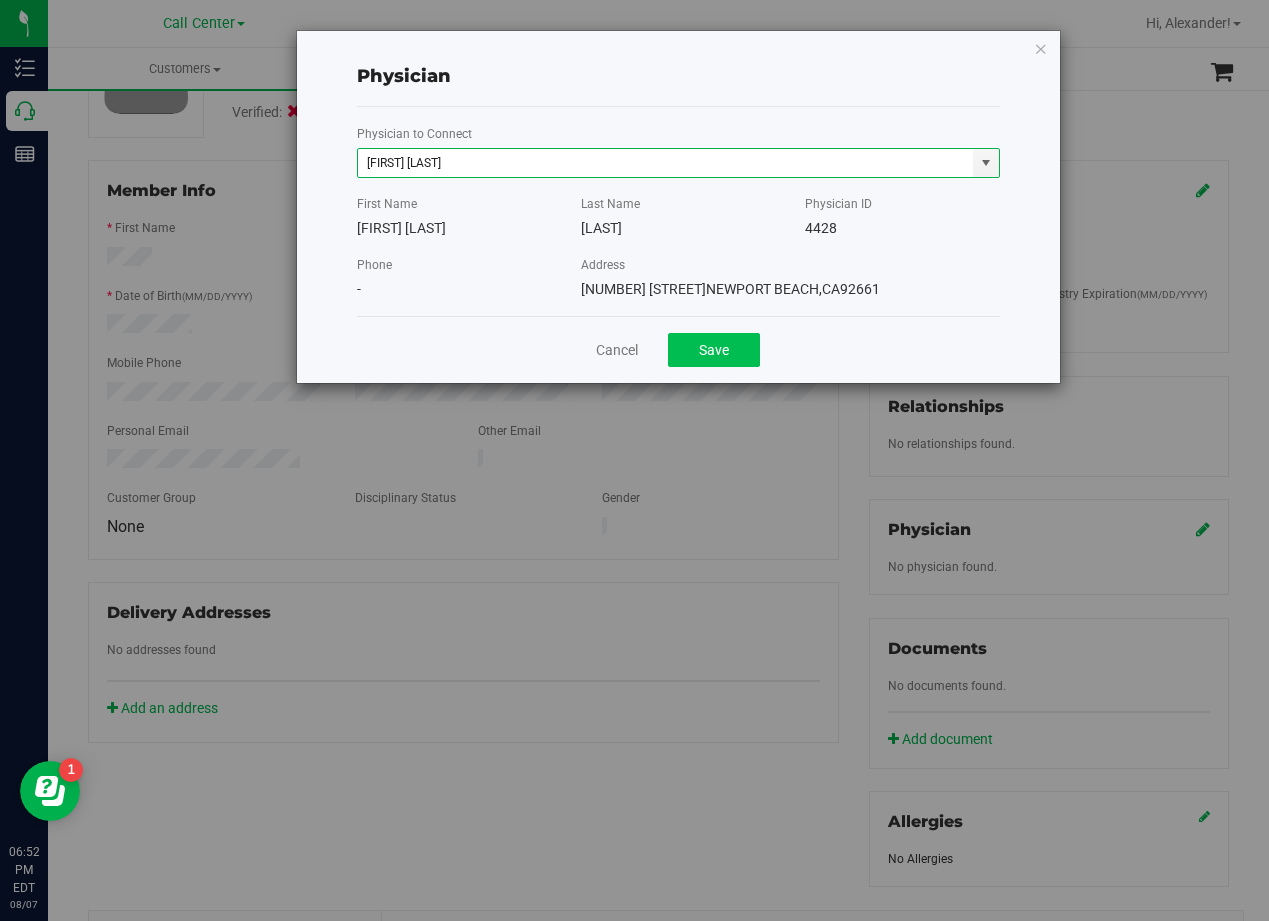 type on "CHERYL-LYNN BUGAILISKIS" 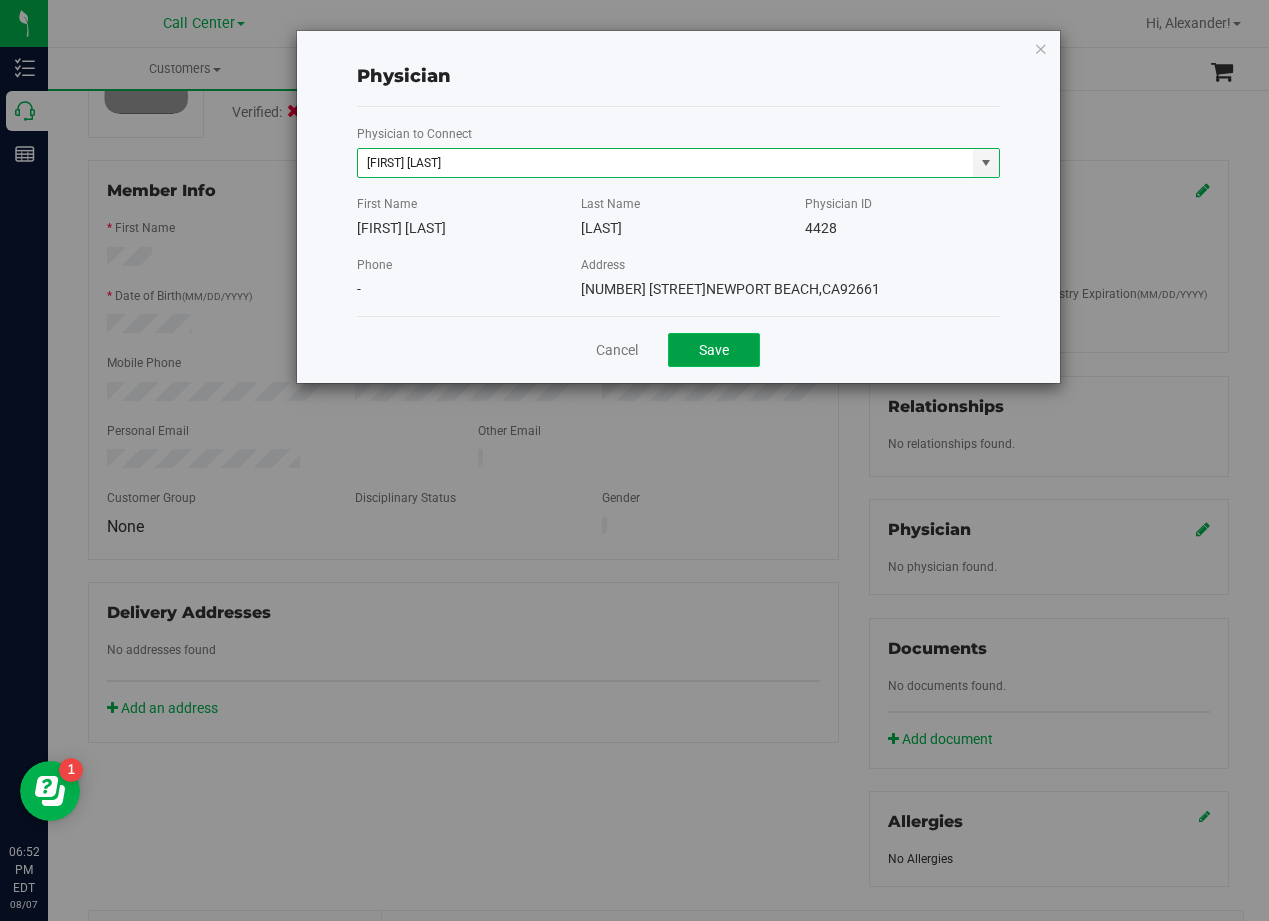 click on "Save" at bounding box center [714, 350] 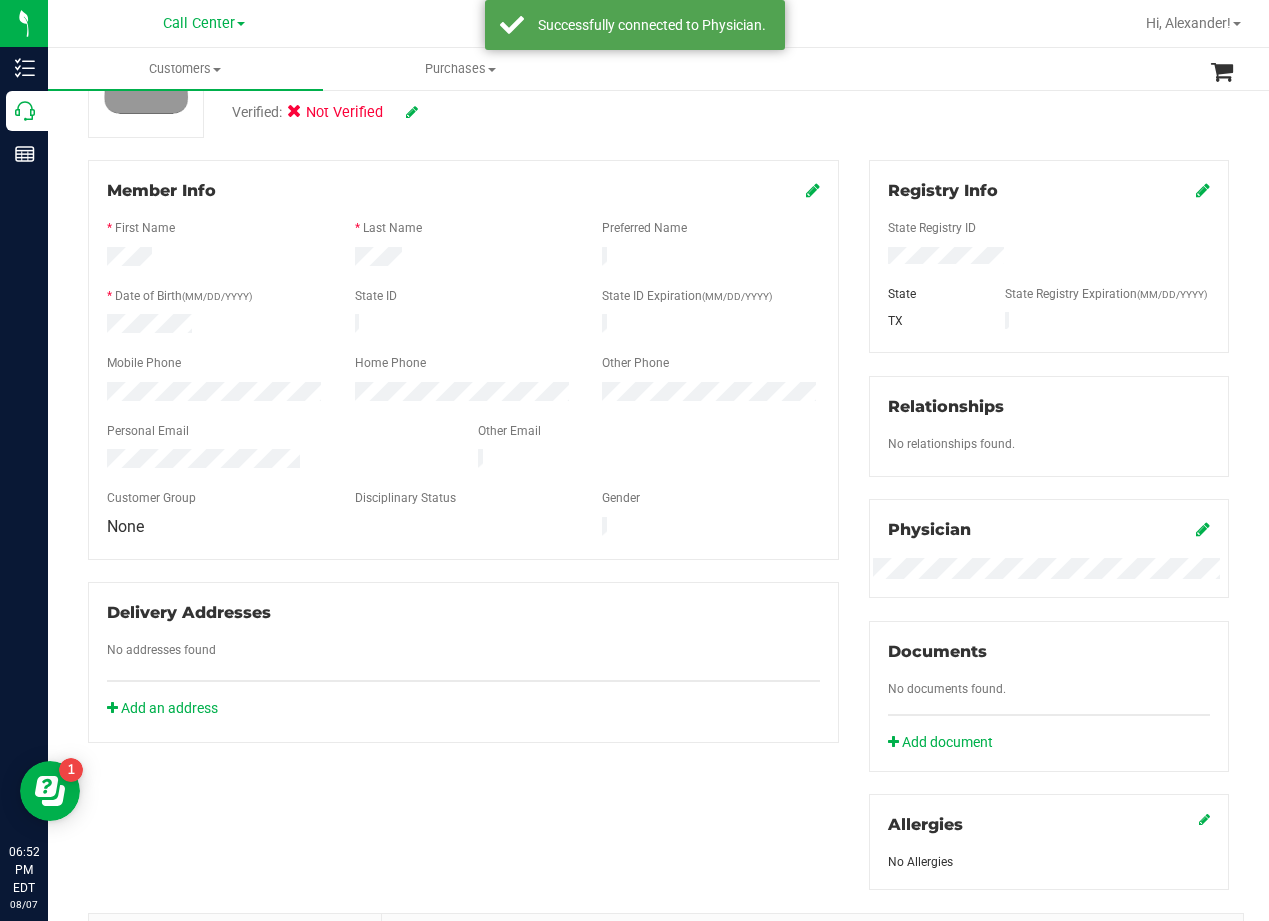 click on "Registry Info
State Registry ID
State
State Registry Expiration
(MM/DD/YYYY)
TX
Relationships
No relationships found.
Physician
Documents" at bounding box center [1049, 525] 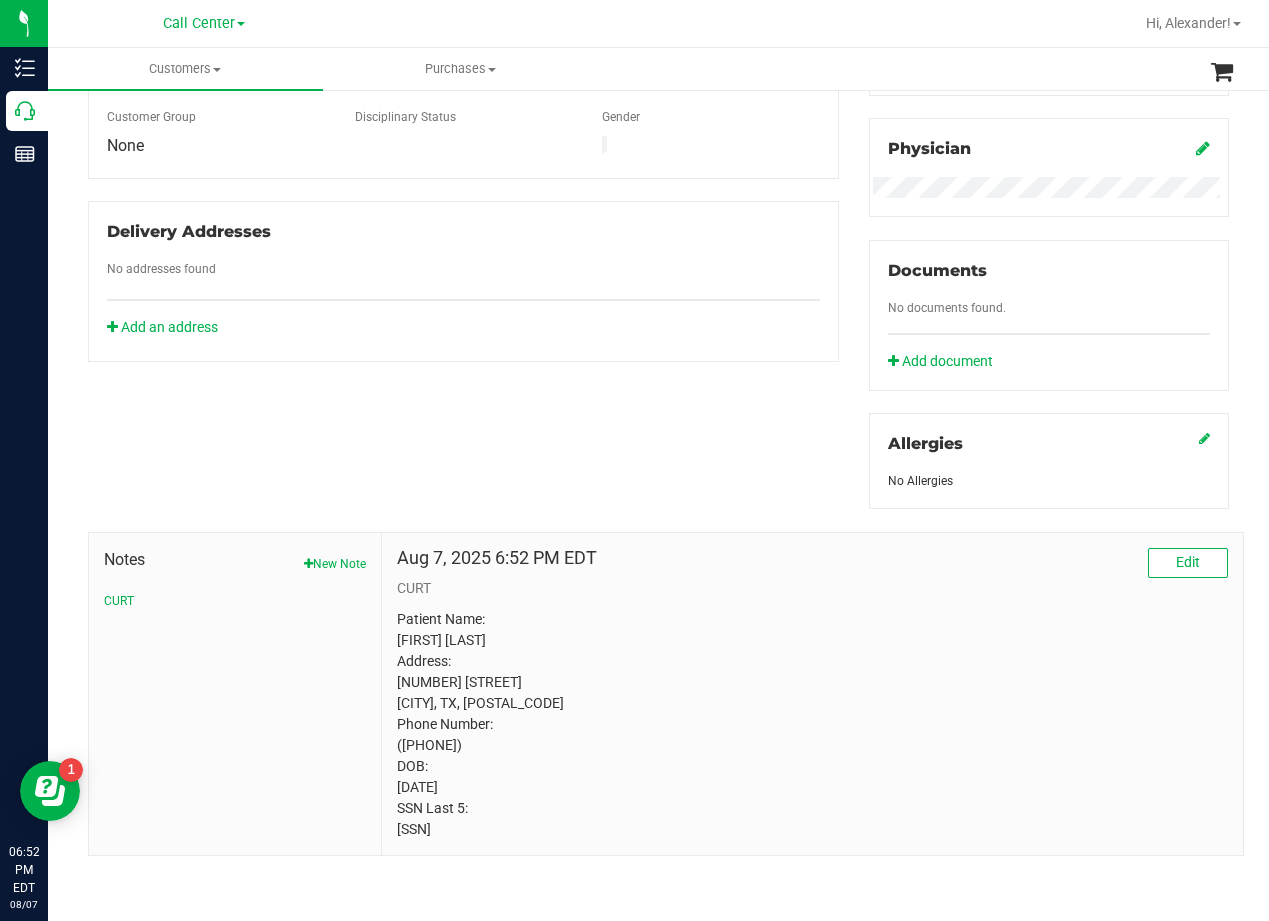 click on "Member Info
*
First Name
*
Last Name
Preferred Name
*
Date of Birth
(MM/DD/YYYY)
State ID
State ID Expiration
(MM/DD/YYYY)" at bounding box center [658, 317] 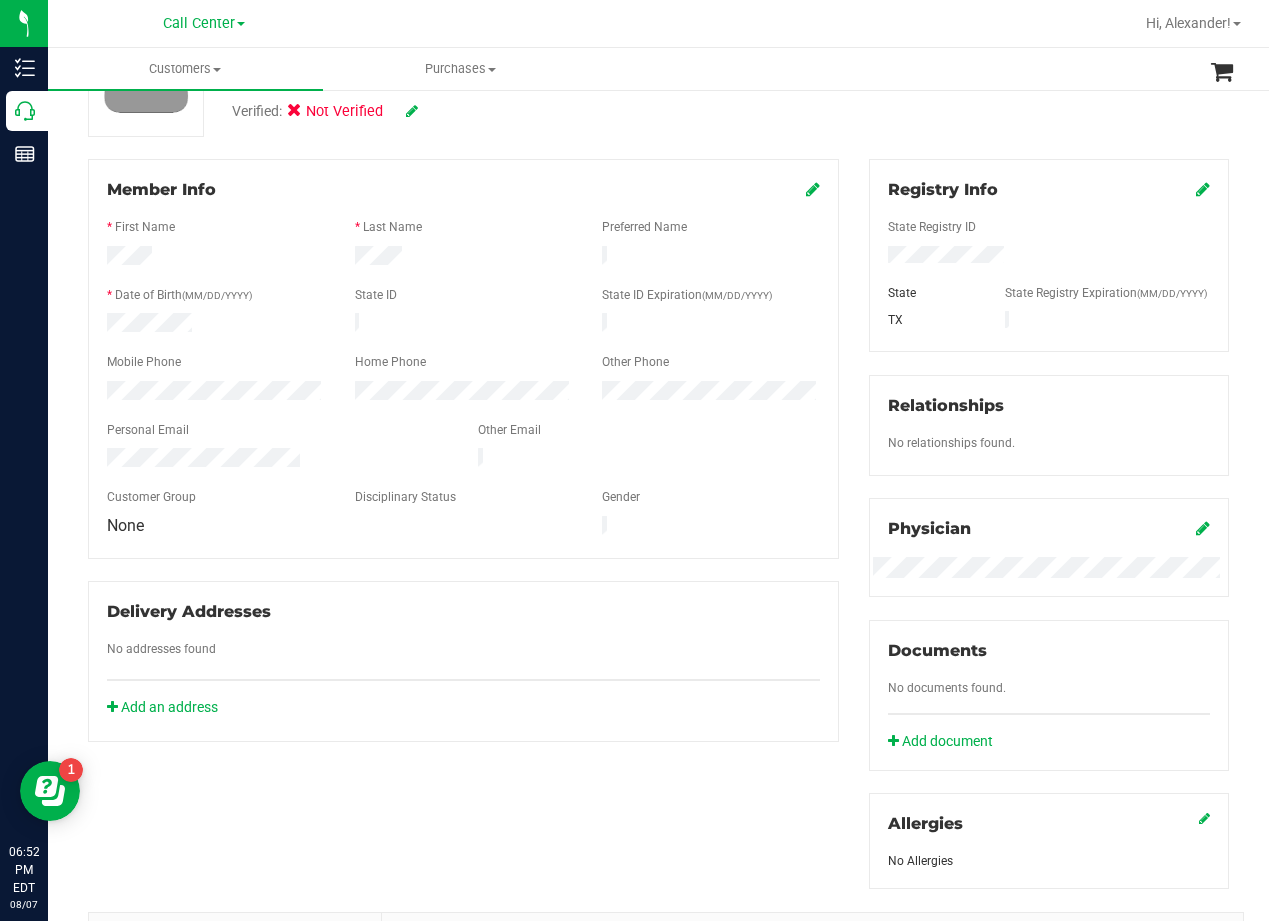 scroll, scrollTop: 197, scrollLeft: 0, axis: vertical 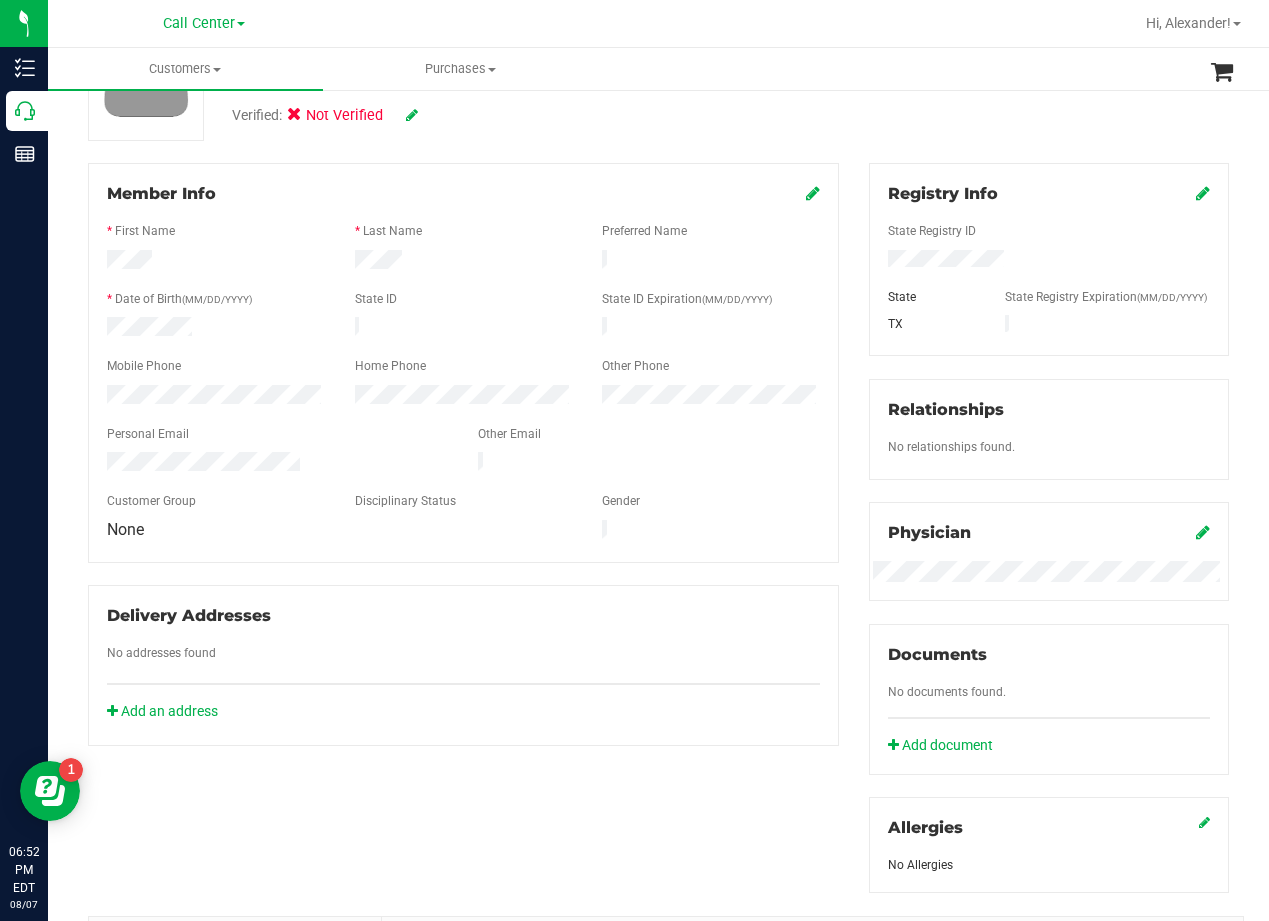 click on "Member Info
*
First Name
*
Last Name
Preferred Name
*
Date of Birth
(MM/DD/YYYY)
State ID
State ID Expiration
(MM/DD/YYYY)" at bounding box center [463, 363] 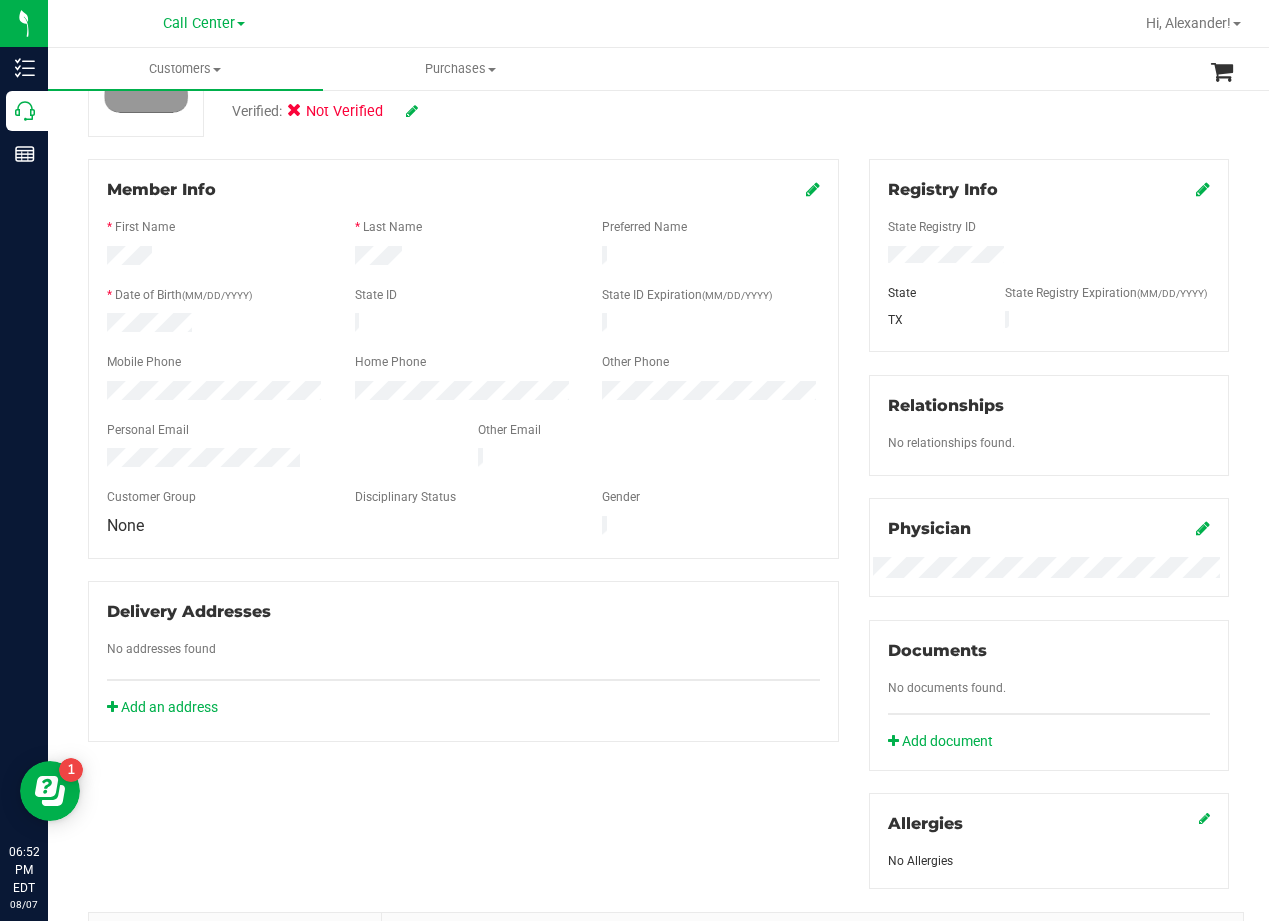 scroll, scrollTop: 197, scrollLeft: 0, axis: vertical 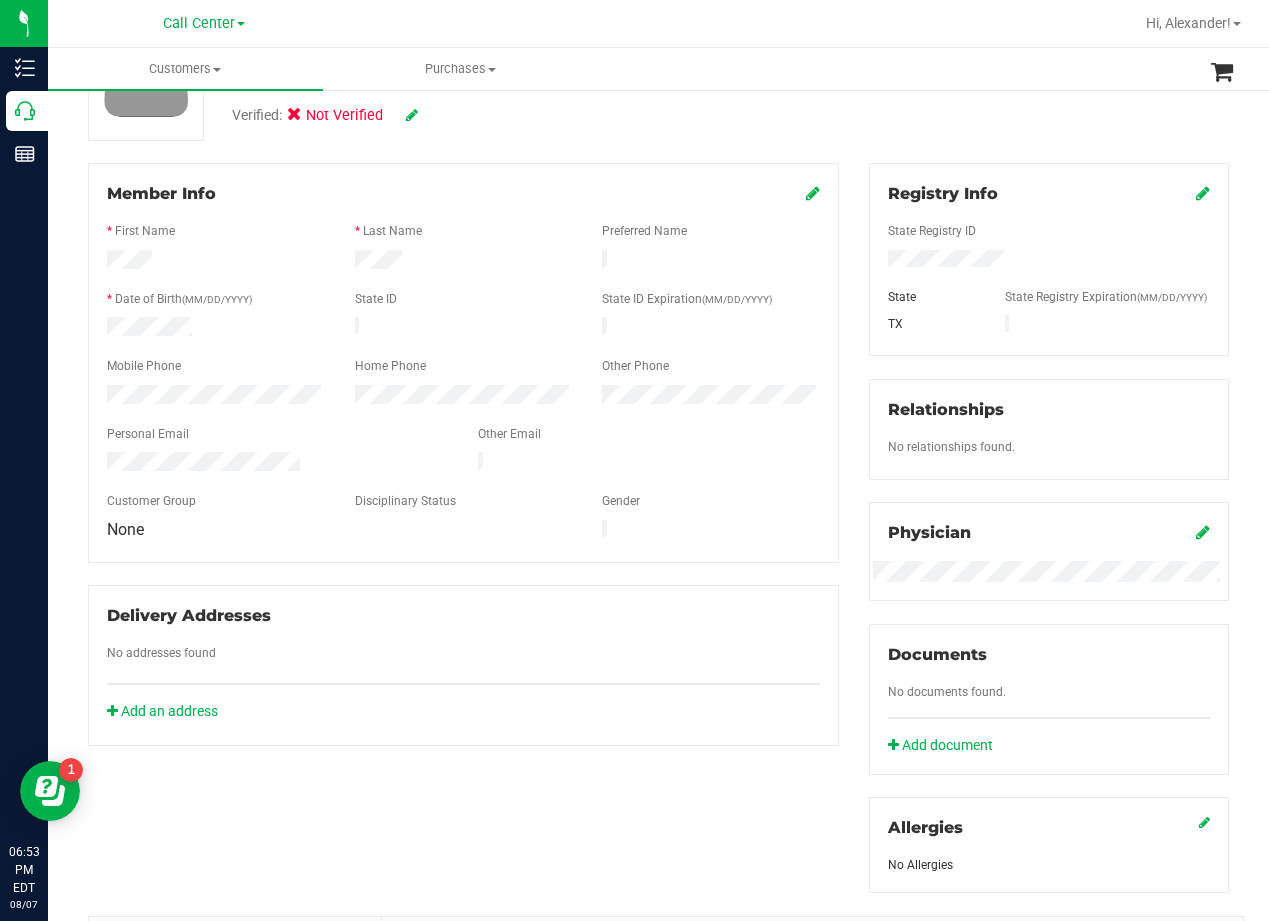 click on "Customer ID: 1616491
Credit Available:
$0.00
Verified:
Not Verified
Flag  to Delete" at bounding box center [658, 70] 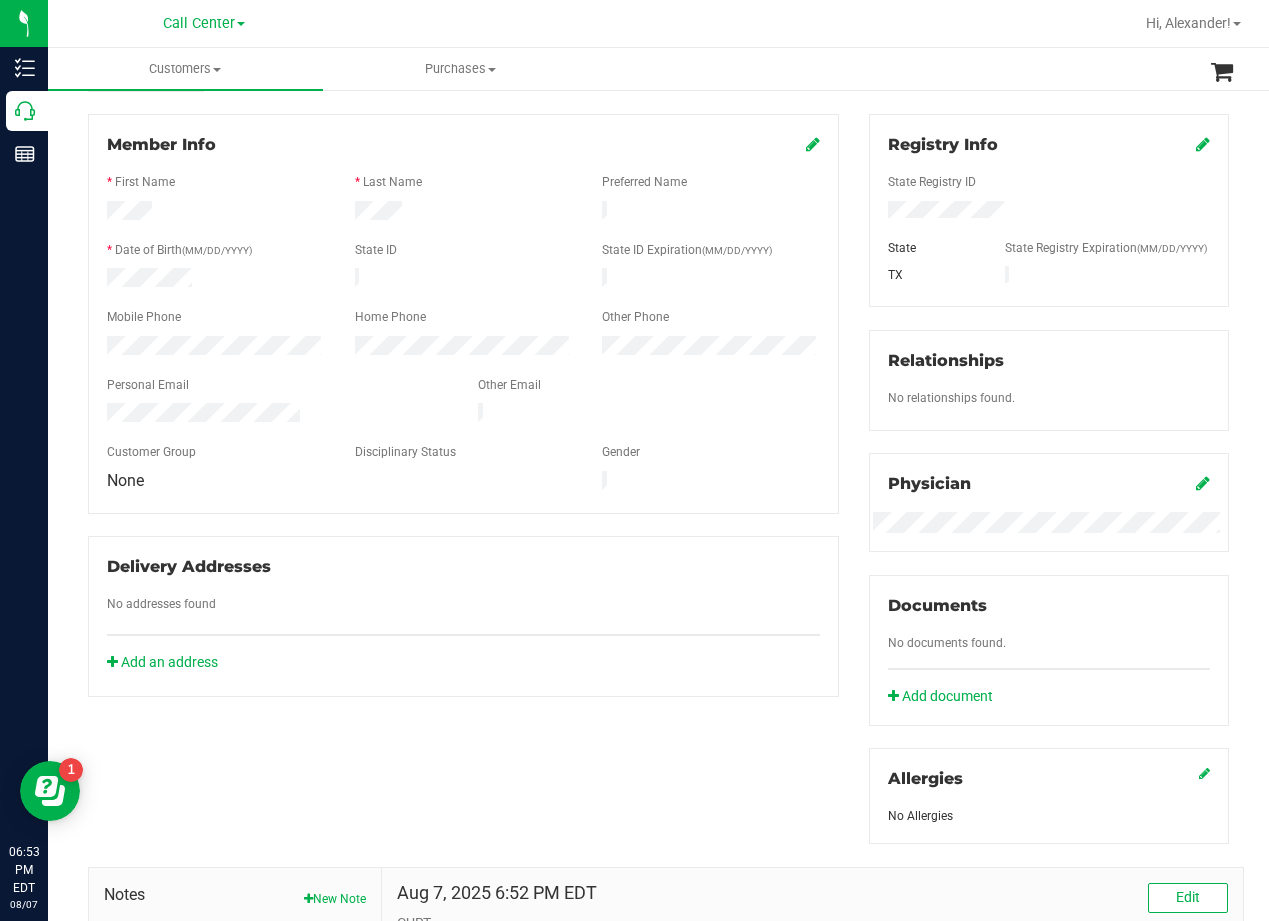 scroll, scrollTop: 0, scrollLeft: 0, axis: both 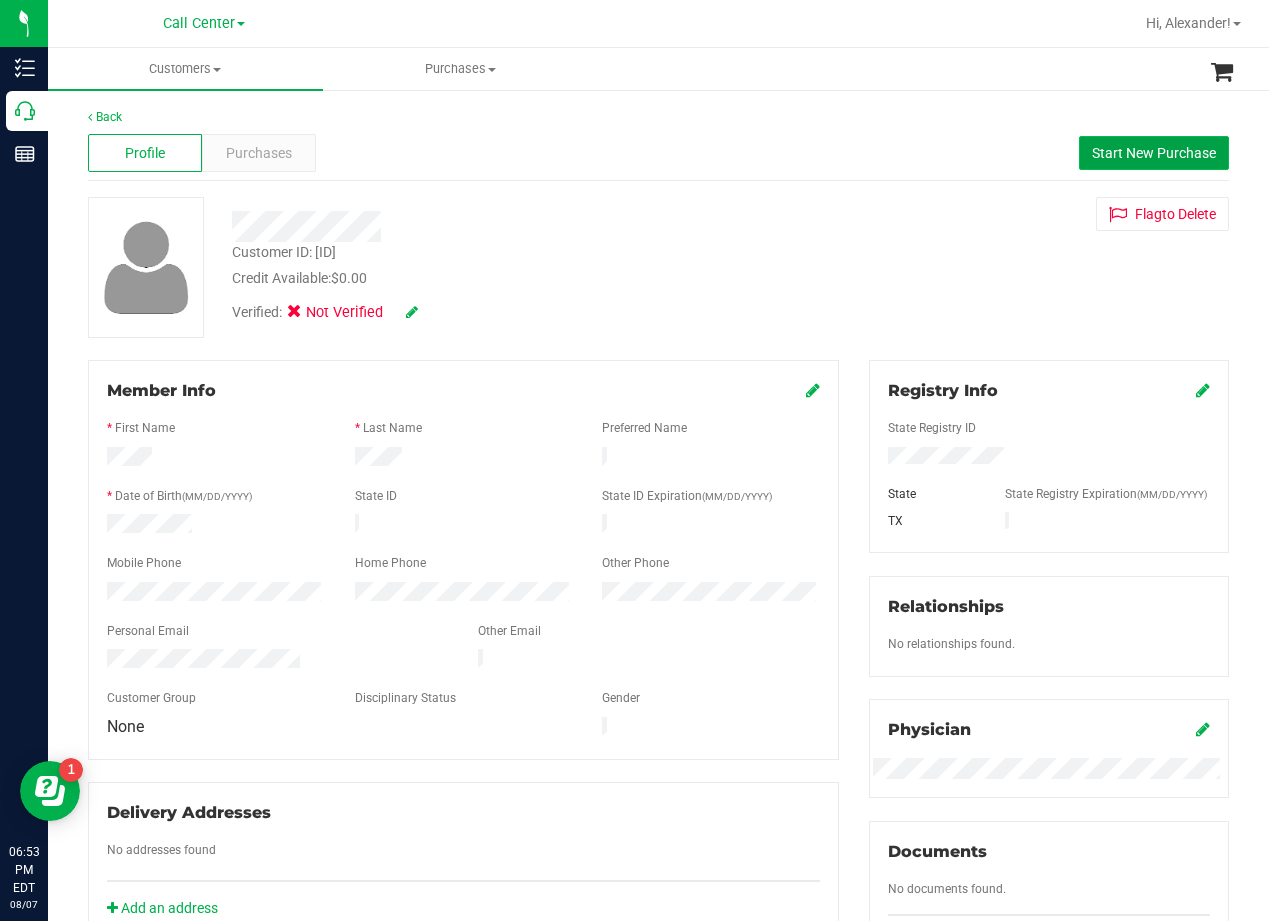 click on "Start New Purchase" at bounding box center (1154, 153) 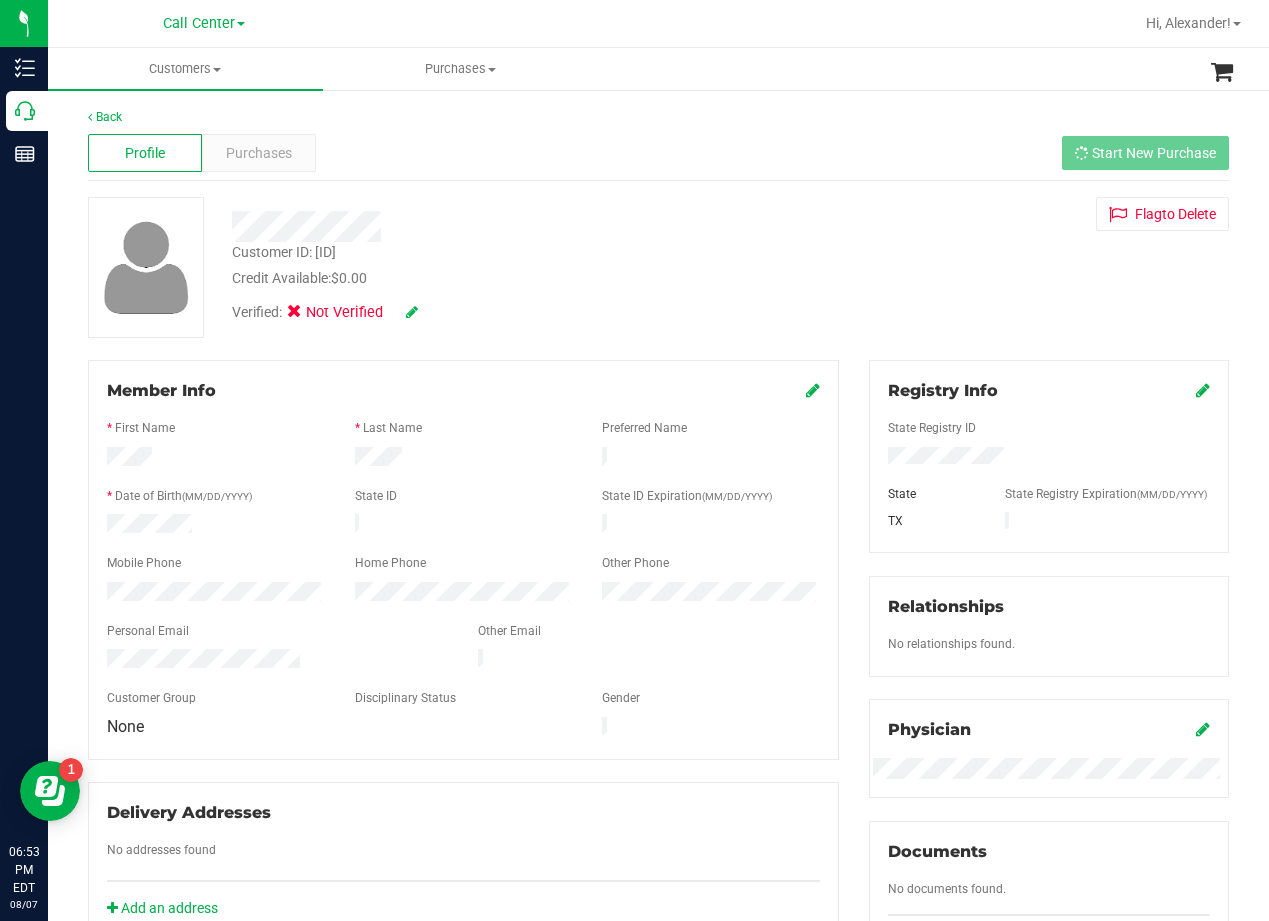 click on "Profile
Purchases
Start New Purchase" at bounding box center (658, 153) 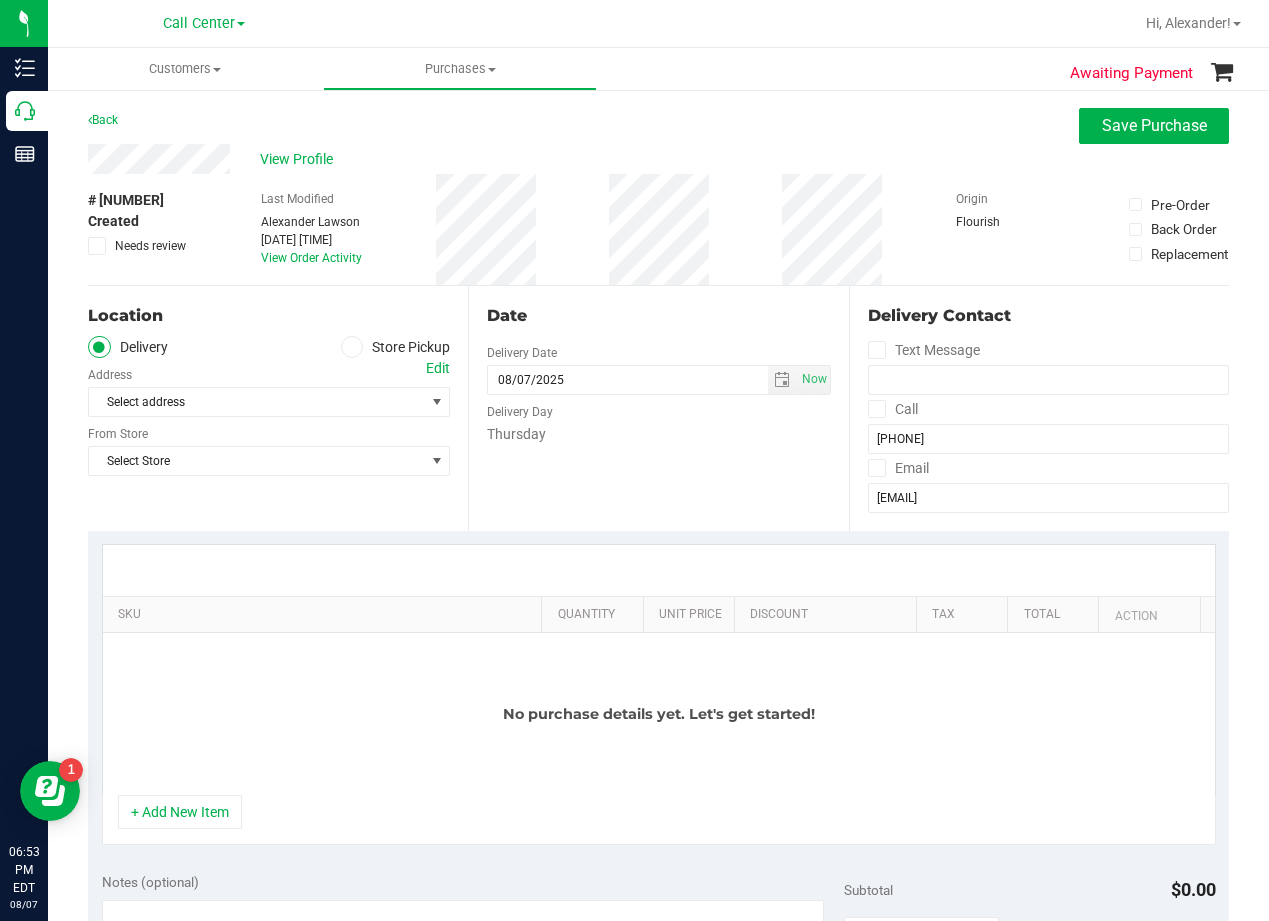 click on "# 11755053
Created
Needs review
Last Modified
Alexander Lawson
Aug 7, 2025 6:53:12 PM EDT
View Order Activity
Origin
Flourish
Pre-Order
Back Order
Replacement" at bounding box center [658, 229] 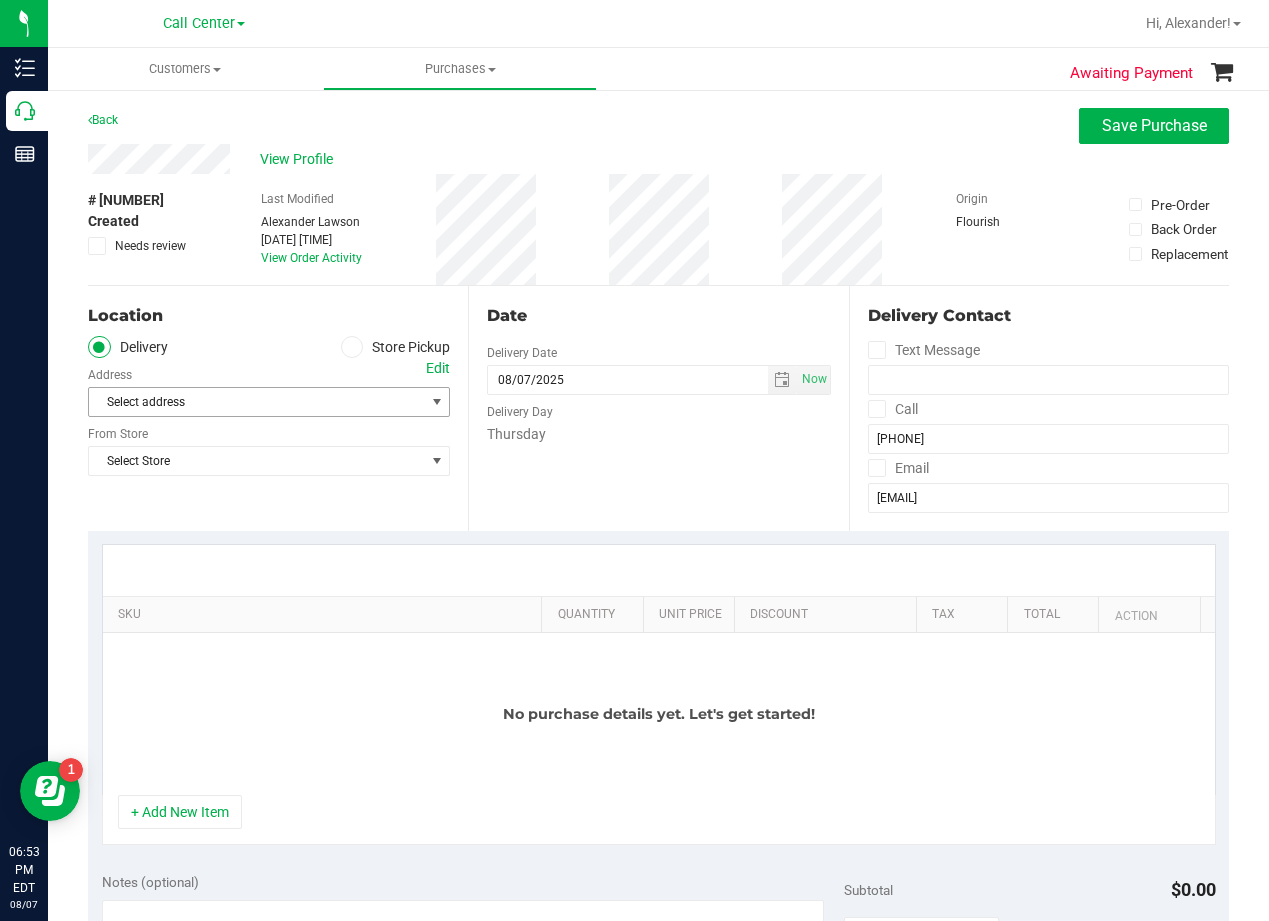 click on "Select address" at bounding box center [248, 402] 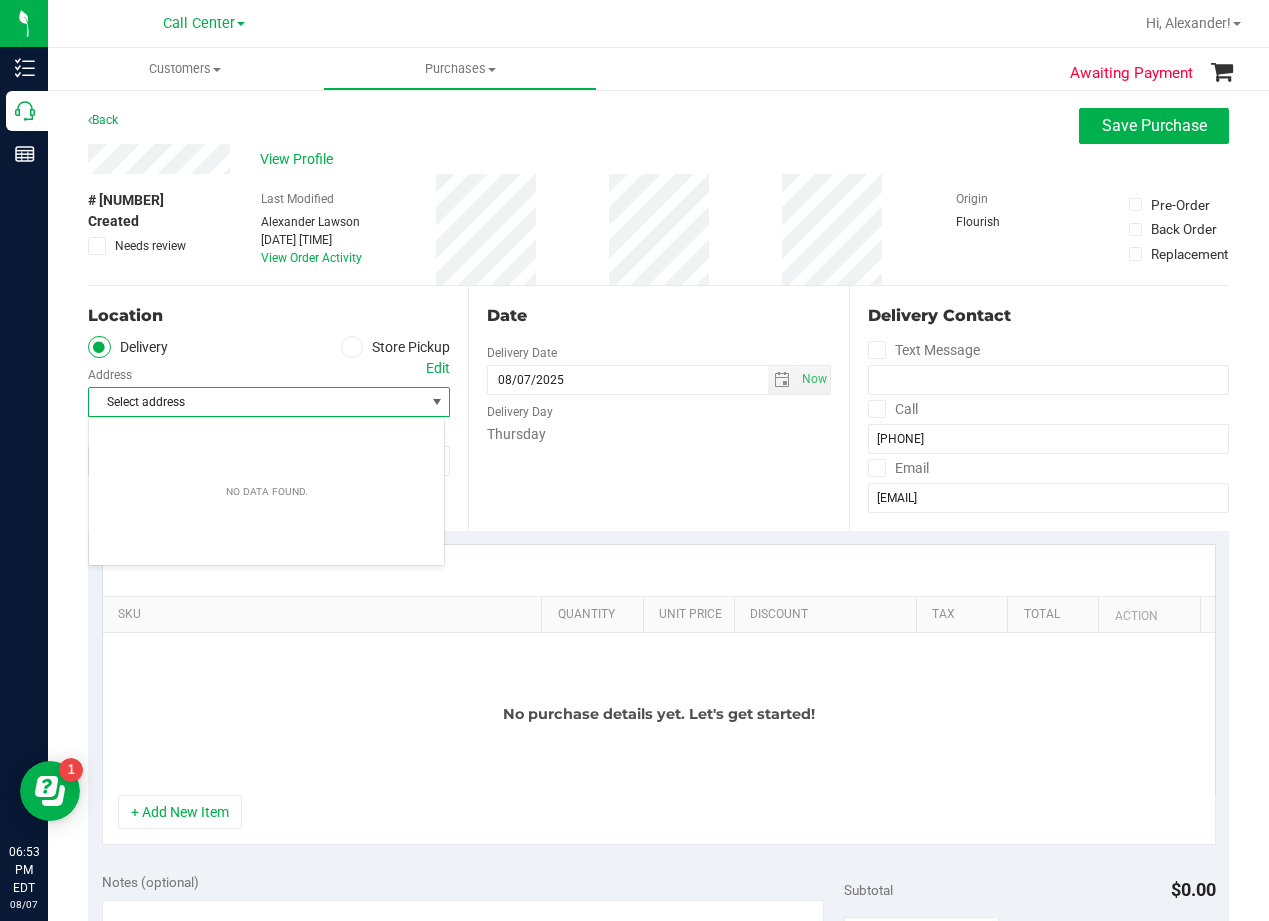 click on "Select address" at bounding box center (248, 402) 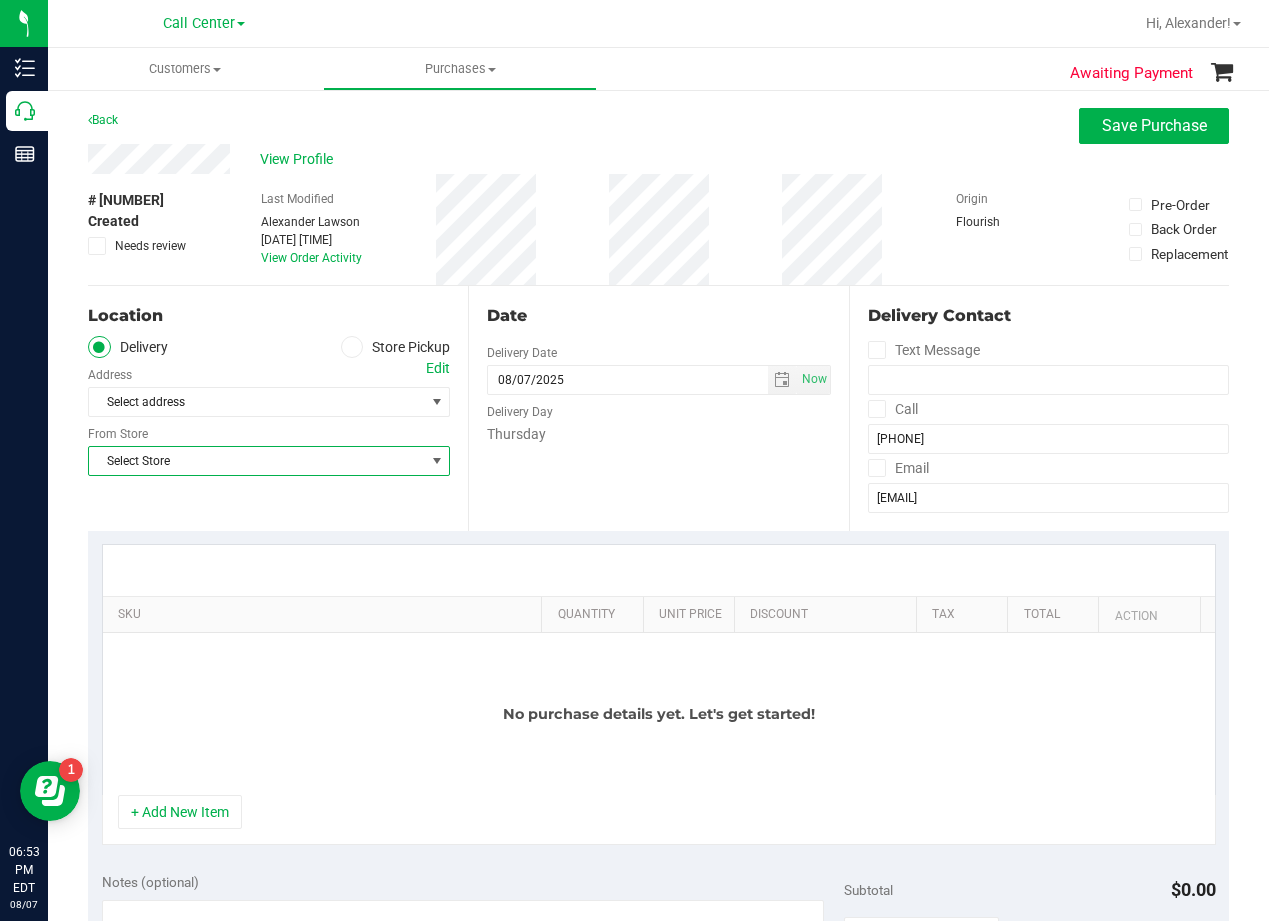 click on "Select Store" at bounding box center [256, 461] 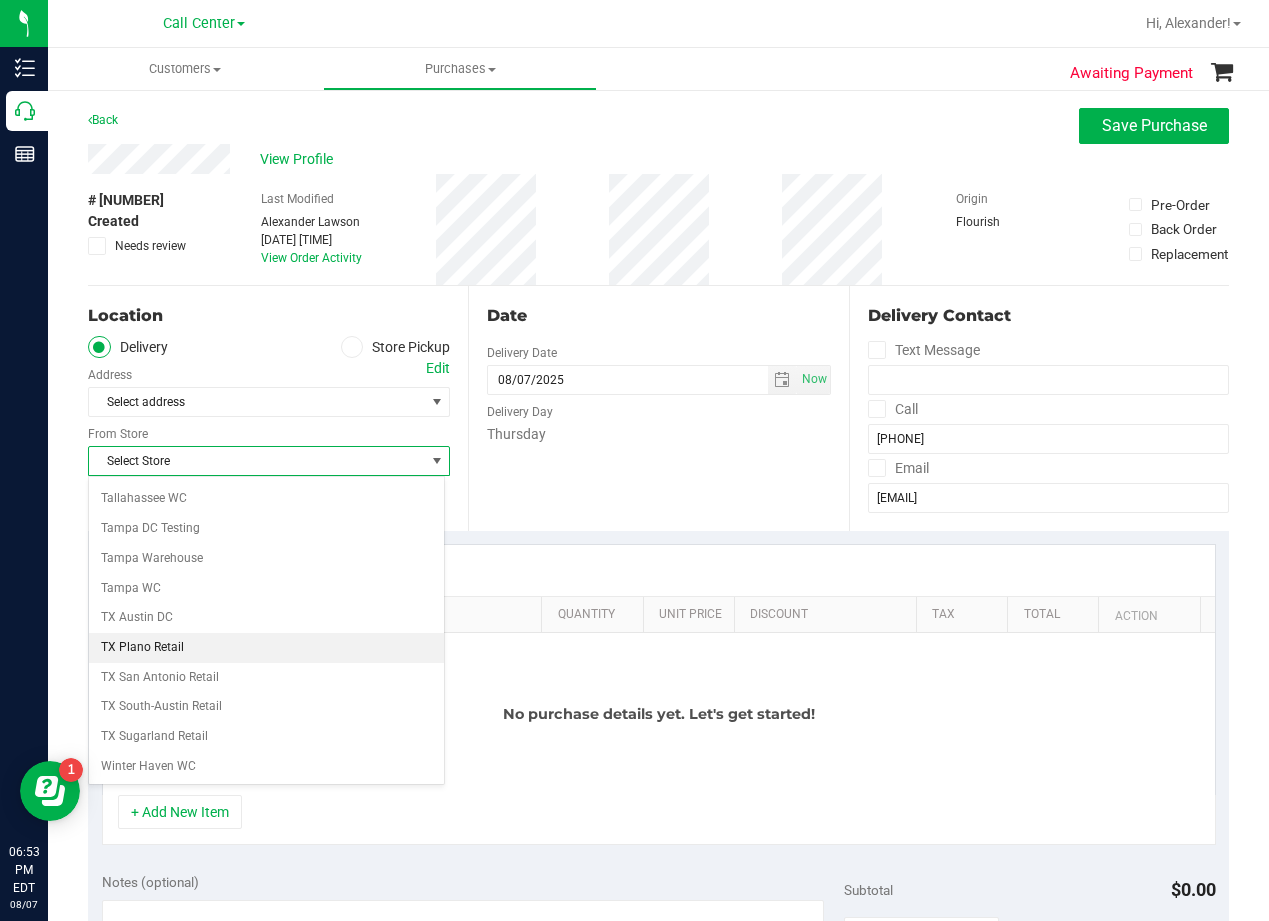 scroll, scrollTop: 1453, scrollLeft: 0, axis: vertical 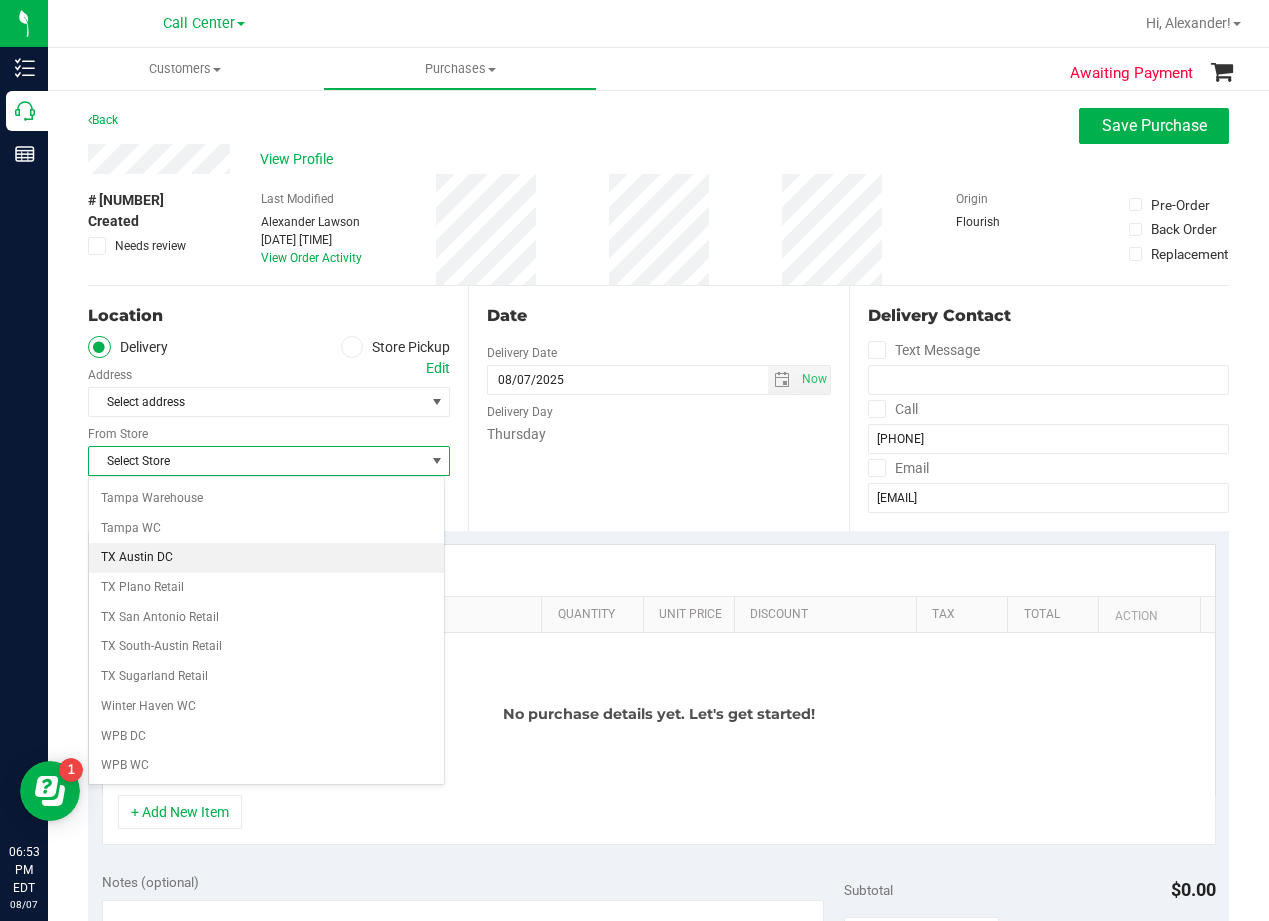 click on "TX Austin DC" at bounding box center (266, 558) 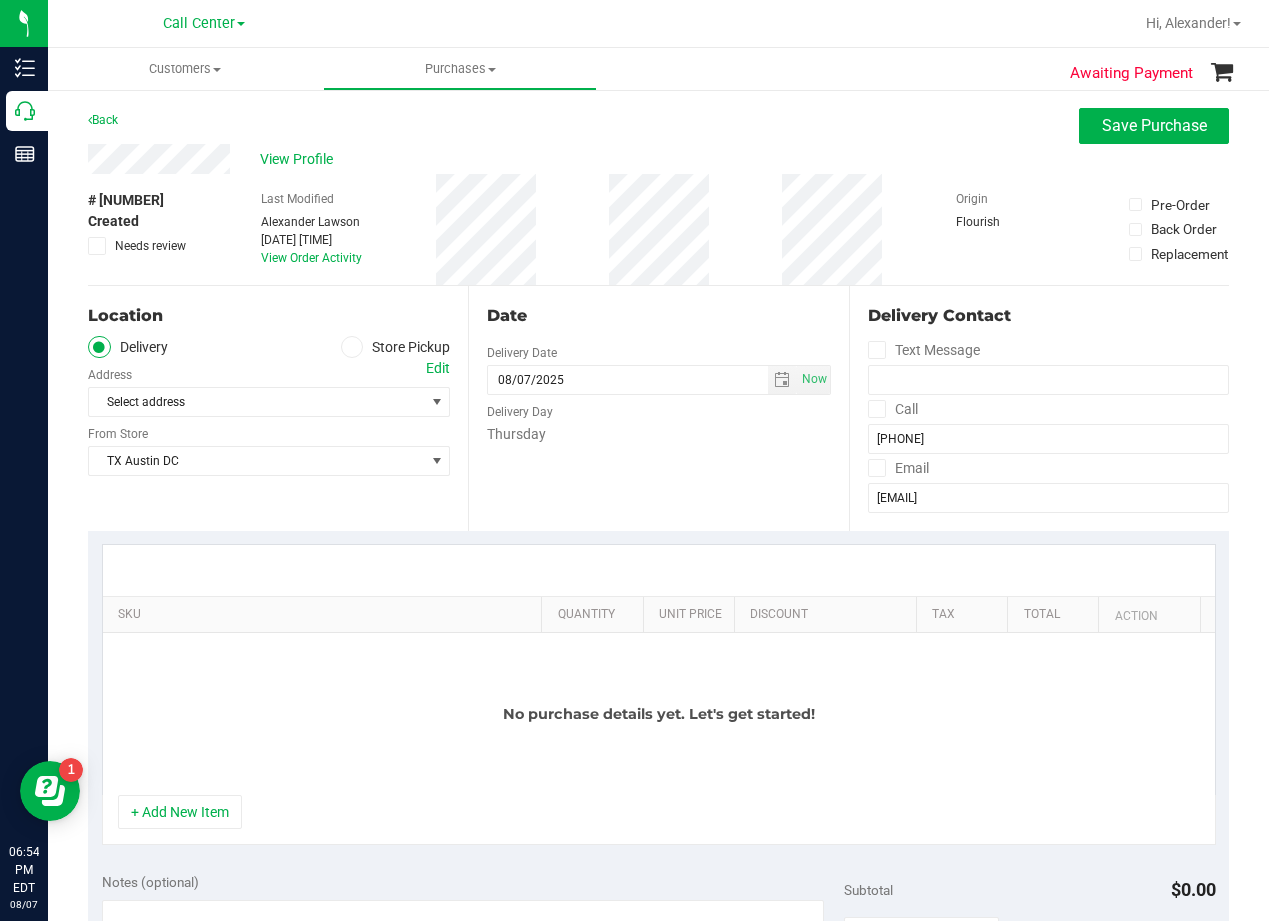 click on "# 11755053
Created
Needs review
Last Modified
Alexander Lawson
Aug 7, 2025 6:53:12 PM EDT
View Order Activity
Origin
Flourish
Pre-Order
Back Order
Replacement" at bounding box center (658, 229) 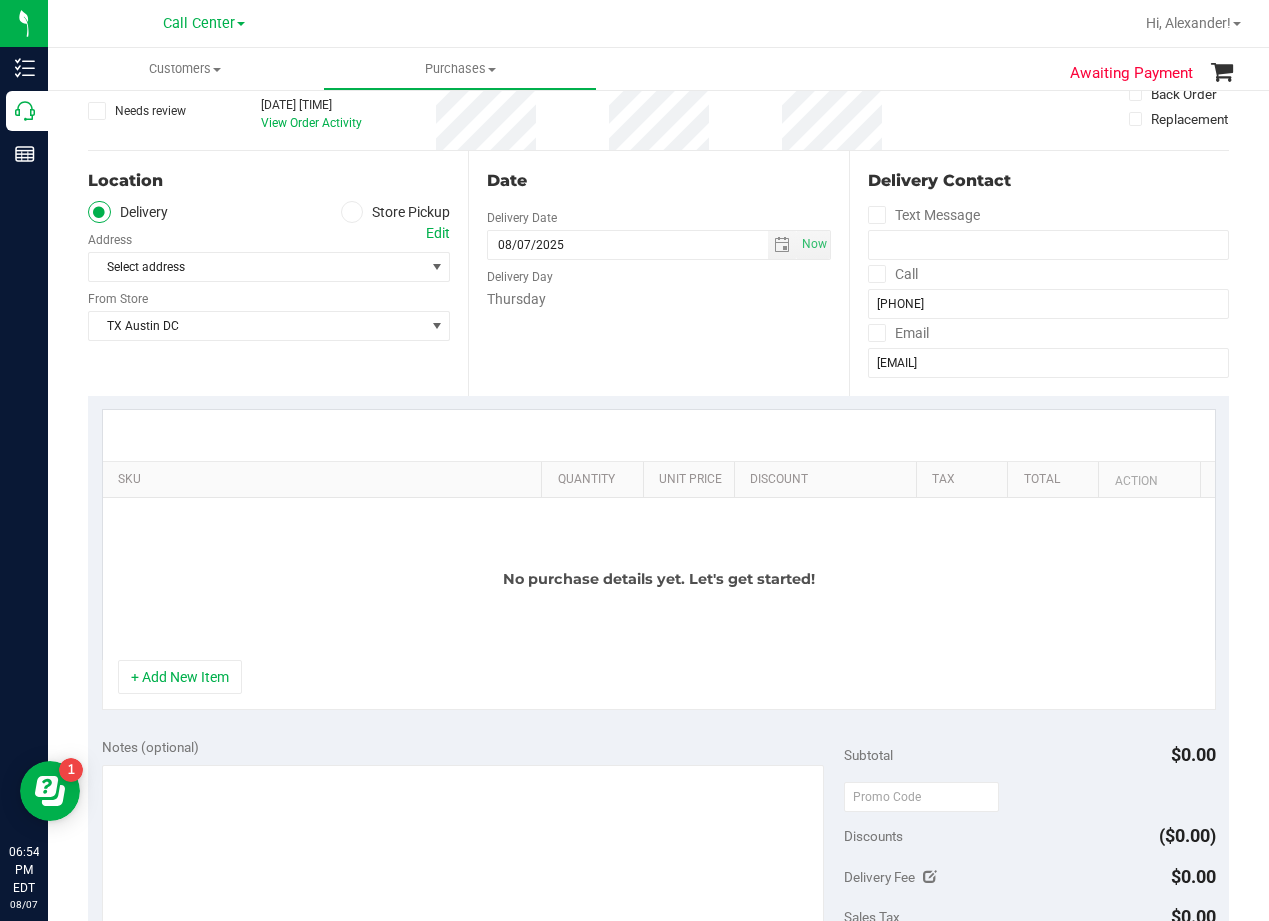 scroll, scrollTop: 100, scrollLeft: 0, axis: vertical 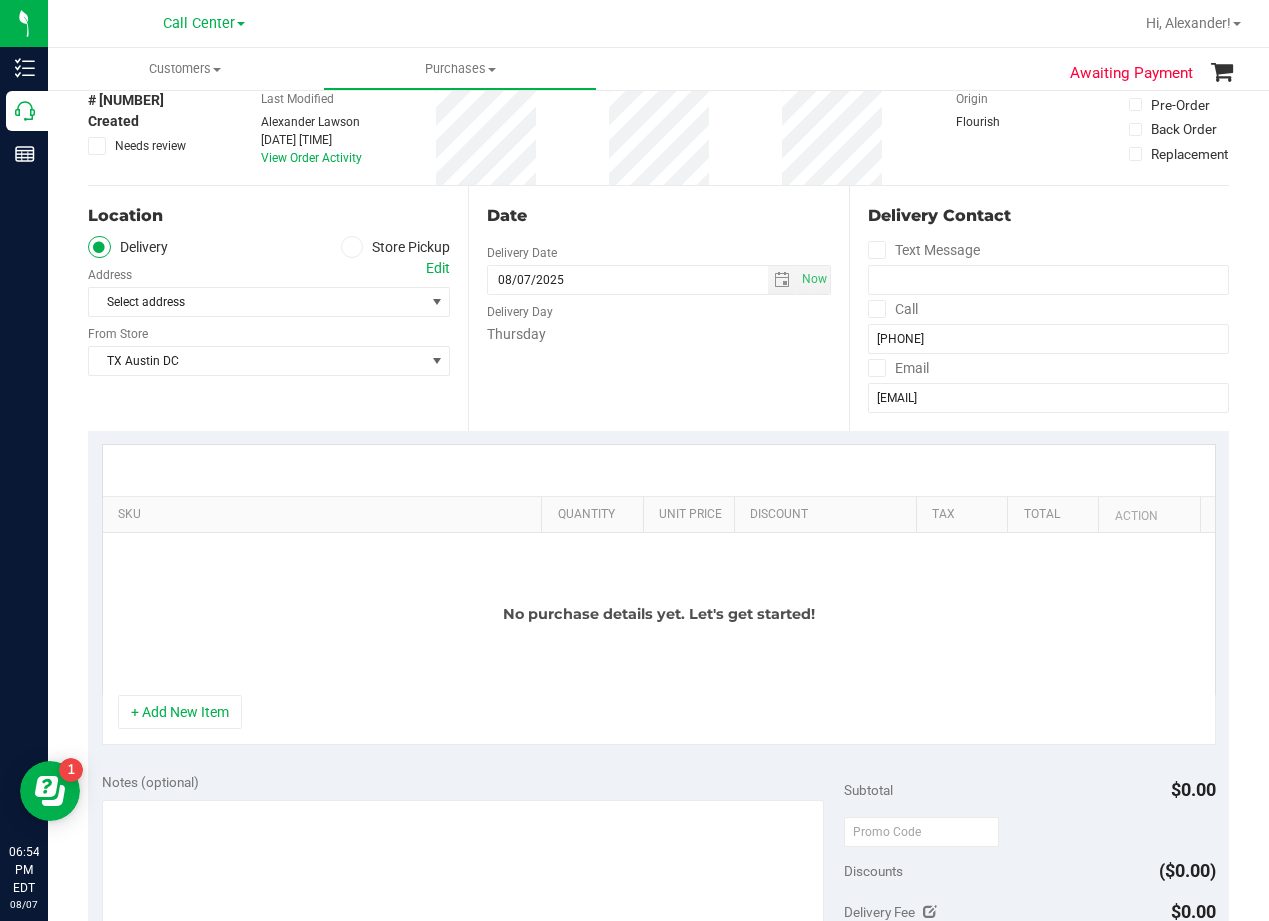 click on "Date
Delivery Date
08/07/2025
Now
08/07/2025 06:53 PM
Now
Delivery Day
Thursday" at bounding box center [658, 308] 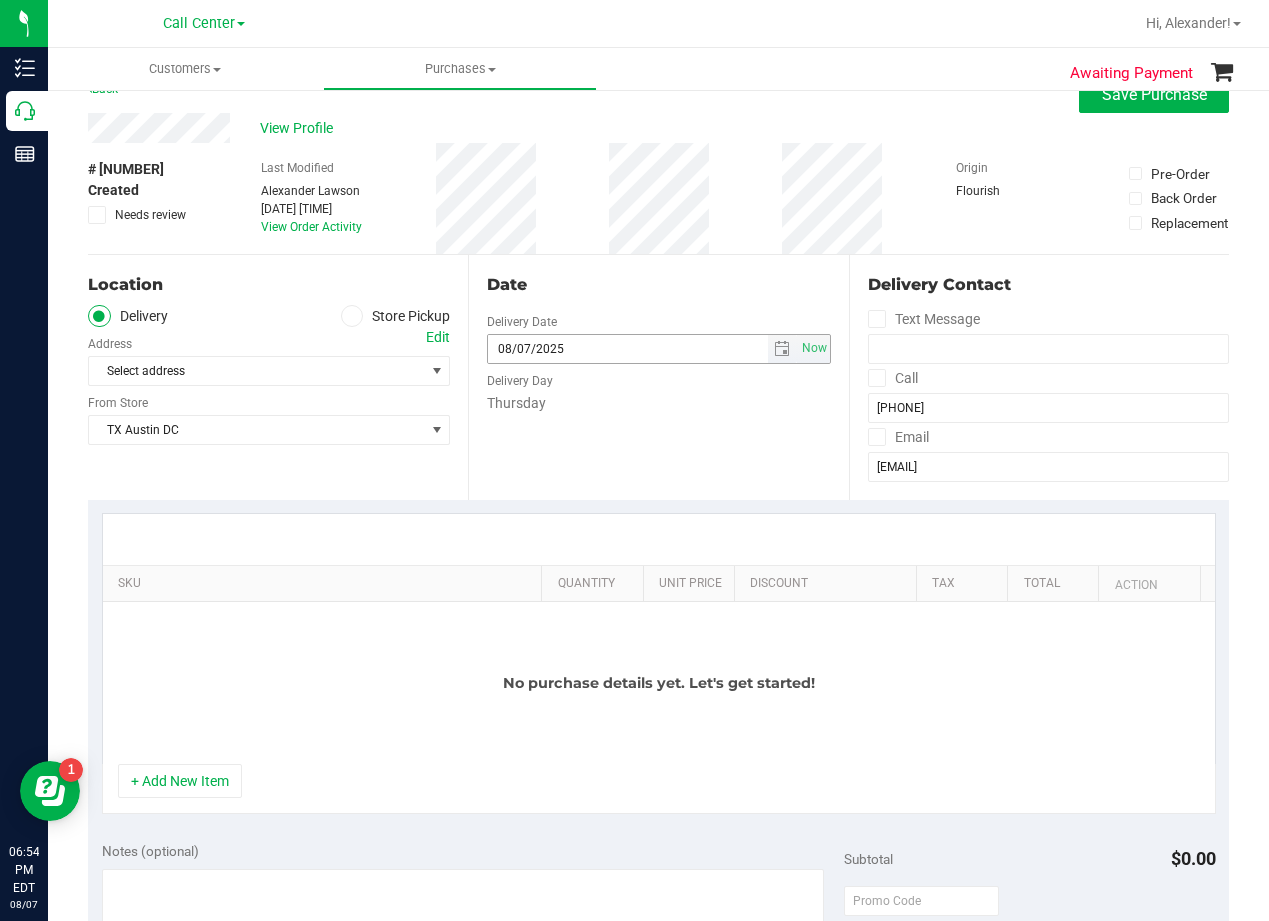 scroll, scrollTop: 0, scrollLeft: 0, axis: both 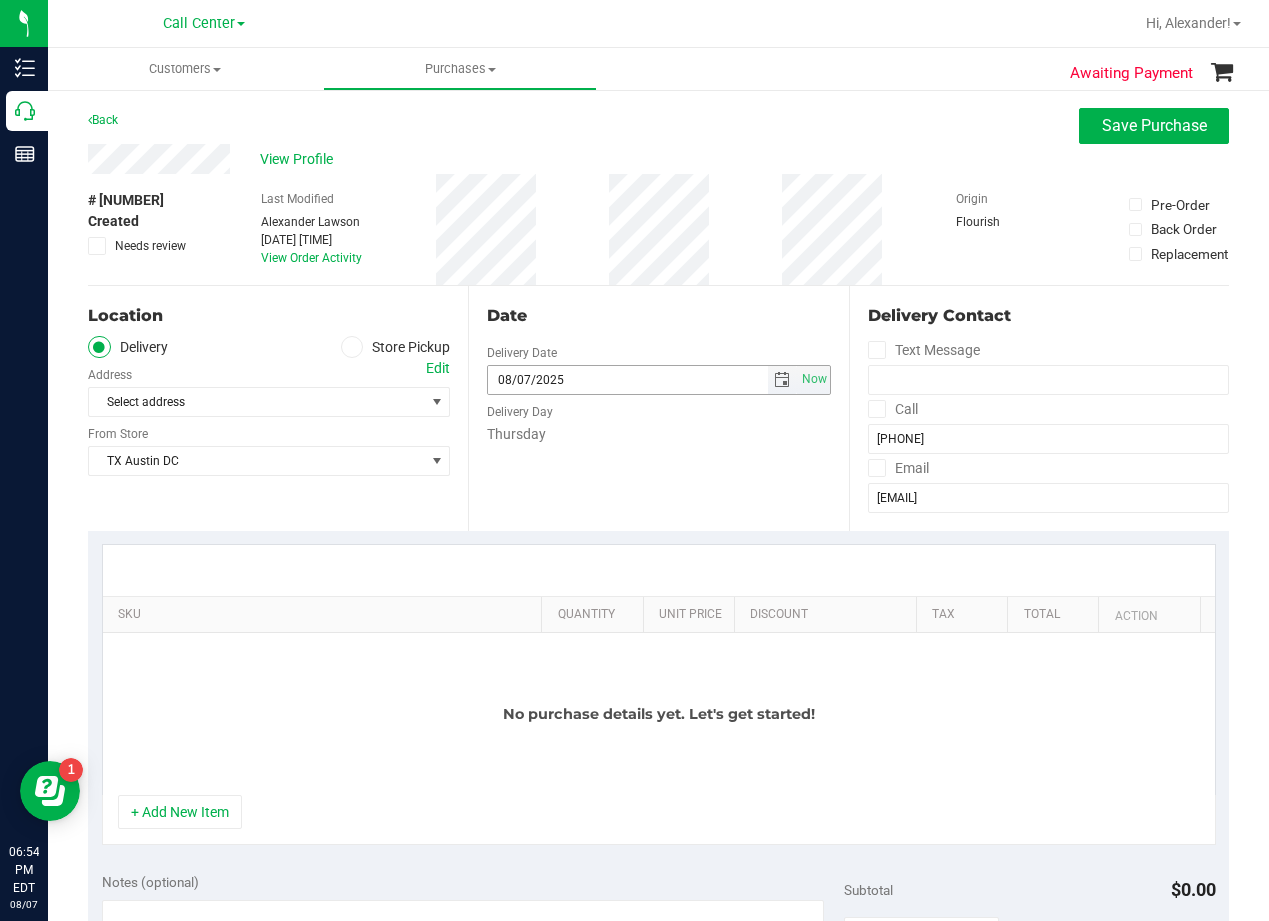 click on "Date
Delivery Date
08/07/2025
Now
08/07/2025 06:53 PM
Now
Delivery Day
Thursday" at bounding box center [658, 408] 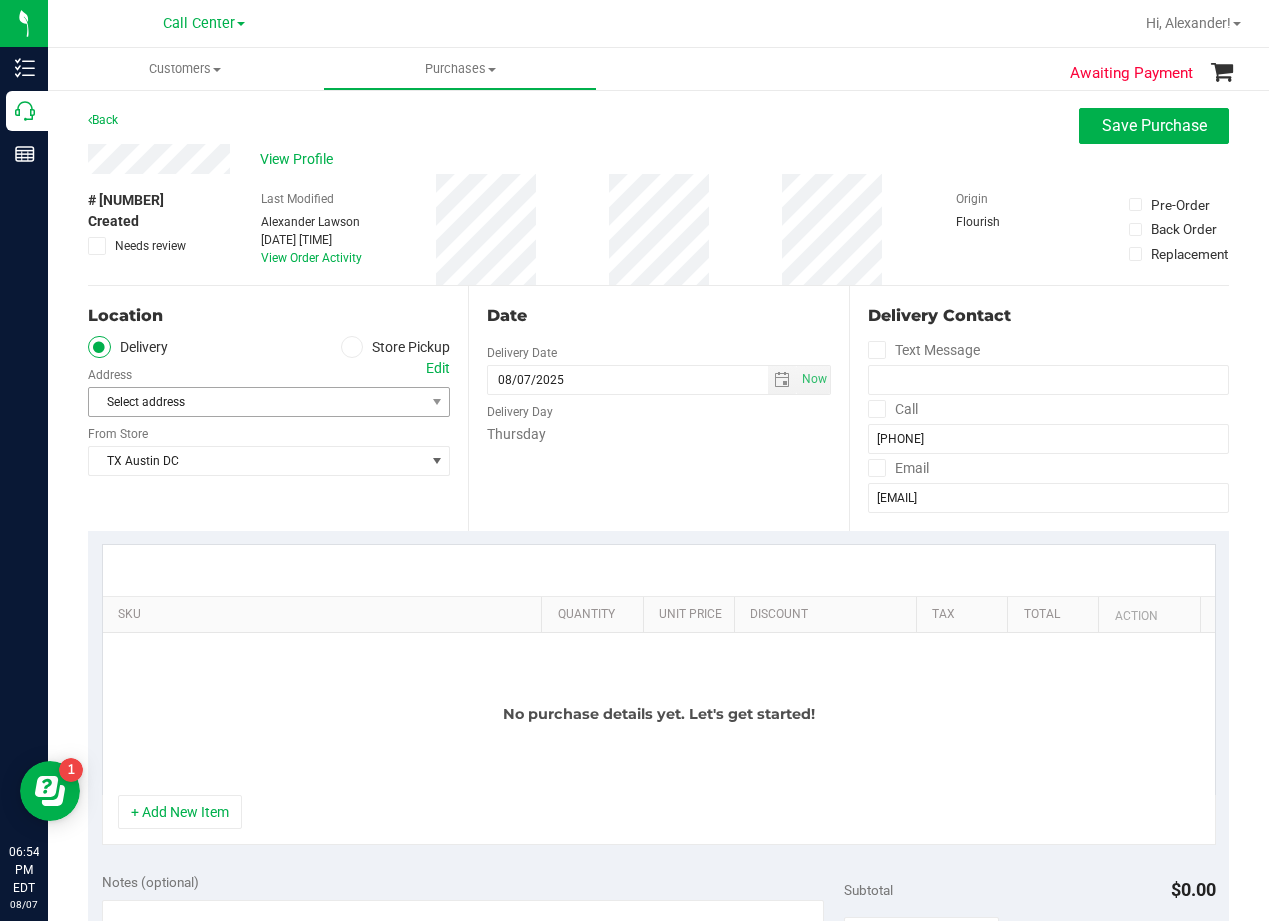 click on "Select address" at bounding box center (248, 402) 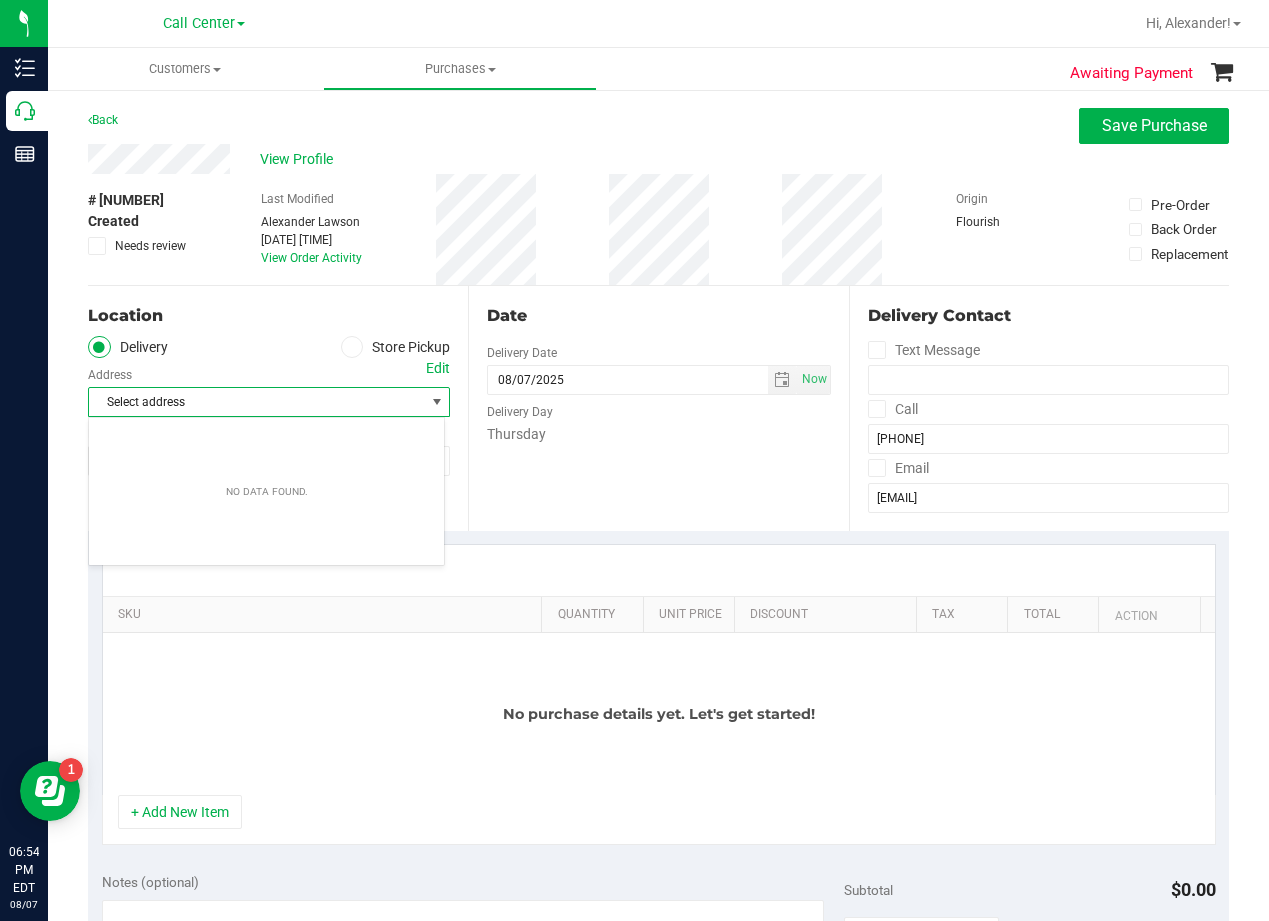 click on "Select address" at bounding box center (248, 402) 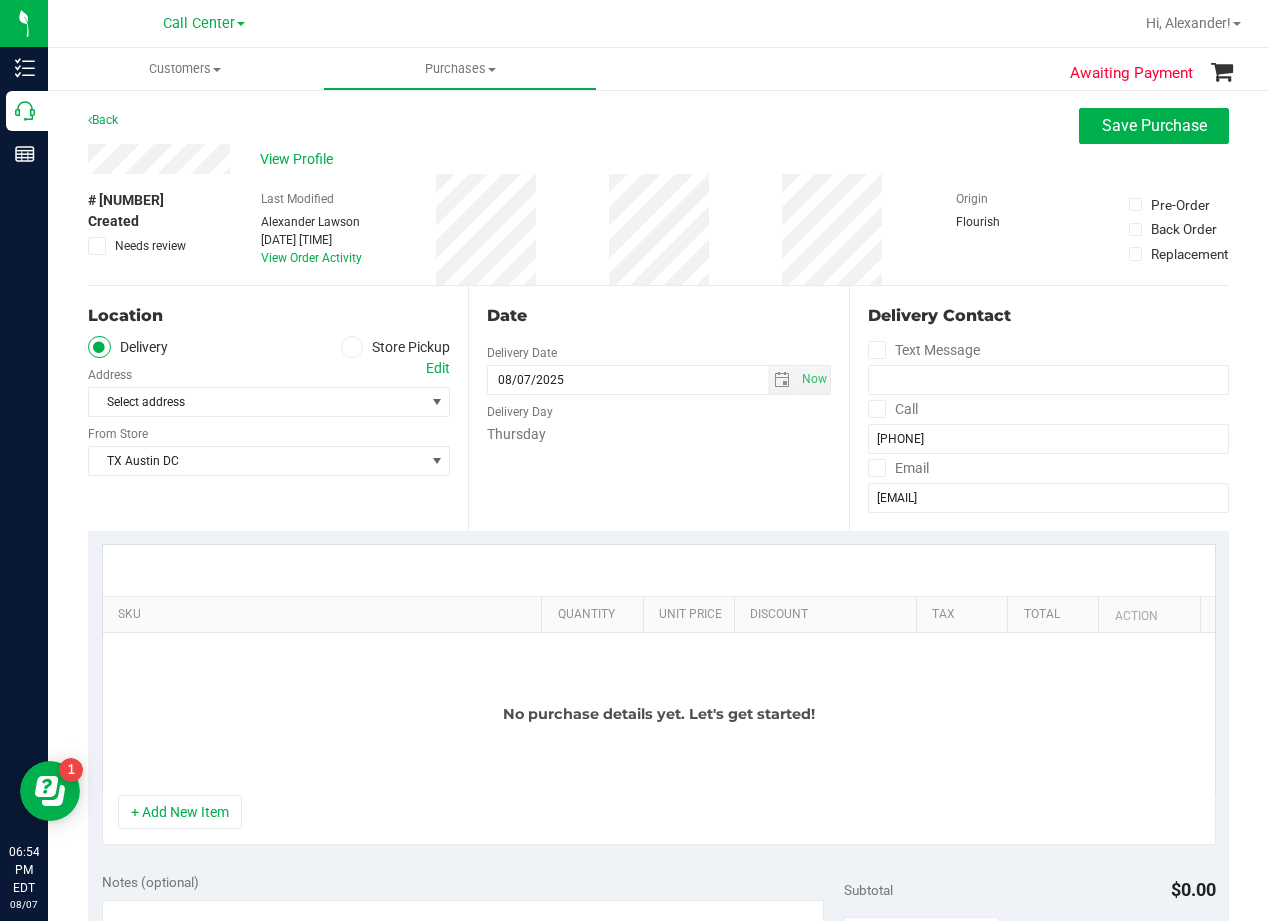 click on "Edit" at bounding box center [438, 368] 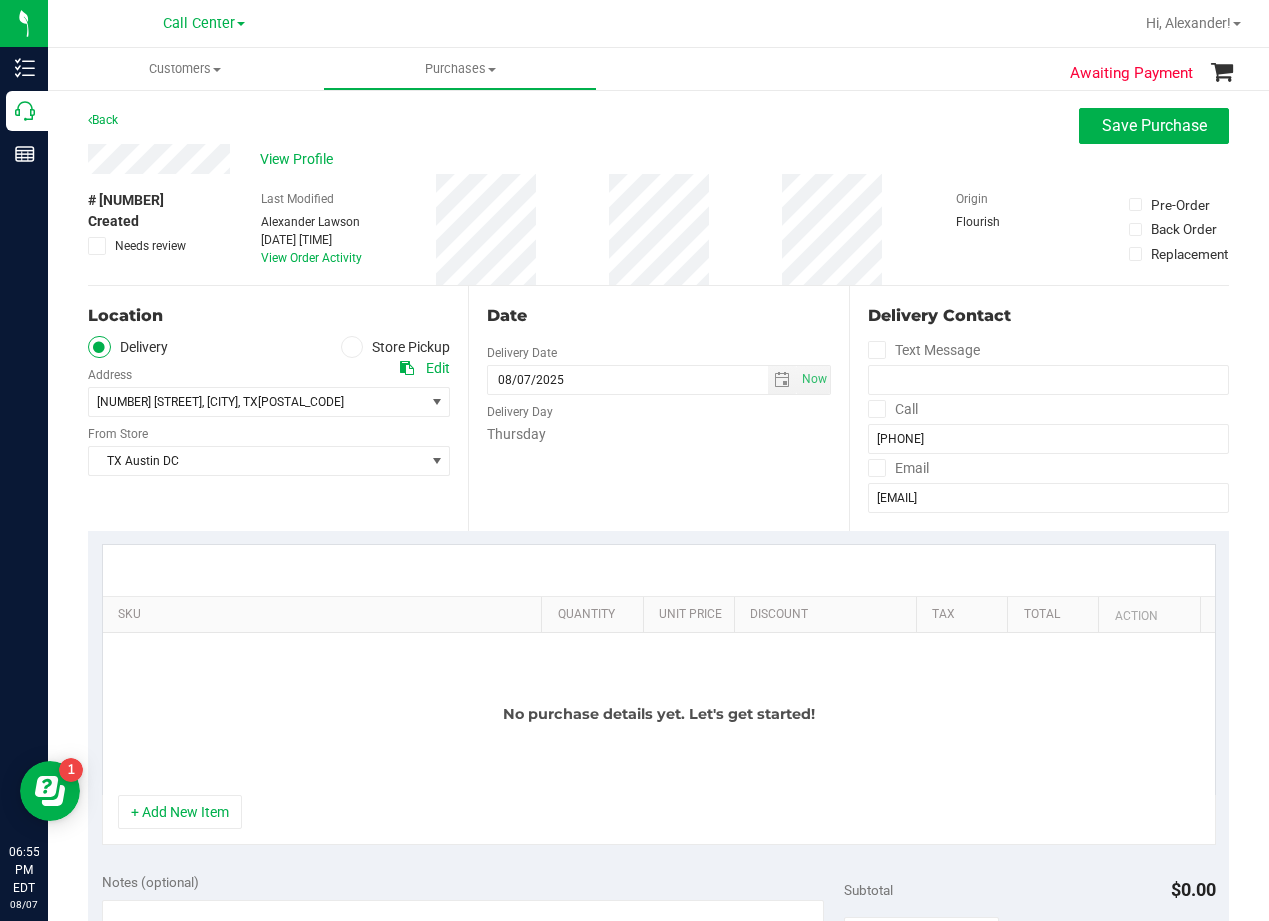 click on "Date
Delivery Date
08/07/2025
Now
08/07/2025 06:53 PM
Now
Delivery Day
Thursday" at bounding box center [658, 408] 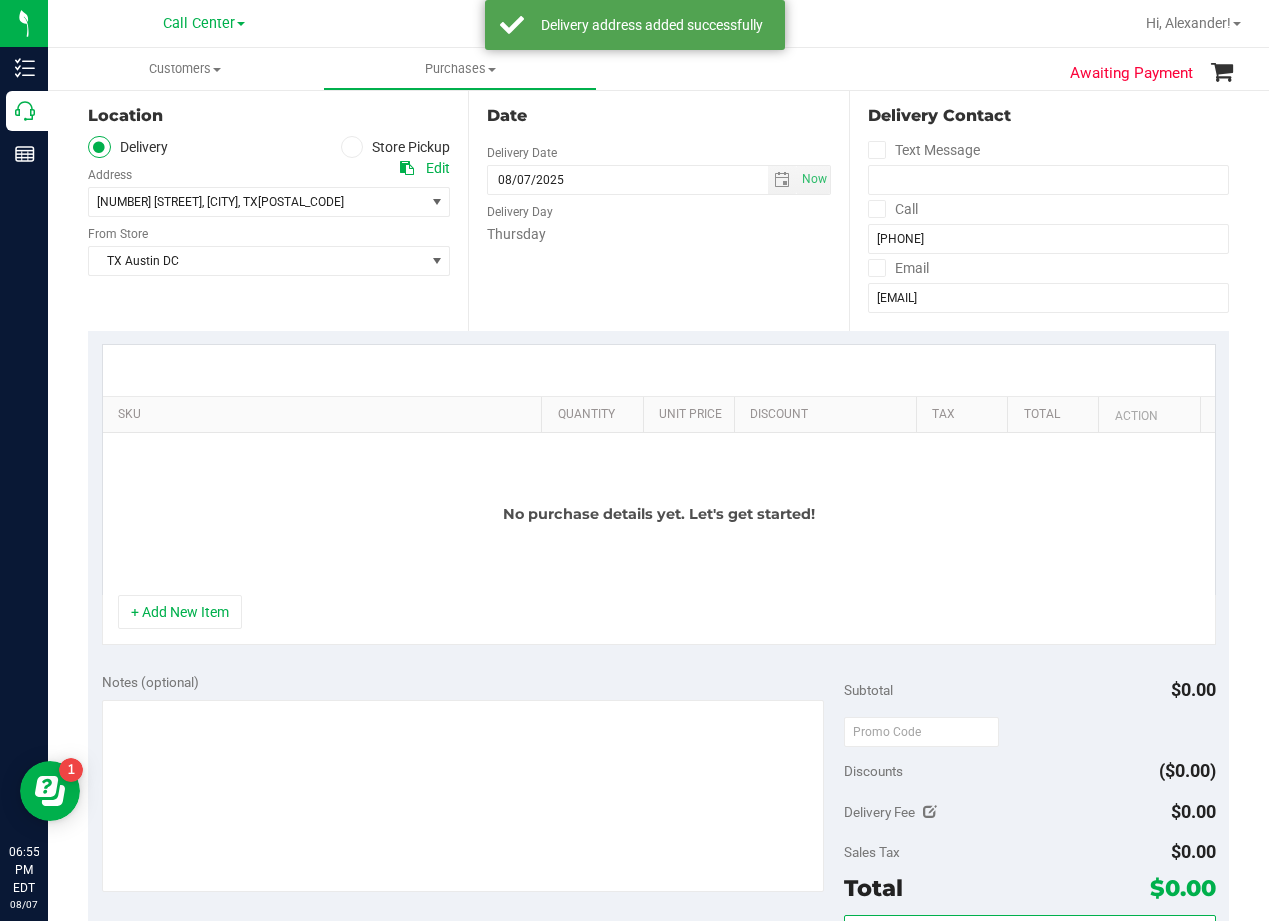 scroll, scrollTop: 0, scrollLeft: 0, axis: both 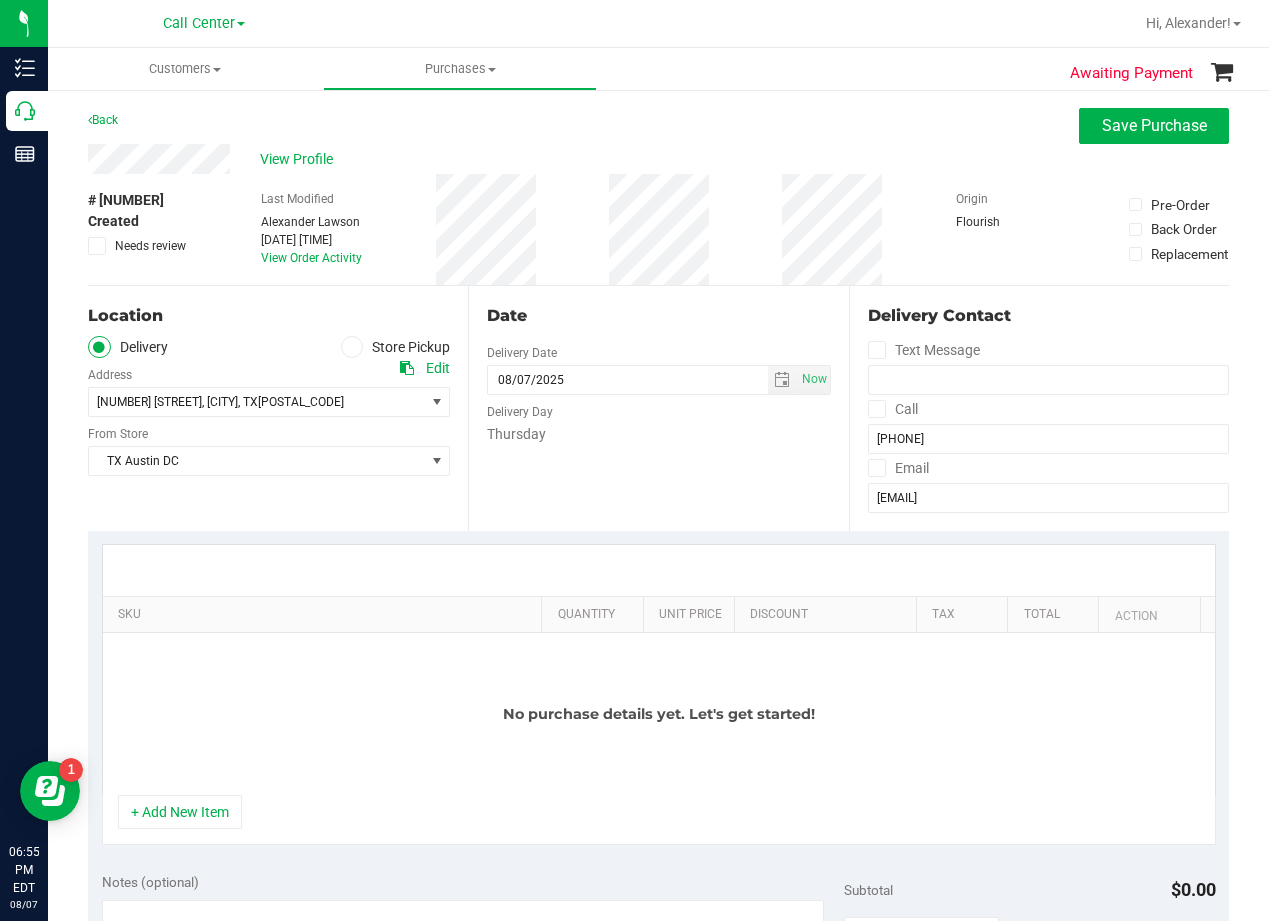 click on "Date" at bounding box center [658, 316] 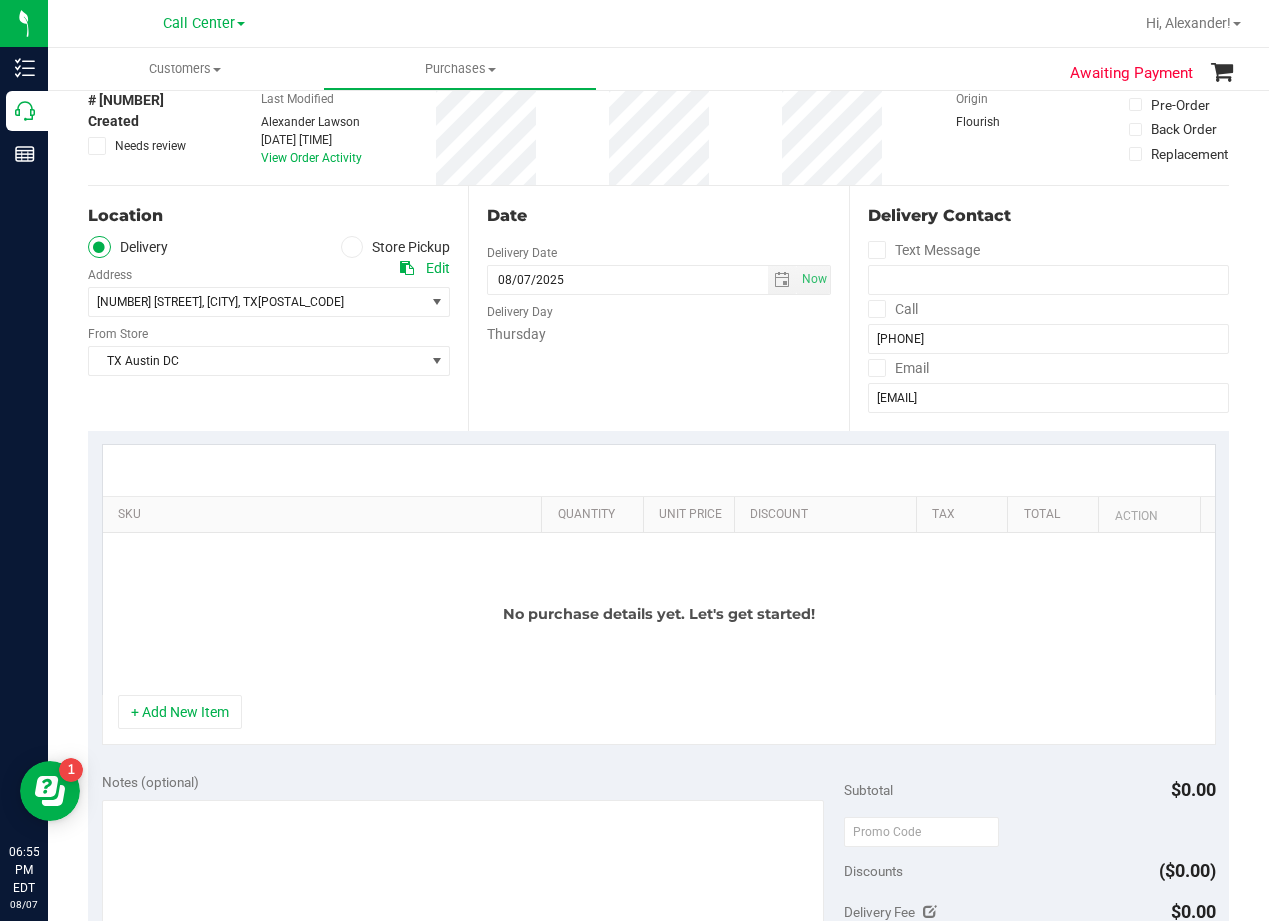 click on "Delivery Day" at bounding box center (658, 309) 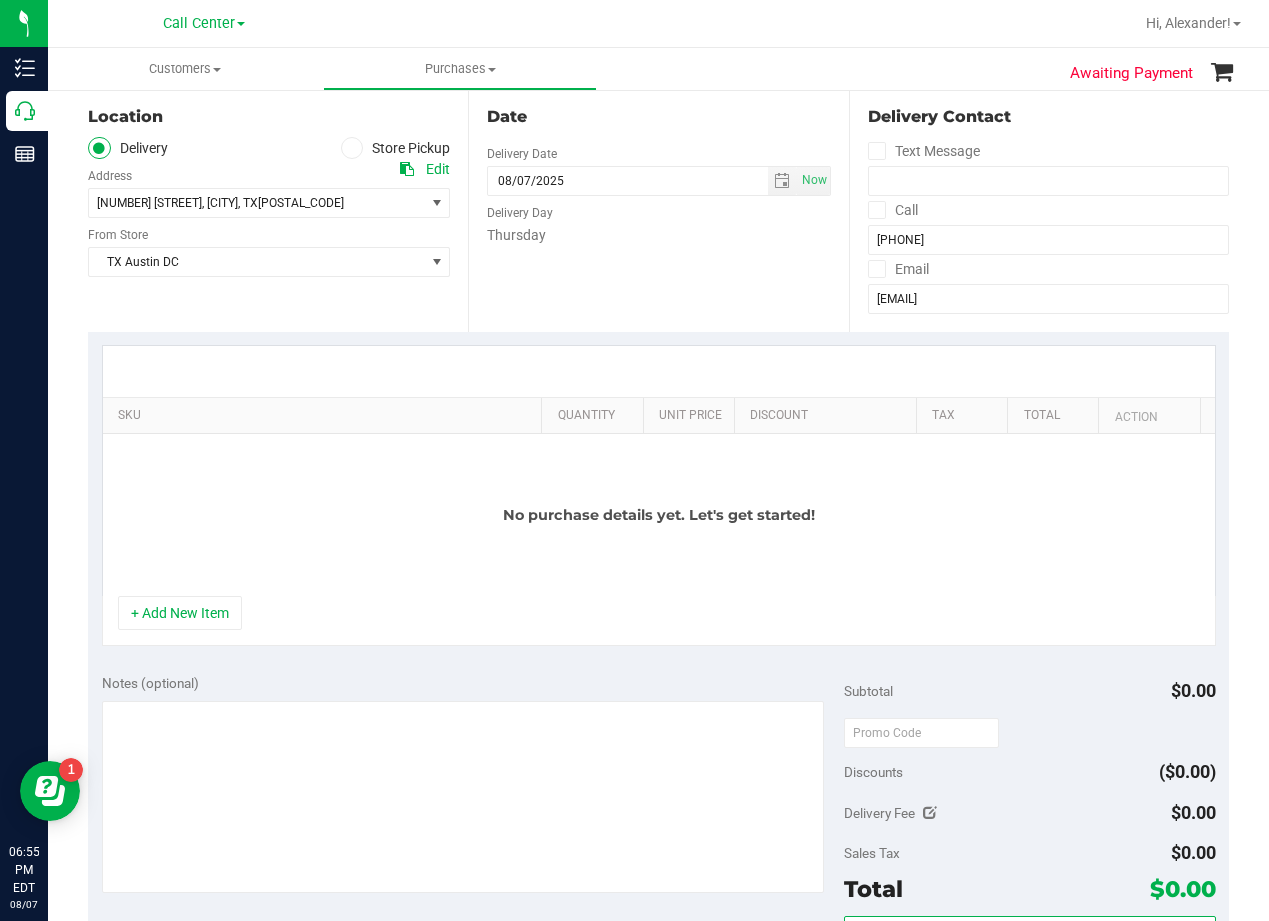 scroll, scrollTop: 200, scrollLeft: 0, axis: vertical 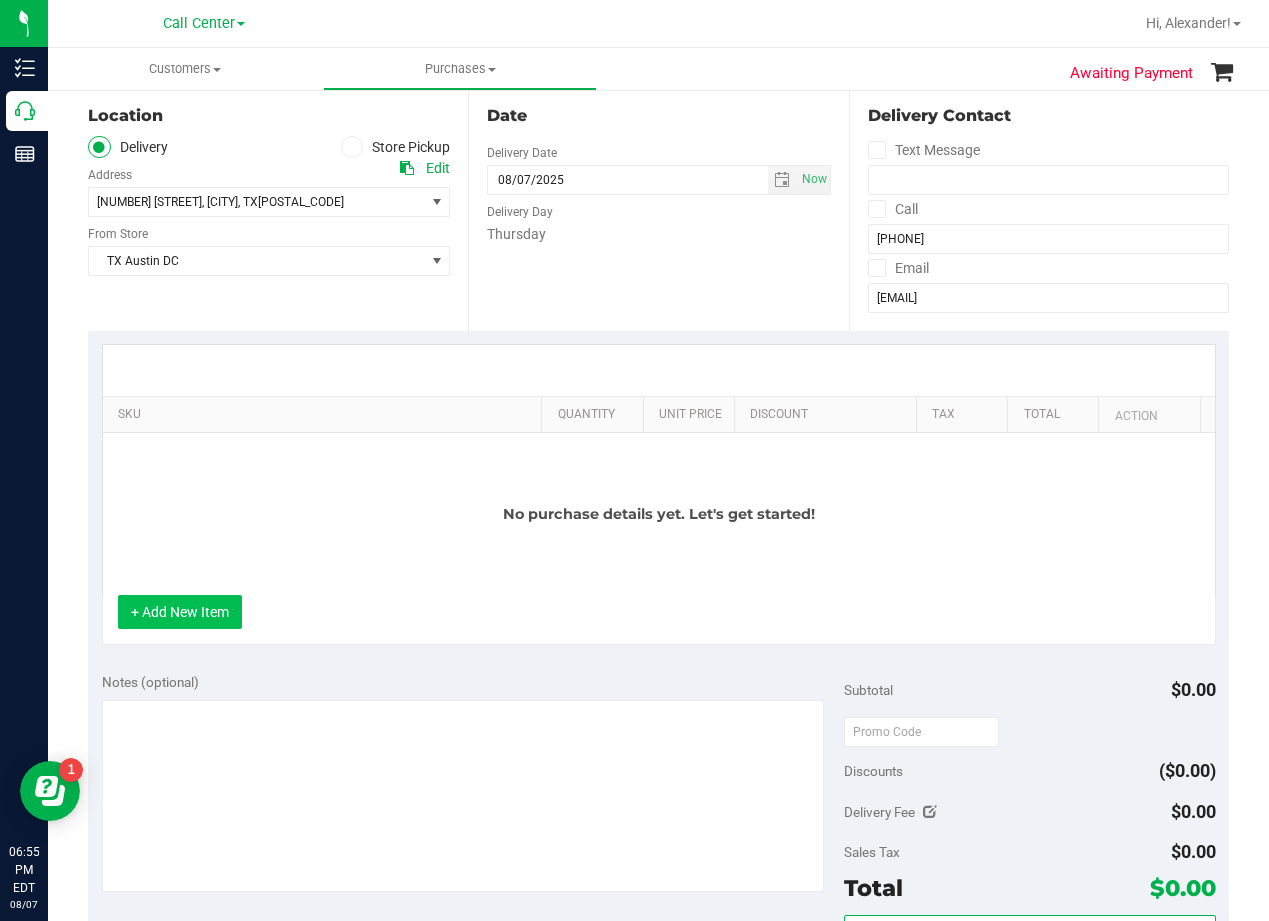 click on "+ Add New Item" at bounding box center [180, 612] 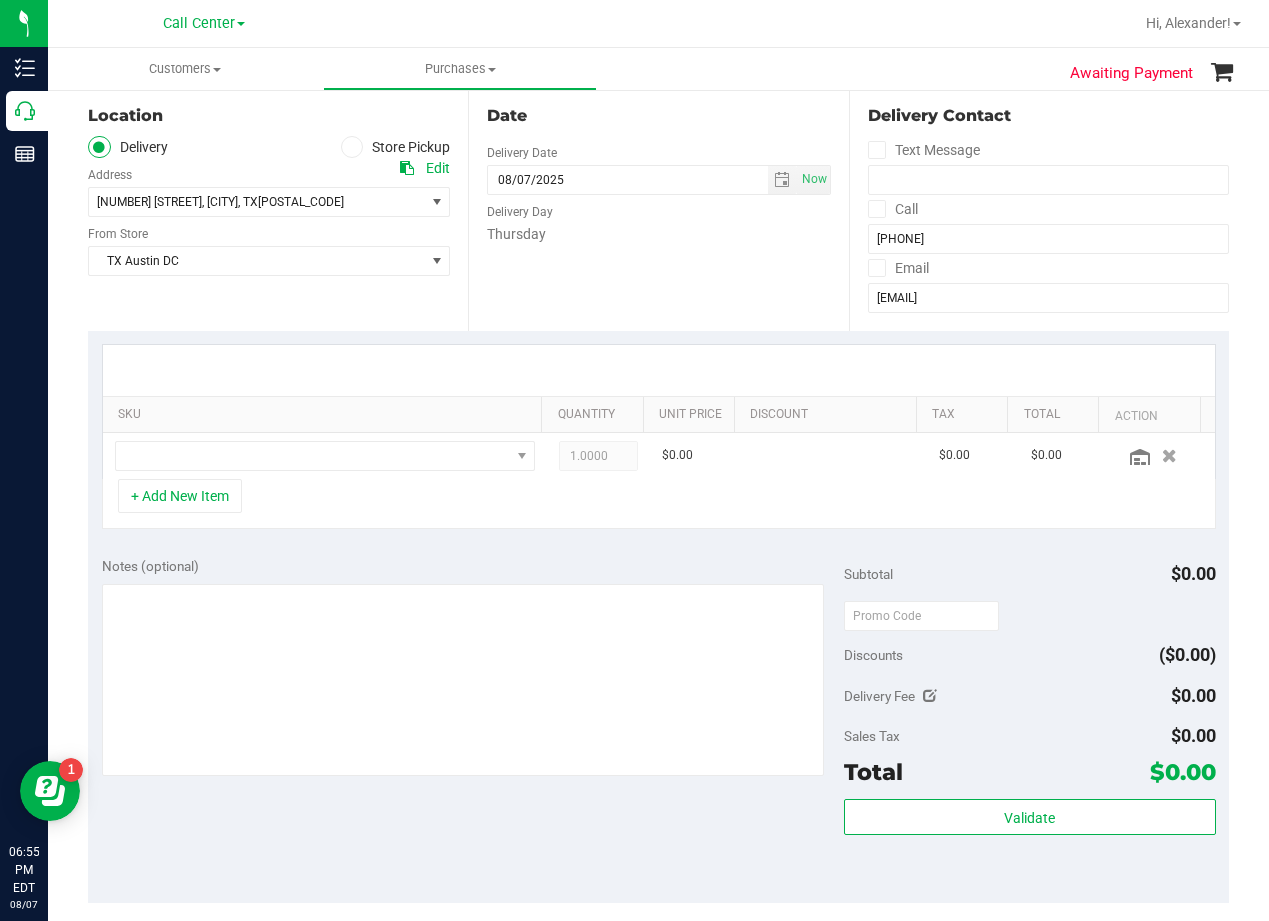 click on "Date
Delivery Date
08/07/2025
Now
08/07/2025 06:53 PM
Now
Delivery Day
Thursday" at bounding box center (658, 208) 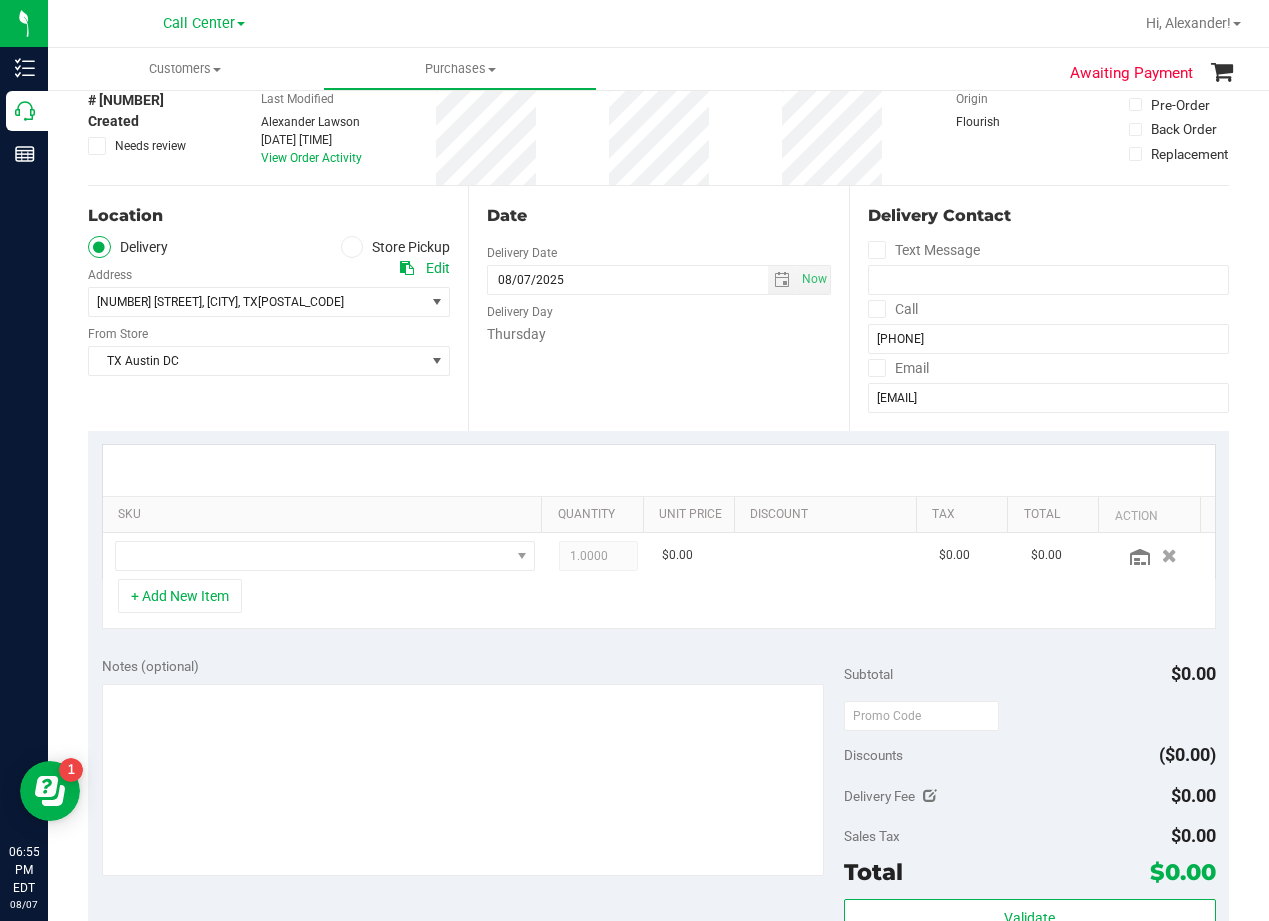 click on "Date
Delivery Date
08/07/2025
Now
08/07/2025 06:53 PM
Now
Delivery Day
Thursday" at bounding box center (658, 308) 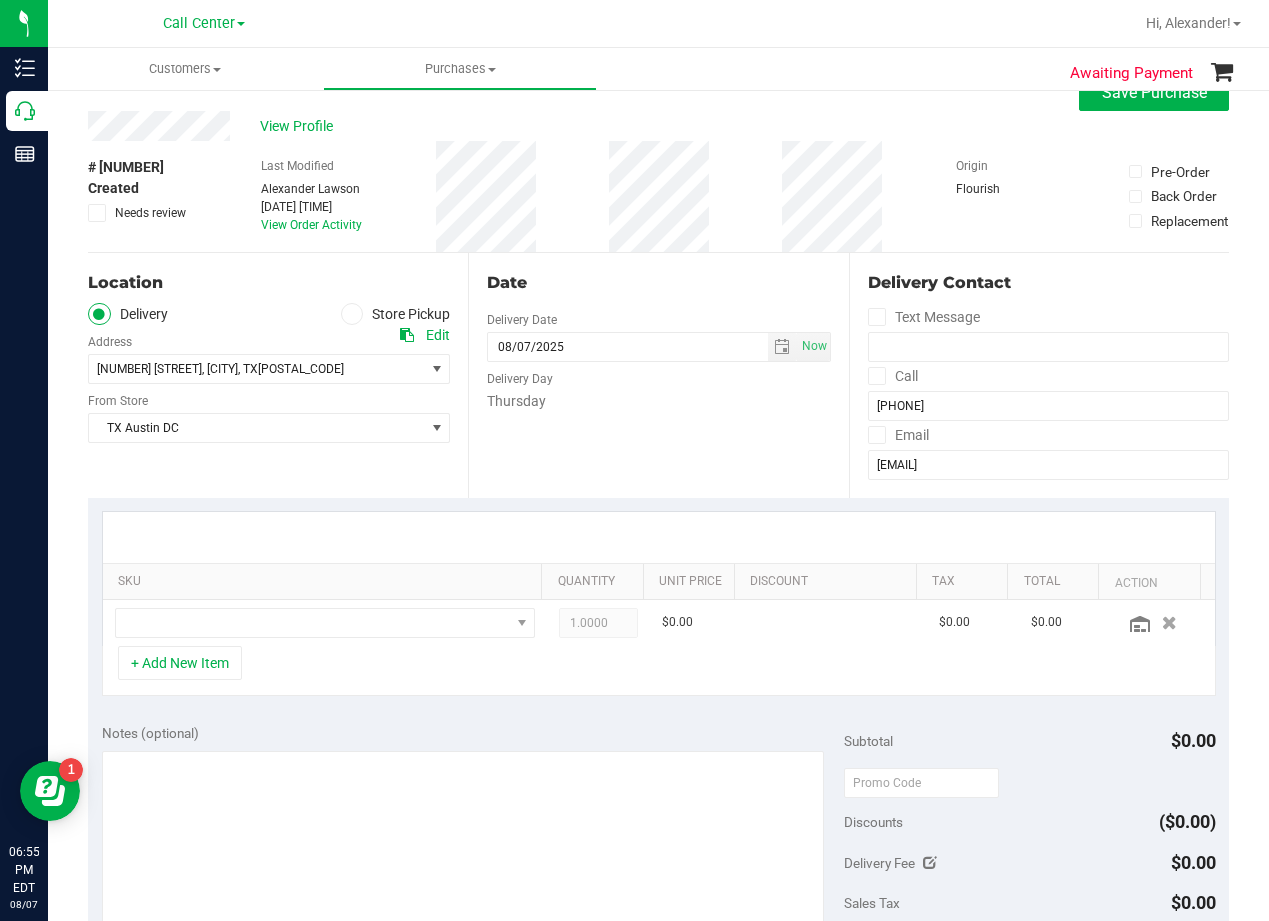 scroll, scrollTop: 0, scrollLeft: 0, axis: both 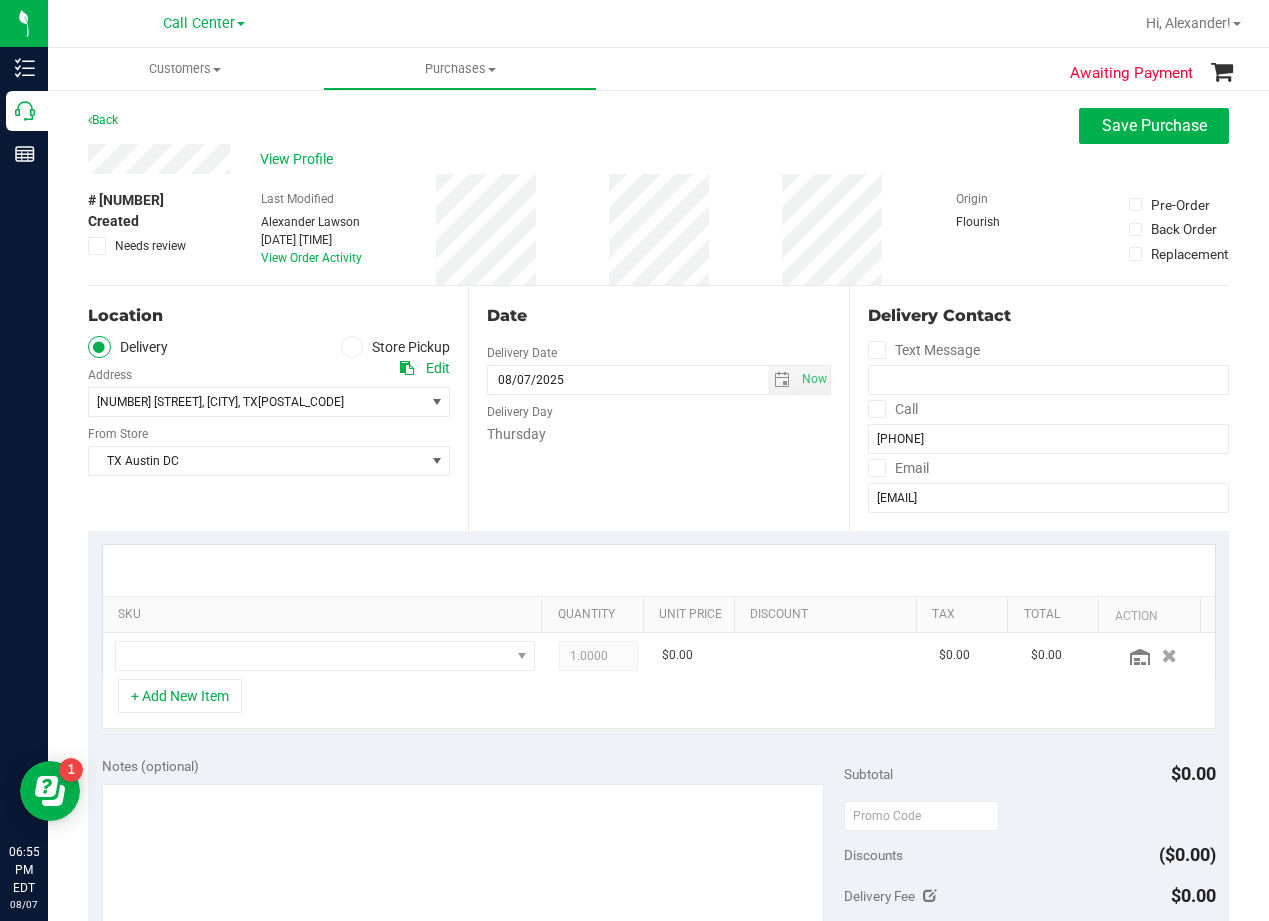 click at bounding box center (97, 246) 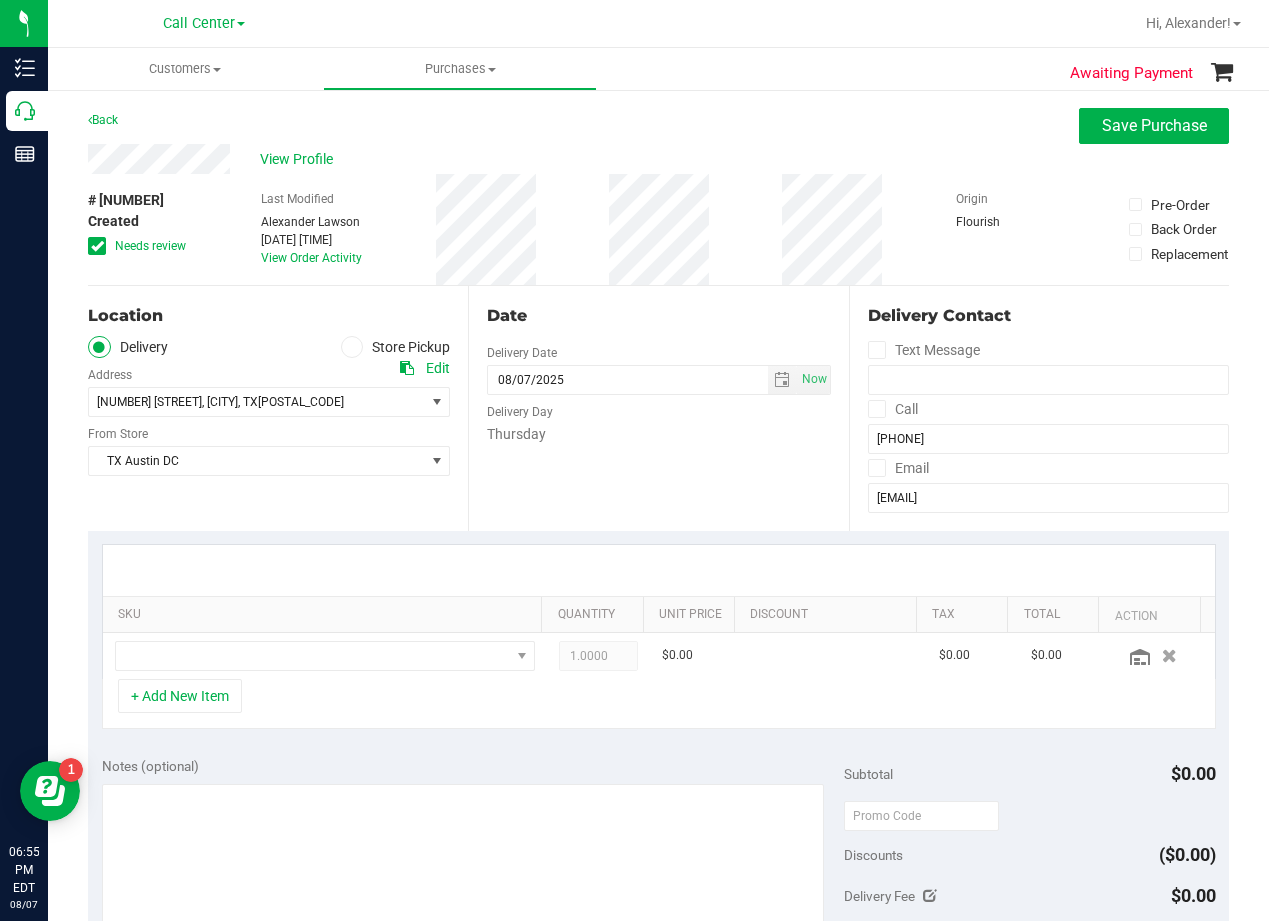 click on "View Profile" at bounding box center [658, 159] 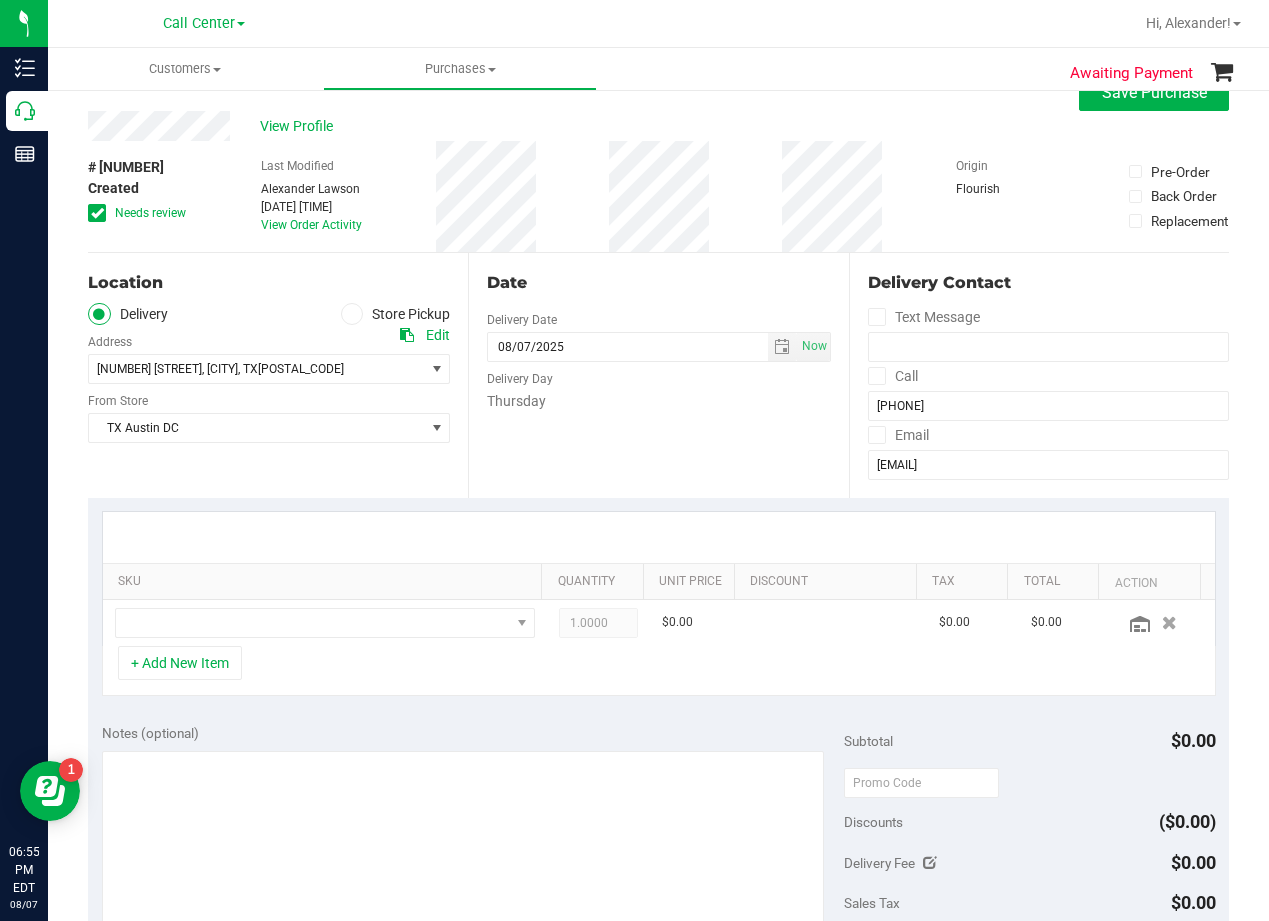 scroll, scrollTop: 0, scrollLeft: 0, axis: both 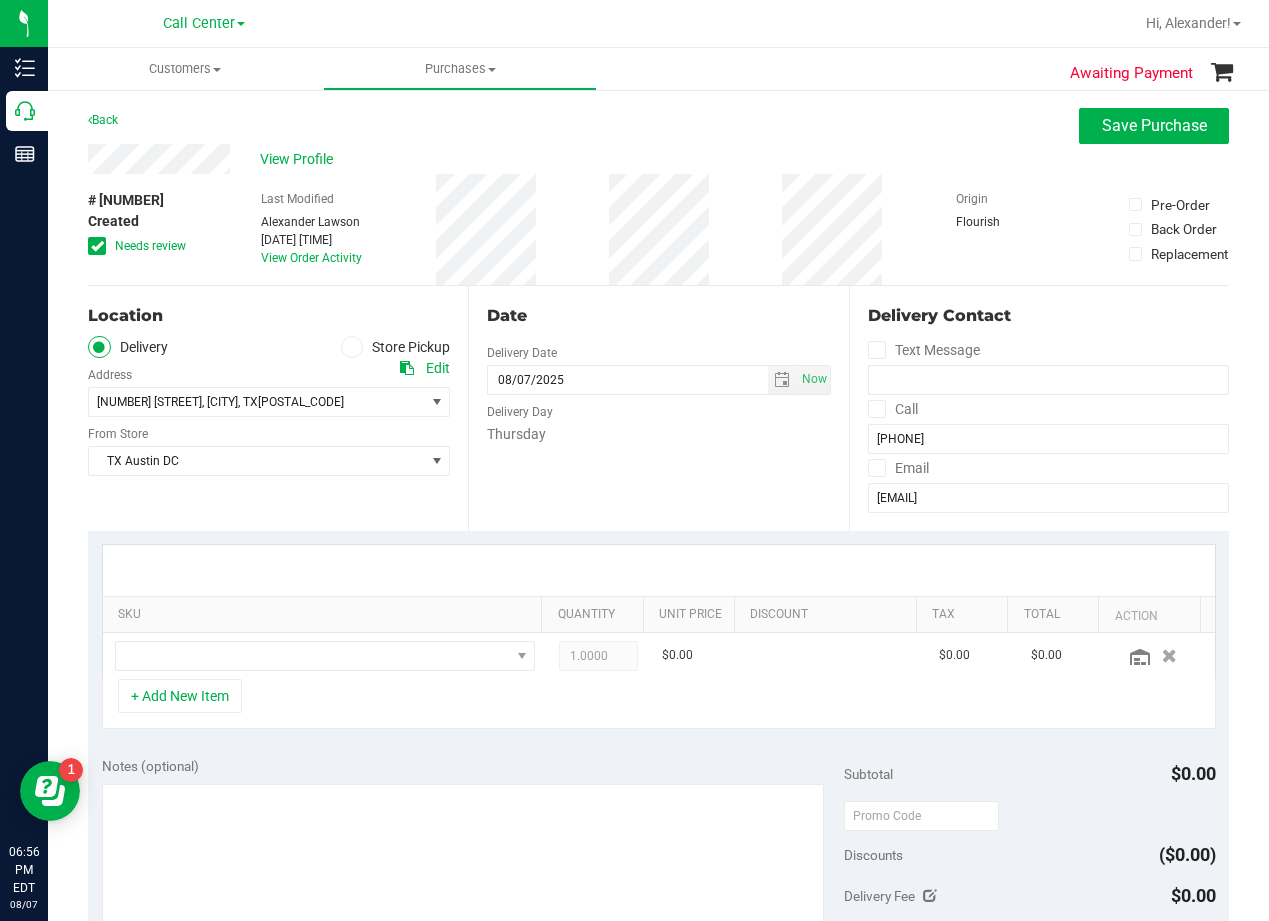 click on "View Profile" at bounding box center [658, 159] 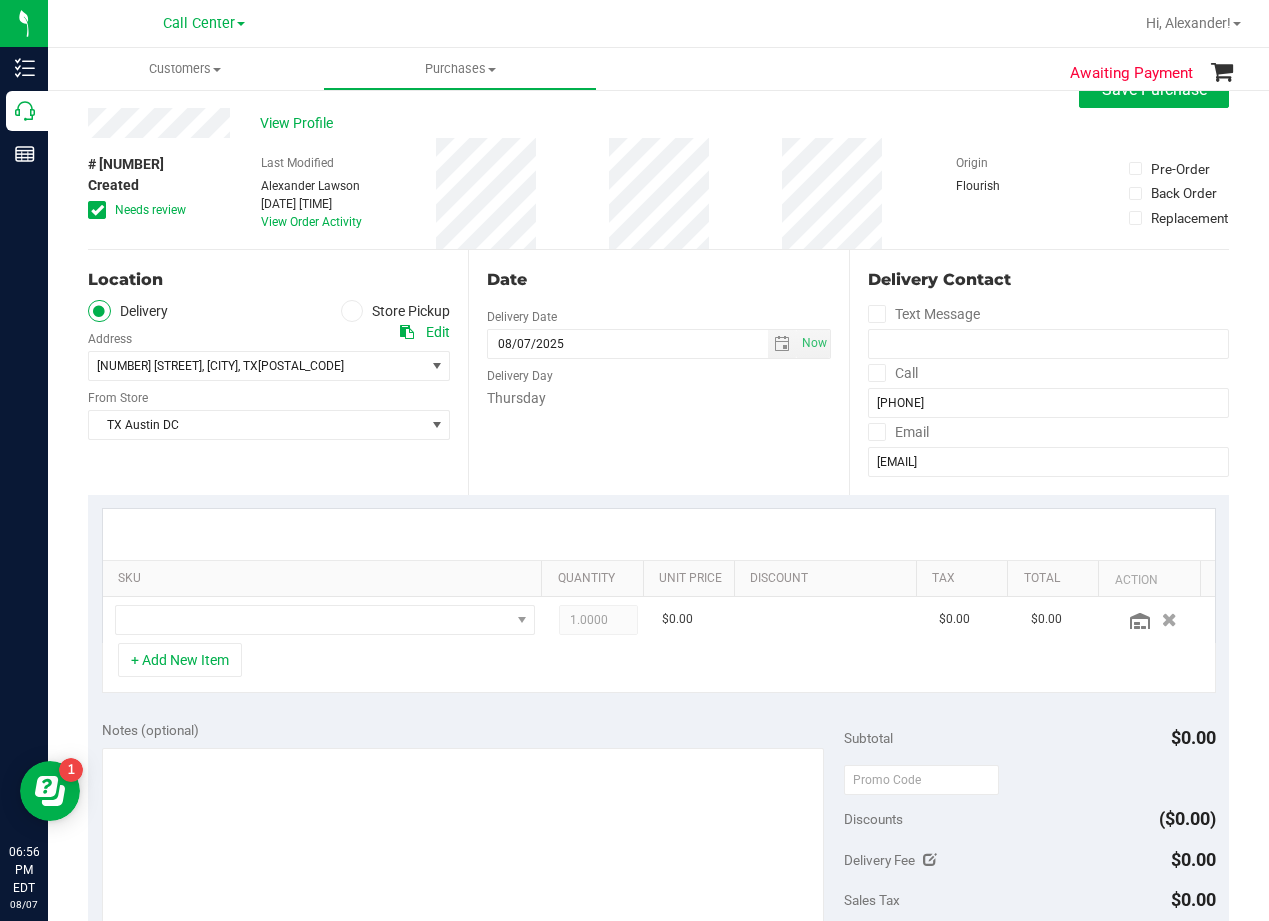 scroll, scrollTop: 0, scrollLeft: 0, axis: both 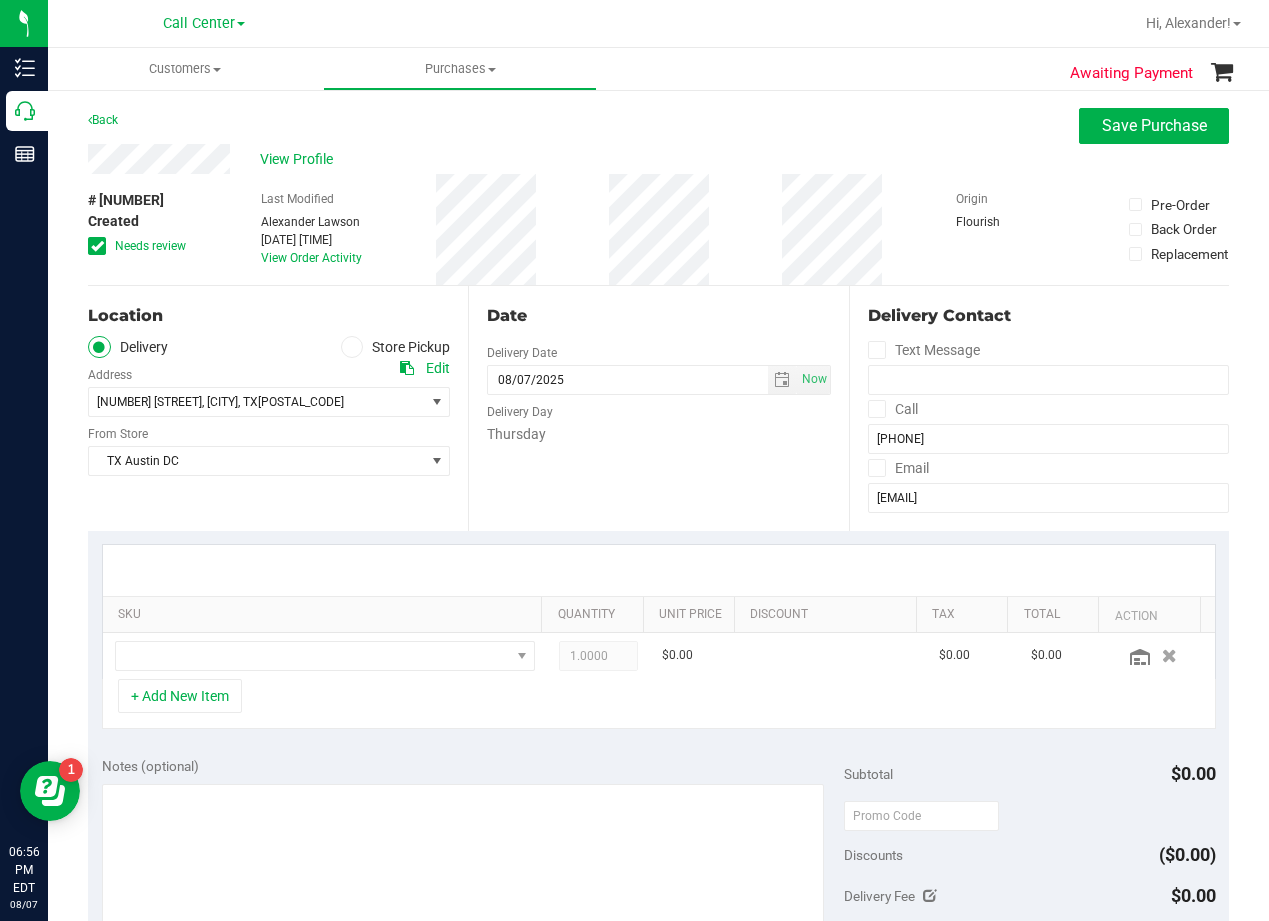click on "View Profile" at bounding box center (658, 159) 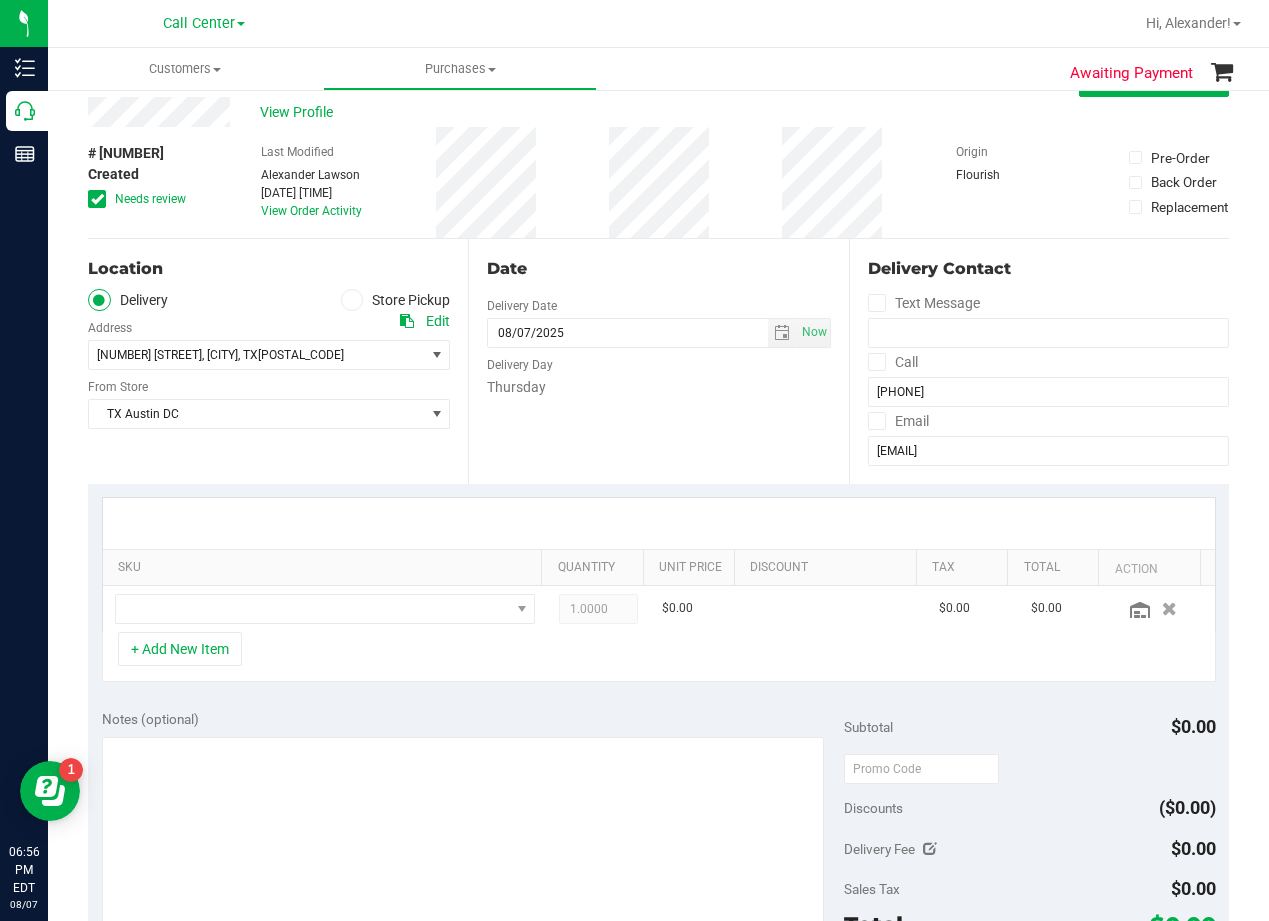scroll, scrollTop: 0, scrollLeft: 0, axis: both 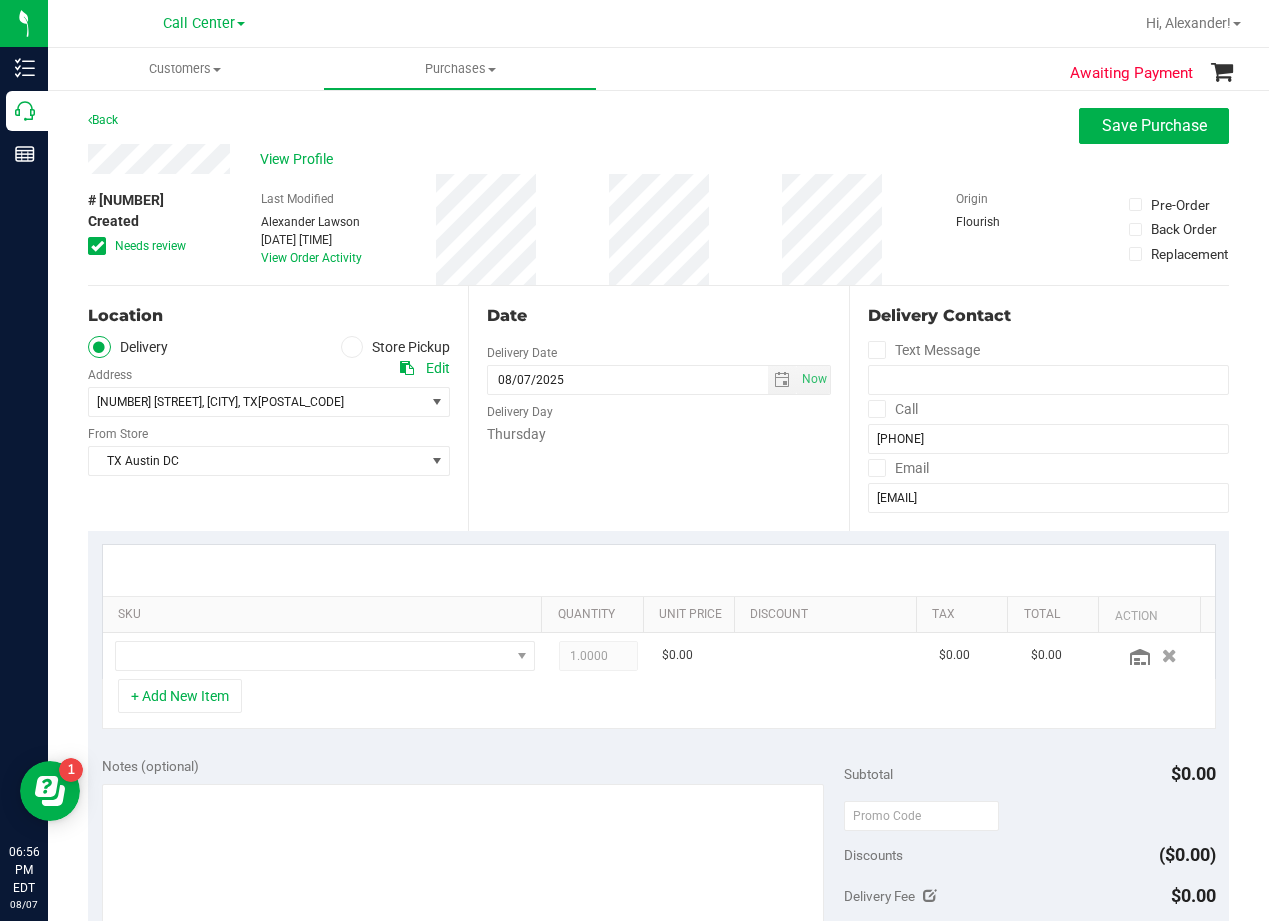 click on "View Profile" at bounding box center (658, 159) 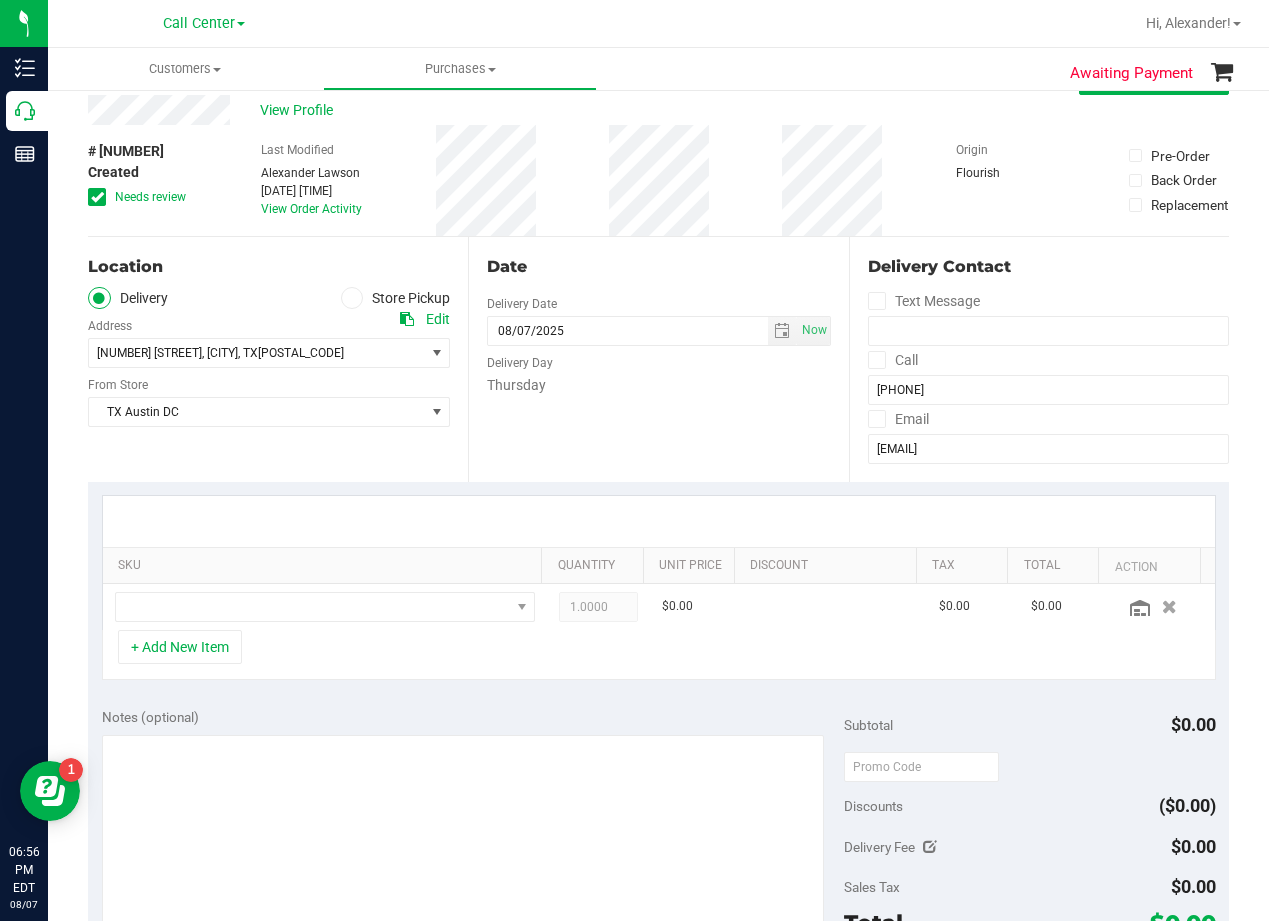 scroll, scrollTop: 0, scrollLeft: 0, axis: both 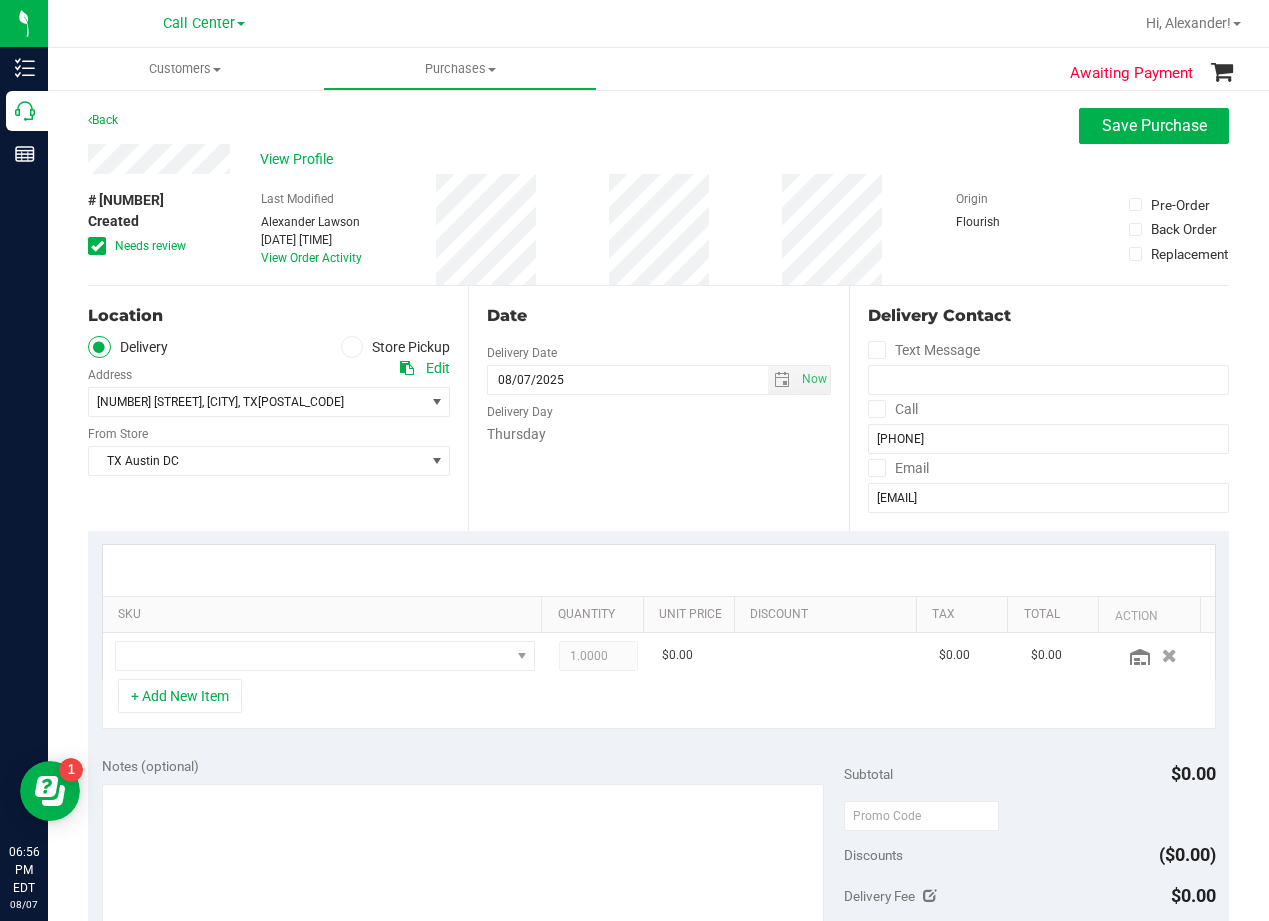click on "View Profile" at bounding box center (658, 159) 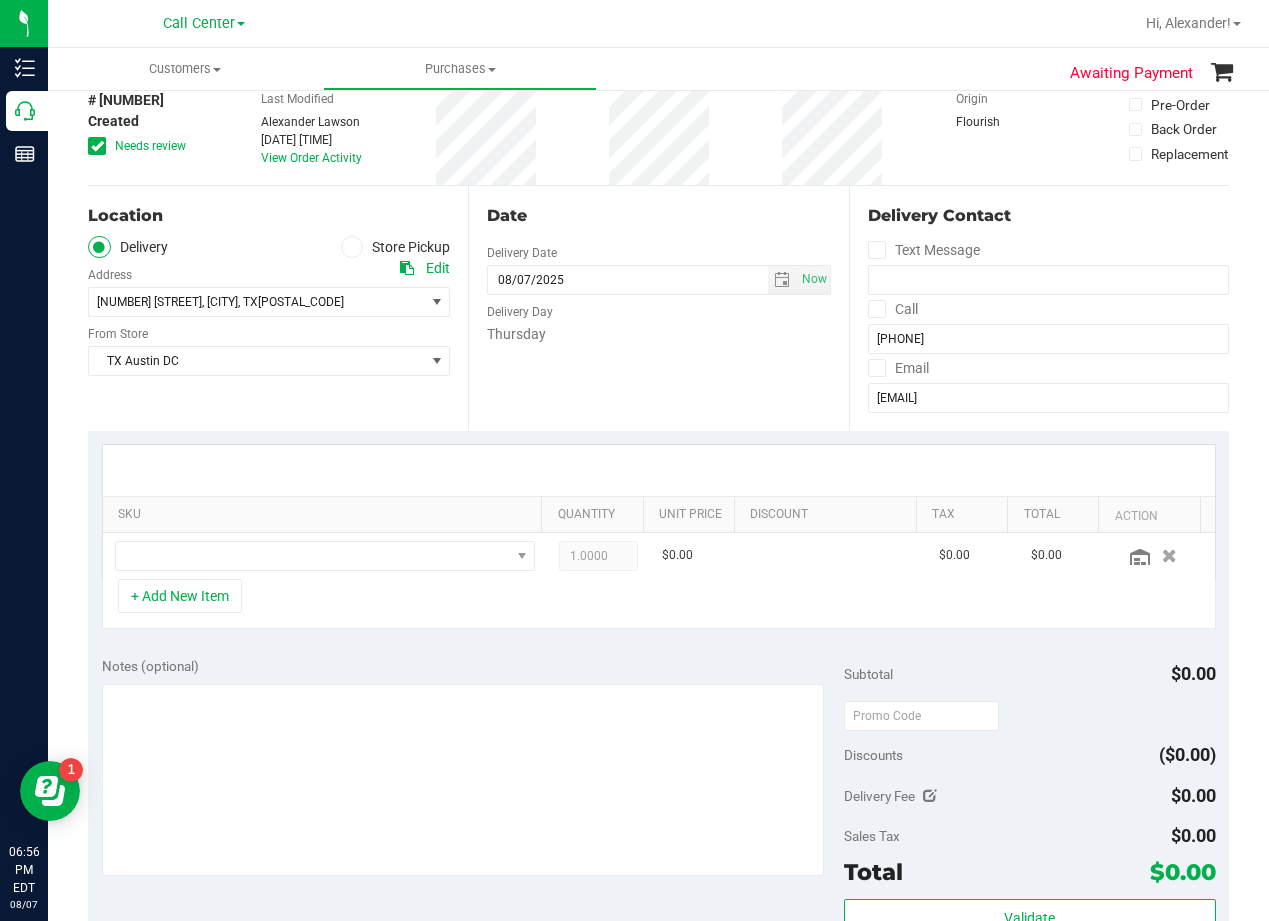 drag, startPoint x: 573, startPoint y: 346, endPoint x: 574, endPoint y: 357, distance: 11.045361 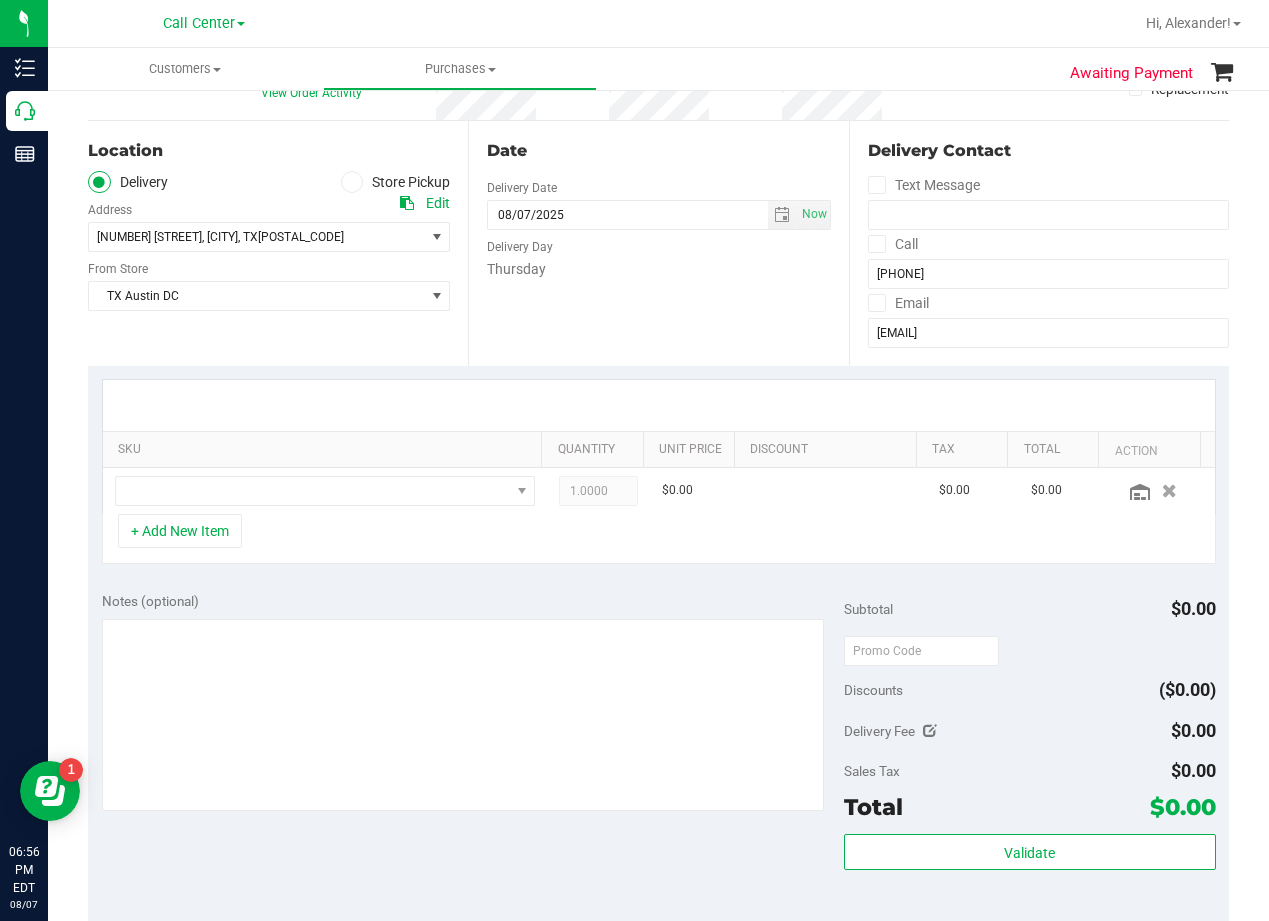 scroll, scrollTop: 200, scrollLeft: 0, axis: vertical 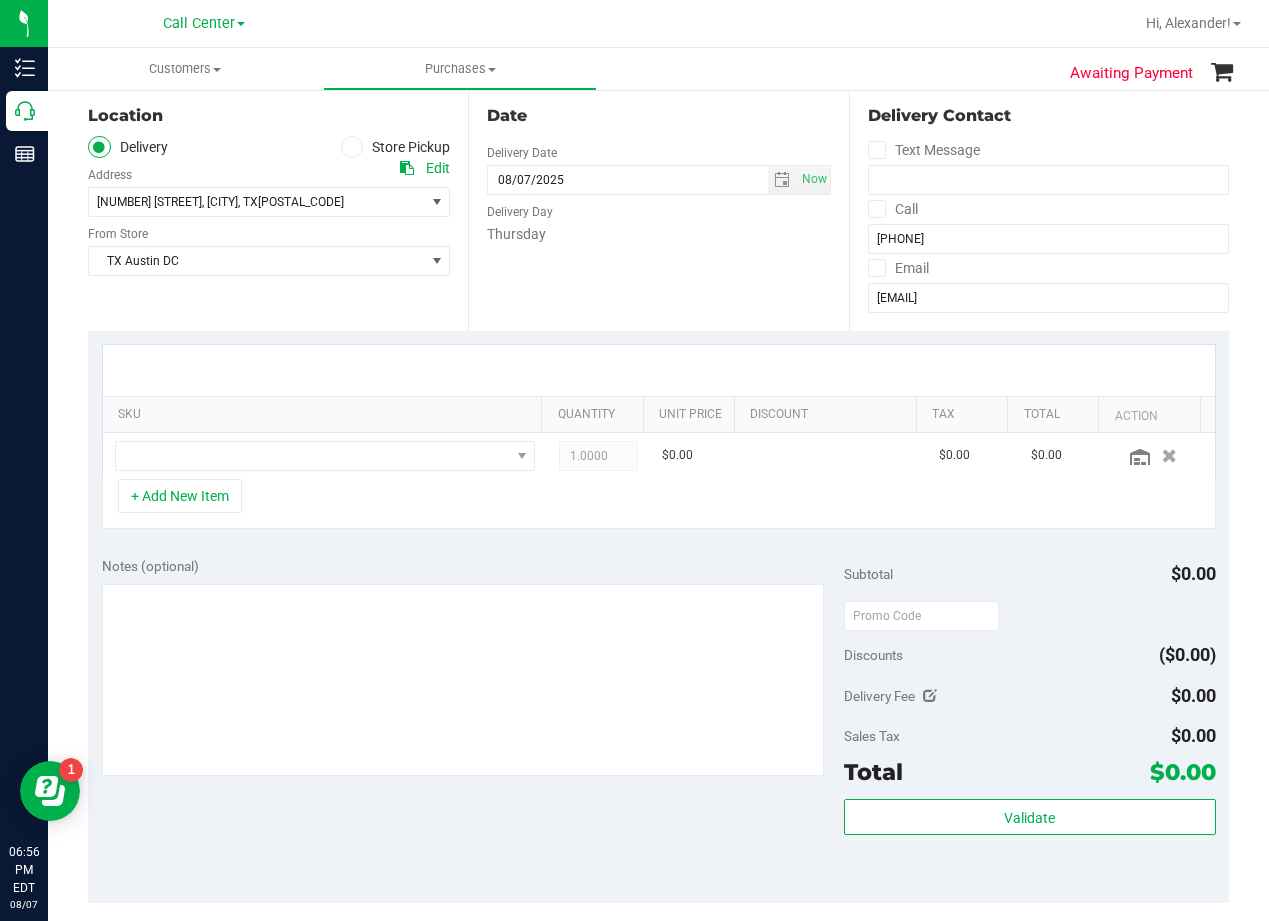 click on "Date
Delivery Date
08/07/2025
Now
08/07/2025 06:53 PM
Now
Delivery Day
Thursday" at bounding box center [658, 208] 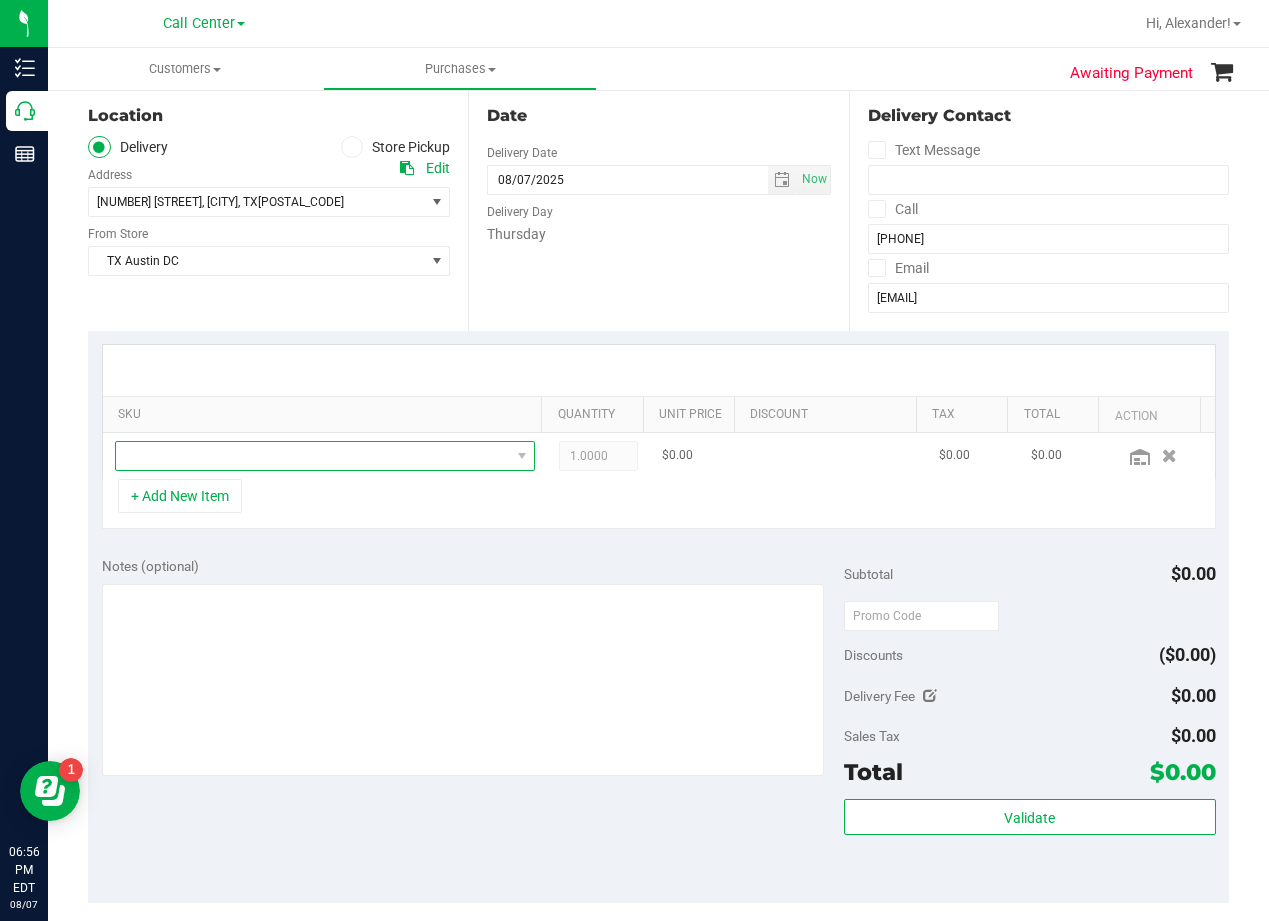 click at bounding box center [313, 456] 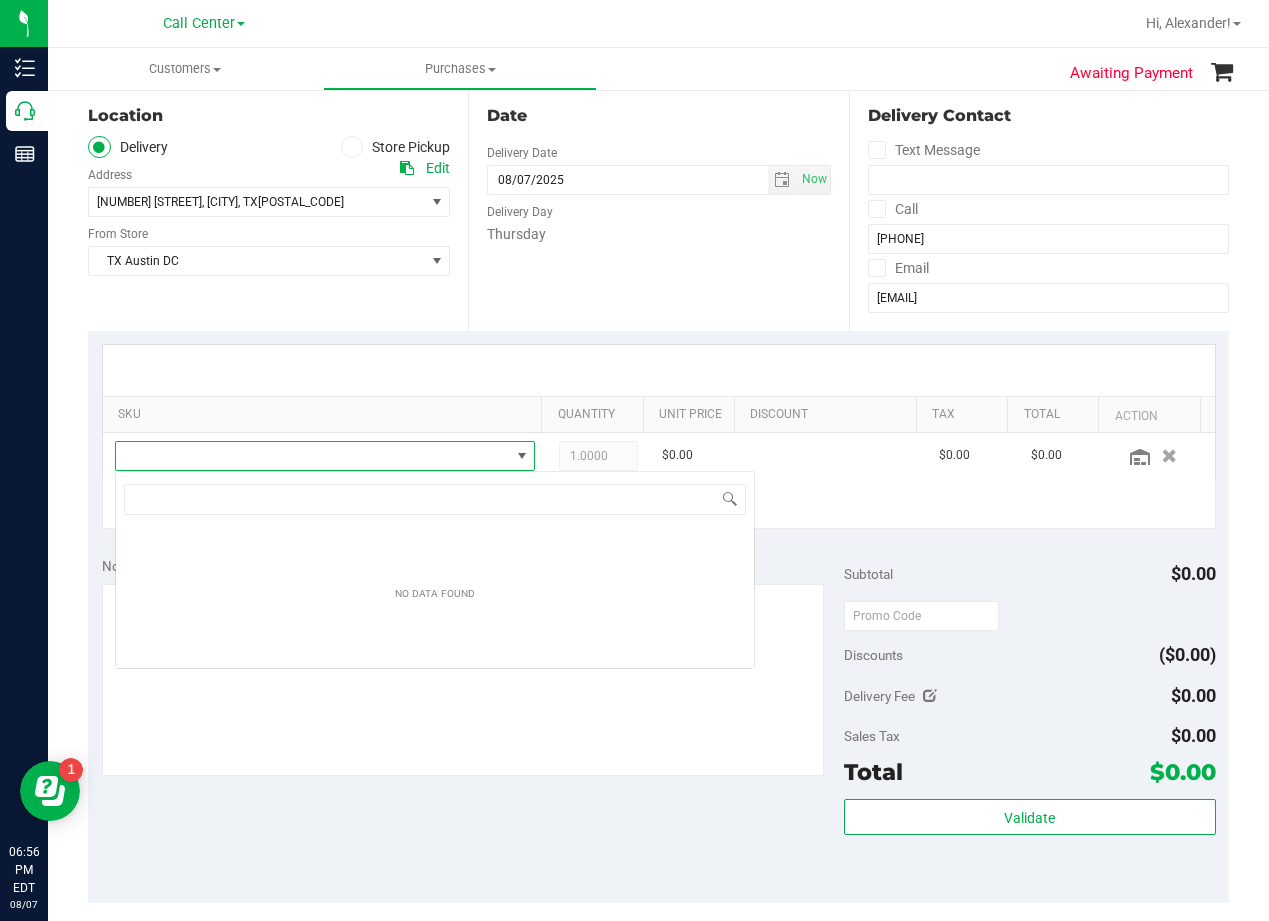 scroll, scrollTop: 99970, scrollLeft: 99592, axis: both 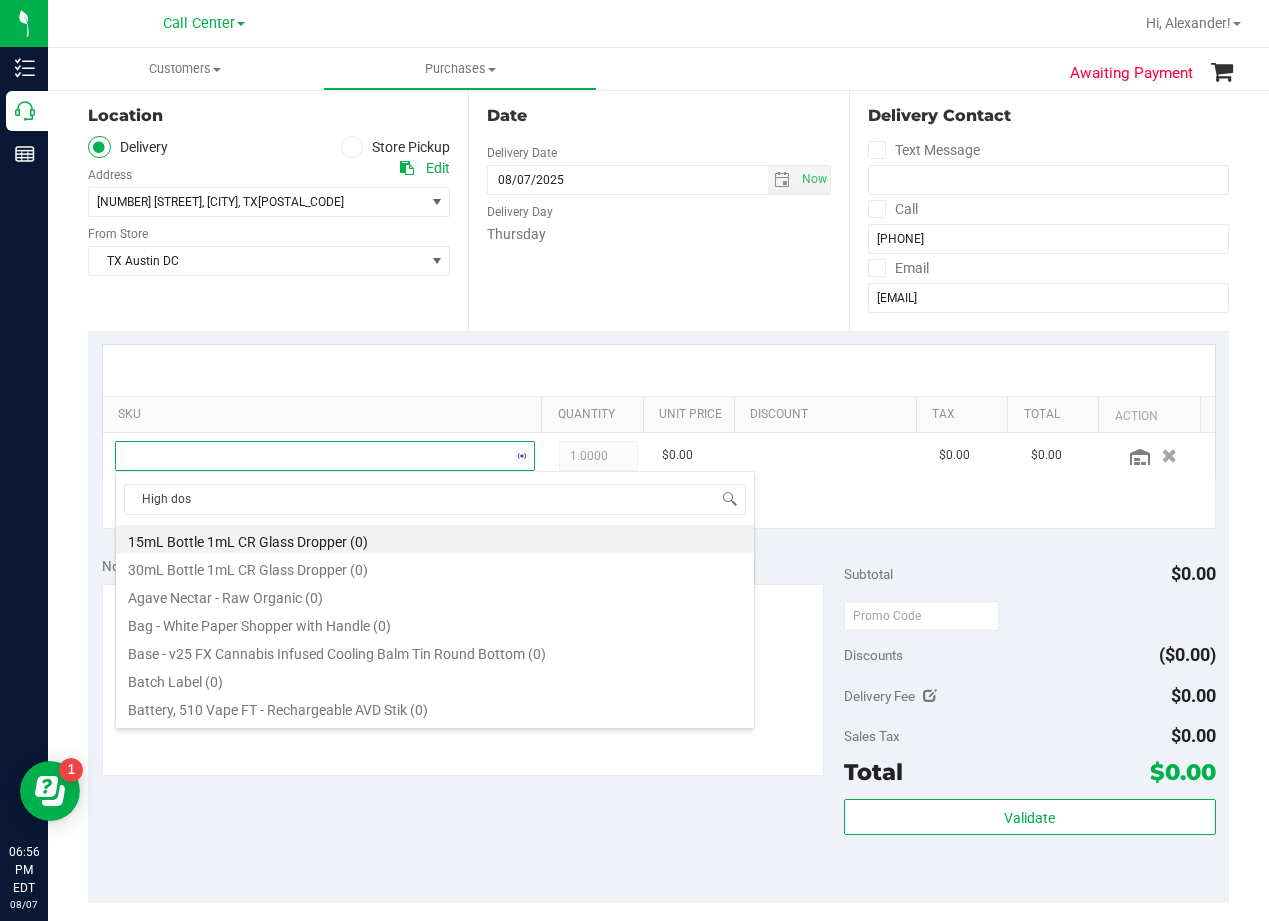 type on "High dose" 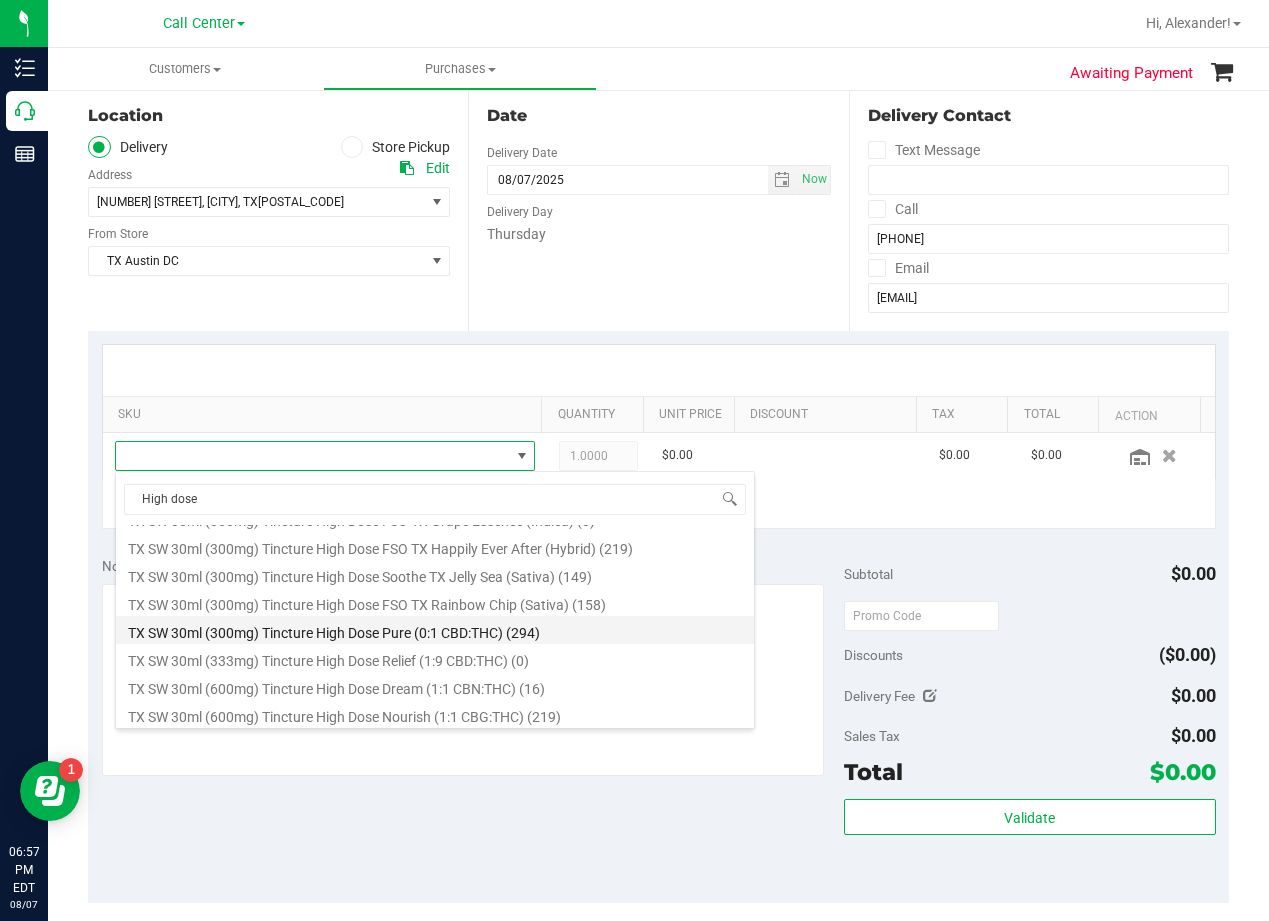 scroll, scrollTop: 416, scrollLeft: 0, axis: vertical 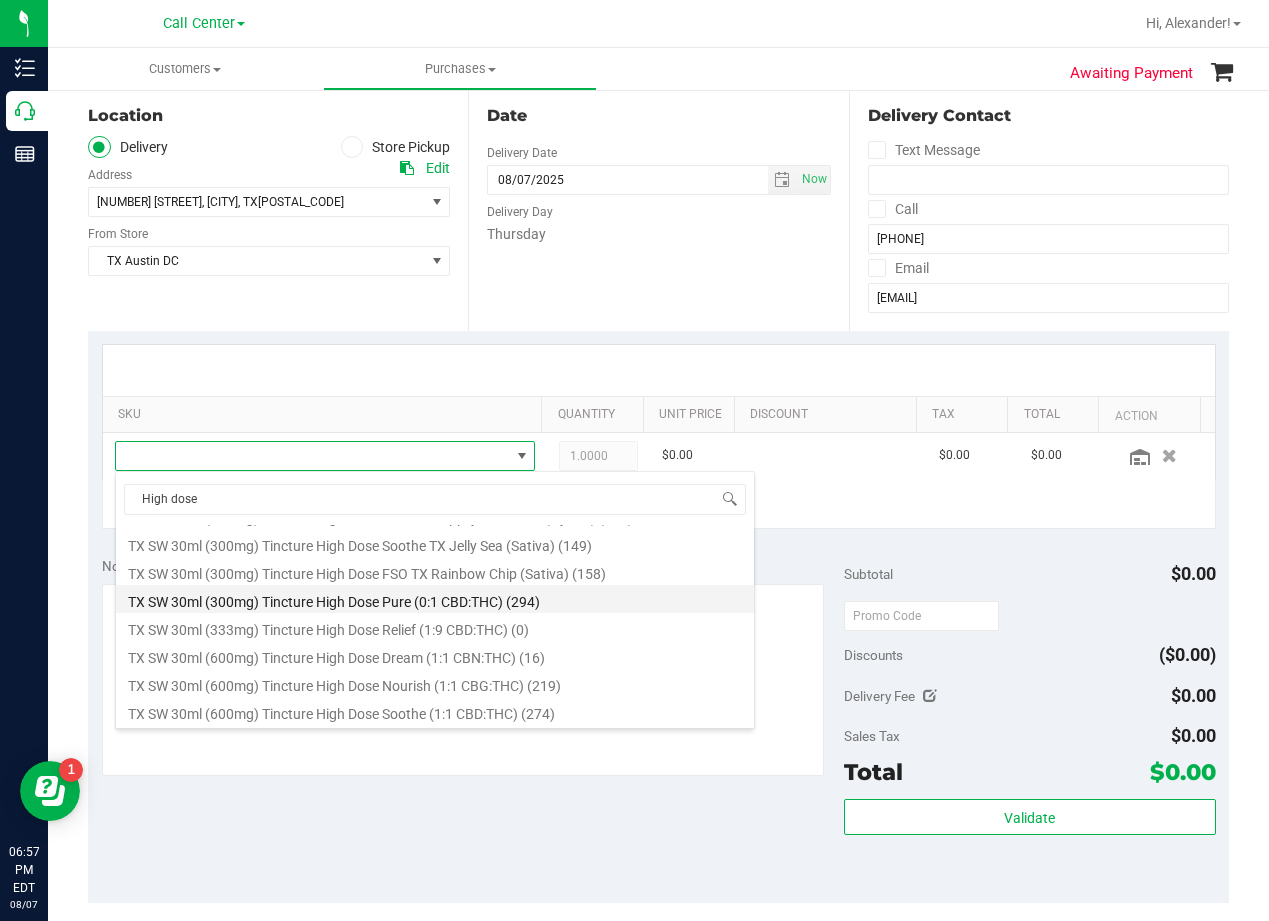 click on "TX SW 30ml (300mg) Tincture High Dose Pure (0:1 CBD:THC) (294)" at bounding box center (435, 599) 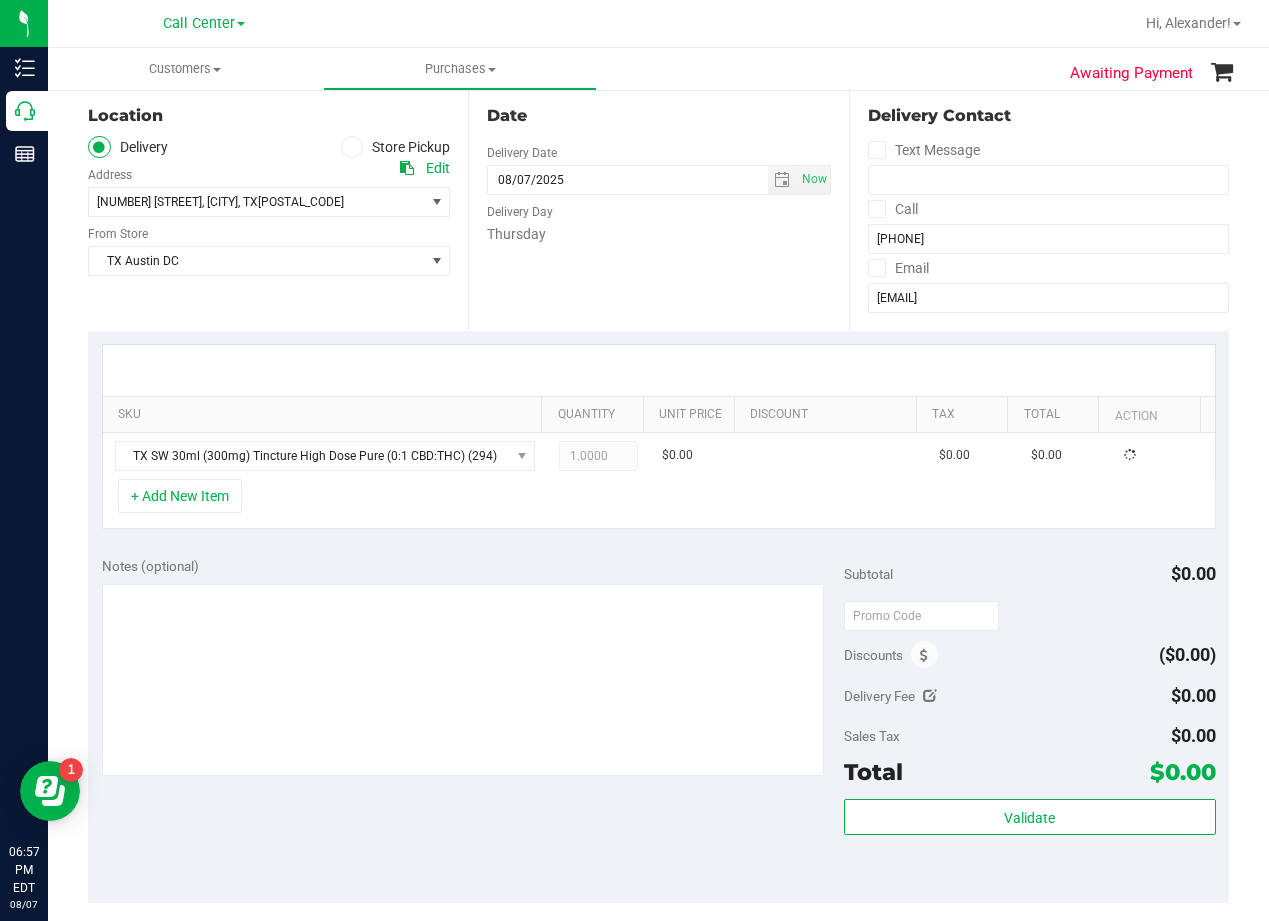 click on "+ Add New Item" at bounding box center [659, 504] 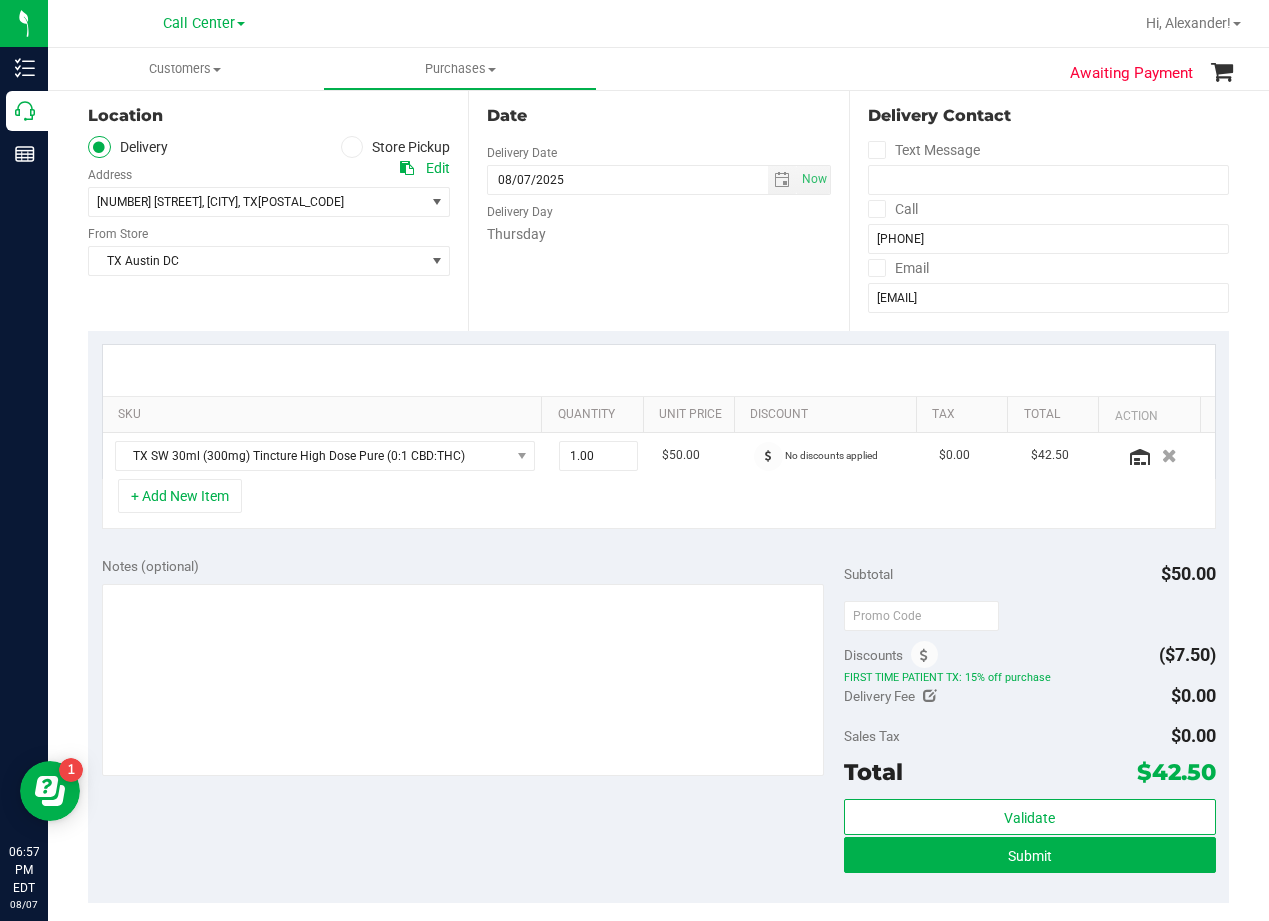 click at bounding box center [659, 370] 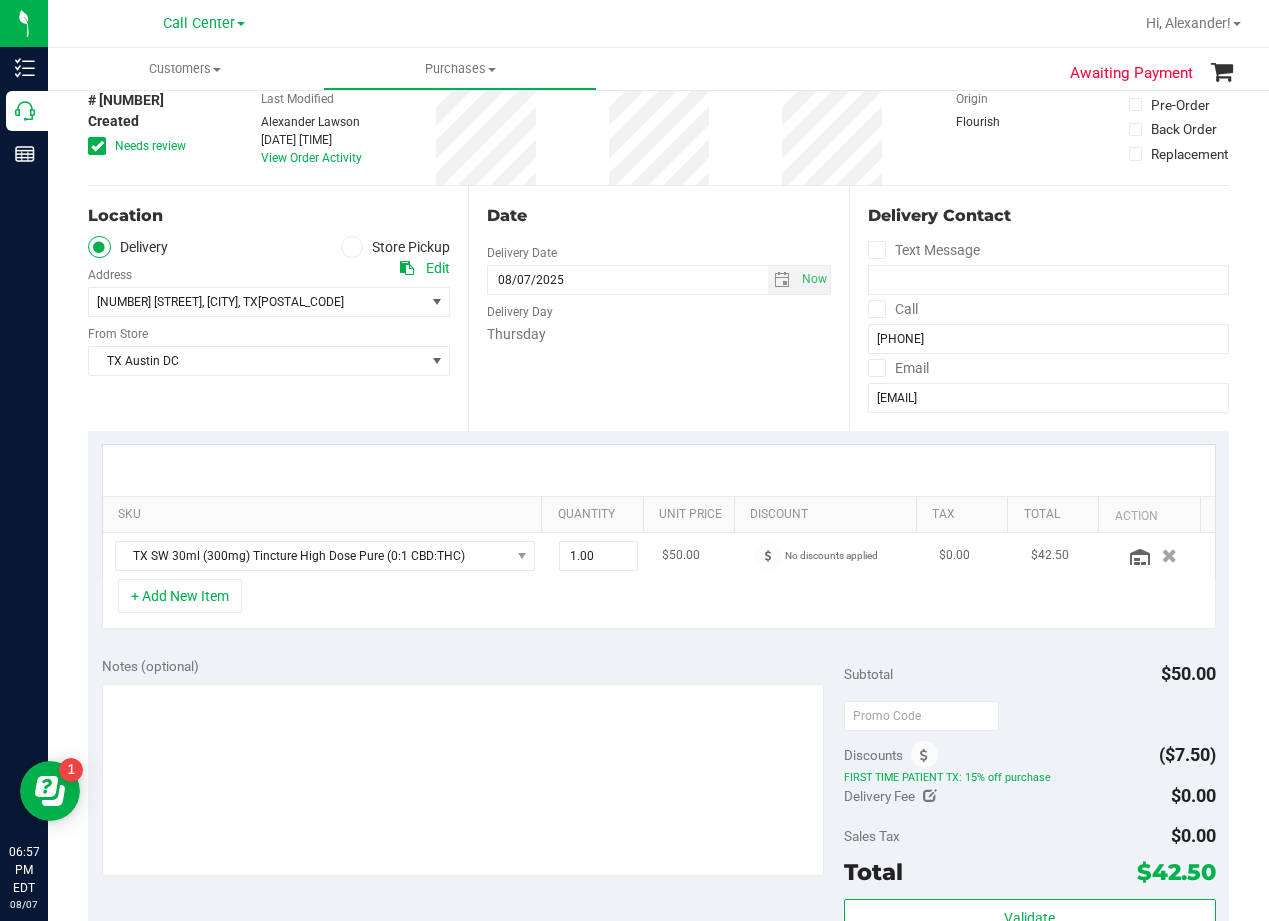 scroll, scrollTop: 200, scrollLeft: 0, axis: vertical 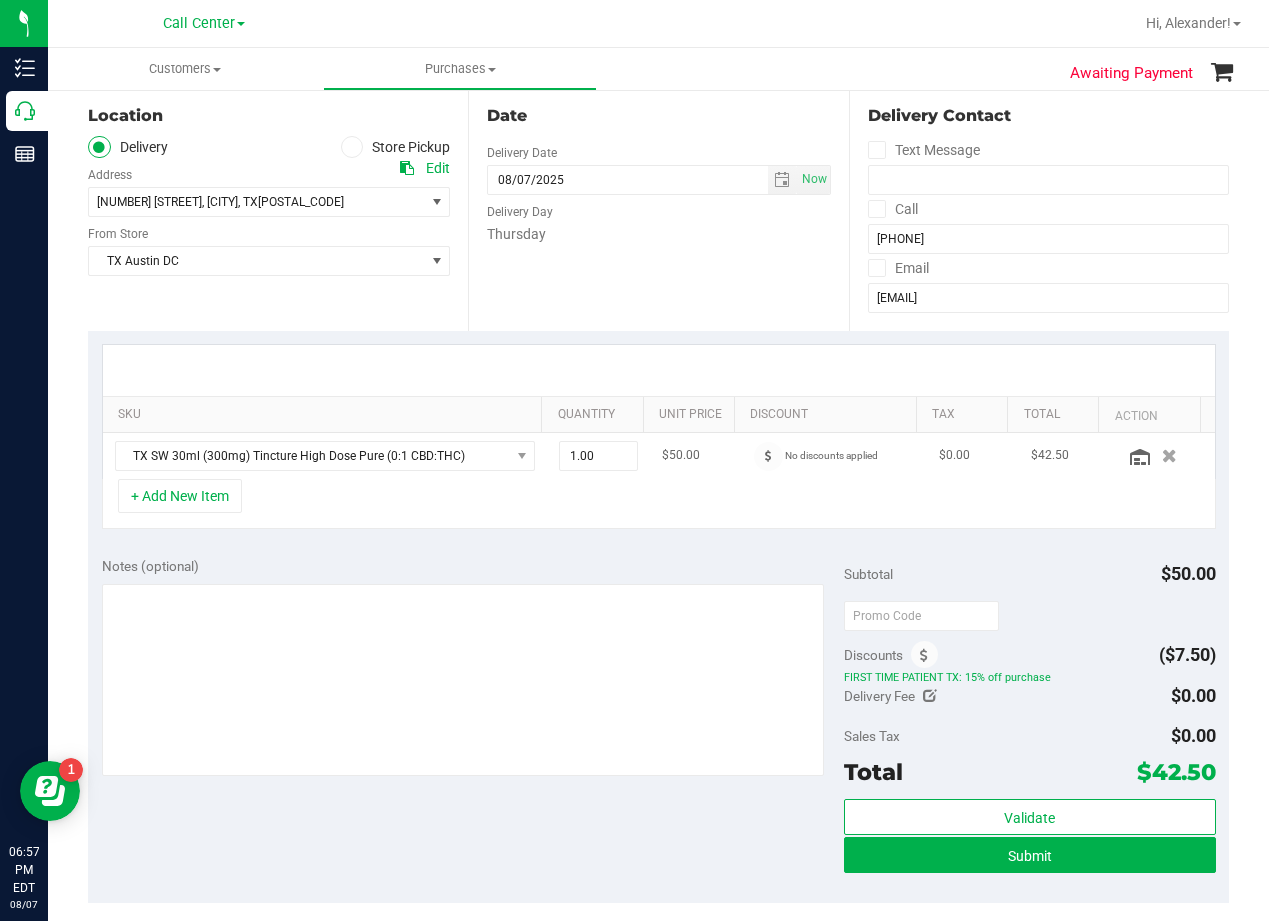 click at bounding box center [659, 370] 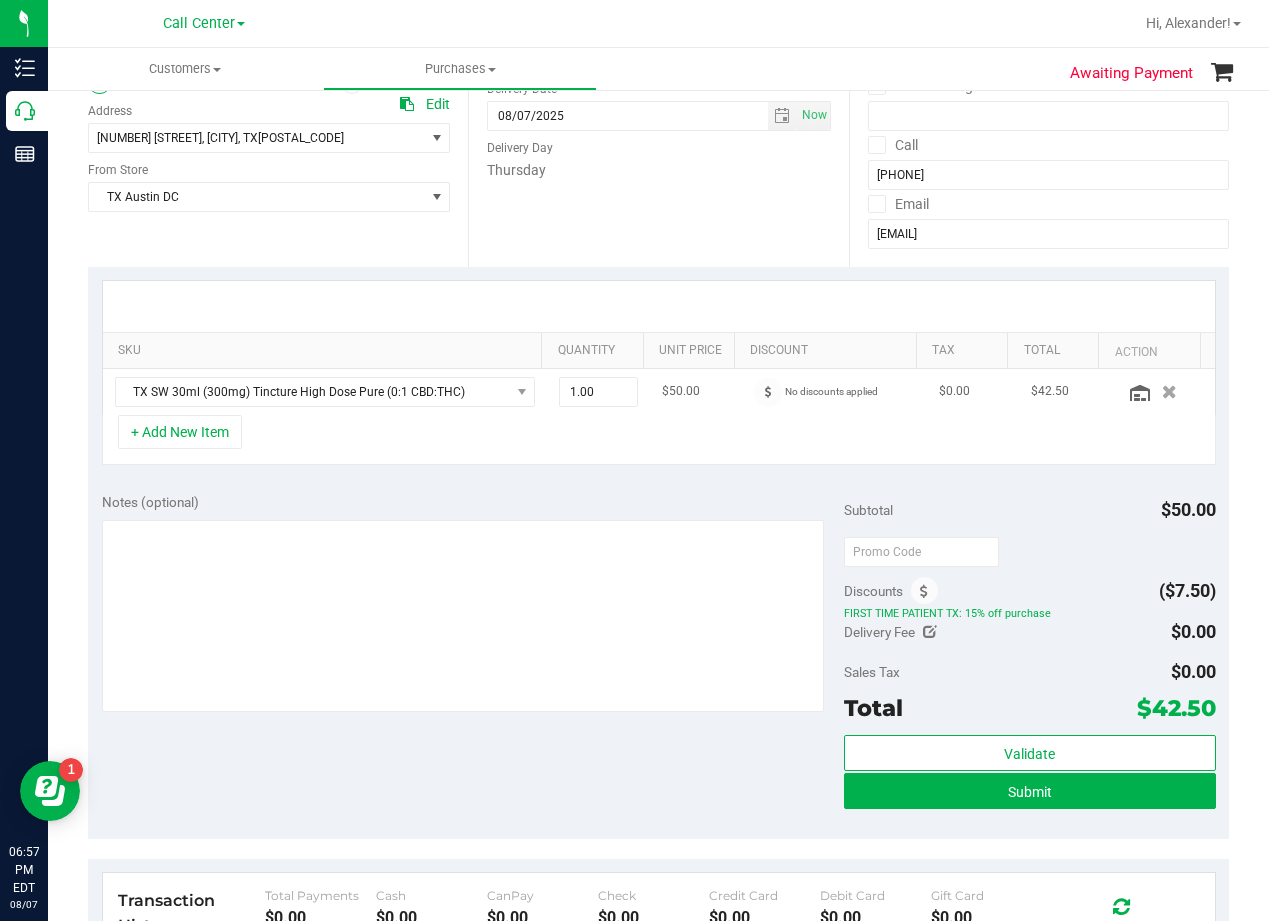 scroll, scrollTop: 300, scrollLeft: 0, axis: vertical 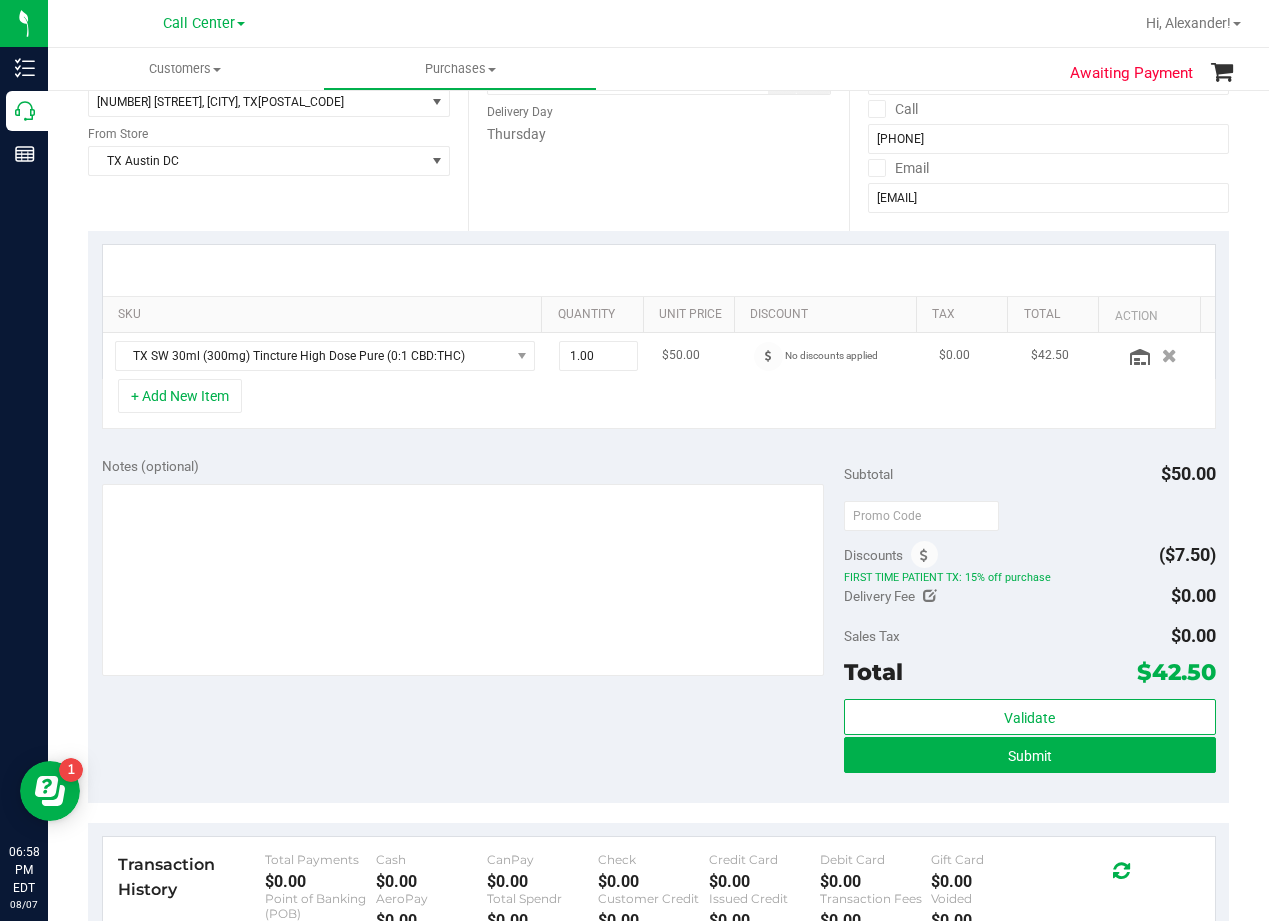 click on "$50.00" at bounding box center (696, 356) 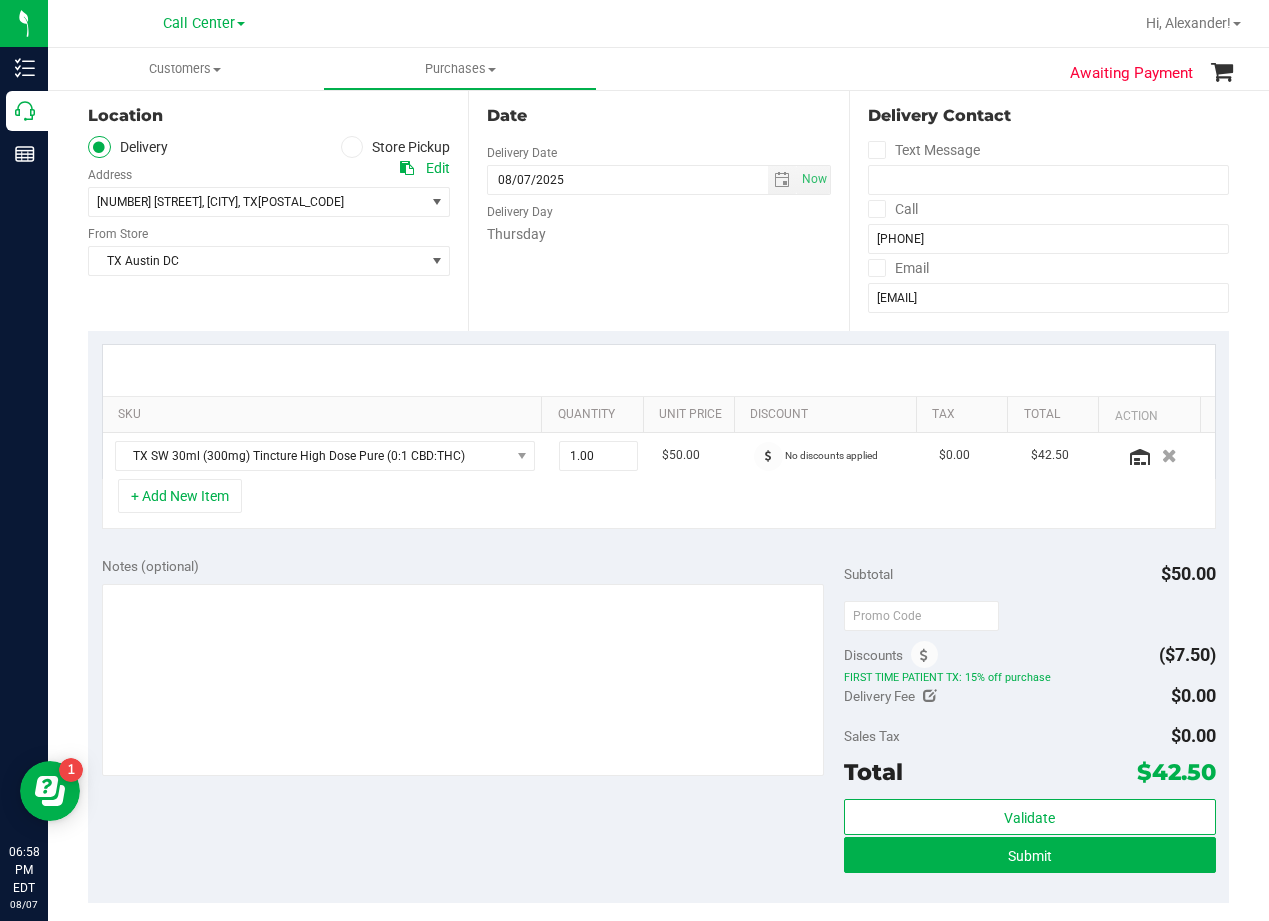 click at bounding box center [659, 370] 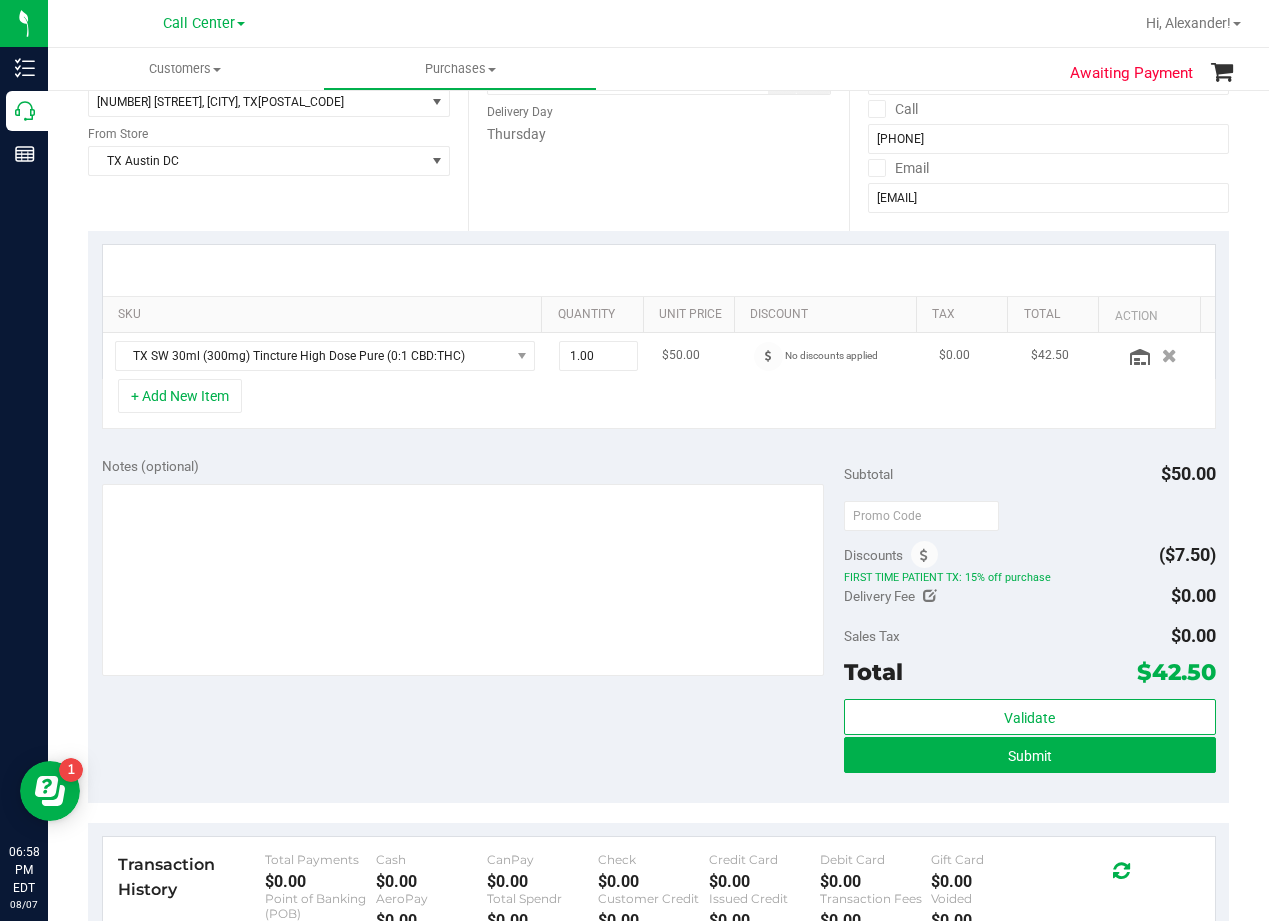 scroll, scrollTop: 200, scrollLeft: 0, axis: vertical 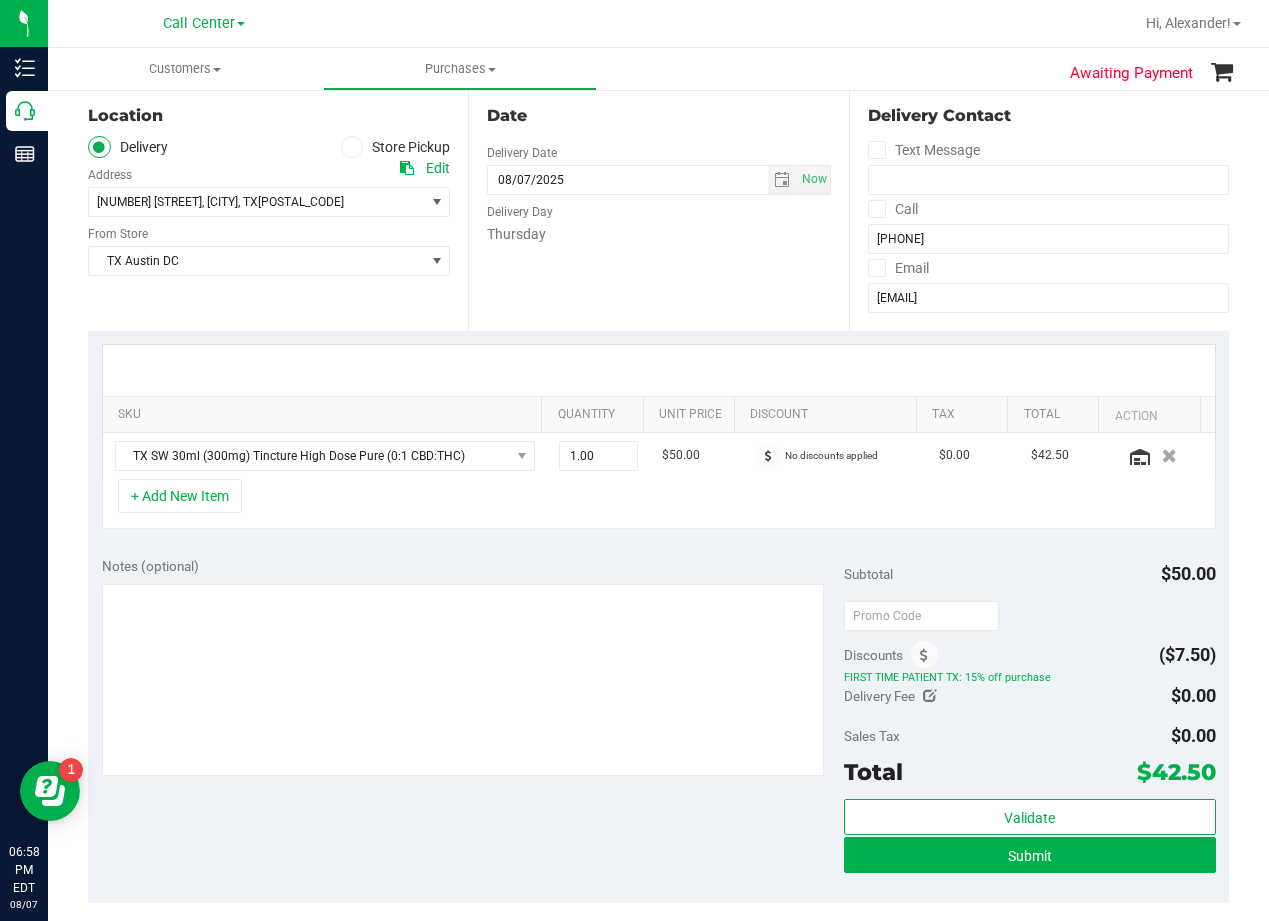 click at bounding box center [659, 370] 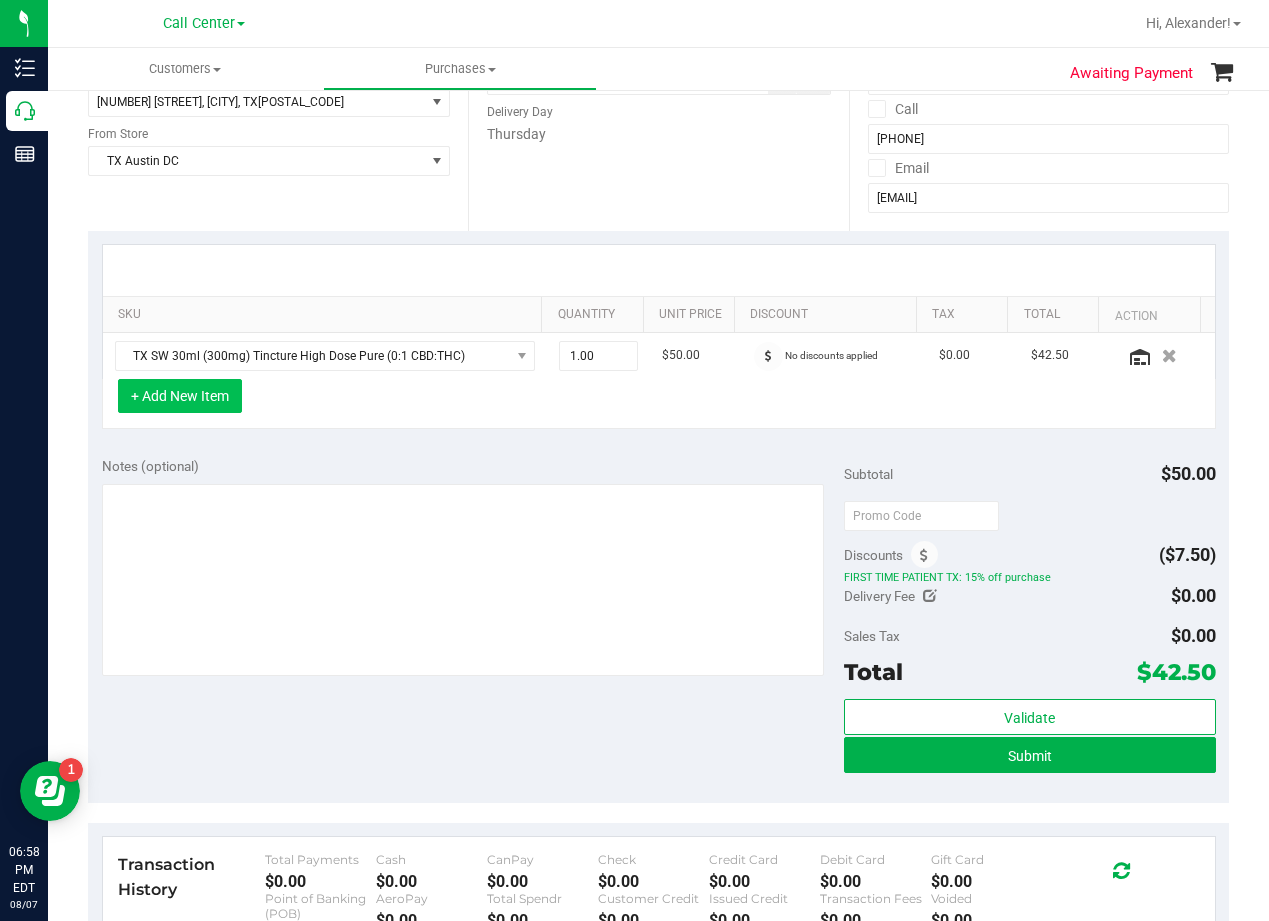 click on "+ Add New Item" at bounding box center (180, 396) 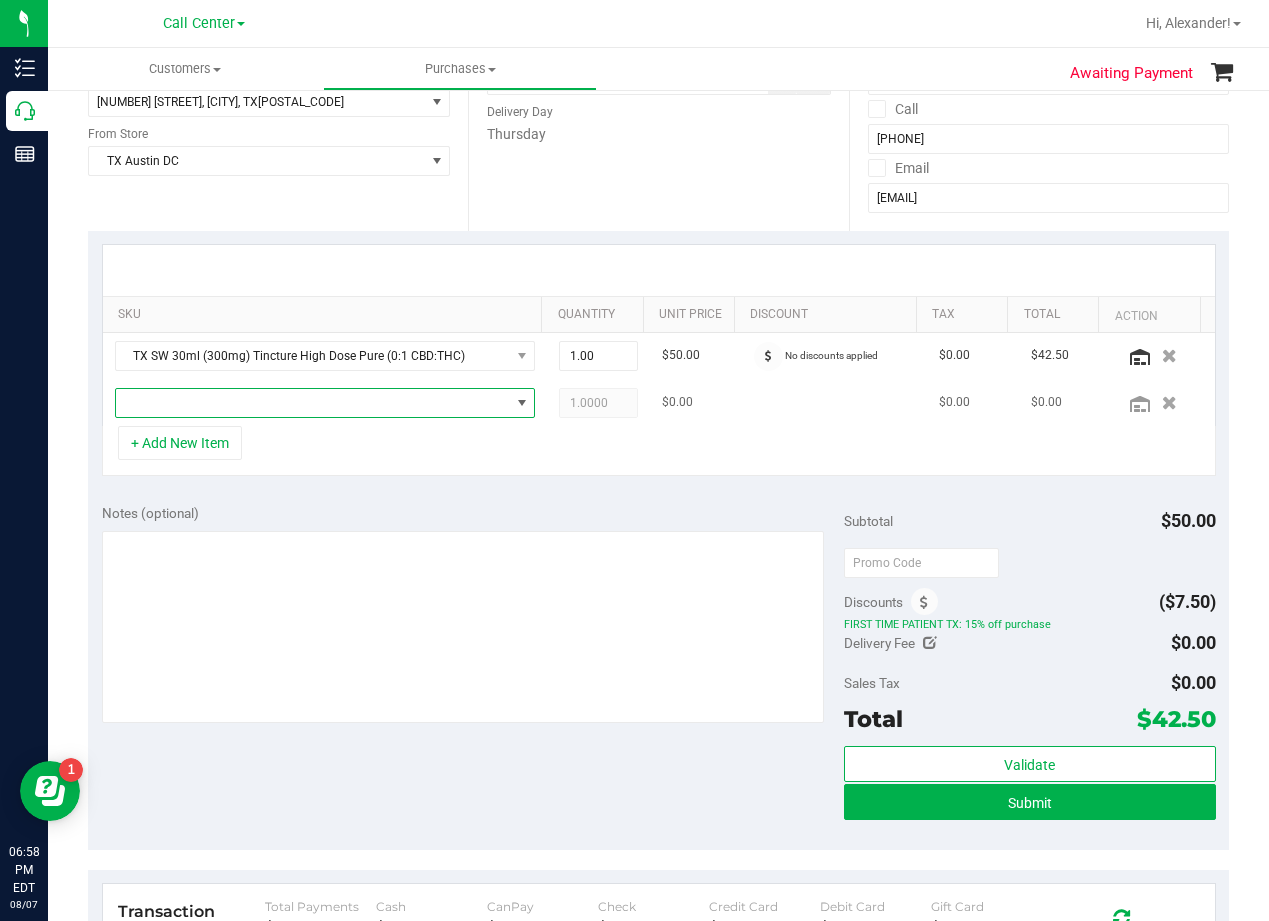 click at bounding box center (313, 403) 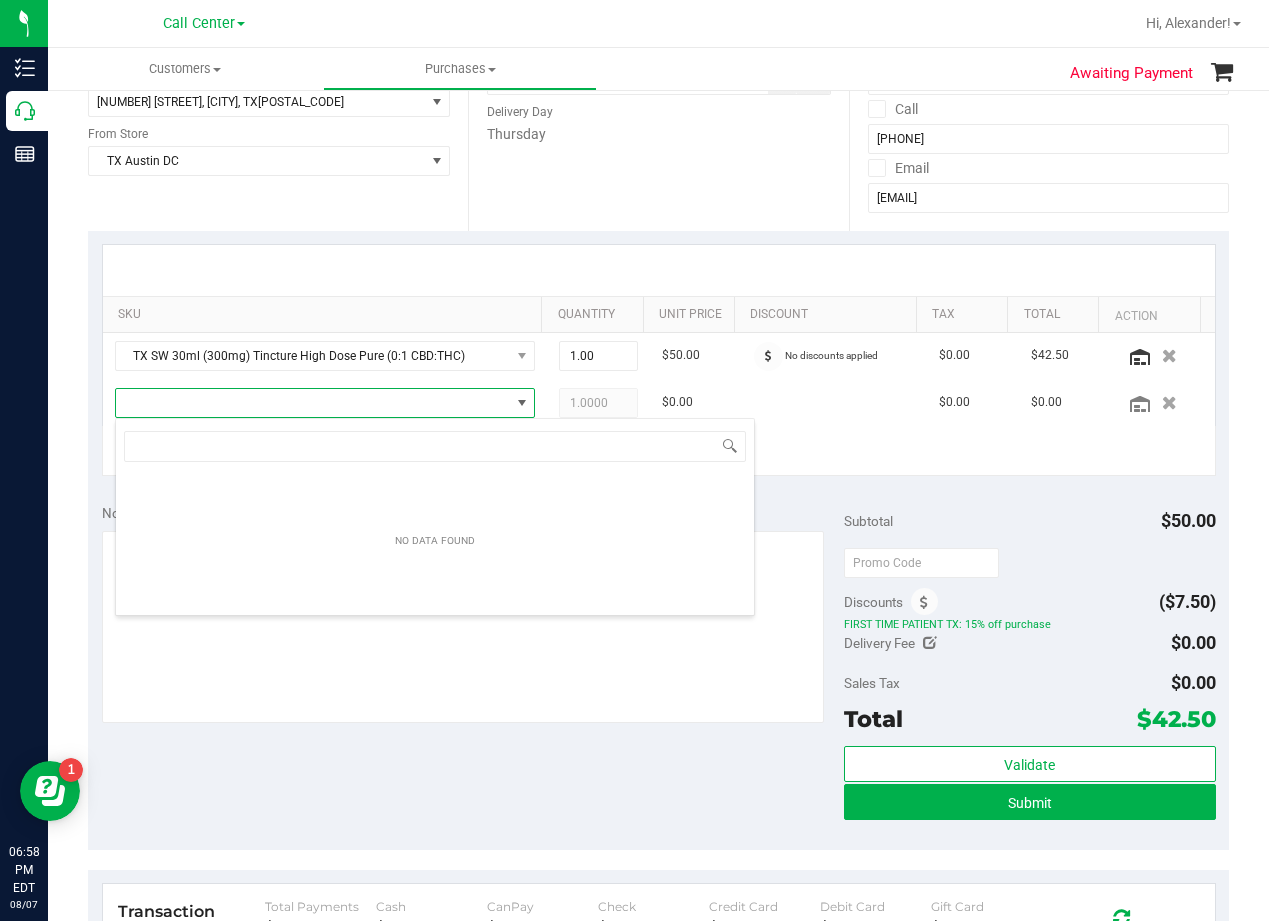 scroll, scrollTop: 99970, scrollLeft: 99592, axis: both 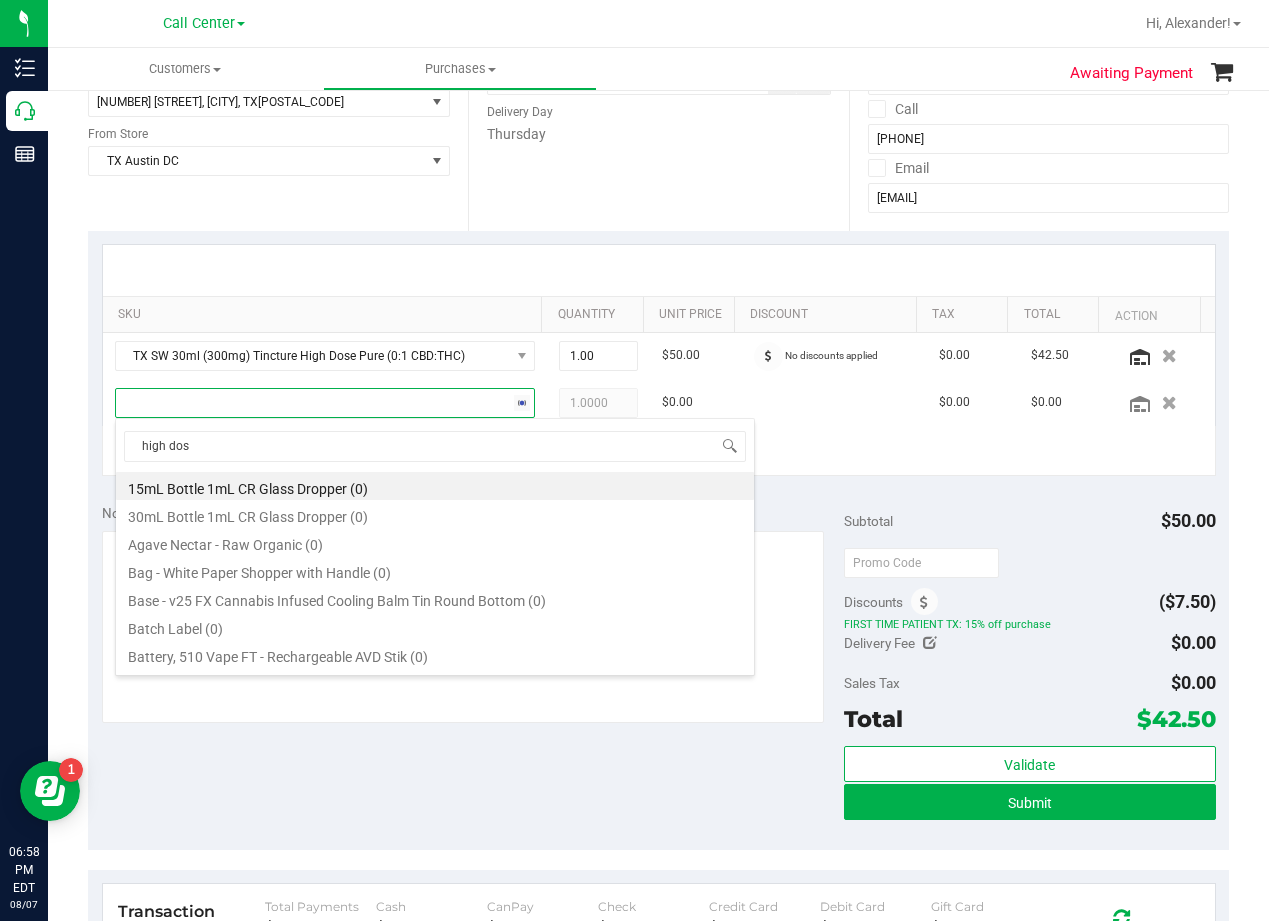 type on "high dose" 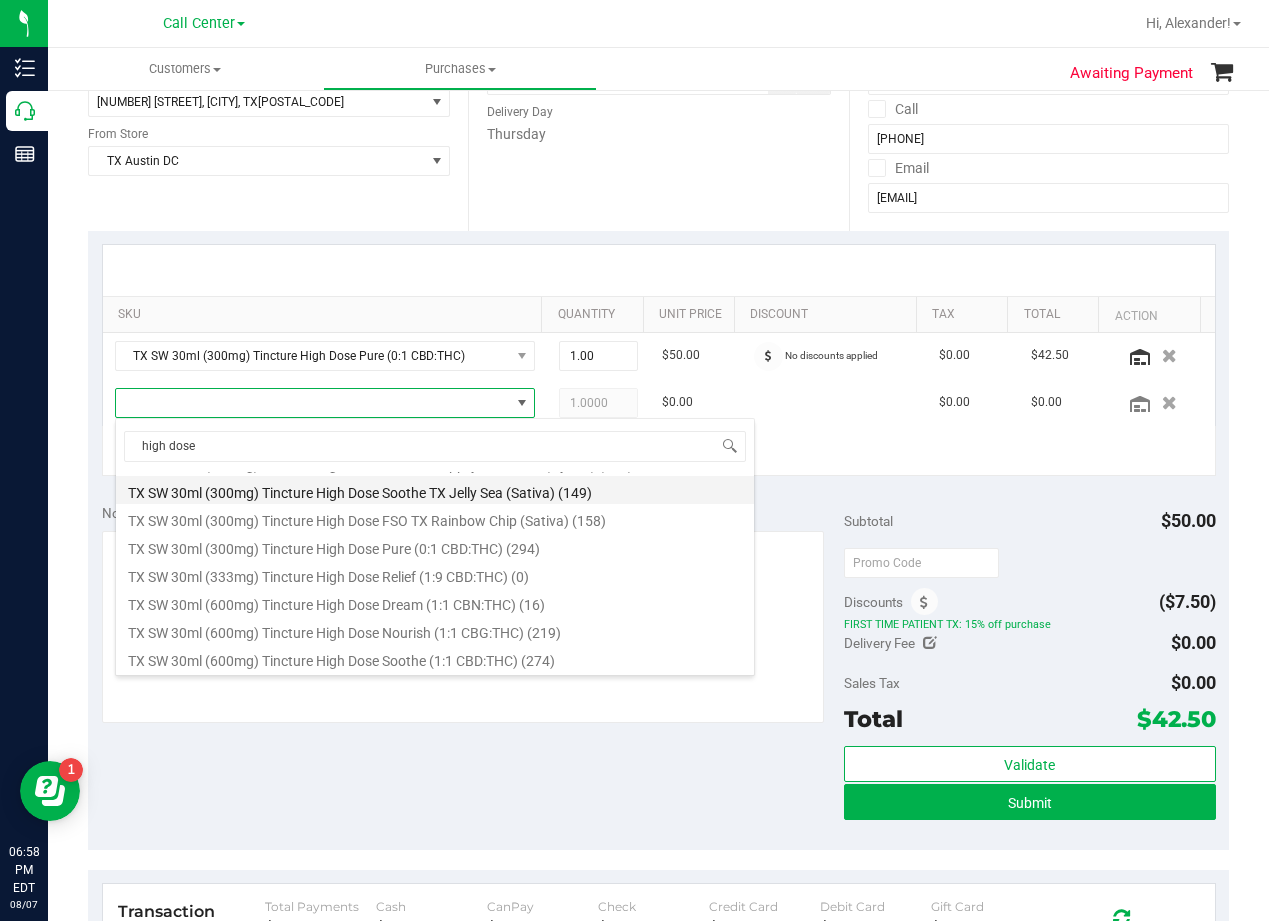 scroll, scrollTop: 316, scrollLeft: 0, axis: vertical 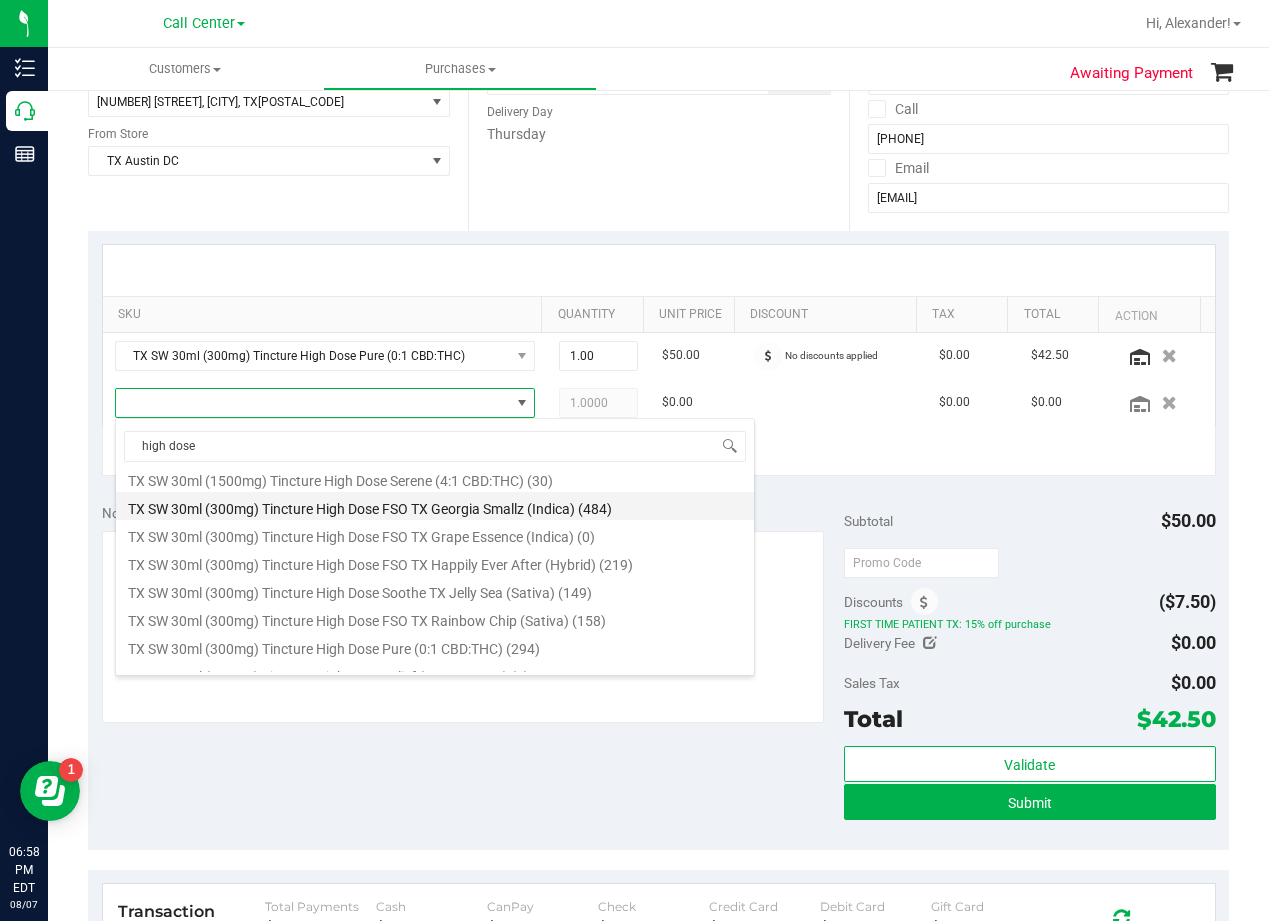 click on "TX SW 30ml (300mg) Tincture High Dose FSO TX Georgia Smallz (Indica) (484)" at bounding box center [435, 506] 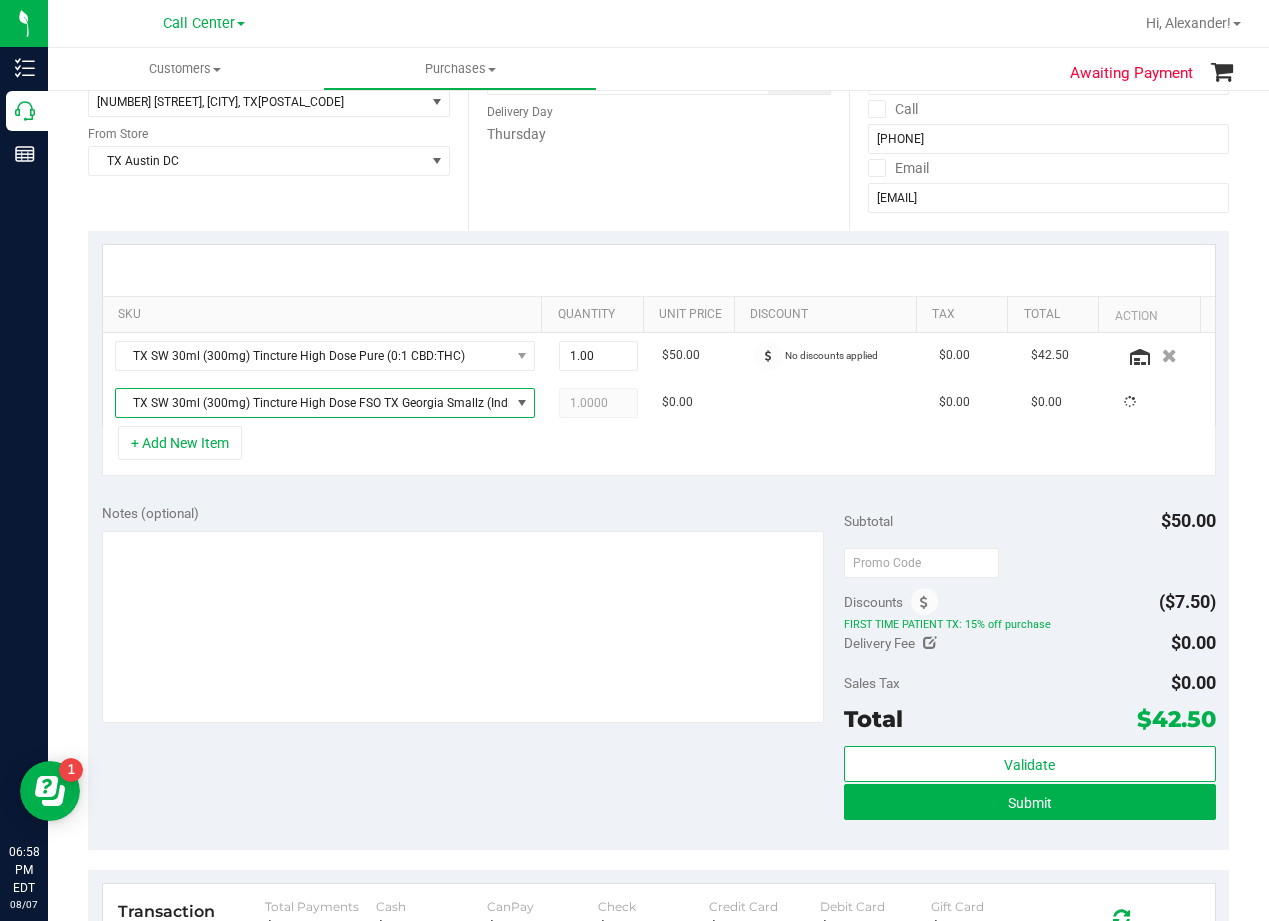 click on "Notes (optional)" at bounding box center [473, 513] 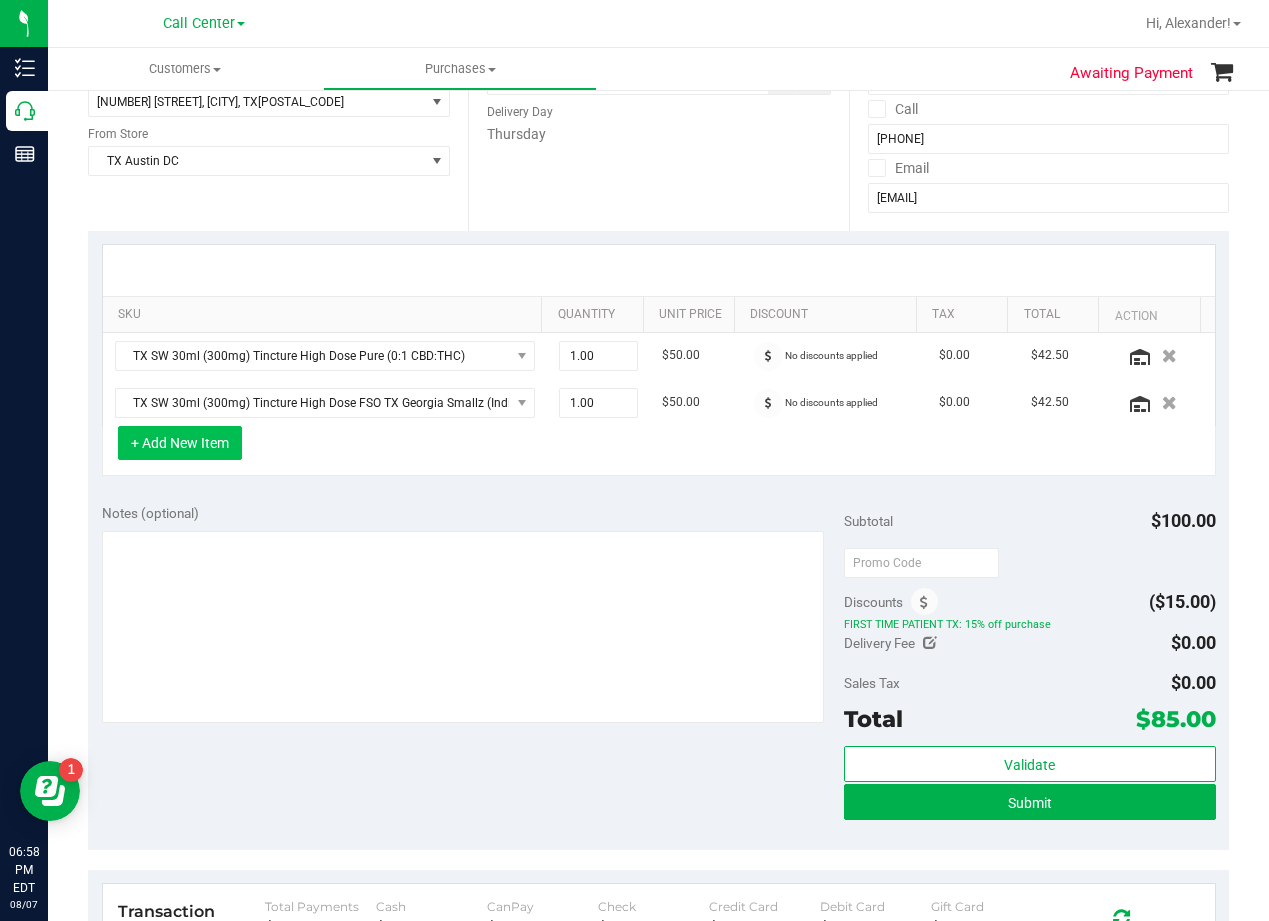 click on "+ Add New Item" at bounding box center [180, 443] 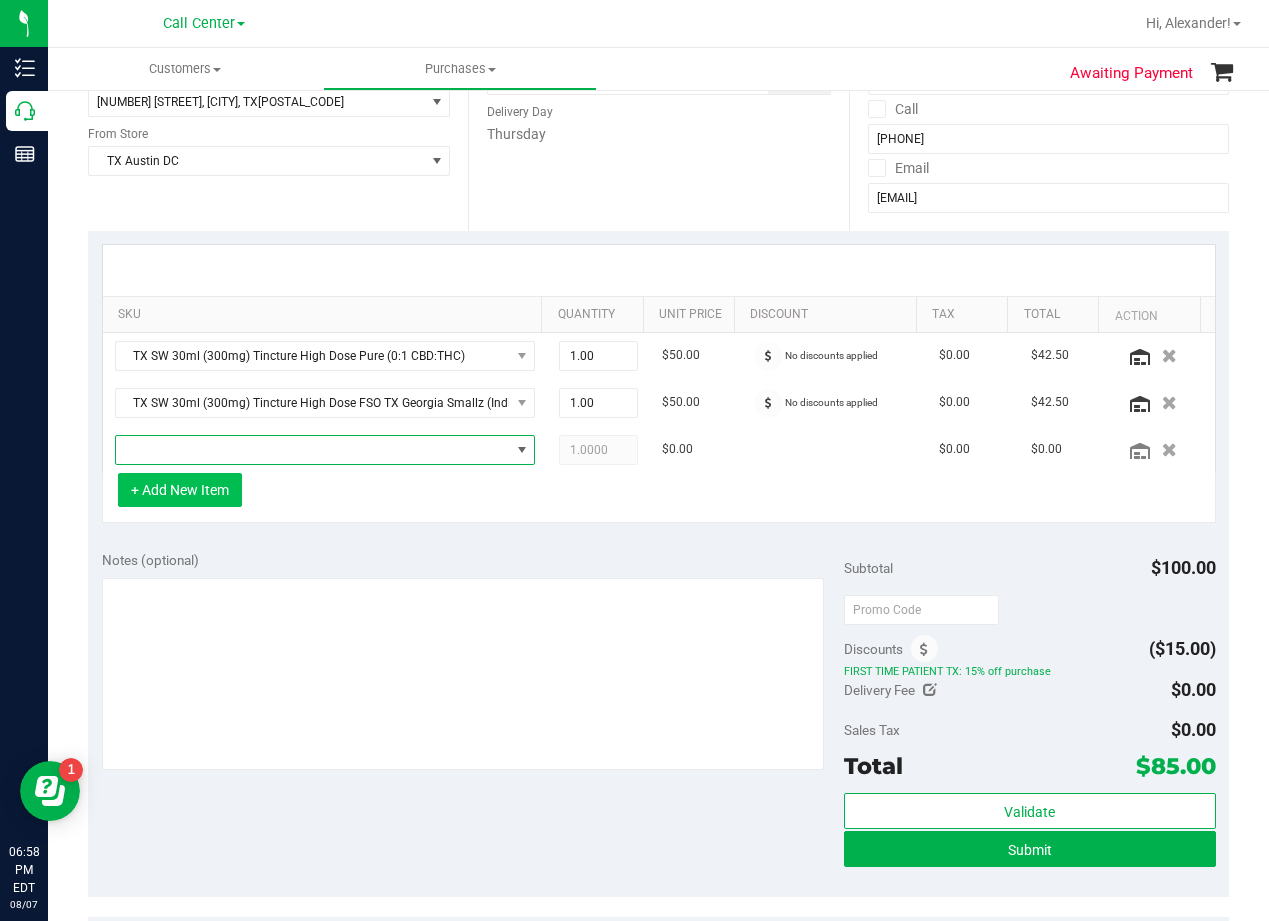 click at bounding box center [313, 450] 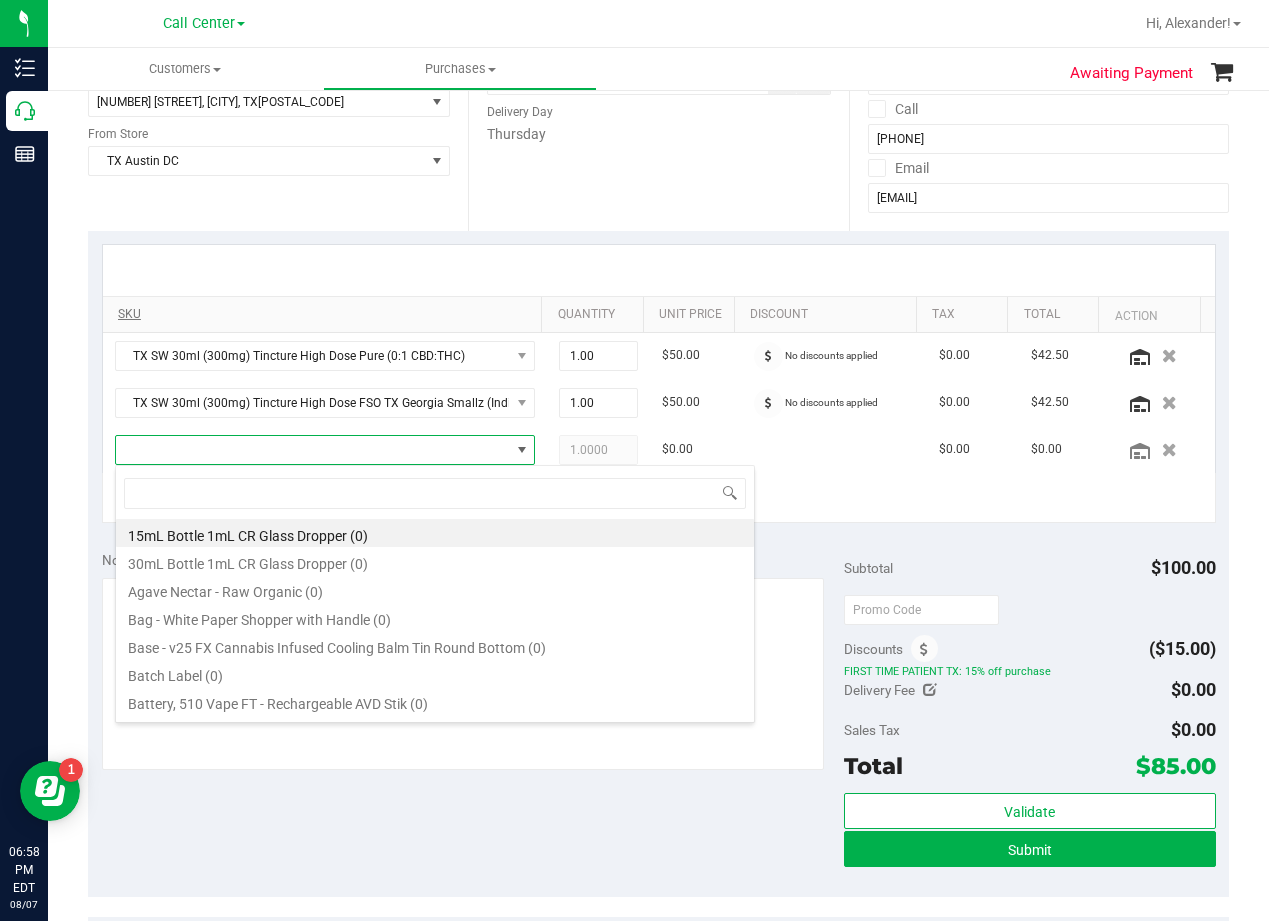 scroll, scrollTop: 99970, scrollLeft: 99592, axis: both 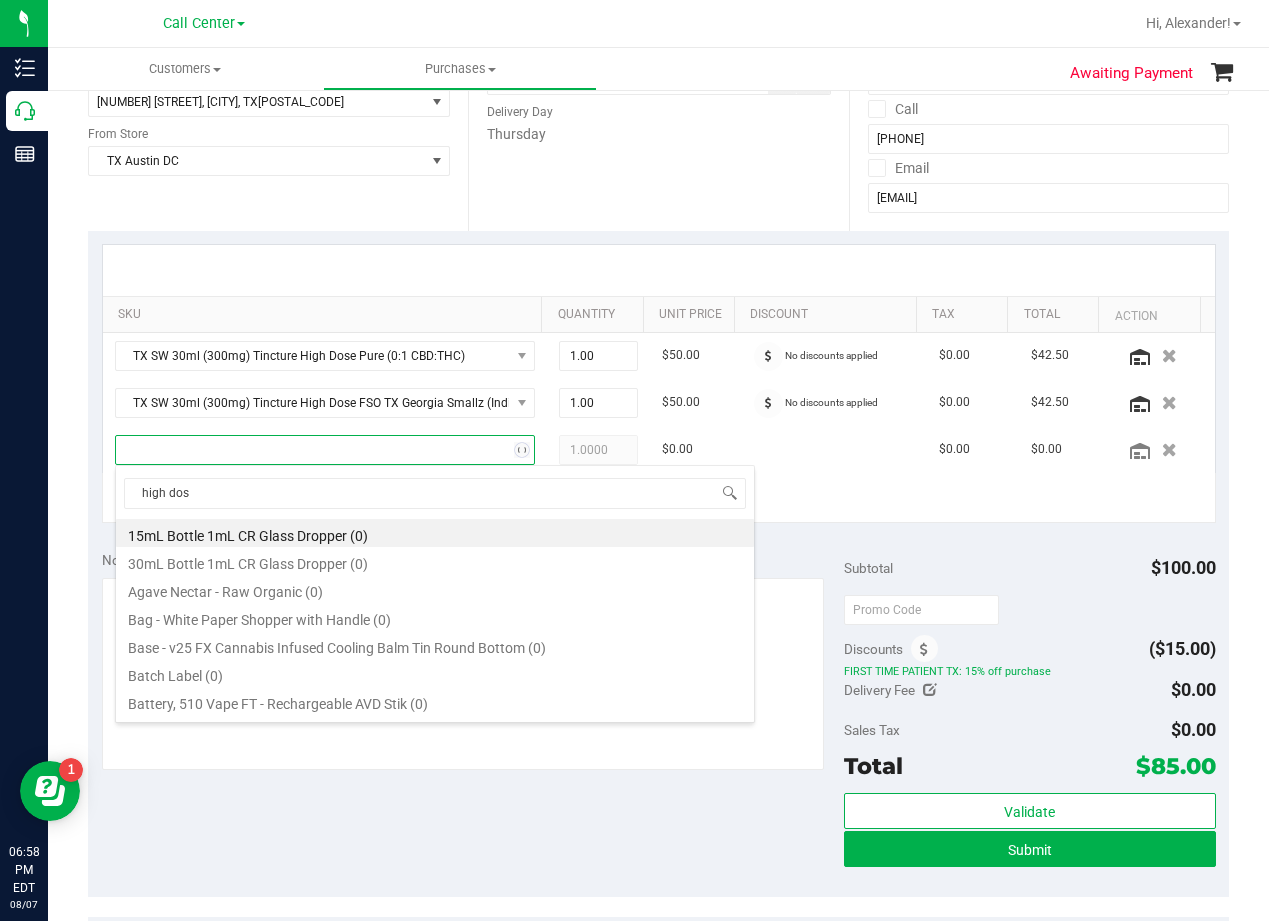 type on "high dose" 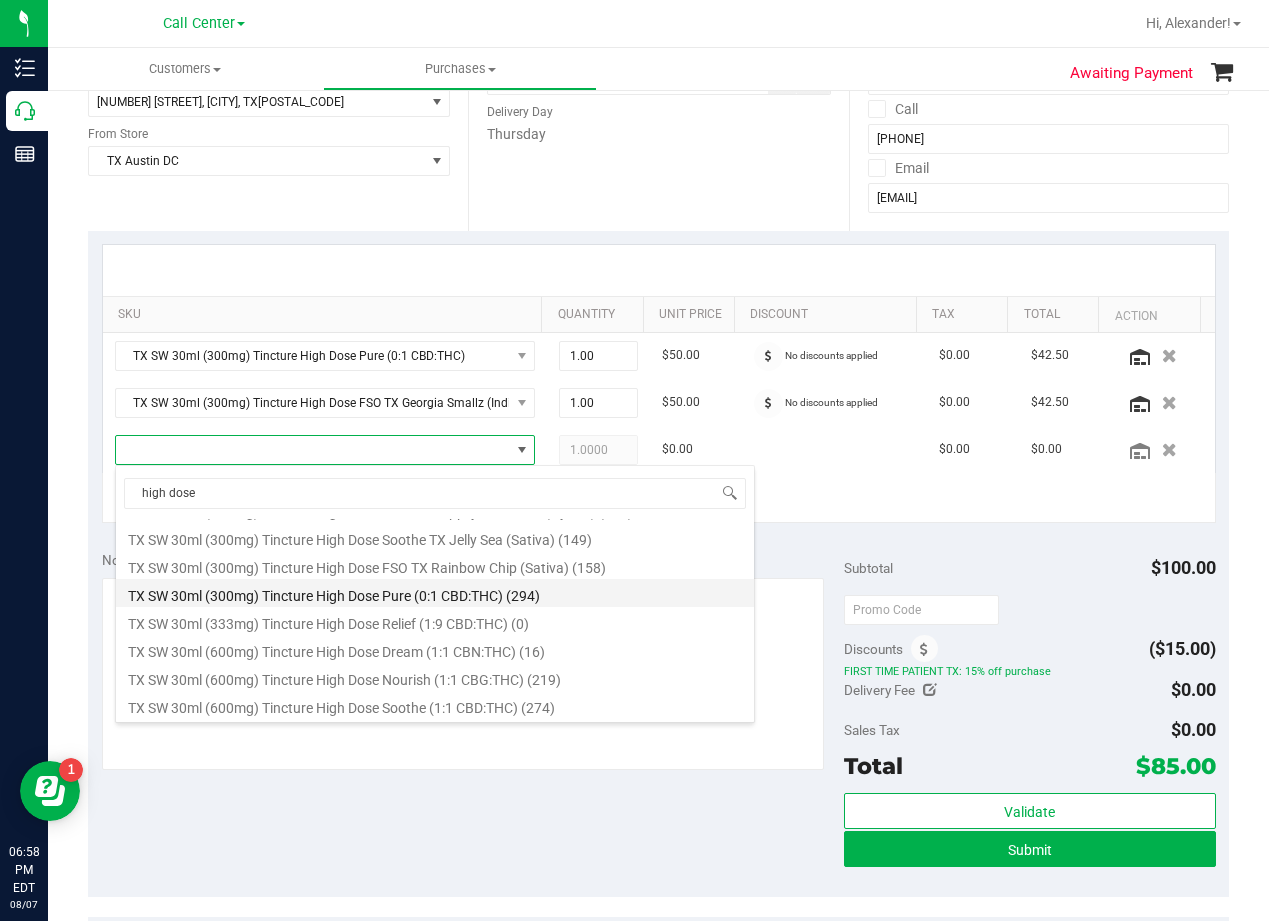 scroll, scrollTop: 316, scrollLeft: 0, axis: vertical 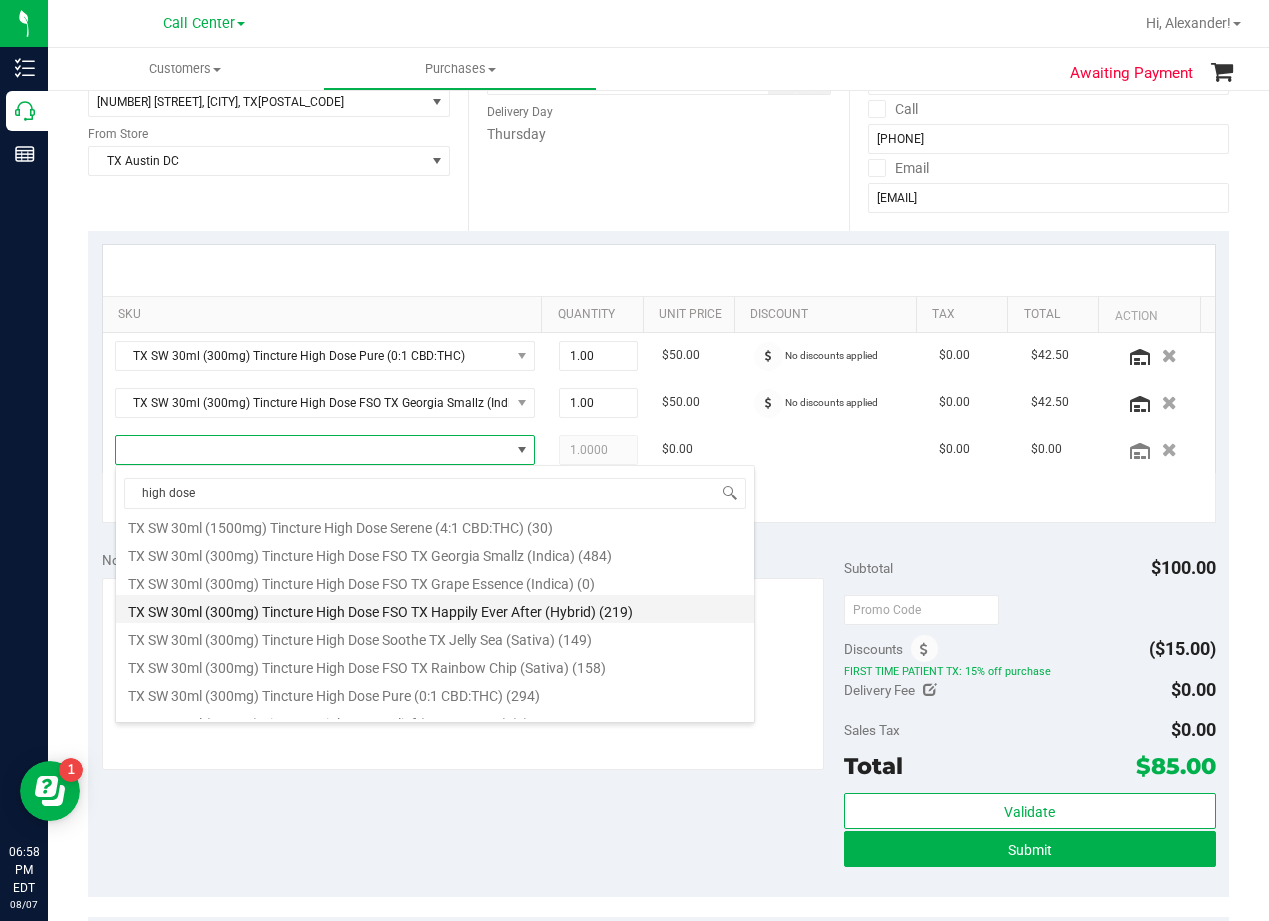click on "TX SW 30ml (300mg) Tincture High Dose FSO TX Happily Ever After (Hybrid) (219)" at bounding box center (435, 609) 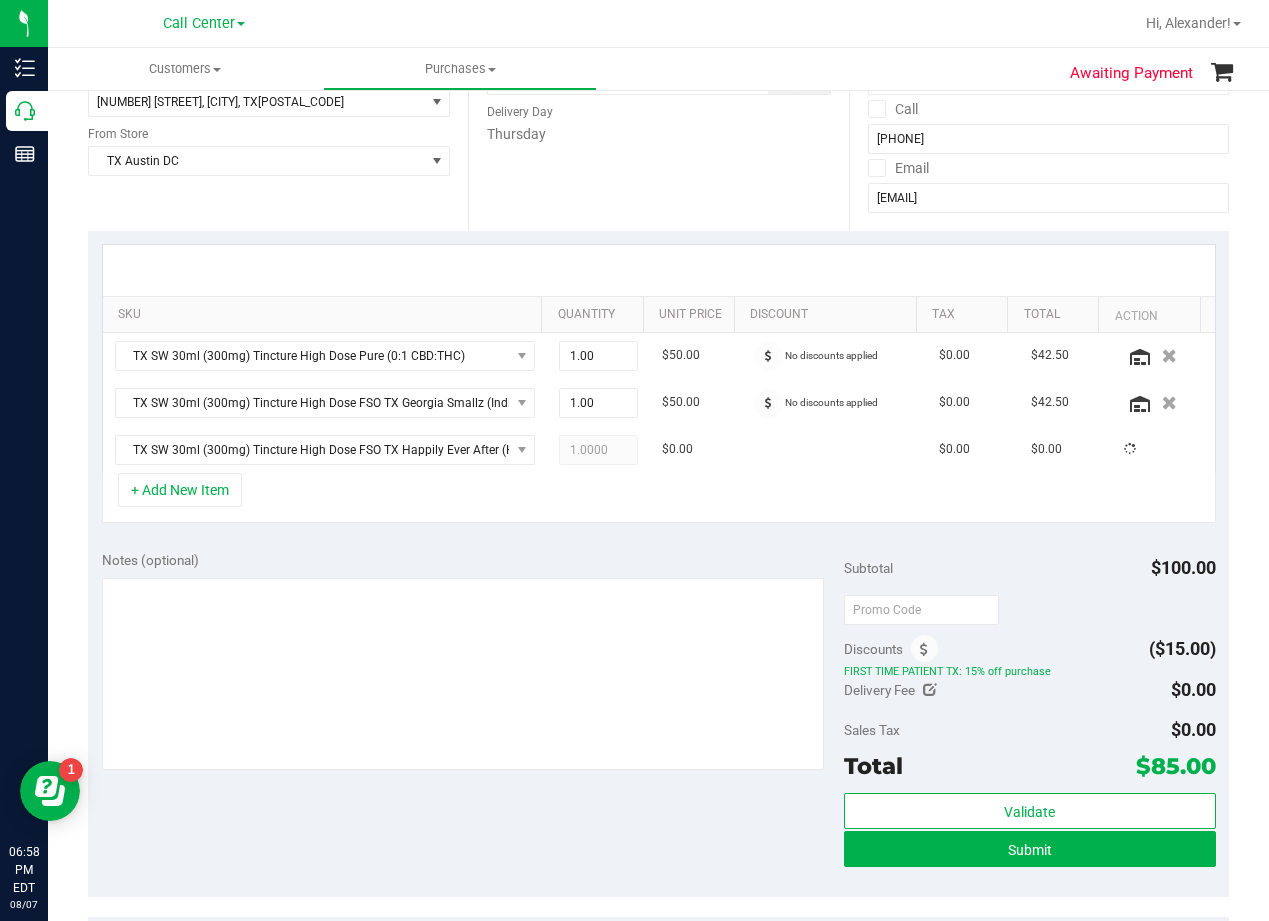 click on "+ Add New Item" at bounding box center [659, 498] 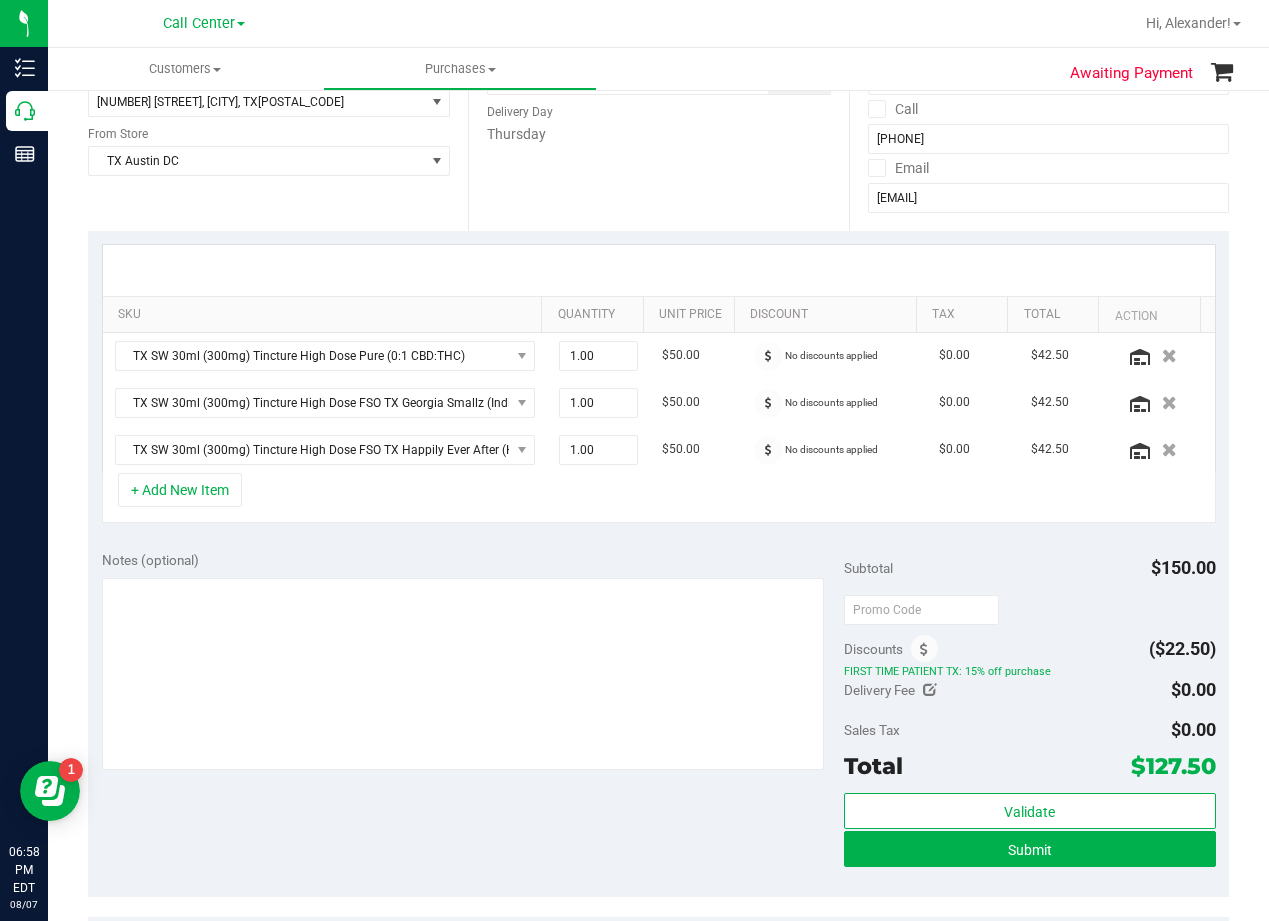 click at bounding box center [659, 270] 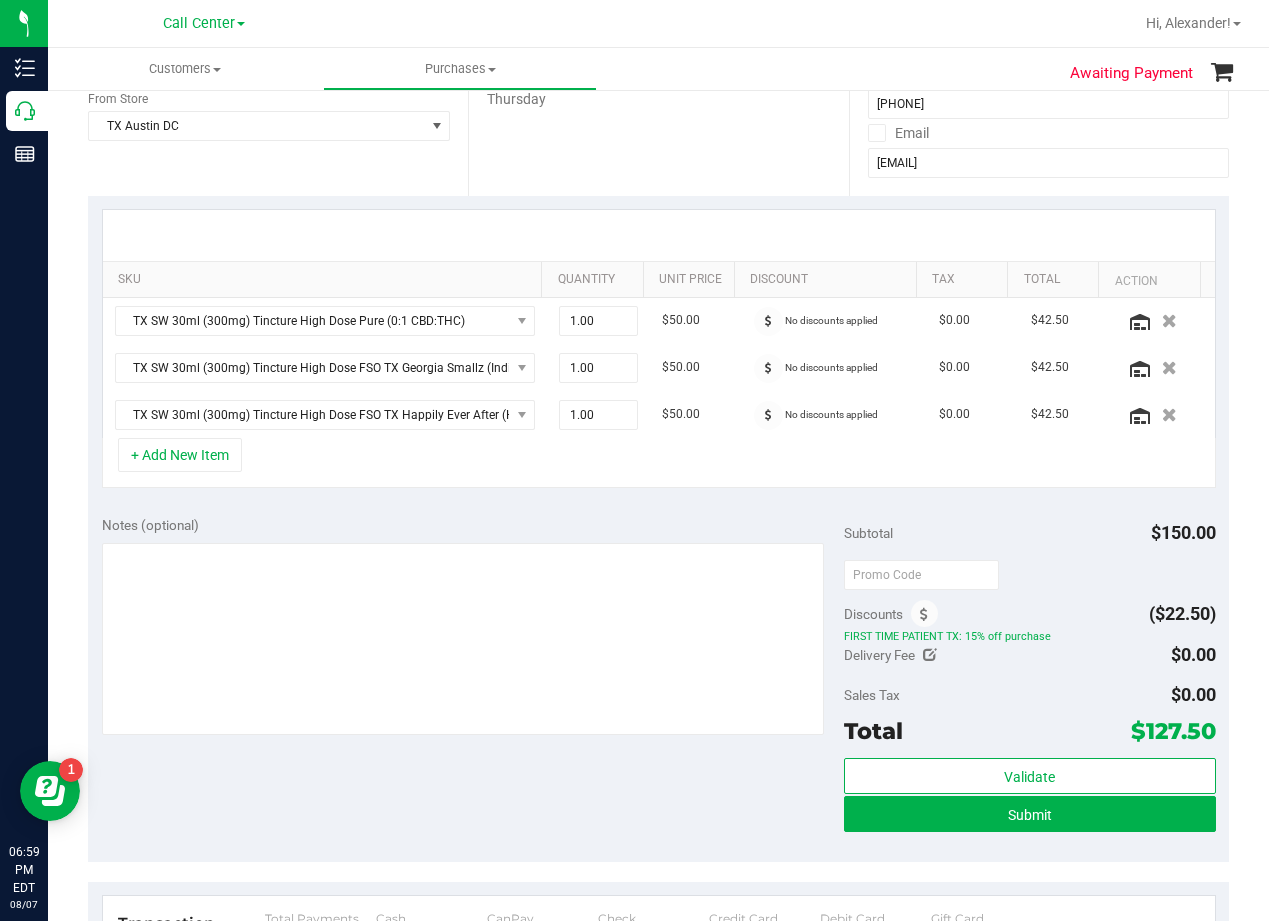 scroll, scrollTop: 300, scrollLeft: 0, axis: vertical 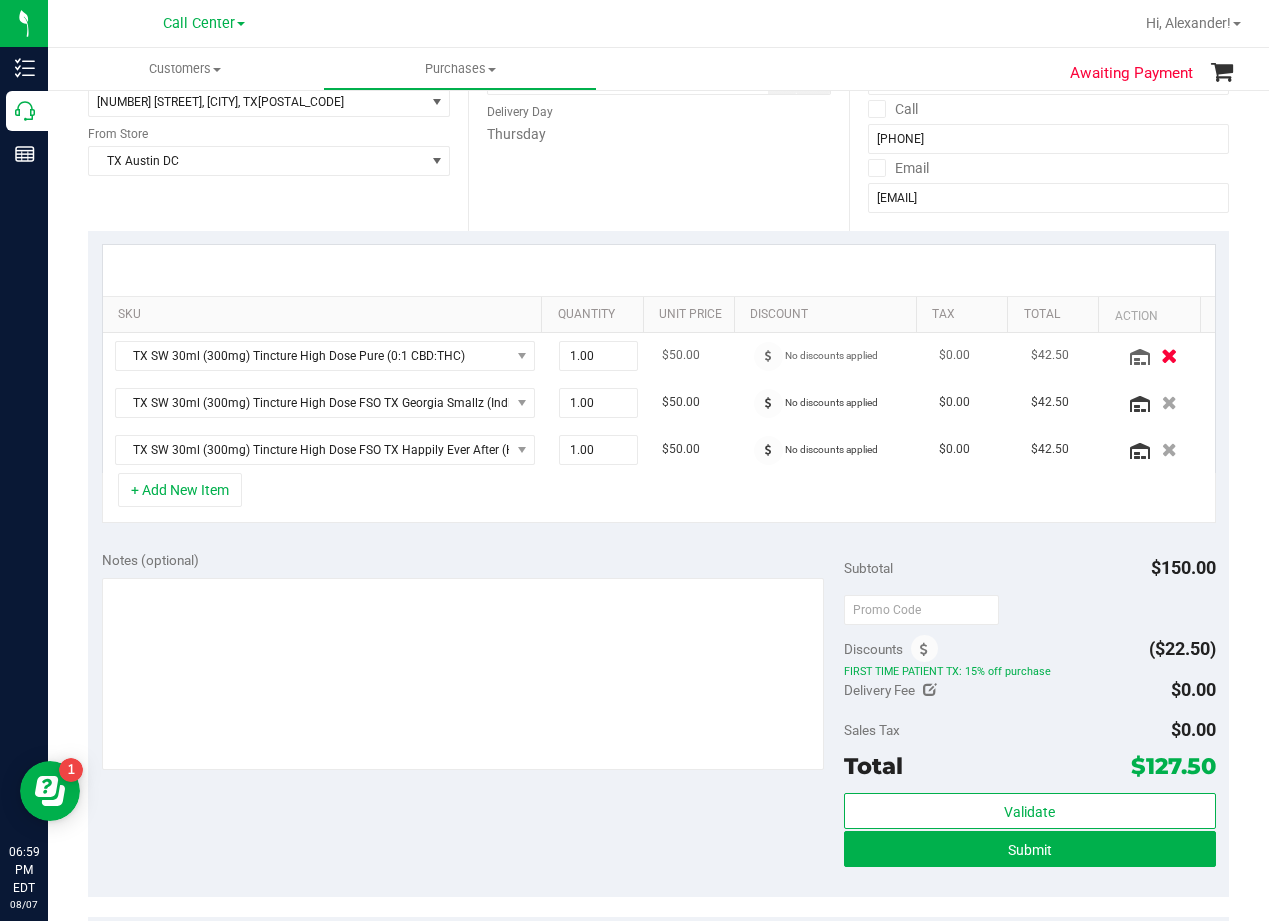 click at bounding box center [1169, 355] 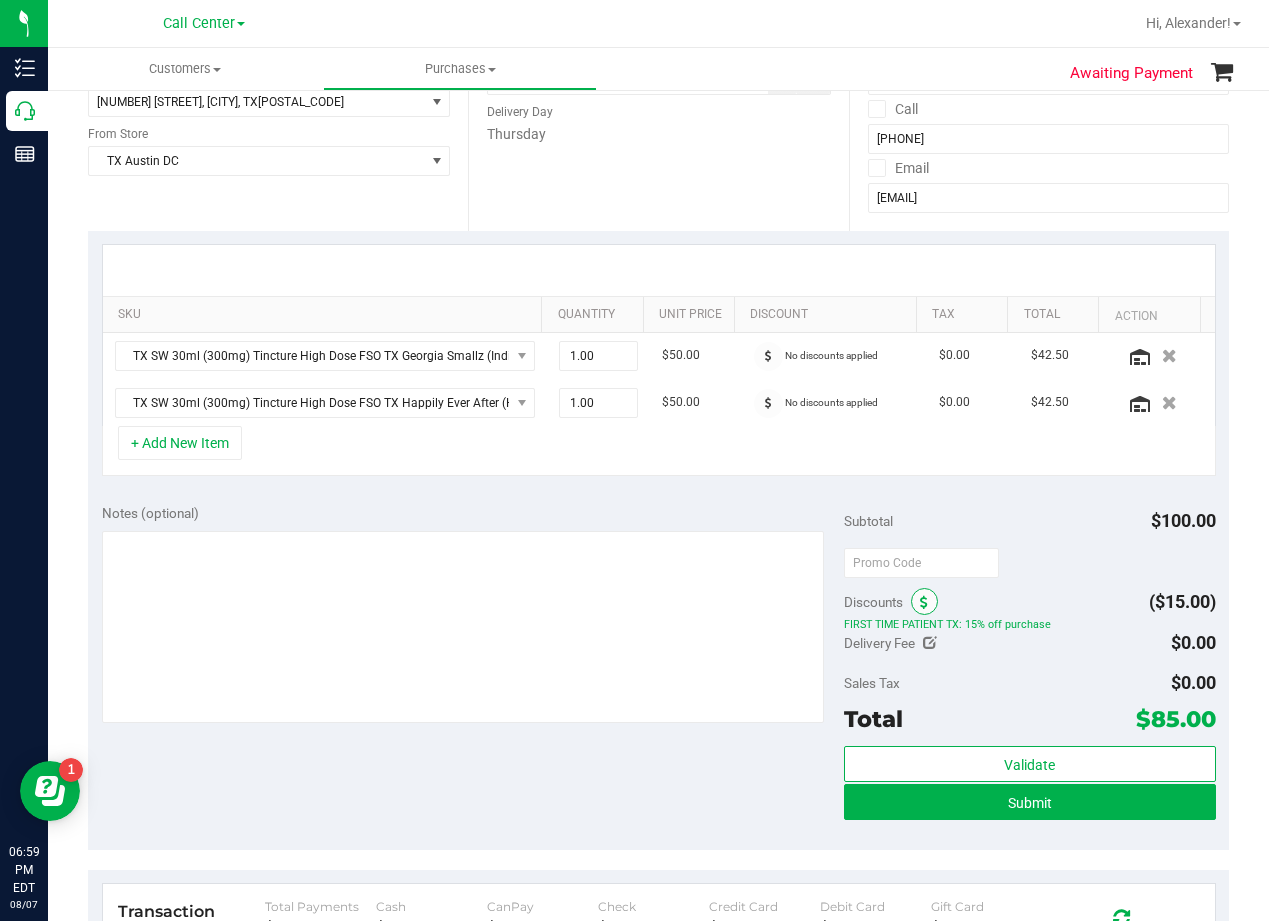 click at bounding box center (924, 601) 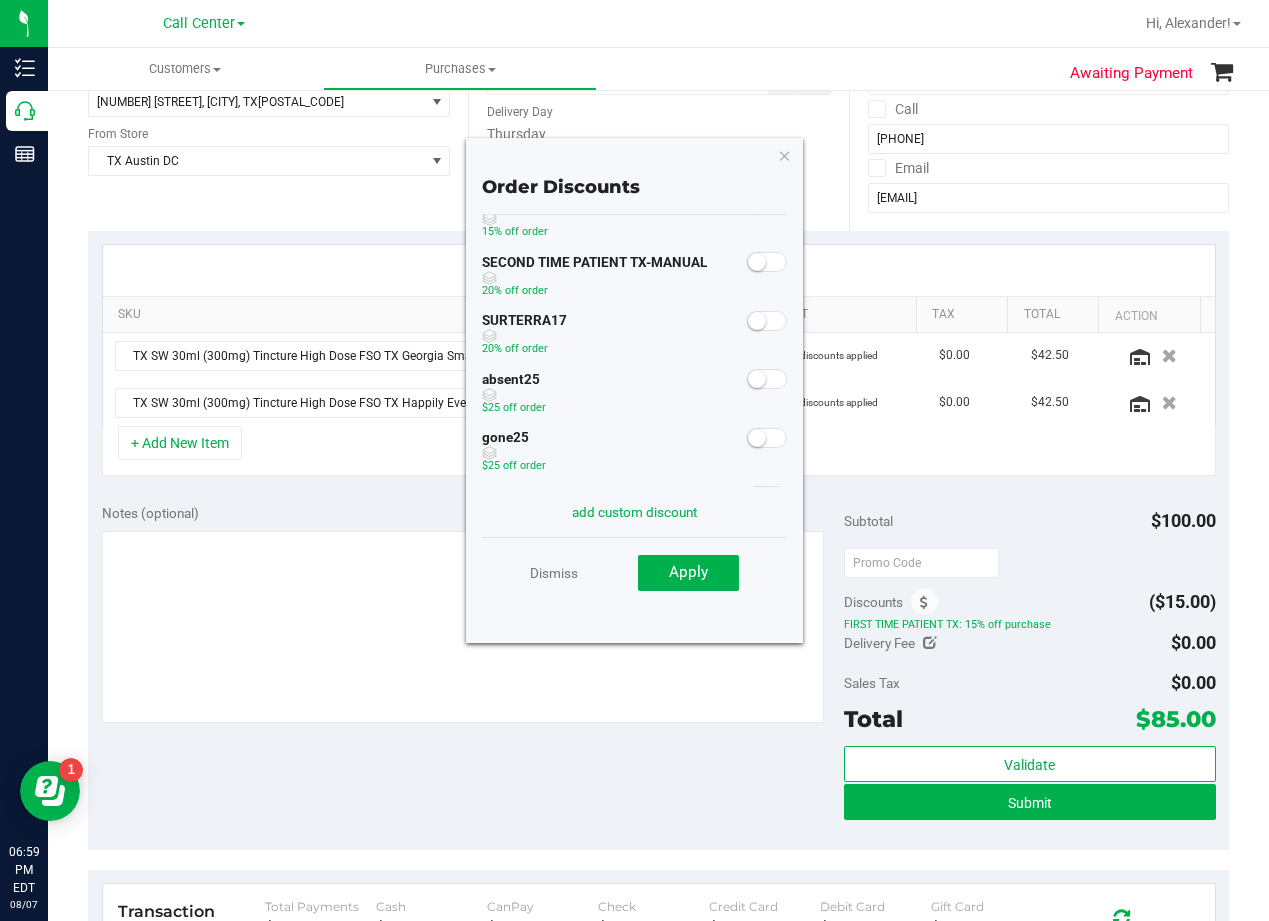 scroll, scrollTop: 117, scrollLeft: 0, axis: vertical 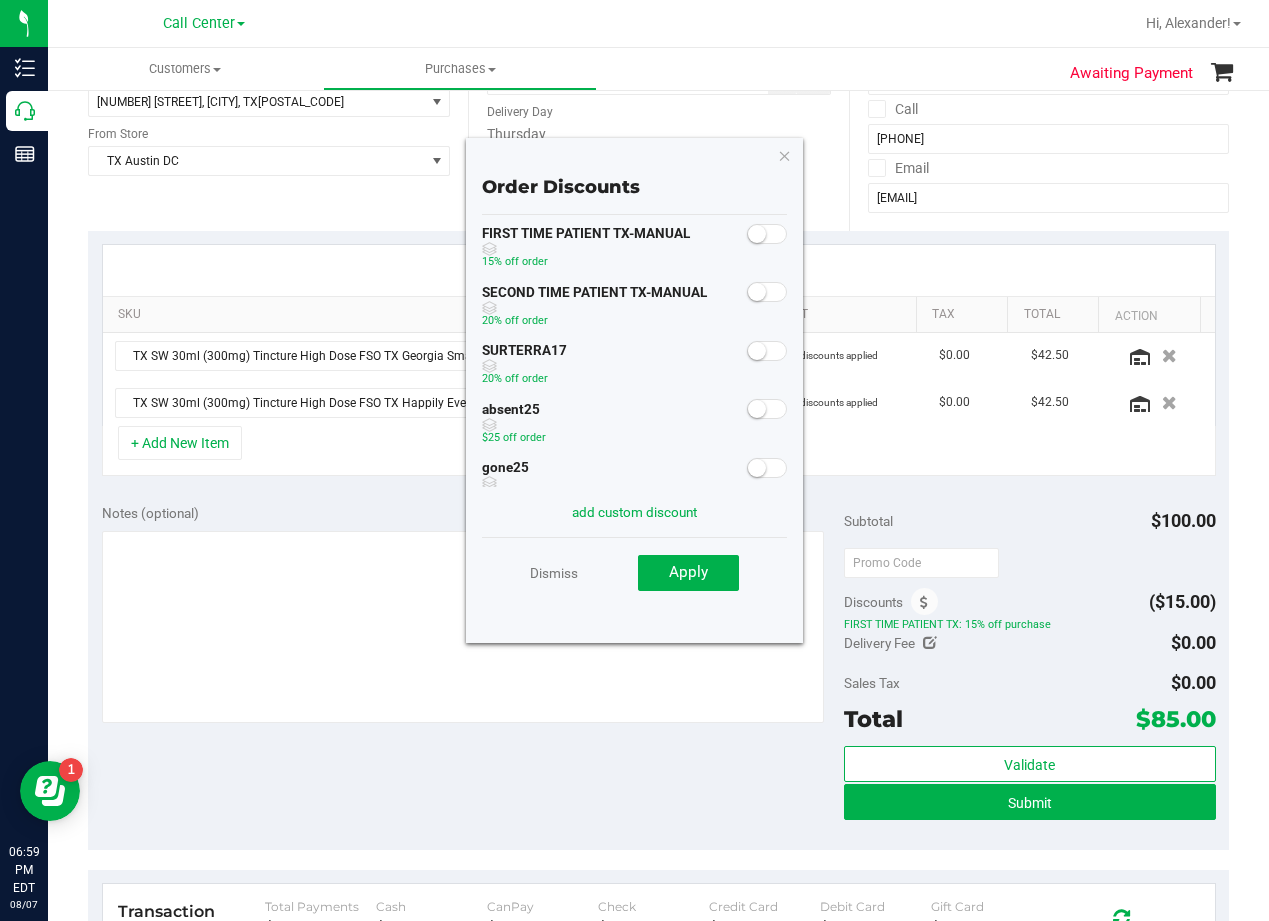 click on "Notes (optional)
Subtotal
$100.00
Discounts
Order Discounts
50coupon
$50 off order
FIRST TIME PATIENT TX
15% off order" at bounding box center (658, 670) 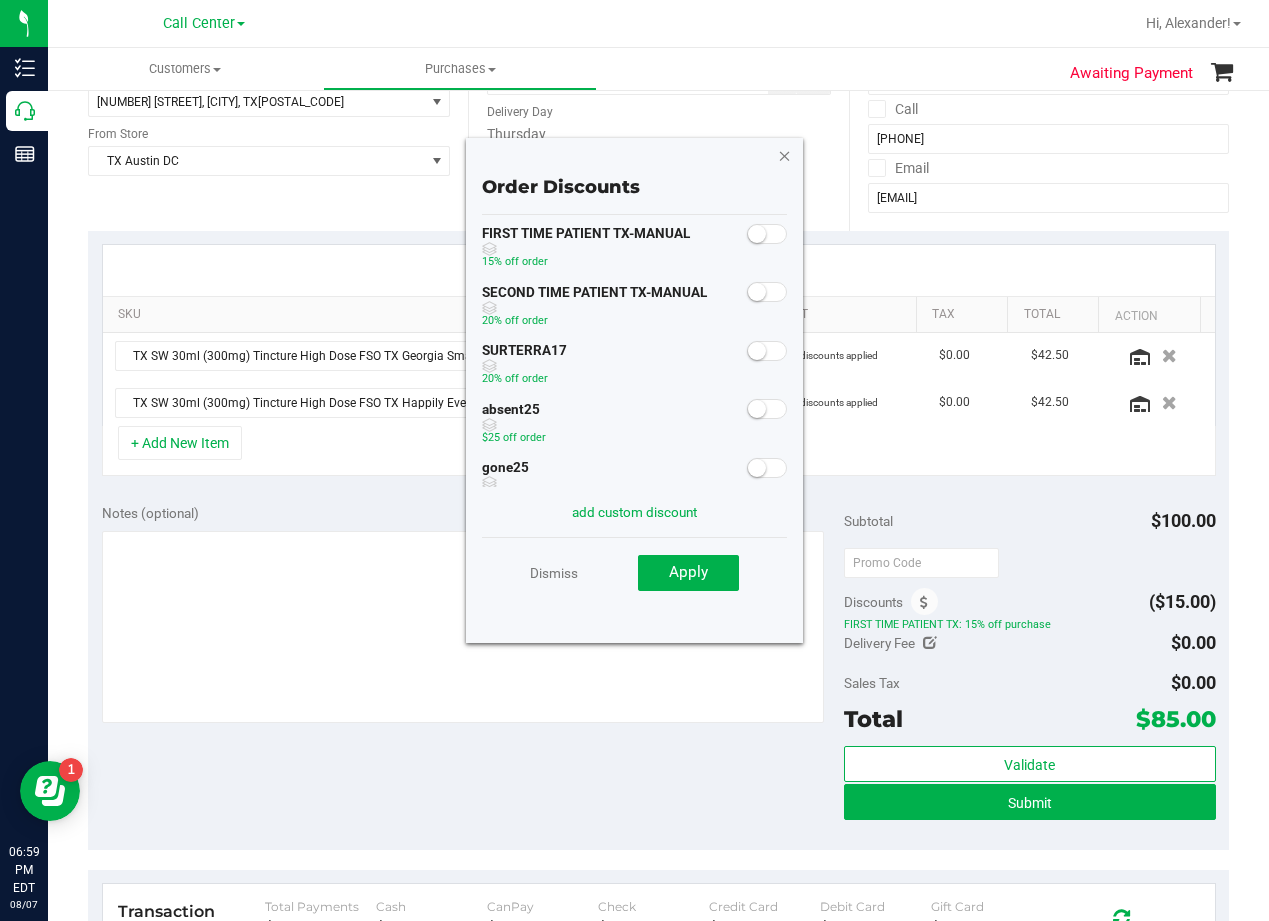 click at bounding box center [785, 155] 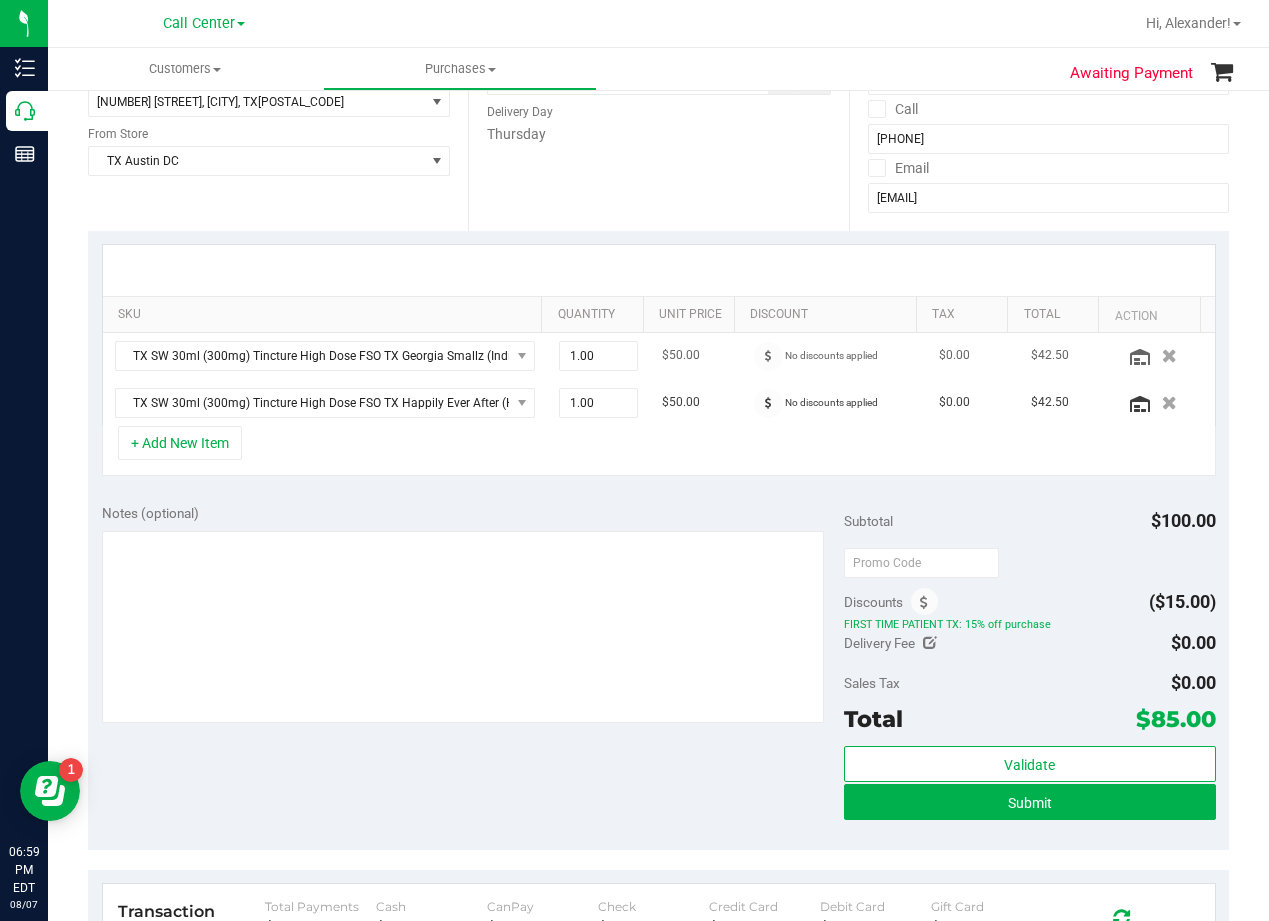 click on "1.00 1" at bounding box center [598, 356] 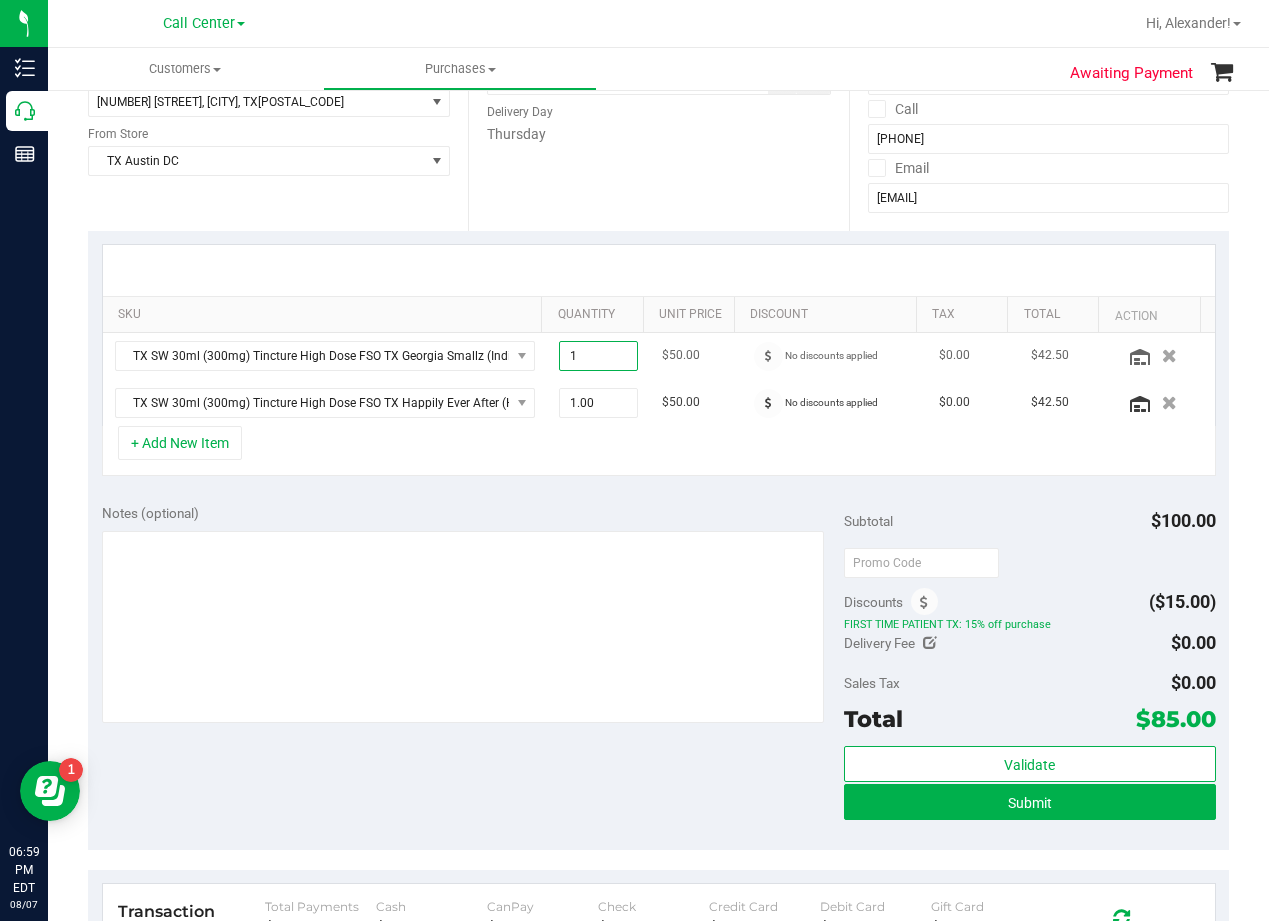click on "1.00 1" at bounding box center [598, 356] 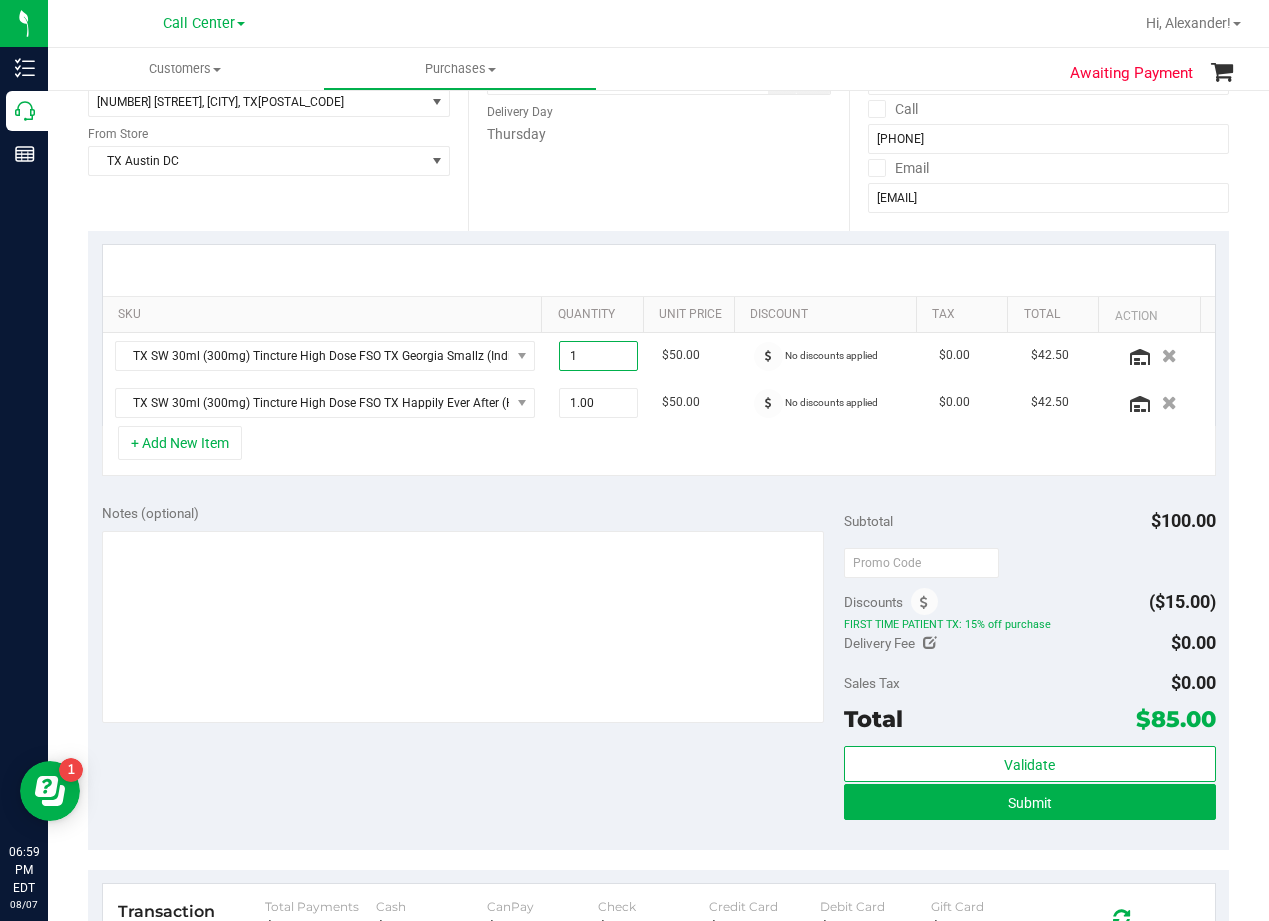 type on "2" 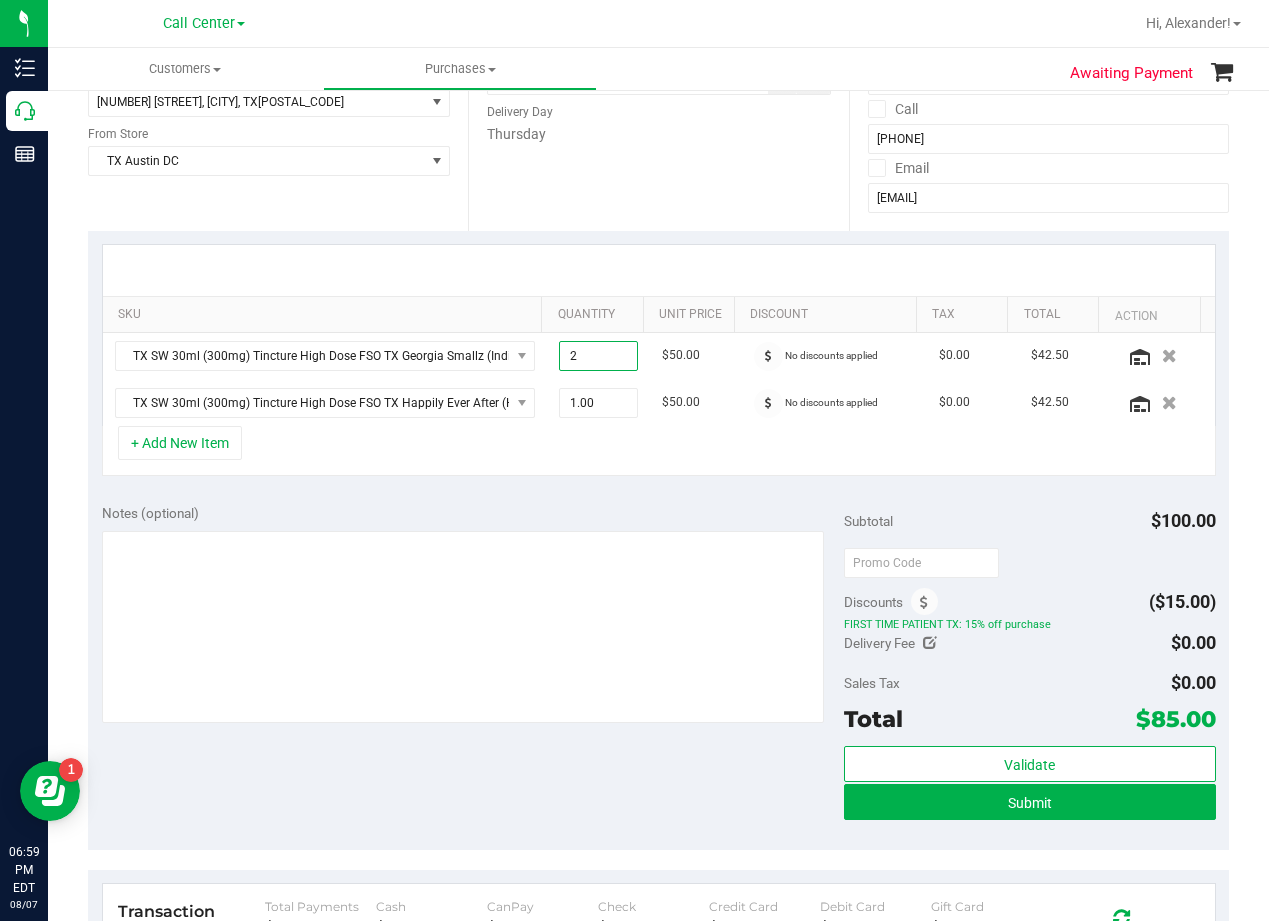 type on "2.00" 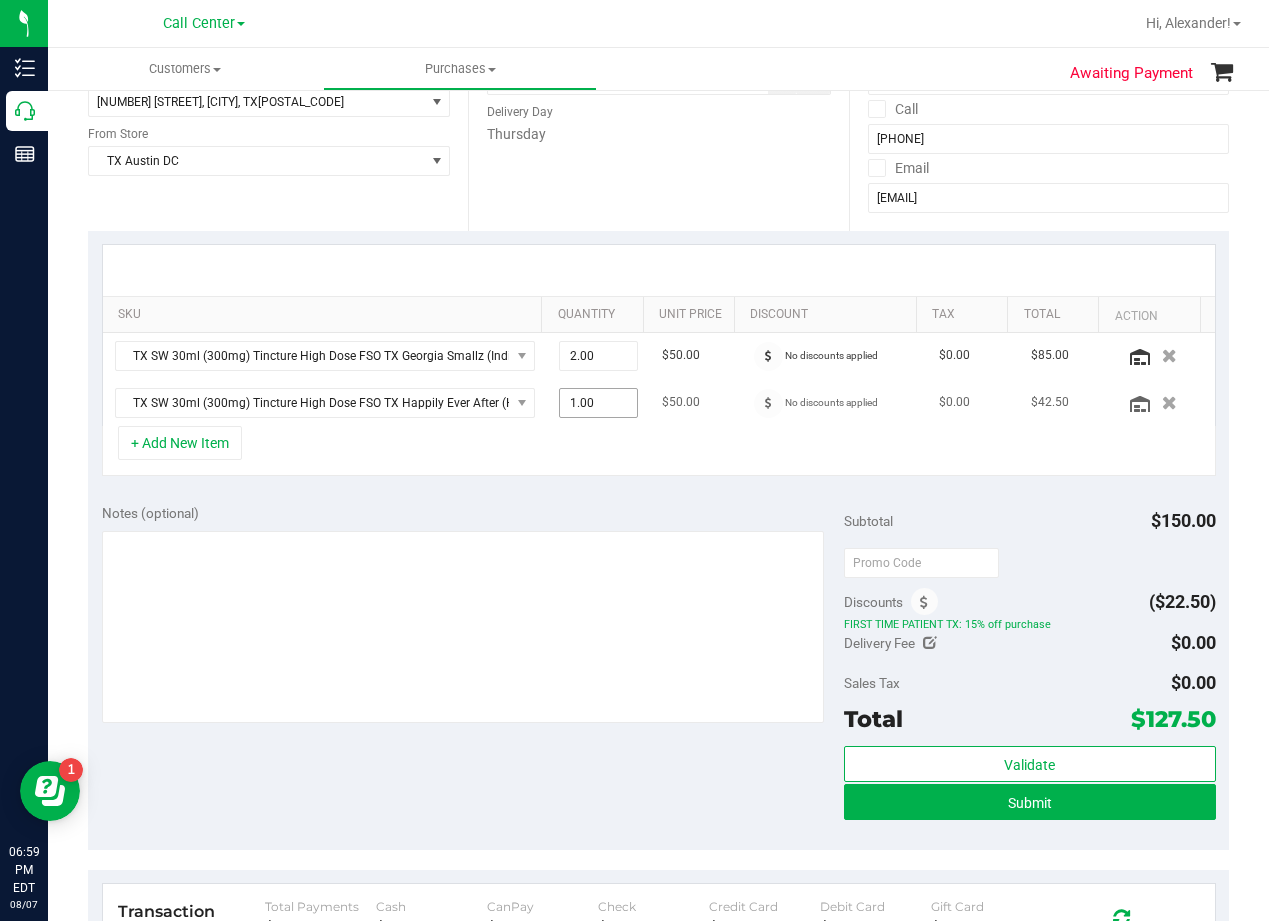 click on "1.00 1" at bounding box center [598, 403] 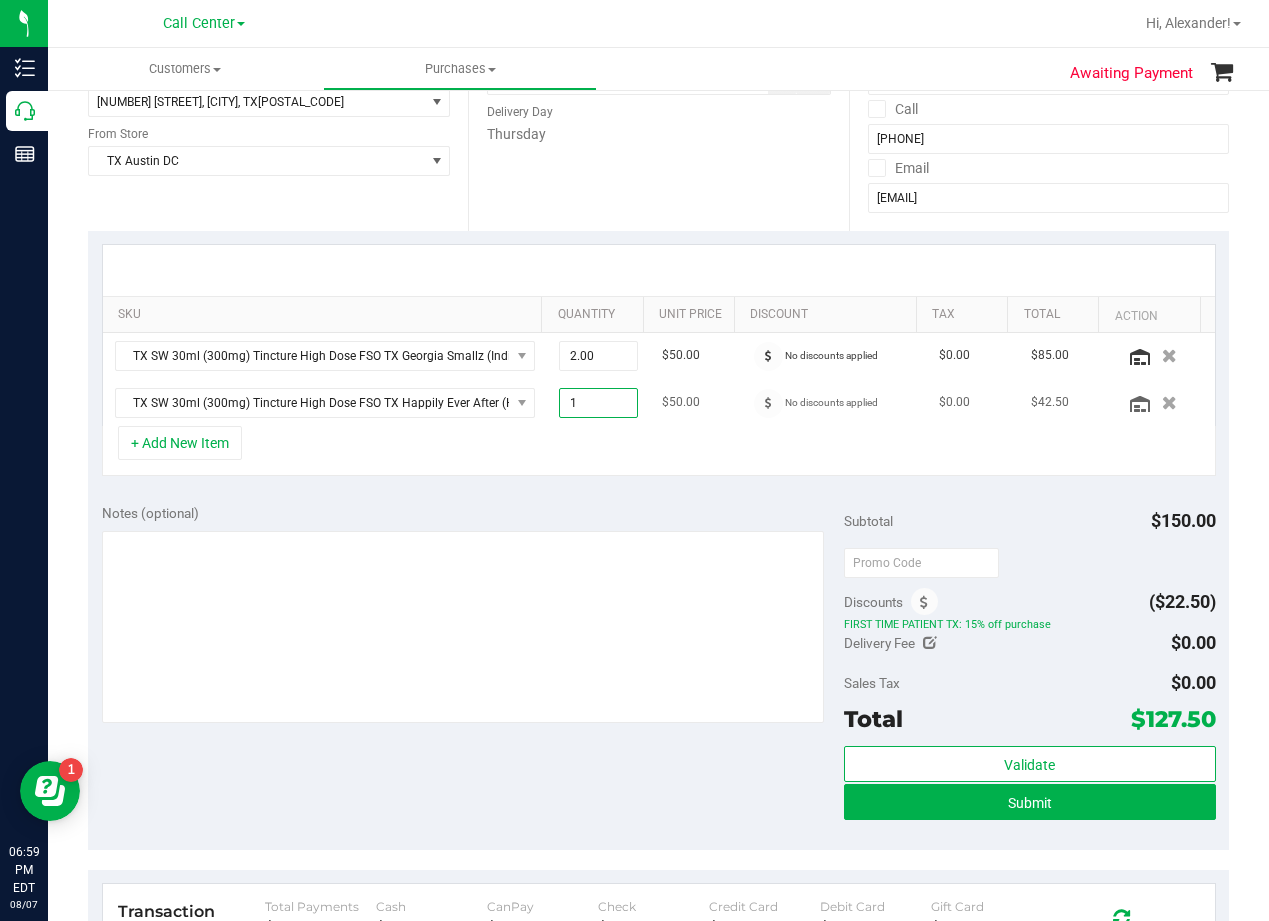 click on "1" at bounding box center [598, 403] 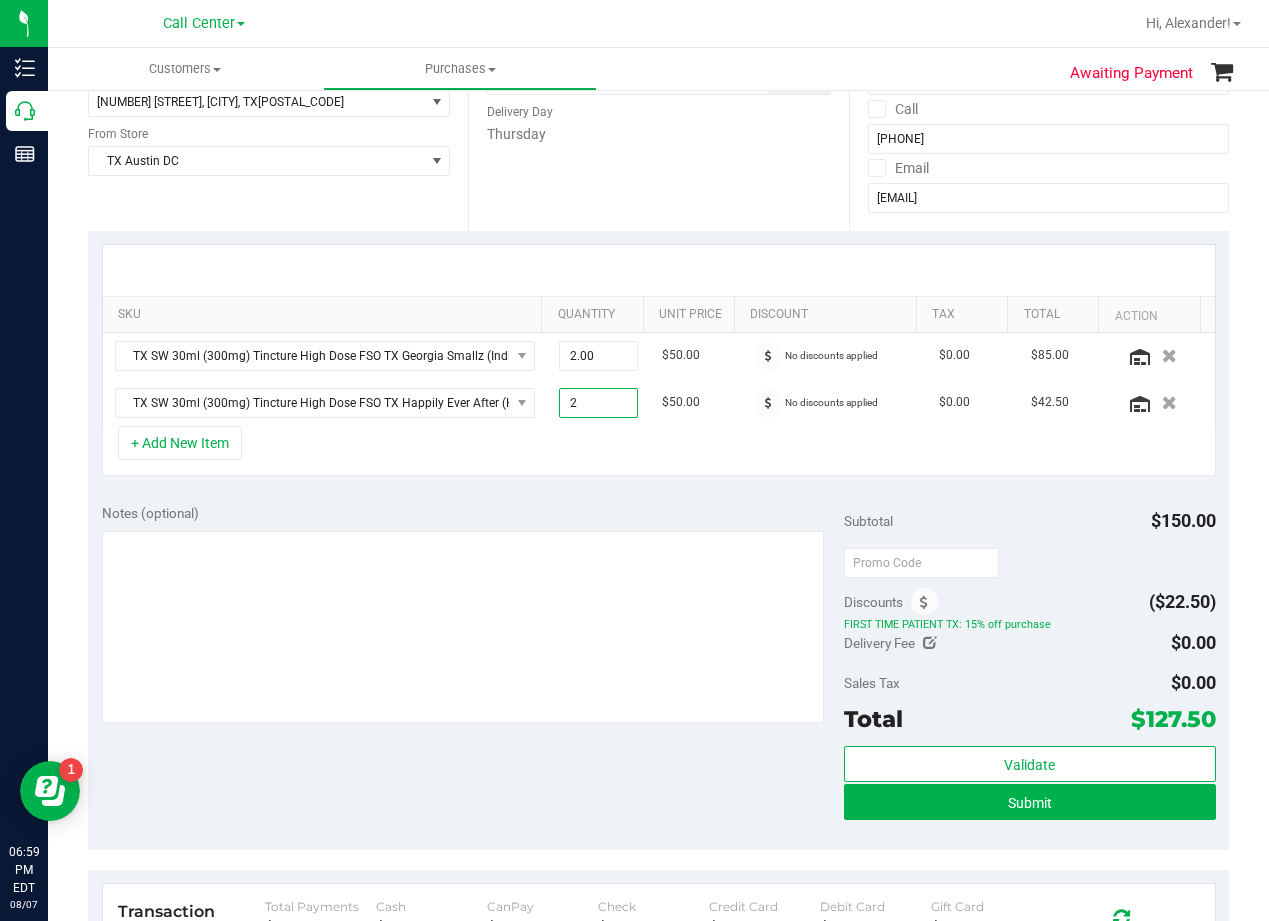 type on "2.00" 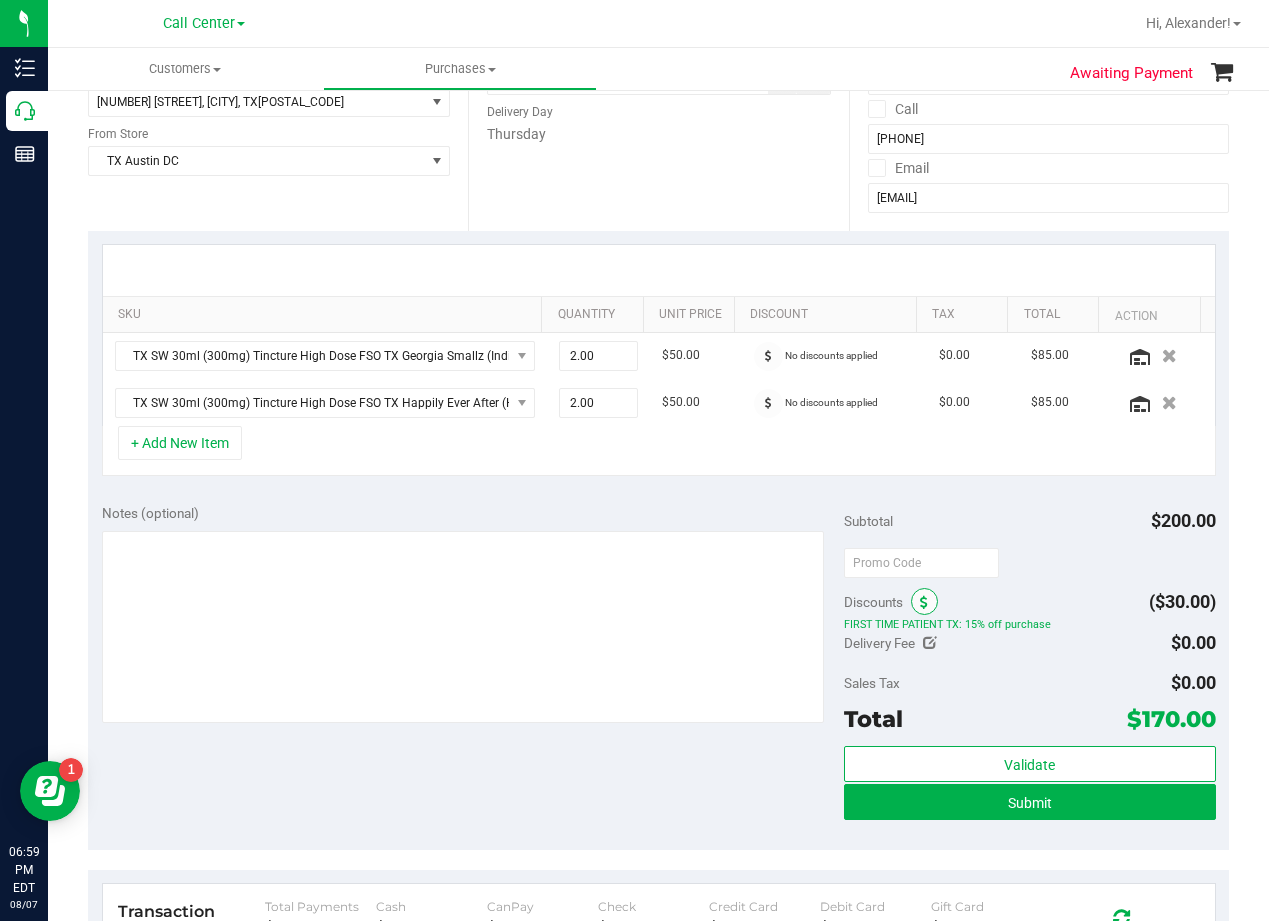 click at bounding box center (924, 601) 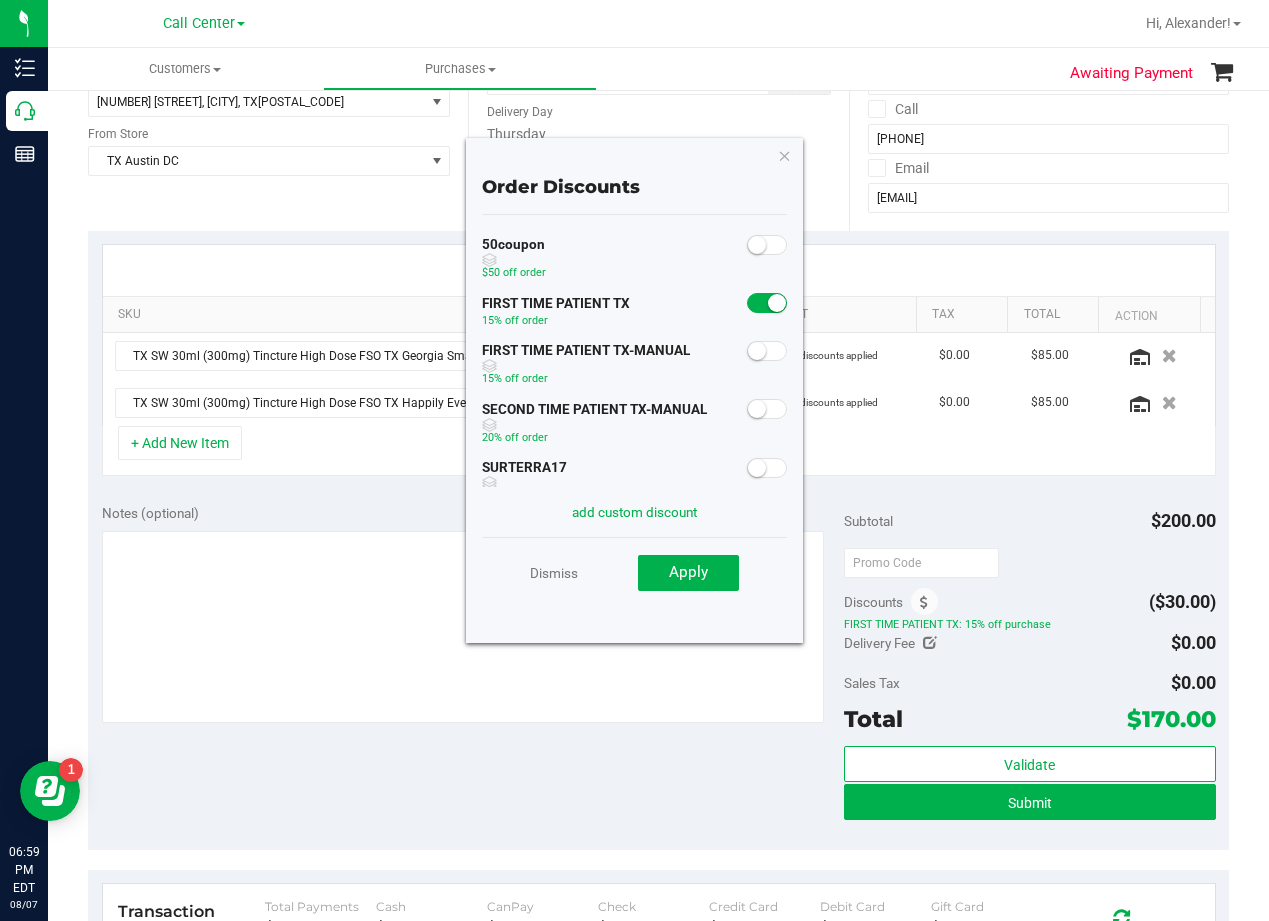 click at bounding box center [767, 303] 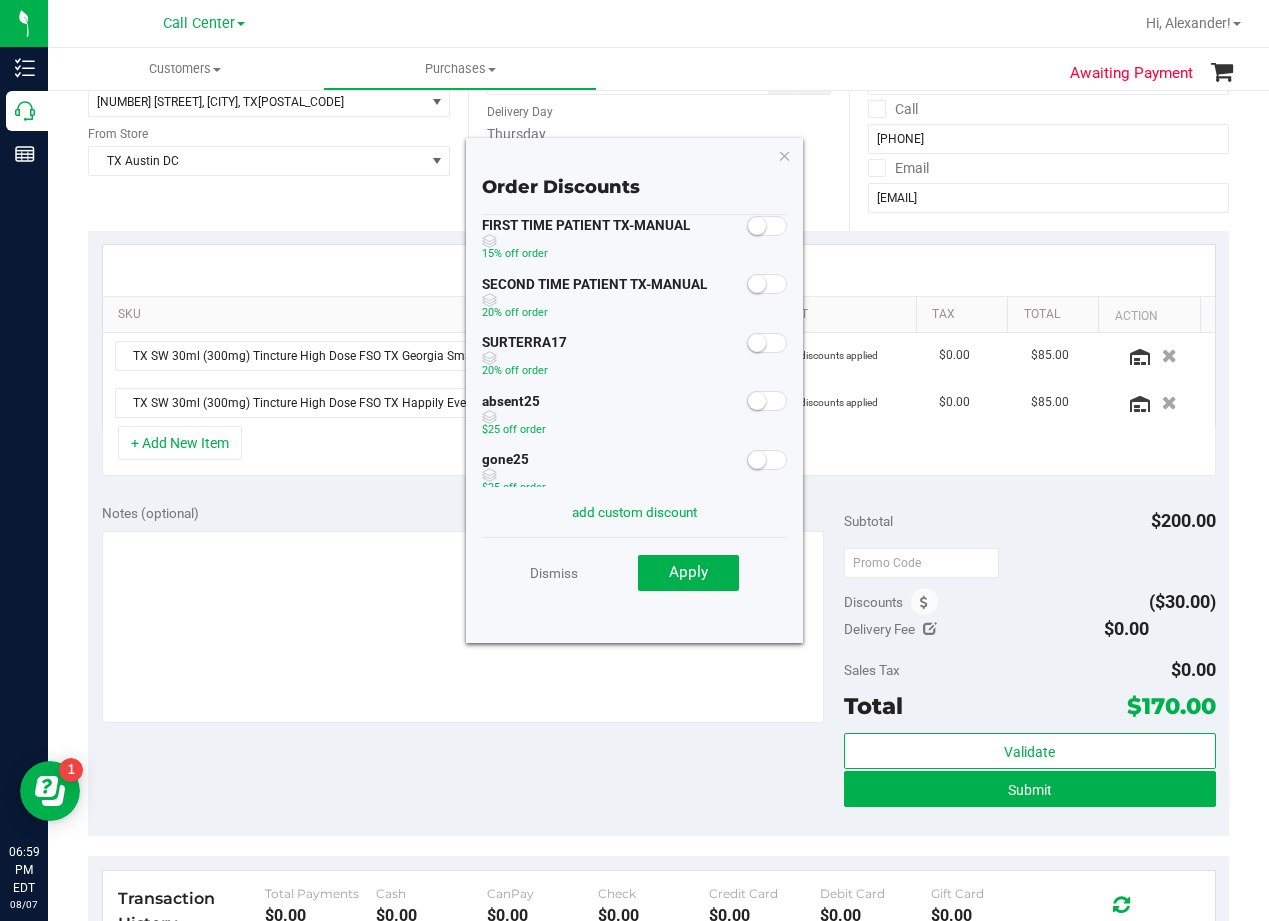 scroll, scrollTop: 275, scrollLeft: 0, axis: vertical 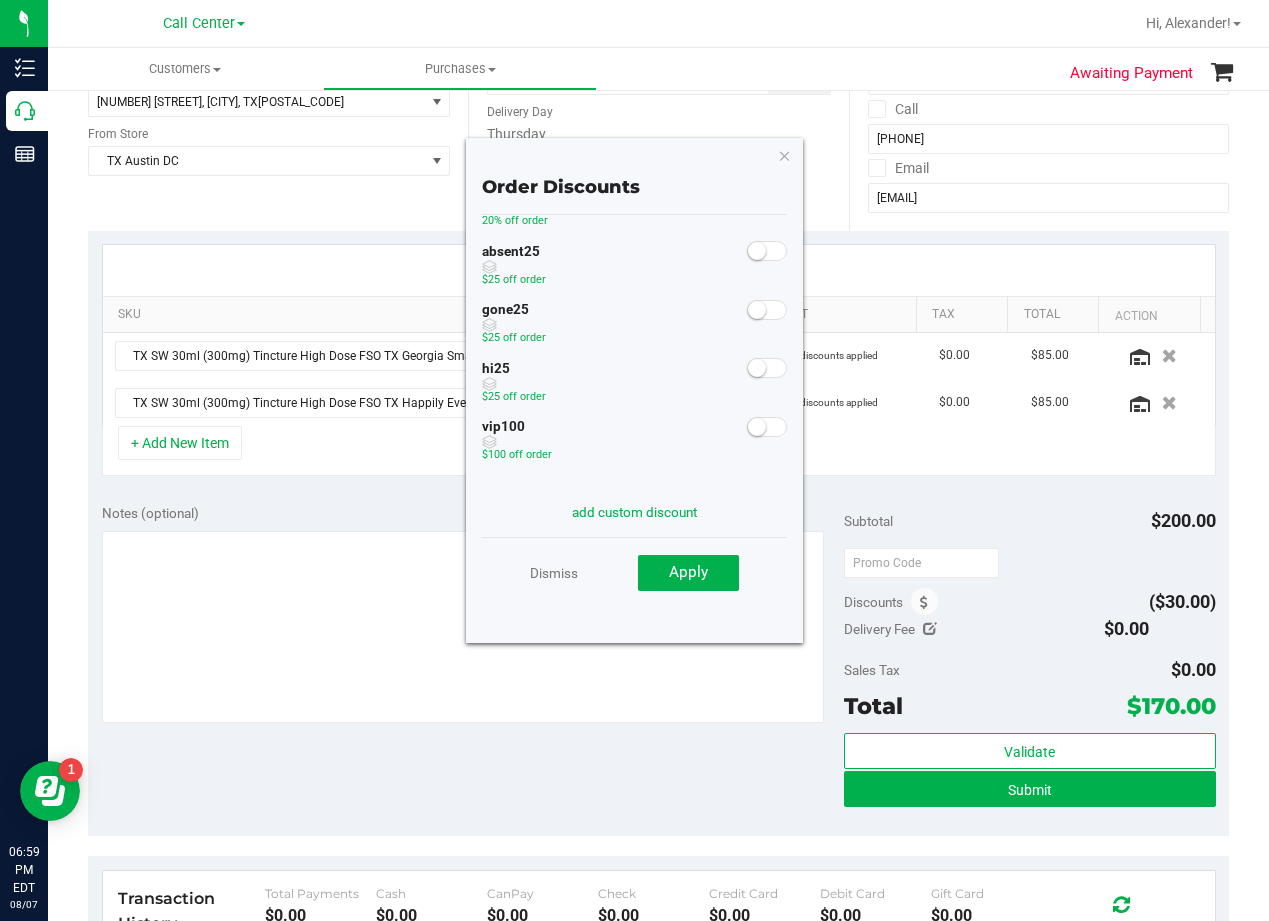 drag, startPoint x: 731, startPoint y: 414, endPoint x: 748, endPoint y: 433, distance: 25.495098 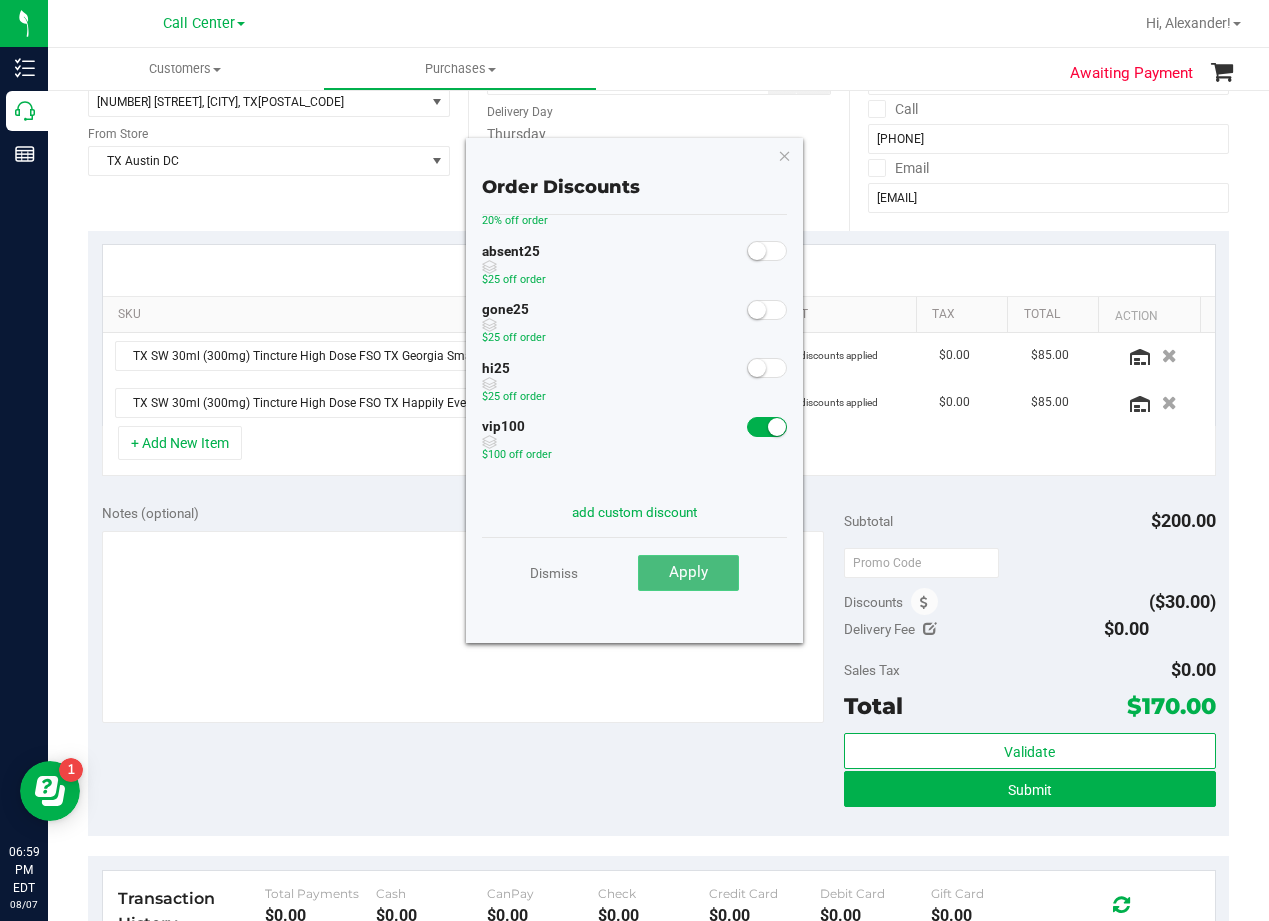 click on "Apply" at bounding box center [688, 573] 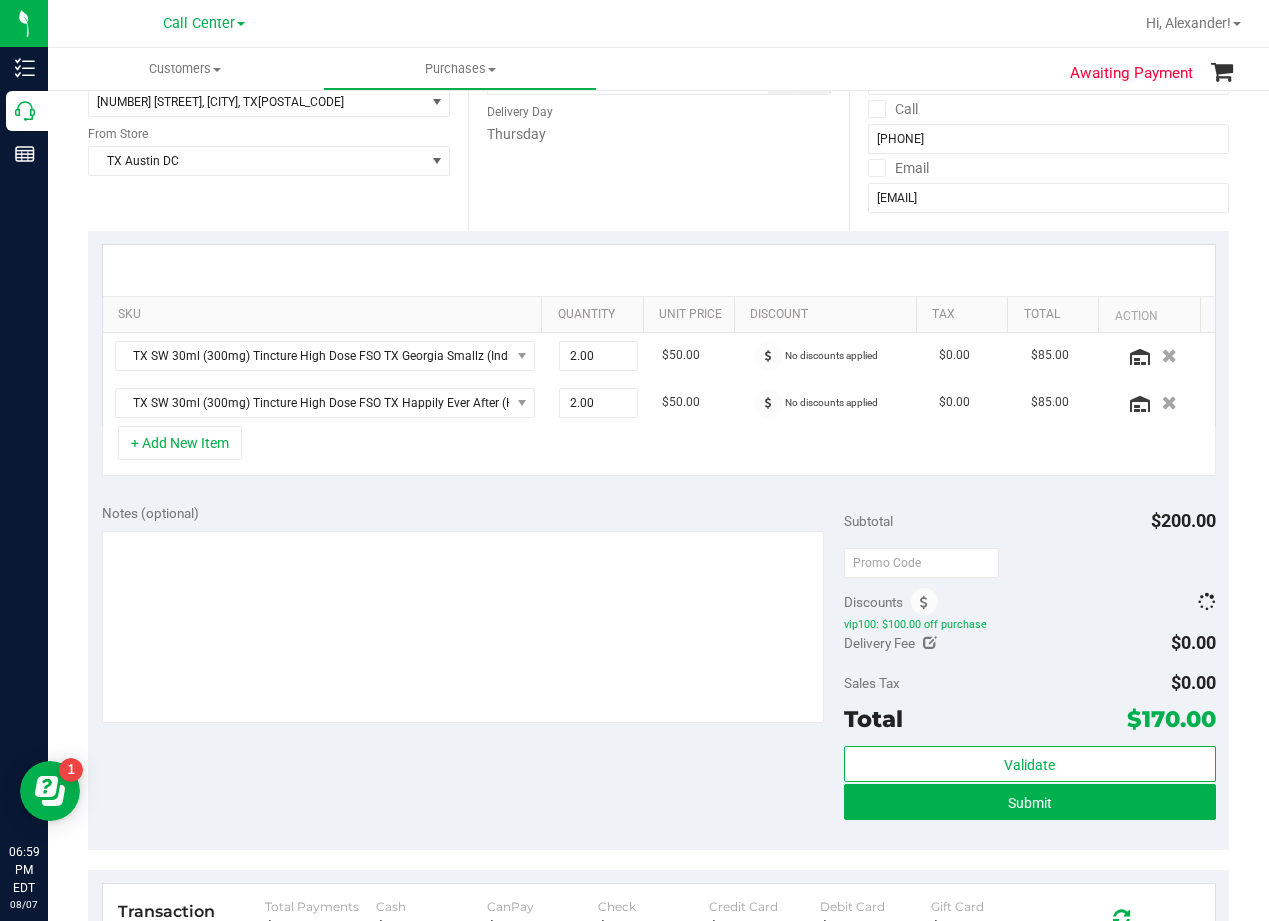 click on "Notes (optional)" at bounding box center (473, 513) 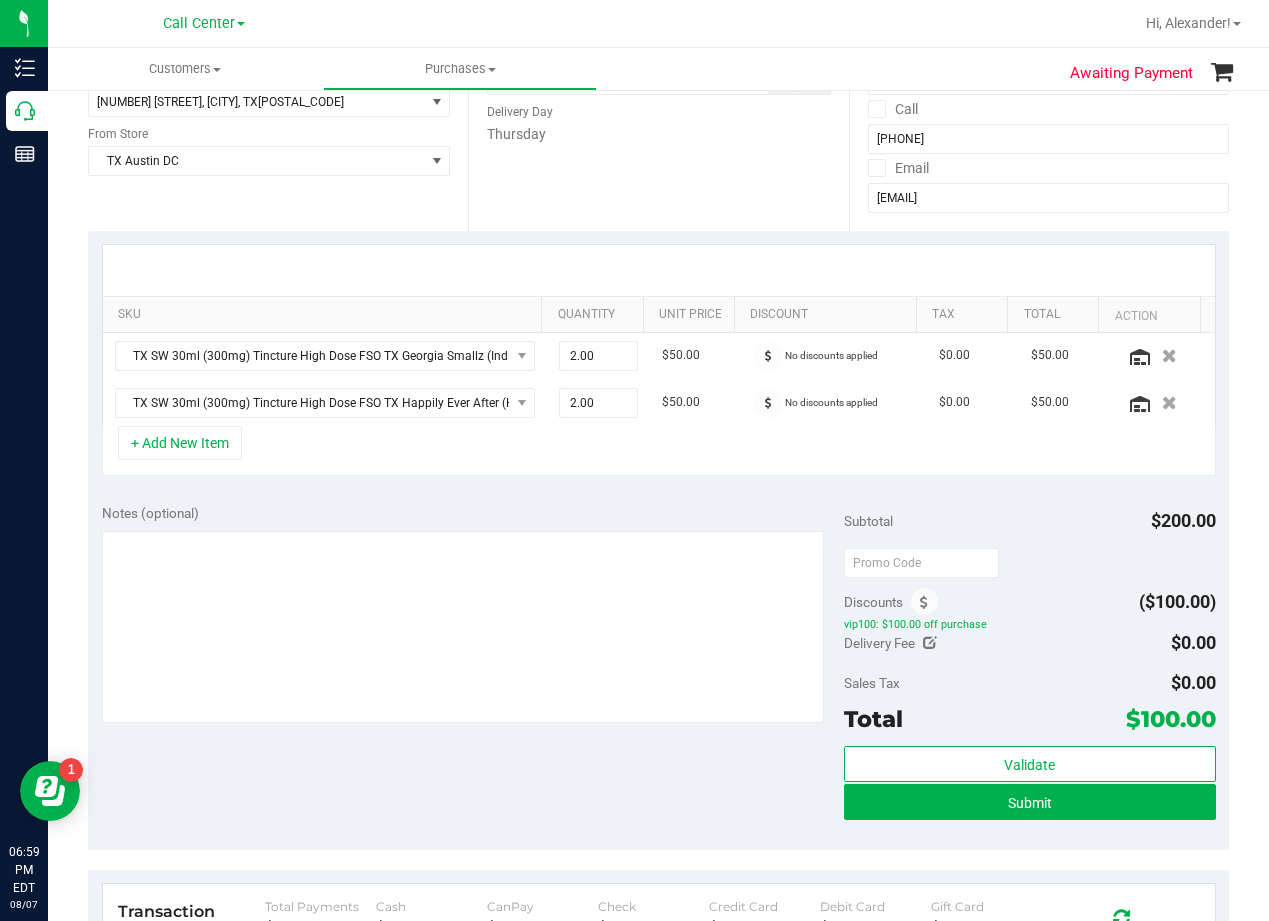 click on "Delivery Fee" at bounding box center [890, 643] 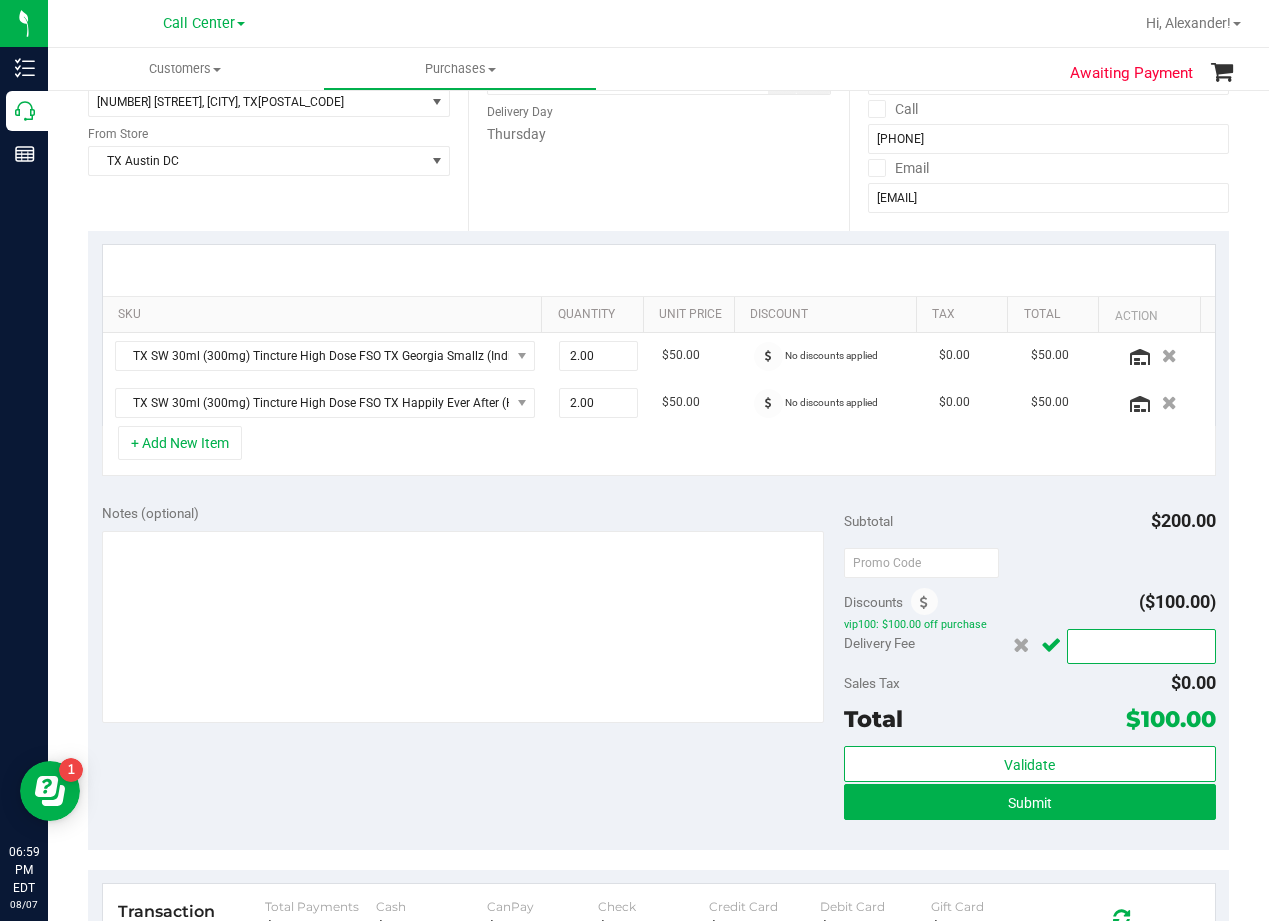 click at bounding box center [1141, 646] 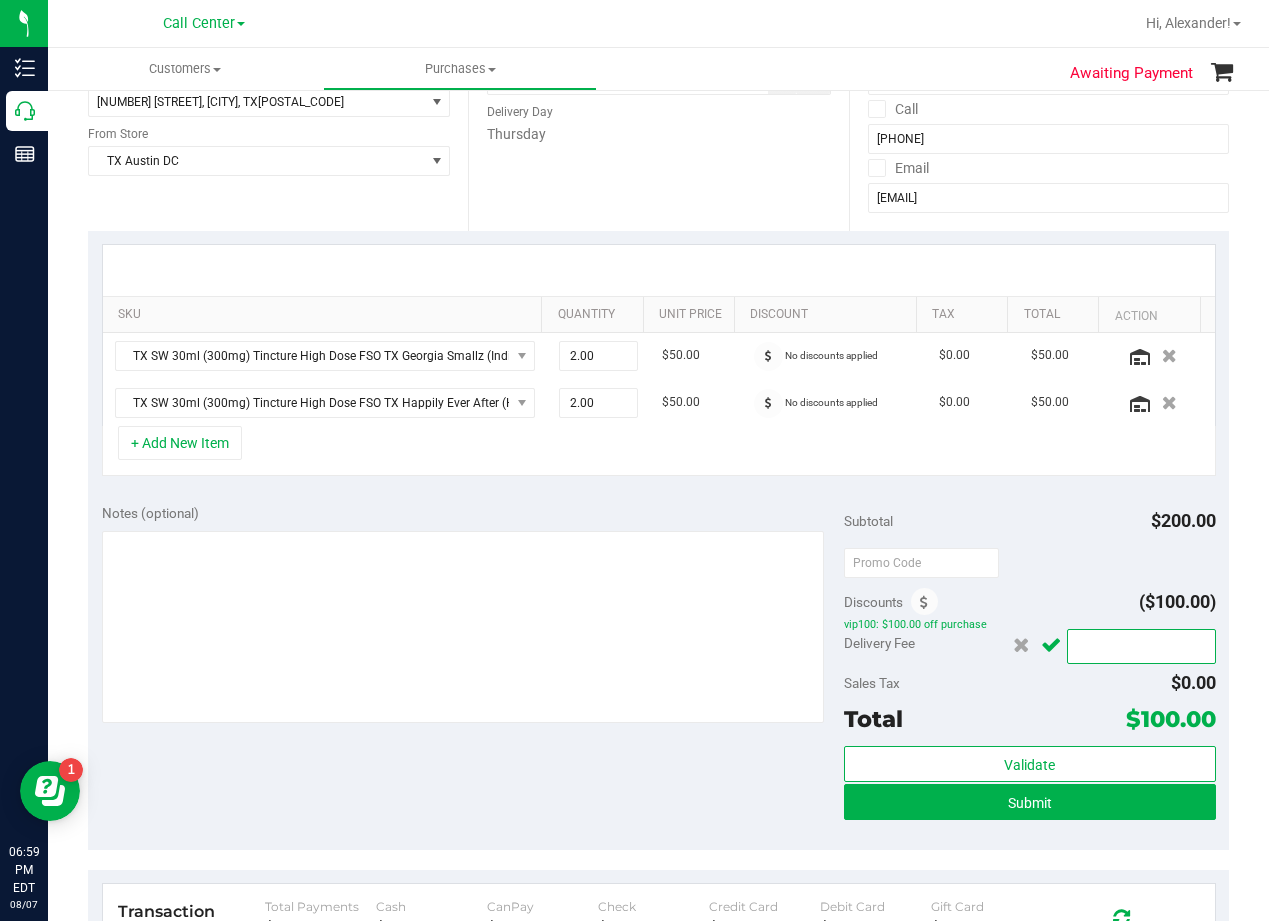type on "25" 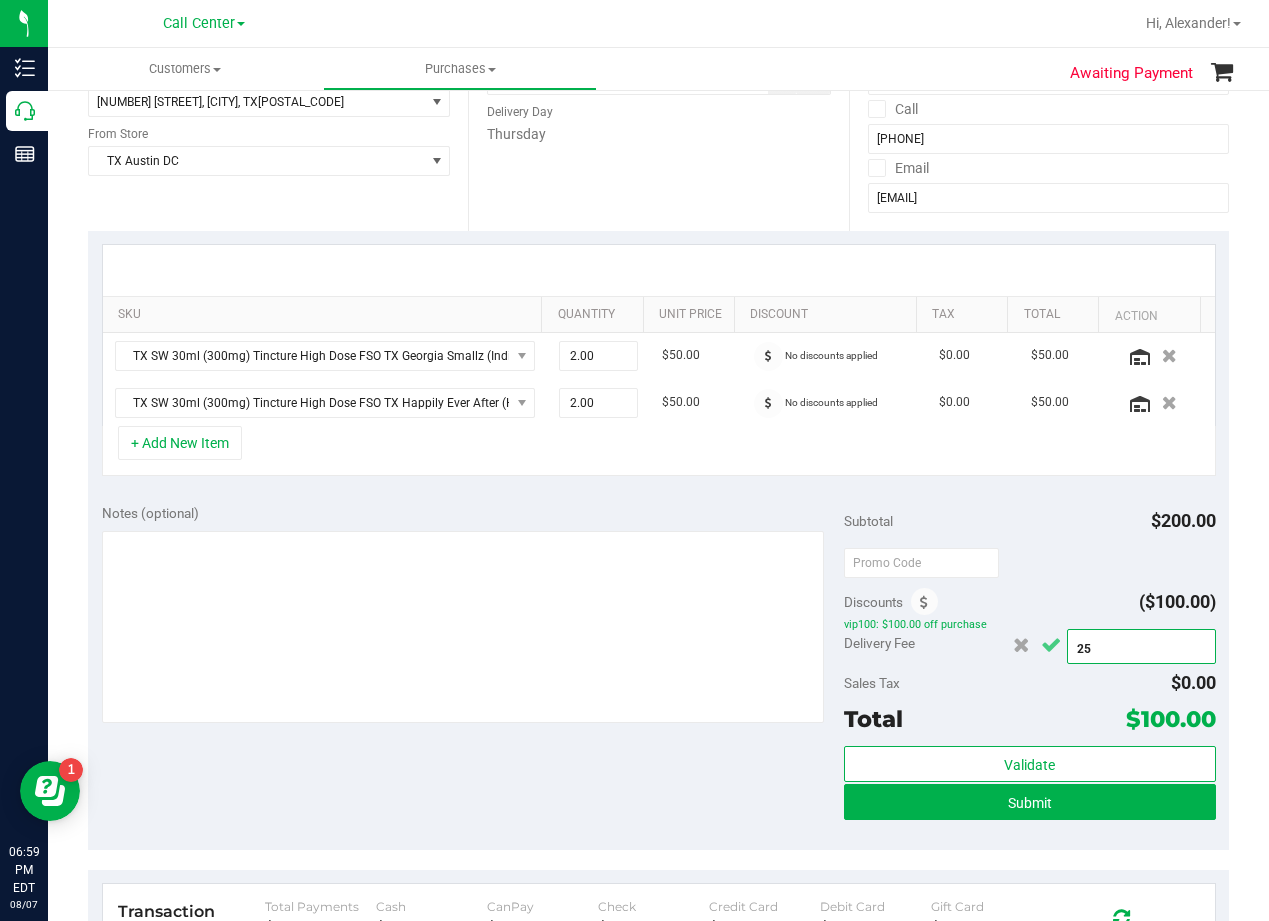 type on "$25.00" 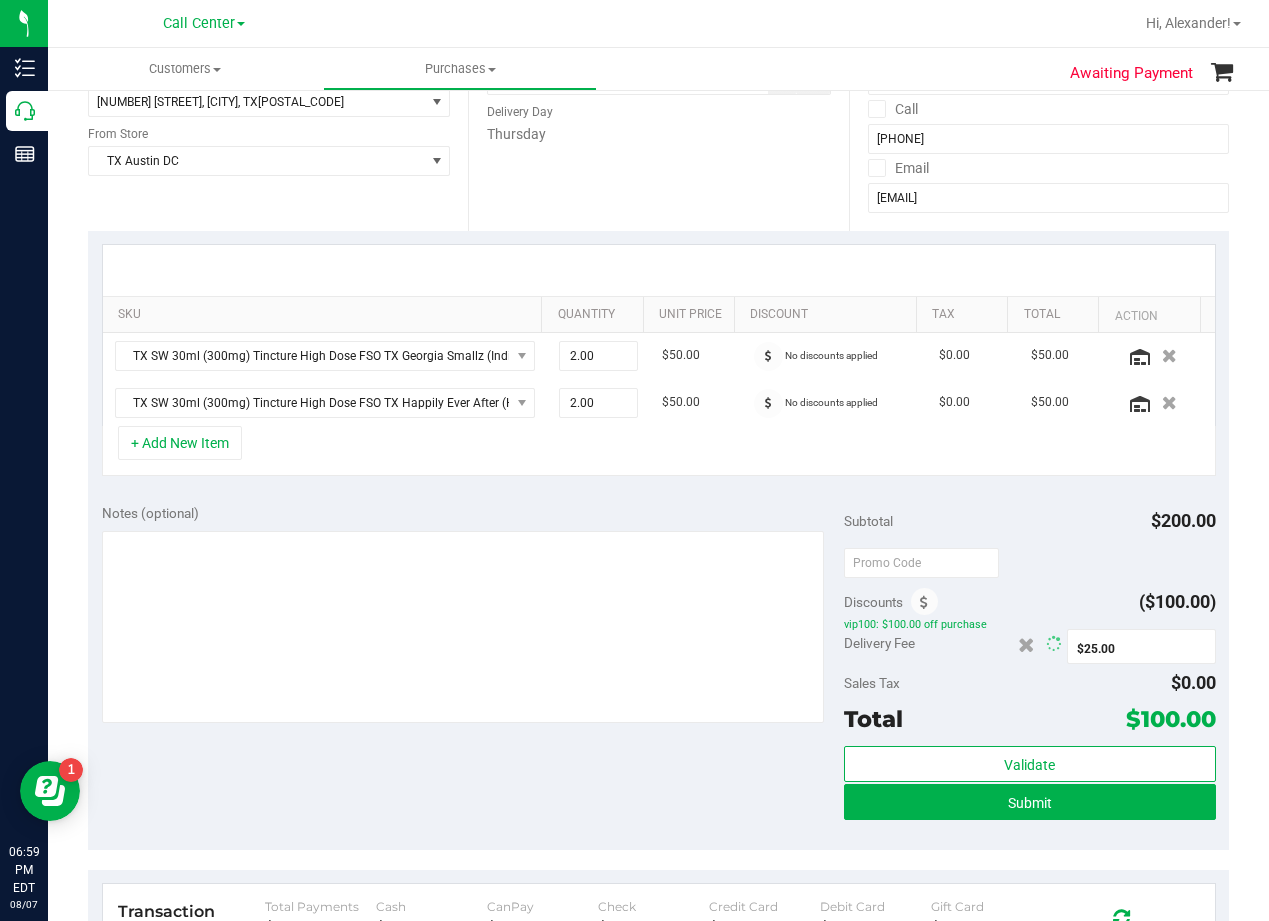 click at bounding box center (1029, 562) 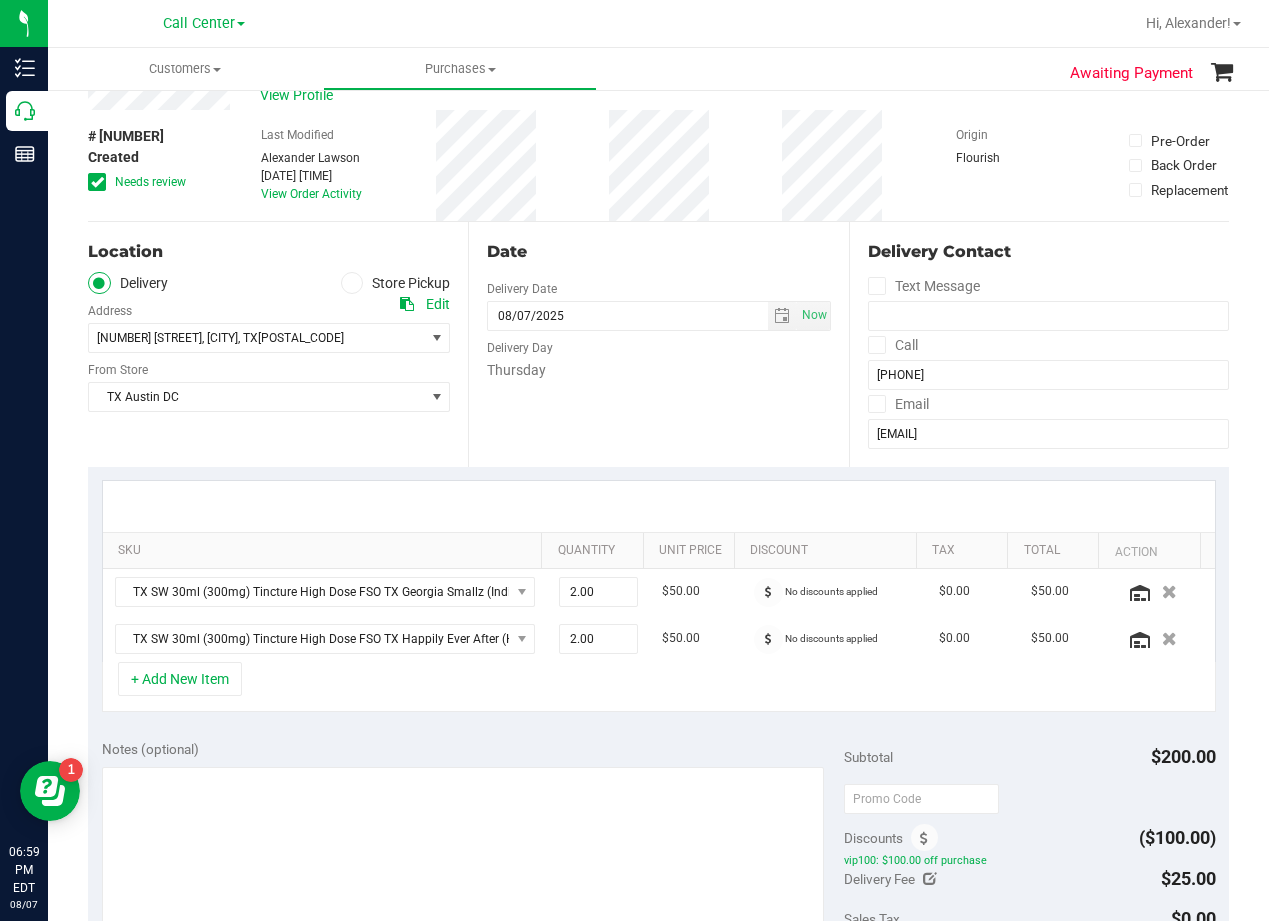 scroll, scrollTop: 100, scrollLeft: 0, axis: vertical 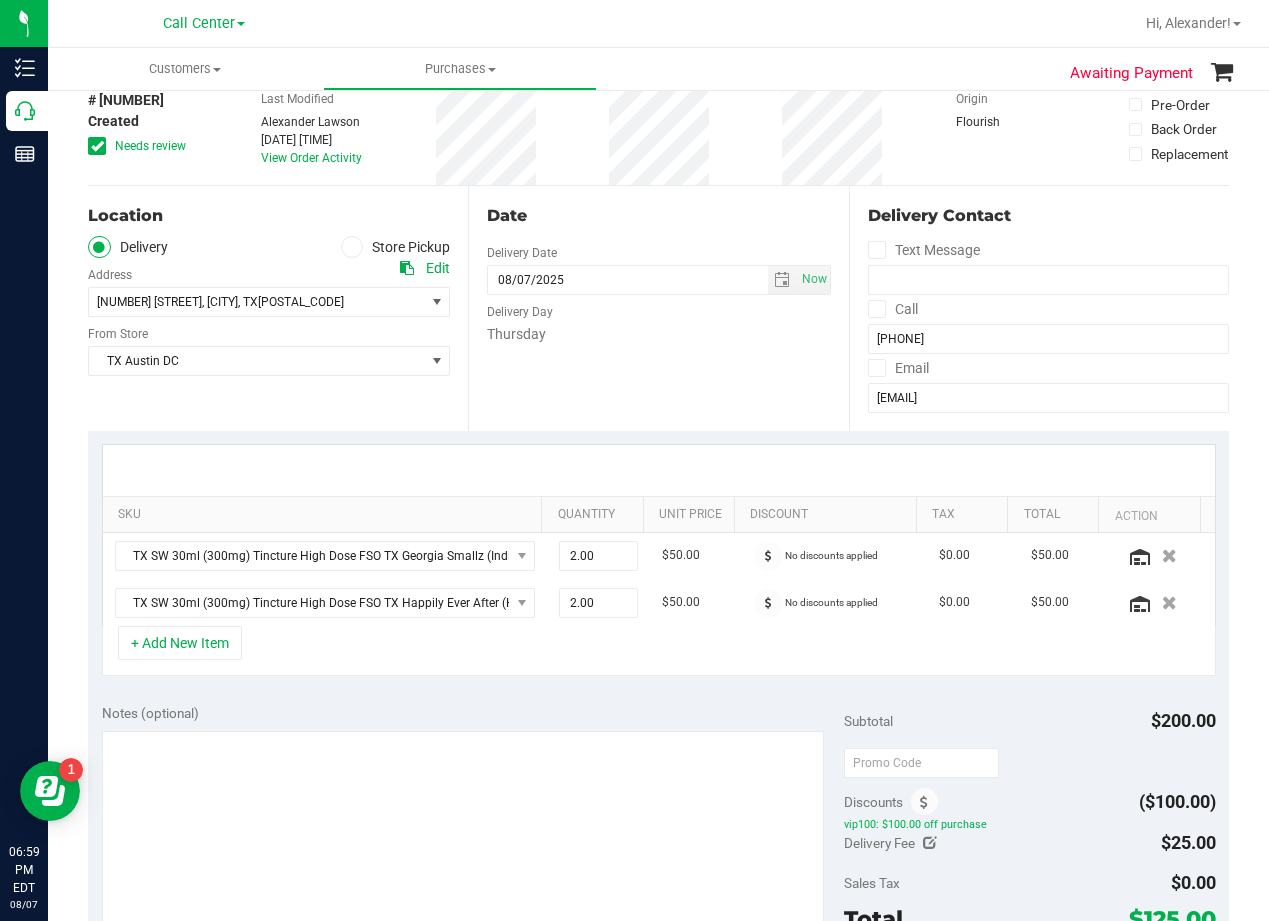 click at bounding box center (659, 470) 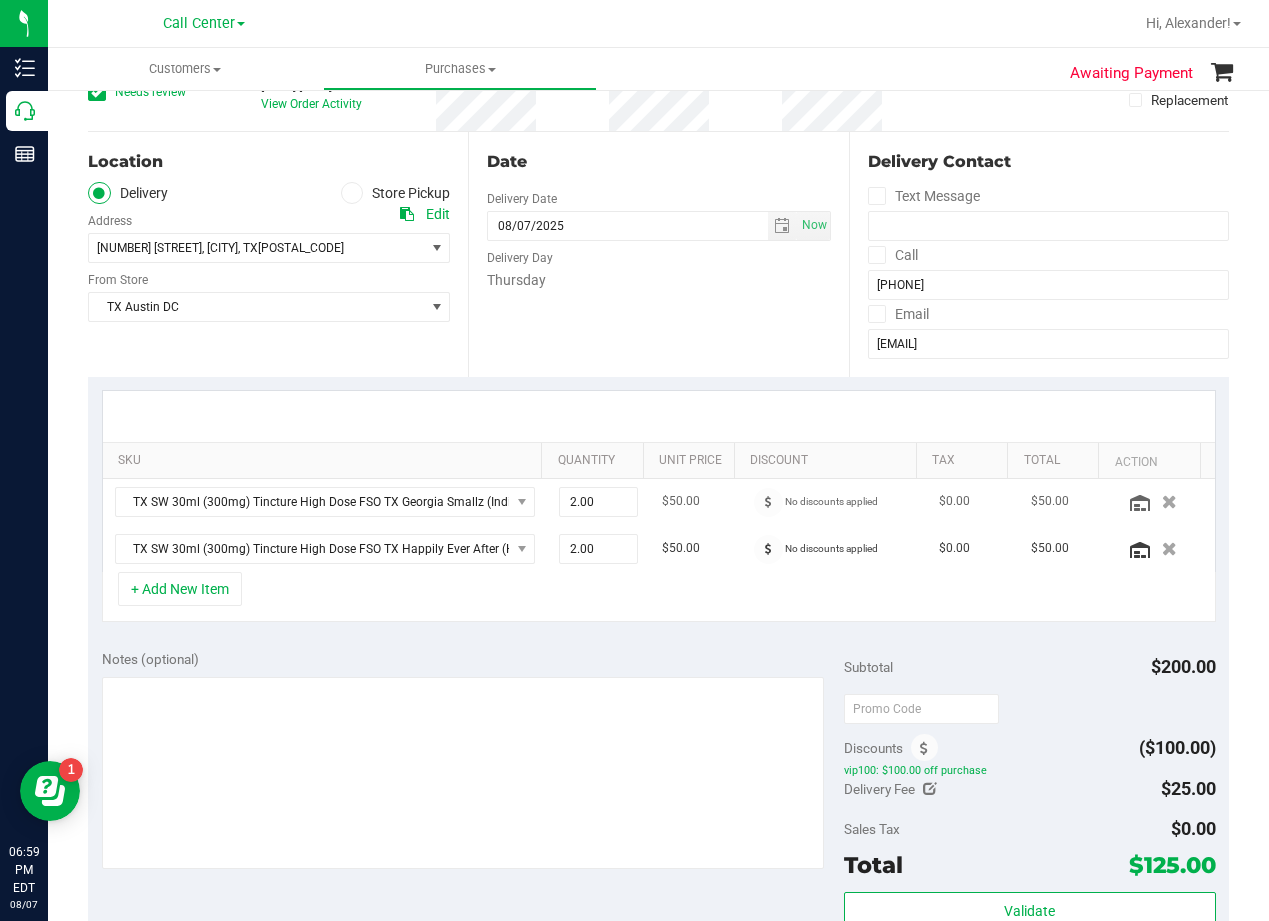 scroll, scrollTop: 200, scrollLeft: 0, axis: vertical 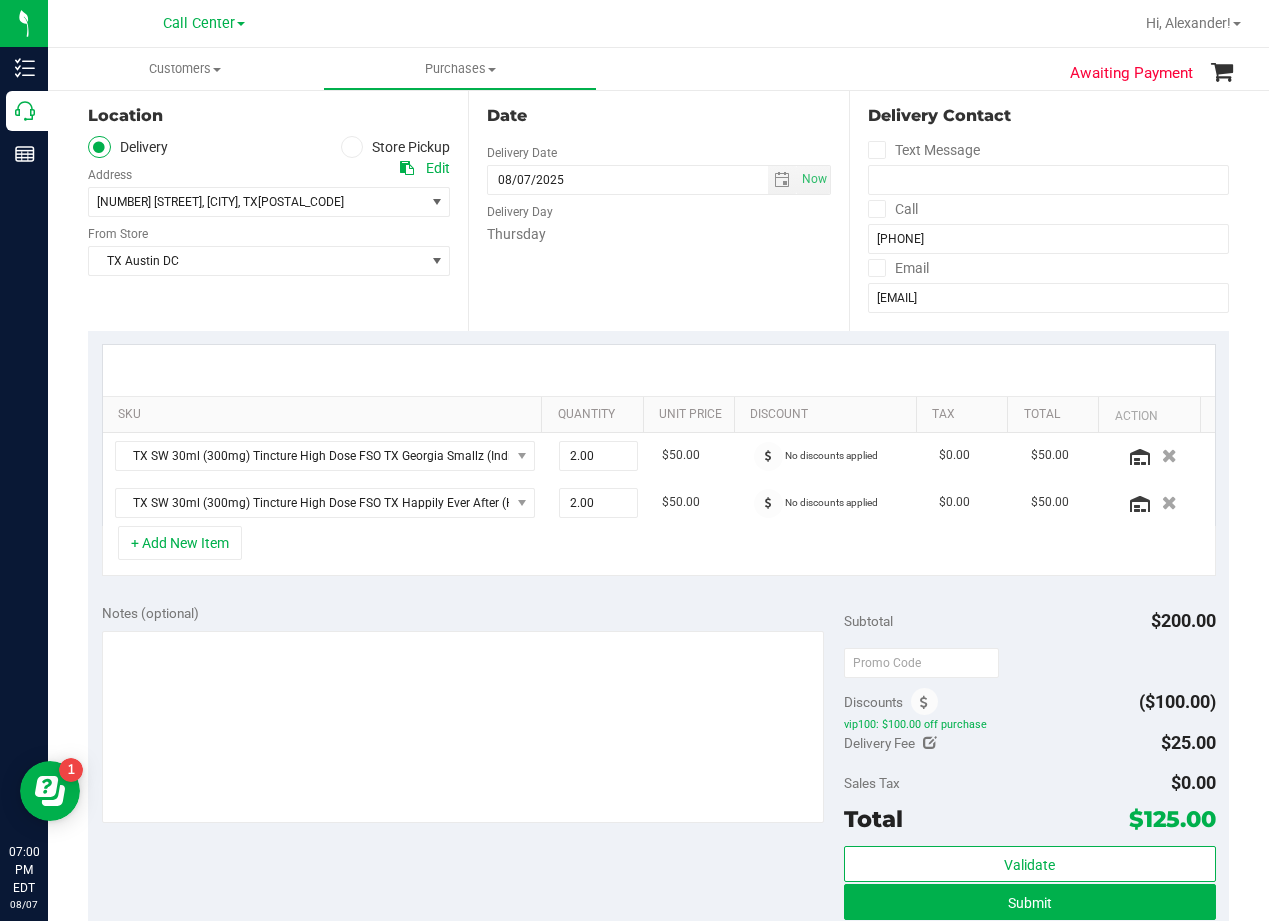 click at bounding box center (659, 370) 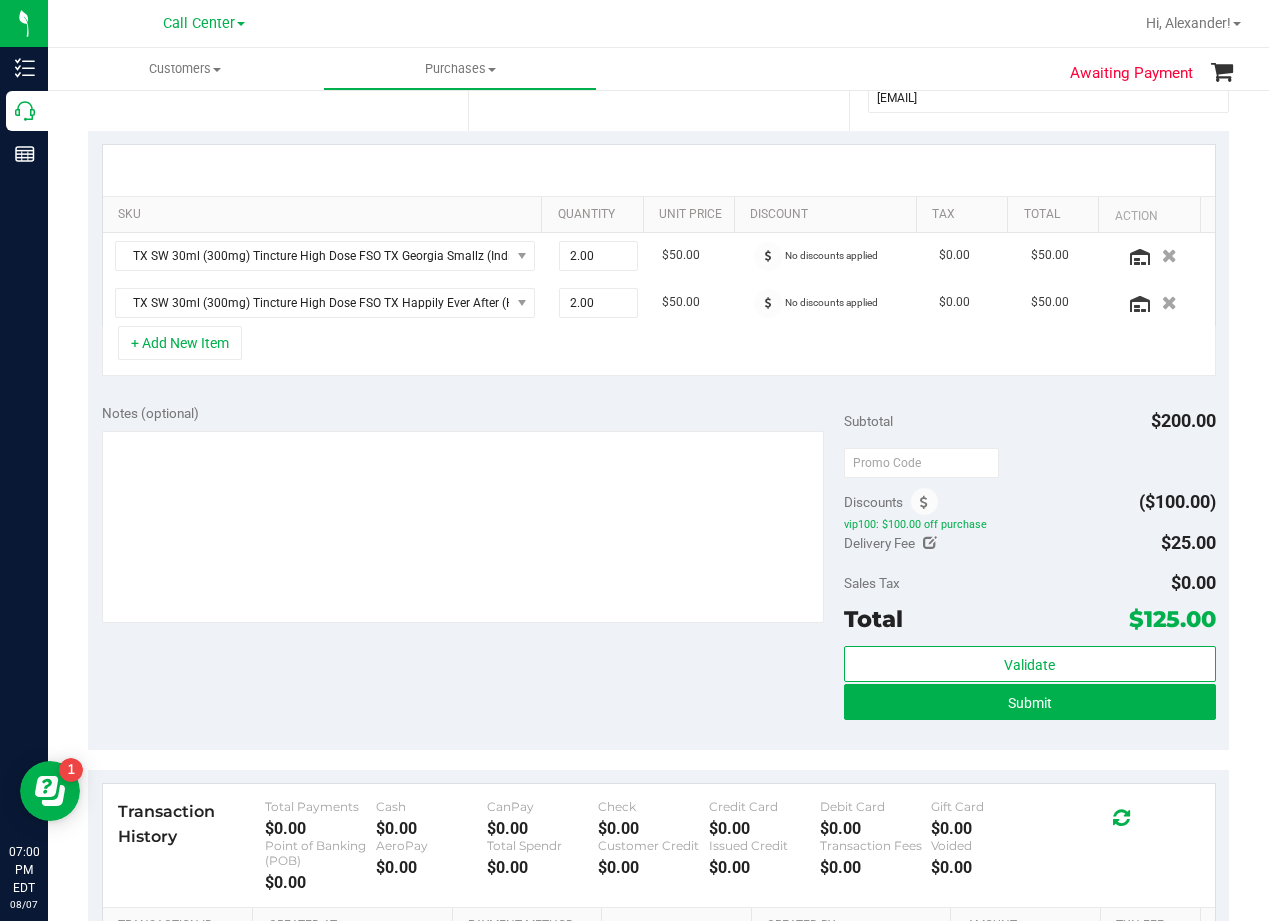 click on "Notes (optional)
Subtotal
$200.00
Discounts
($100.00)
vip100:
$100.00
off
purchase
Delivery Fee
$25.00 25
$25.00
Sales Tax
$0.00" at bounding box center (658, 570) 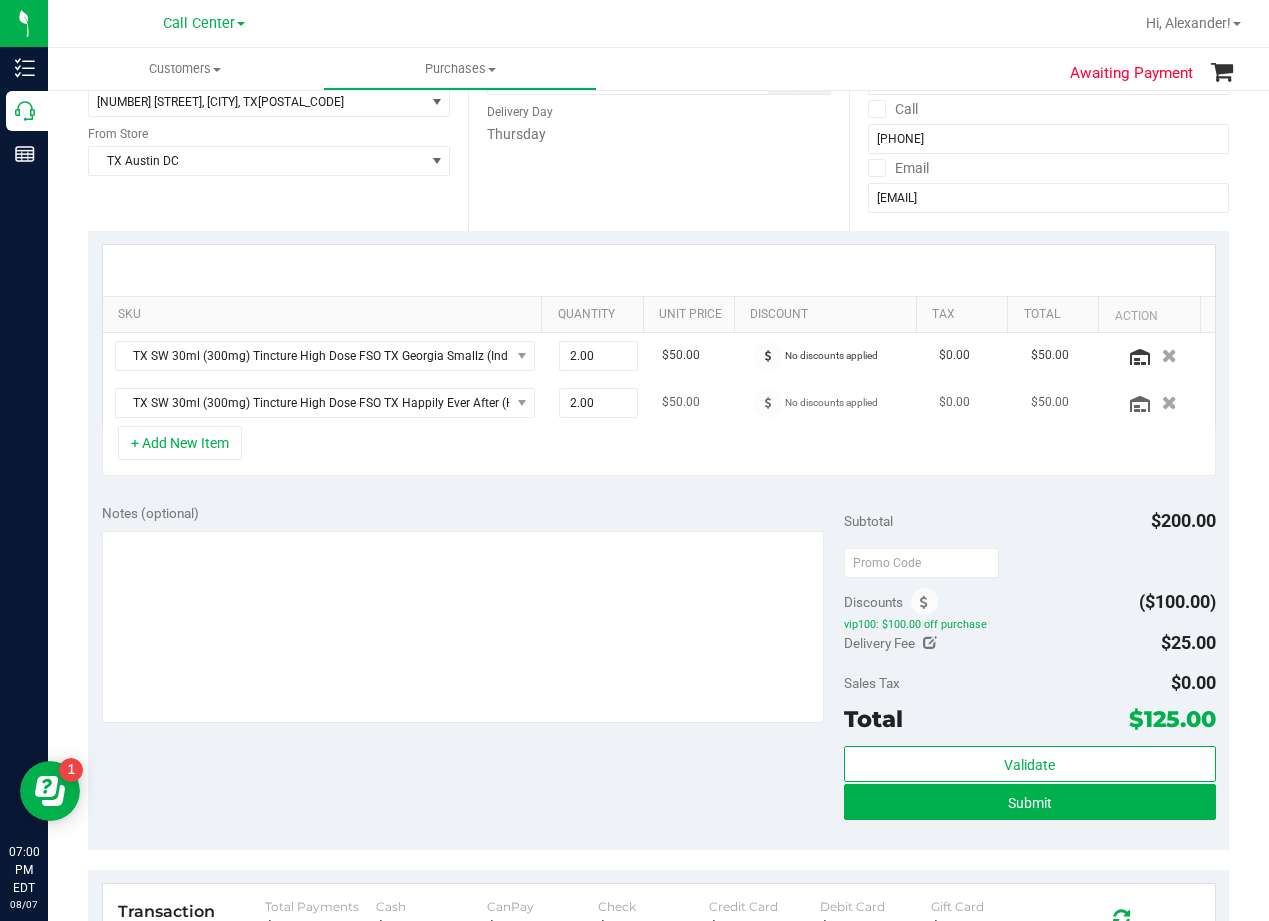 click on "$50.00" at bounding box center [696, 403] 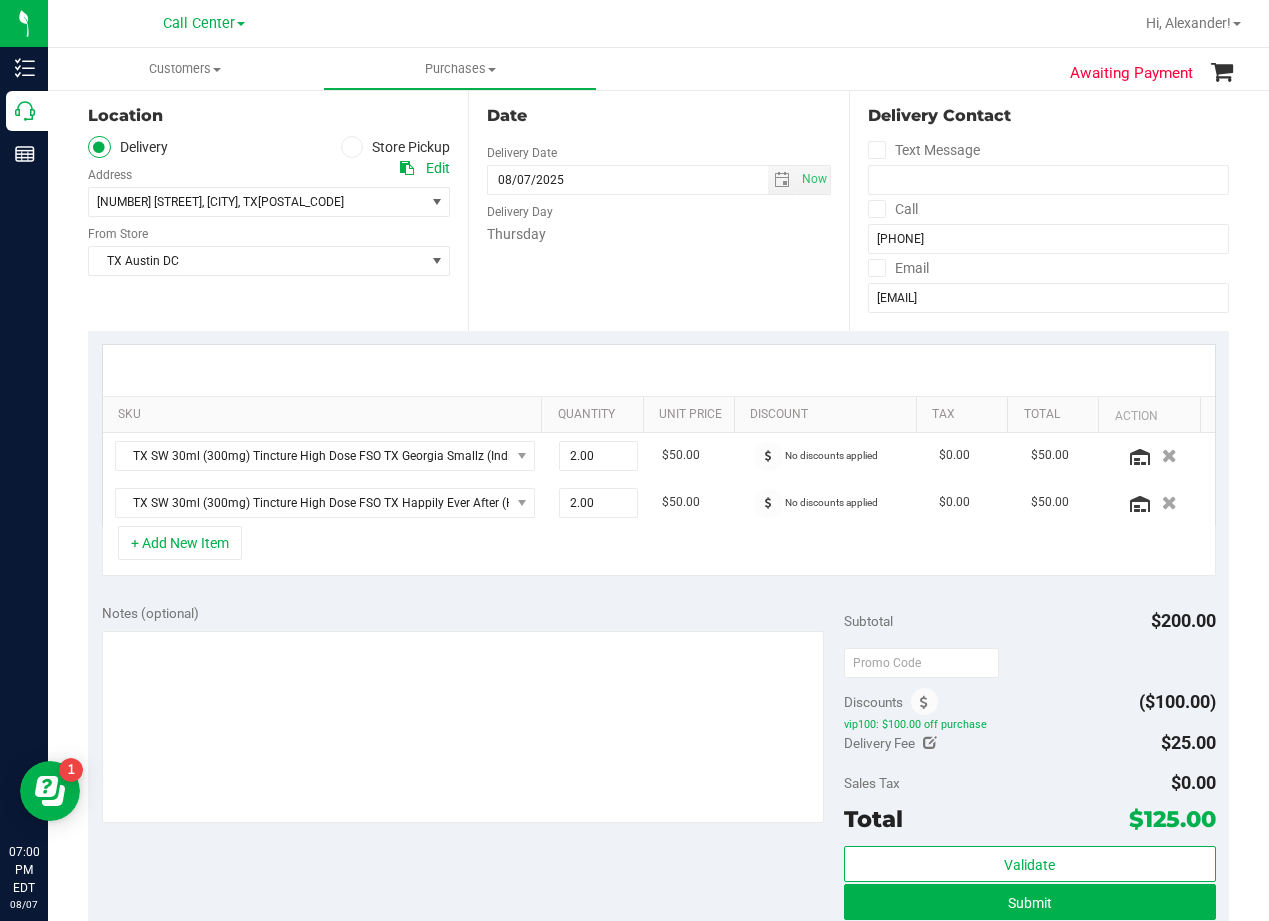 click at bounding box center (659, 370) 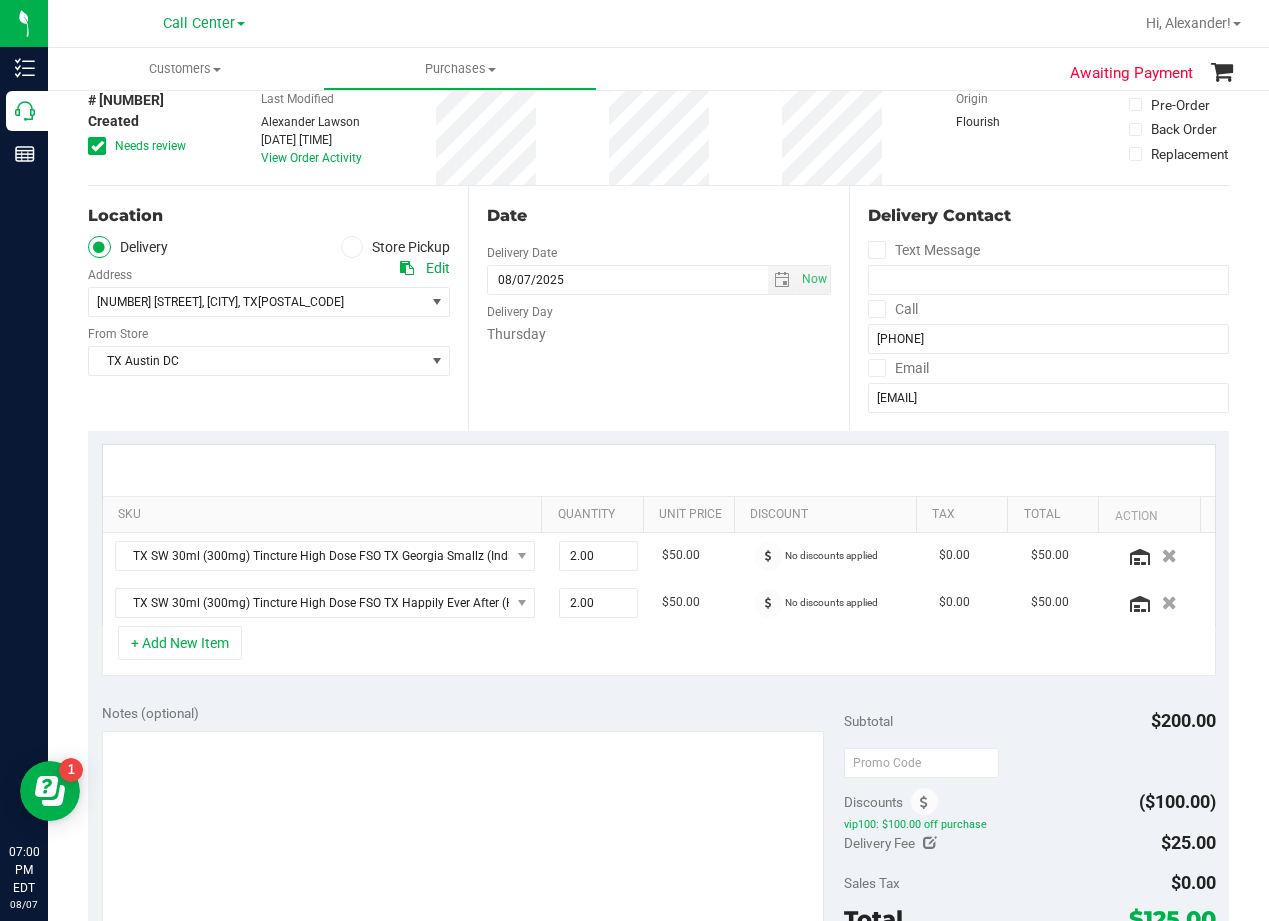 scroll, scrollTop: 200, scrollLeft: 0, axis: vertical 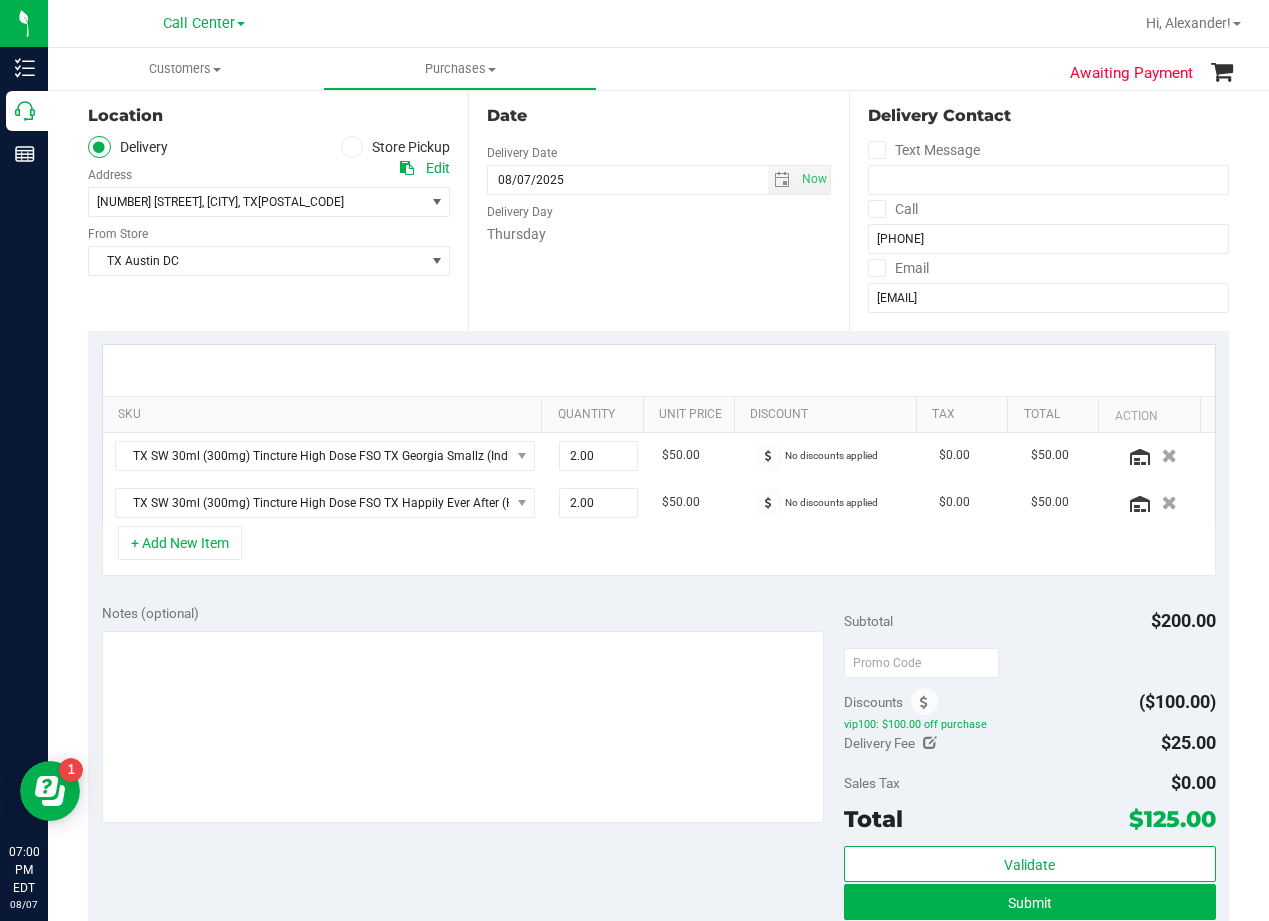 click at bounding box center [659, 370] 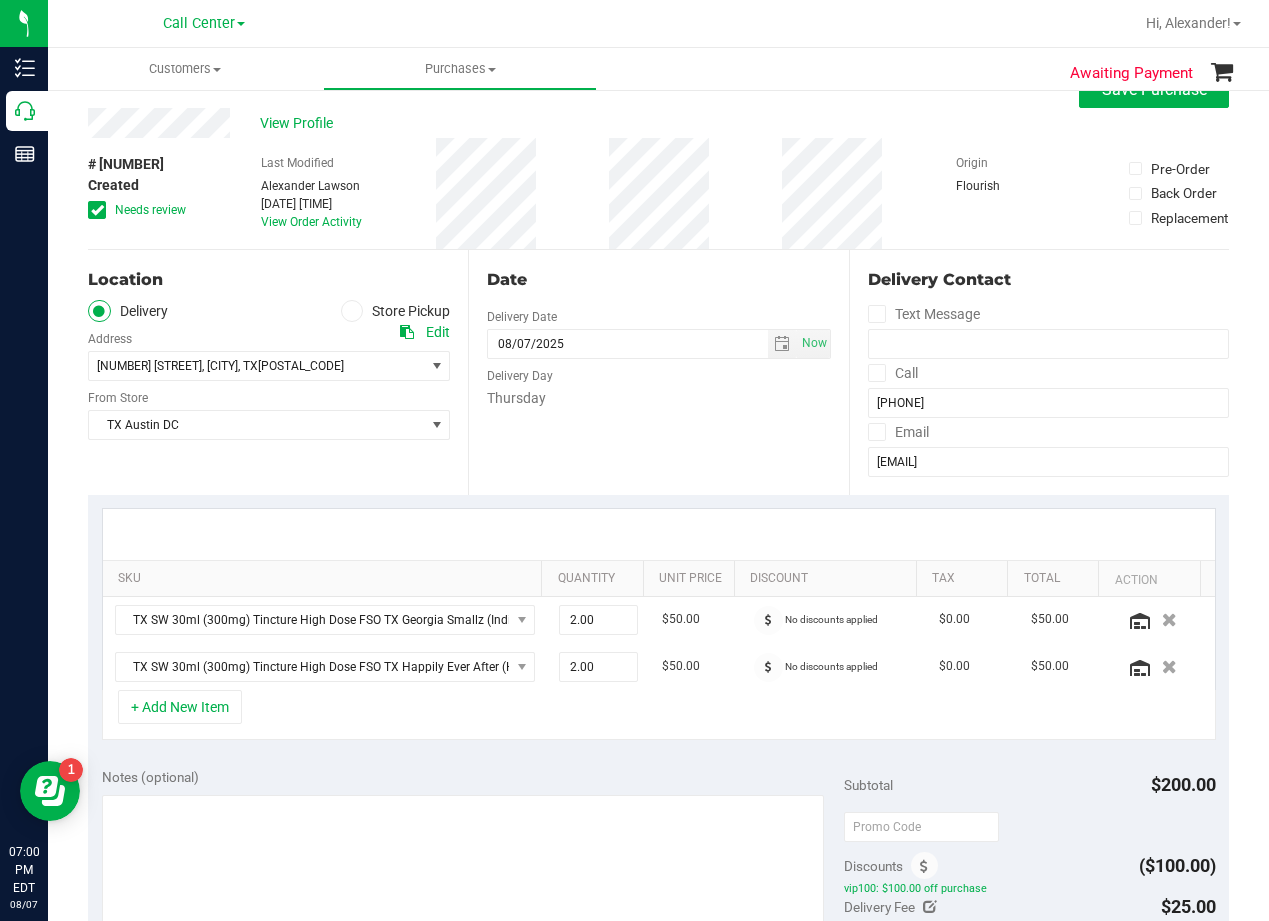 scroll, scrollTop: 0, scrollLeft: 0, axis: both 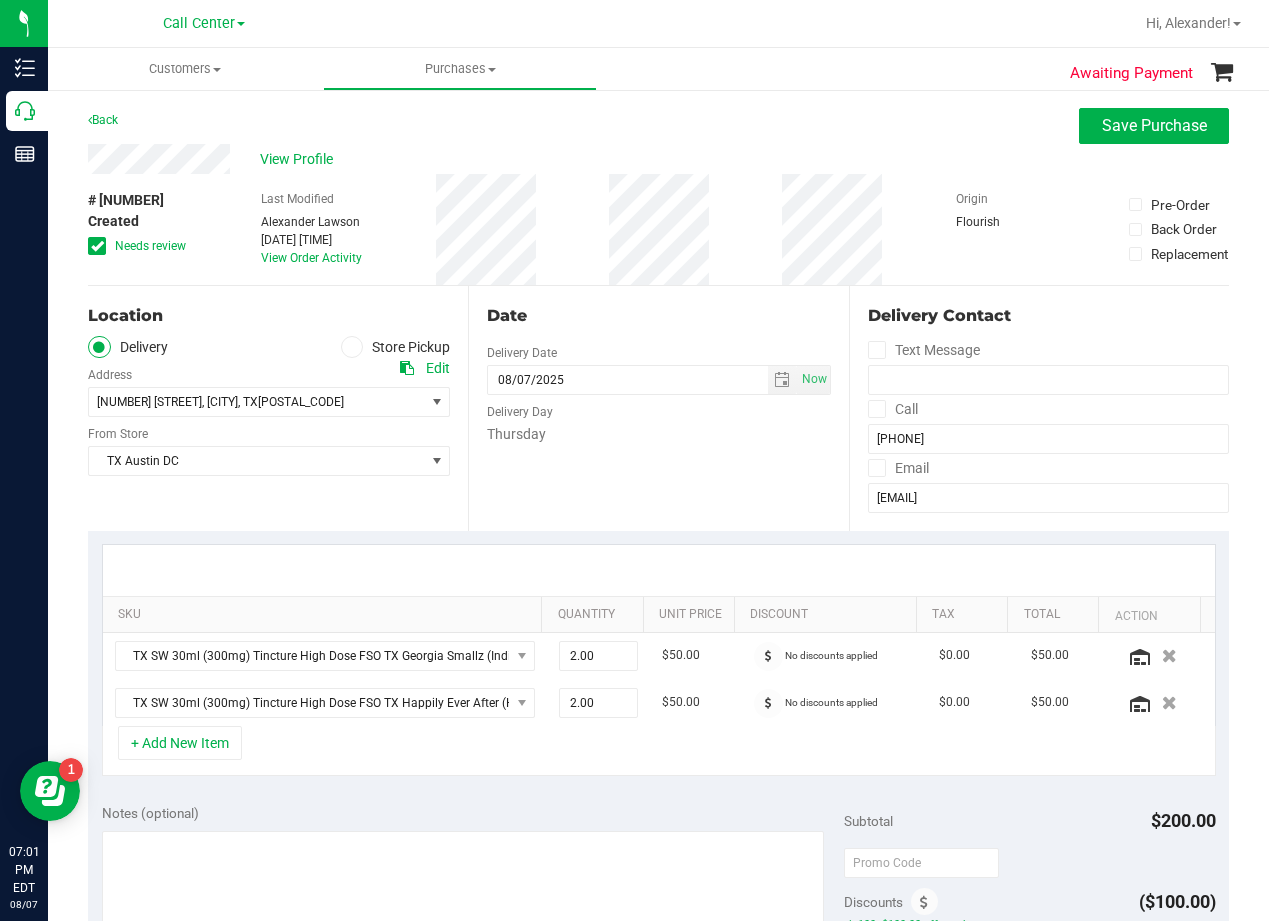 click on "Date" at bounding box center (658, 316) 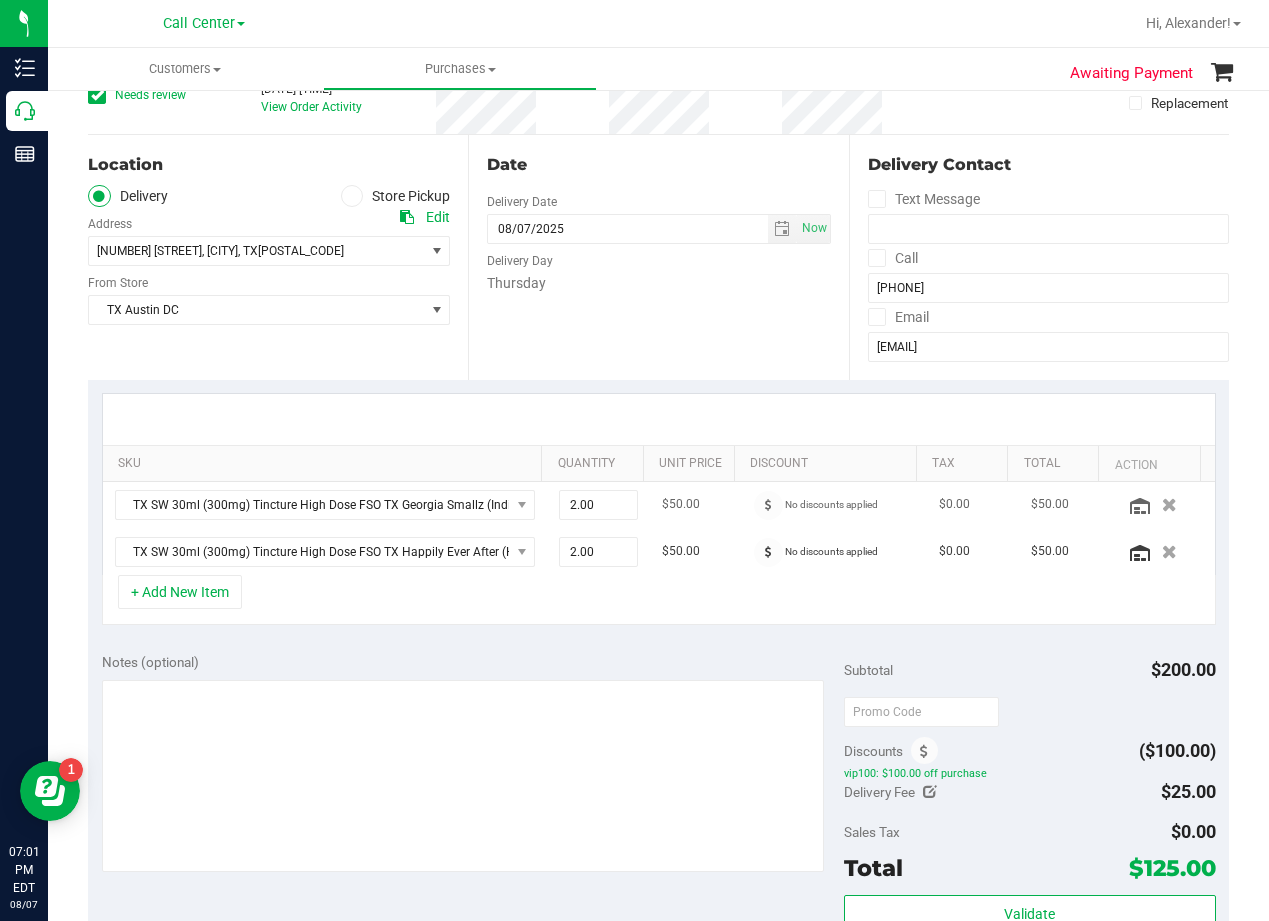 scroll, scrollTop: 200, scrollLeft: 0, axis: vertical 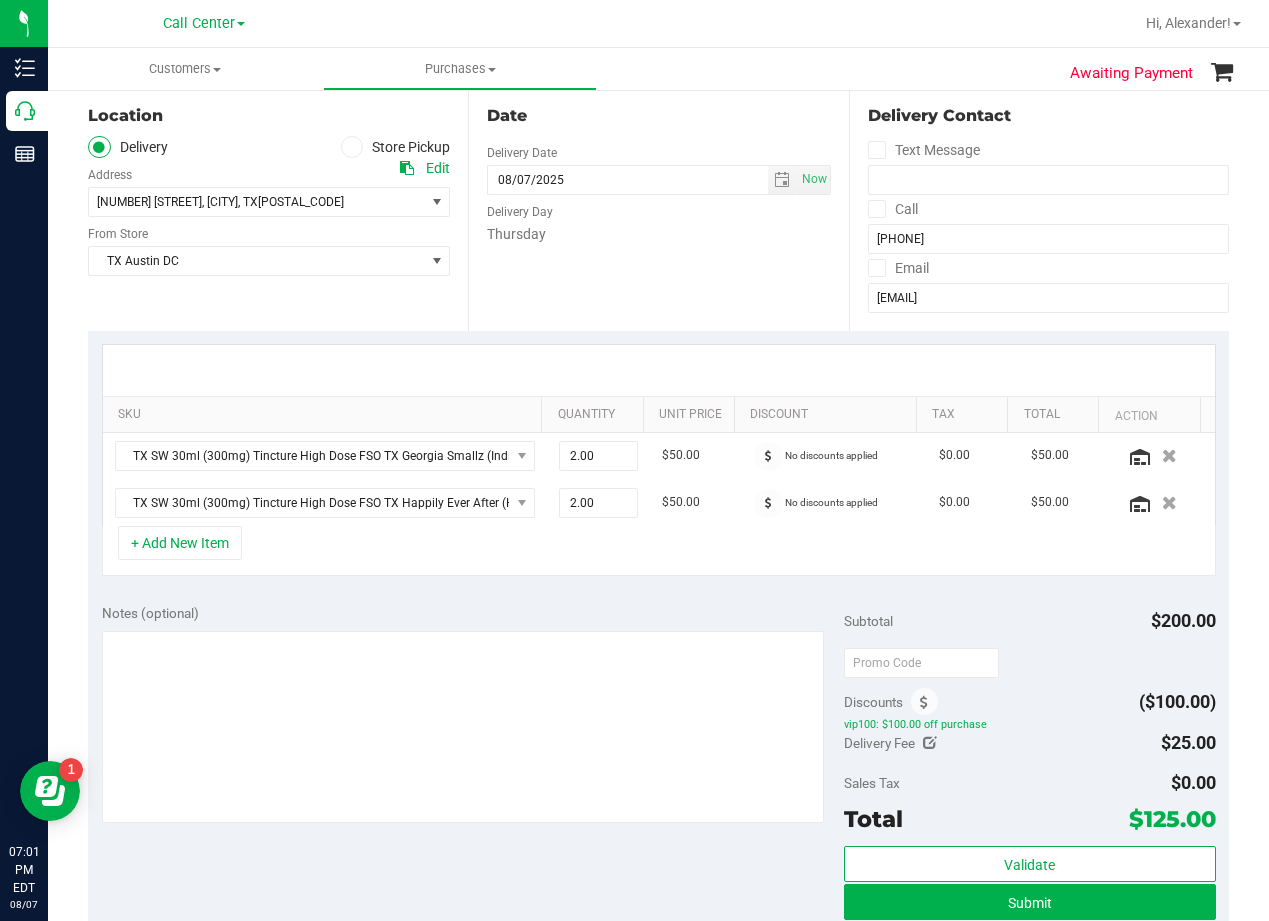 click at bounding box center (659, 370) 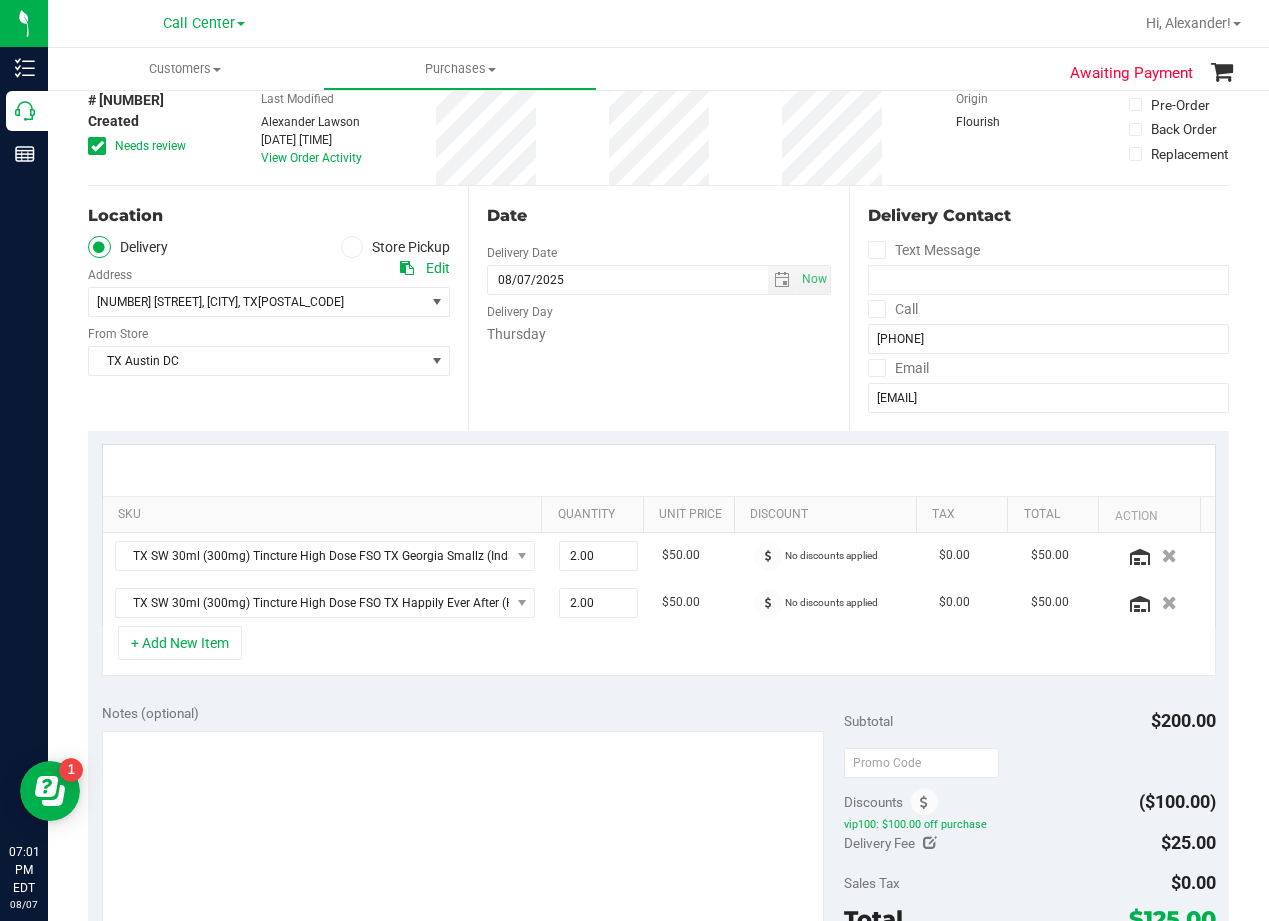 scroll, scrollTop: 0, scrollLeft: 0, axis: both 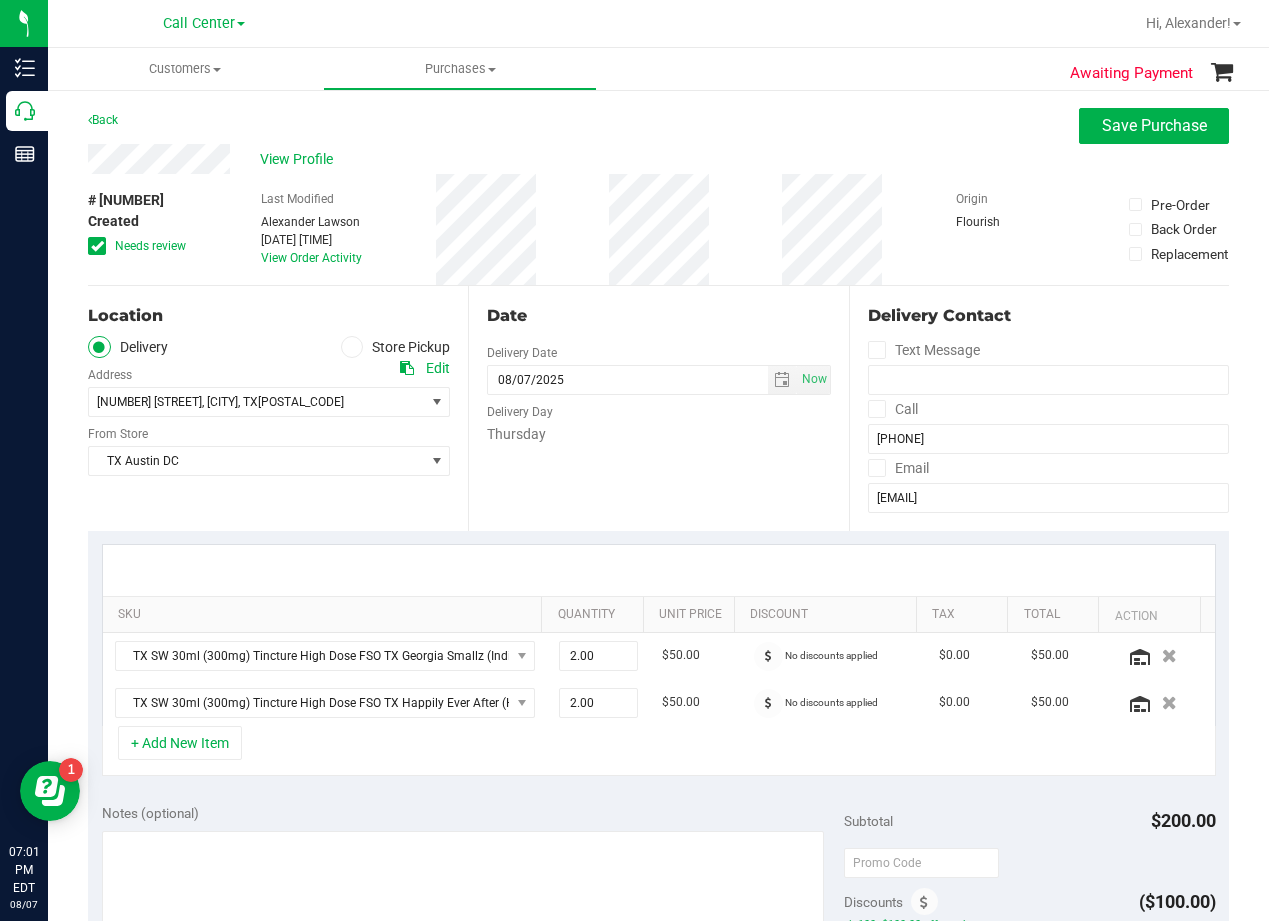 click on "Date
Delivery Date
08/07/2025
Now
08/07/2025 08:00 AM
Now
Delivery Day
Thursday" at bounding box center (658, 408) 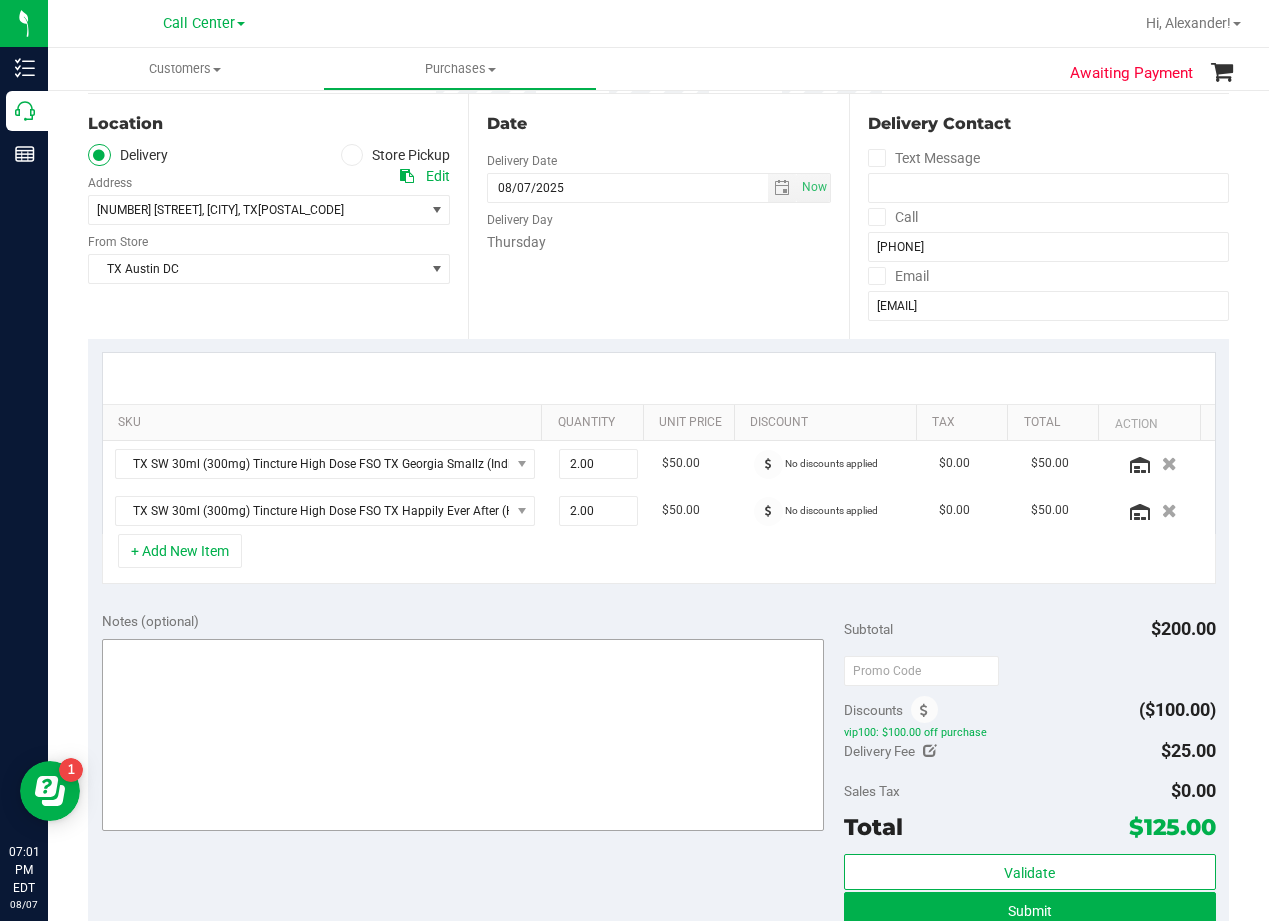 scroll, scrollTop: 200, scrollLeft: 0, axis: vertical 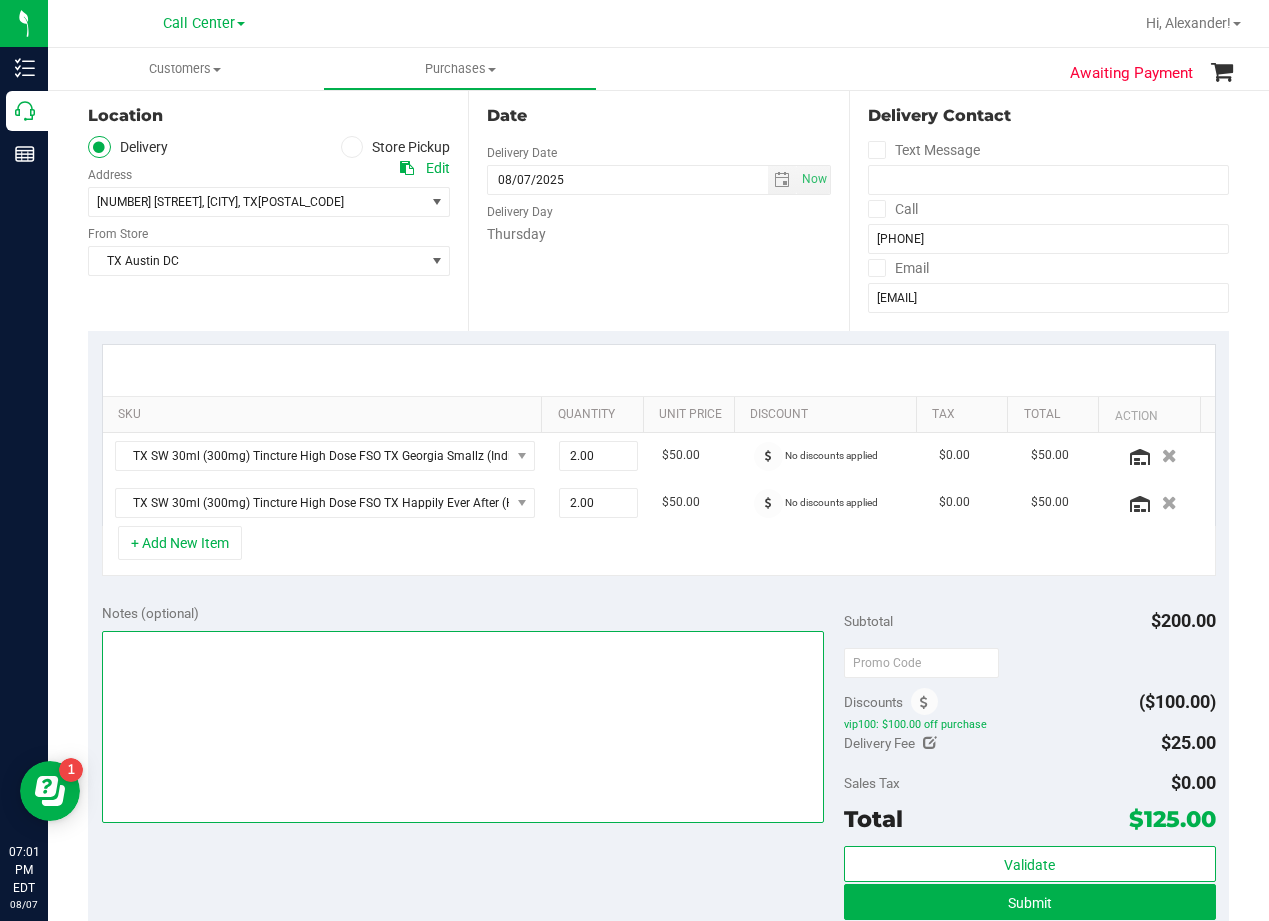 click at bounding box center [463, 727] 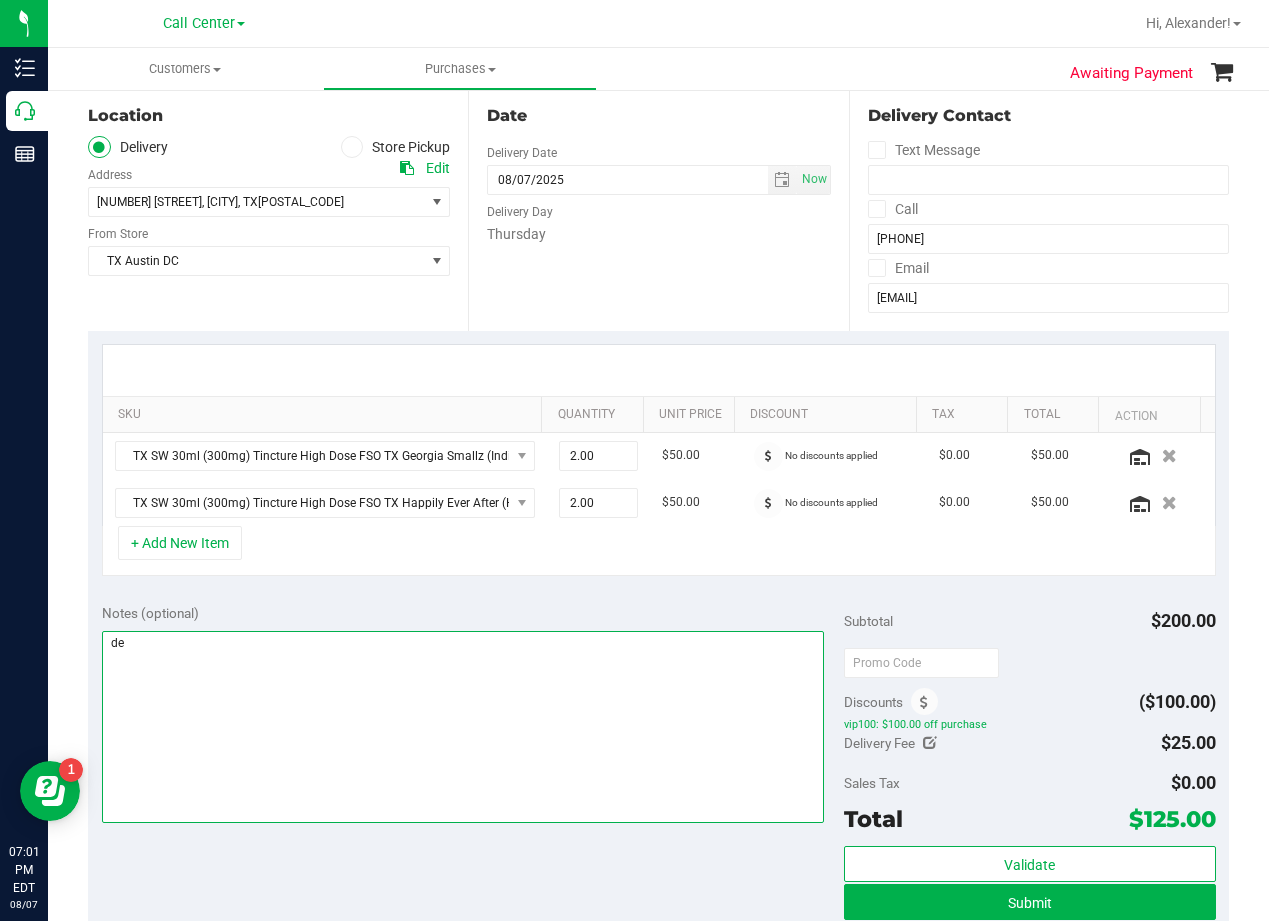 type on "d" 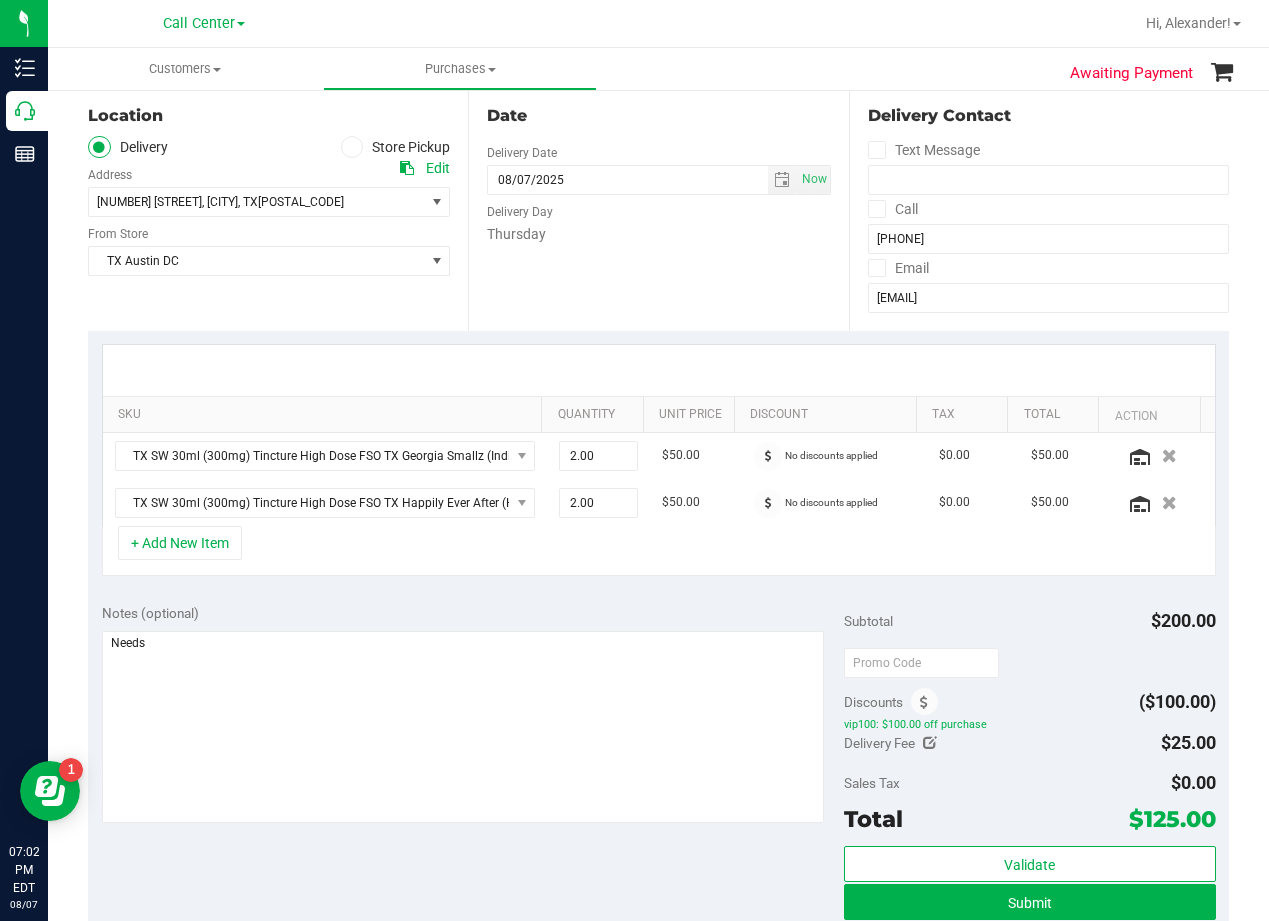 click on "Notes (optional)" at bounding box center [473, 613] 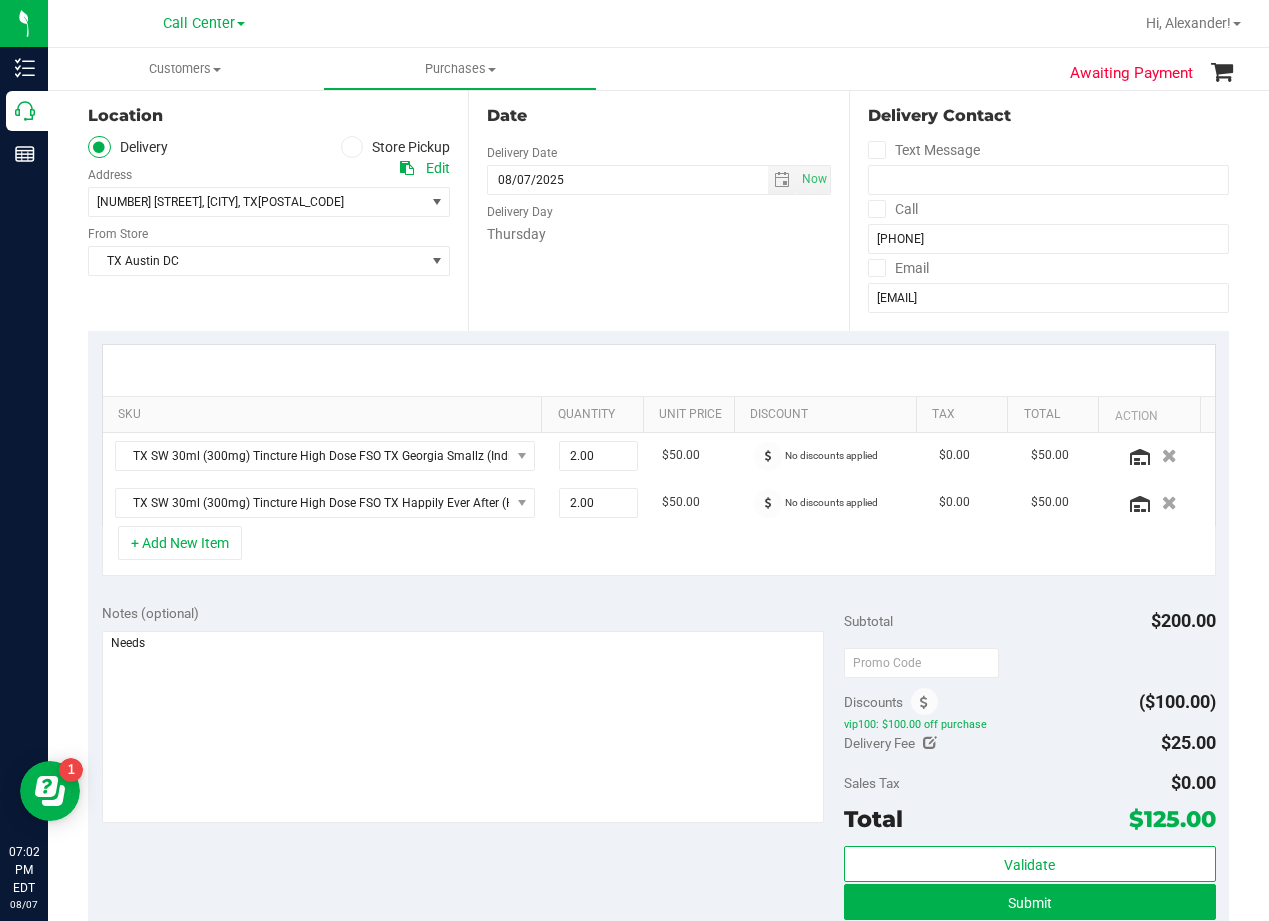 click on "Date
Delivery Date
08/07/2025
Now
08/07/2025 08:00 AM
Now
Delivery Day
Thursday" at bounding box center (658, 208) 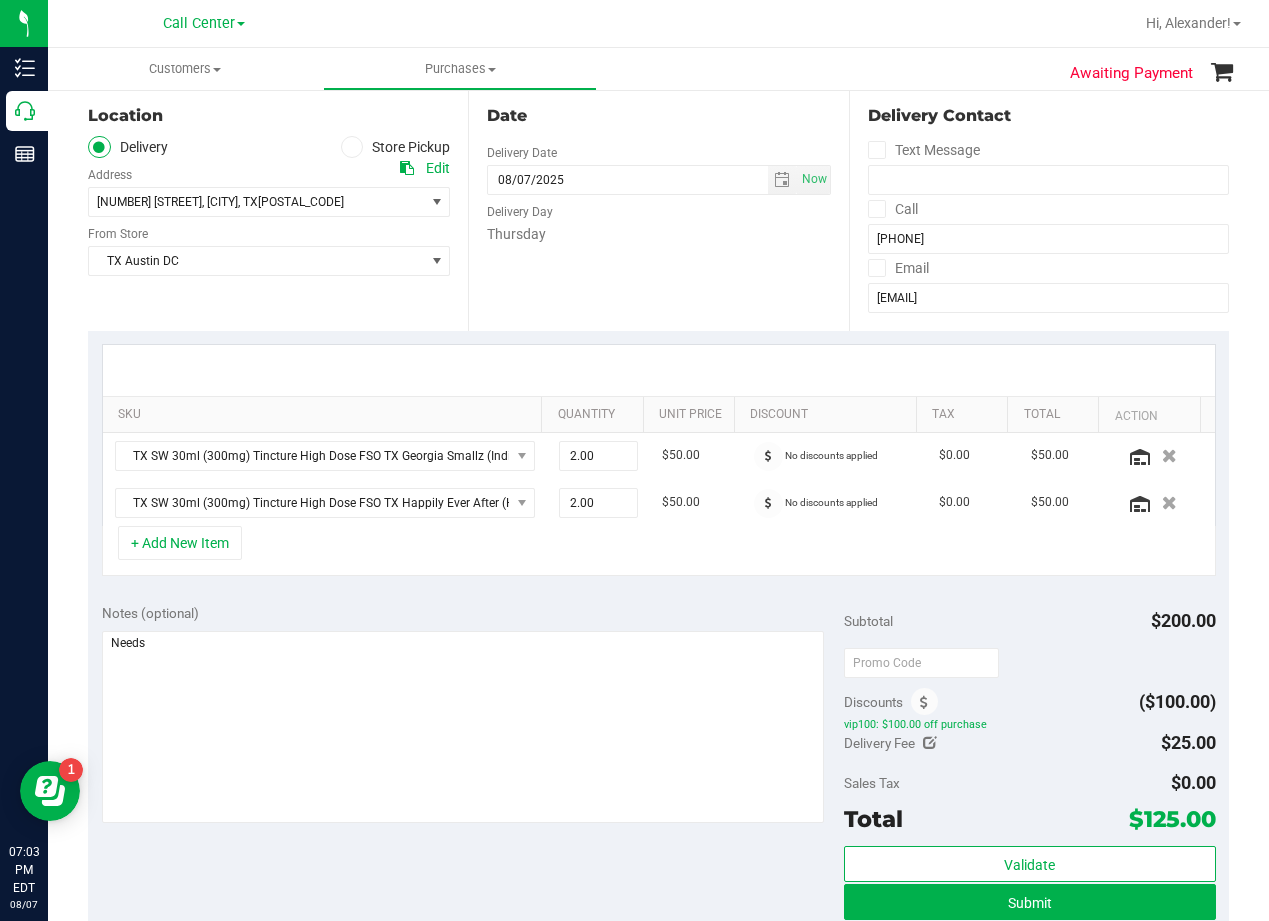 click on "Date
Delivery Date
08/07/2025
Now
08/07/2025 08:00 AM
Now
Delivery Day
Thursday" at bounding box center (658, 208) 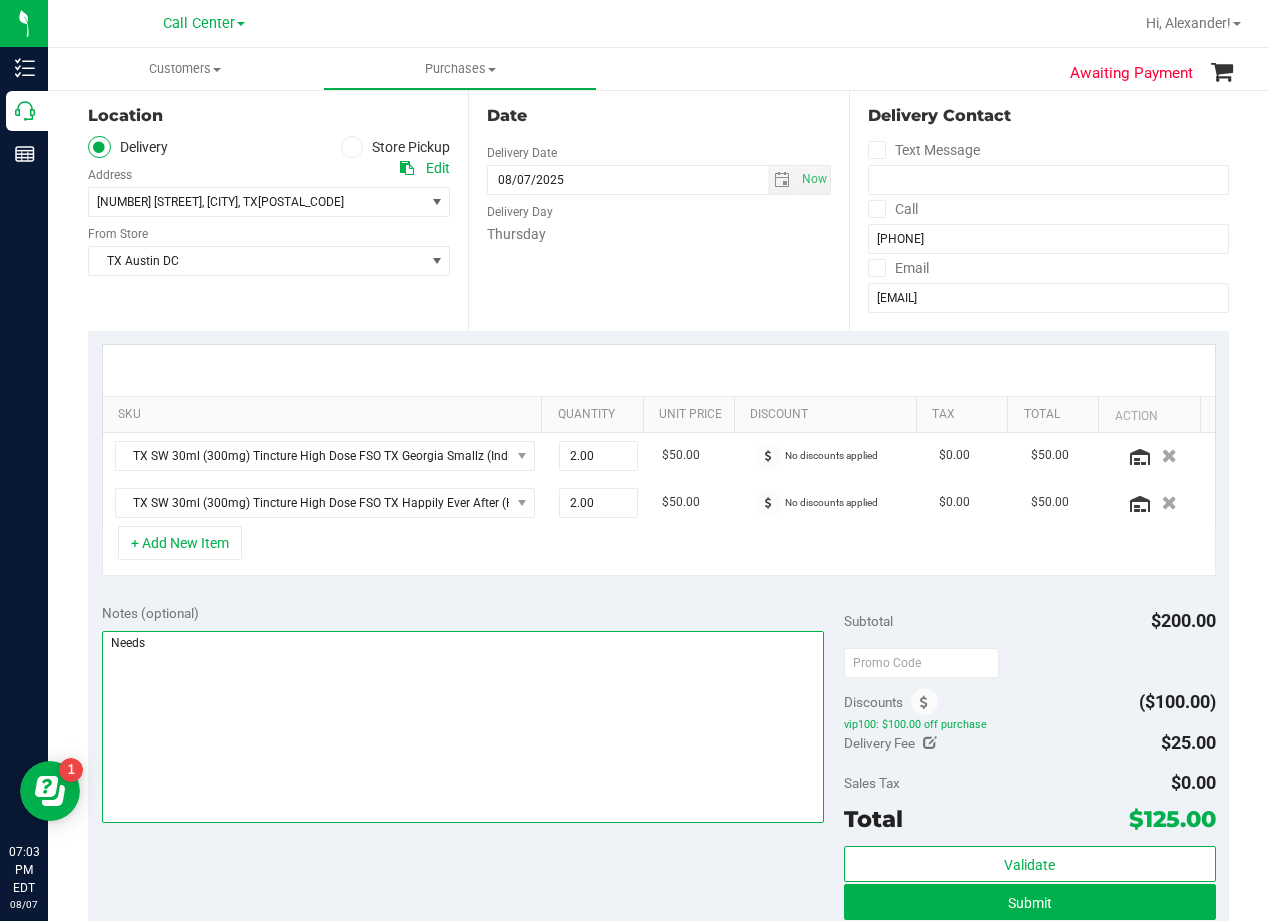 click at bounding box center (463, 727) 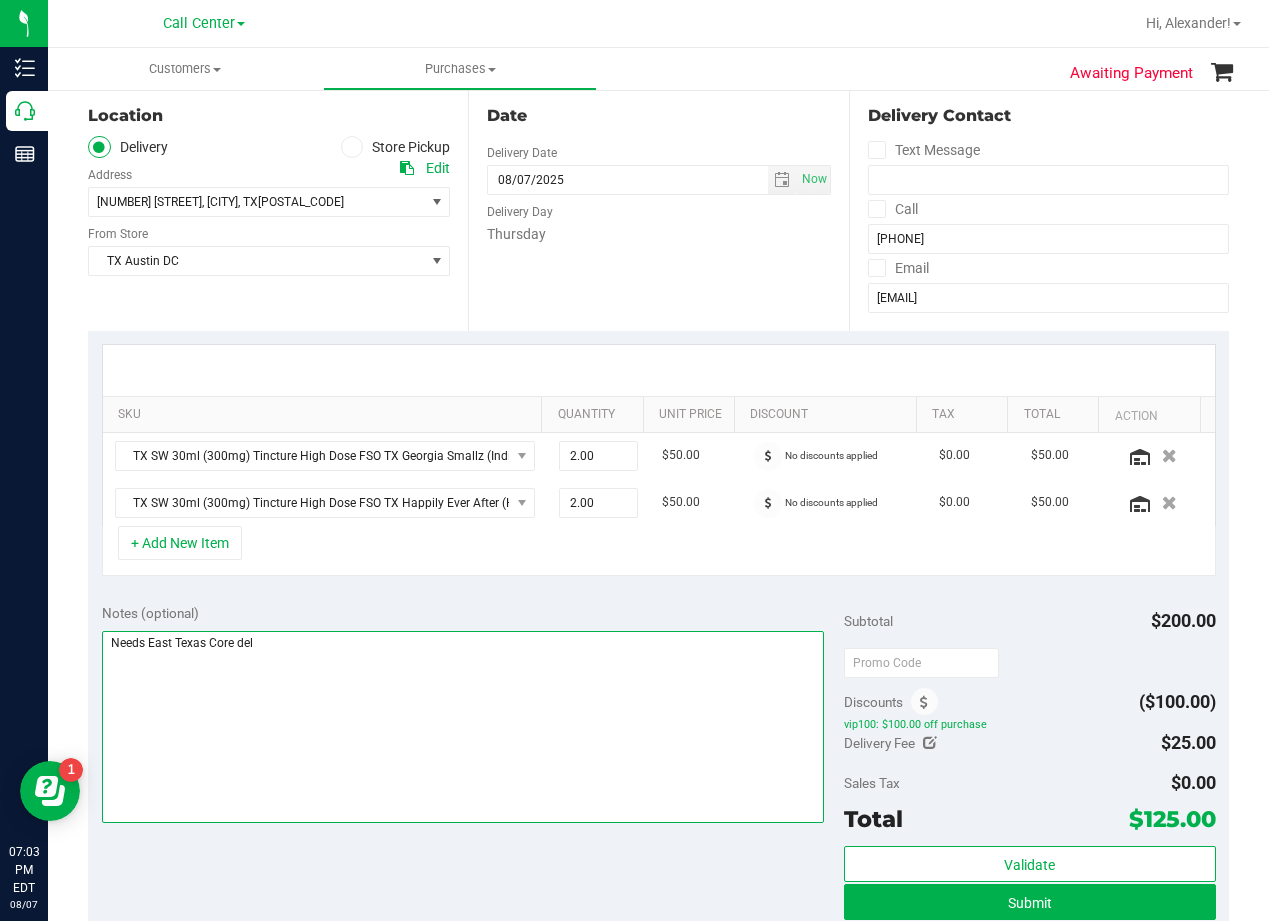 click at bounding box center (463, 727) 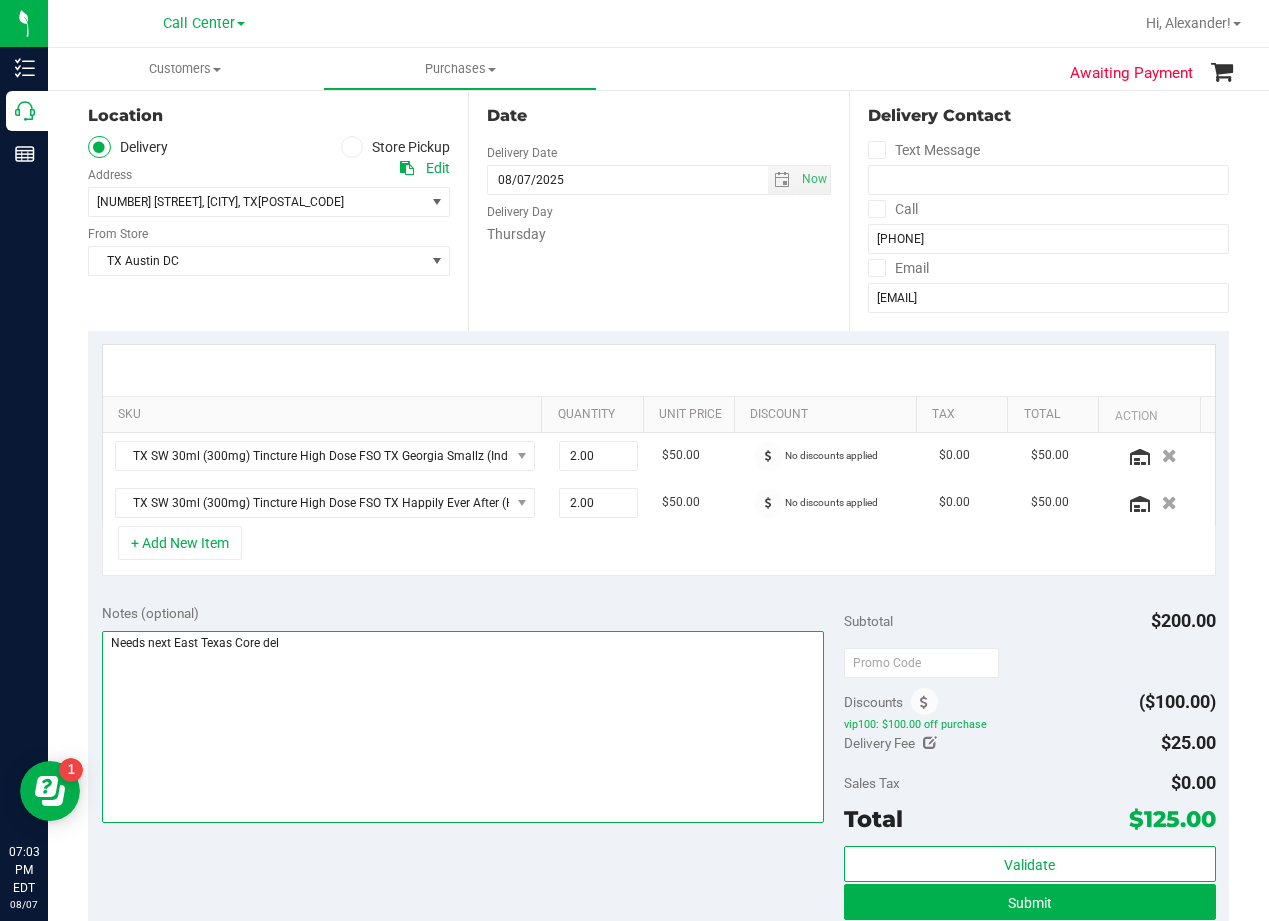 click at bounding box center [463, 727] 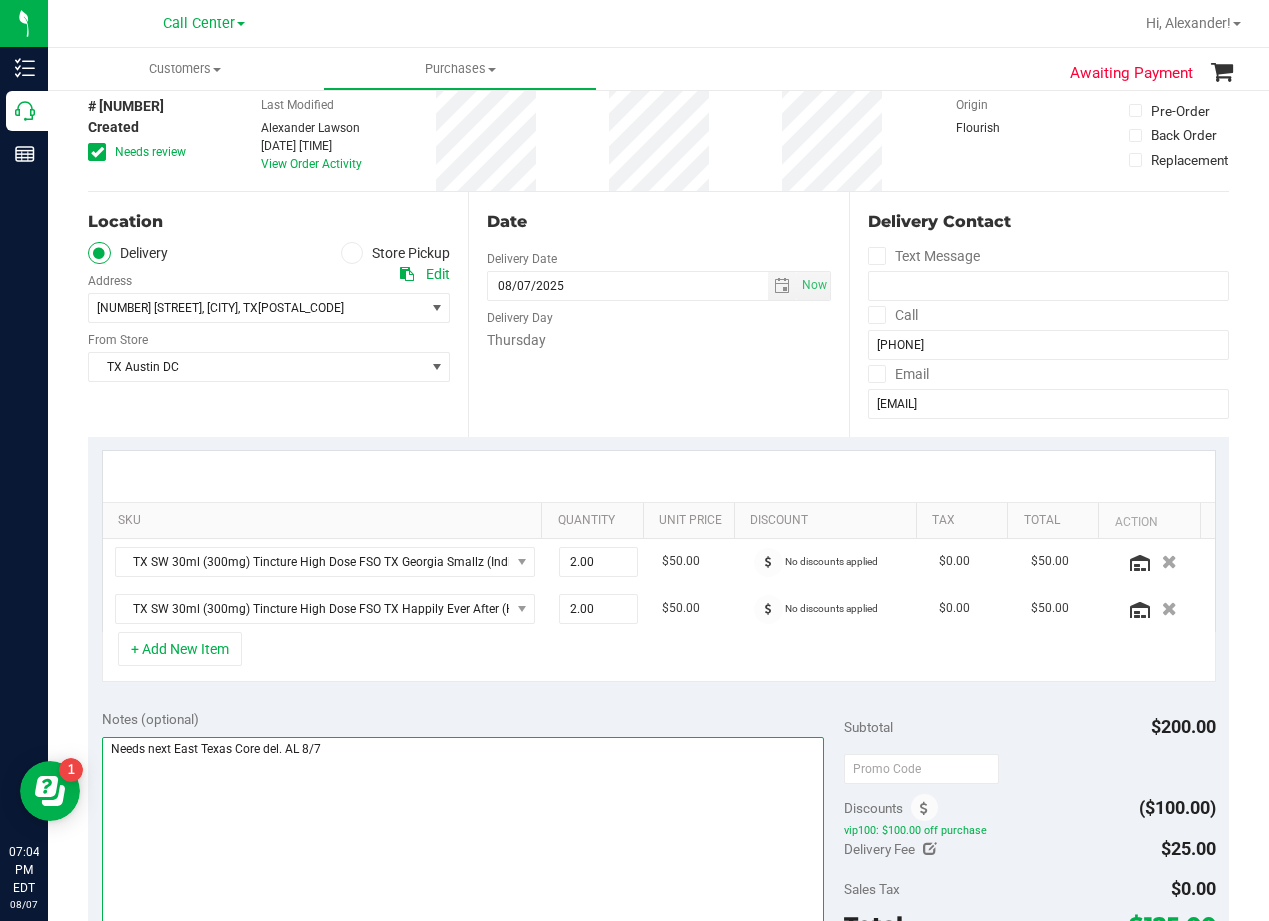 scroll, scrollTop: 0, scrollLeft: 0, axis: both 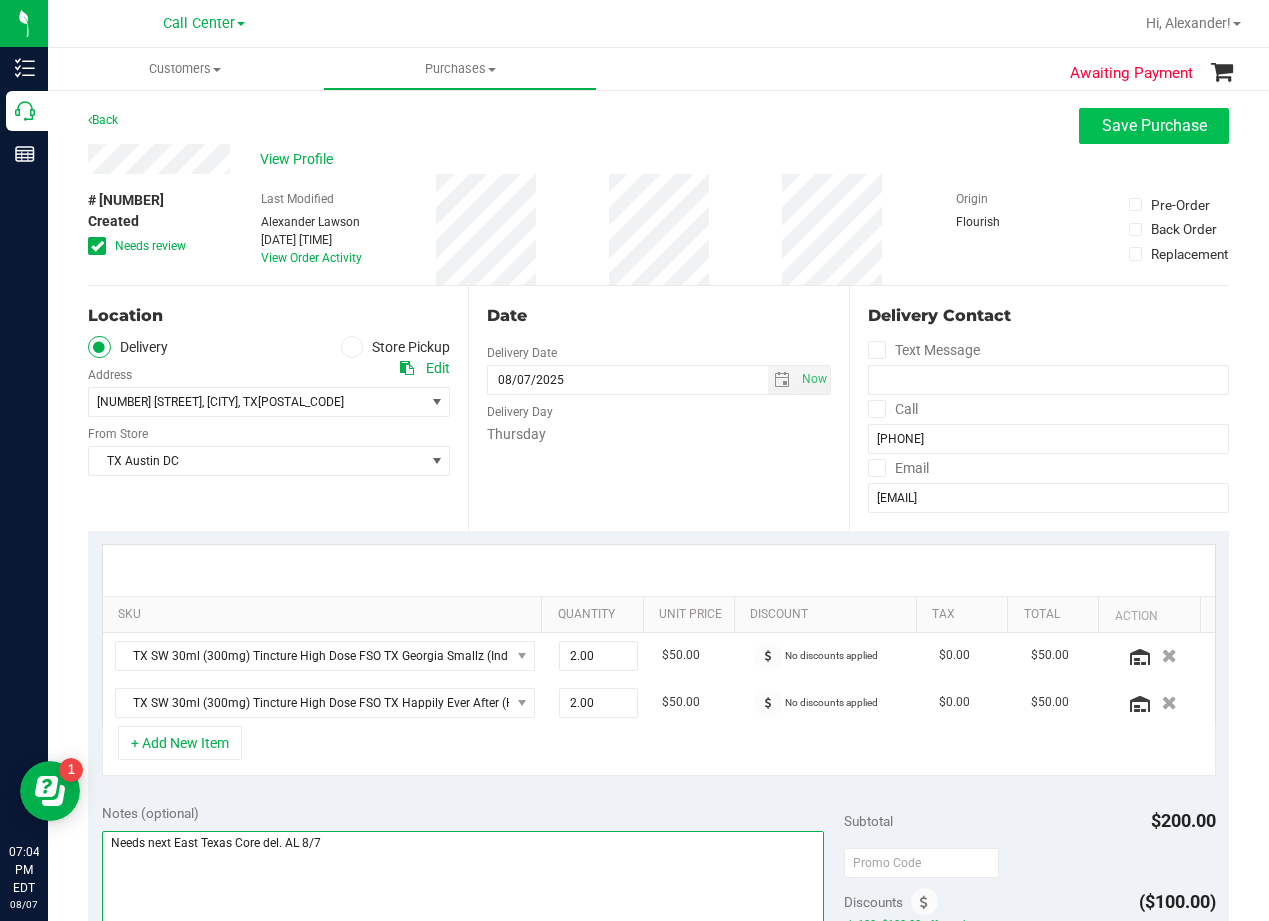 type on "Needs next East Texas Core del. AL 8/7" 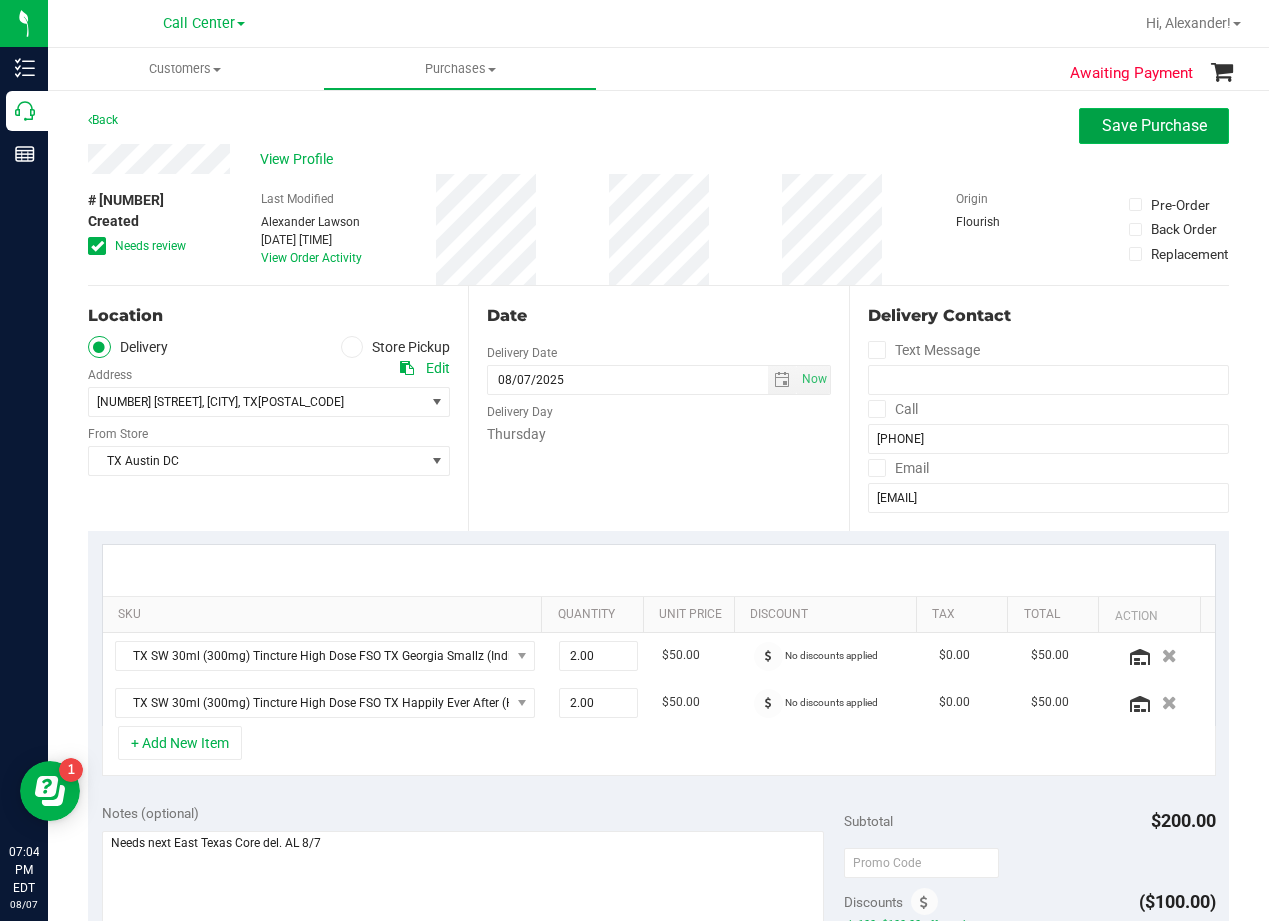 click on "Save Purchase" at bounding box center (1154, 126) 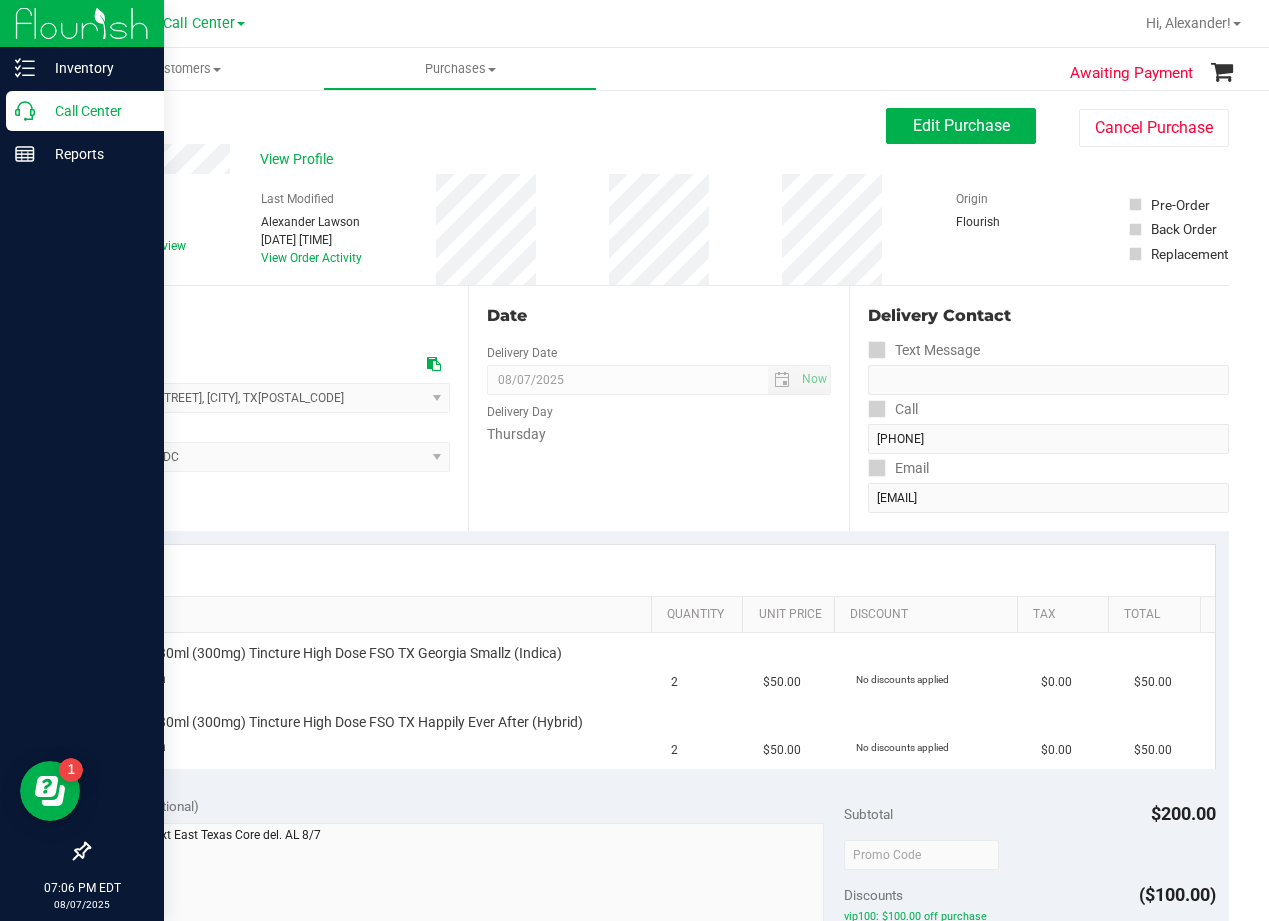 click on "Call Center" at bounding box center [95, 111] 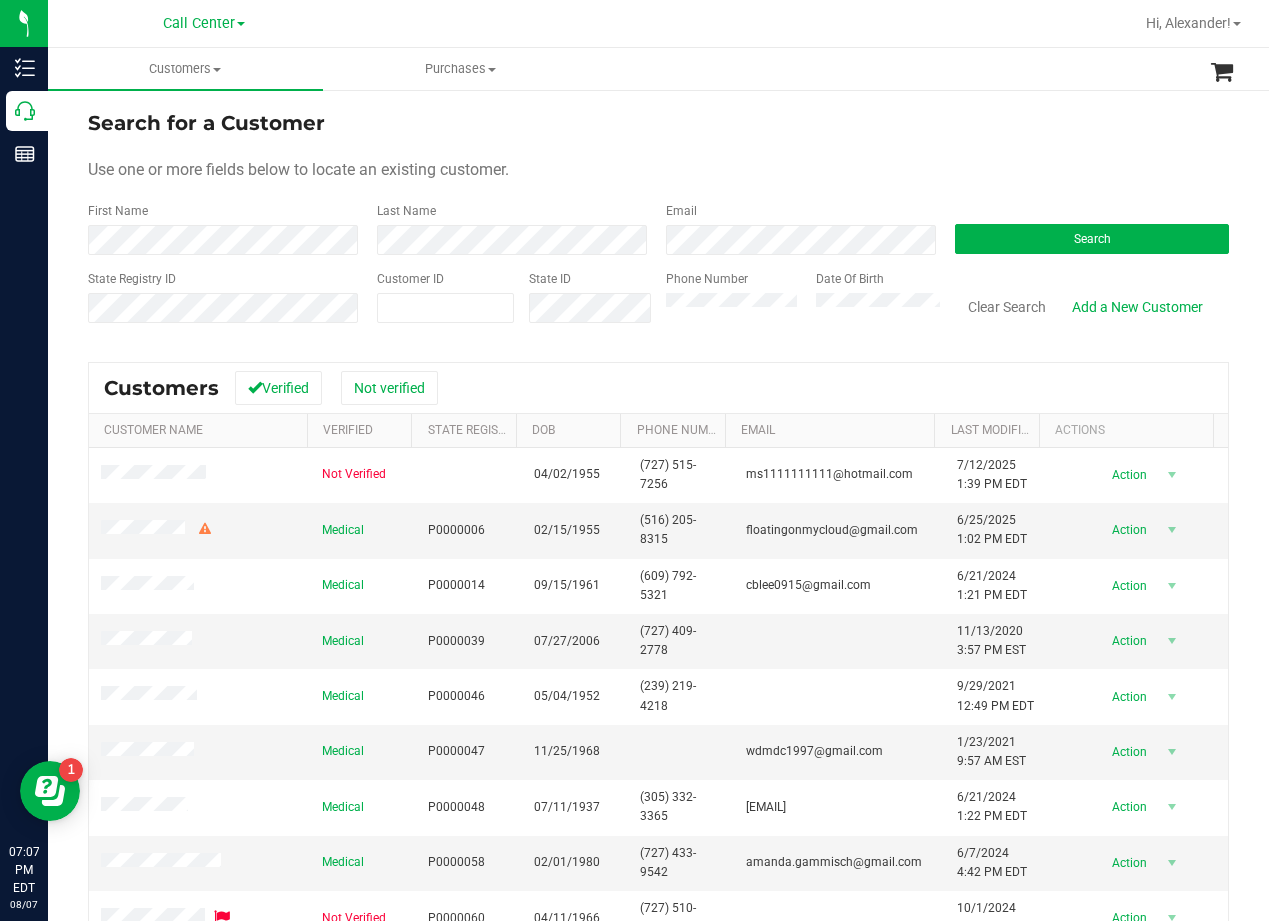 click on "Use one or more fields below to locate an existing customer." at bounding box center (658, 170) 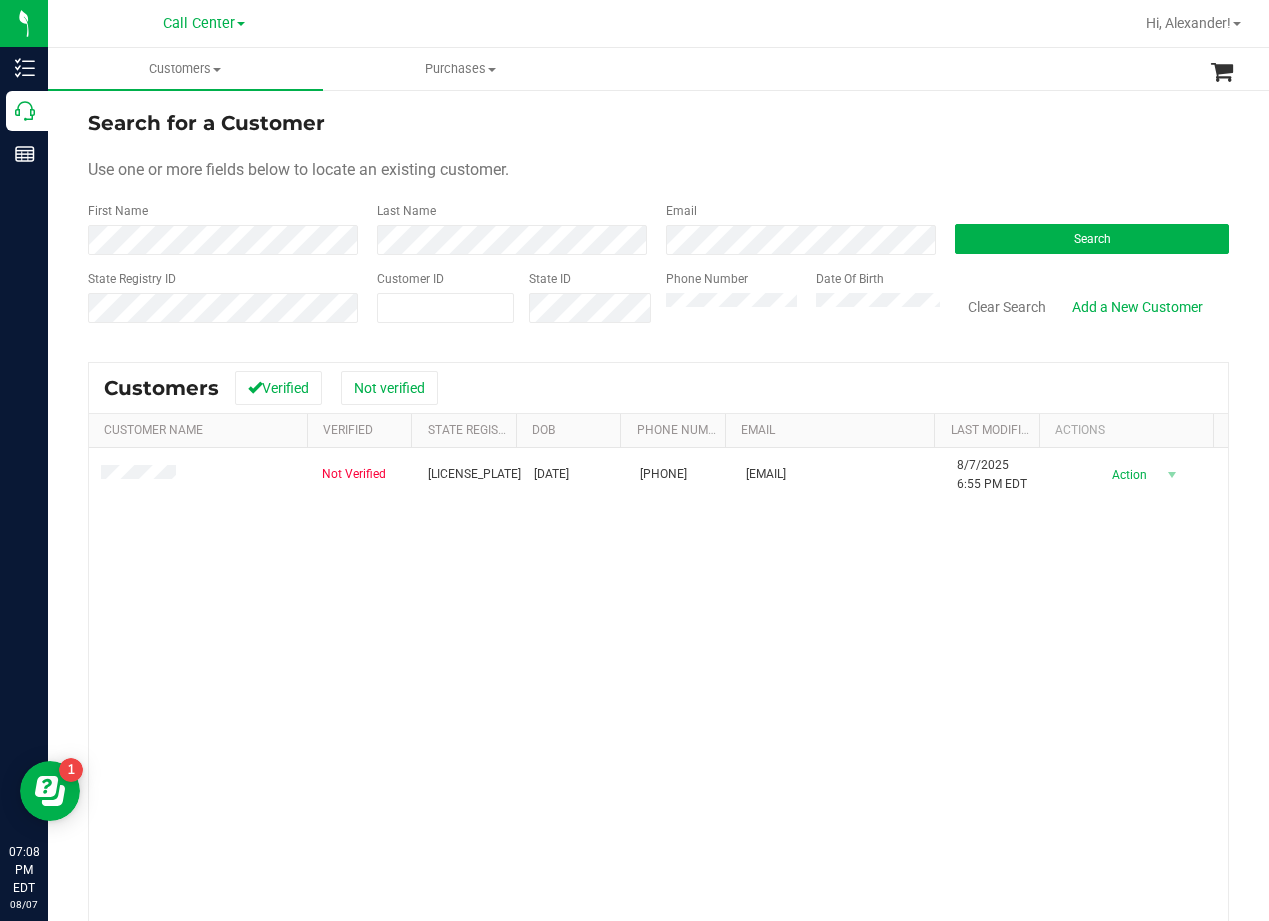 click on "Use one or more fields below to locate an existing customer." at bounding box center [658, 170] 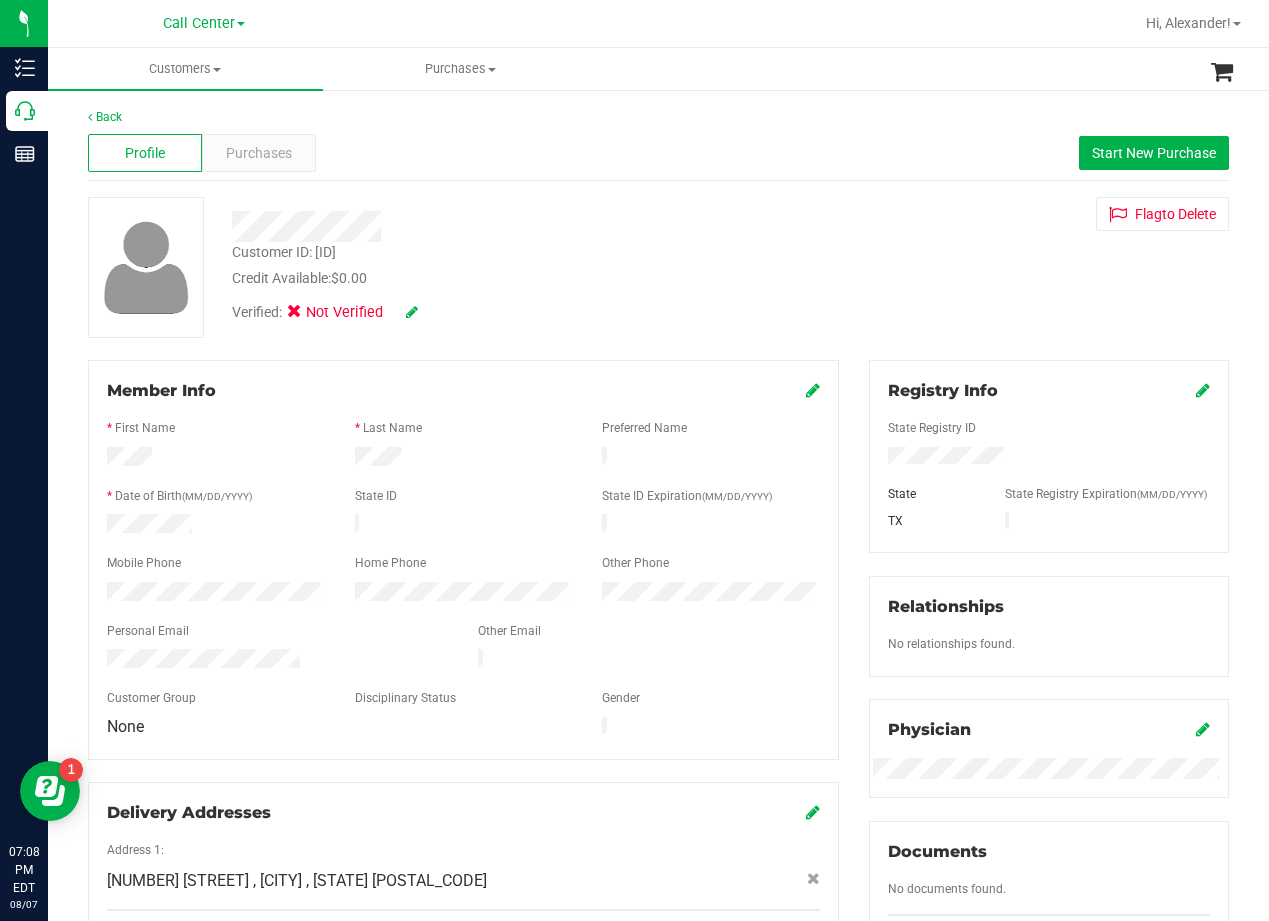 click on "Profile
Purchases
Start New Purchase" at bounding box center [658, 153] 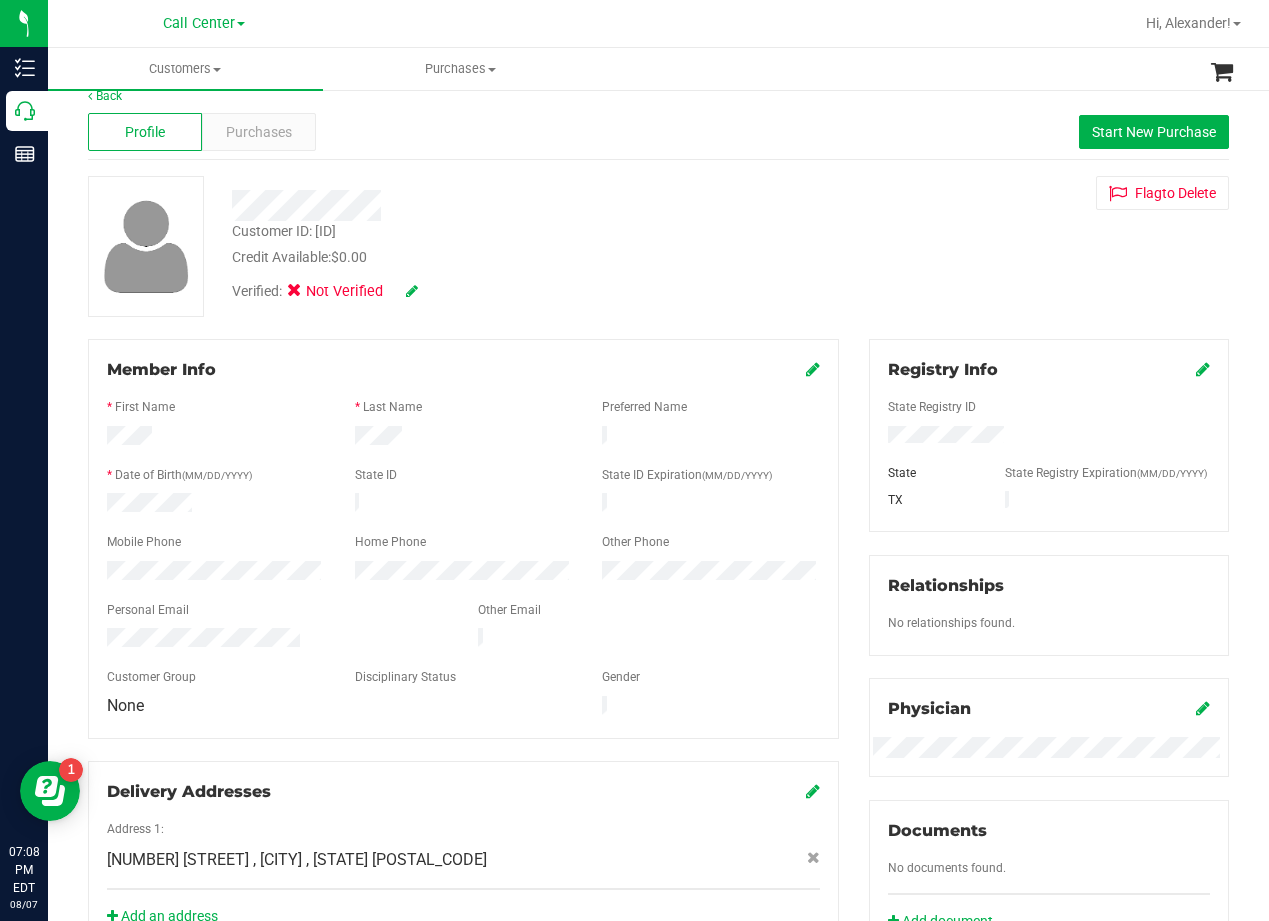 scroll, scrollTop: 0, scrollLeft: 0, axis: both 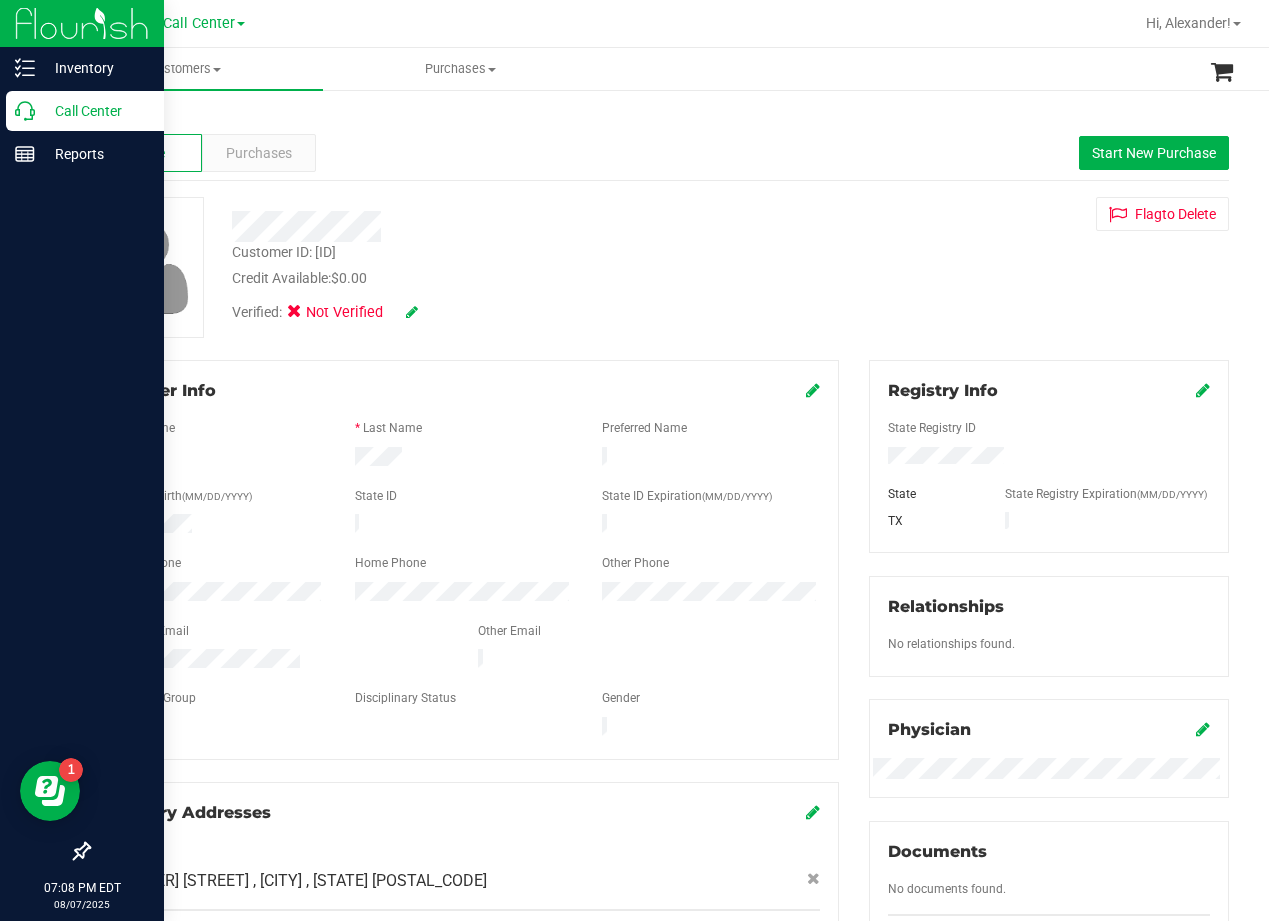 click 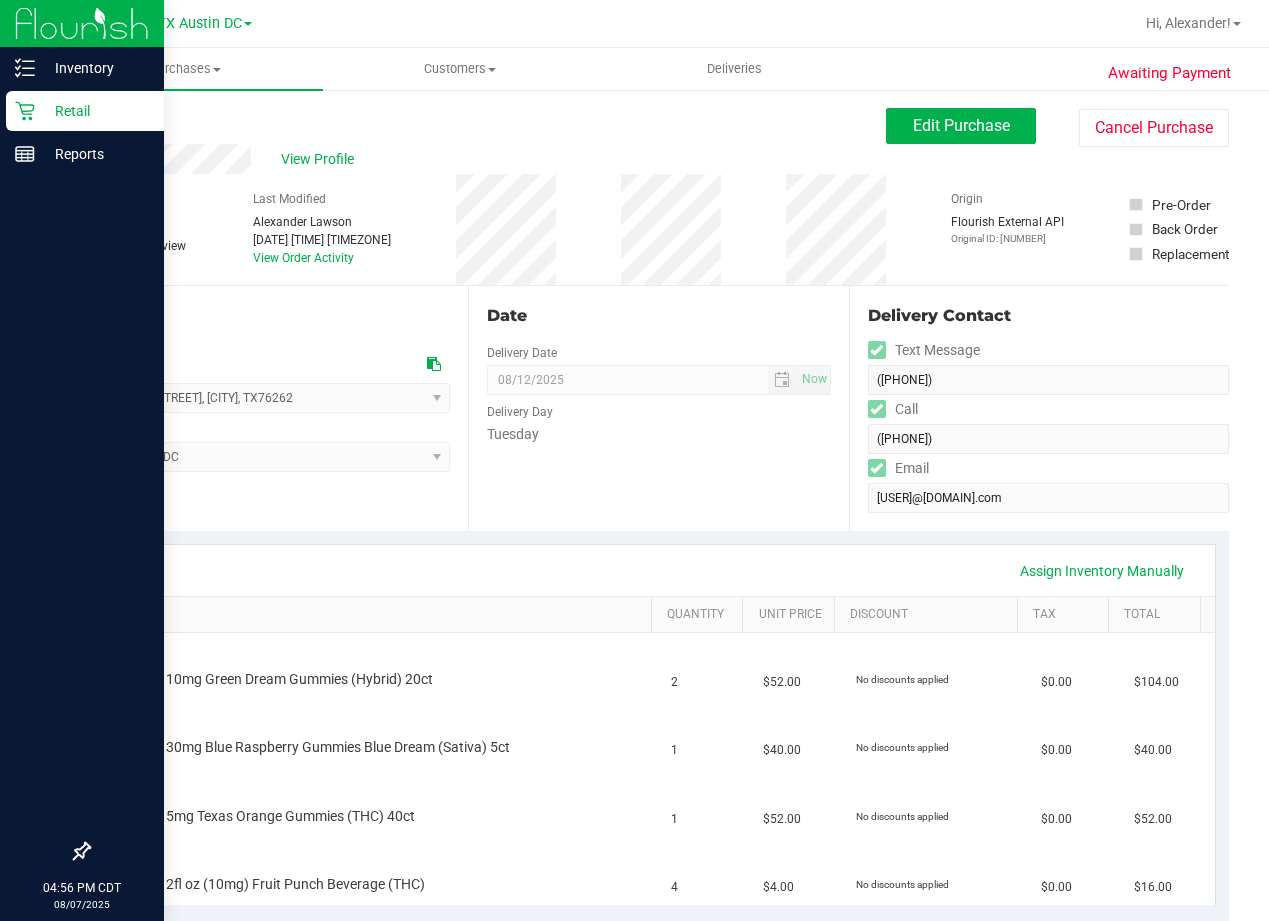 scroll, scrollTop: 0, scrollLeft: 0, axis: both 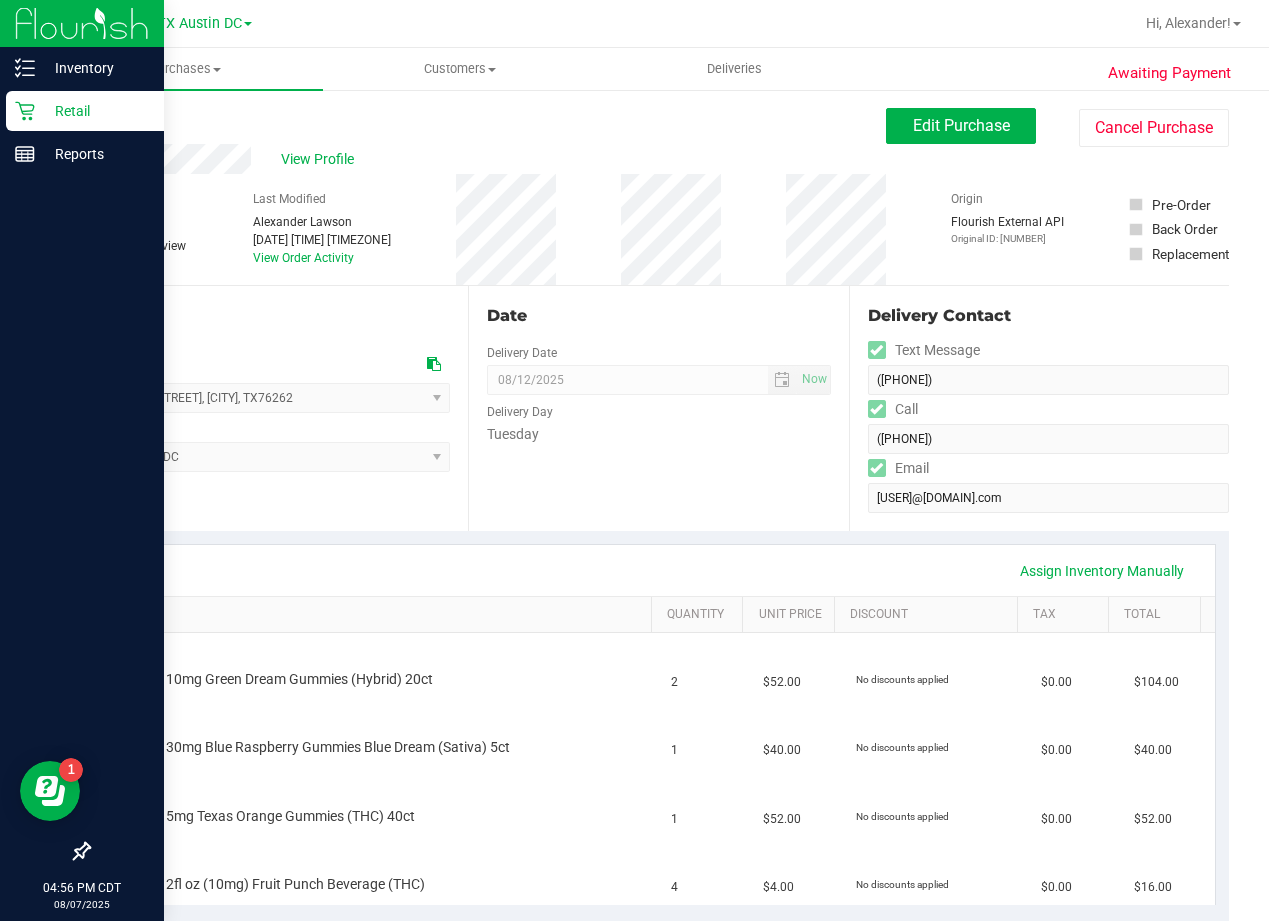 click 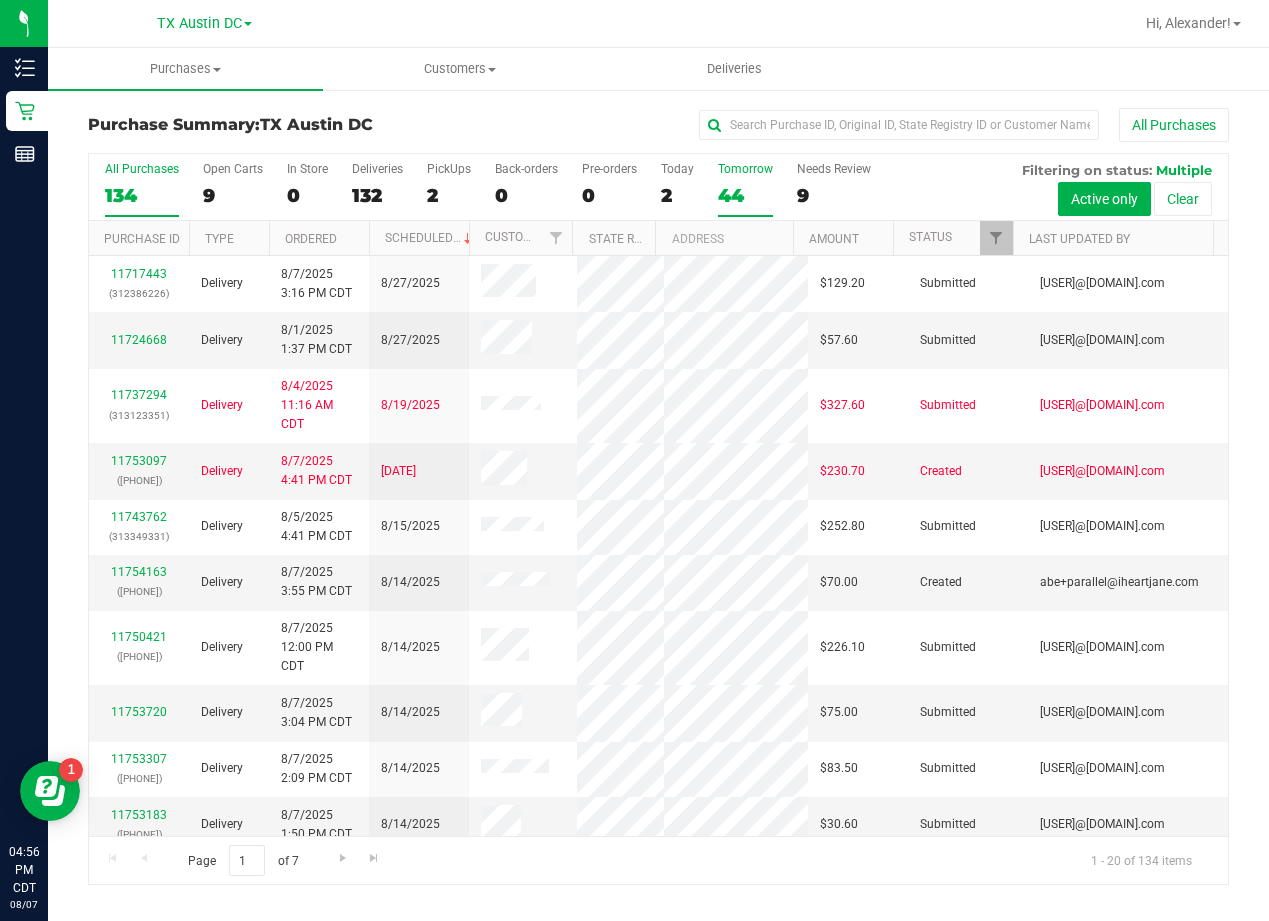click on "44" at bounding box center (745, 195) 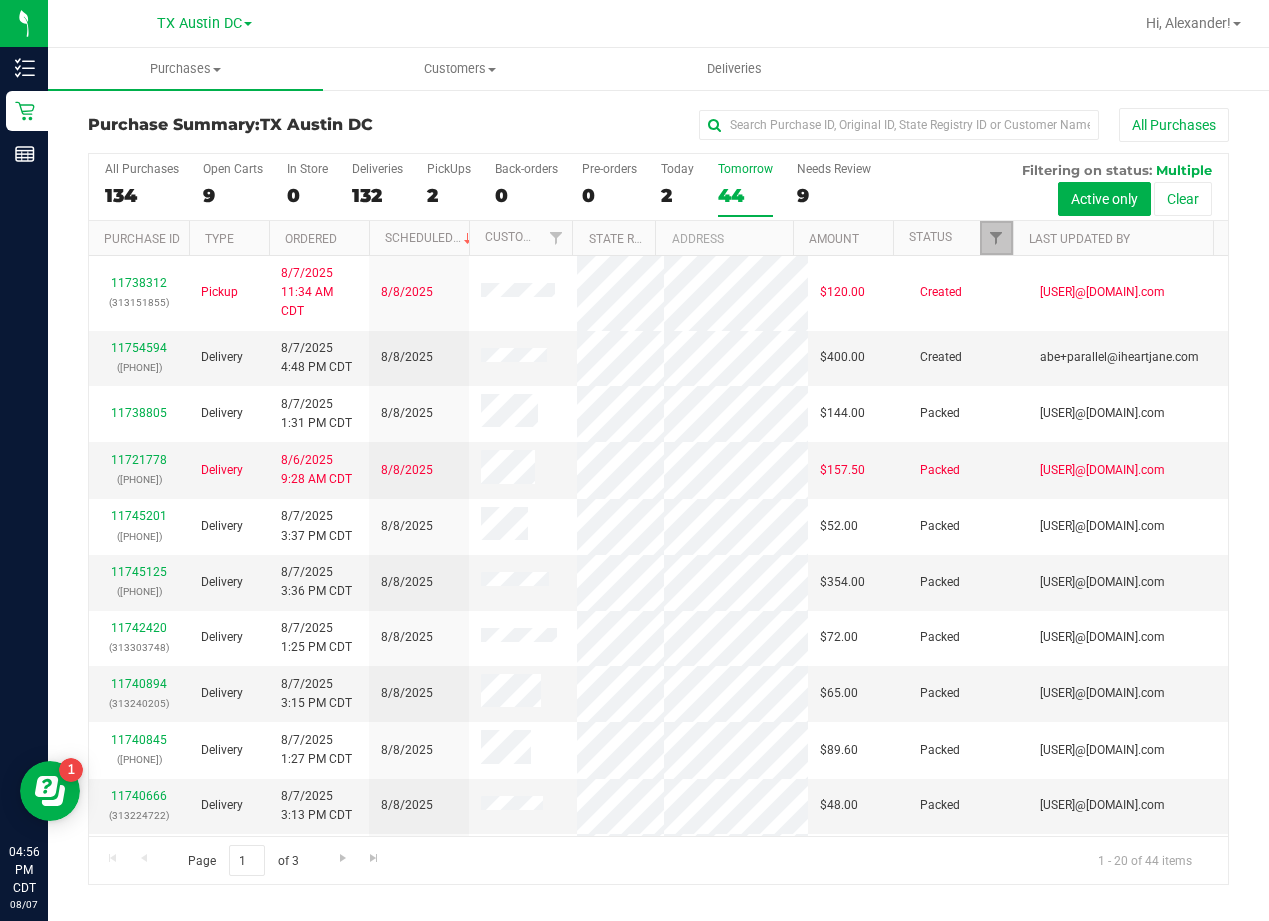click at bounding box center (996, 238) 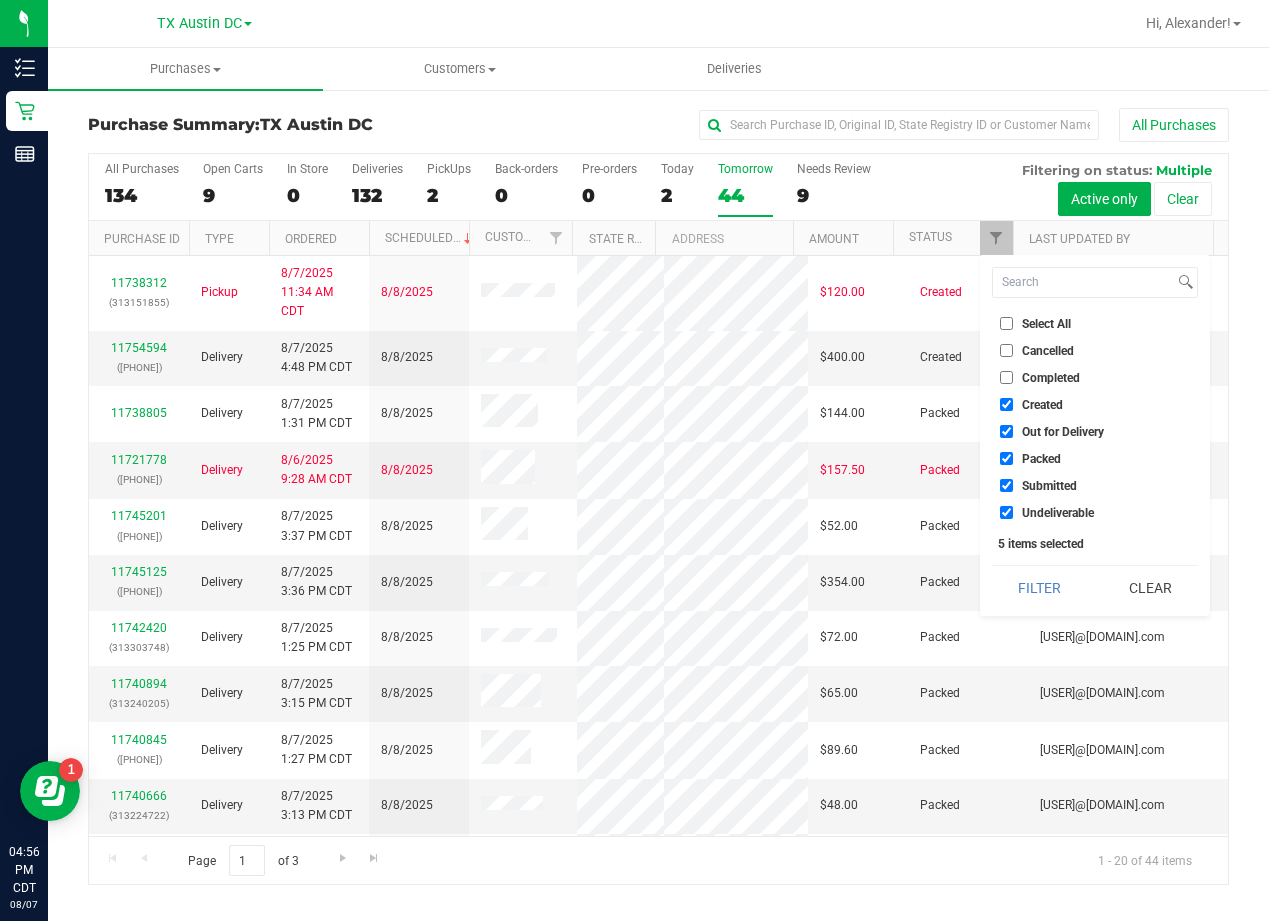 drag, startPoint x: 1018, startPoint y: 426, endPoint x: 1023, endPoint y: 443, distance: 17.720045 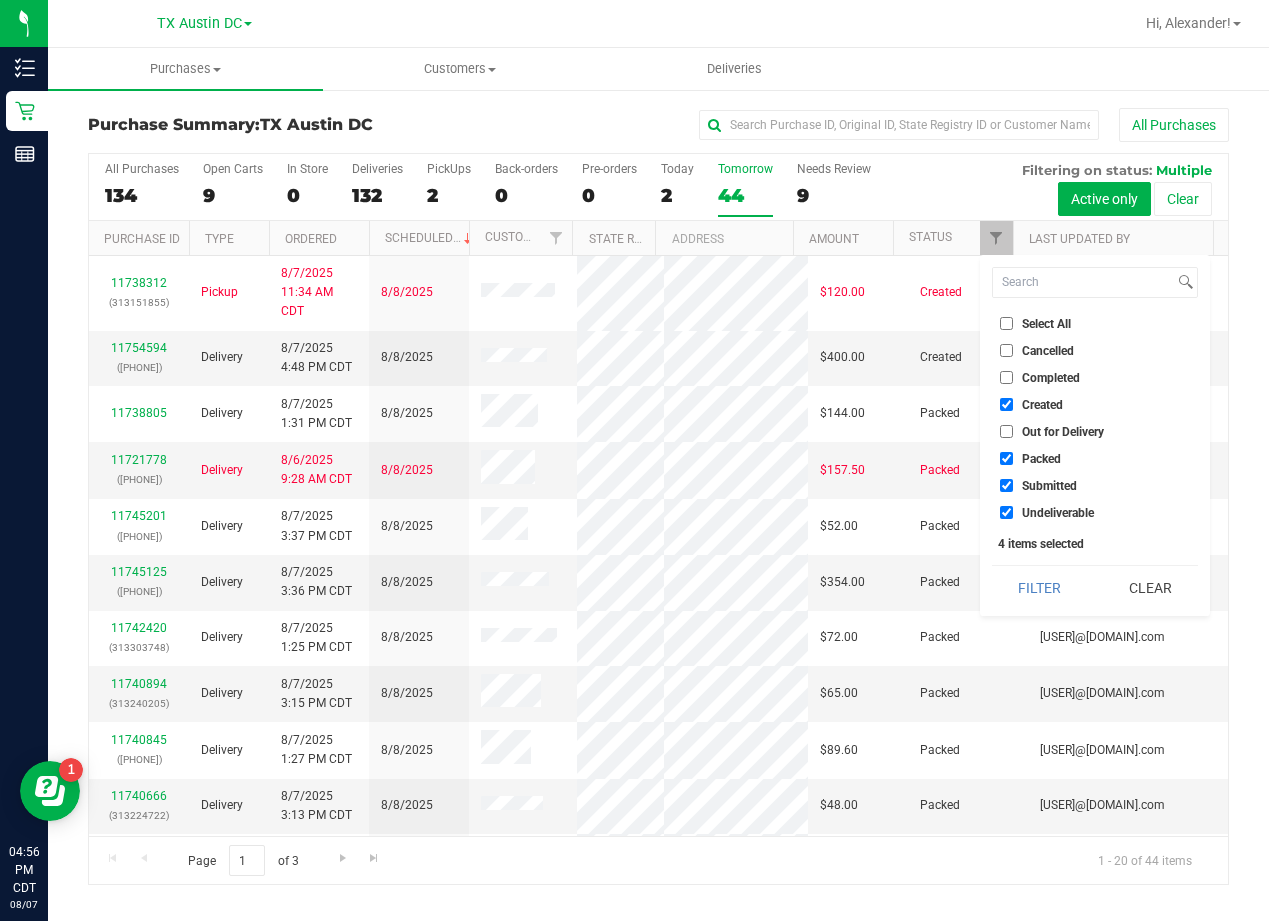 click on "Packed" at bounding box center [1041, 459] 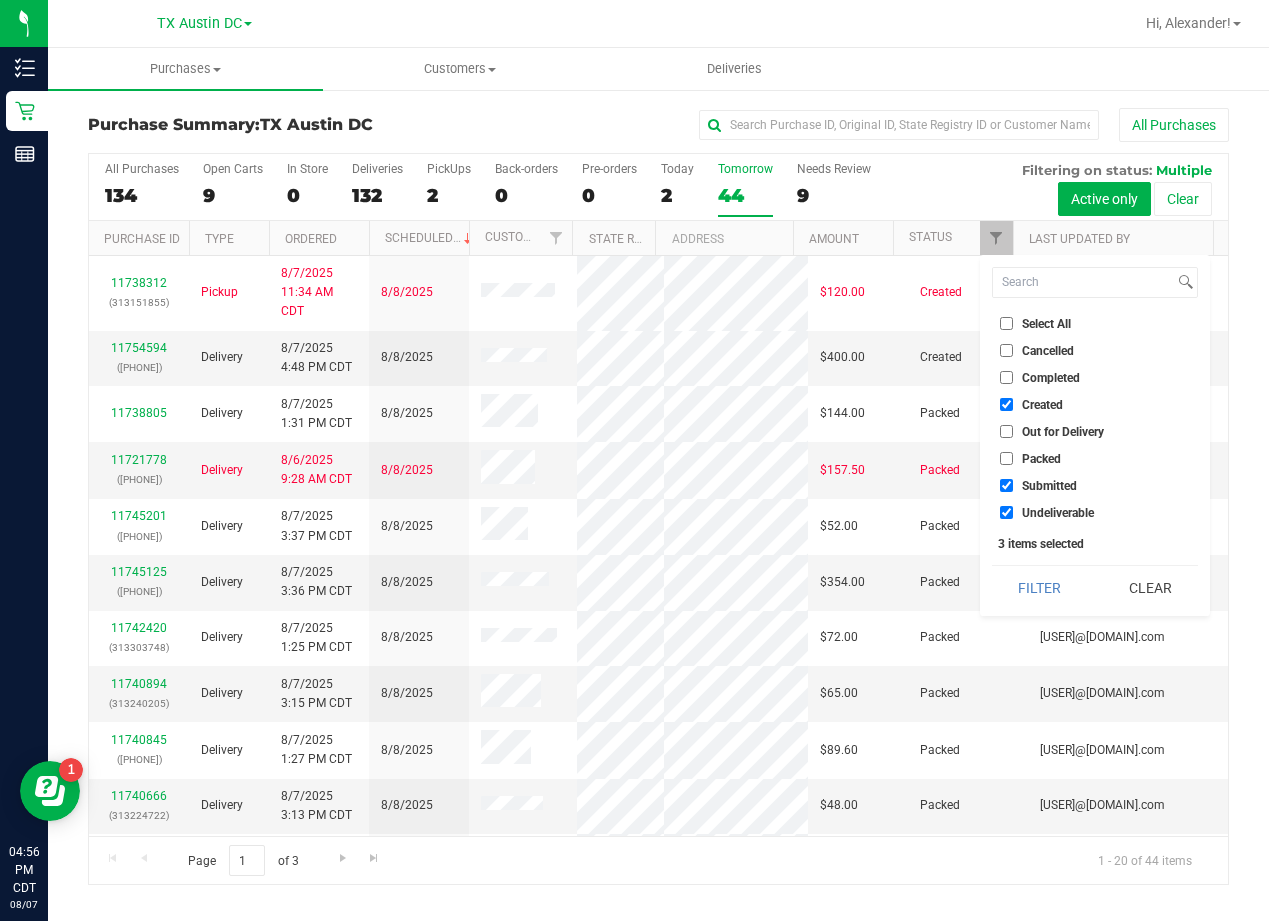 click on "Submitted" at bounding box center (1095, 485) 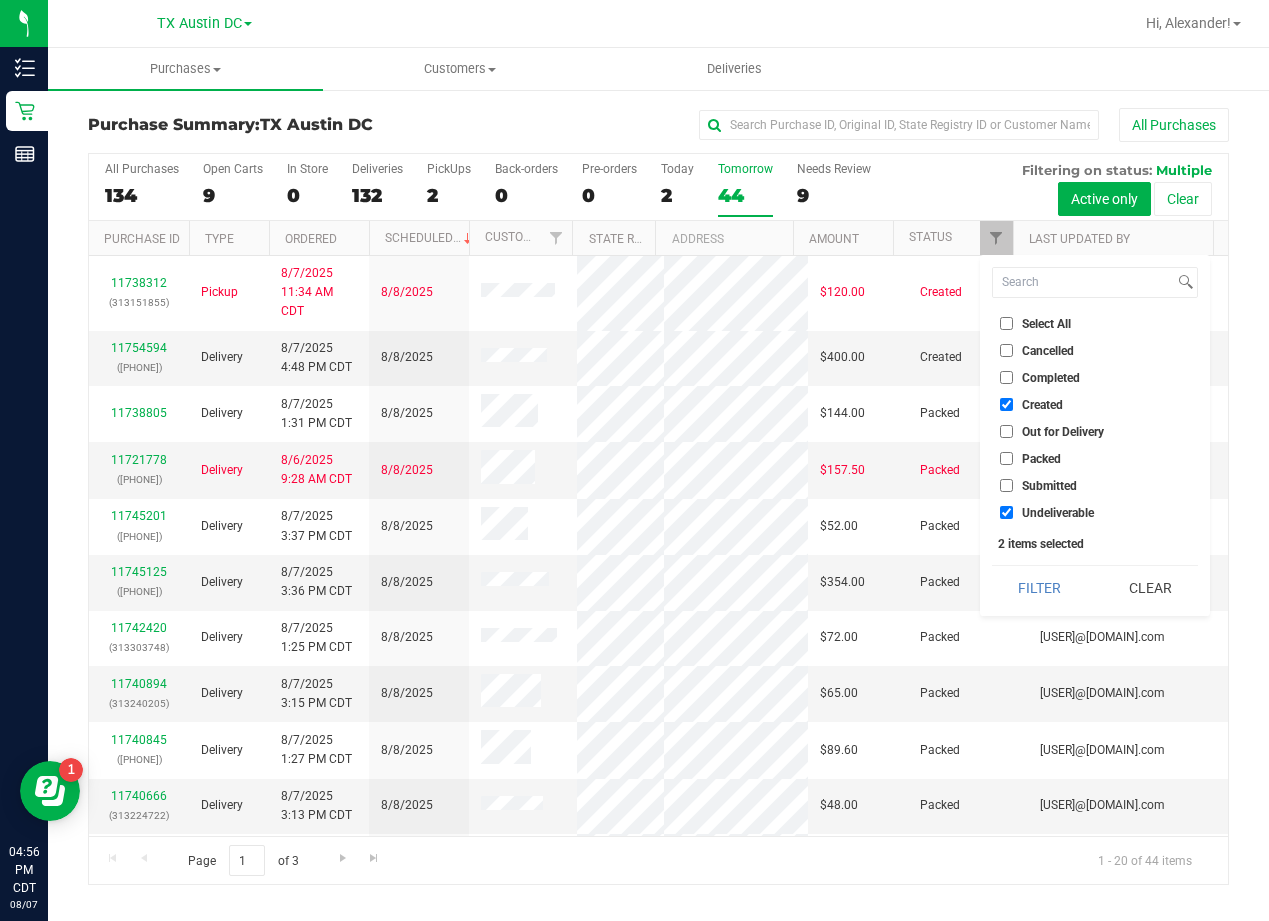 drag, startPoint x: 1037, startPoint y: 510, endPoint x: 1037, endPoint y: 544, distance: 34 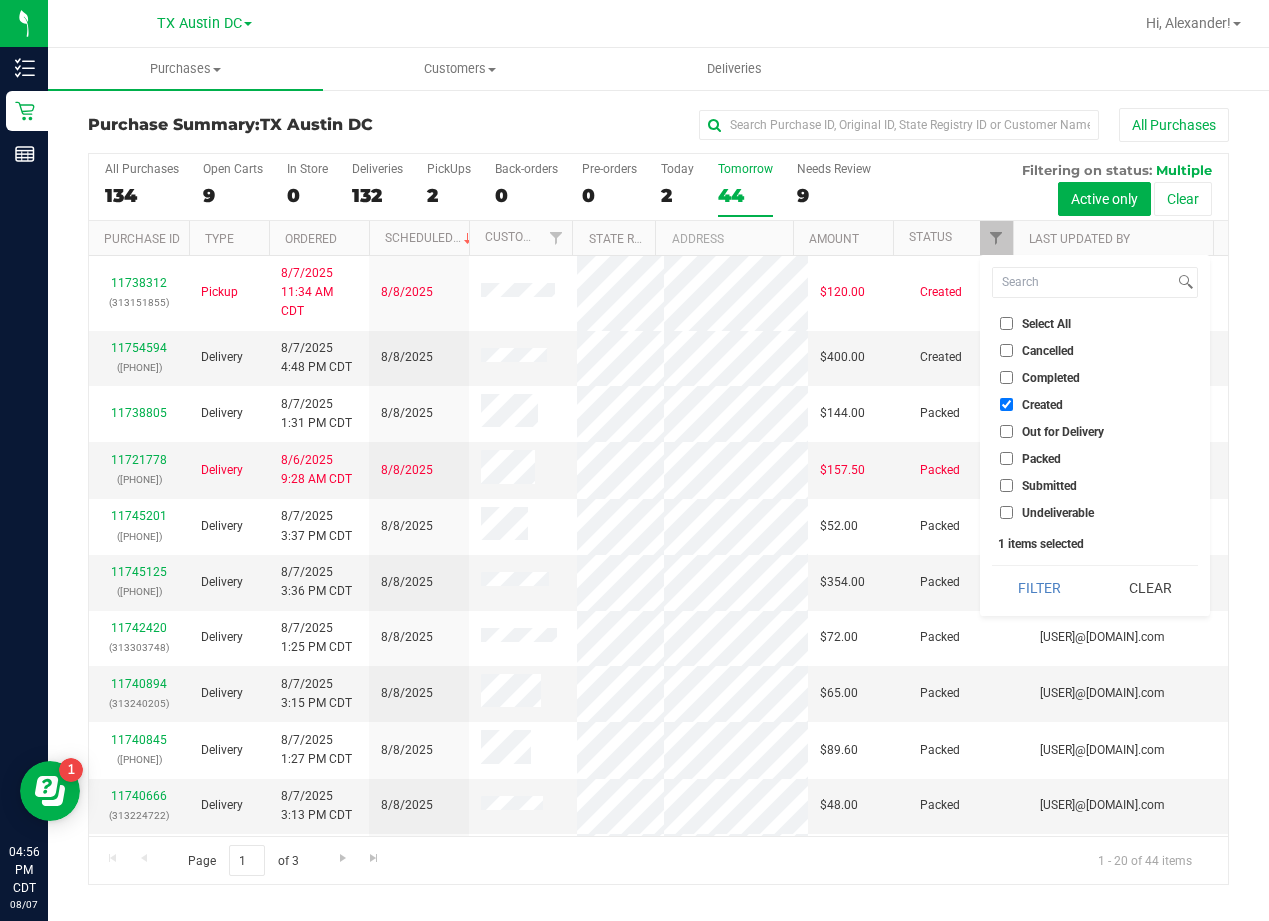 drag, startPoint x: 1037, startPoint y: 572, endPoint x: 1023, endPoint y: 577, distance: 14.866069 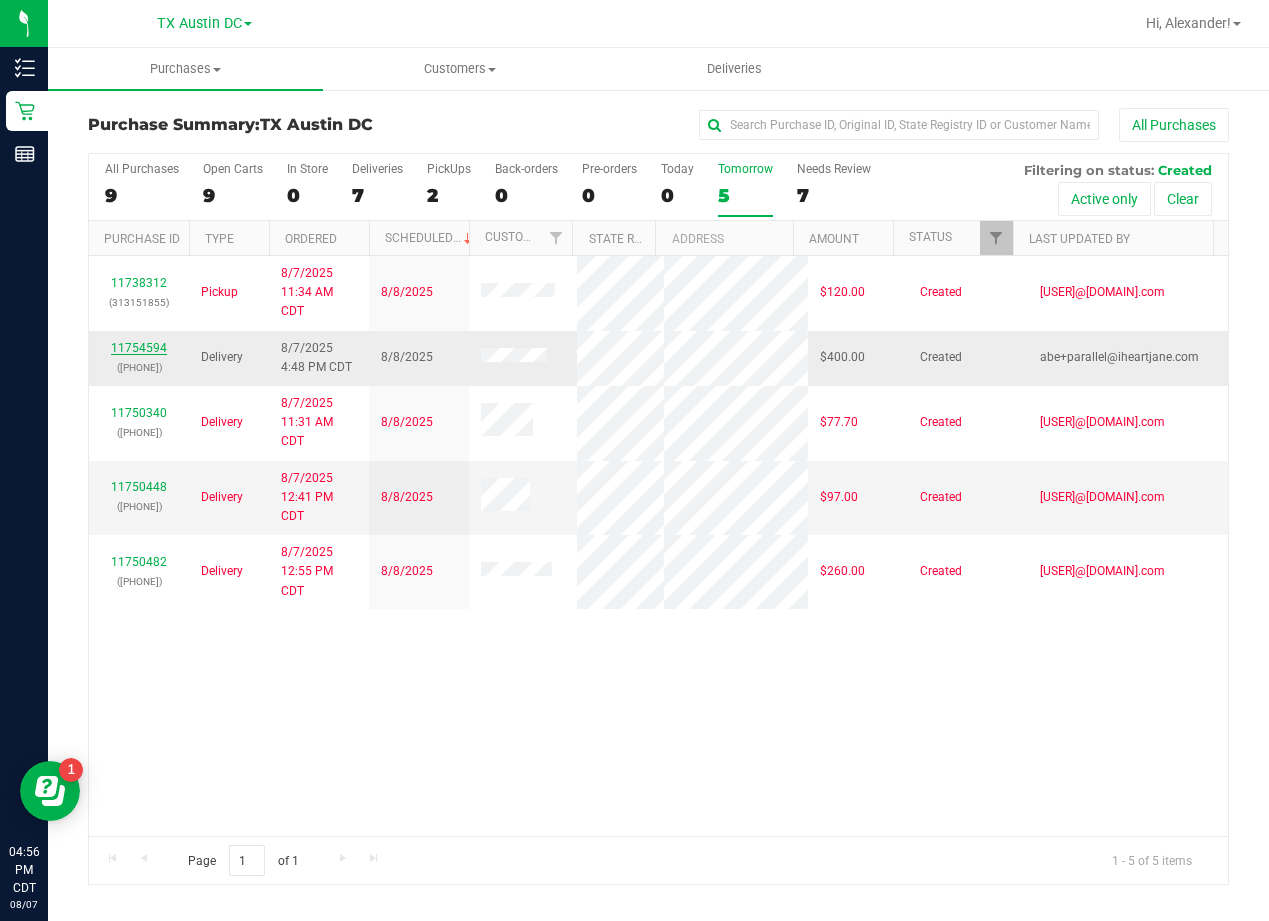 click on "11754594" at bounding box center (139, 348) 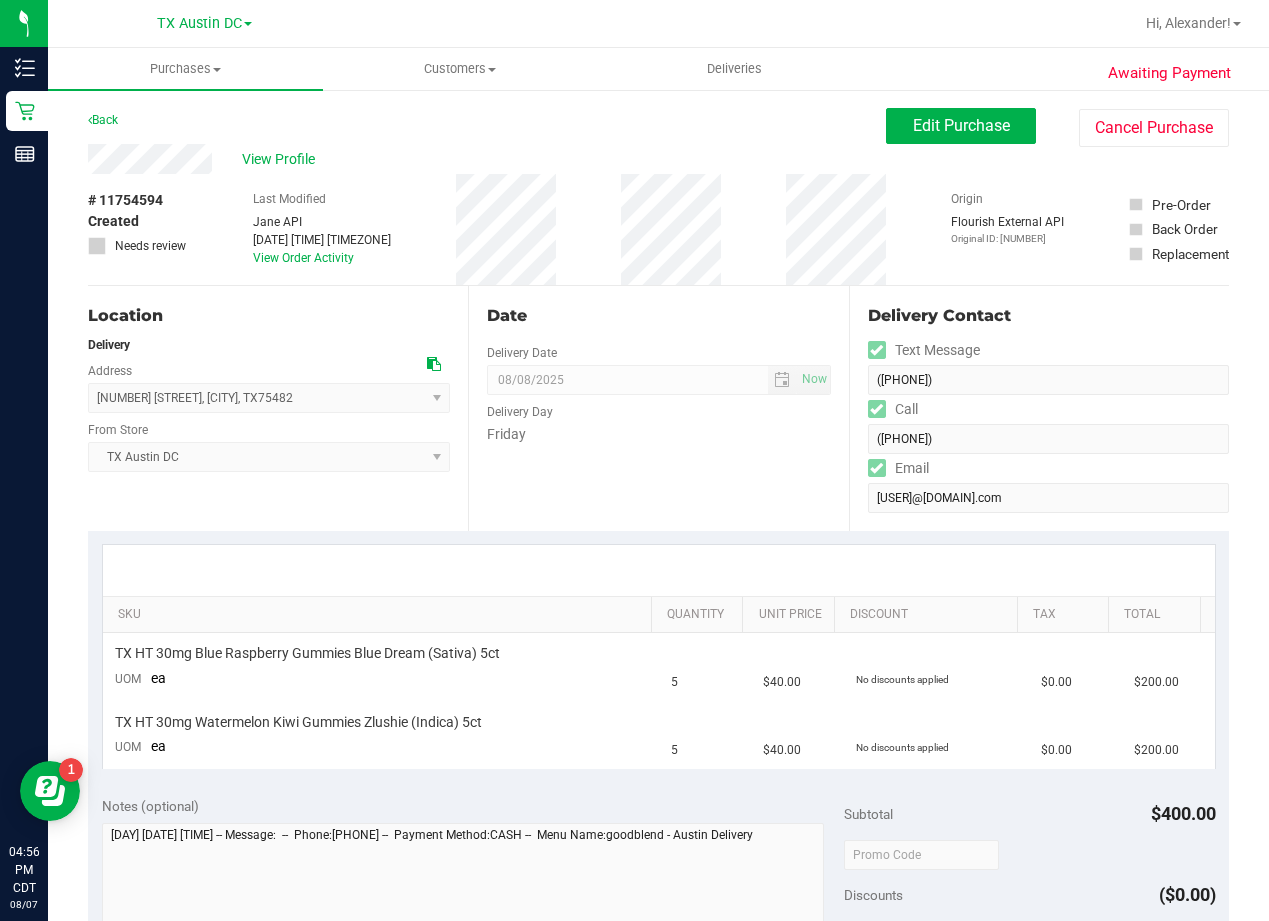 scroll, scrollTop: 100, scrollLeft: 0, axis: vertical 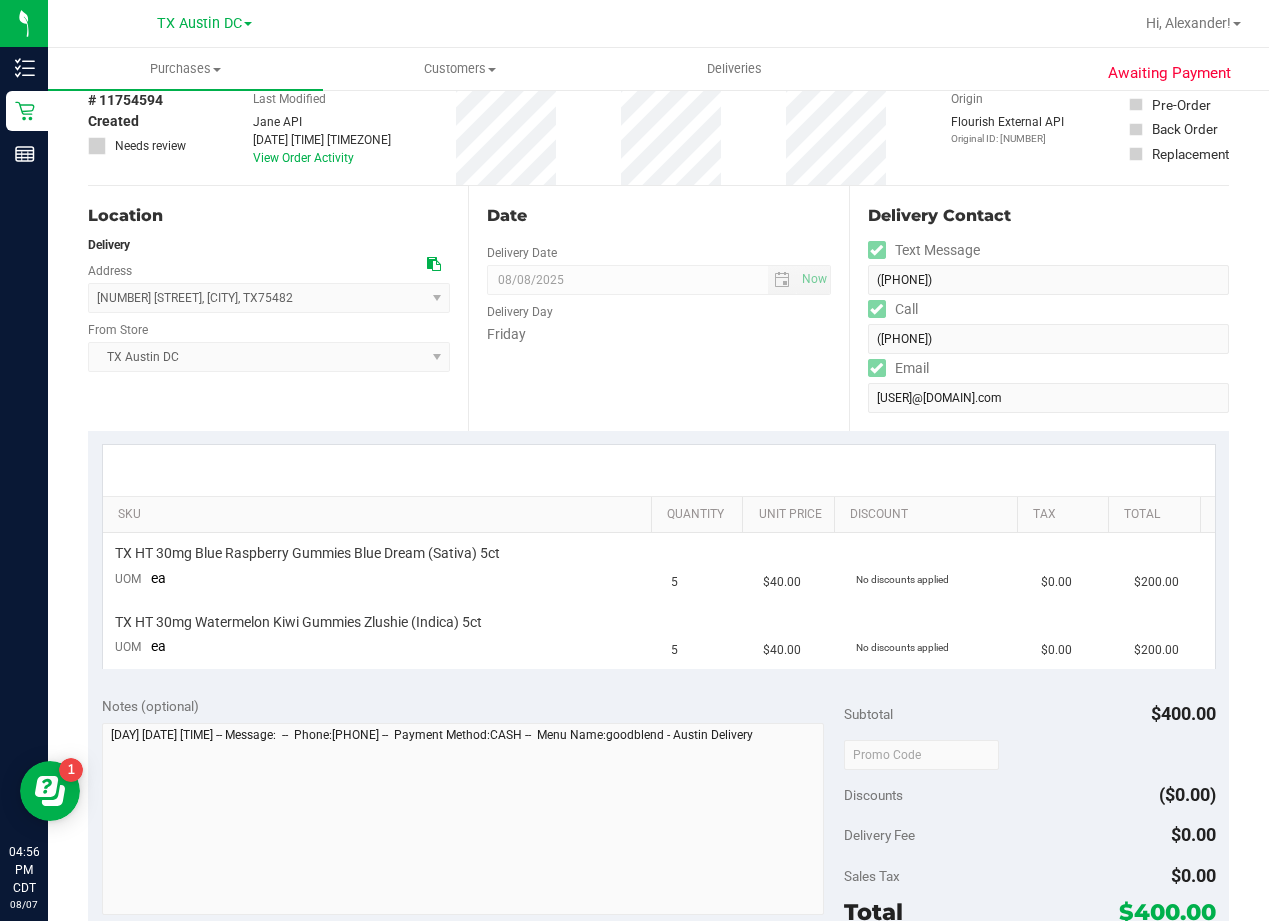 click at bounding box center (438, 264) 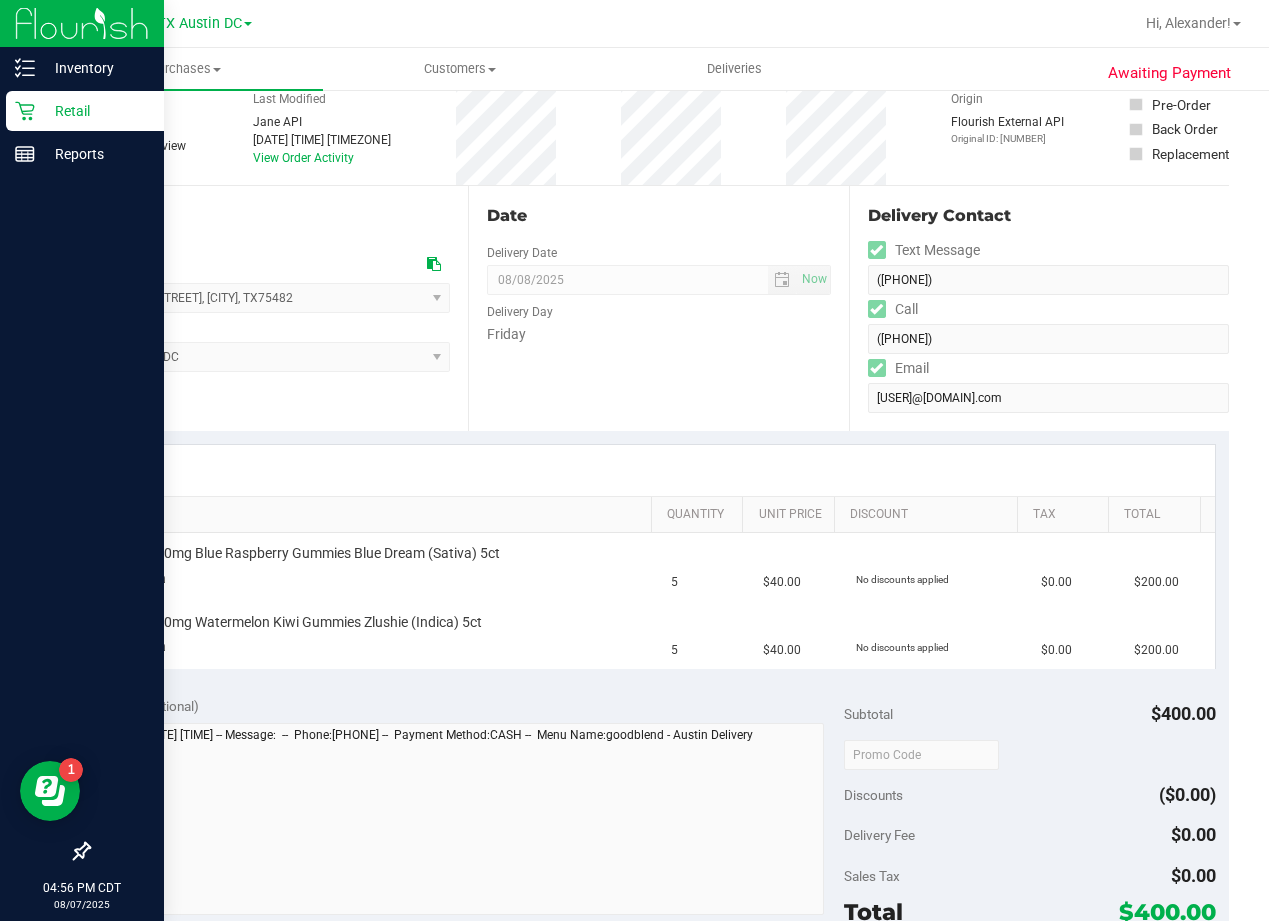 click on "Retail" at bounding box center (85, 111) 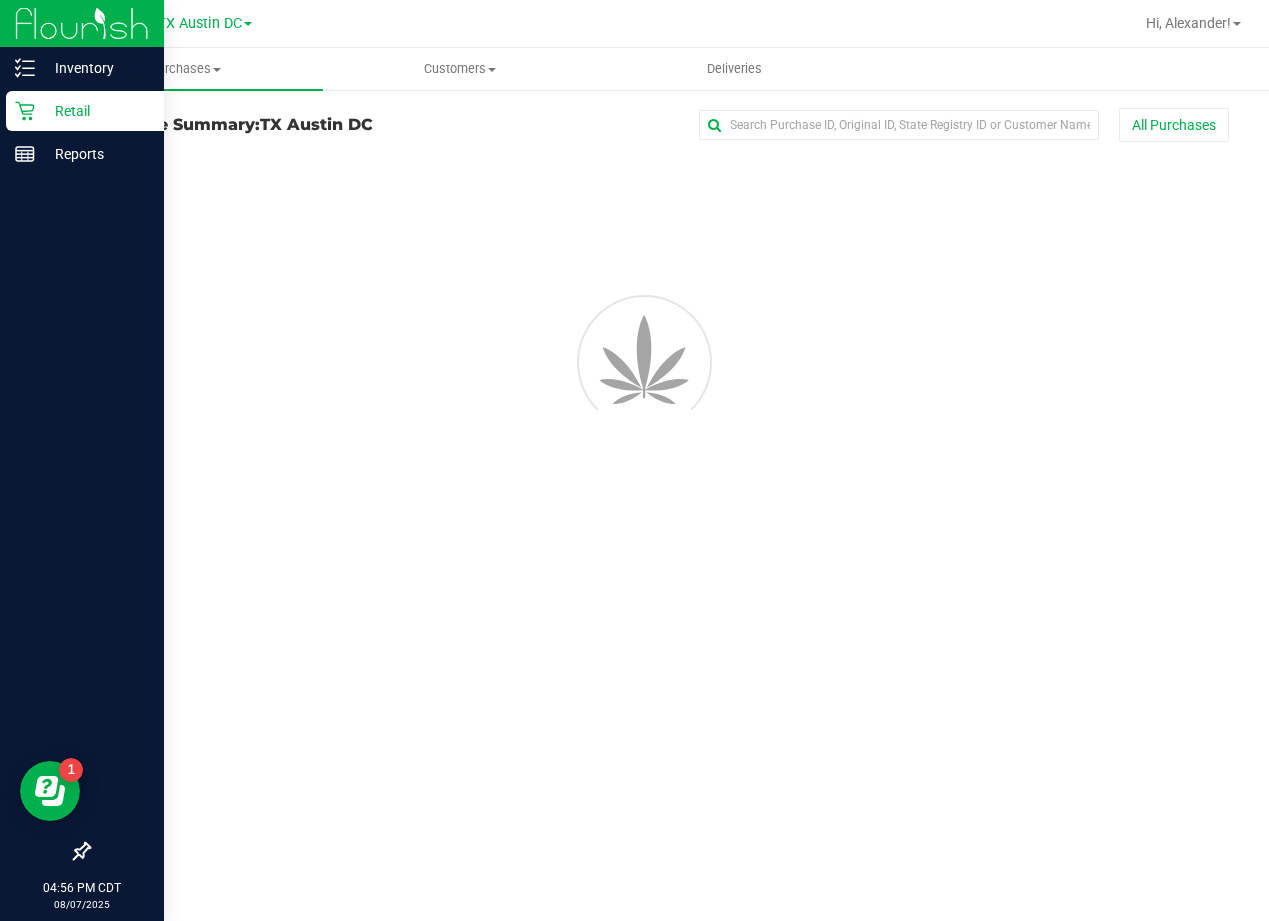 scroll, scrollTop: 0, scrollLeft: 0, axis: both 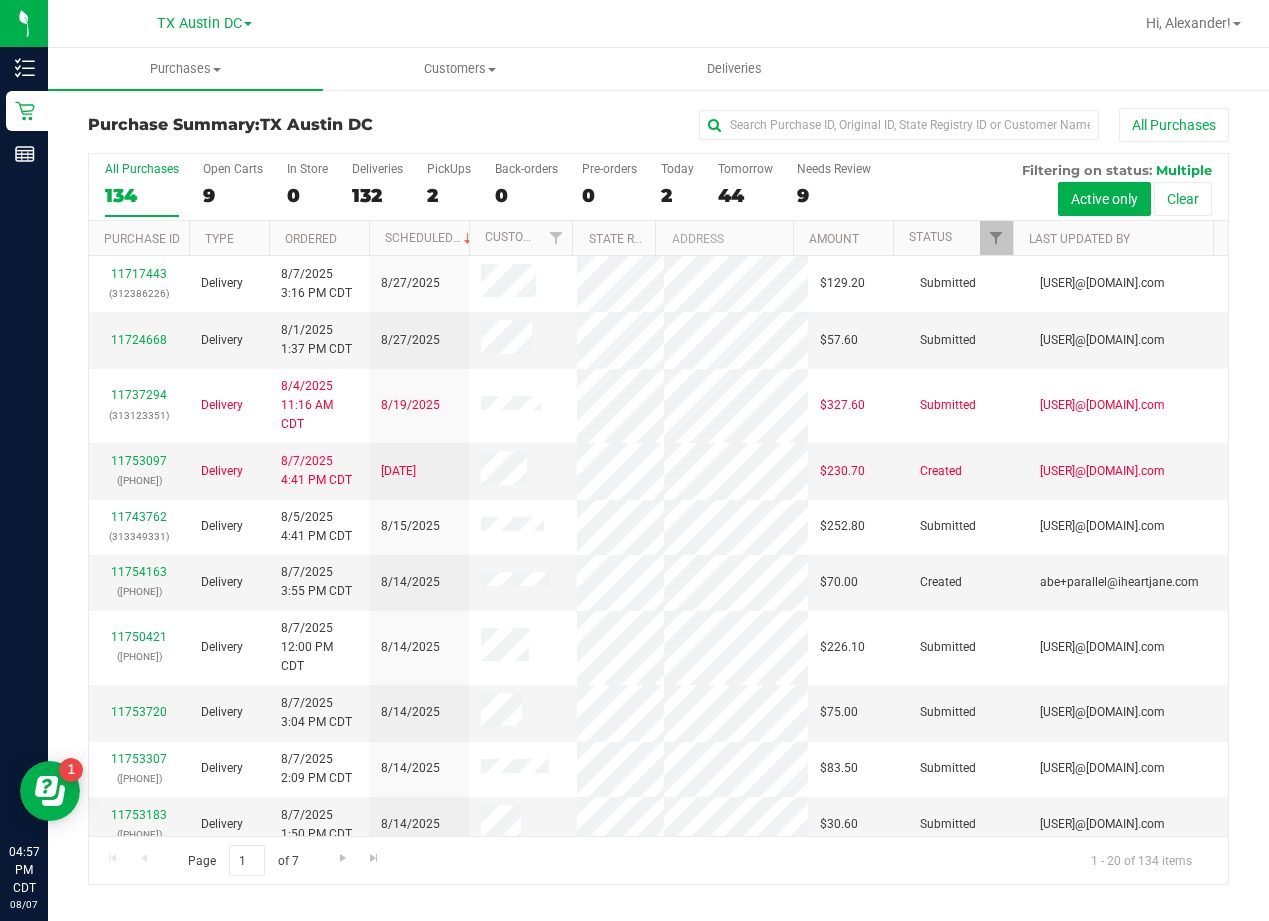 click on "All Purchases" at bounding box center [848, 125] 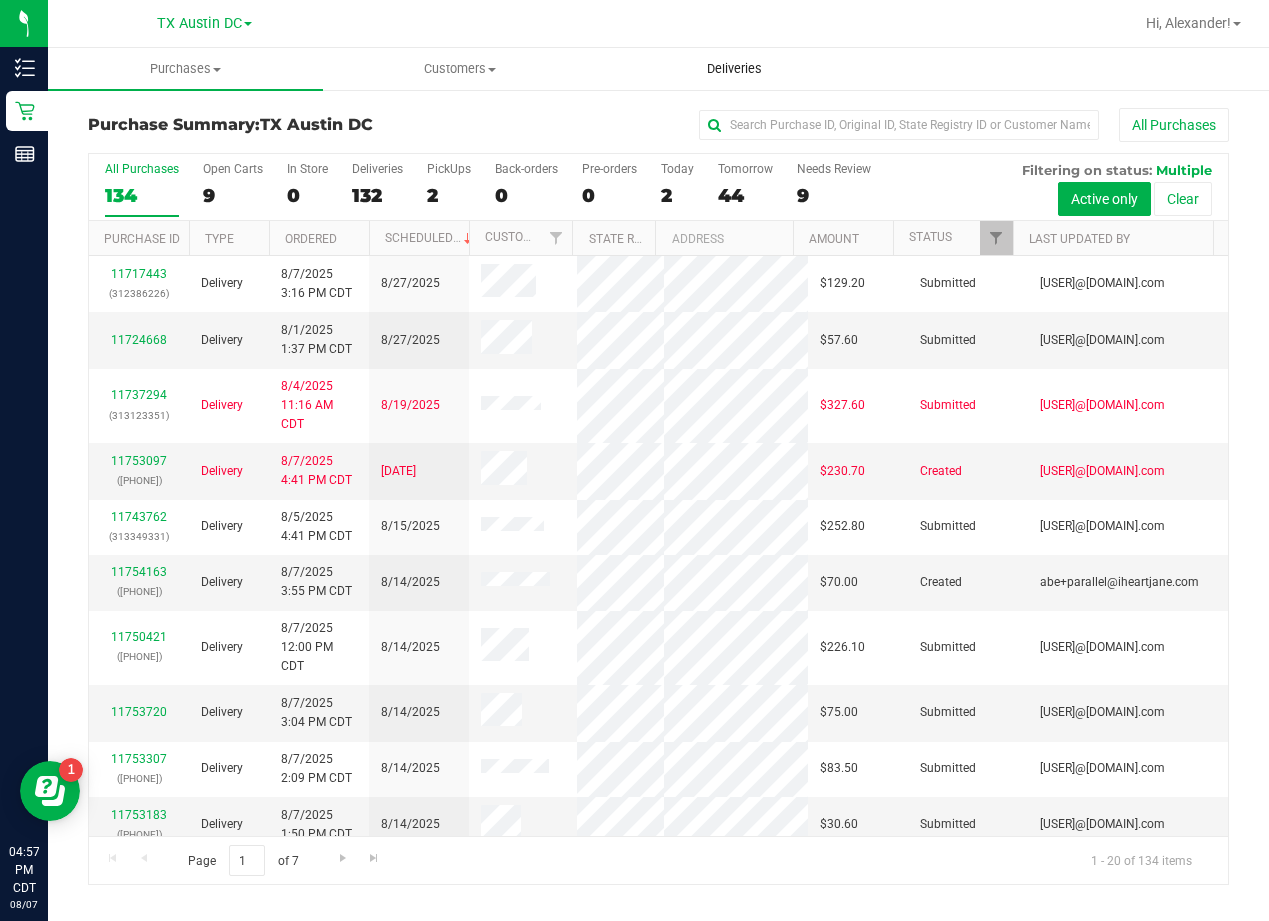 drag, startPoint x: 659, startPoint y: 109, endPoint x: 666, endPoint y: 62, distance: 47.518417 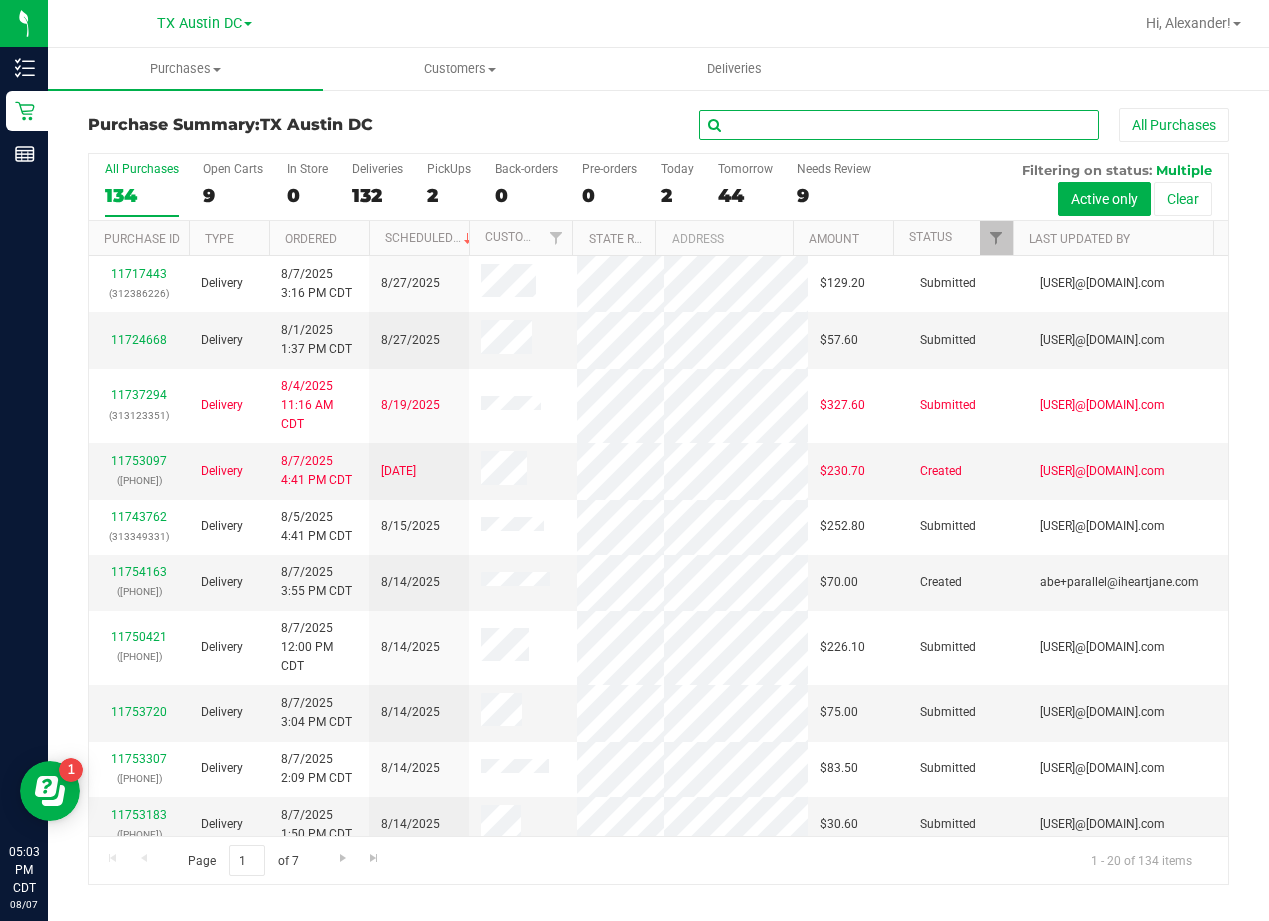 click at bounding box center [899, 125] 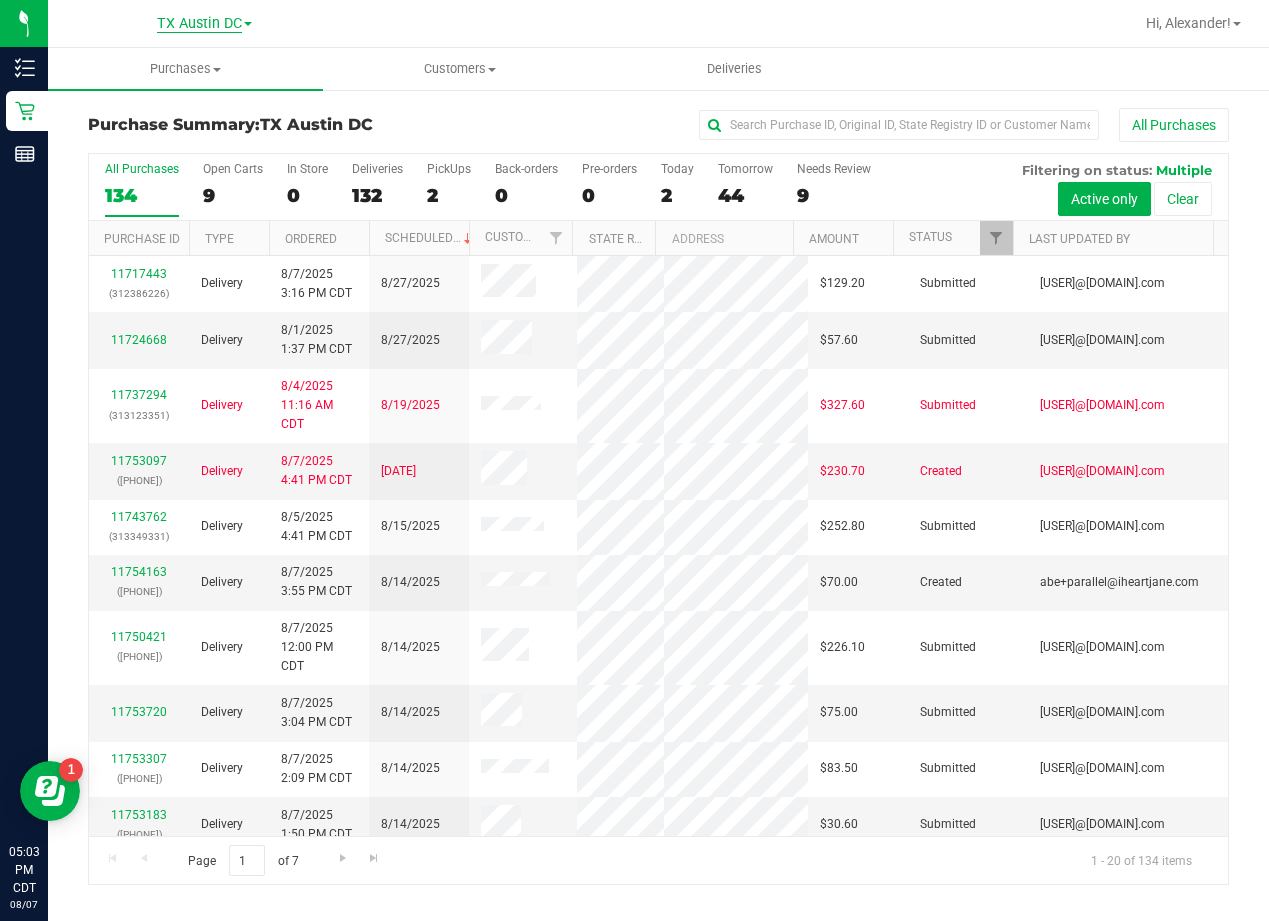 click on "TX Austin DC" at bounding box center (199, 24) 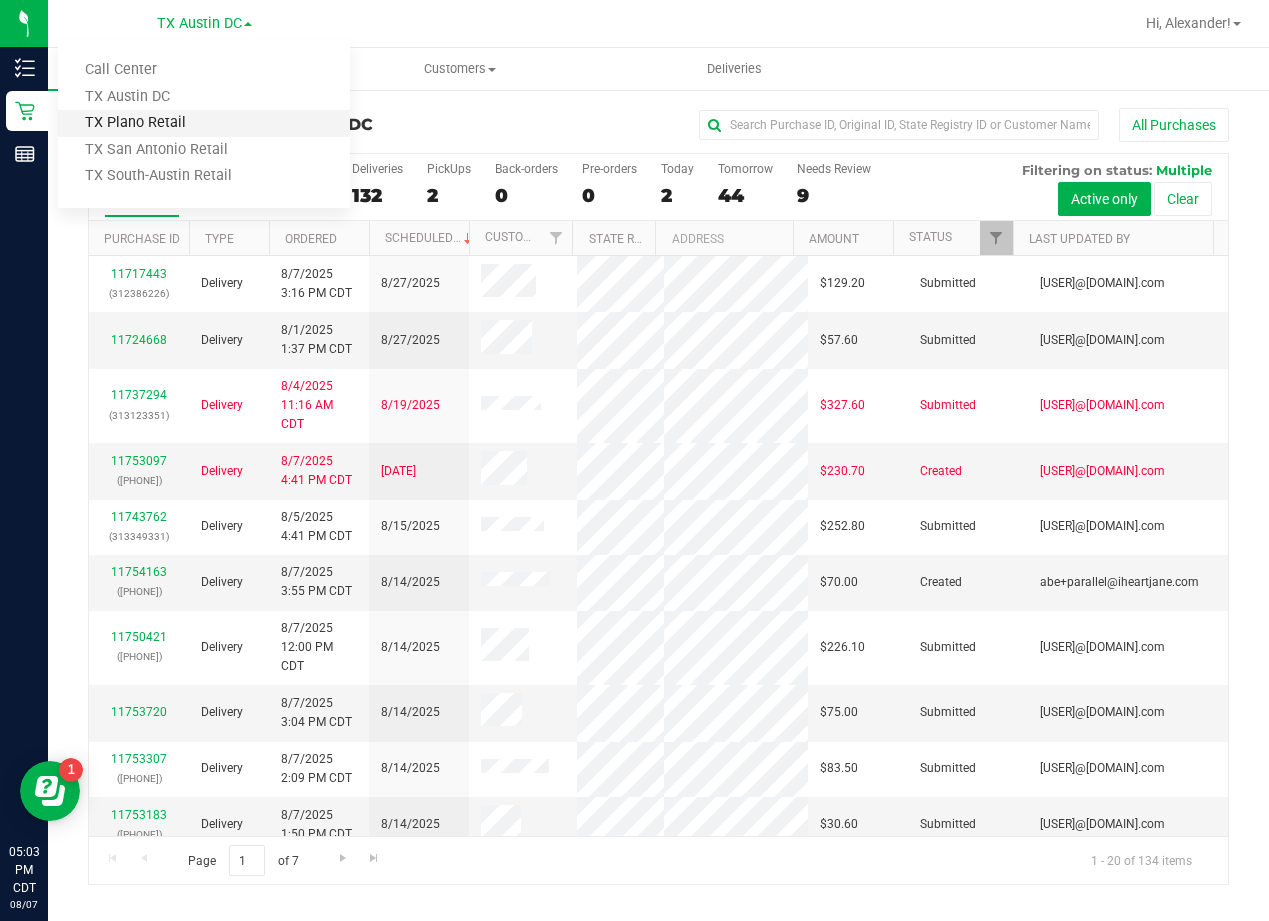 click on "TX Plano Retail" at bounding box center (204, 123) 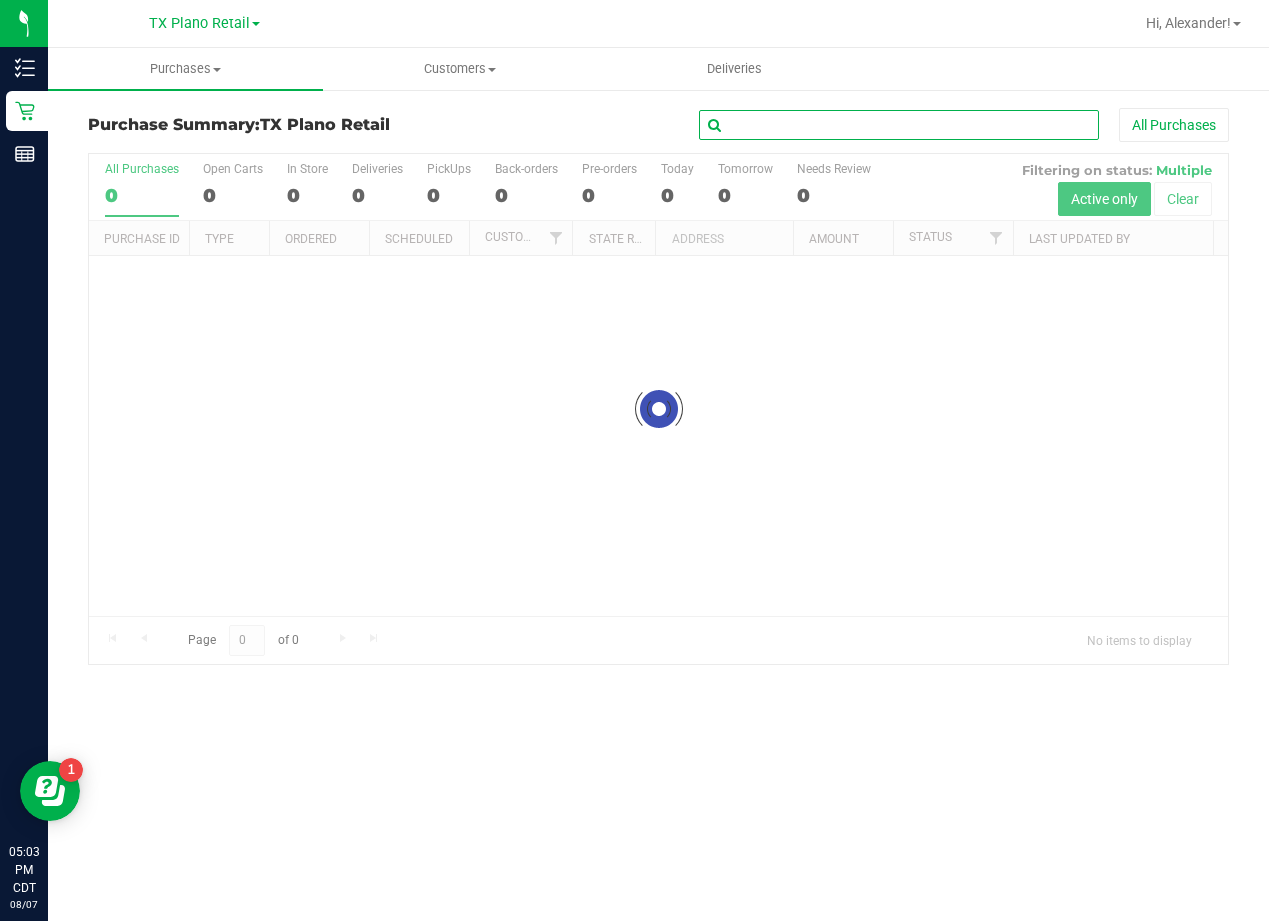 click at bounding box center (899, 125) 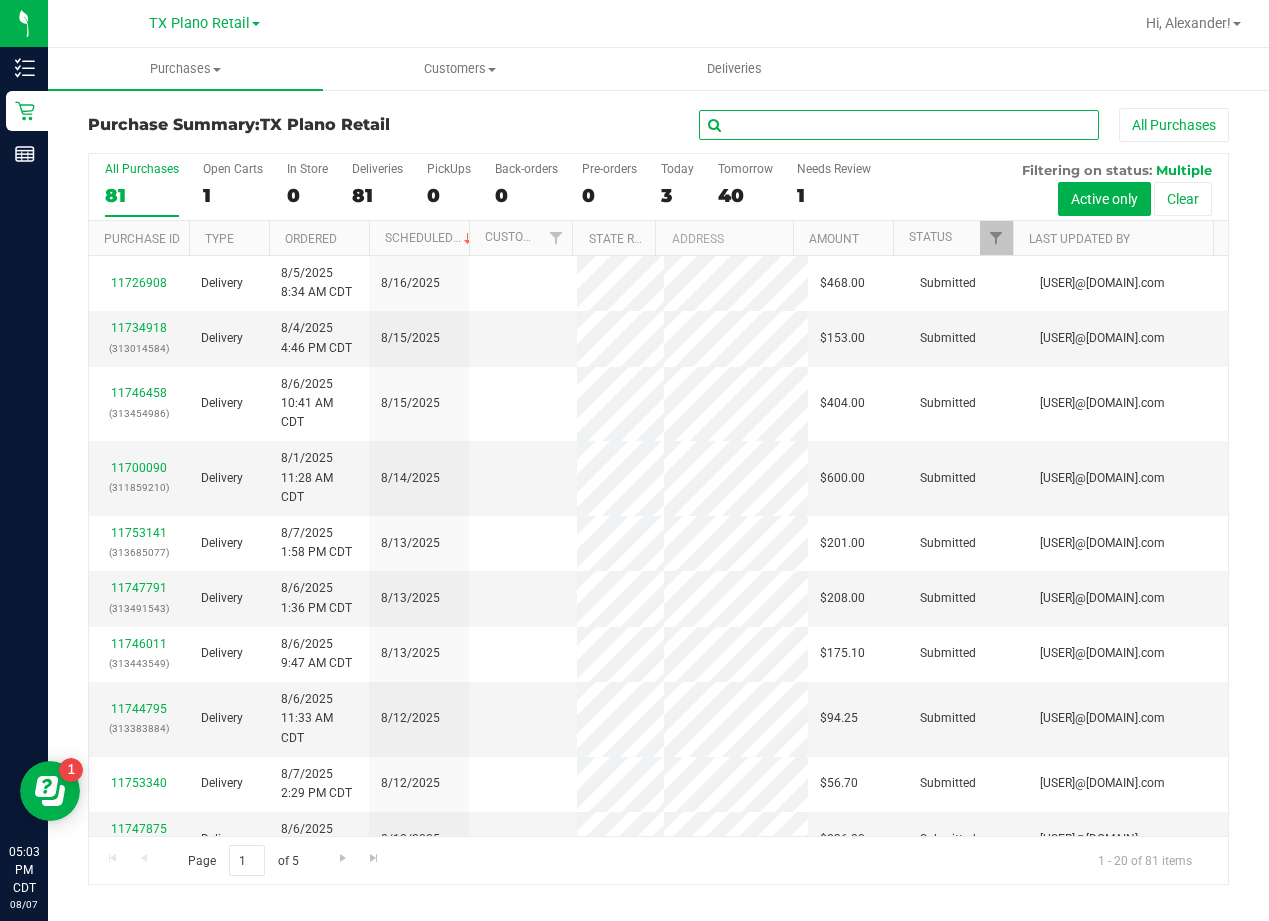 paste on "Maureen Ivey" 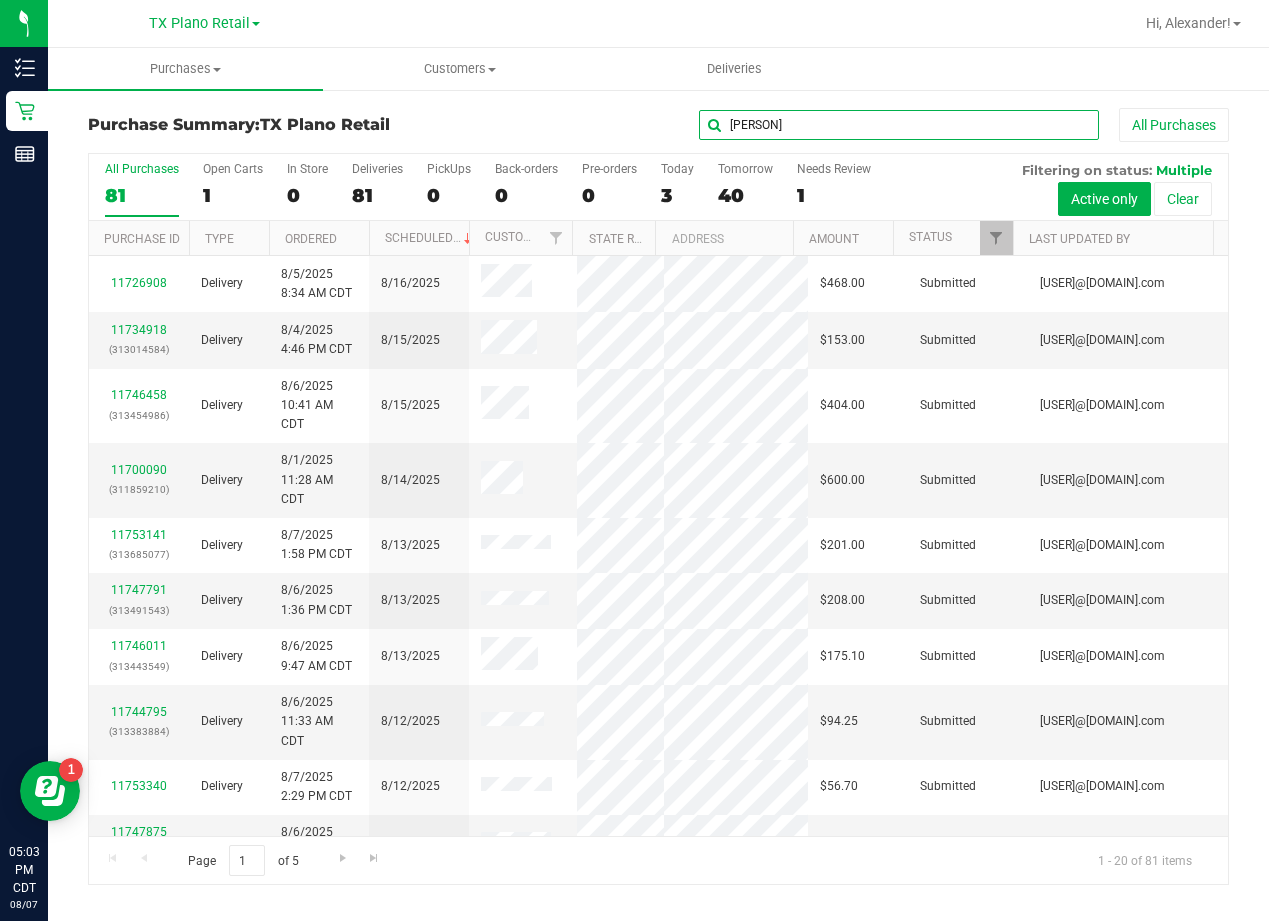 type on "Maureen Ivey" 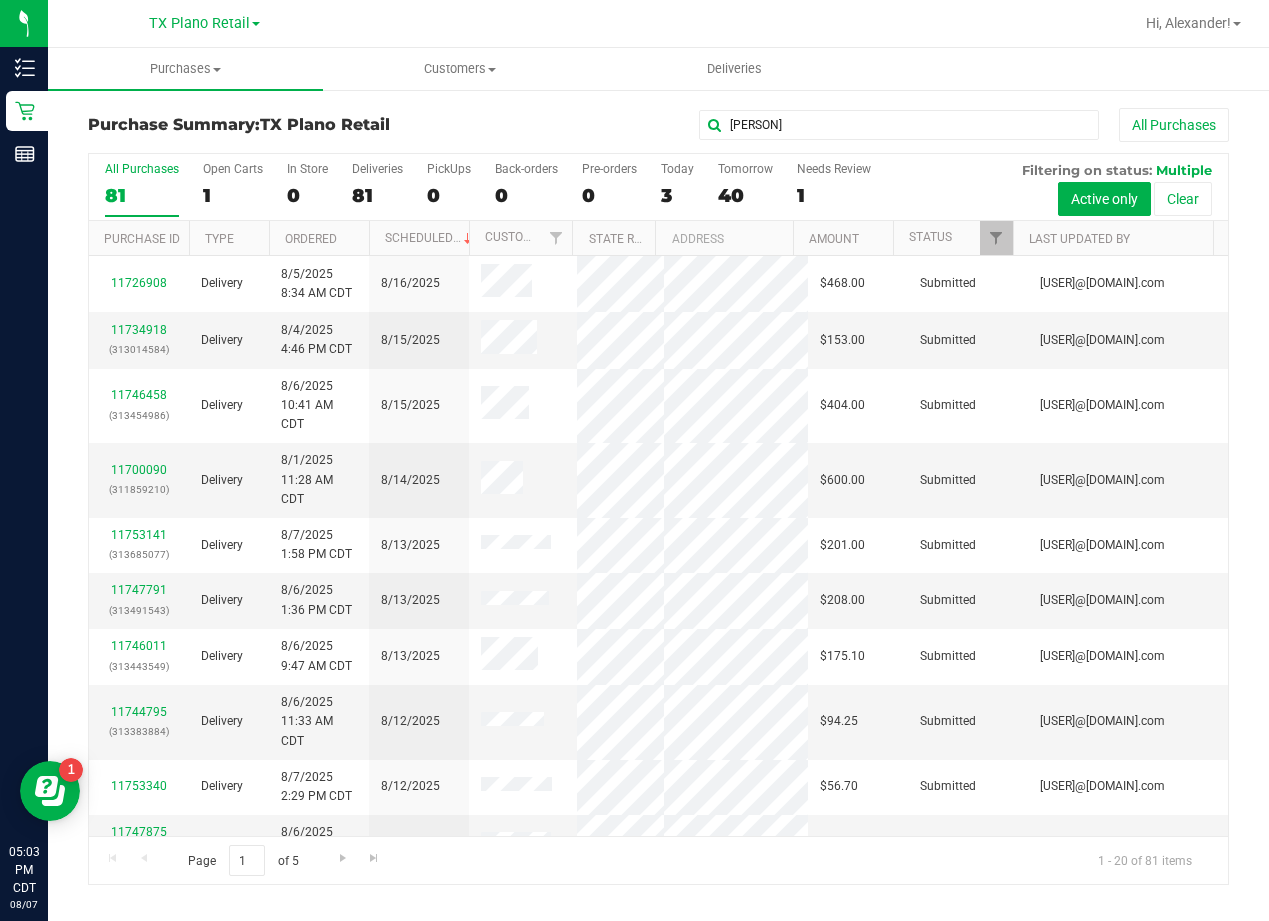 click on "Maureen Ivey
All Purchases" at bounding box center [848, 125] 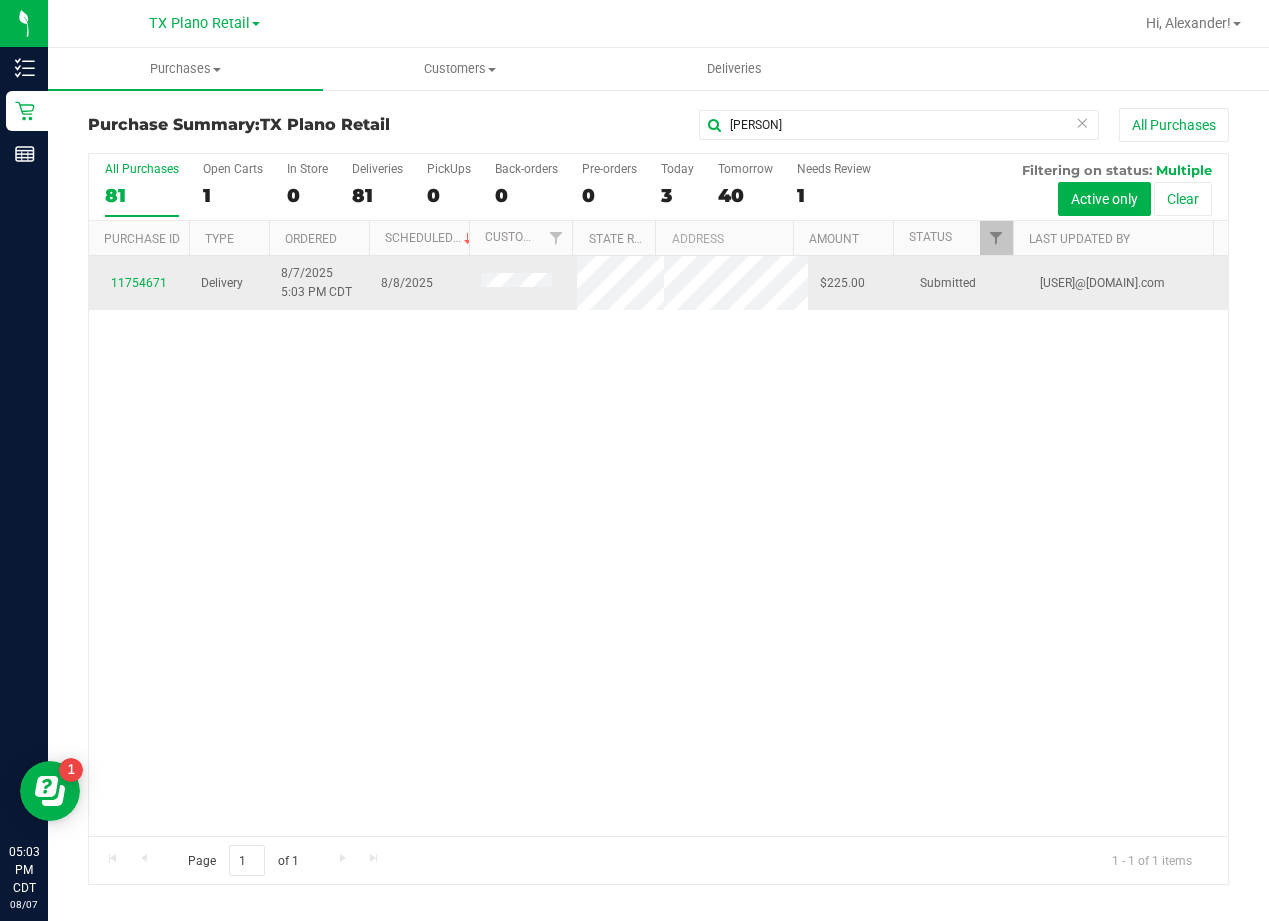 click on "11754671" at bounding box center [139, 283] 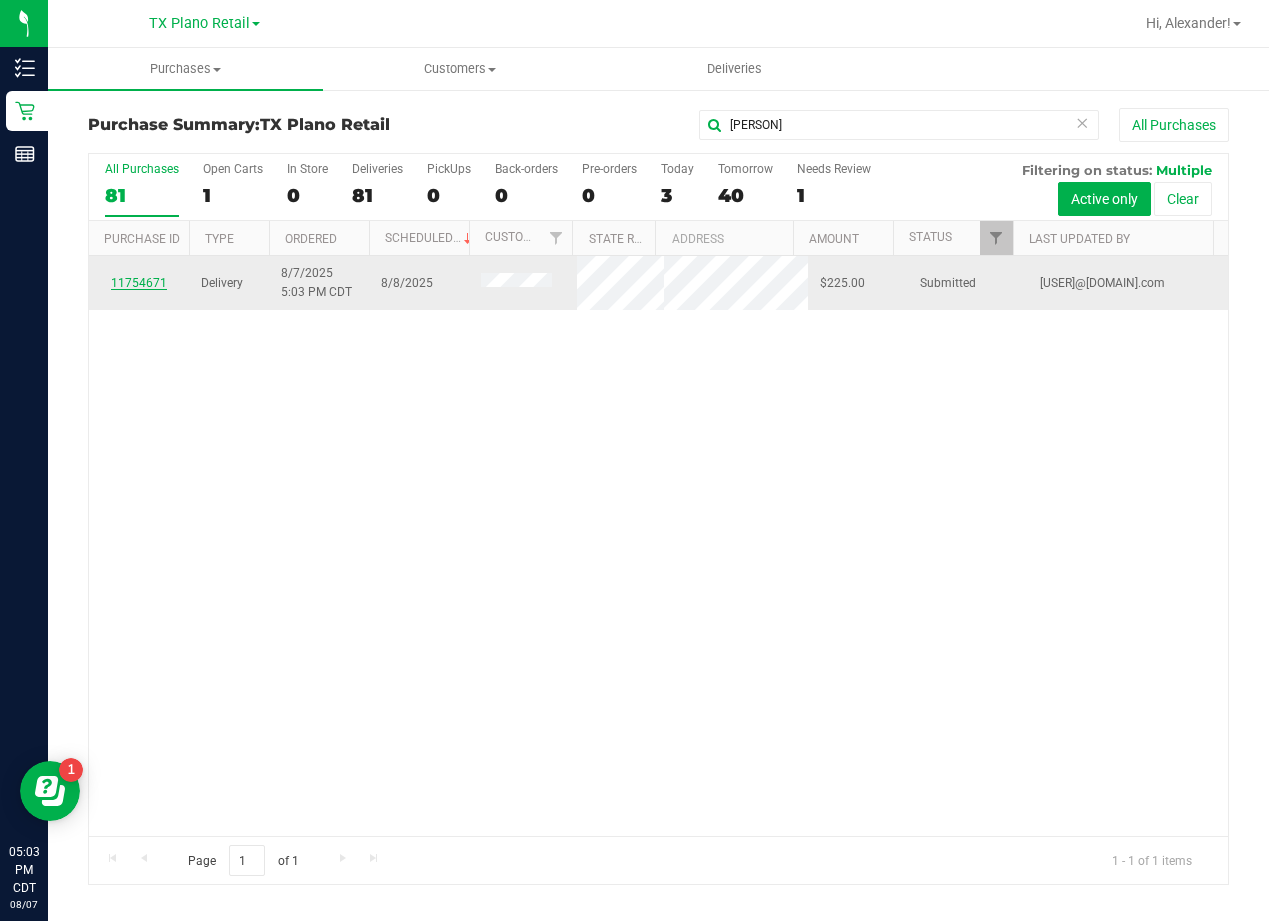 click on "11754671" at bounding box center [139, 283] 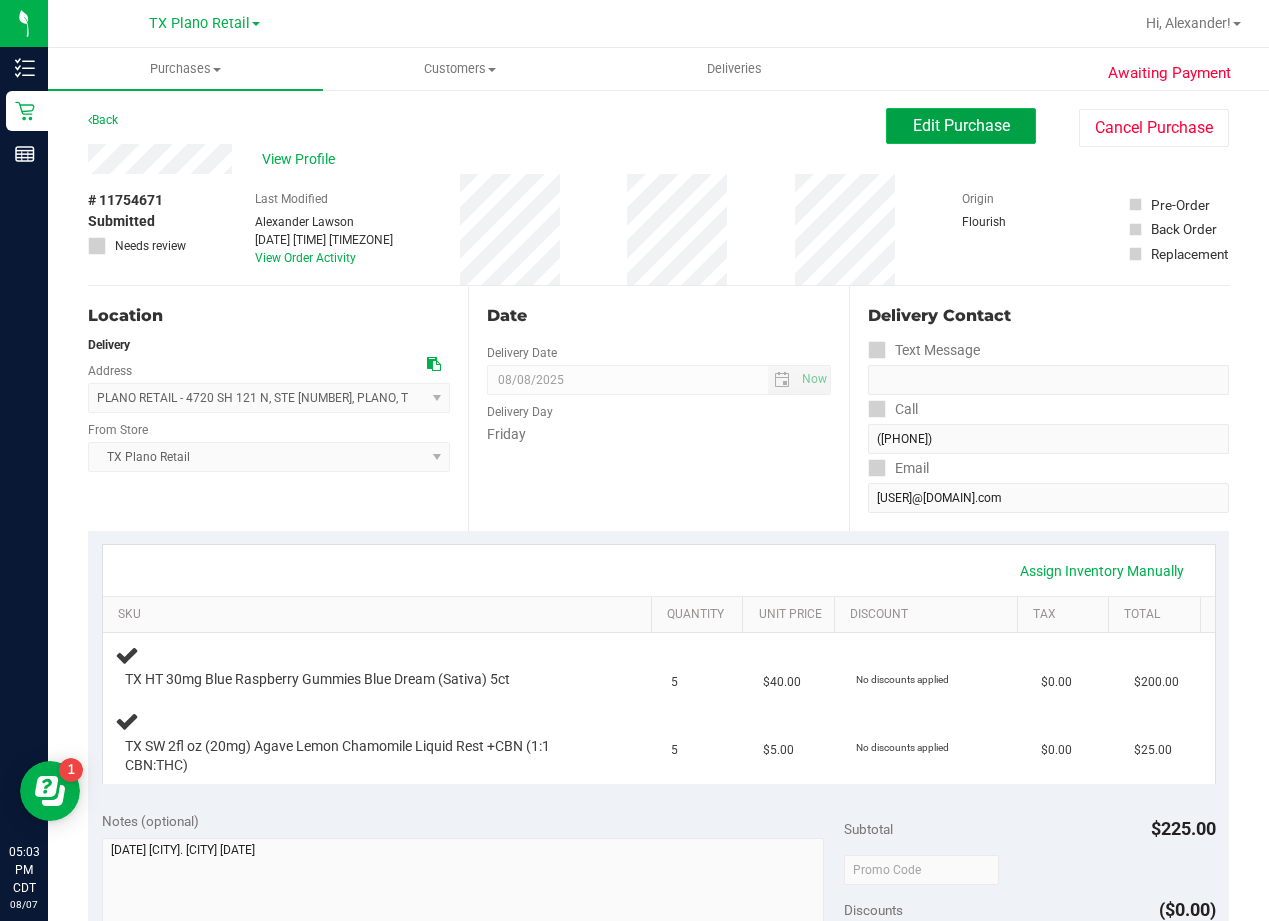 click on "Edit Purchase" at bounding box center [961, 125] 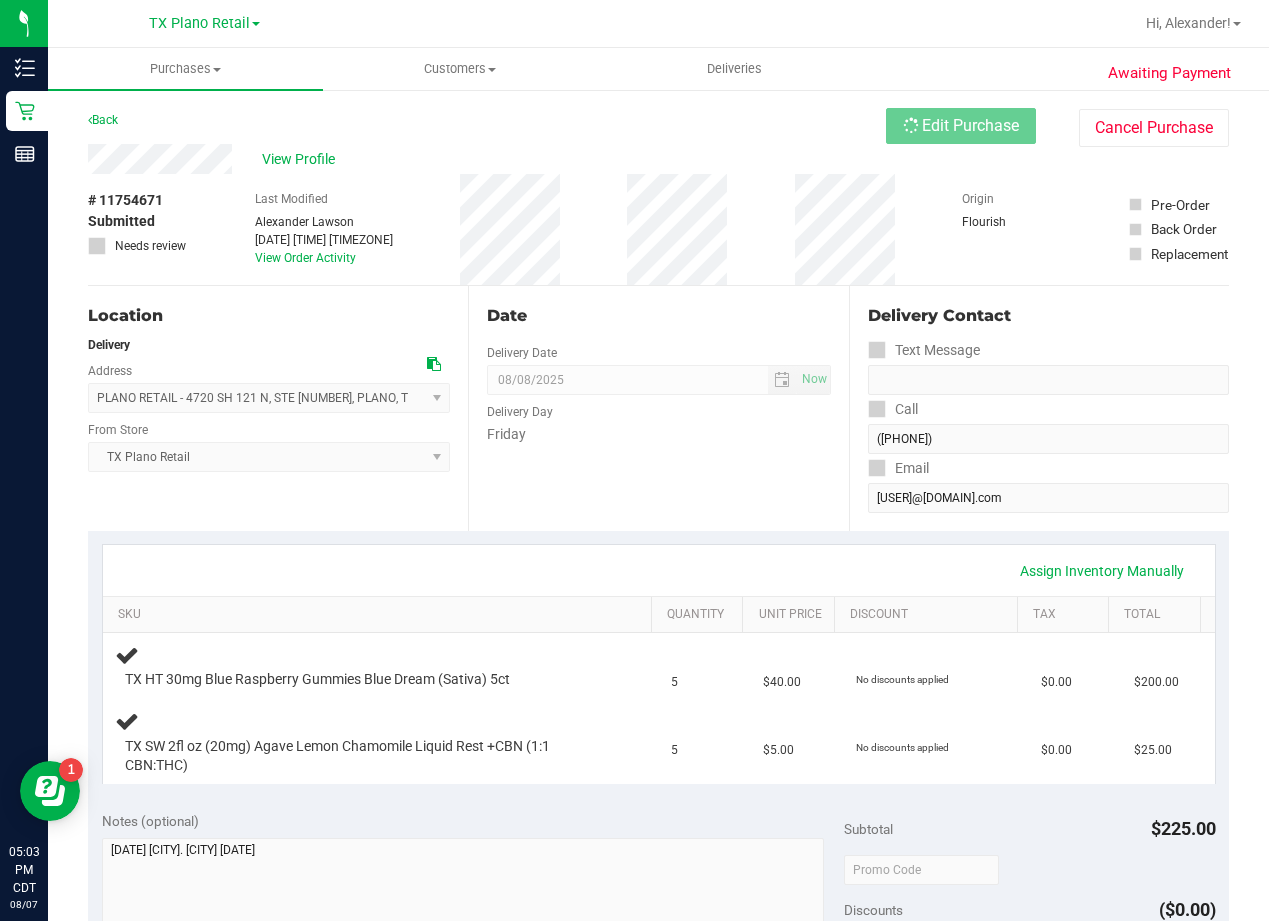 click on "View Profile" at bounding box center [487, 159] 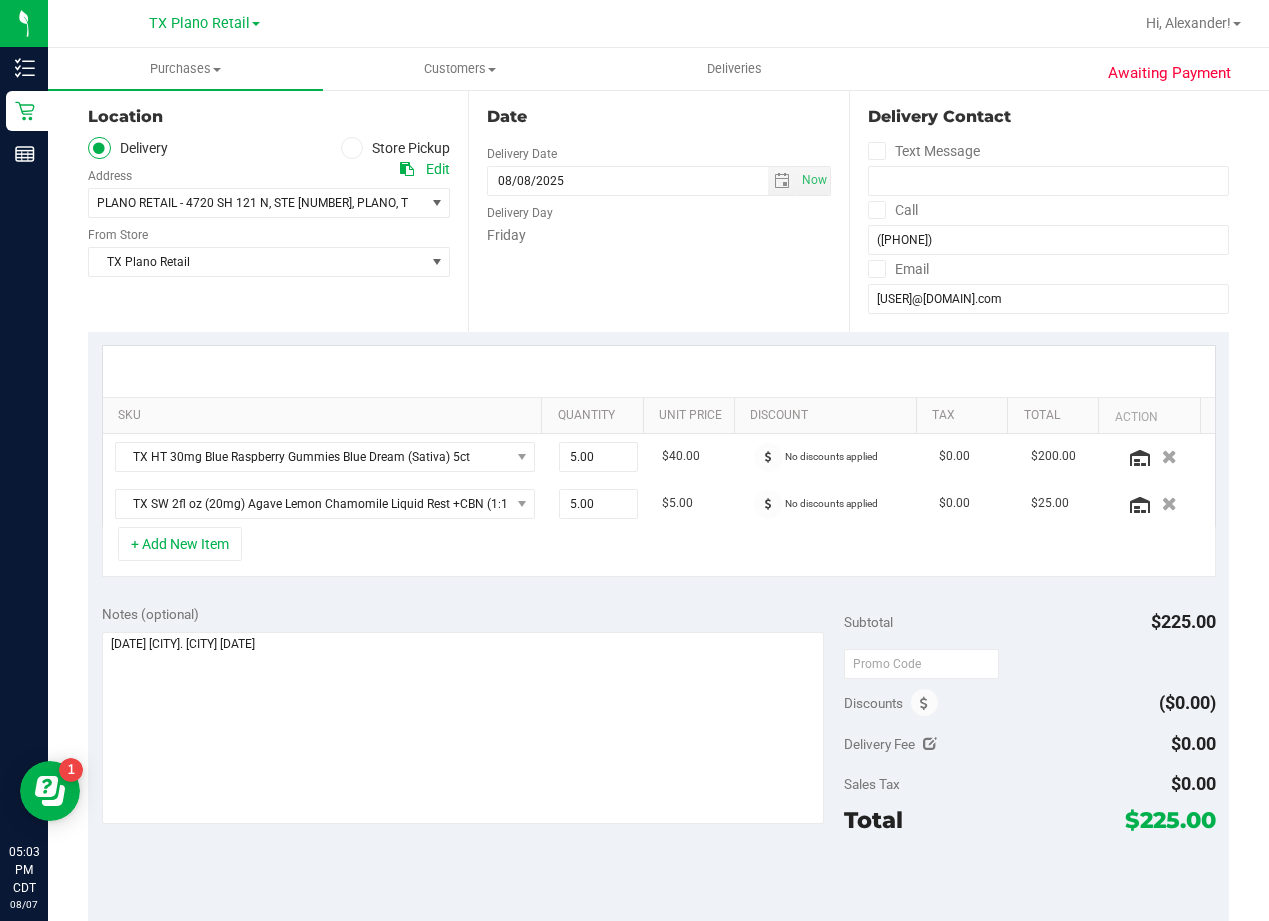 scroll, scrollTop: 200, scrollLeft: 0, axis: vertical 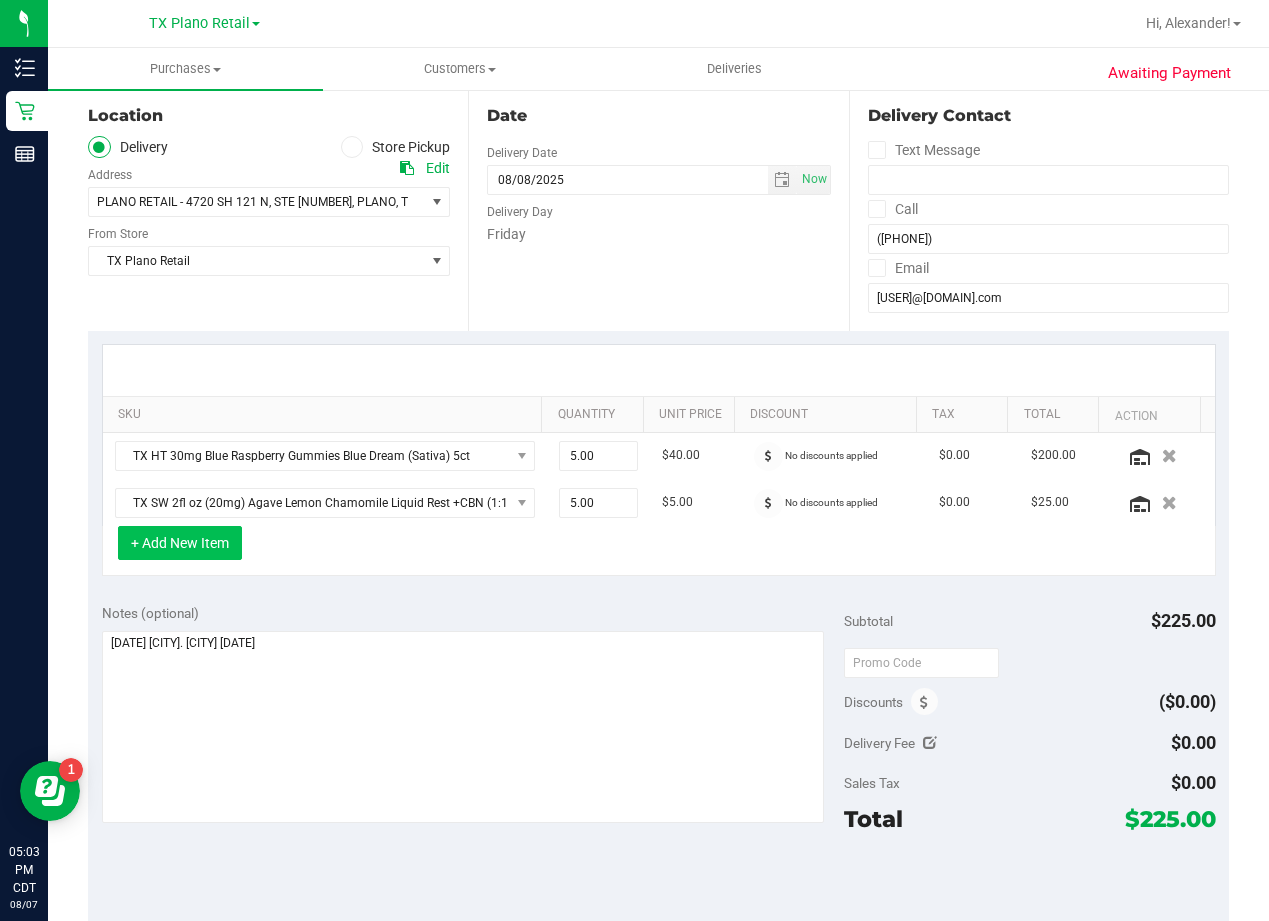 click on "+ Add New Item" at bounding box center (180, 543) 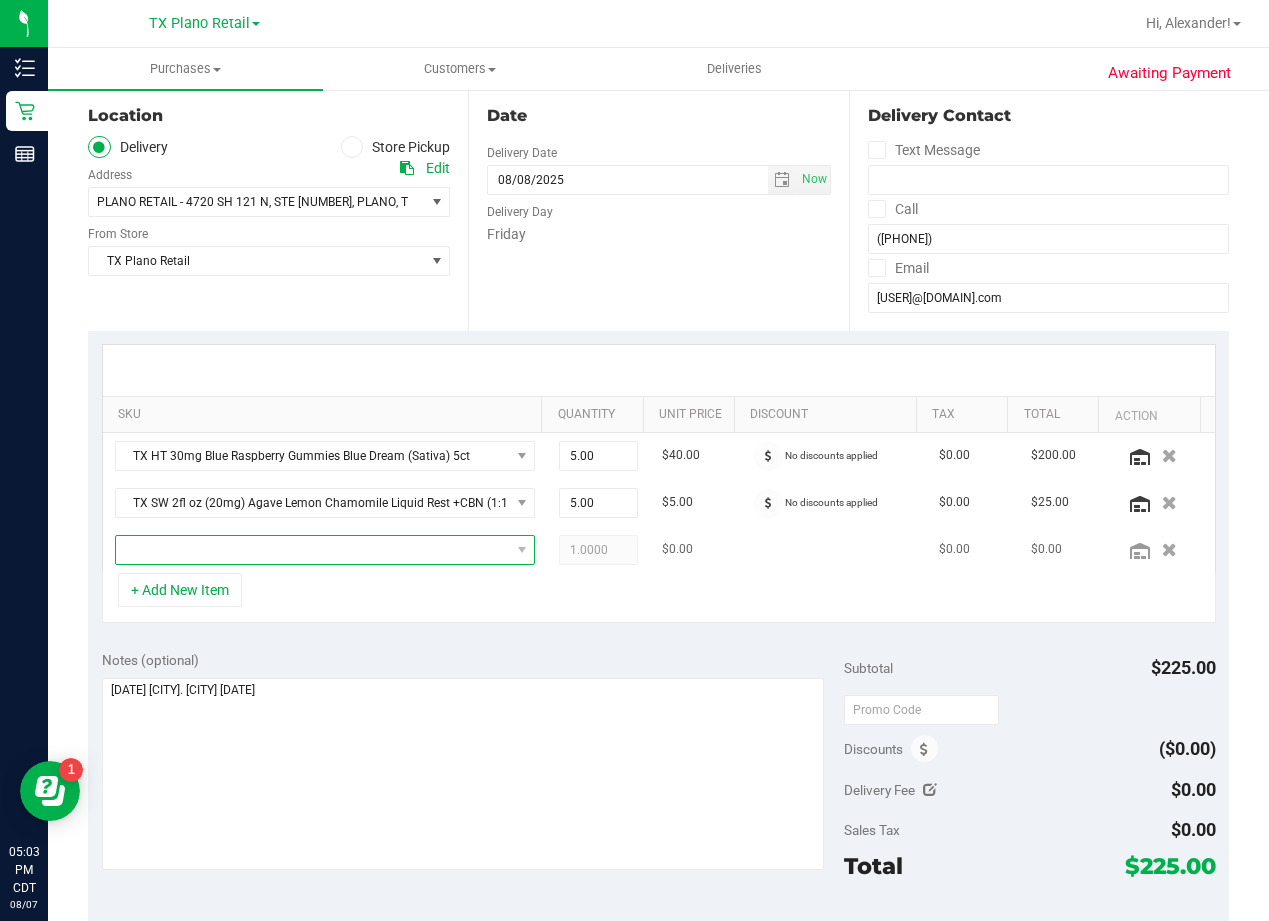 click at bounding box center [313, 550] 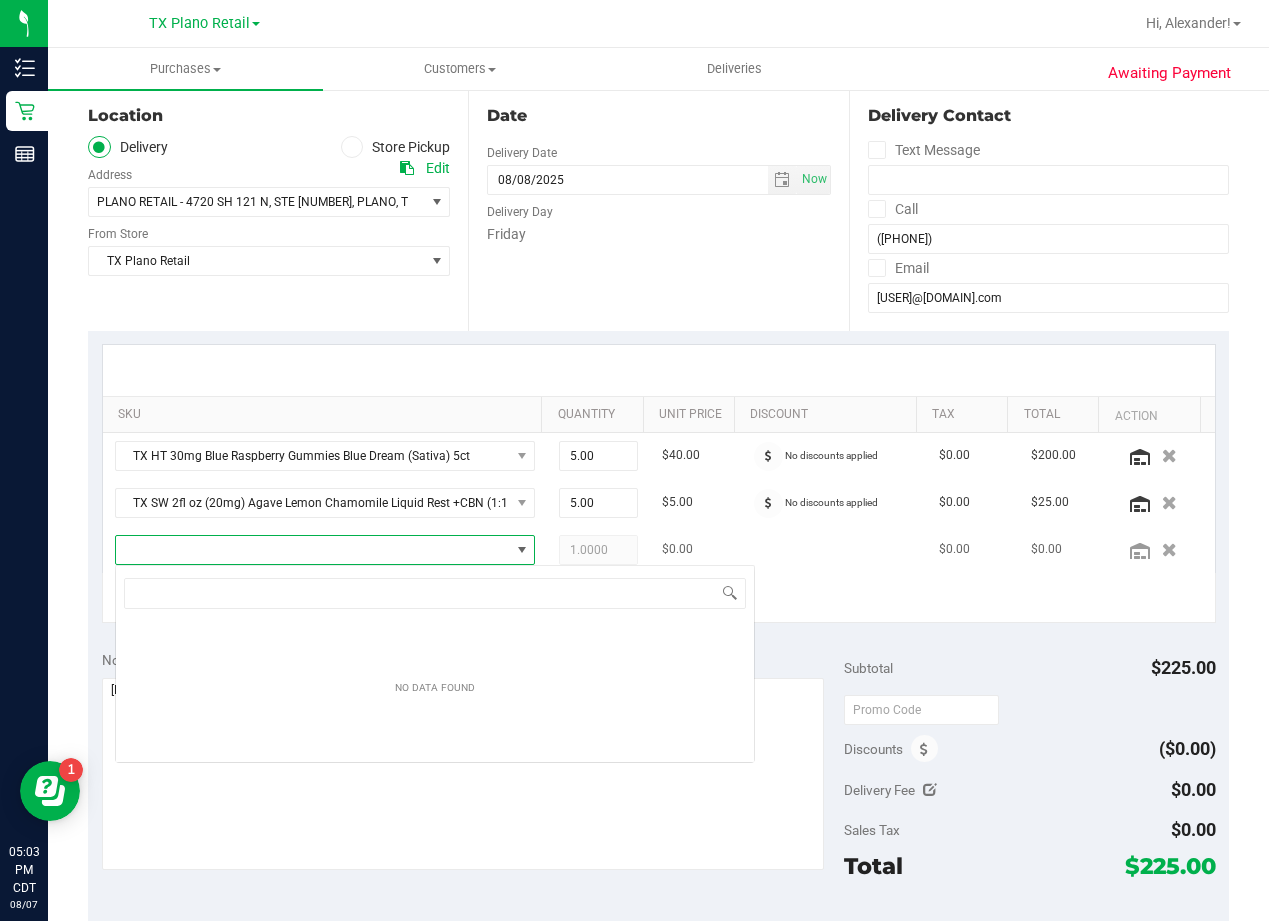 scroll, scrollTop: 99970, scrollLeft: 99592, axis: both 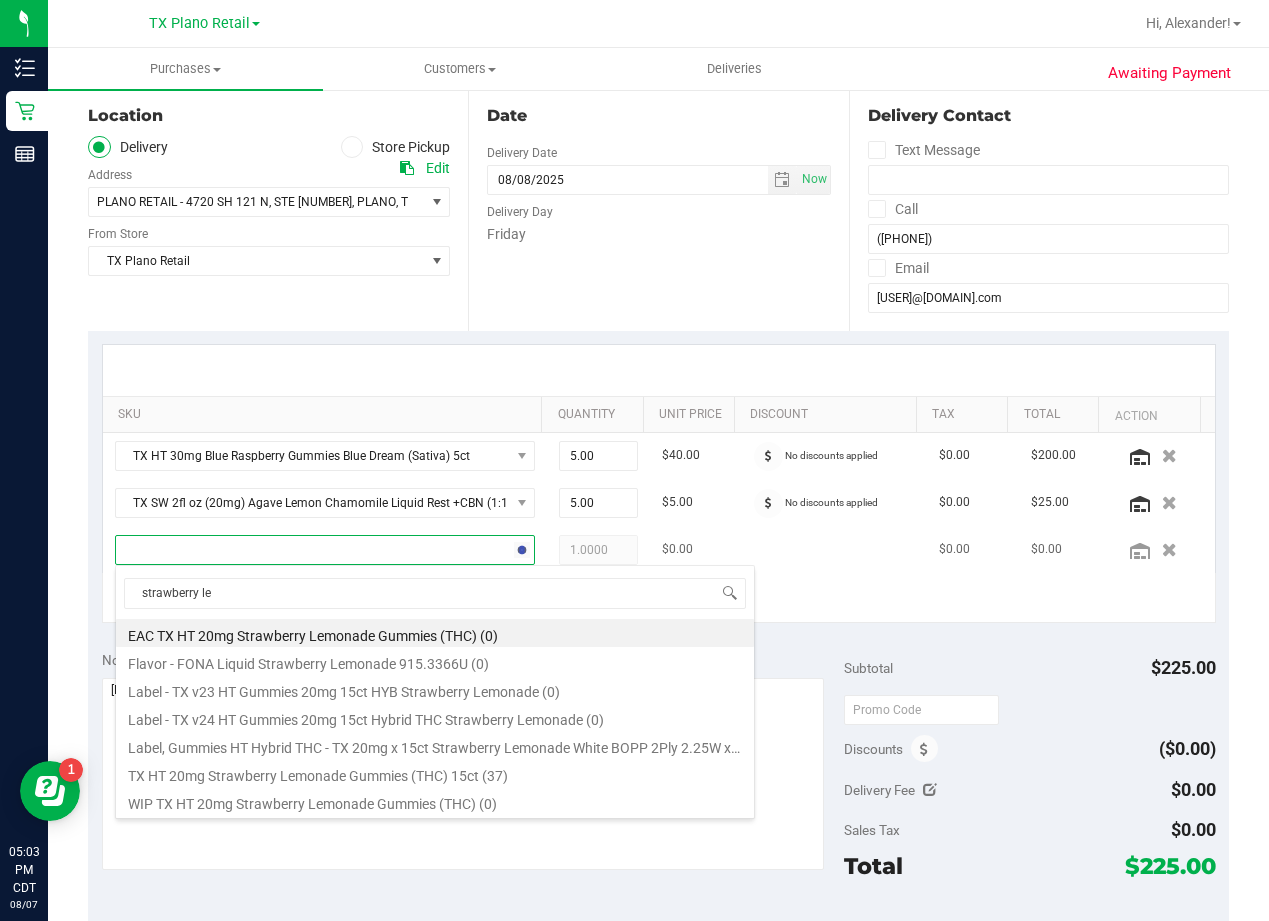 type on "strawberry lem" 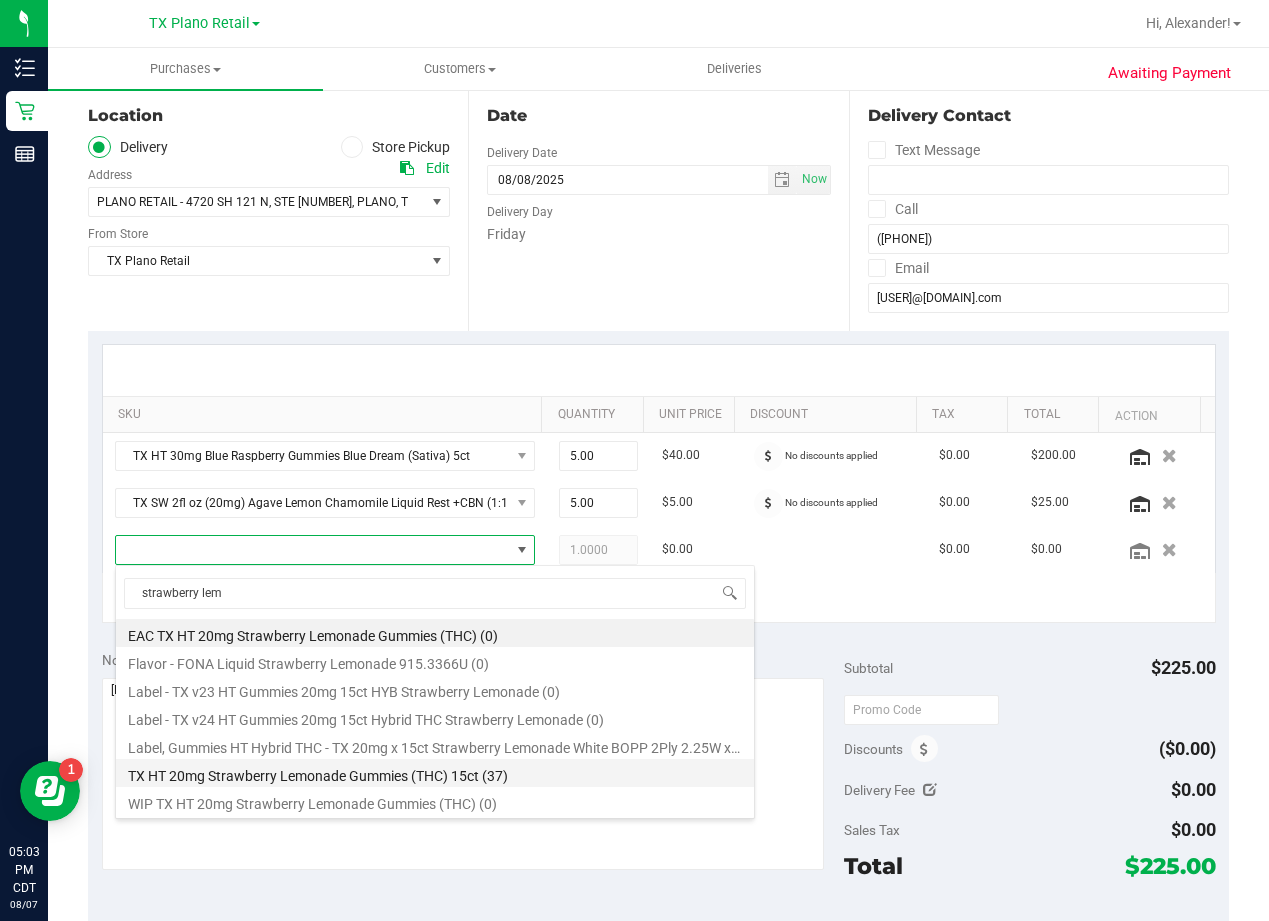 click on "TX HT 20mg Strawberry Lemonade Gummies (THC) 15ct (37)" at bounding box center (435, 773) 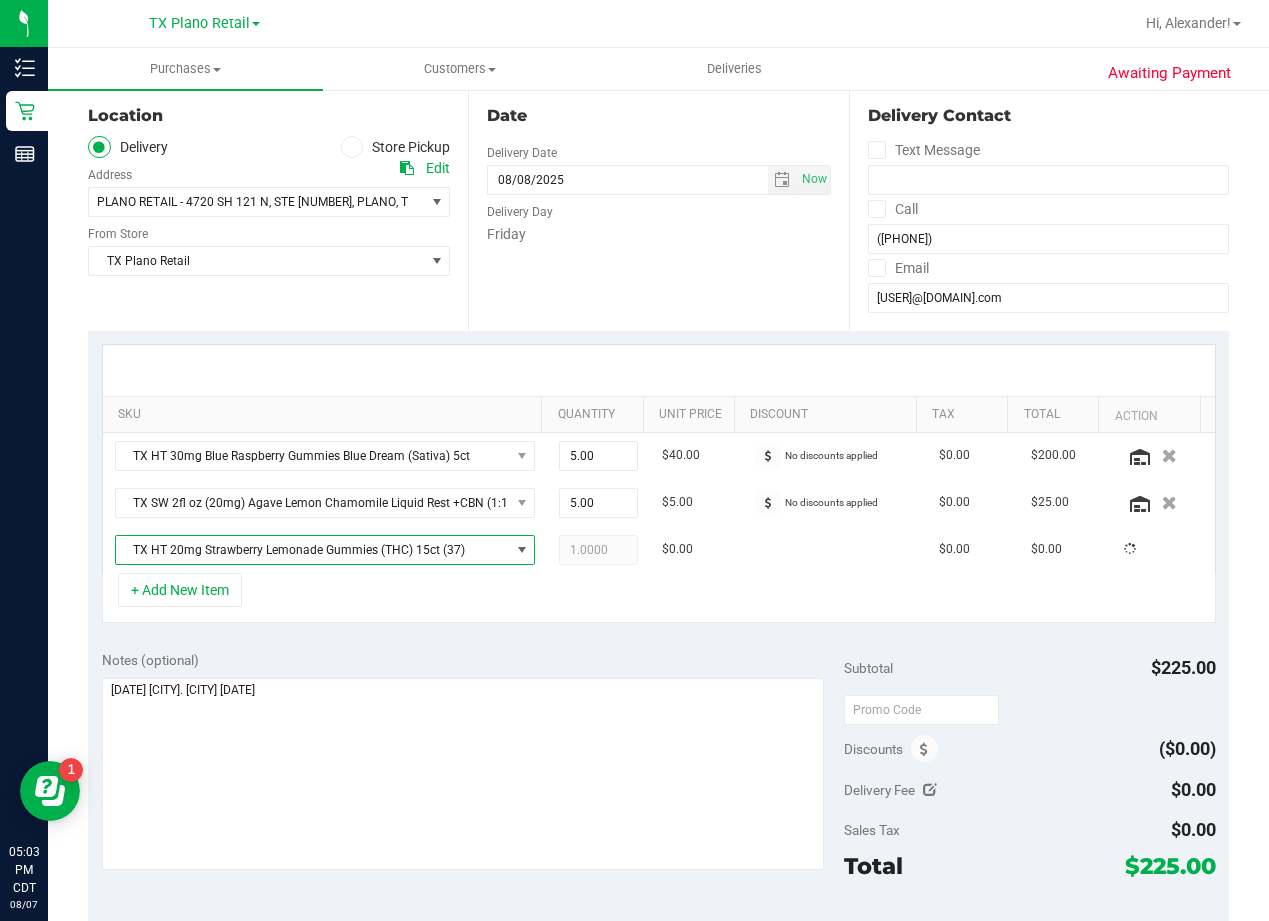 click on "SKU Quantity Unit Price Discount Tax Total Action
TX HT 30mg Blue Raspberry Gummies Blue Dream (Sativa) 5ct
5.00 5
$40.00
No discounts applied
$0.00
$200.00
TX SW 2fl oz (20mg) Agave Lemon Chamomile Liquid Rest +CBN (1:1 CBN:THC)
5.00 5
$5.00
No discounts applied
$0.00
$25.00" at bounding box center [658, 484] 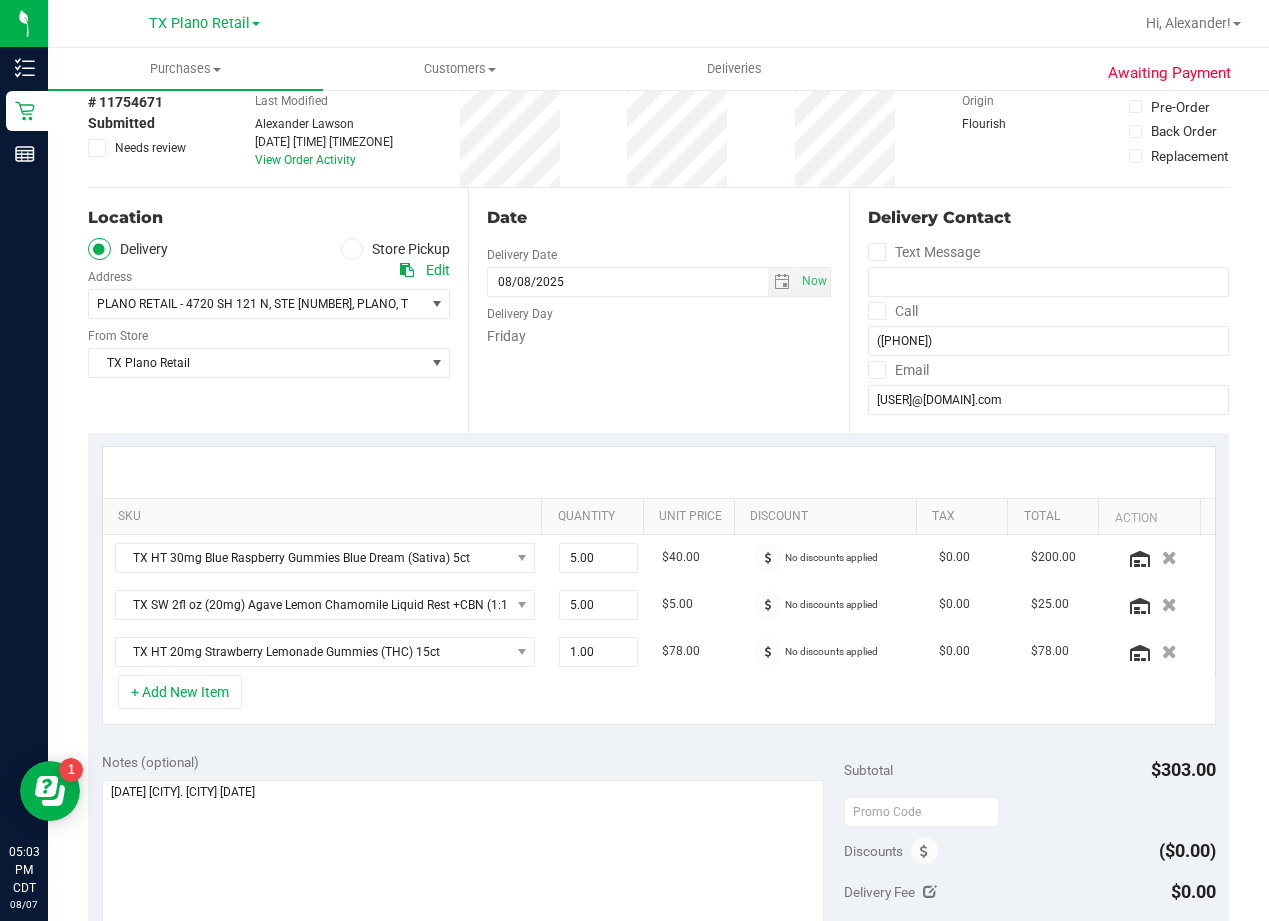 scroll, scrollTop: 0, scrollLeft: 0, axis: both 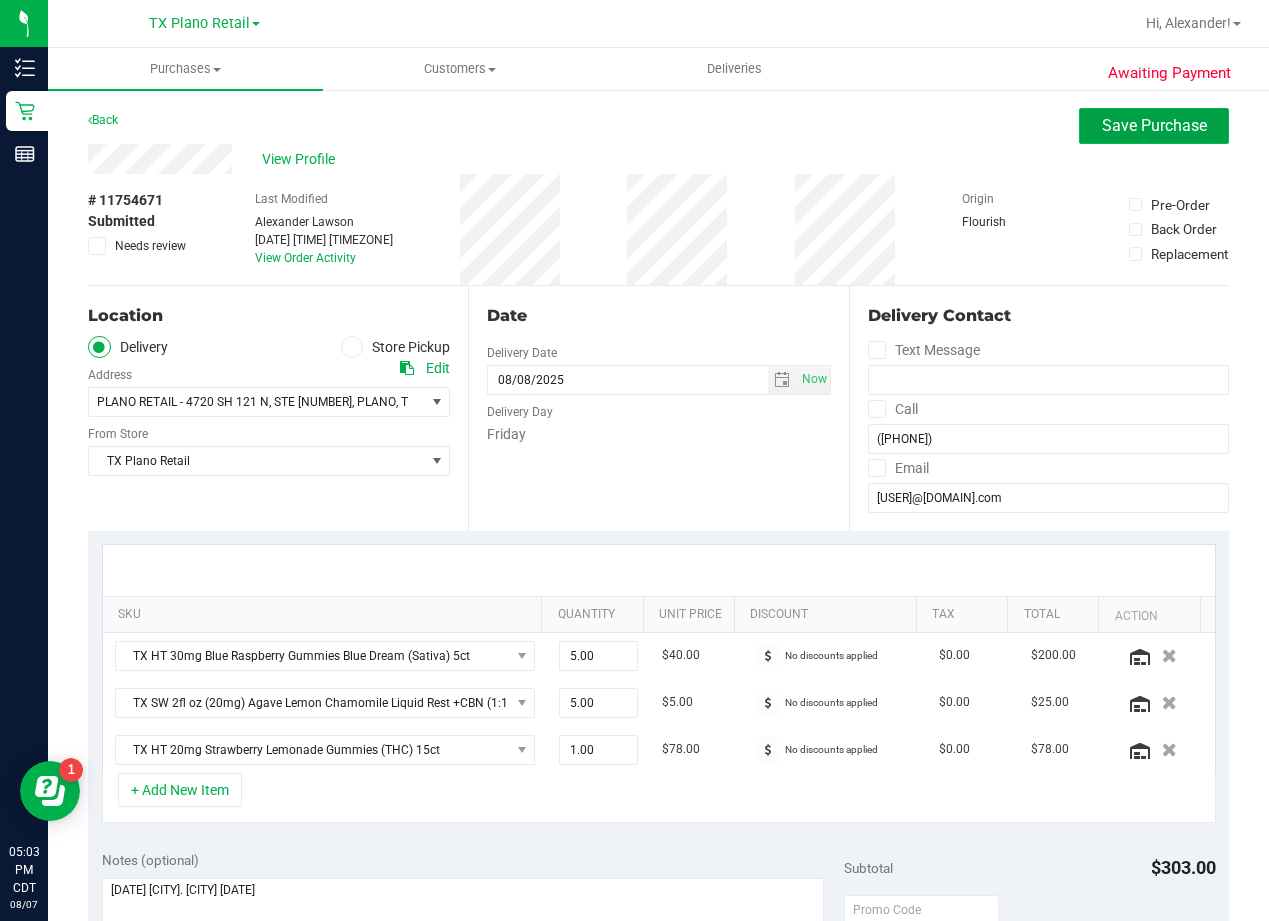 click on "Save Purchase" at bounding box center [1154, 126] 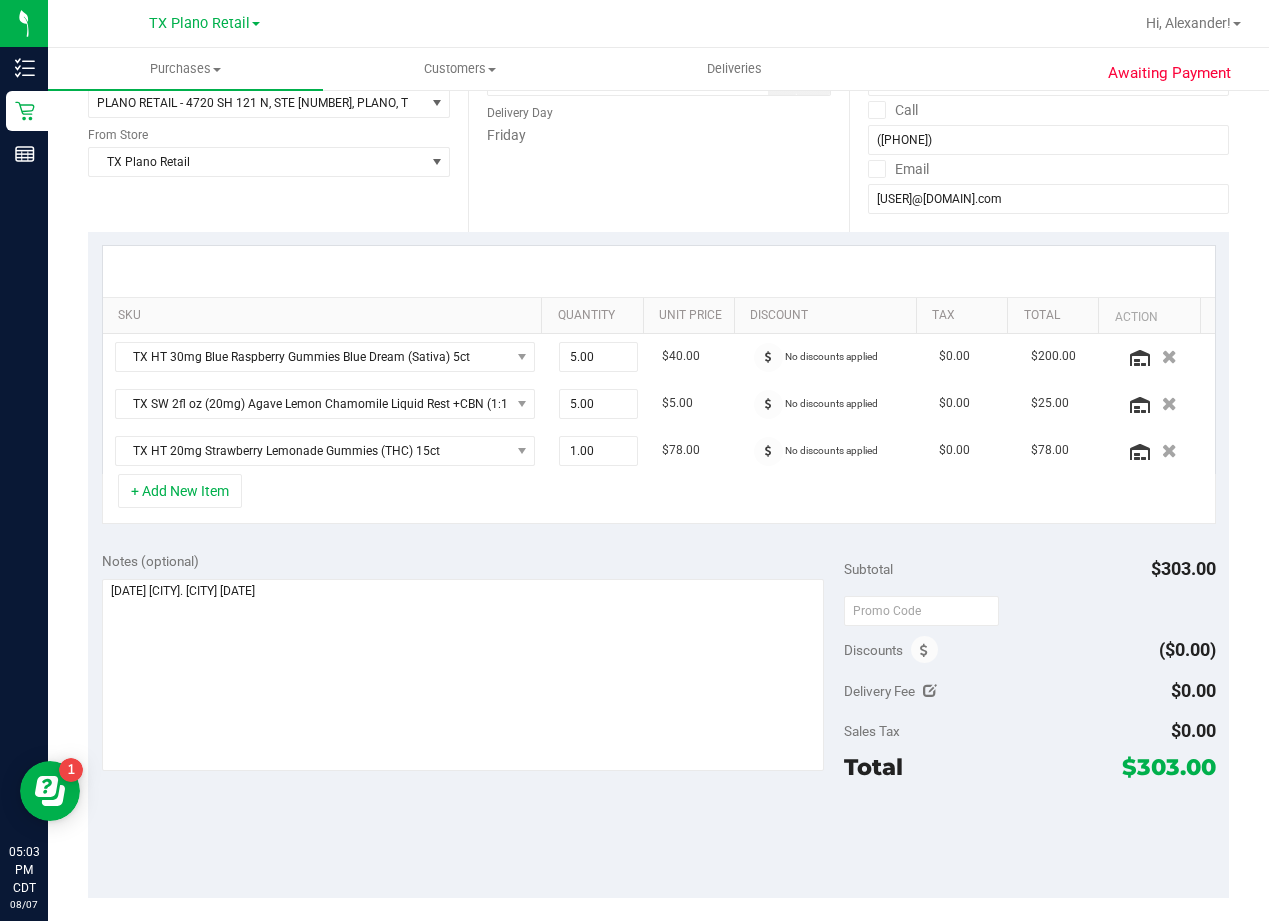 scroll, scrollTop: 300, scrollLeft: 0, axis: vertical 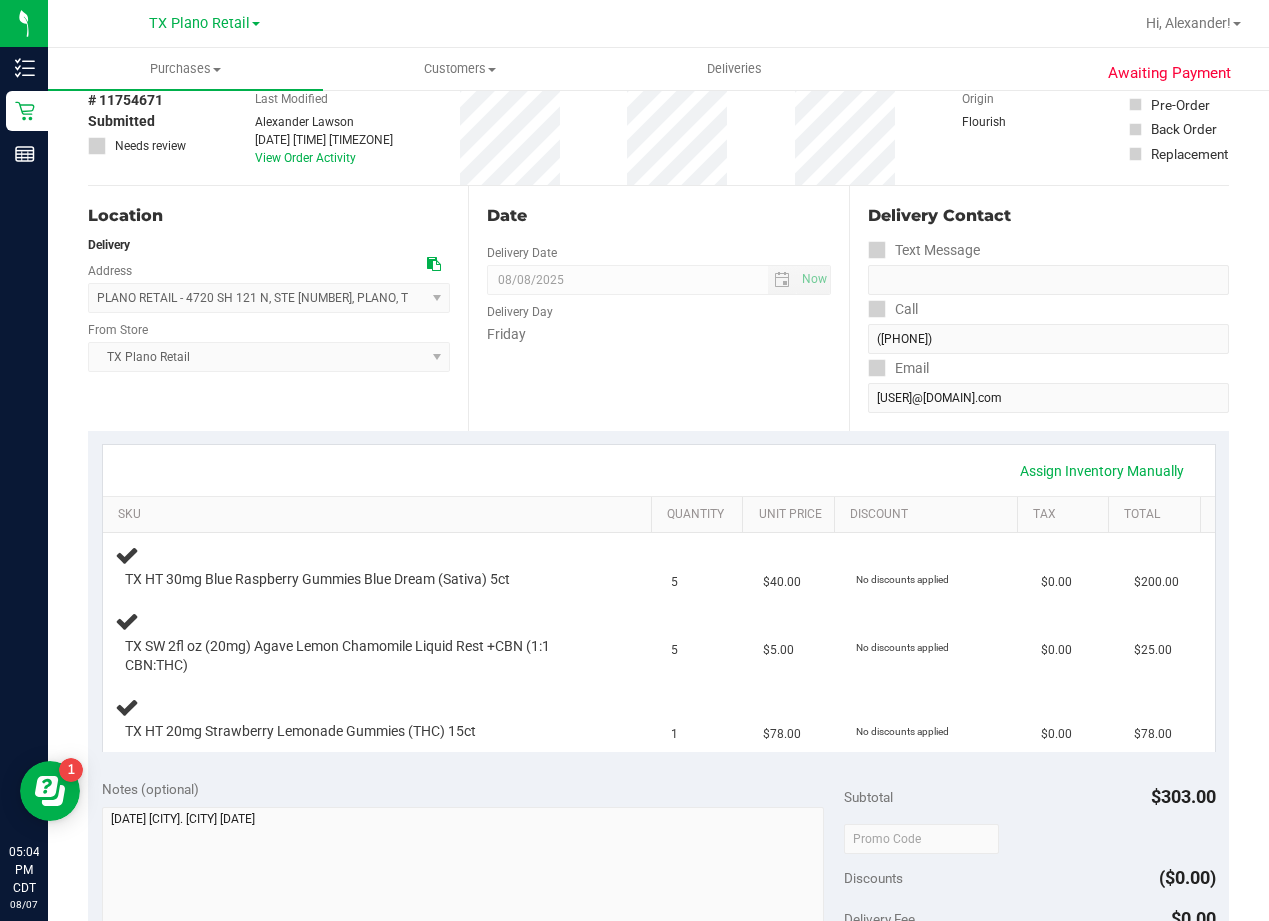 click on "Date
Delivery Date
08/08/2025
Now
08/08/2025 08:00 AM
Now
Delivery Day
Friday" at bounding box center (658, 308) 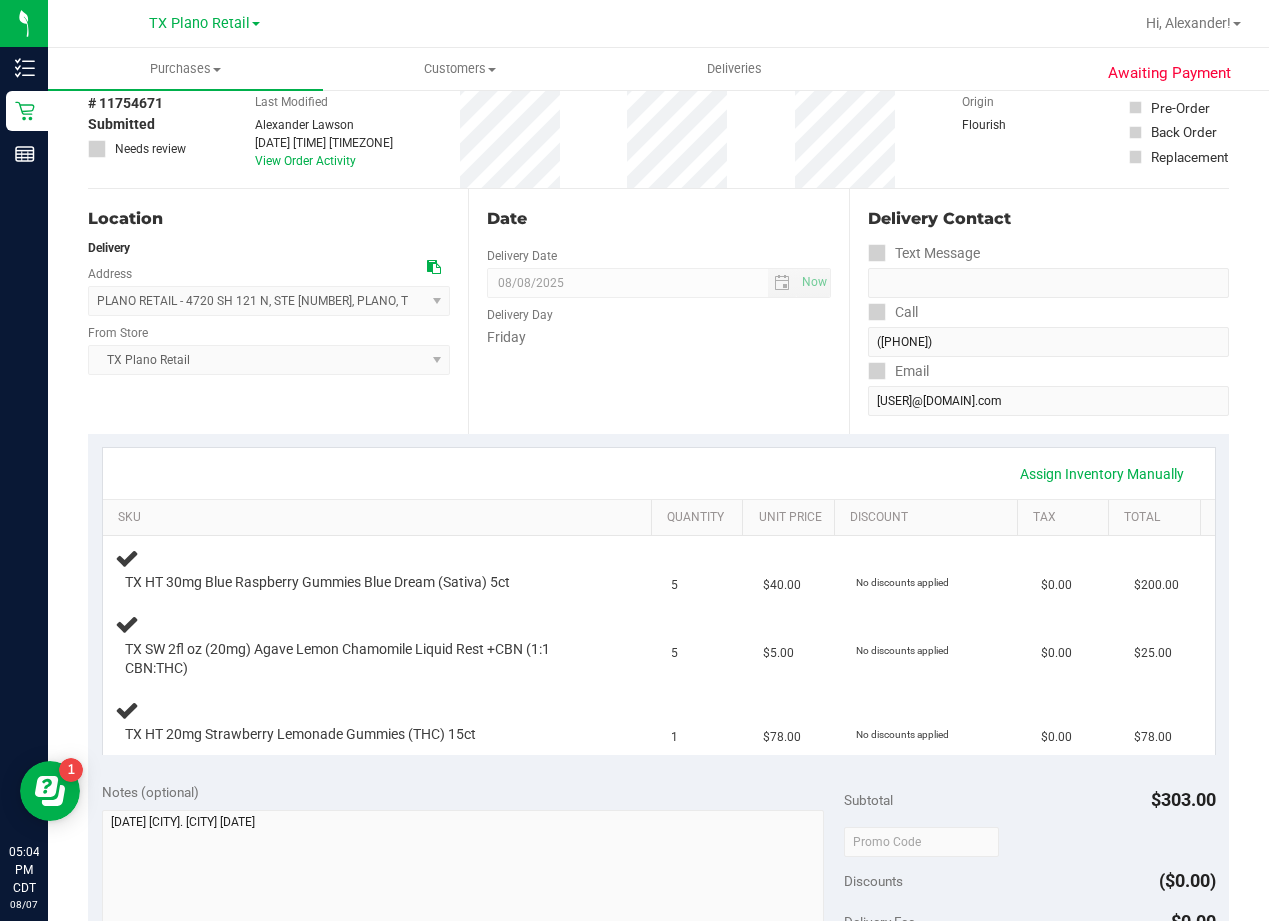 scroll, scrollTop: 500, scrollLeft: 0, axis: vertical 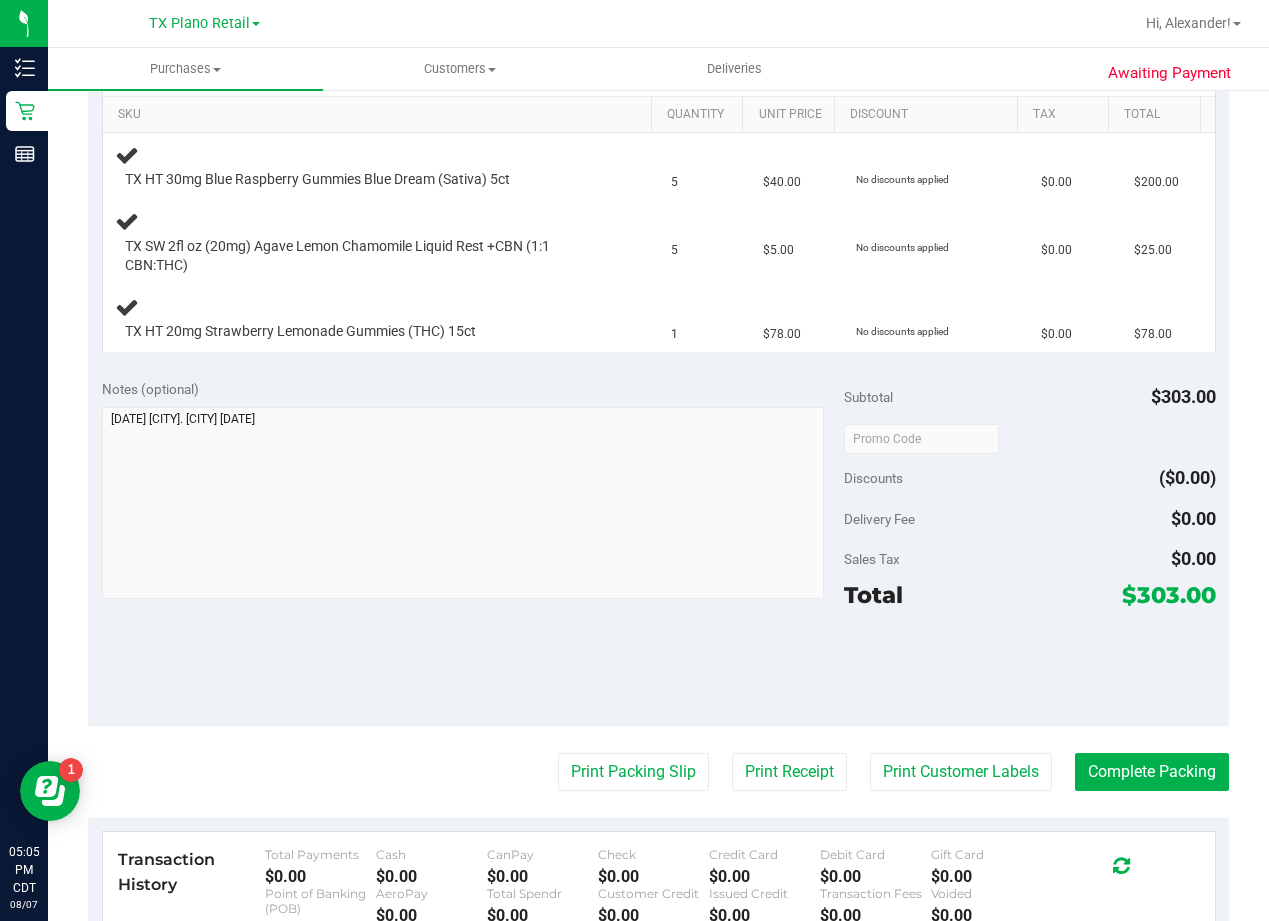 click on "Notes (optional)" at bounding box center [473, 491] 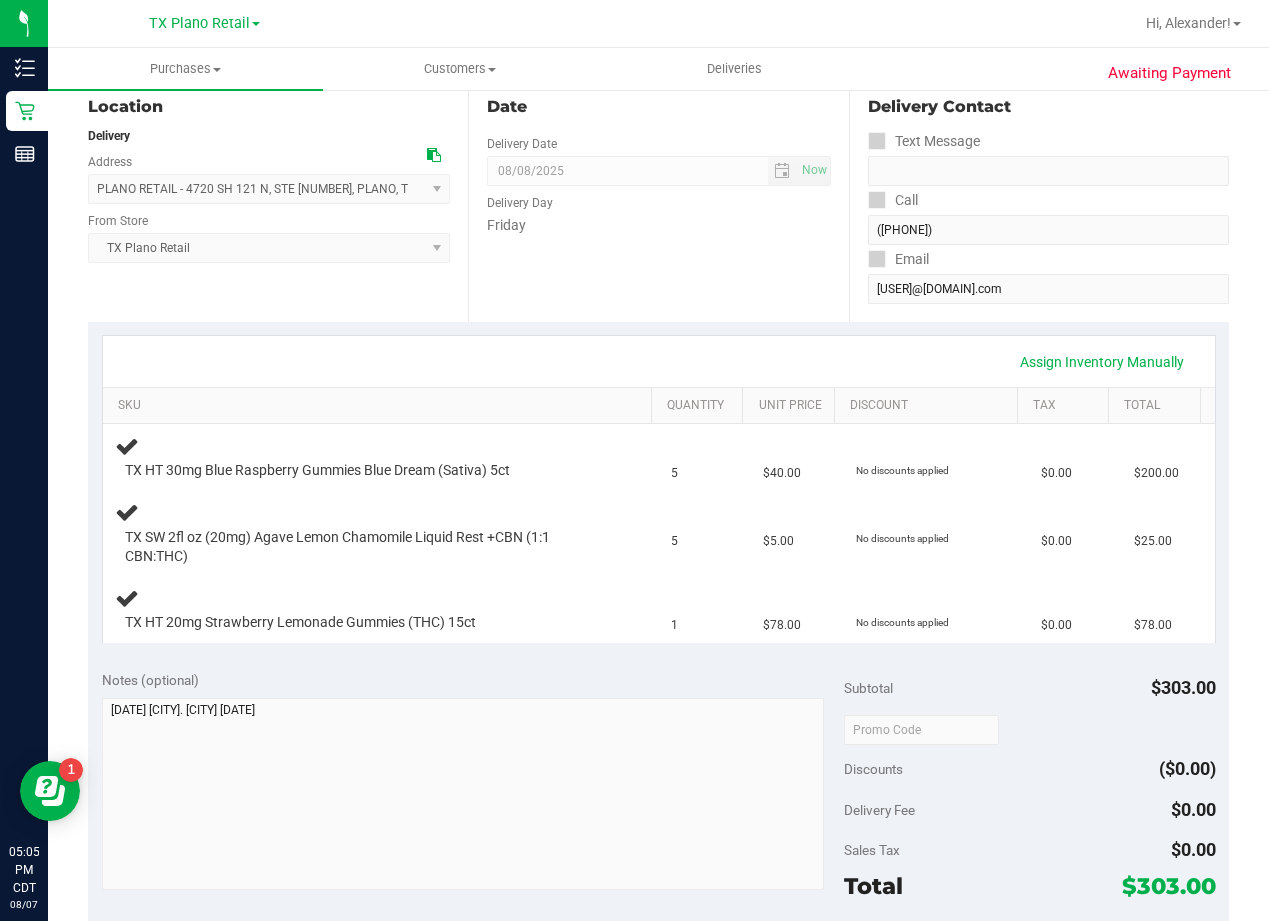 scroll, scrollTop: 0, scrollLeft: 0, axis: both 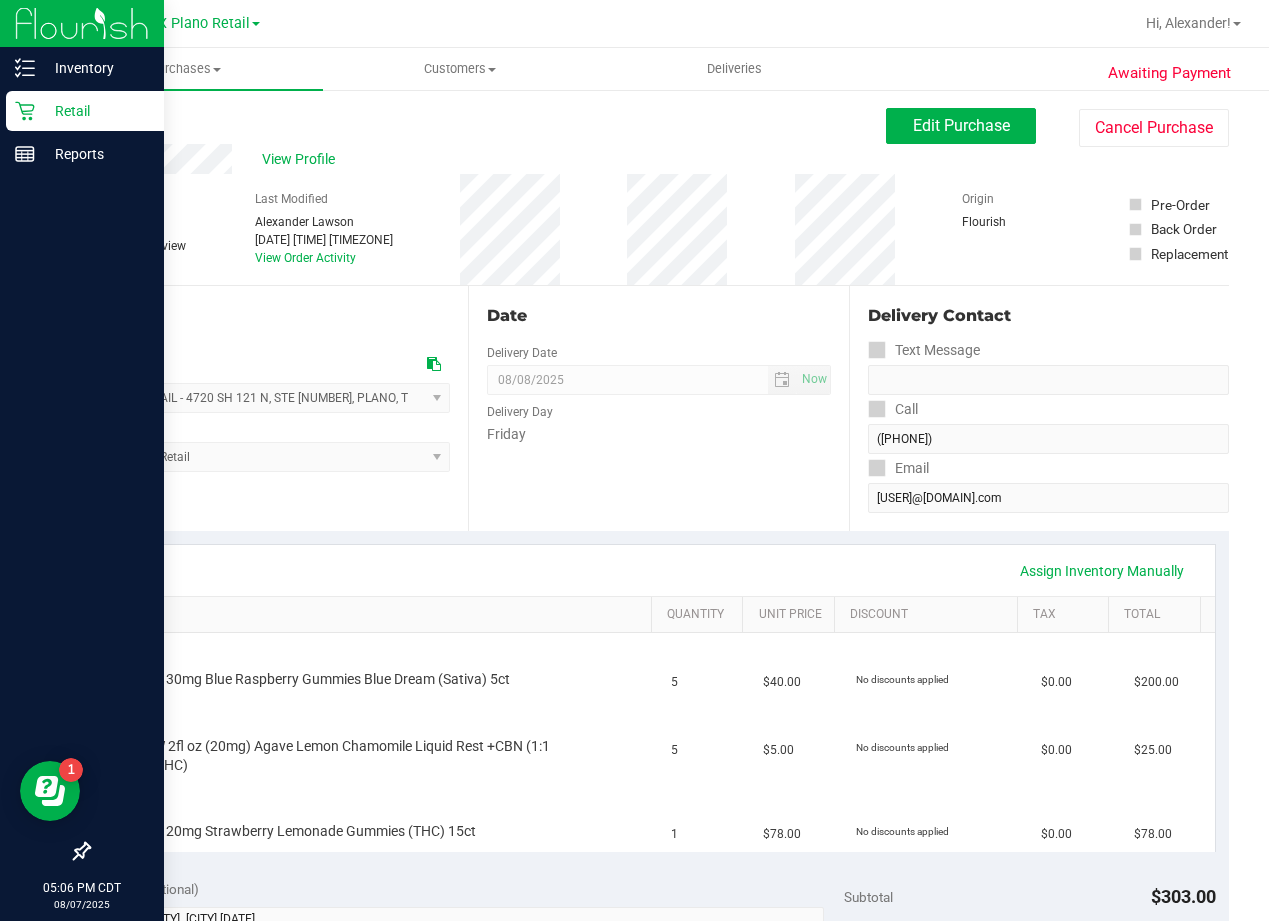 click 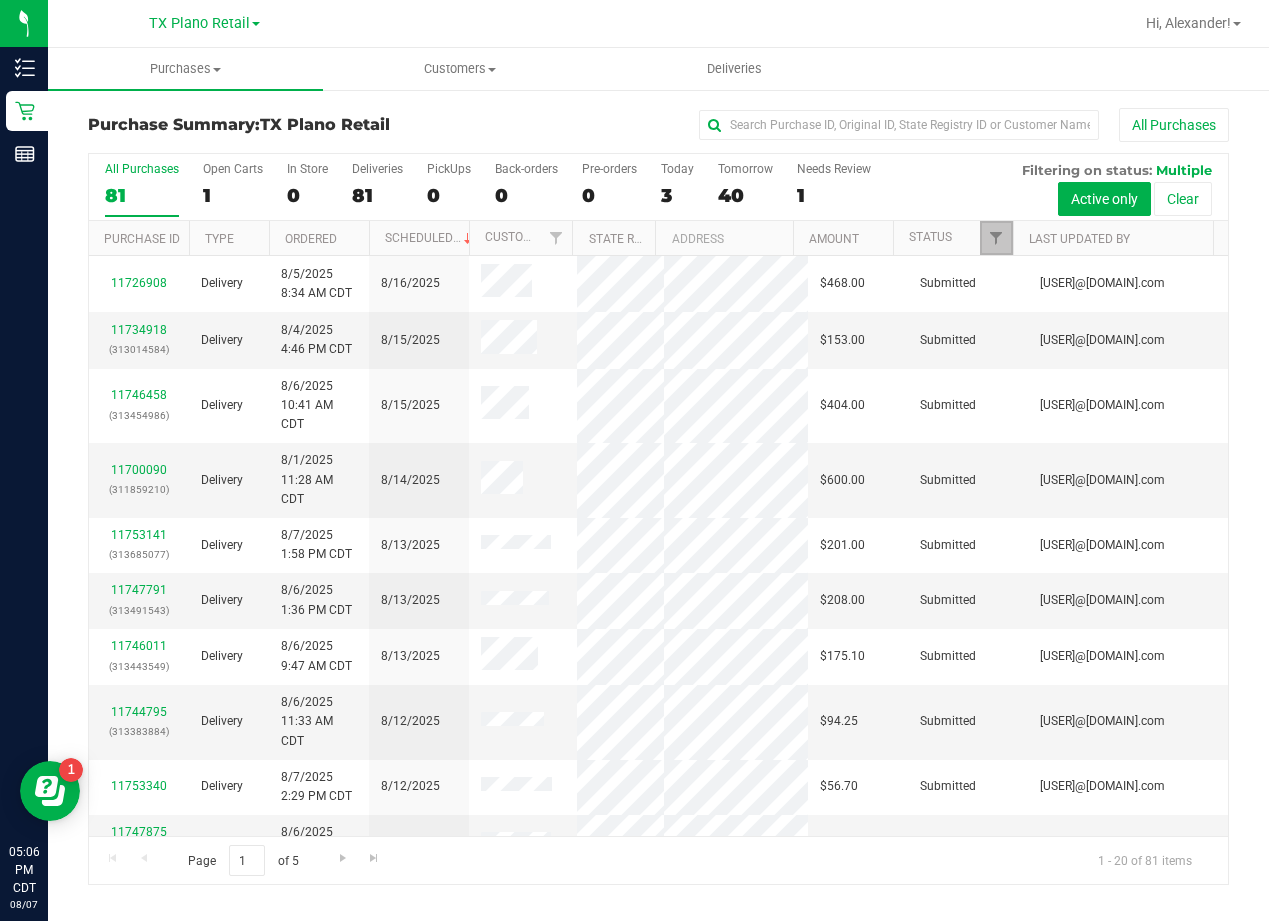 click at bounding box center [996, 238] 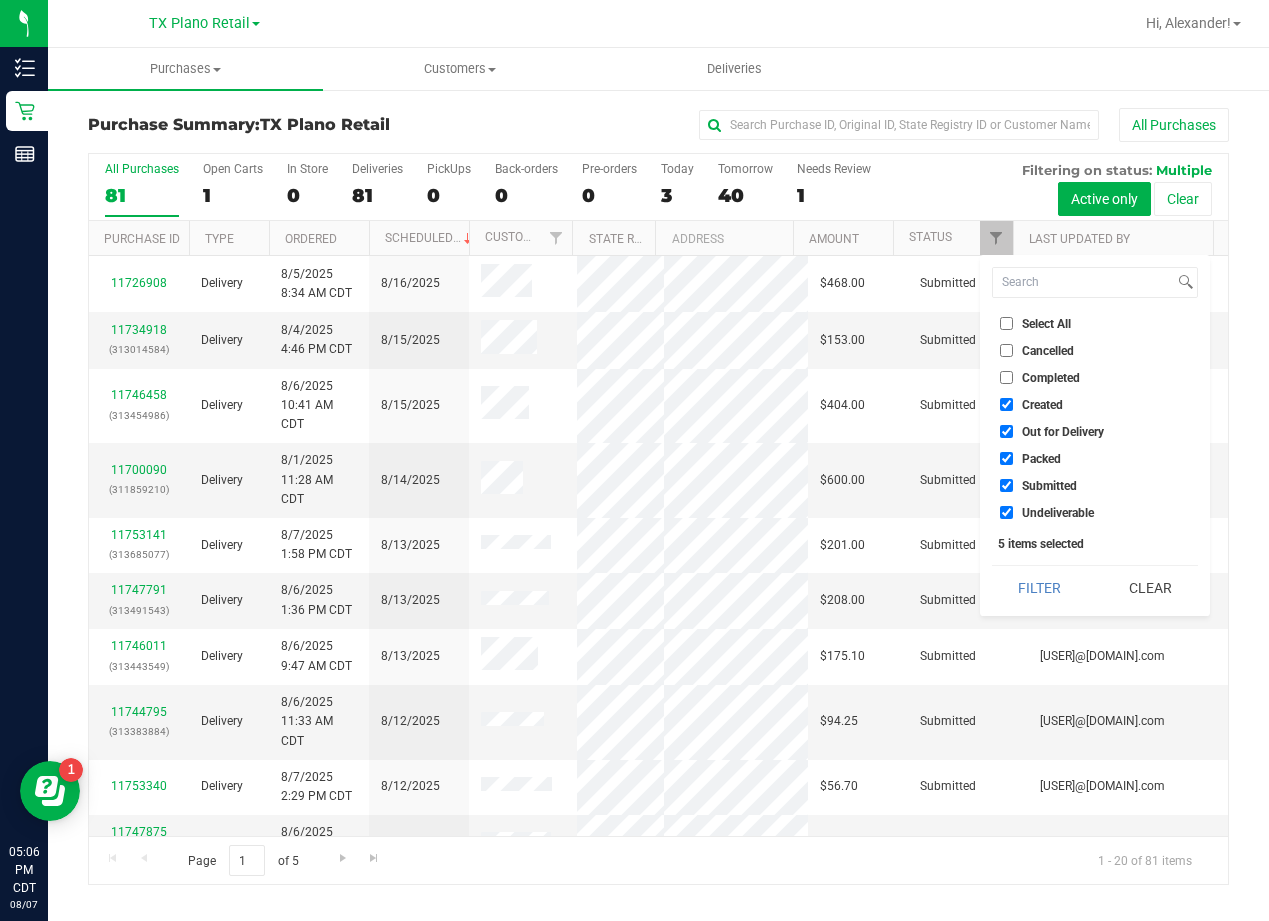 click on "Out for Delivery" at bounding box center [1063, 432] 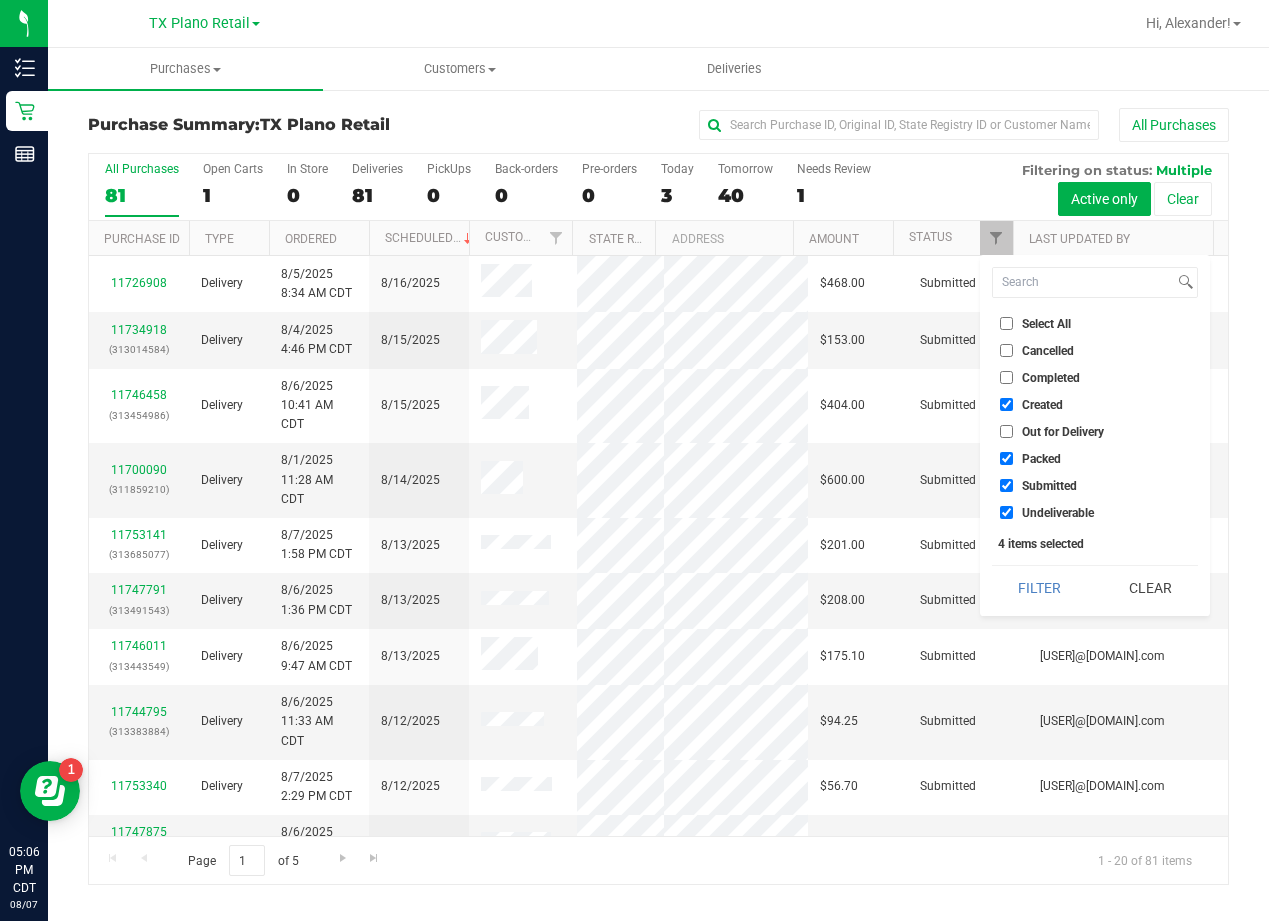 click on "Packed" at bounding box center [1041, 459] 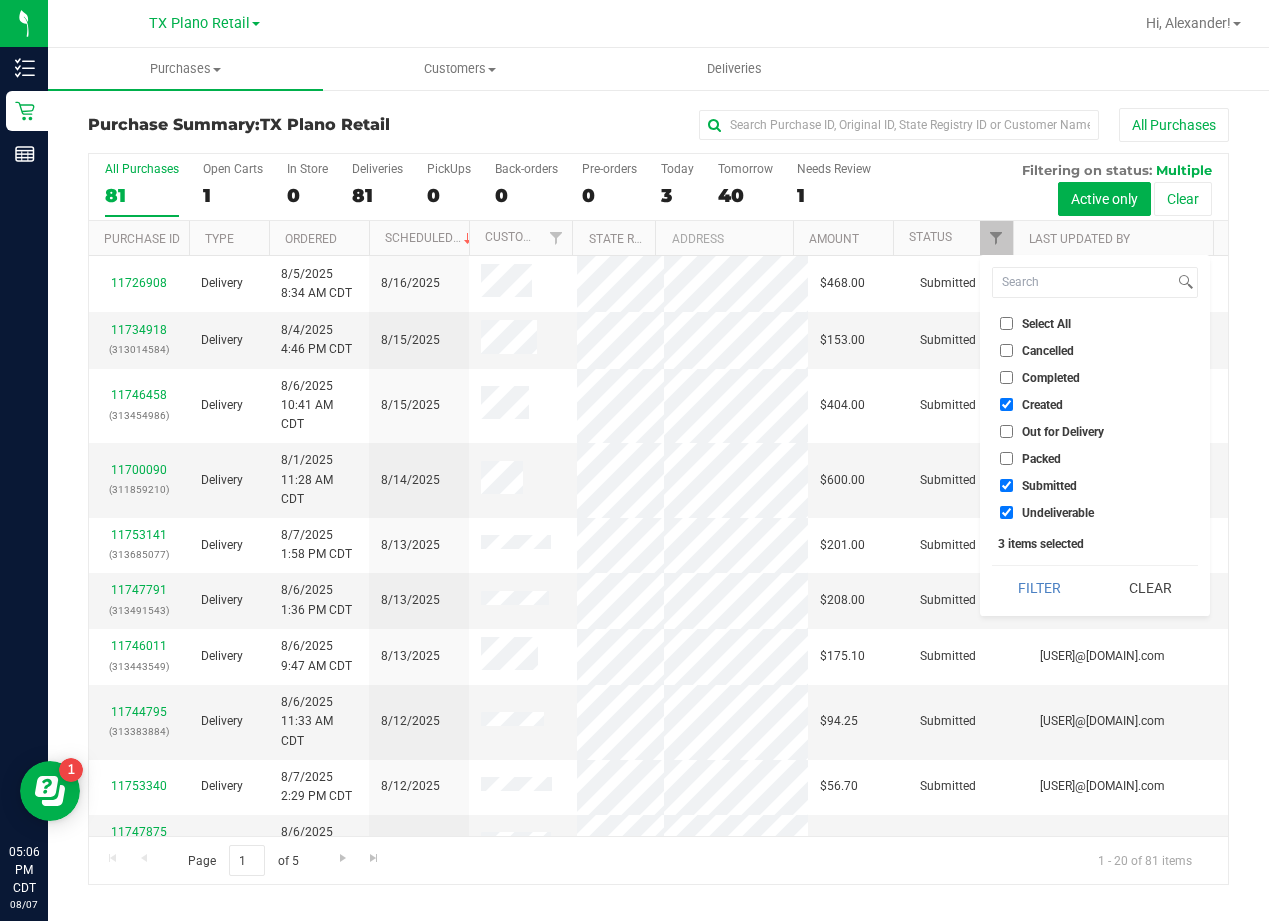 click on "Submitted" at bounding box center [1049, 486] 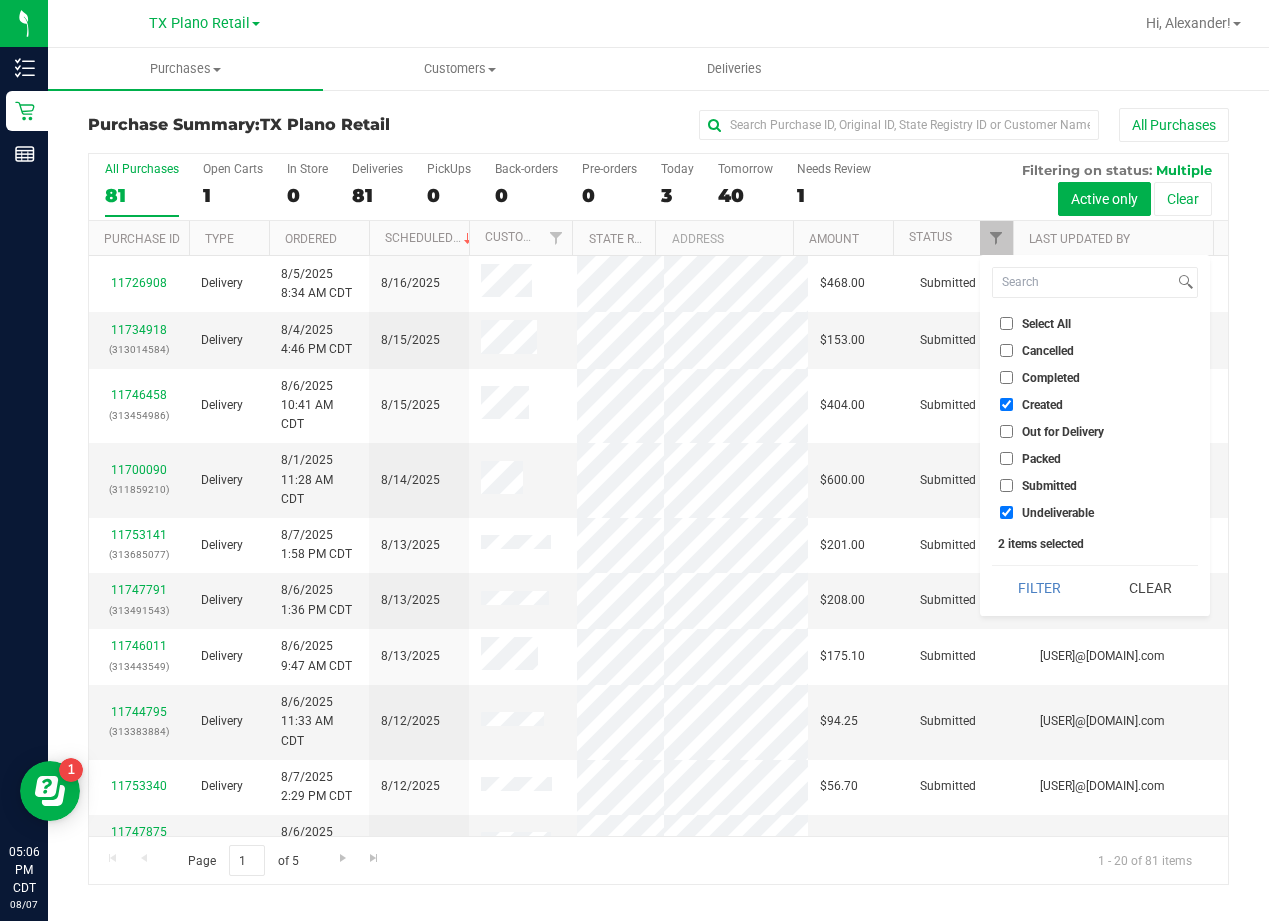 click on "Undeliverable" at bounding box center [1058, 513] 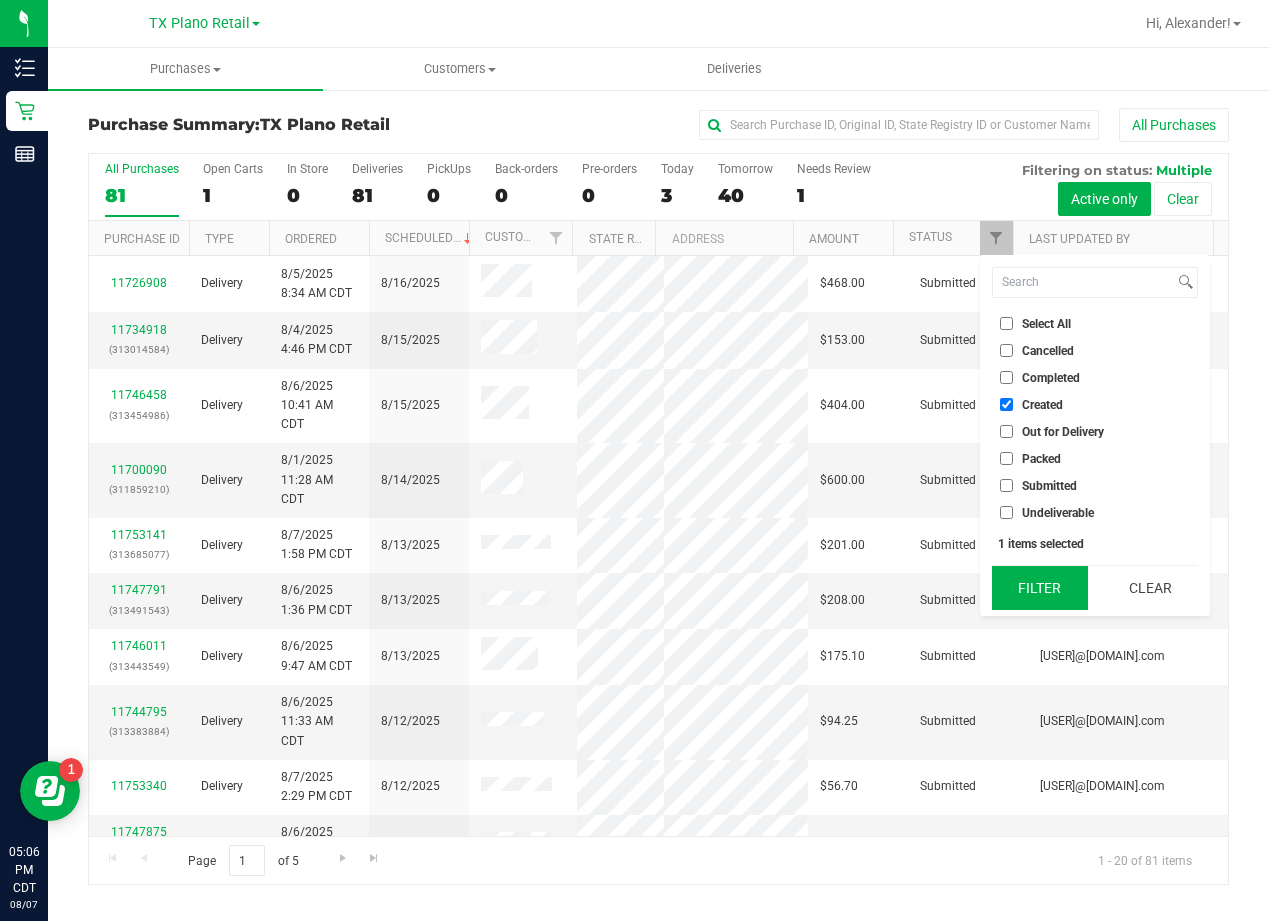 click on "Filter" at bounding box center (1040, 588) 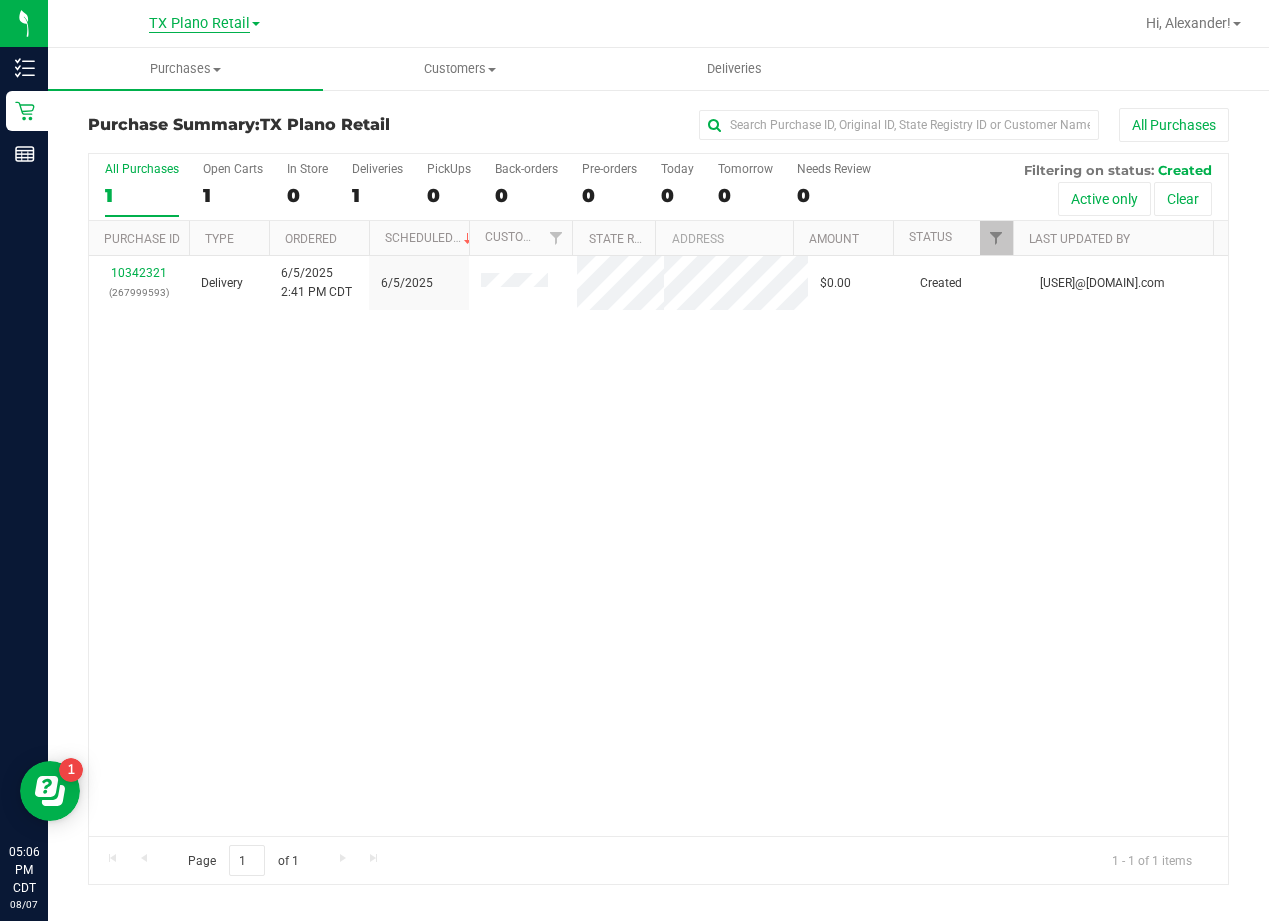 click on "TX Plano Retail" at bounding box center [199, 24] 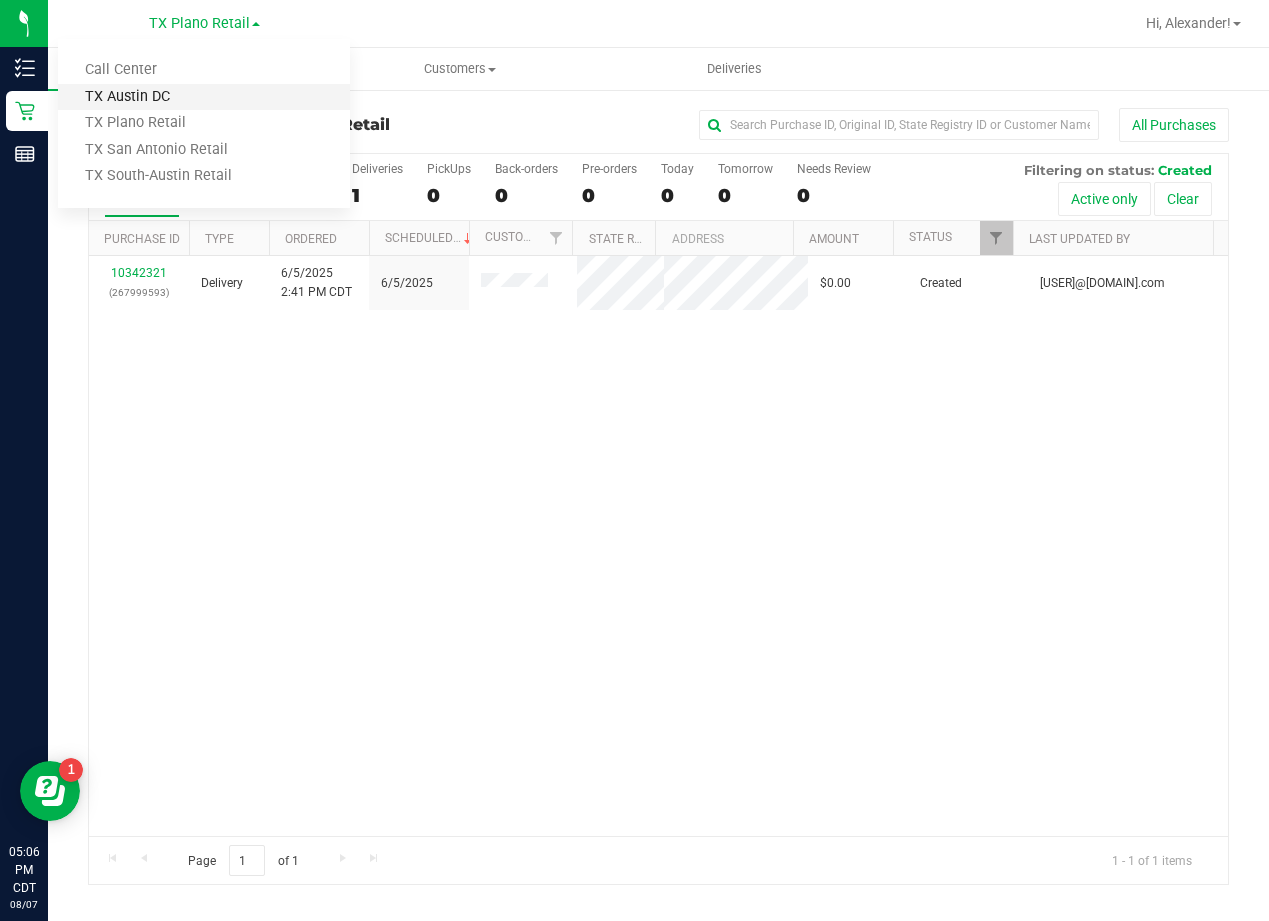 click on "TX Austin DC" at bounding box center [204, 97] 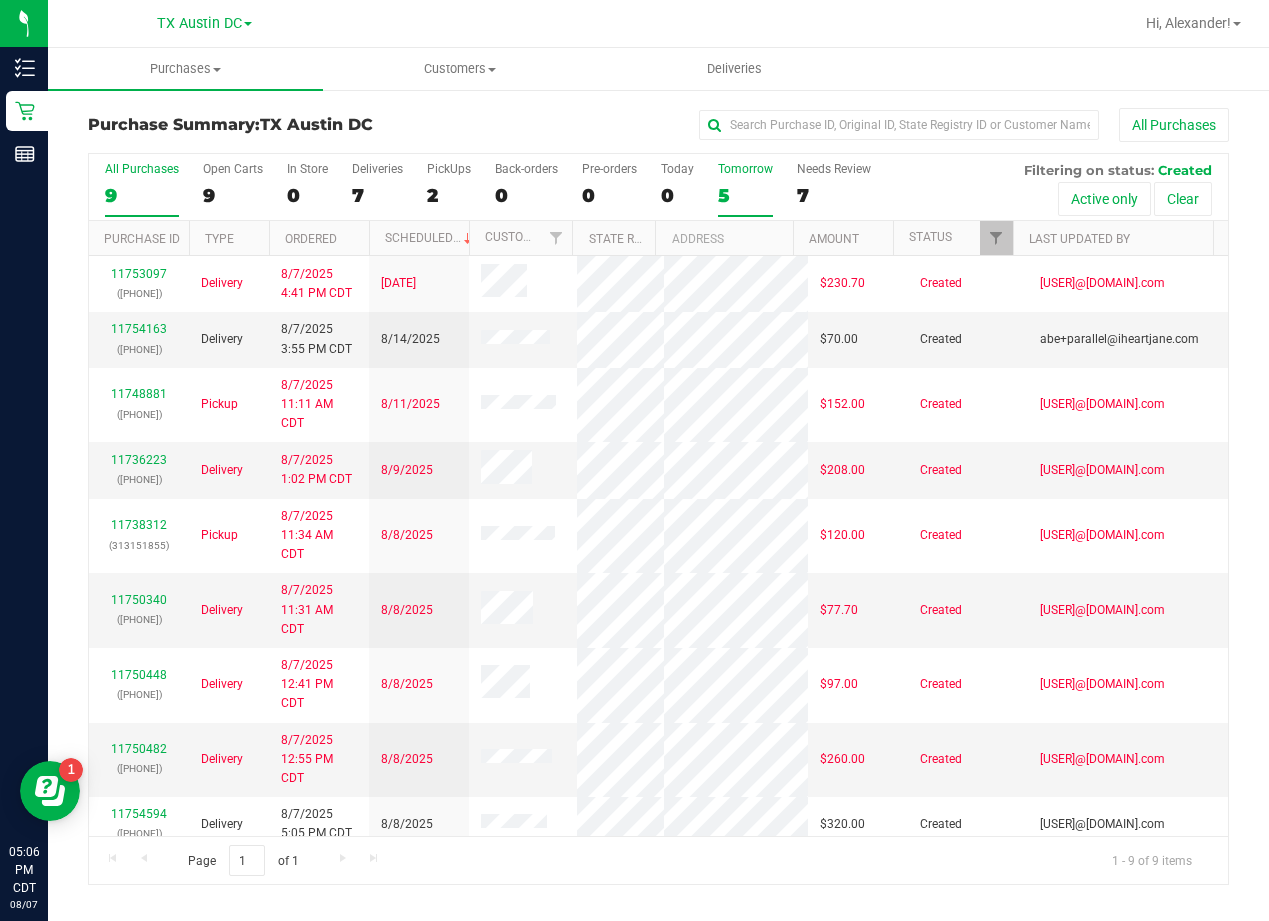click on "5" at bounding box center (745, 195) 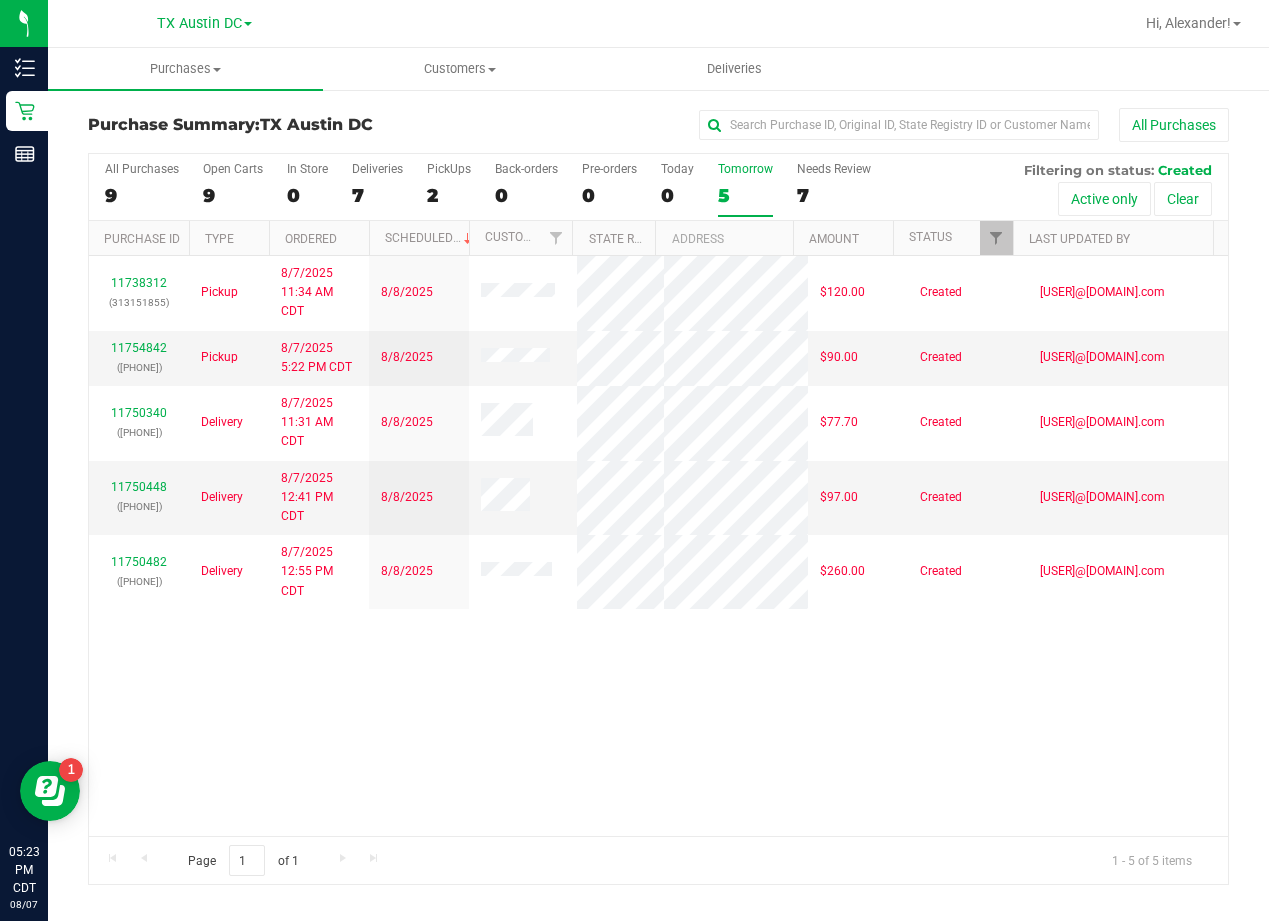 click on "All Purchases" at bounding box center (848, 125) 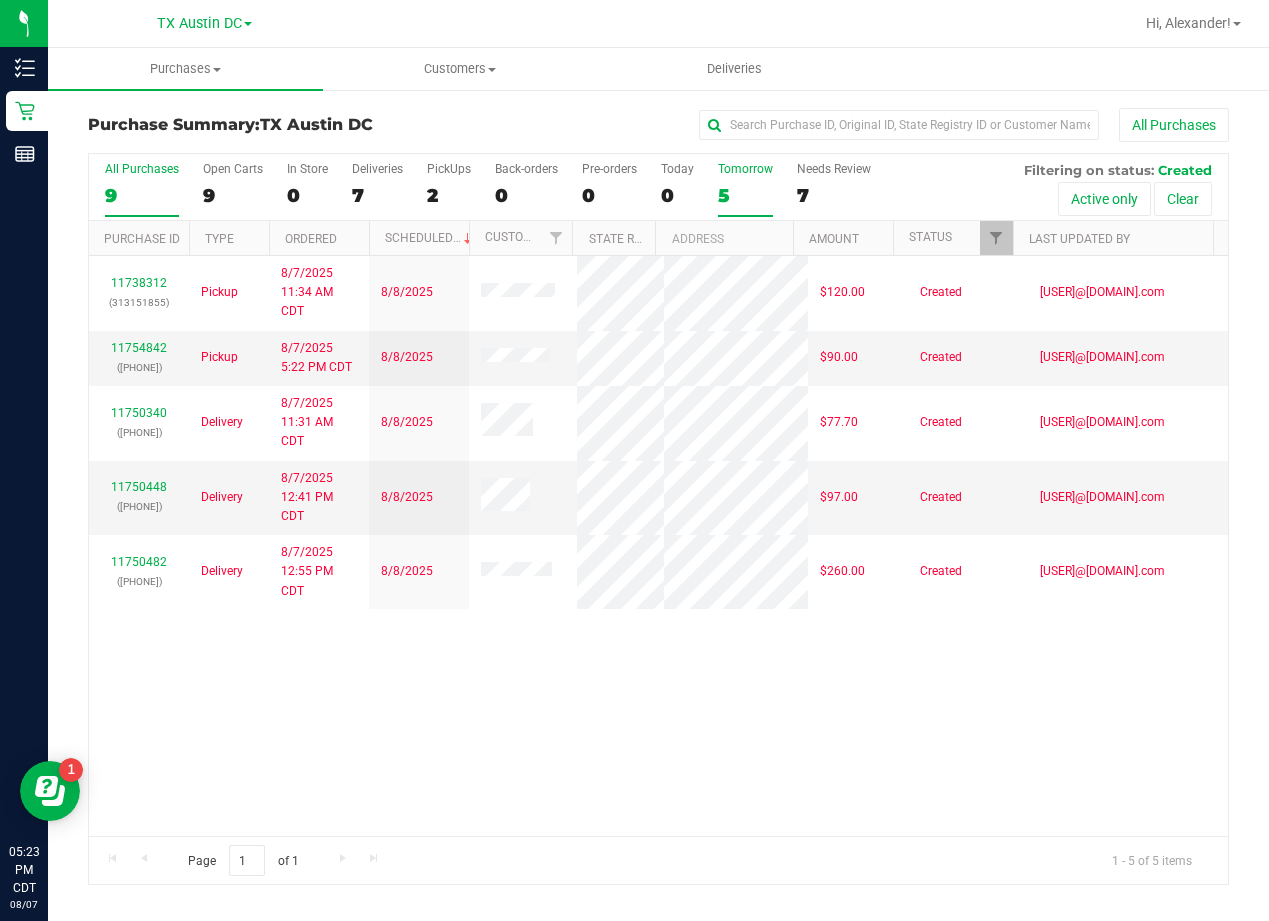 click on "9" at bounding box center [142, 195] 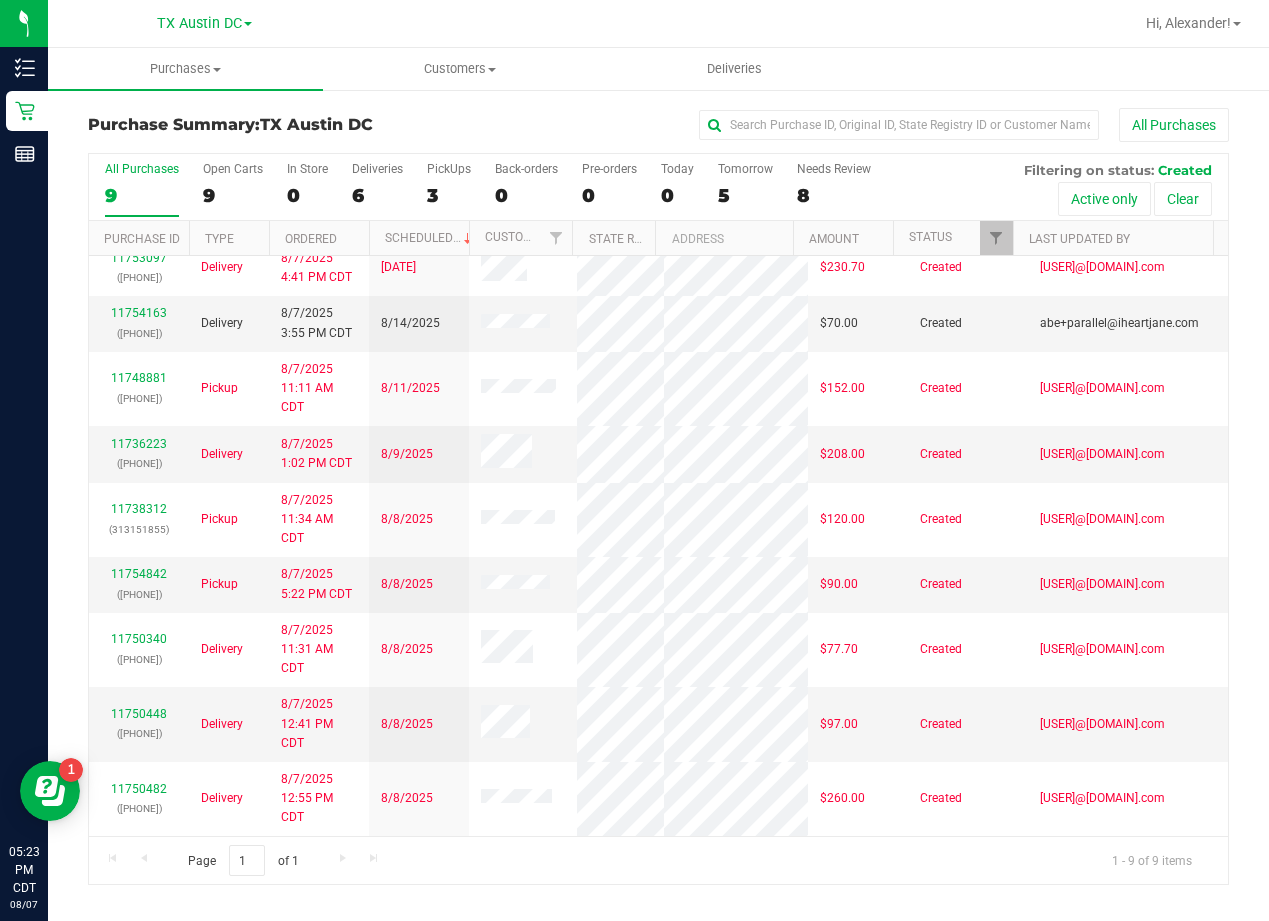 scroll, scrollTop: 0, scrollLeft: 0, axis: both 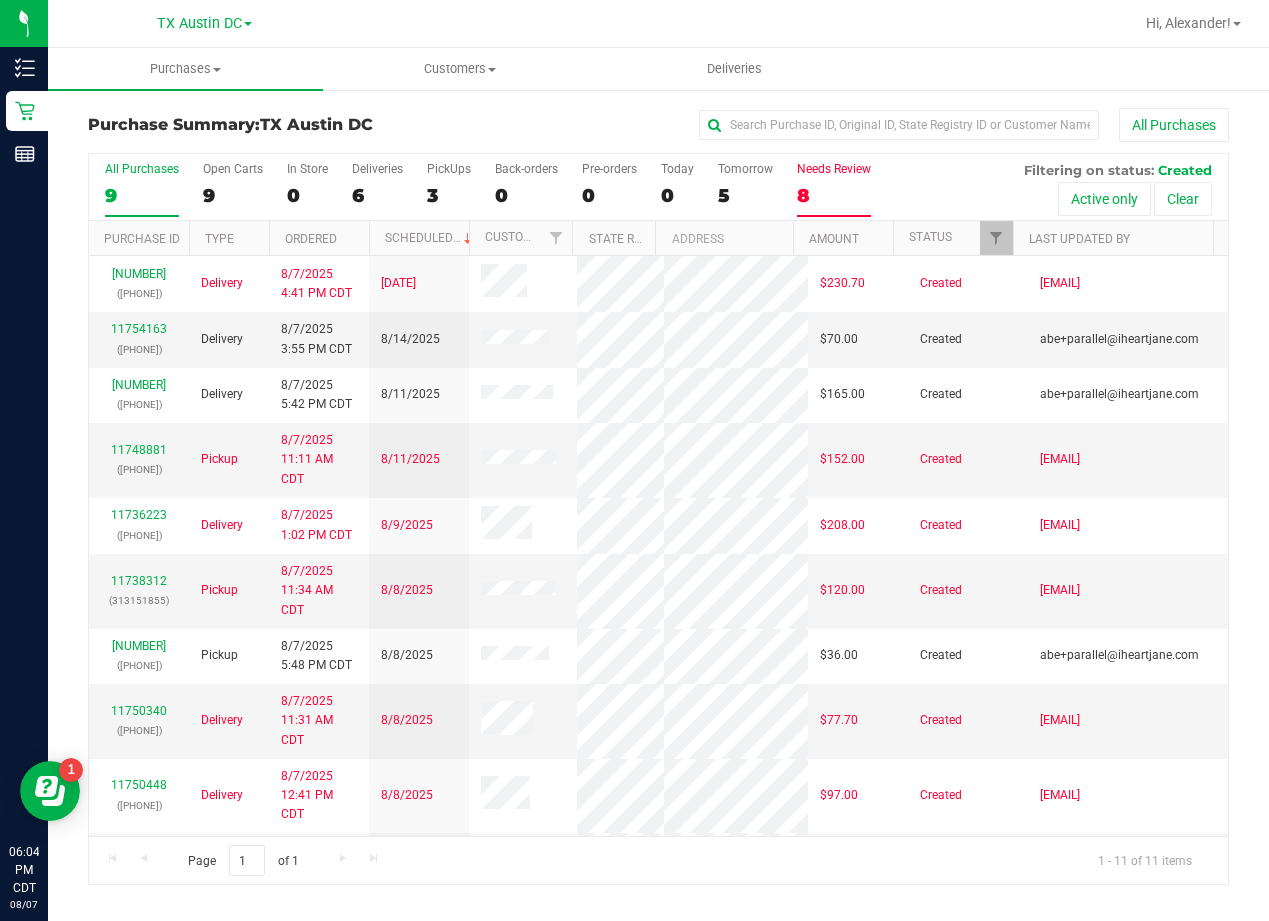 click on "Needs Review
8" at bounding box center (834, 189) 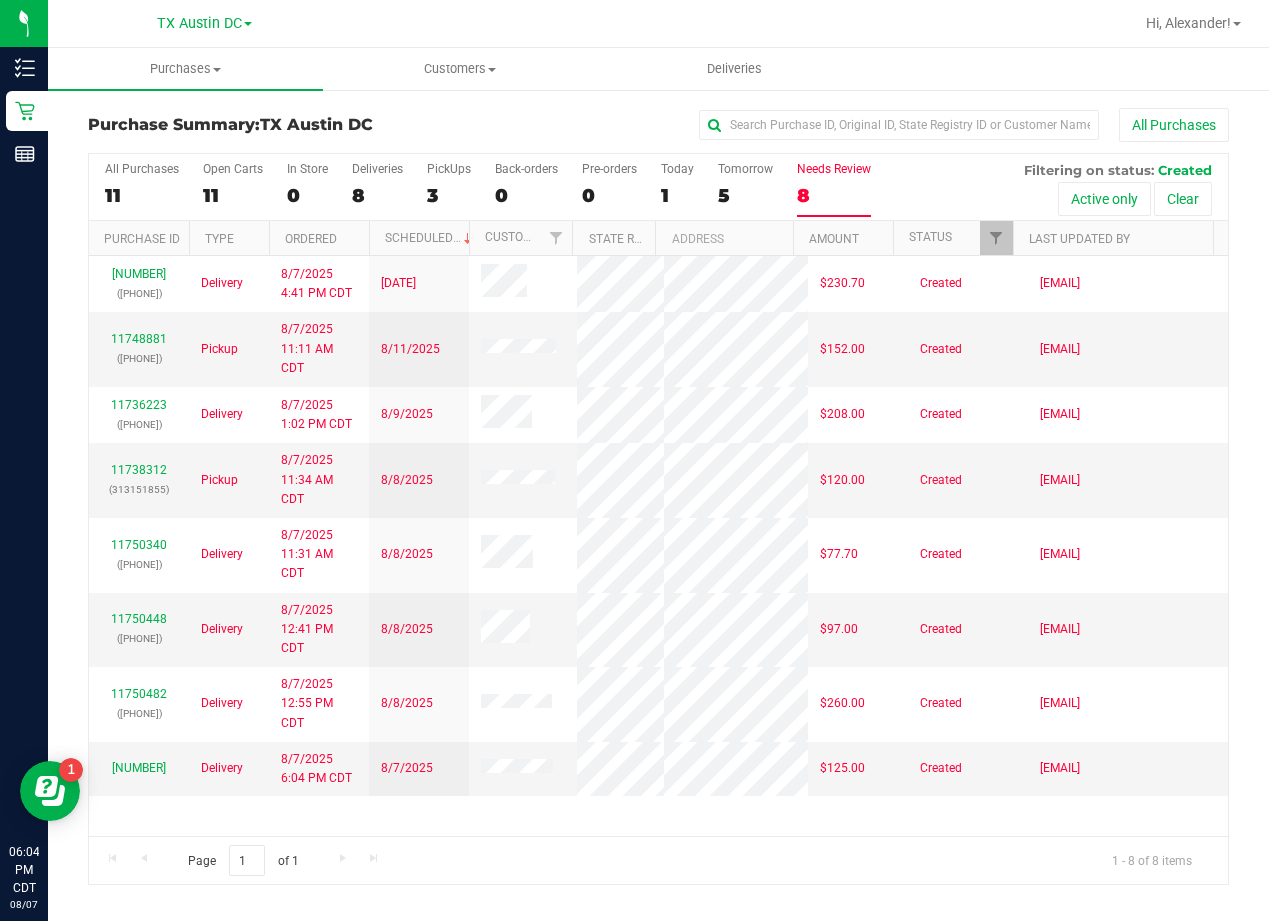 click on "11753097
(313678985)
Delivery 8/7/2025 4:41 PM CDT 8/17/2025
$230.70
Created jusramos@liveparallel.com" at bounding box center (658, 284) 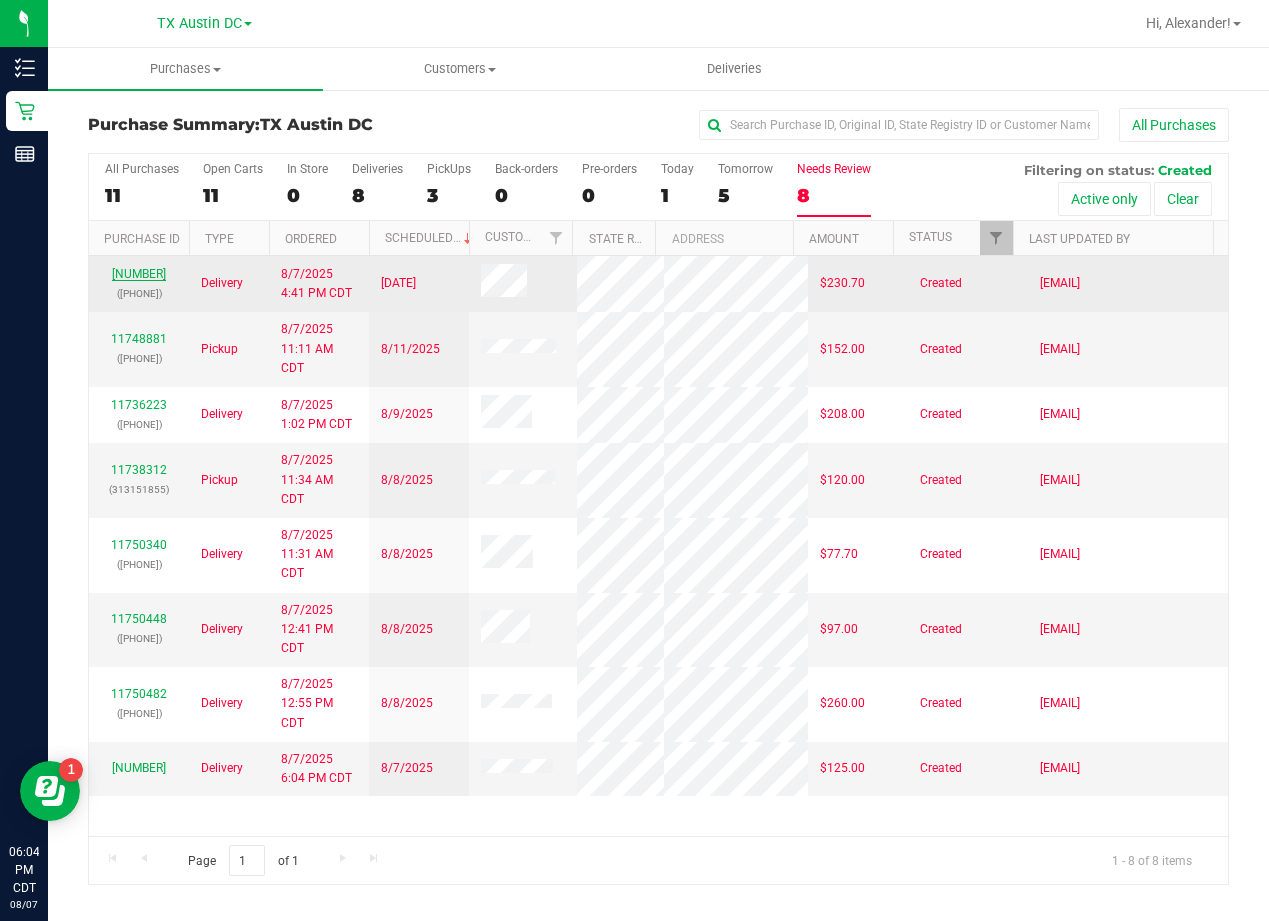 click on "11753097" at bounding box center (139, 274) 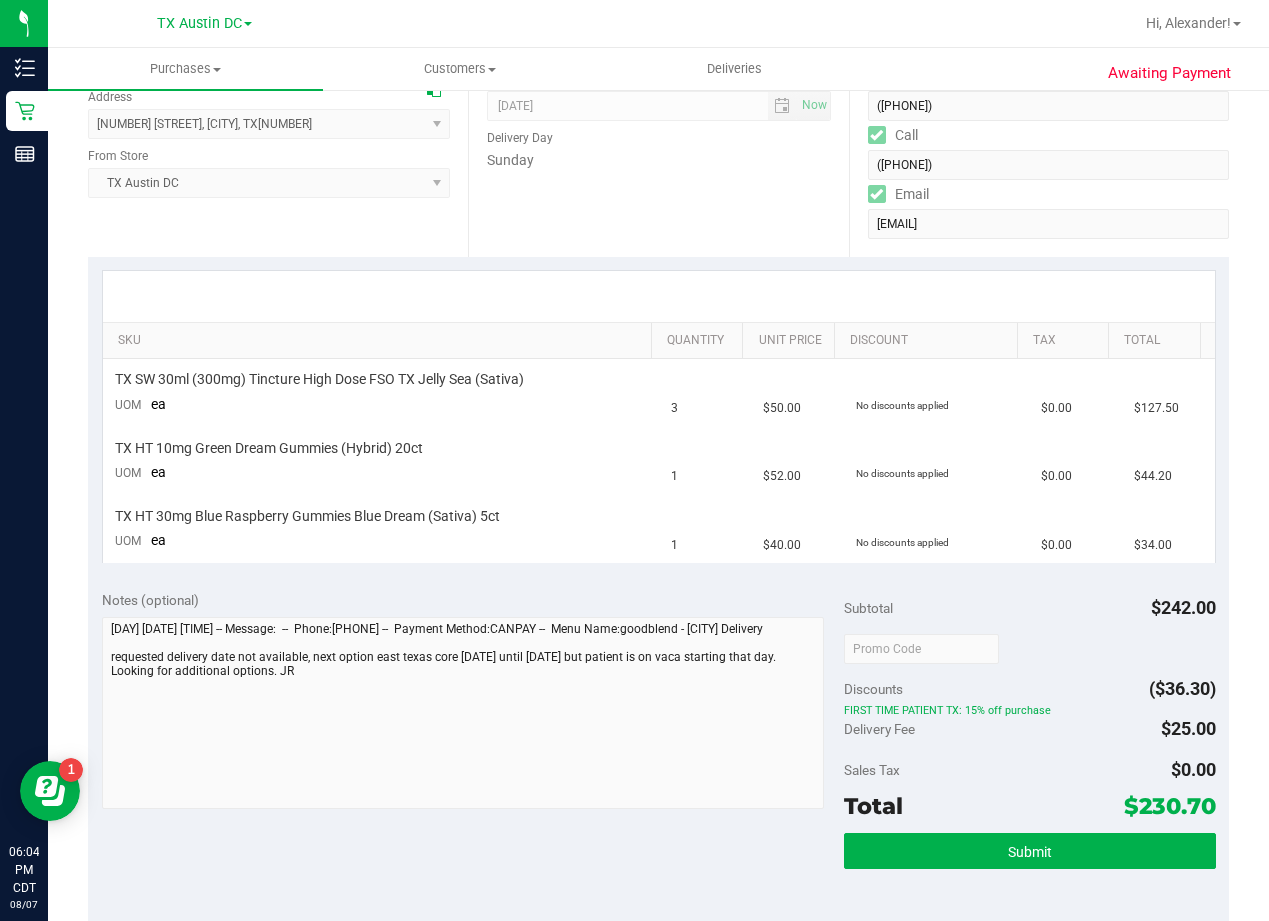 scroll, scrollTop: 300, scrollLeft: 0, axis: vertical 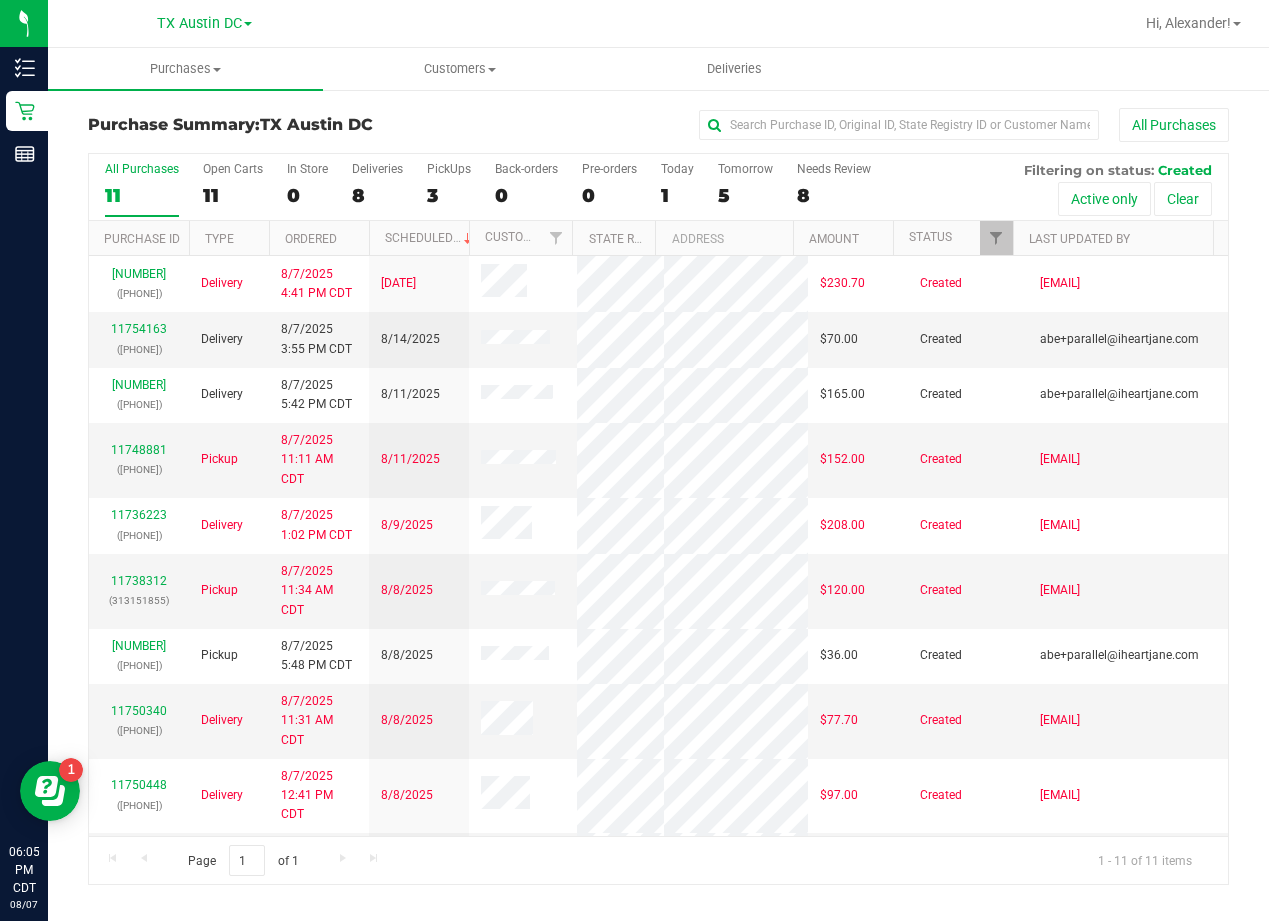 click on "All Purchases
11
Open Carts
11
In Store
0
Deliveries
8
PickUps
3
Back-orders
0
Pre-orders
0
Today
1
Tomorrow
5" at bounding box center [658, 187] 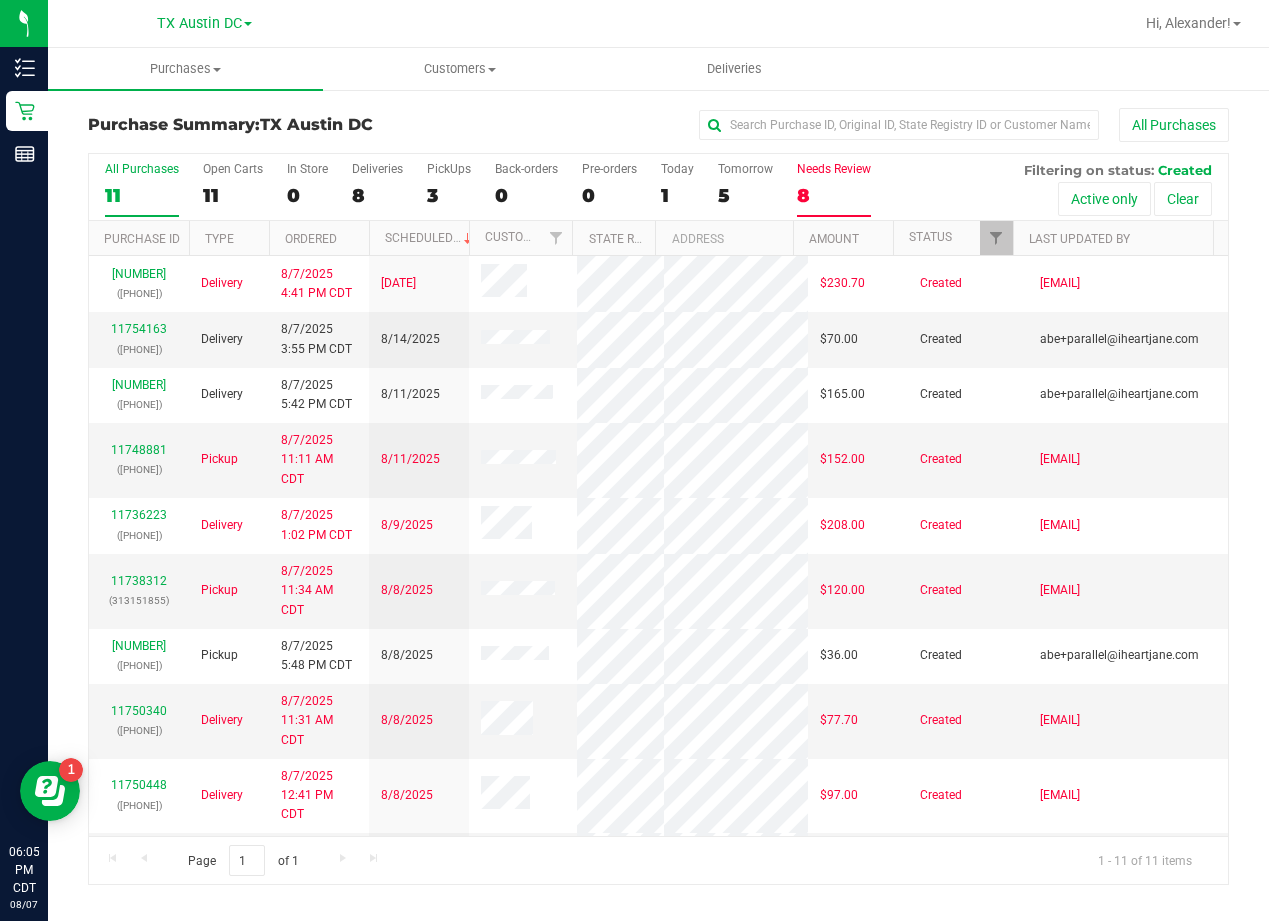 click on "8" at bounding box center (834, 195) 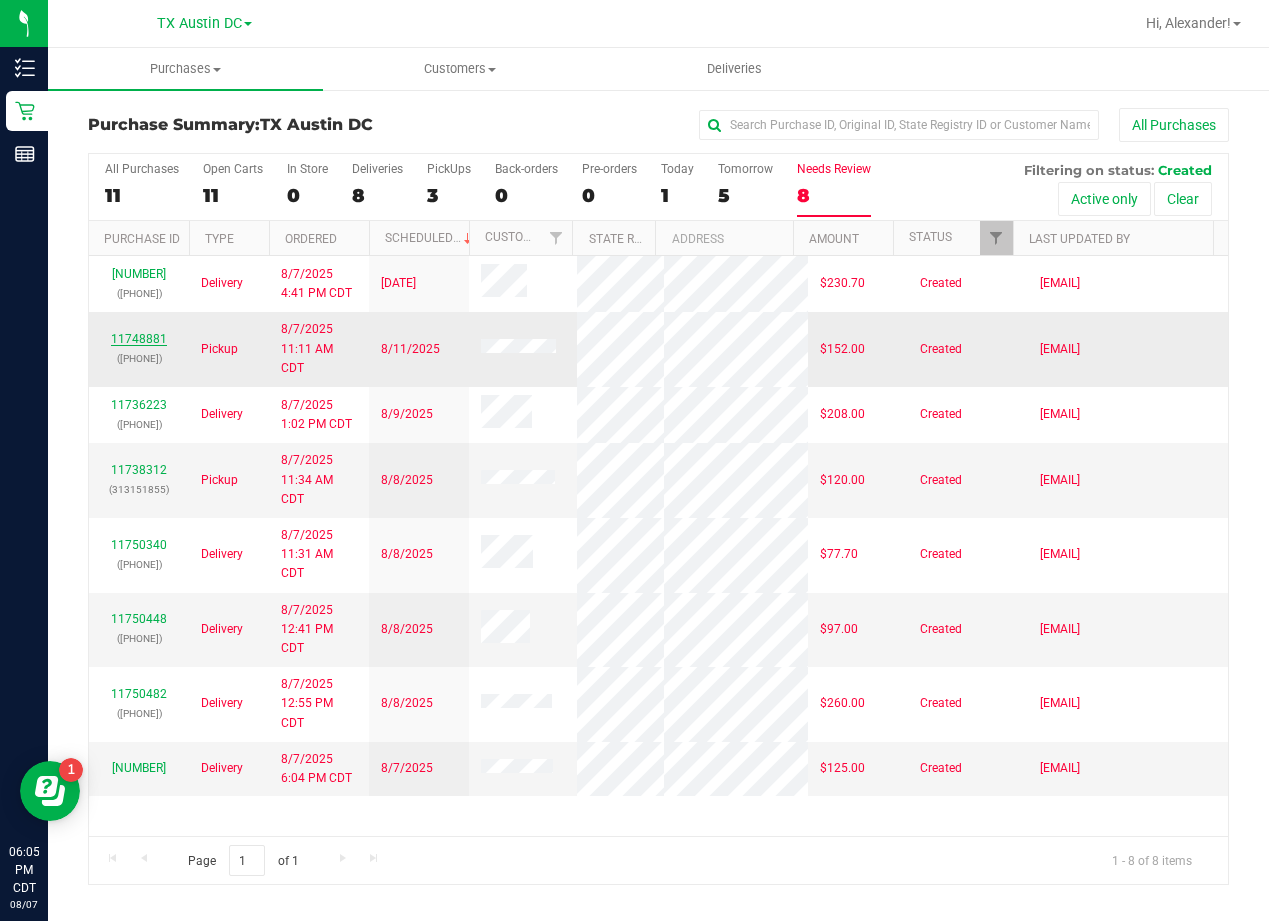 click on "11748881" at bounding box center (139, 339) 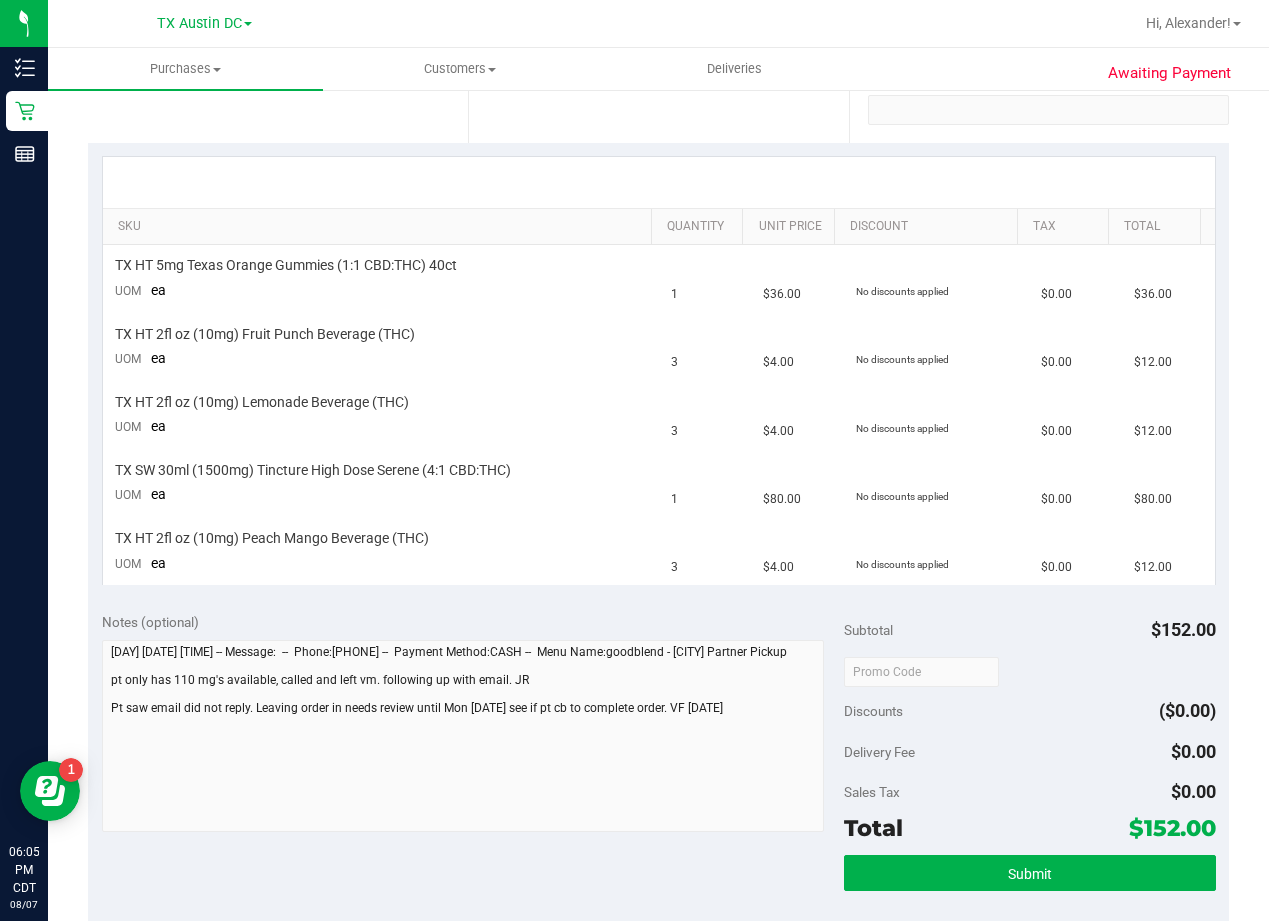 scroll, scrollTop: 400, scrollLeft: 0, axis: vertical 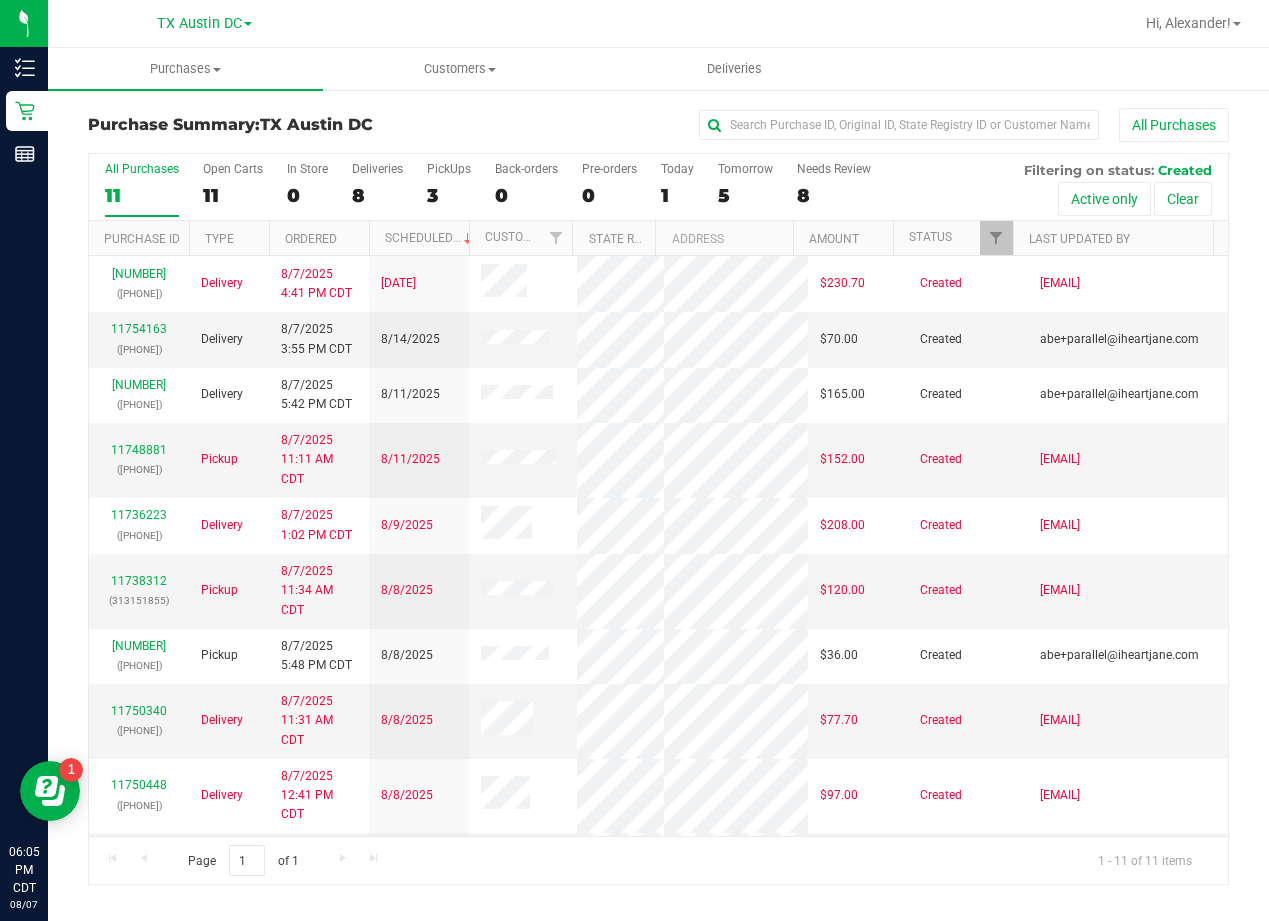 drag, startPoint x: 829, startPoint y: 164, endPoint x: 888, endPoint y: 170, distance: 59.3043 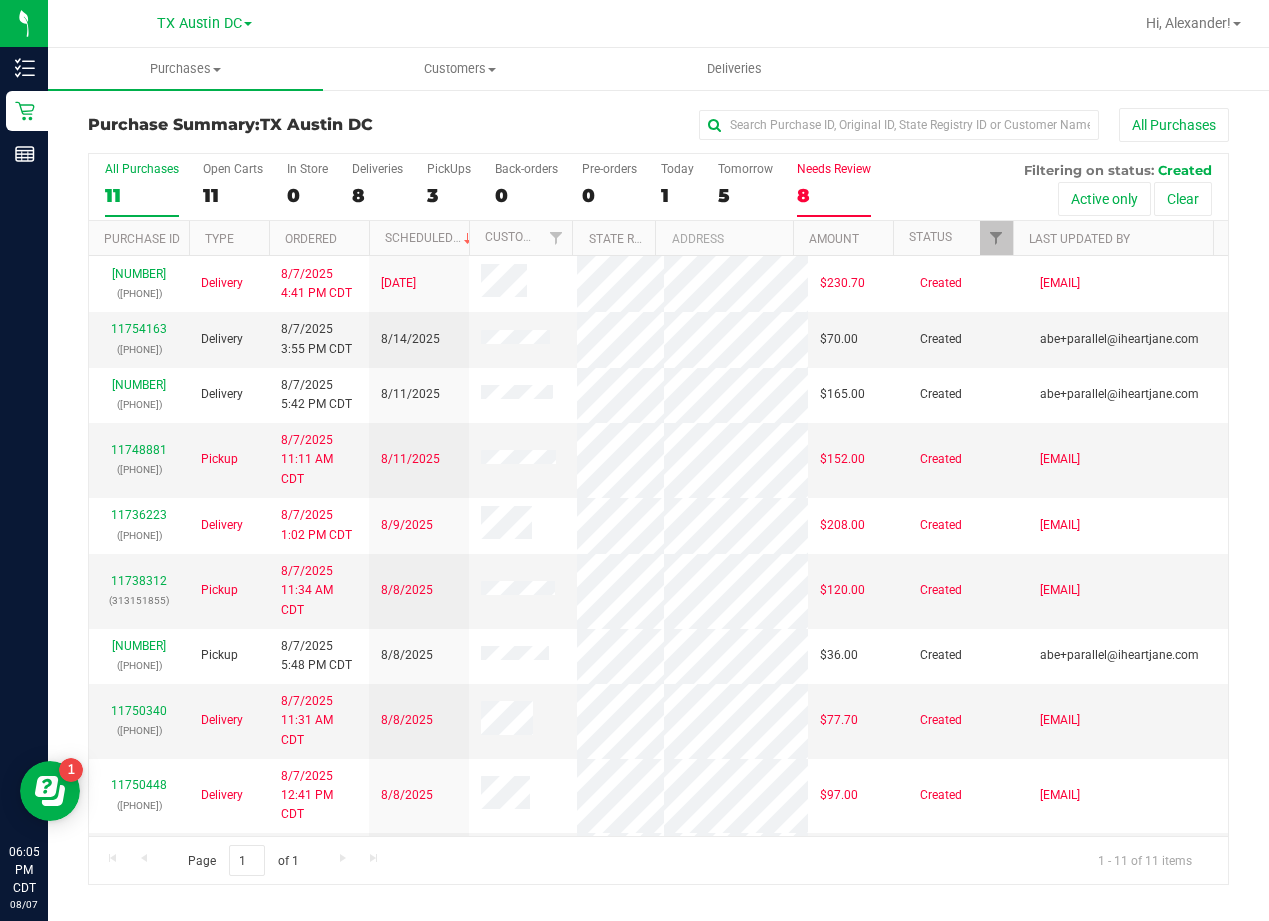 click on "Needs Review
8" at bounding box center (834, 189) 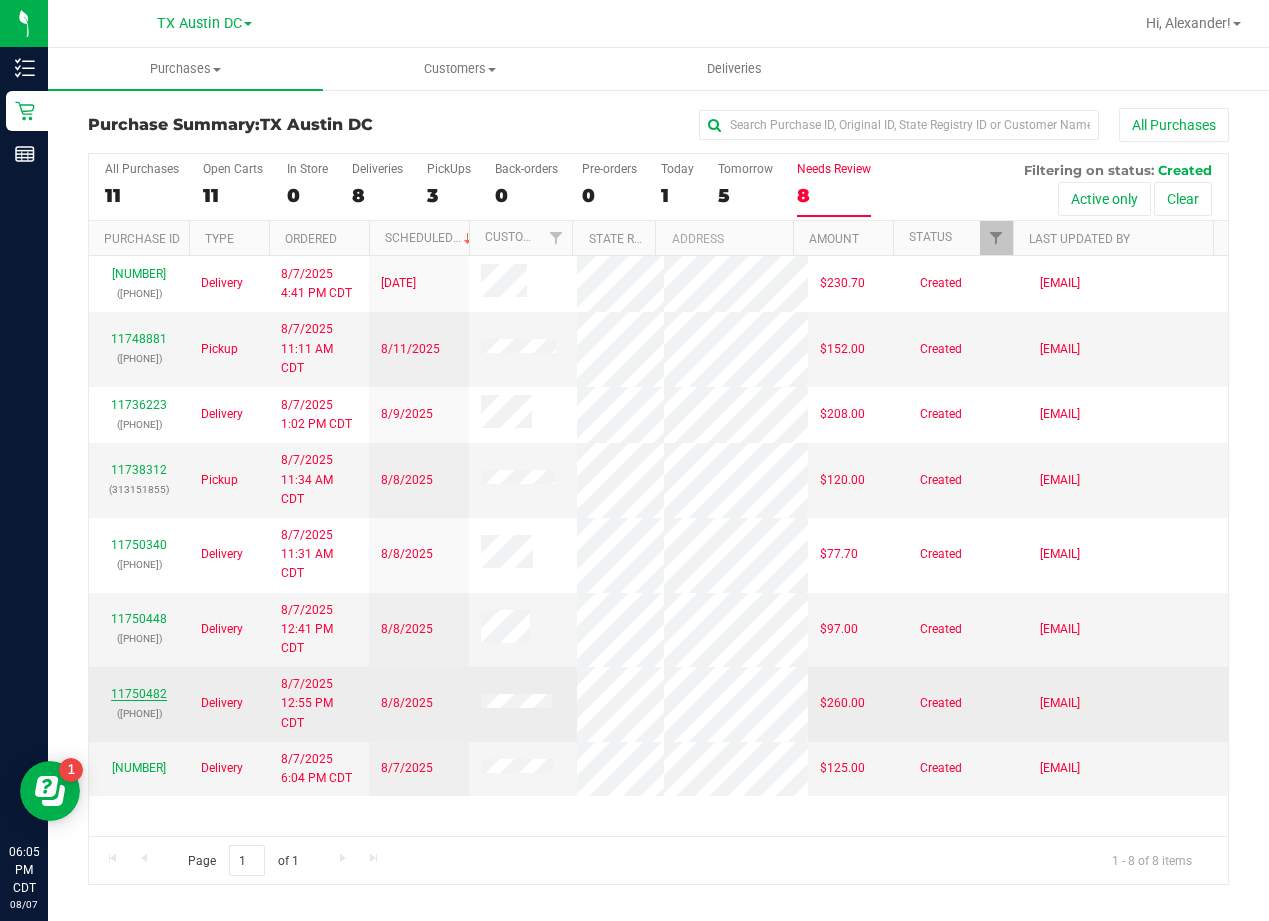 click on "11750482" at bounding box center (139, 694) 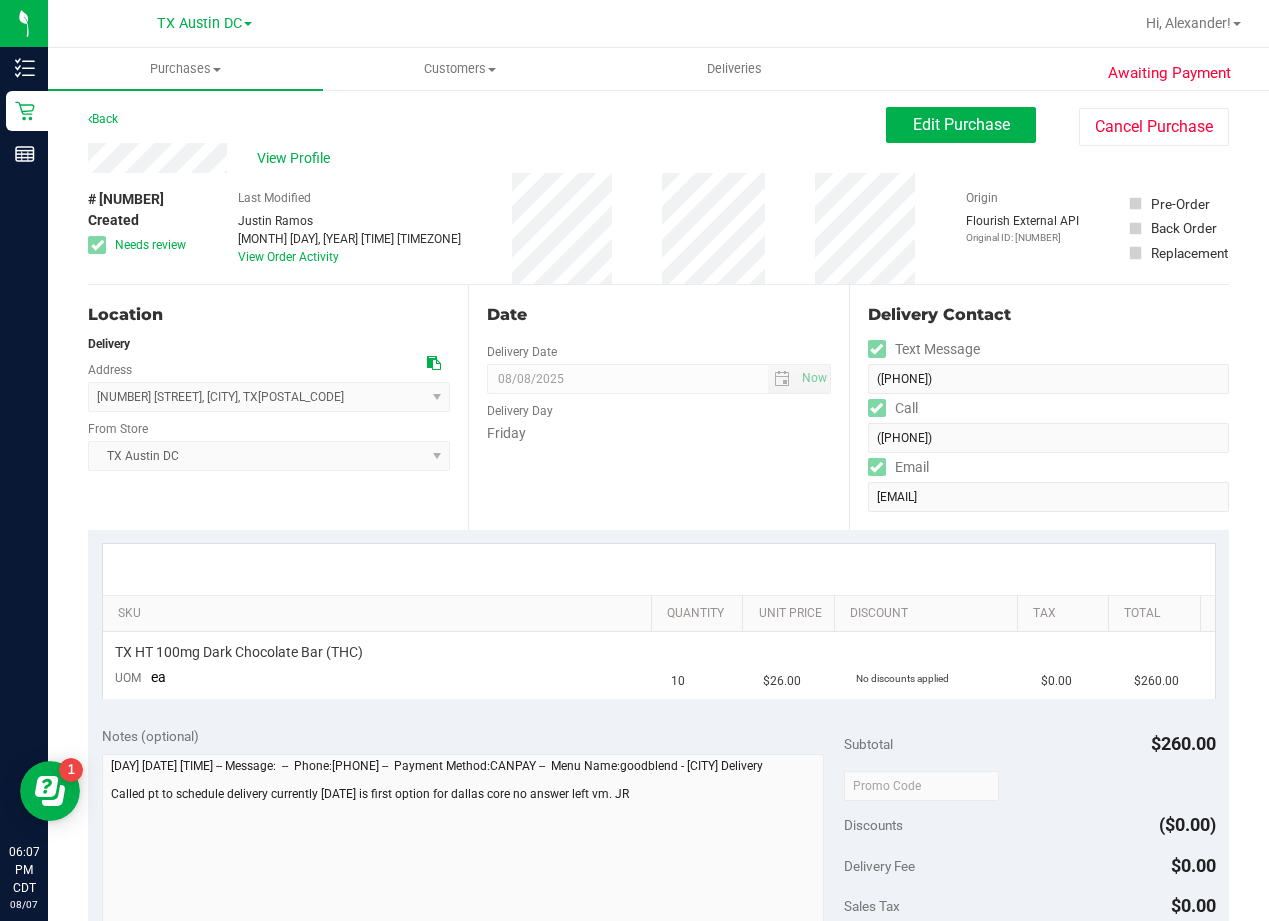 scroll, scrollTop: 0, scrollLeft: 0, axis: both 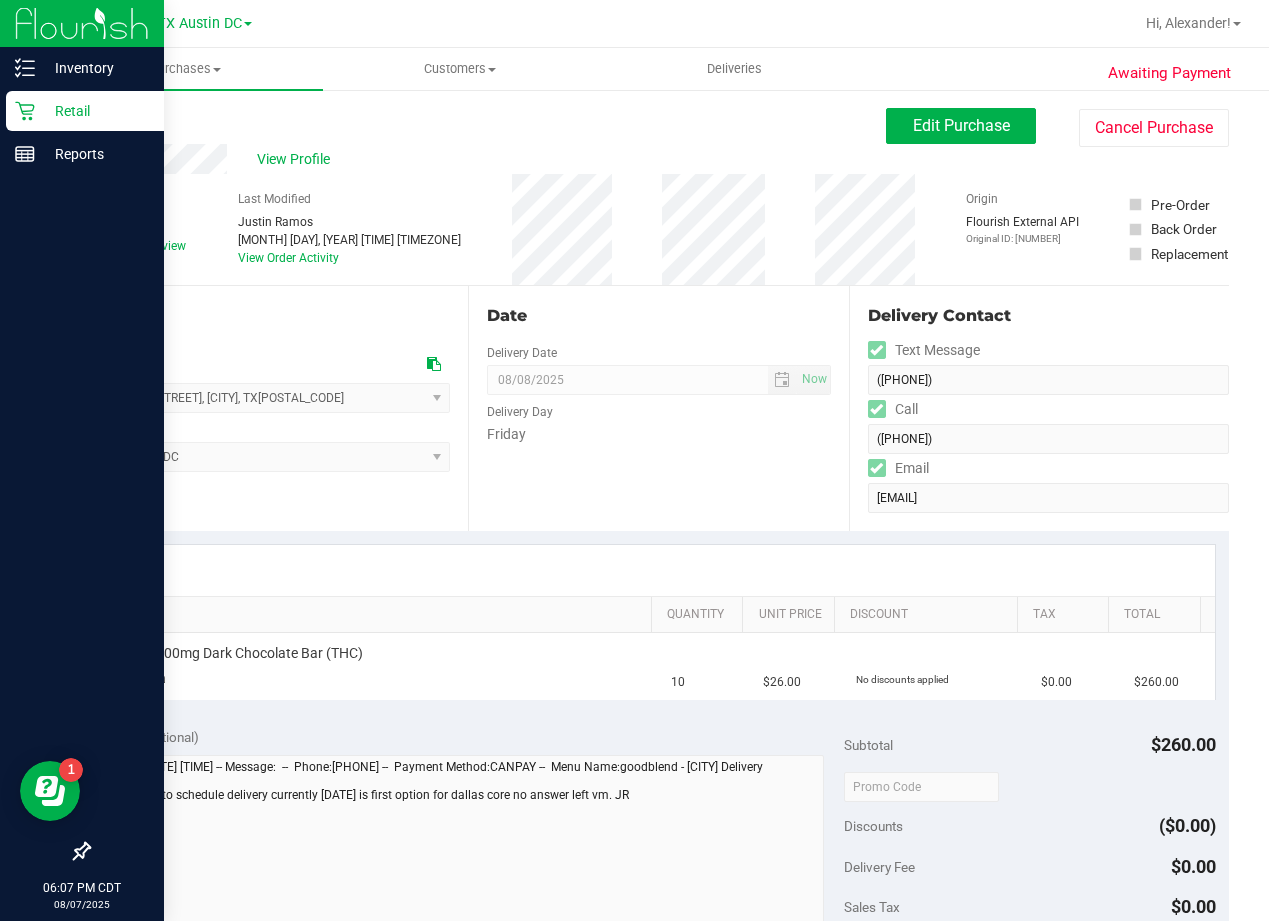 click 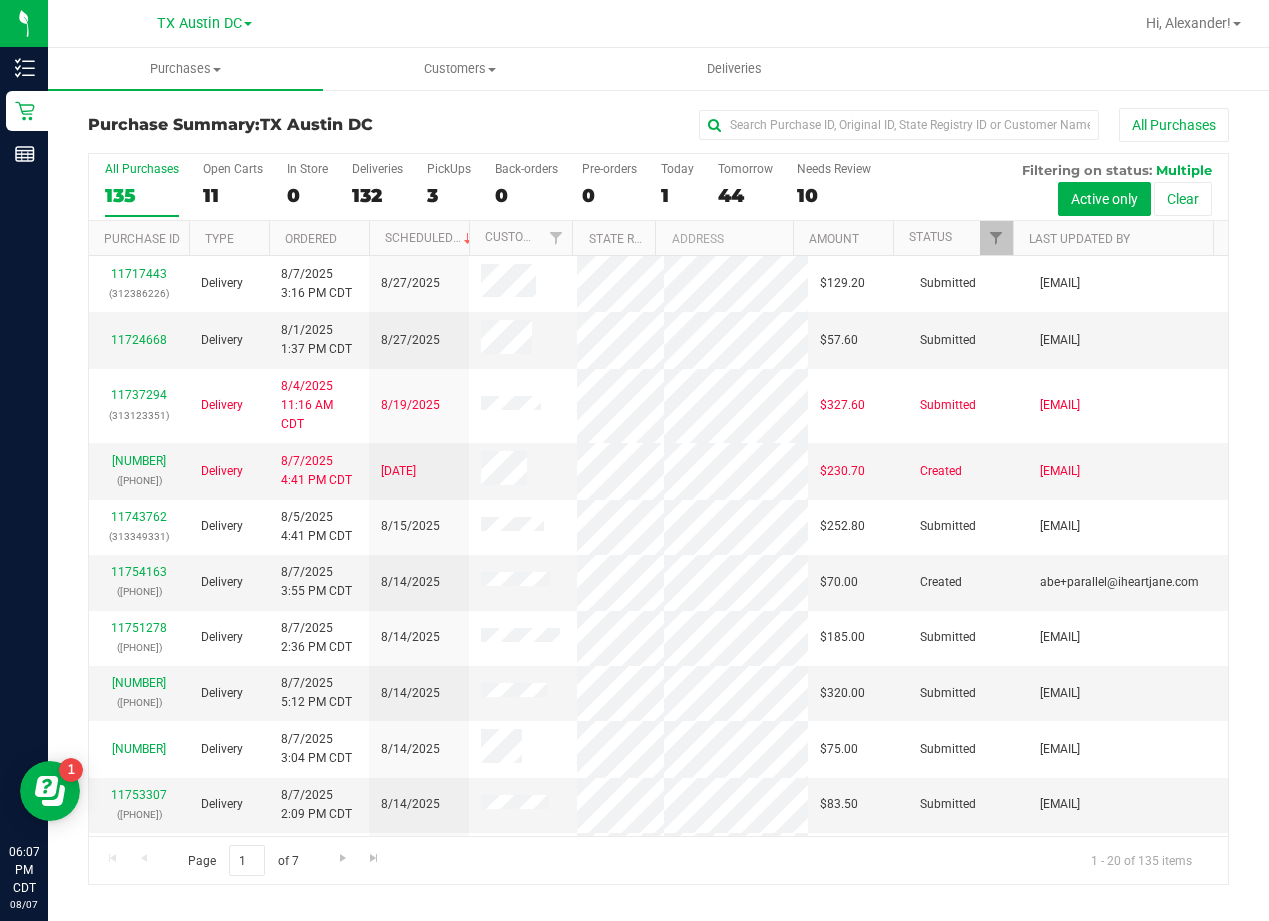 click on "Purchase Summary:
TX Austin DC
All Purchases
All Purchases
135
Open Carts
11
In Store
0
Deliveries
132
PickUps
3
Back-orders
0" at bounding box center (658, 496) 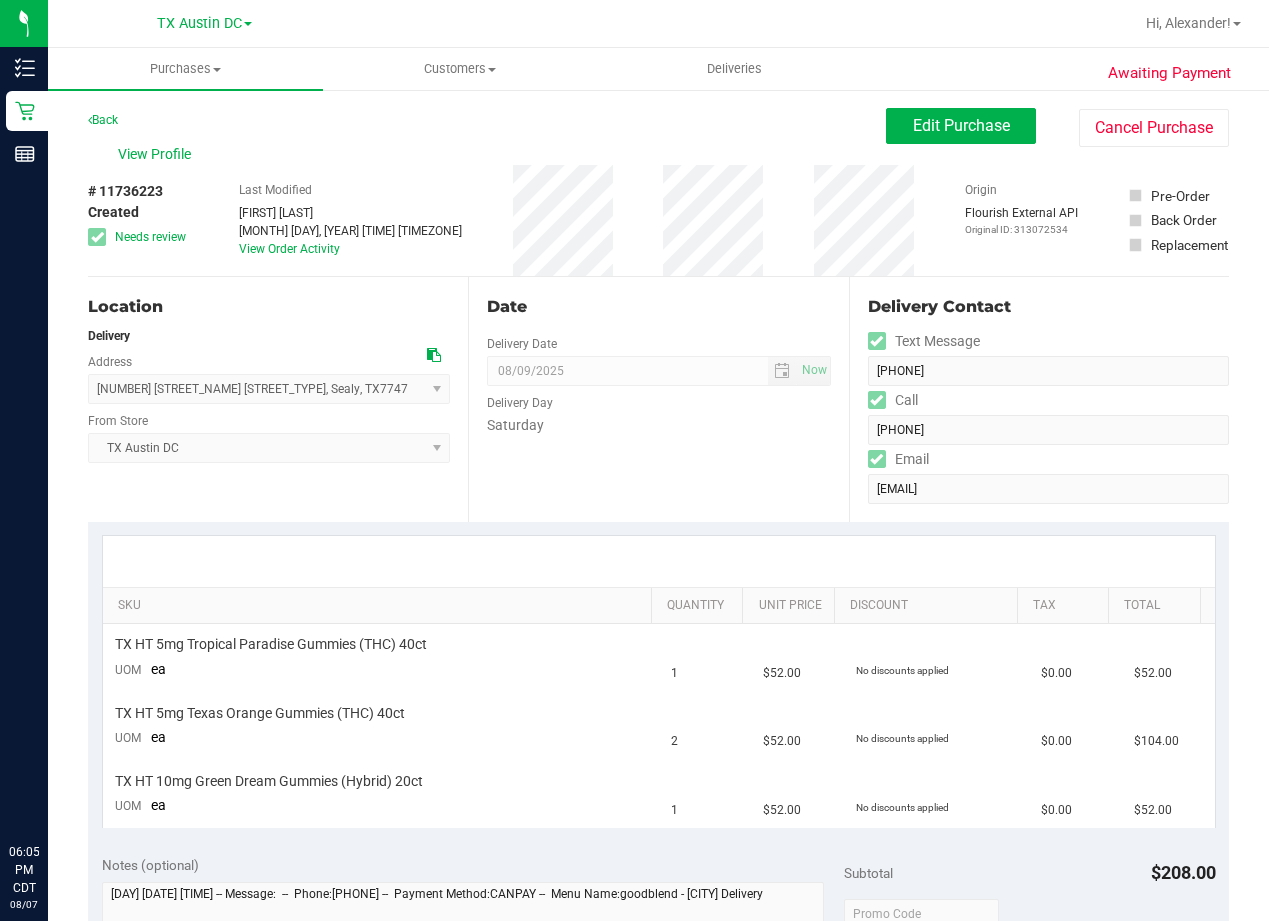 scroll, scrollTop: 0, scrollLeft: 0, axis: both 